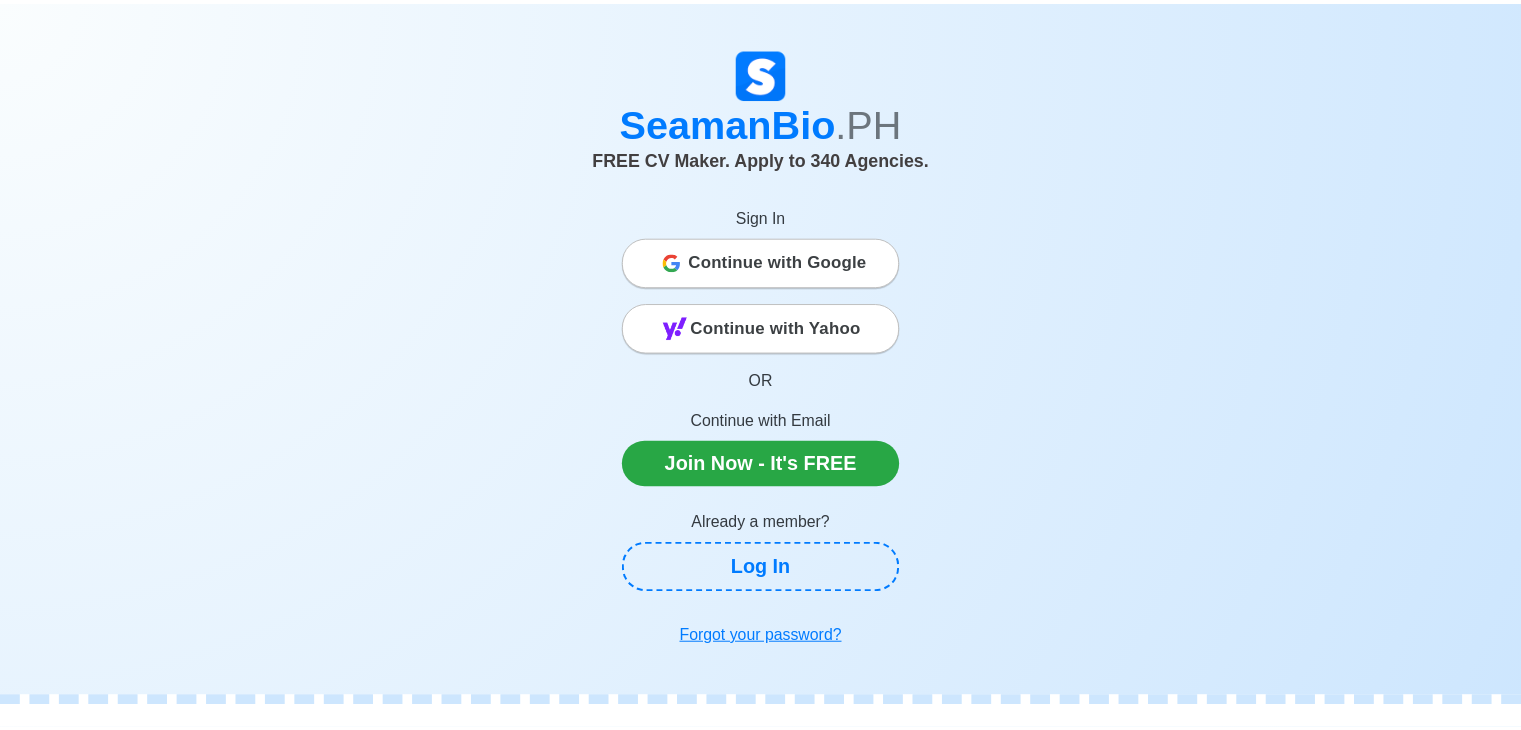 scroll, scrollTop: 0, scrollLeft: 0, axis: both 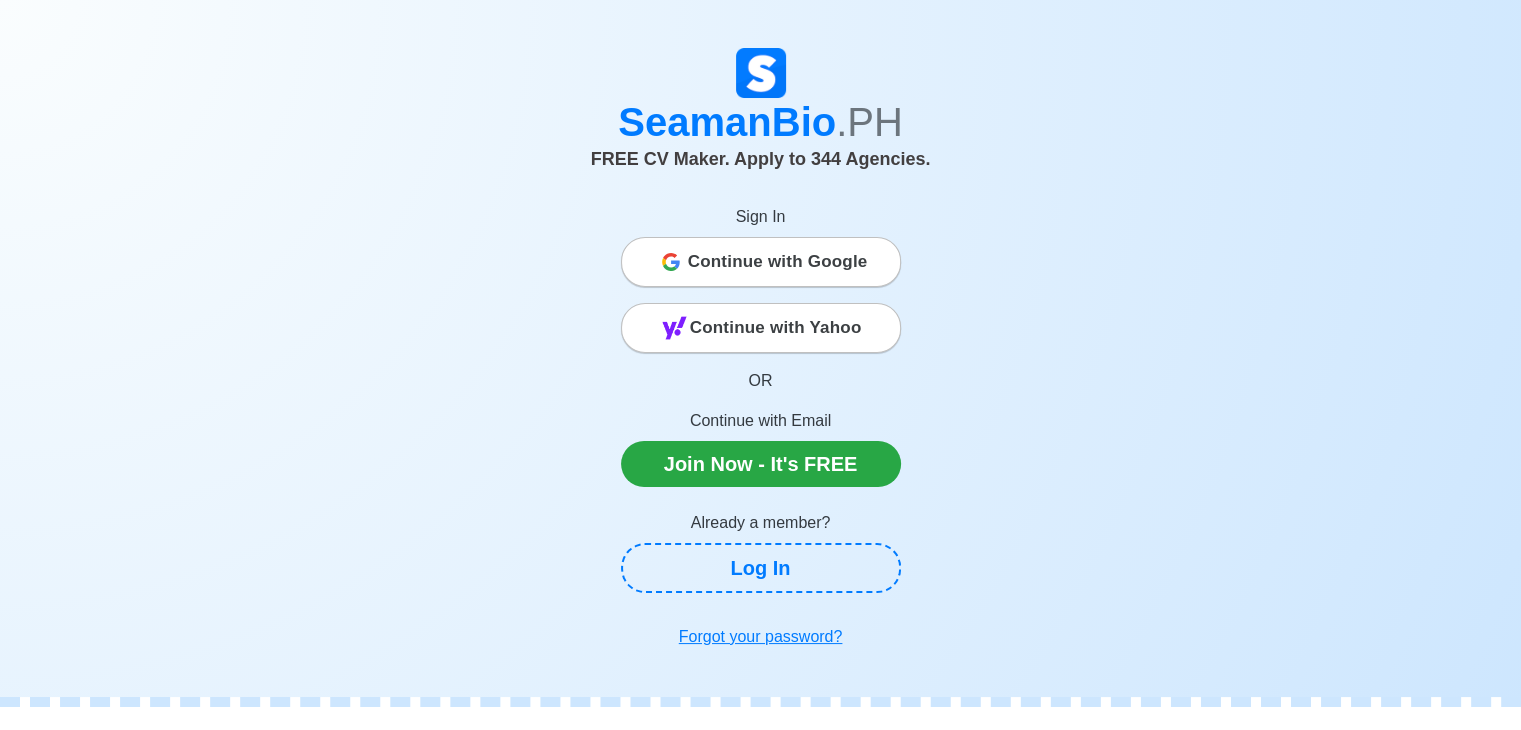 click on "Continue with Google" at bounding box center (778, 262) 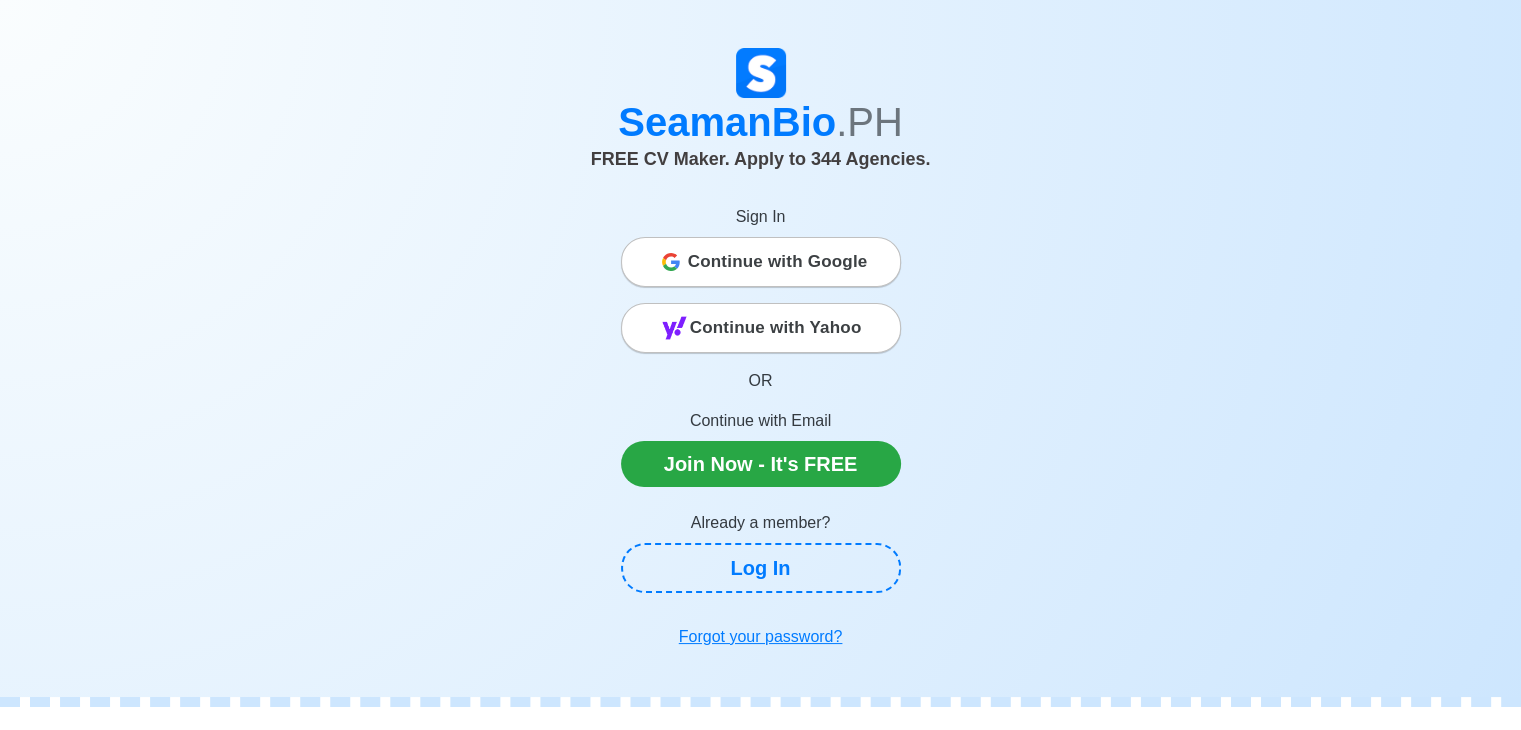 click on "Continue with Google" at bounding box center [778, 262] 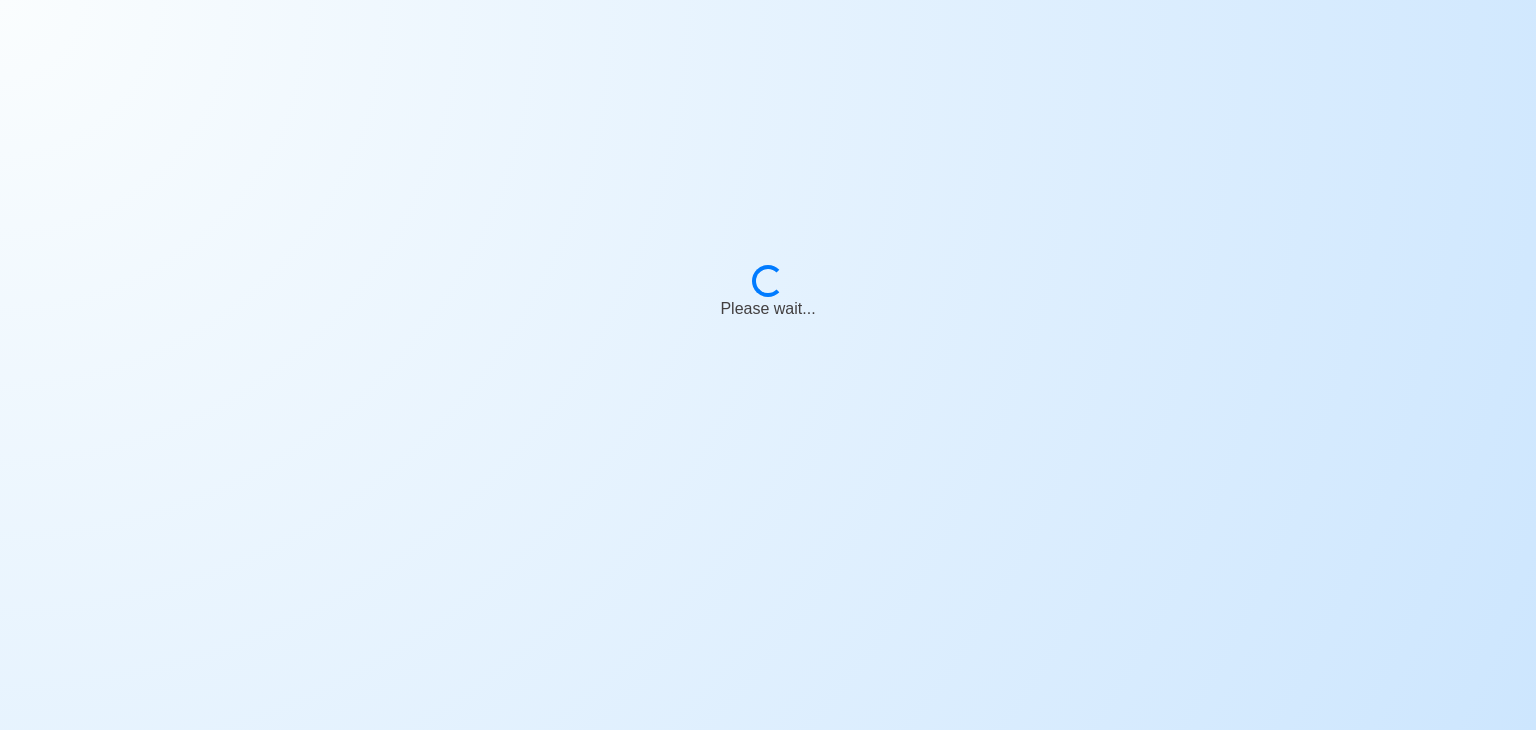 scroll, scrollTop: 0, scrollLeft: 0, axis: both 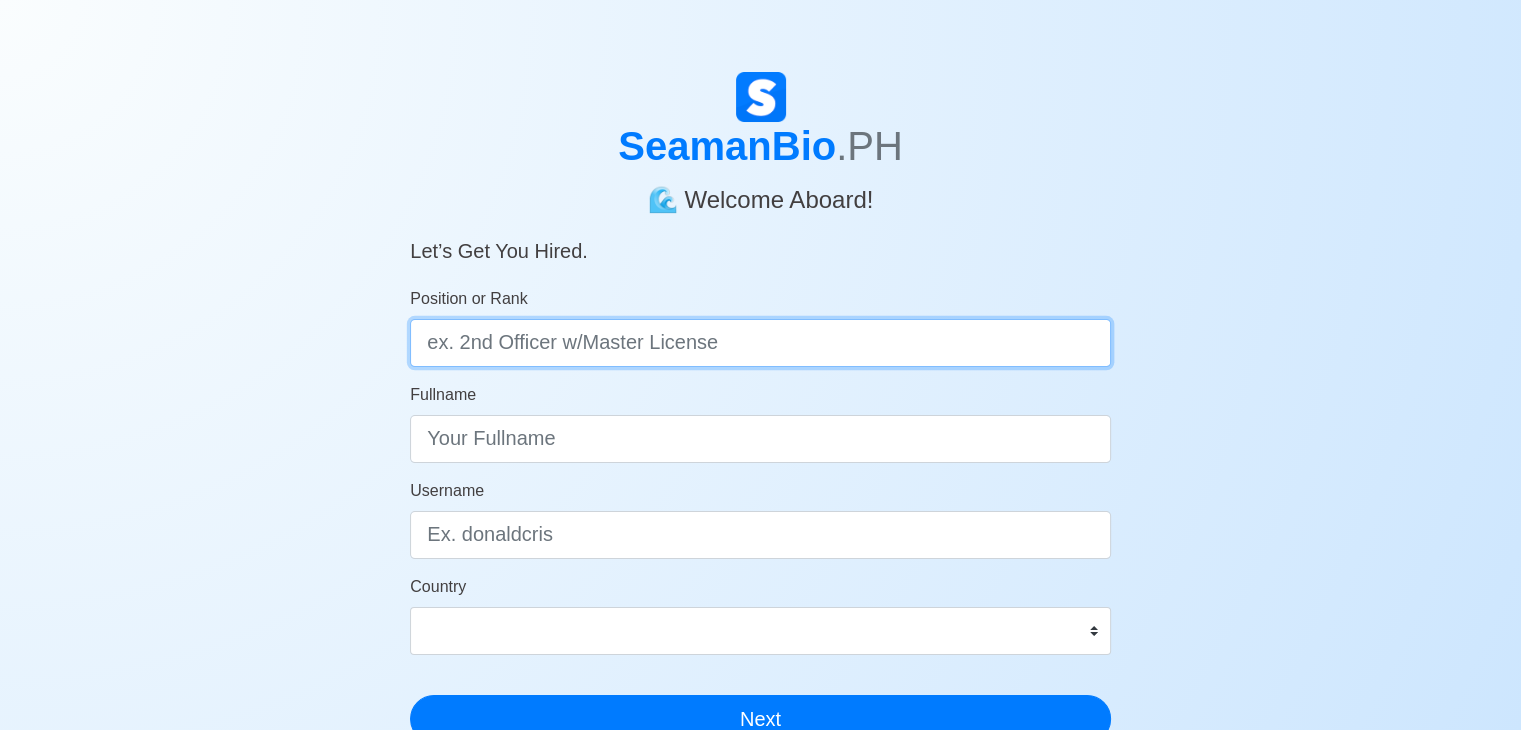 click on "Position or Rank" at bounding box center (760, 343) 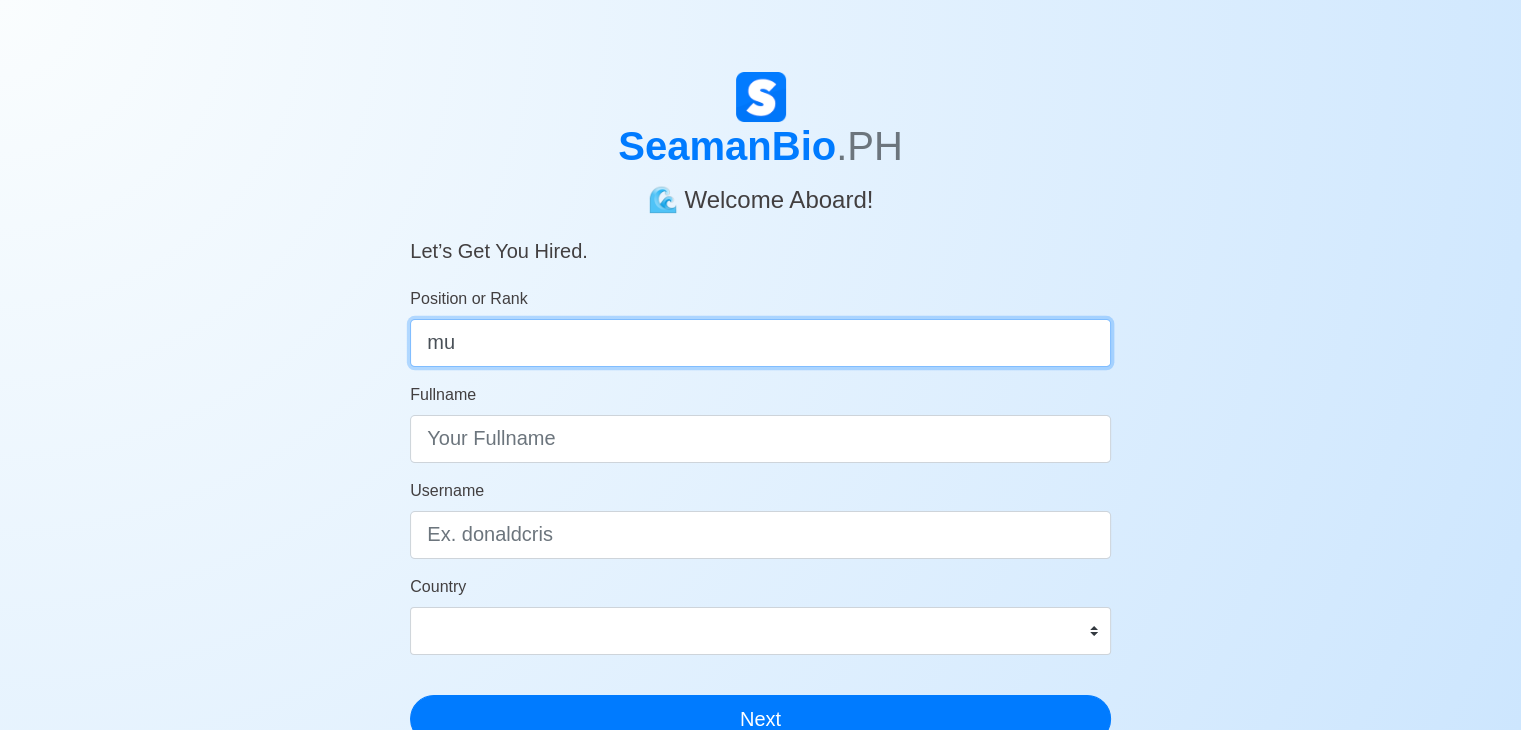type on "m" 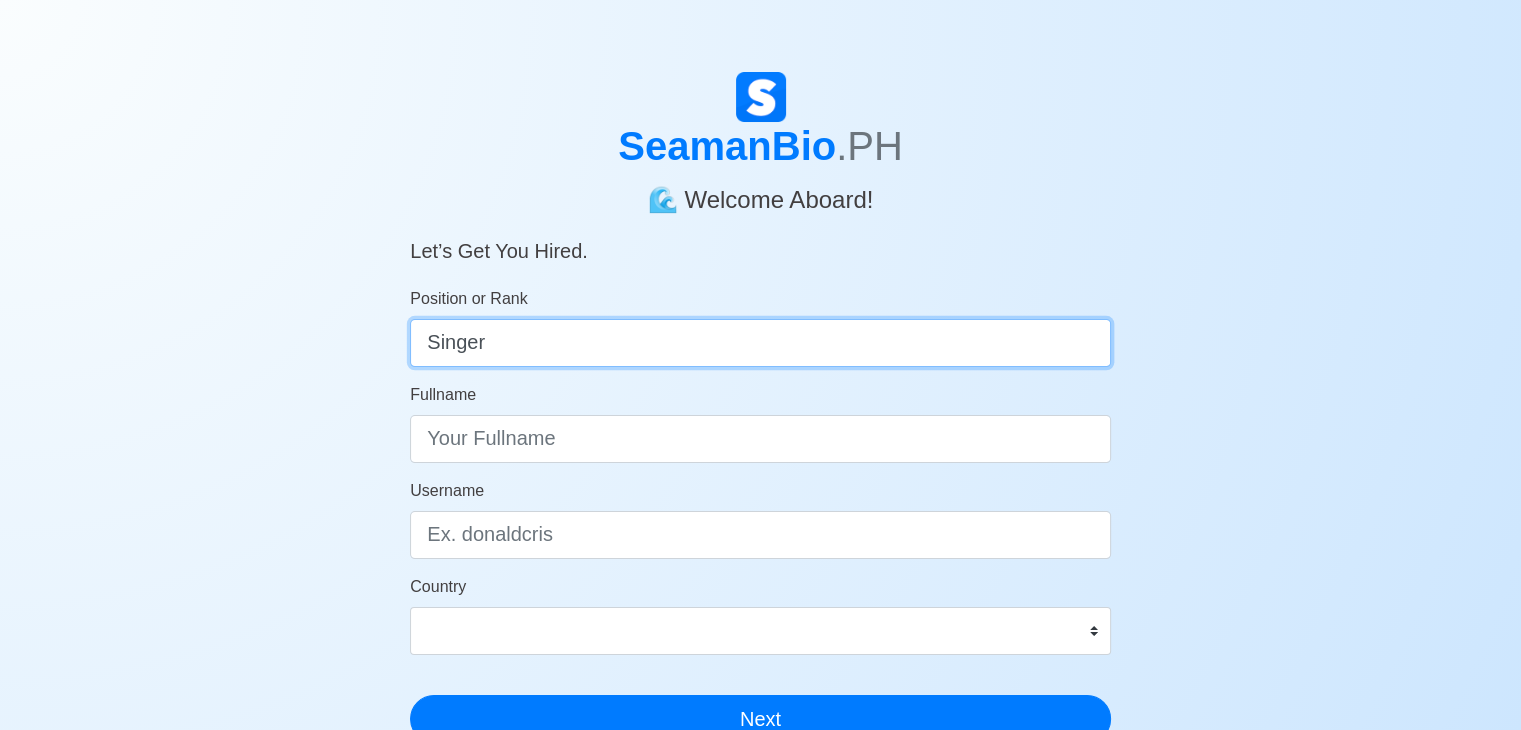 type on "Singer" 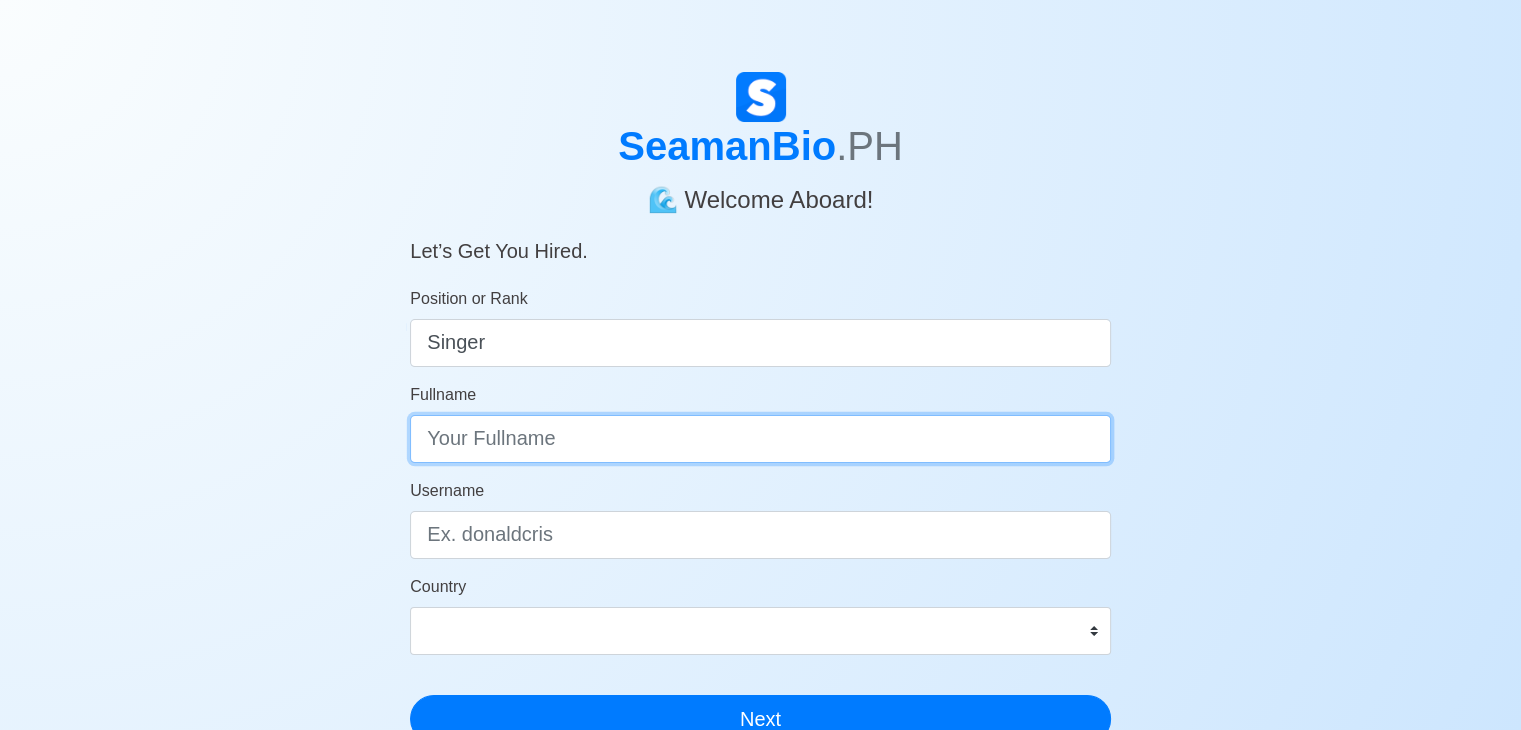 click on "Fullname" at bounding box center (760, 439) 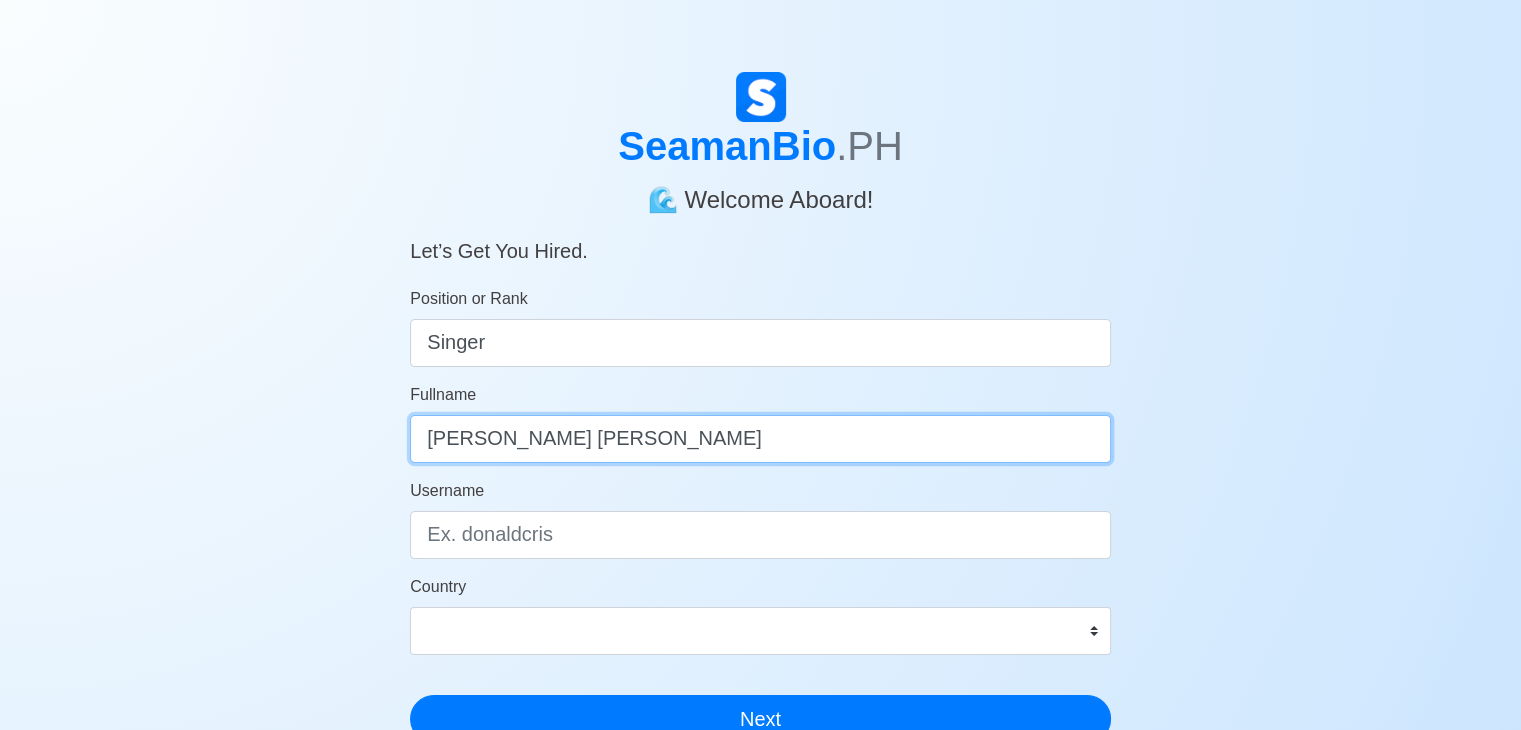 type on "Maria Maricel P. Iglesia" 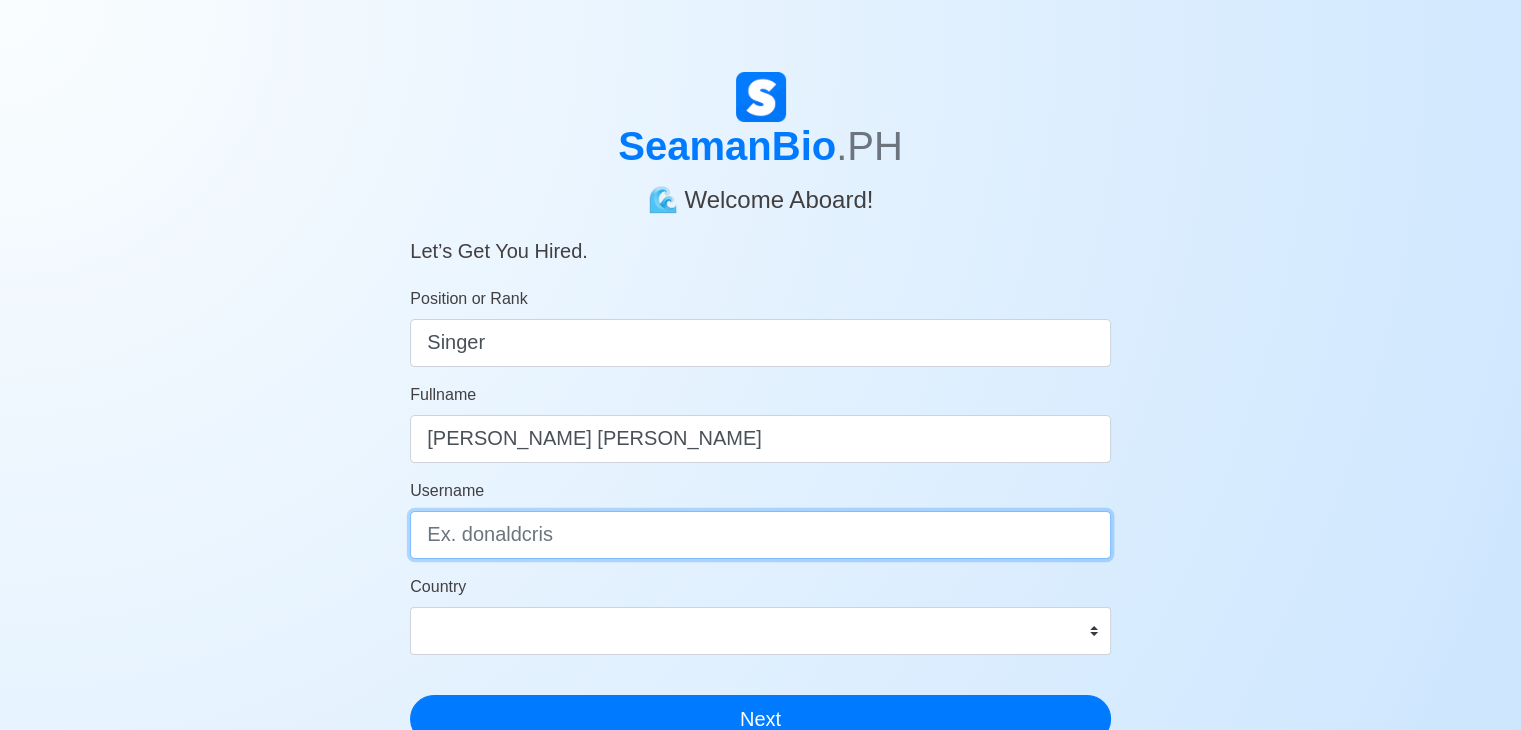 click on "Username" at bounding box center (760, 535) 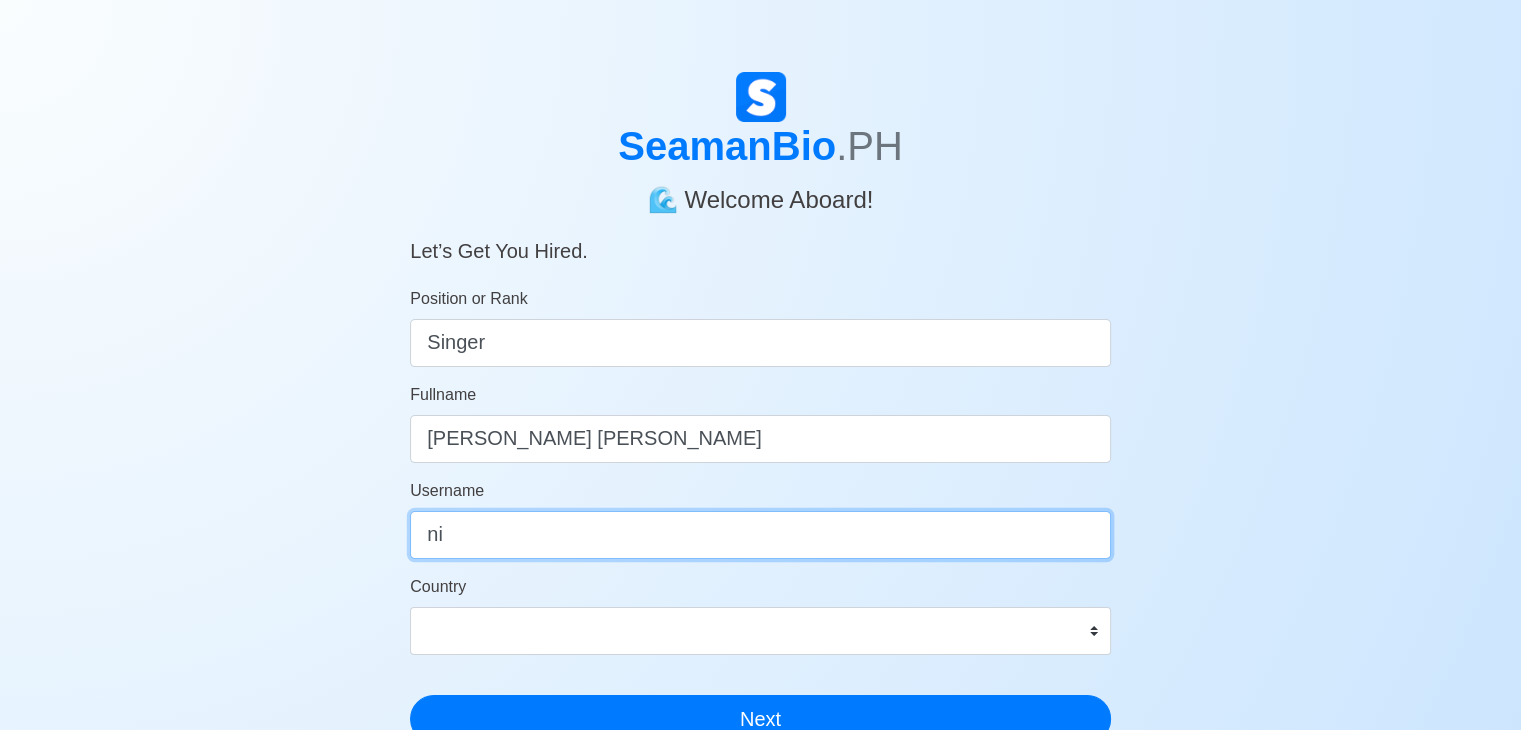 type on "n" 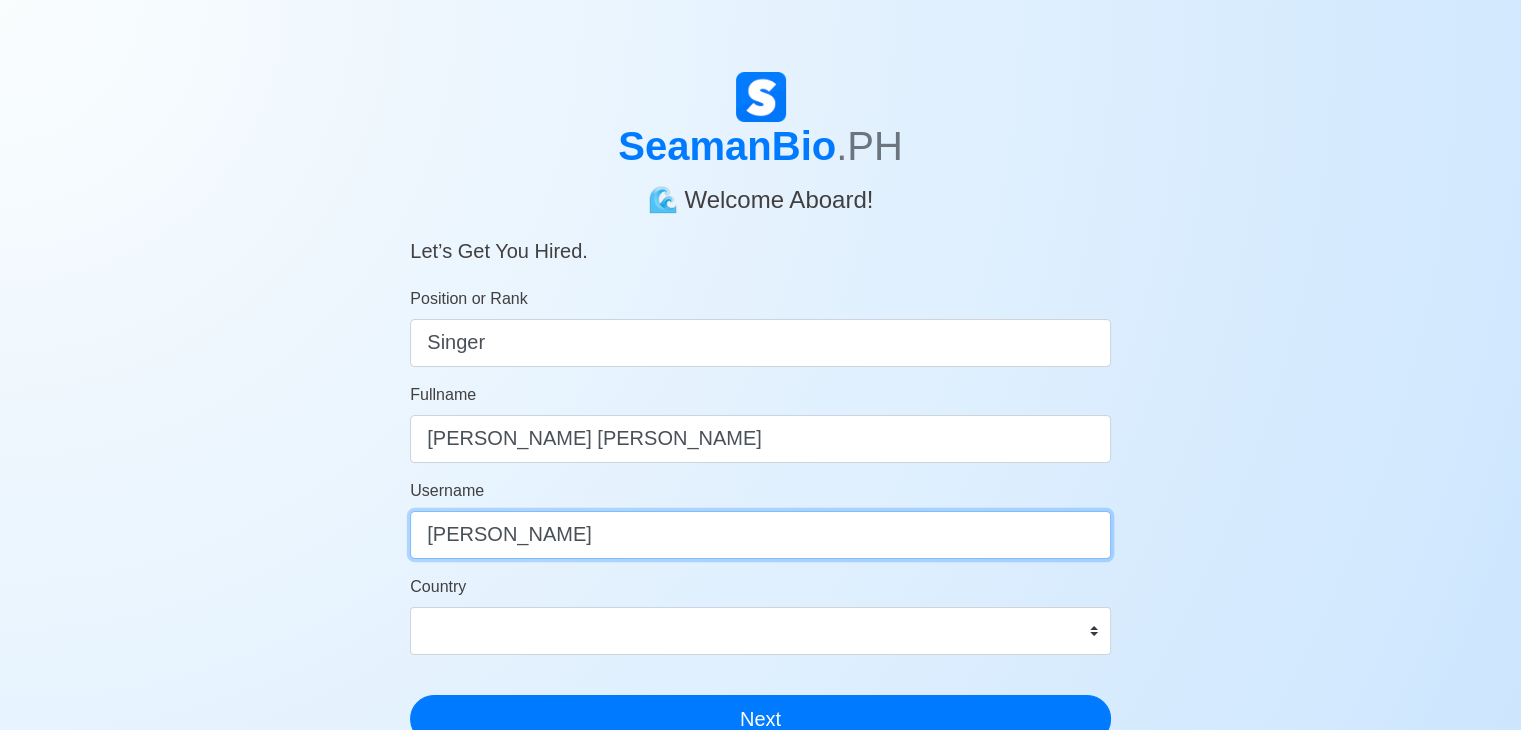 type on "Nikki" 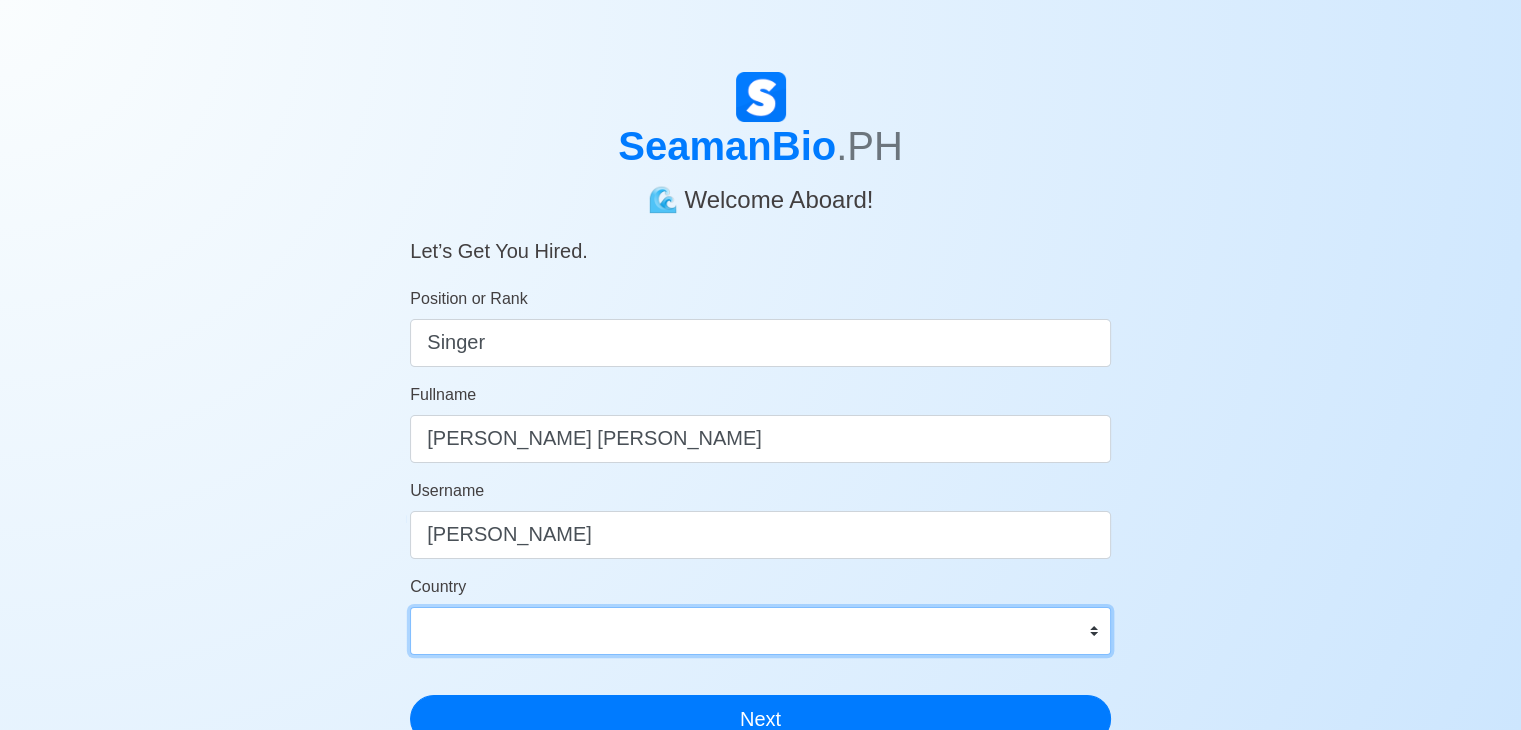 click on "Afghanistan Åland Islands Albania Algeria American Samoa Andorra Angola Anguilla Antarctica Antigua and Barbuda Argentina Armenia Aruba Australia Austria Azerbaijan Bahamas Bahrain Bangladesh Barbados Belarus Belgium Belize Benin Bermuda Bhutan Bolivia, Plurinational State of Bonaire, Sint Eustatius and Saba Bosnia and Herzegovina Botswana Bouvet Island Brazil British Indian Ocean Territory Brunei Darussalam Bulgaria Burkina Faso Burundi Cabo Verde Cambodia Cameroon Canada Cayman Islands Central African Republic Chad Chile China Christmas Island Cocos (Keeling) Islands Colombia Comoros Congo Congo, Democratic Republic of the Cook Islands Costa Rica Croatia Cuba Curaçao Cyprus Czechia Côte d'Ivoire Denmark Djibouti Dominica Dominican Republic Ecuador Egypt El Salvador Equatorial Guinea Eritrea Estonia Eswatini Ethiopia Falkland Islands (Malvinas) Faroe Islands Fiji Finland France French Guiana French Polynesia French Southern Territories Gabon Gambia Georgia Germany Ghana Gibraltar Greece Greenland Grenada" at bounding box center (760, 631) 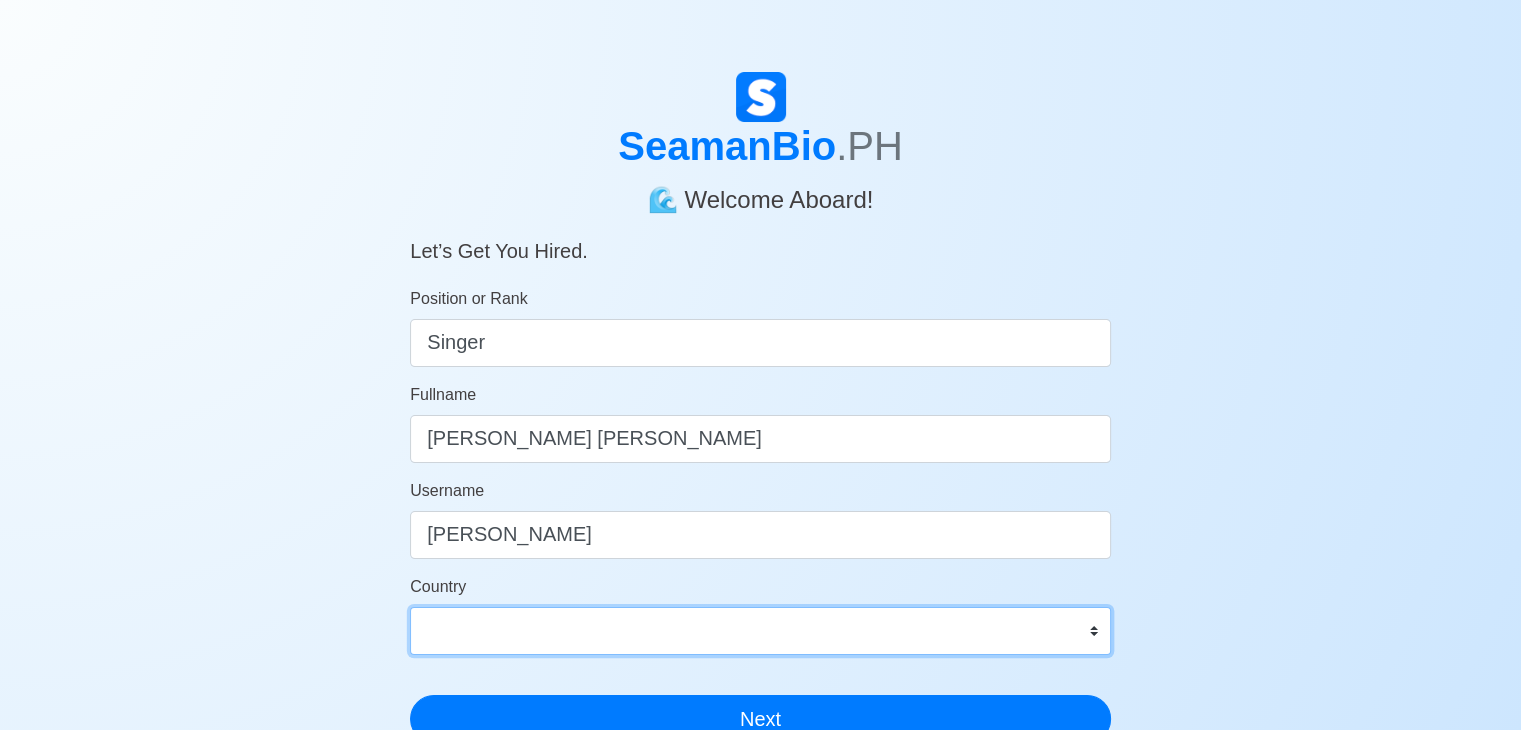 select on "PH" 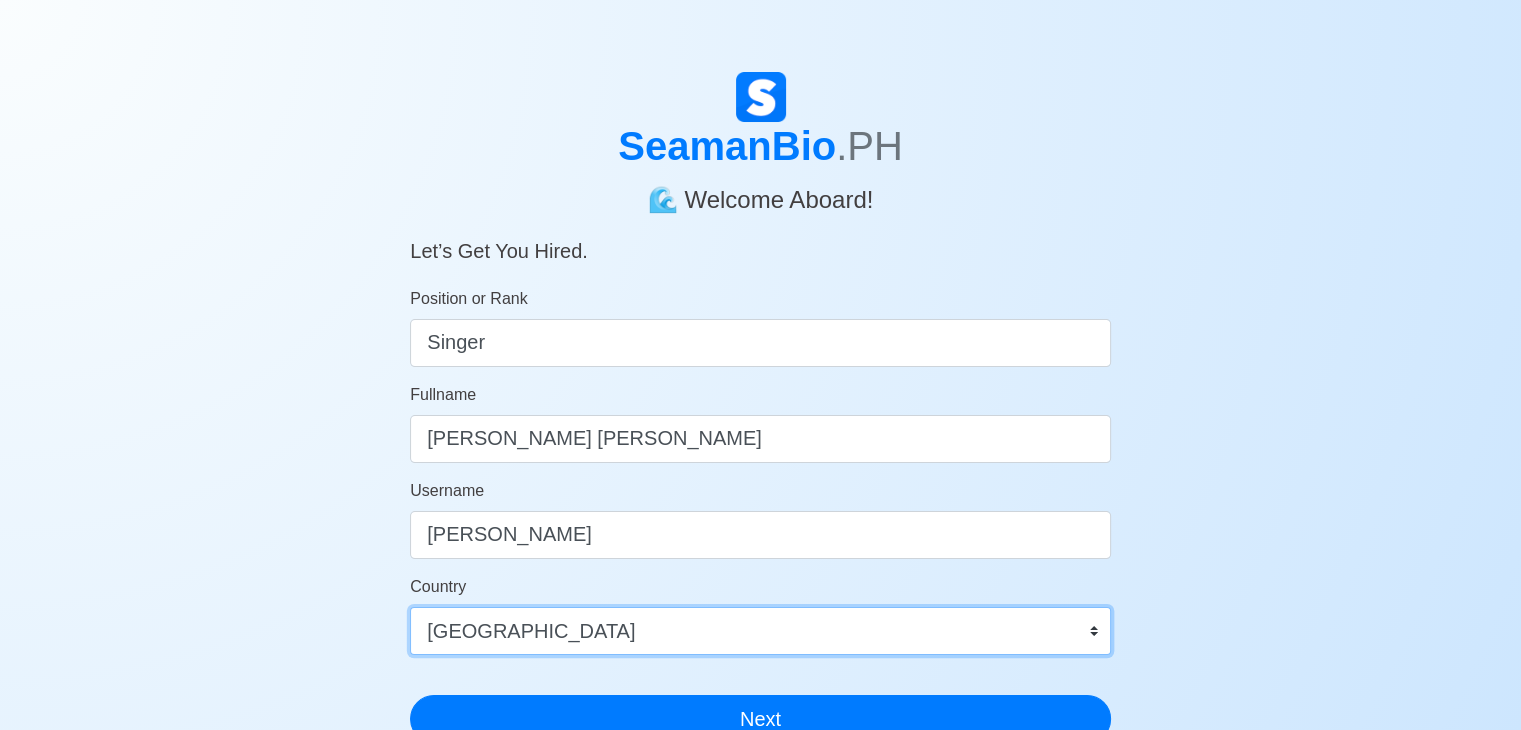 click on "Afghanistan Åland Islands Albania Algeria American Samoa Andorra Angola Anguilla Antarctica Antigua and Barbuda Argentina Armenia Aruba Australia Austria Azerbaijan Bahamas Bahrain Bangladesh Barbados Belarus Belgium Belize Benin Bermuda Bhutan Bolivia, Plurinational State of Bonaire, Sint Eustatius and Saba Bosnia and Herzegovina Botswana Bouvet Island Brazil British Indian Ocean Territory Brunei Darussalam Bulgaria Burkina Faso Burundi Cabo Verde Cambodia Cameroon Canada Cayman Islands Central African Republic Chad Chile China Christmas Island Cocos (Keeling) Islands Colombia Comoros Congo Congo, Democratic Republic of the Cook Islands Costa Rica Croatia Cuba Curaçao Cyprus Czechia Côte d'Ivoire Denmark Djibouti Dominica Dominican Republic Ecuador Egypt El Salvador Equatorial Guinea Eritrea Estonia Eswatini Ethiopia Falkland Islands (Malvinas) Faroe Islands Fiji Finland France French Guiana French Polynesia French Southern Territories Gabon Gambia Georgia Germany Ghana Gibraltar Greece Greenland Grenada" at bounding box center [760, 631] 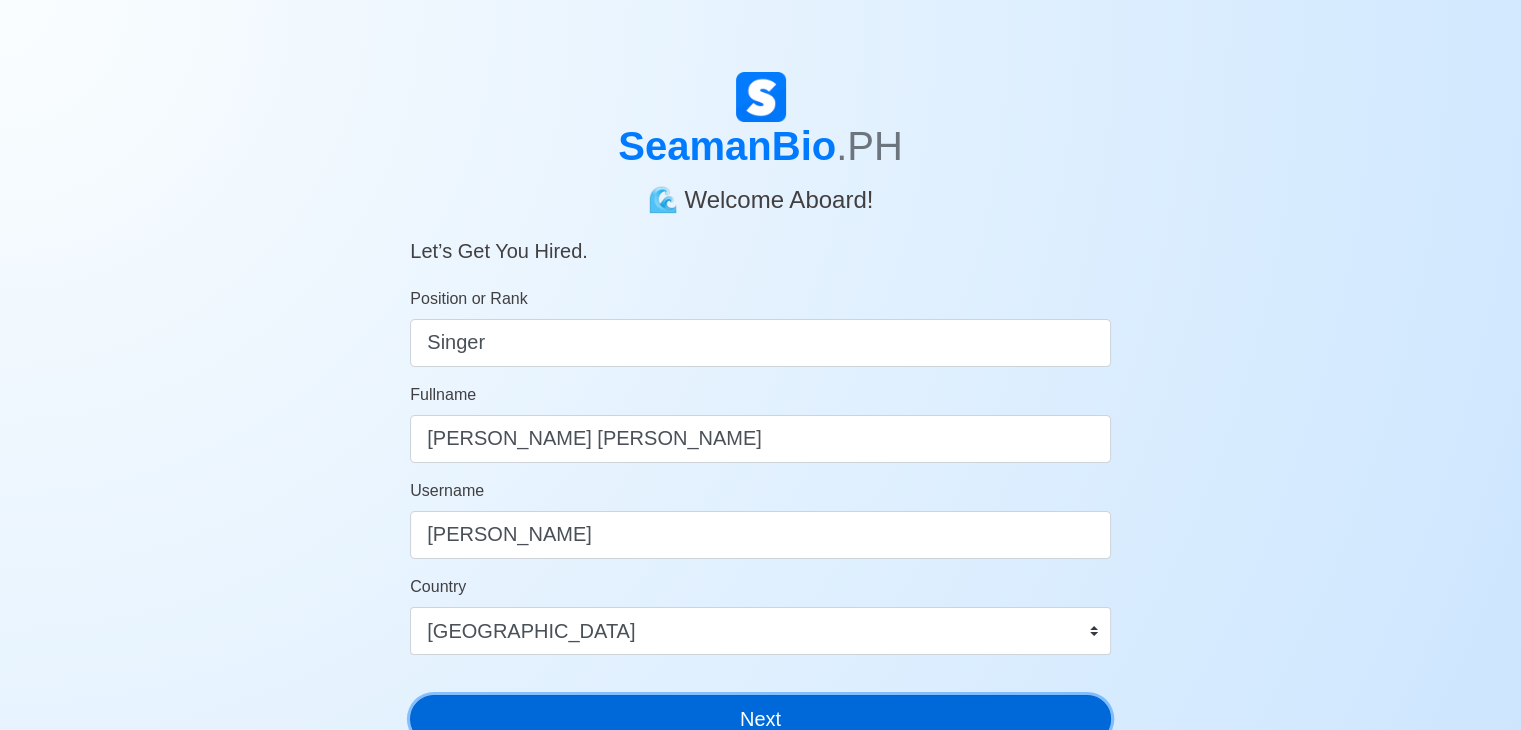 click on "Next" at bounding box center [760, 719] 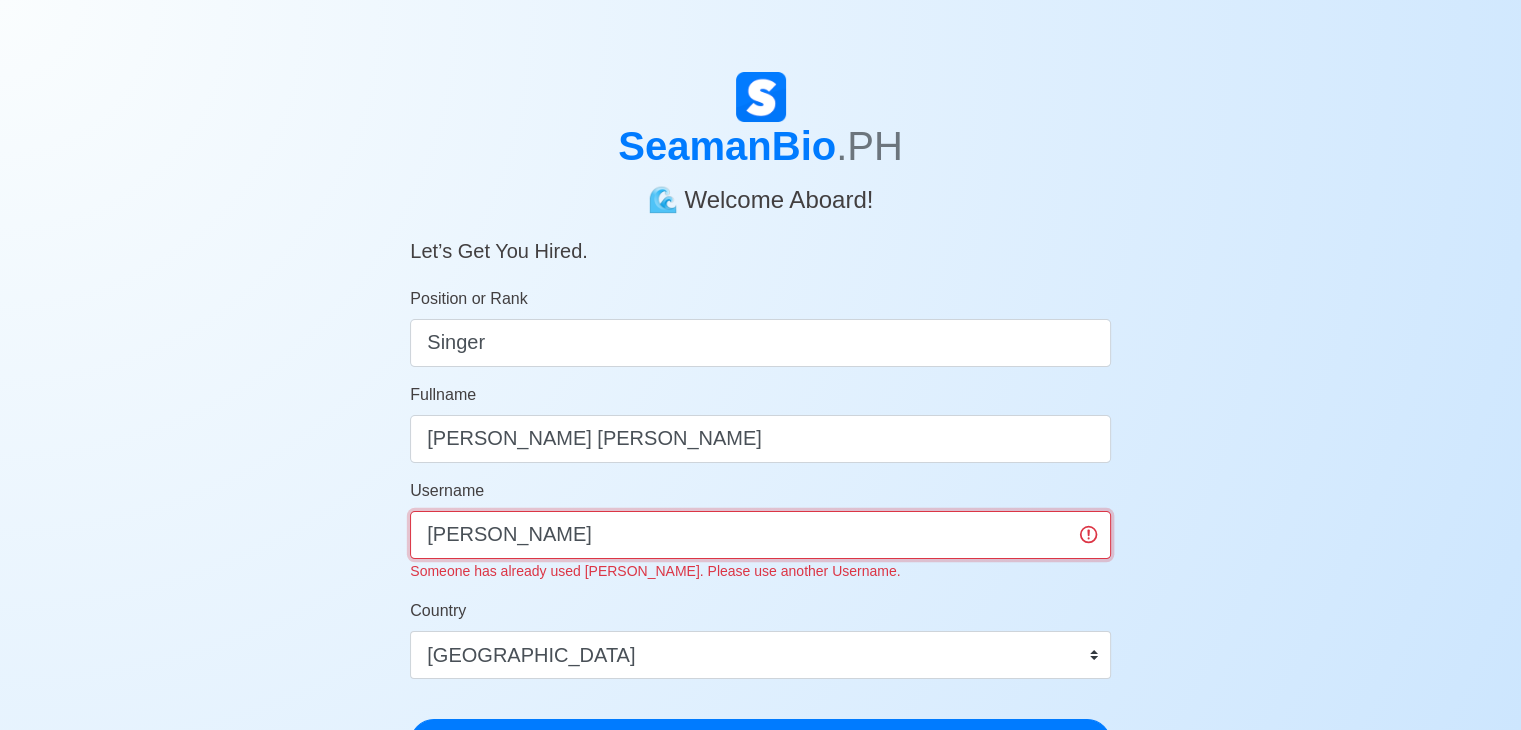 click on "Nikki" at bounding box center [760, 535] 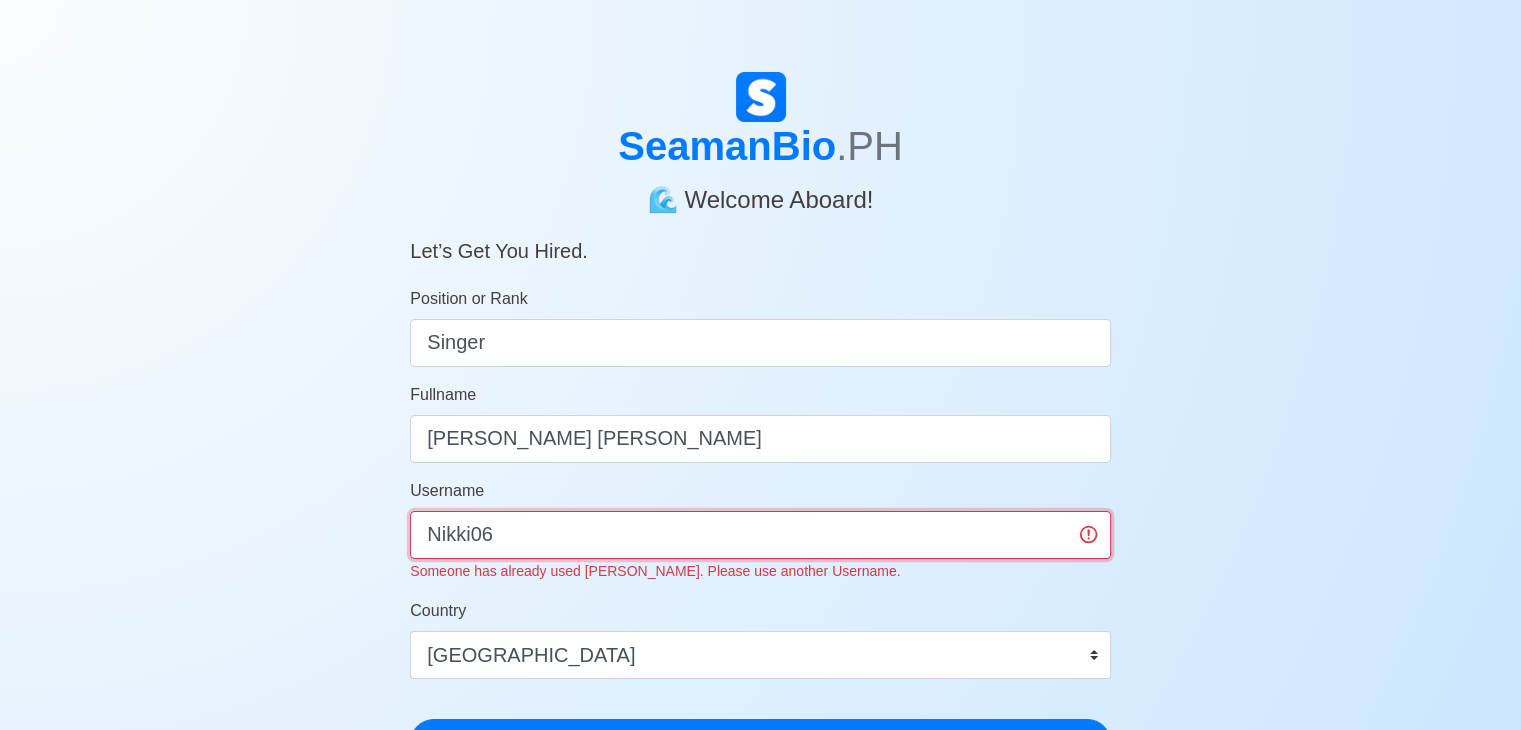 type on "Nikki06" 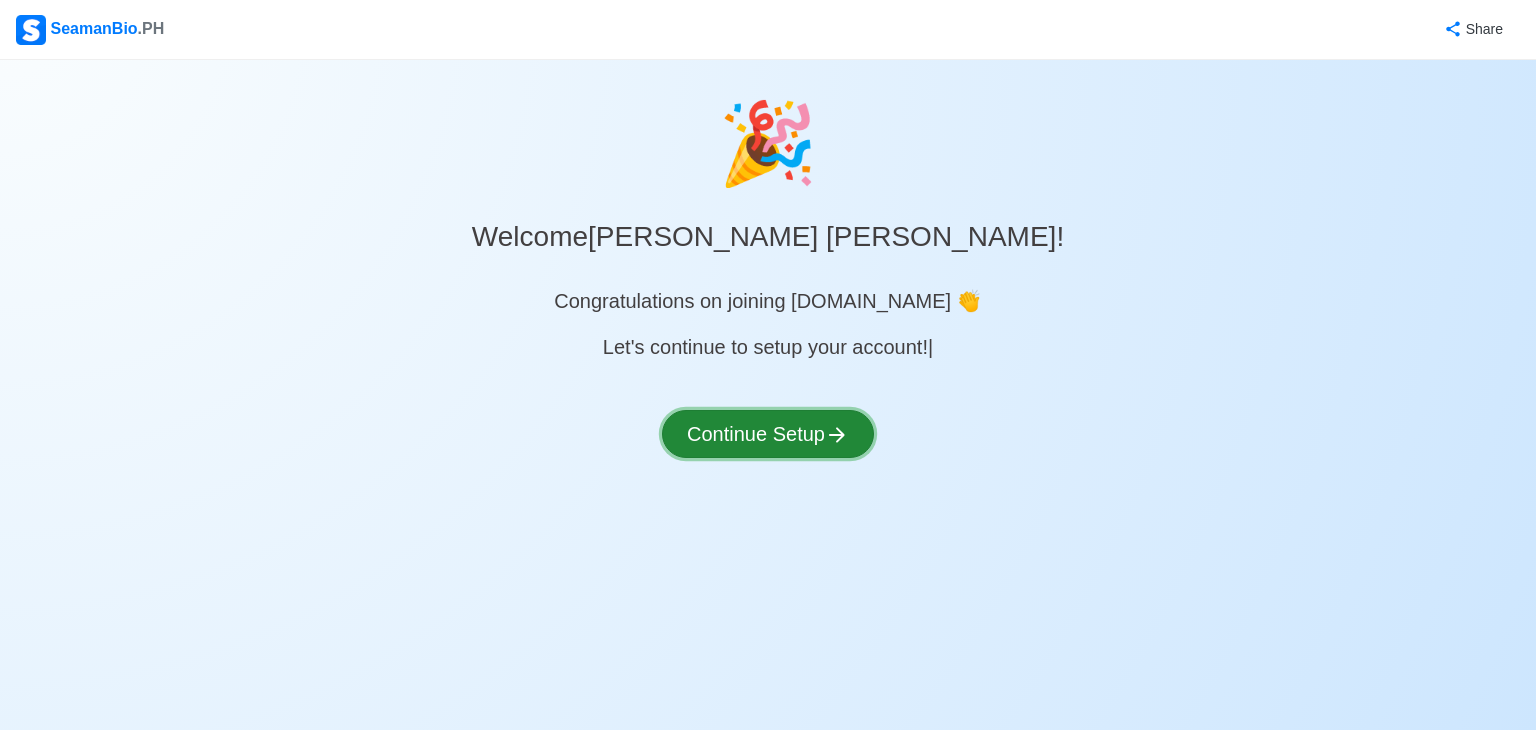 click 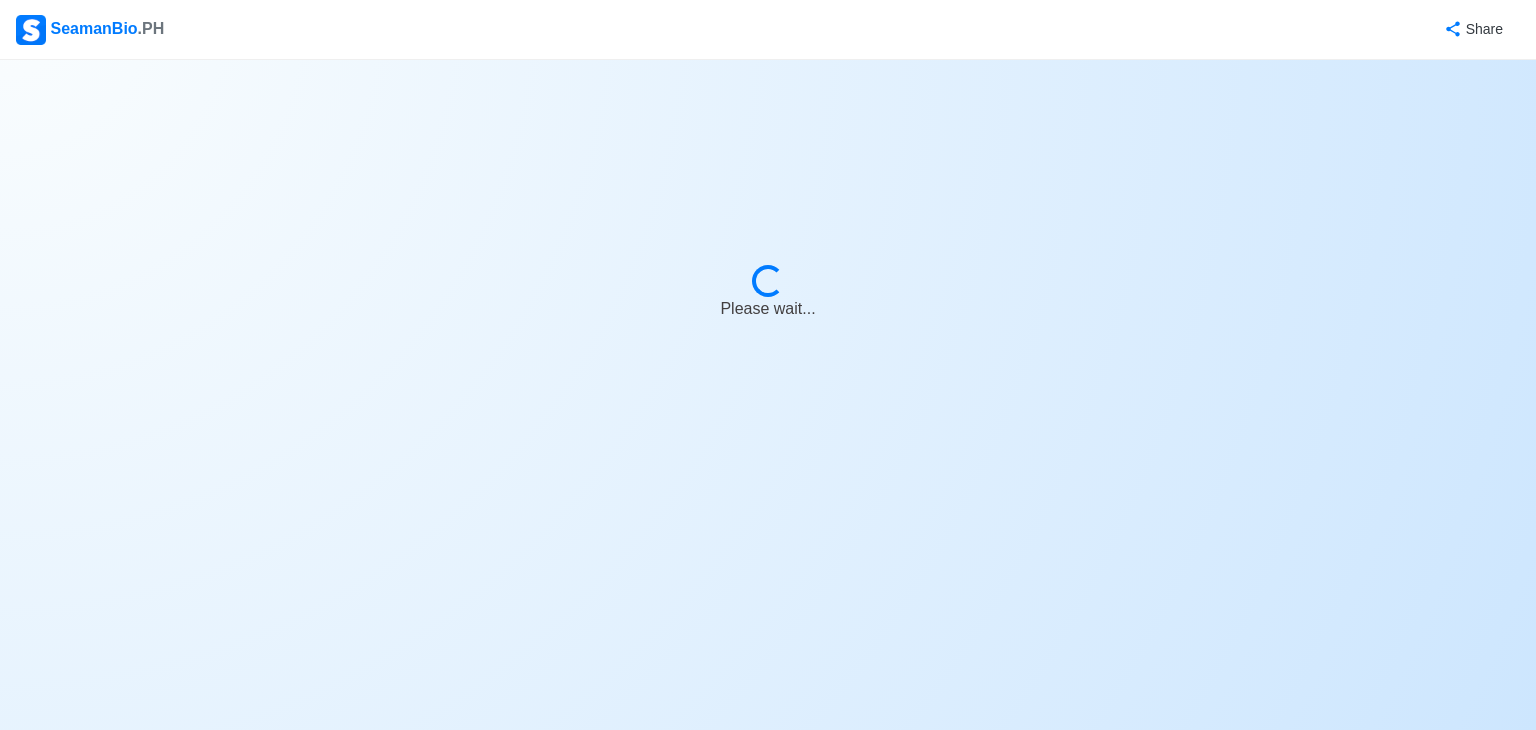 select on "Visible for Hiring" 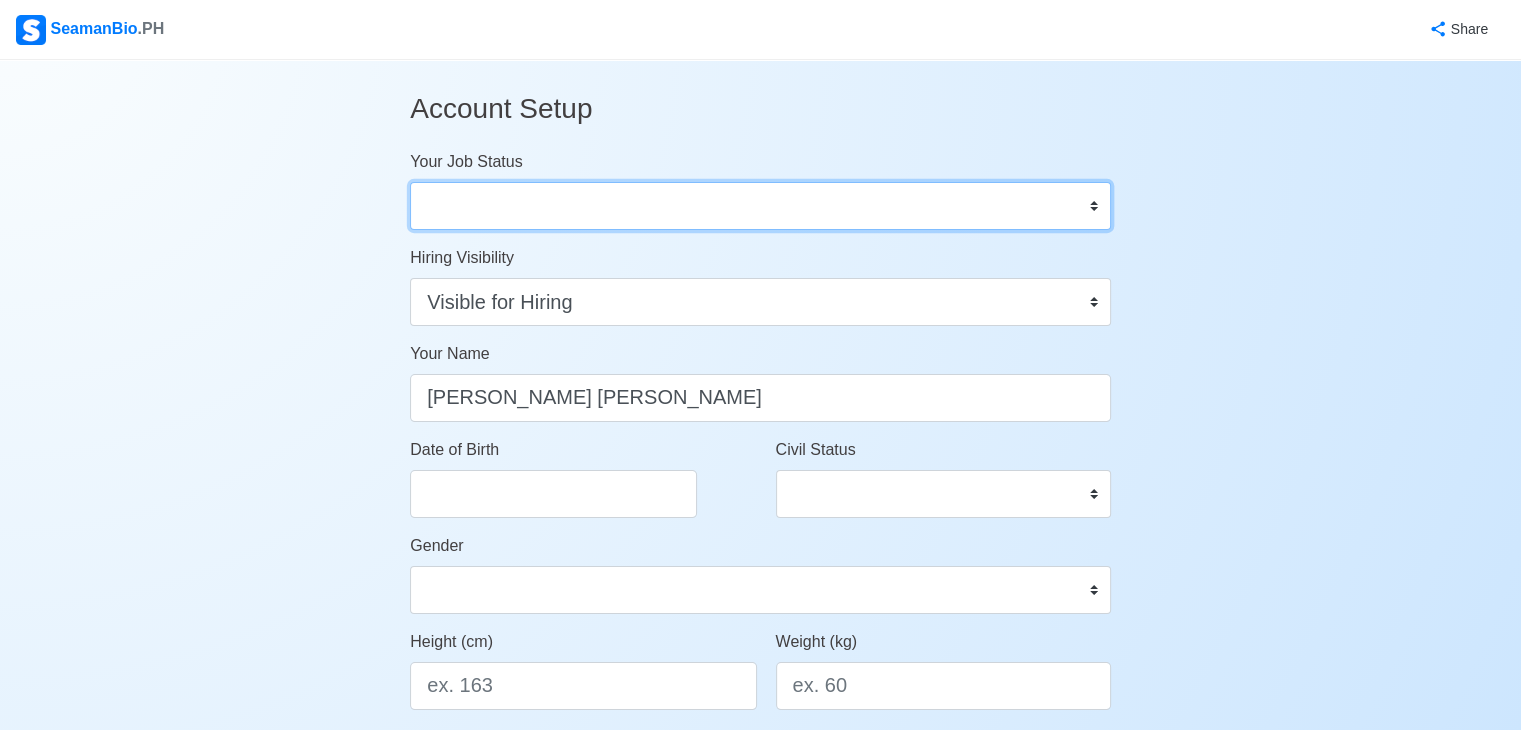 click on "Onboard Actively Looking for Job Not Looking for Job" at bounding box center [760, 206] 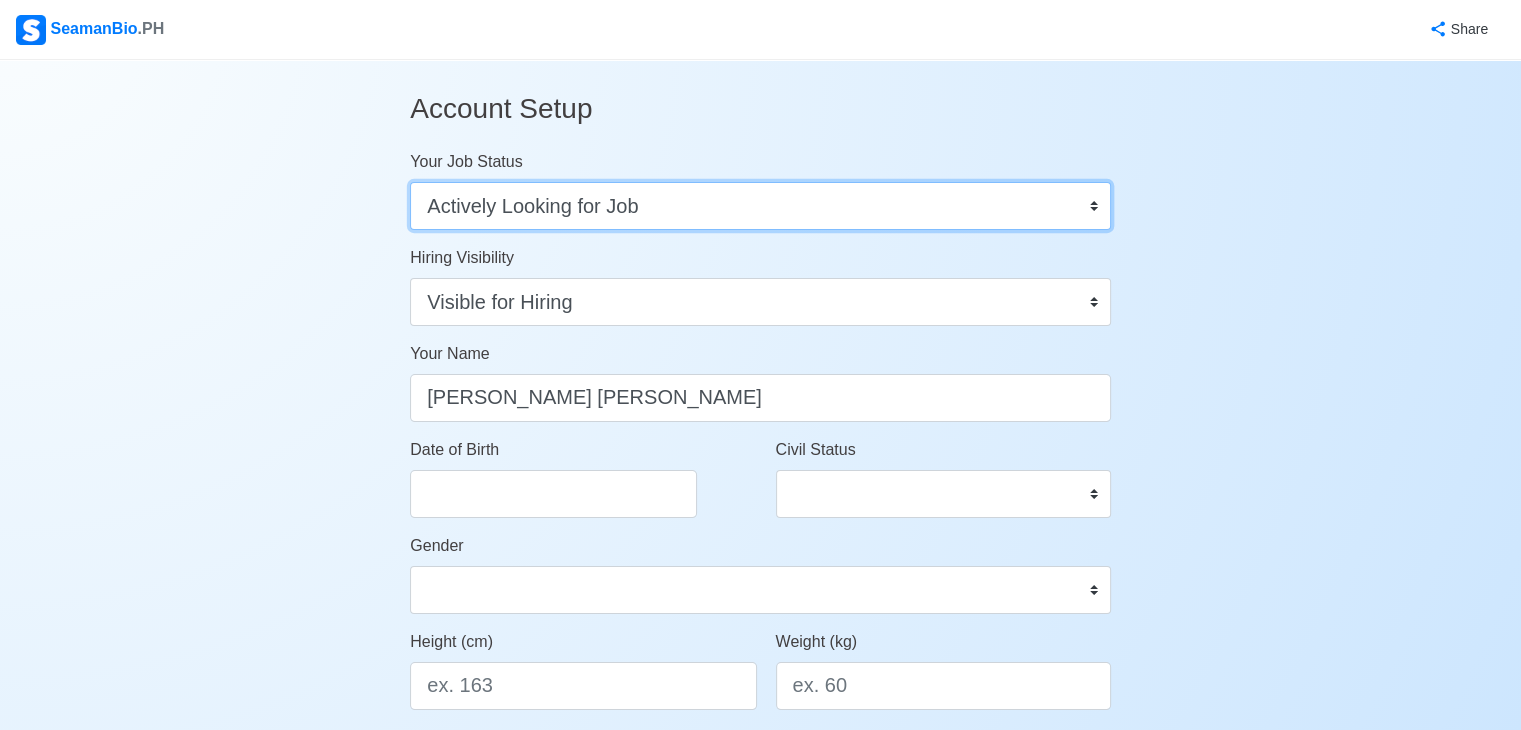 click on "Onboard Actively Looking for Job Not Looking for Job" at bounding box center [760, 206] 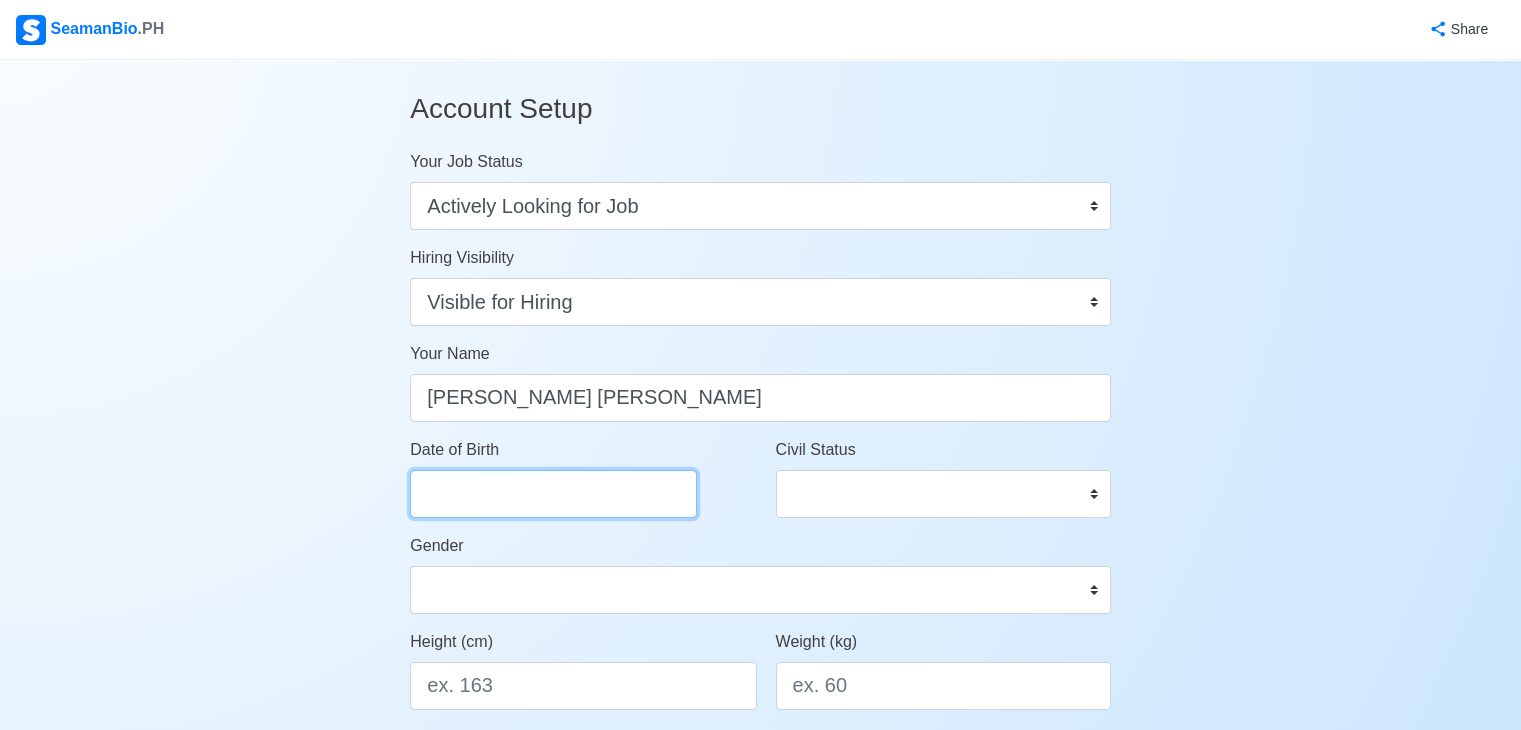 select on "****" 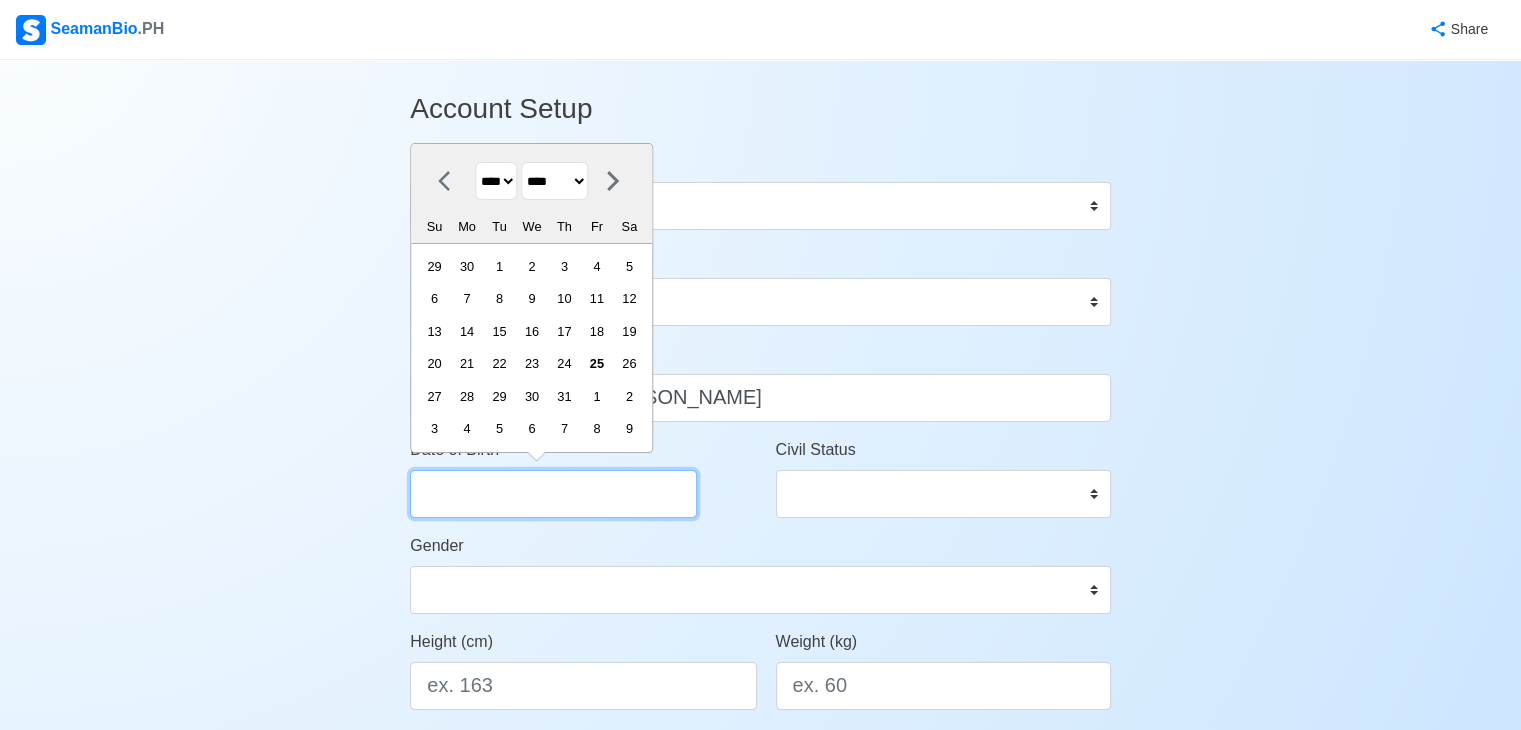 click on "Date of Birth" at bounding box center (553, 494) 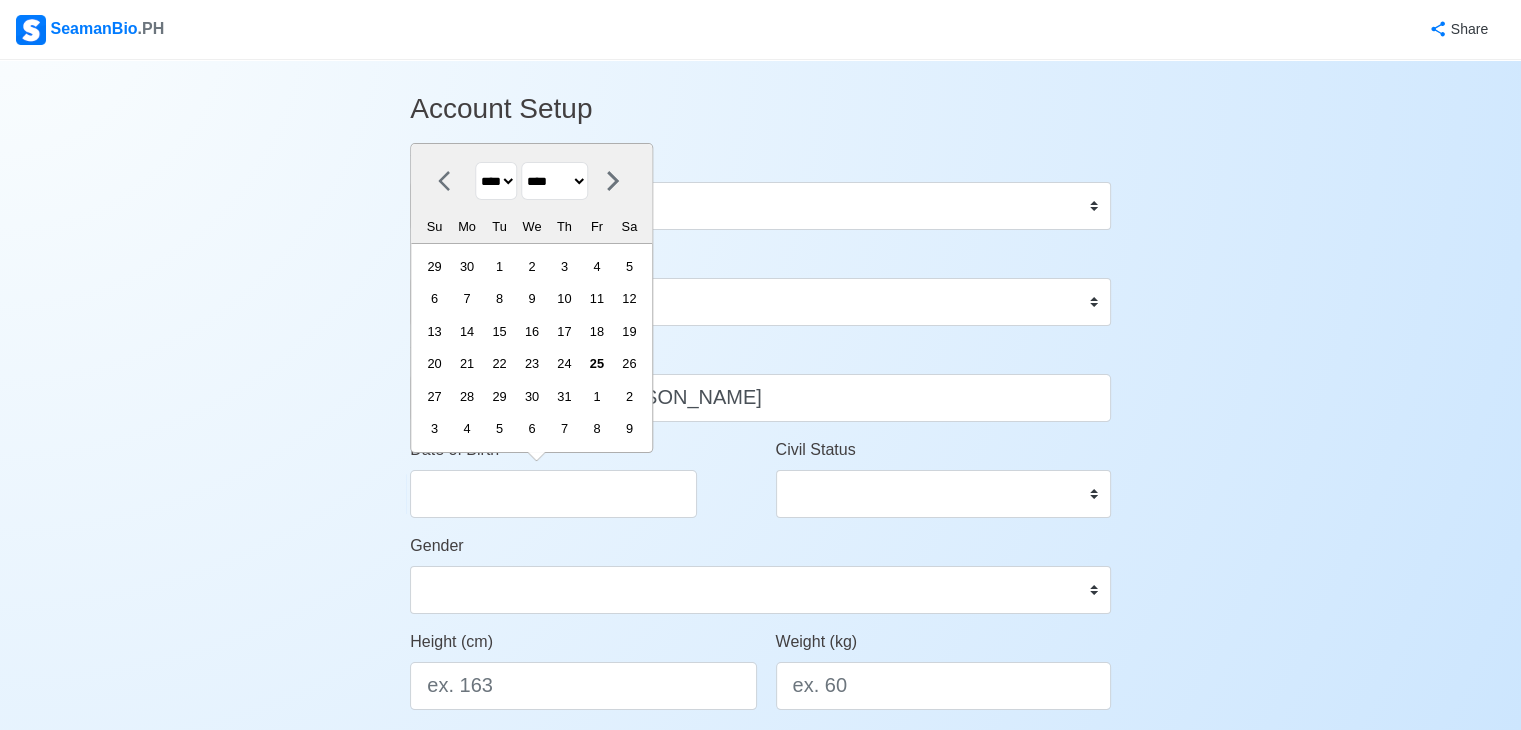 click on "**** **** **** **** **** **** **** **** **** **** **** **** **** **** **** **** **** **** **** **** **** **** **** **** **** **** **** **** **** **** **** **** **** **** **** **** **** **** **** **** **** **** **** **** **** **** **** **** **** **** **** **** **** **** **** **** **** **** **** **** **** **** **** **** **** **** **** **** **** **** **** **** **** **** **** **** **** **** **** **** **** **** **** **** **** **** **** **** **** **** **** **** **** **** **** **** **** **** **** **** **** **** **** **** **** ****" at bounding box center (496, 181) 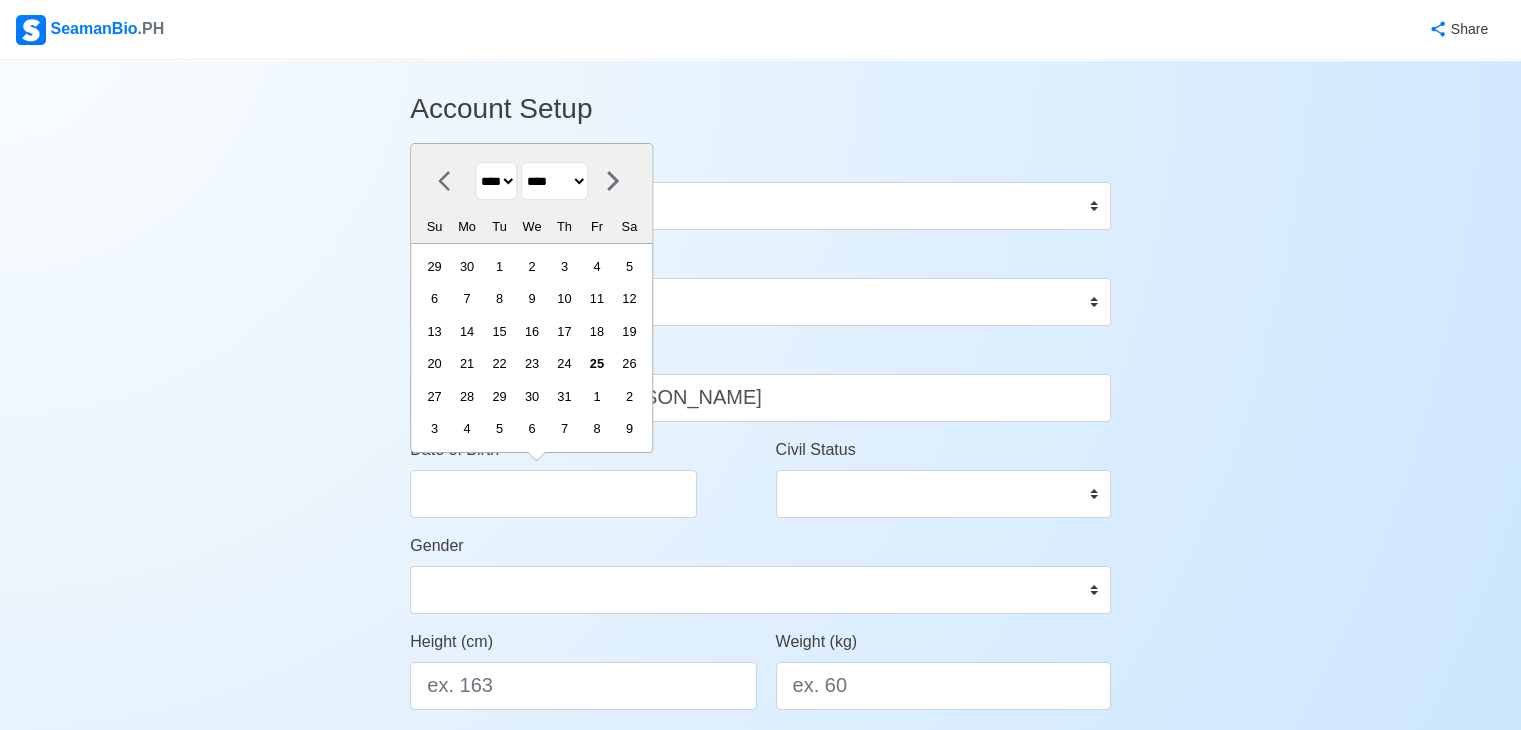 select on "****" 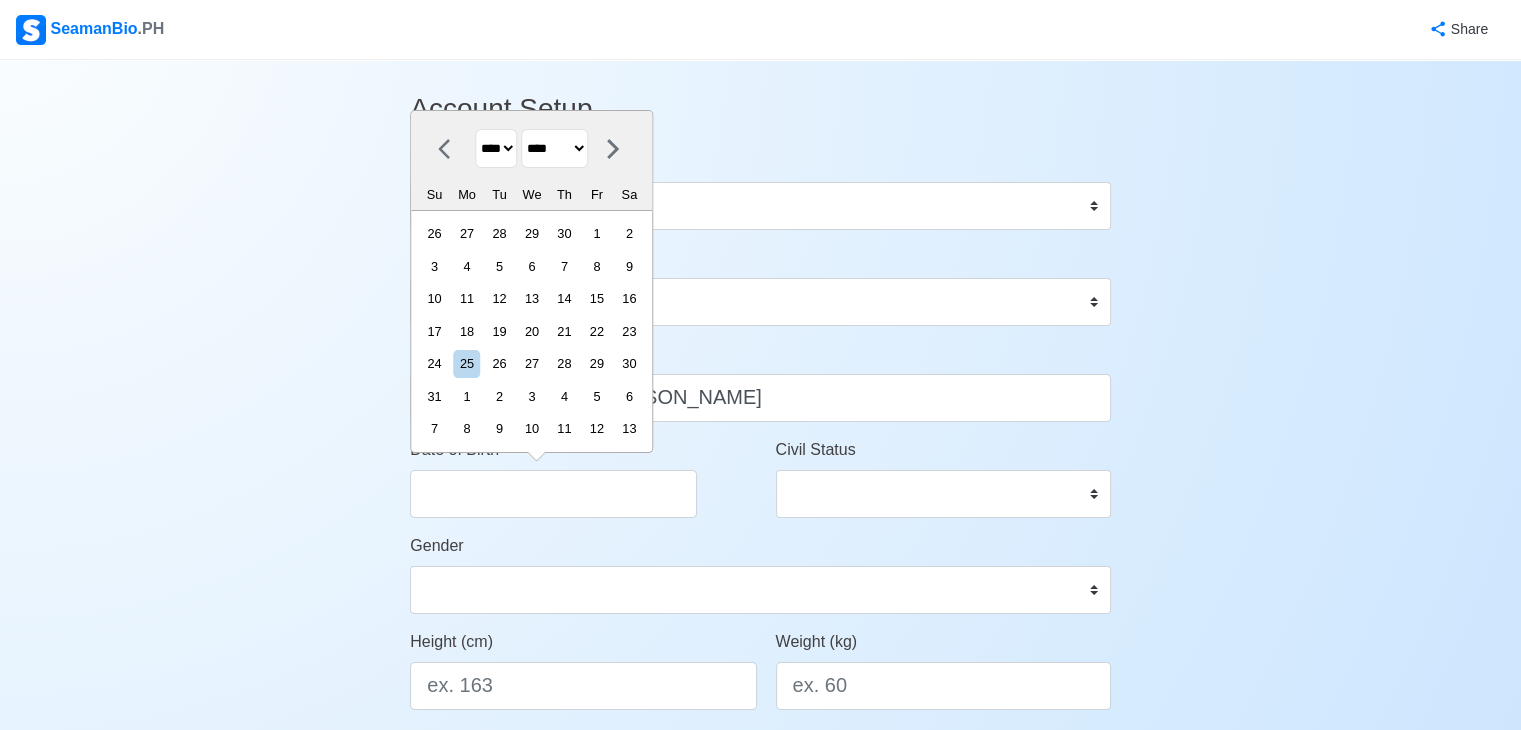 click on "******* ******** ***** ***** *** **** **** ****** ********* ******* ******** ********" at bounding box center [554, 148] 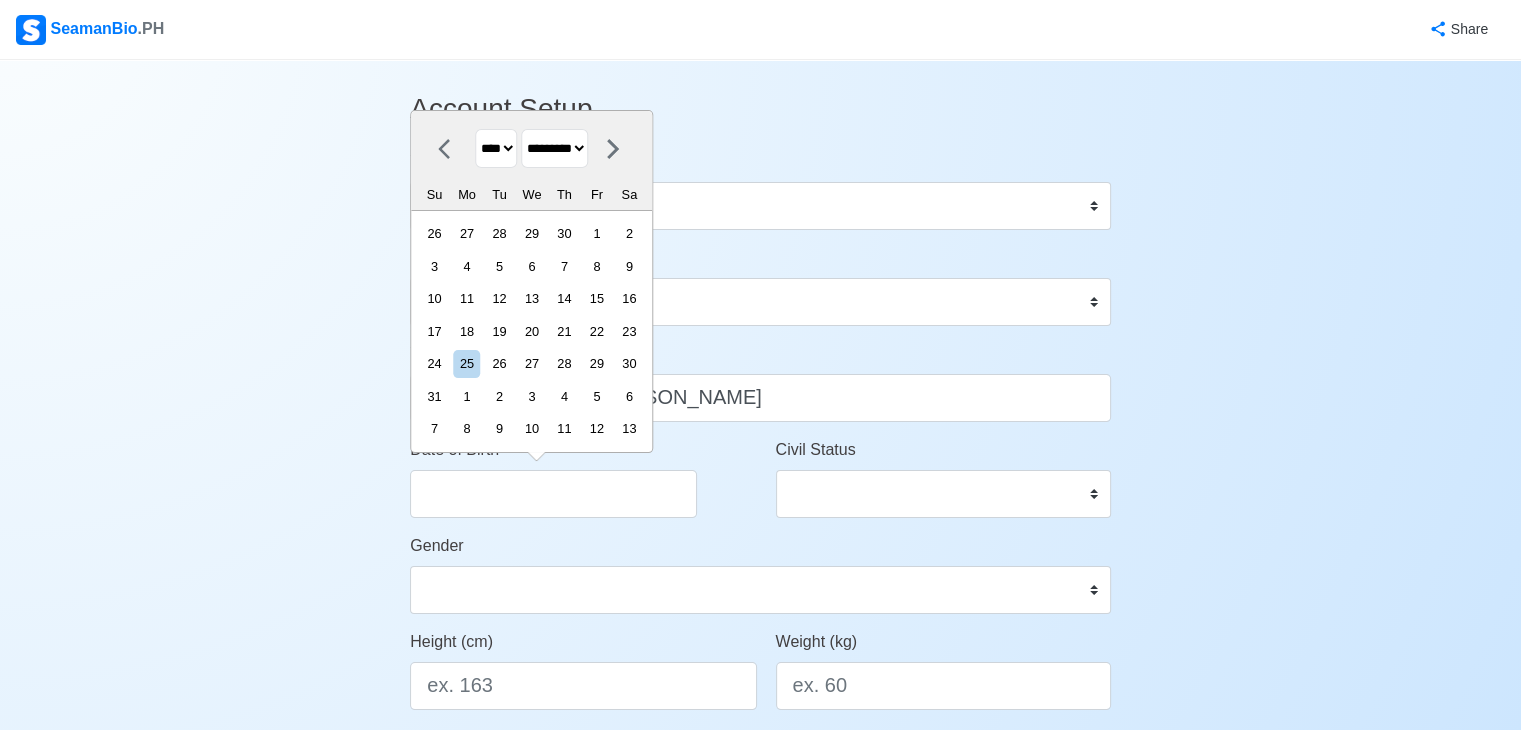 click on "******* ******** ***** ***** *** **** **** ****** ********* ******* ******** ********" at bounding box center [554, 148] 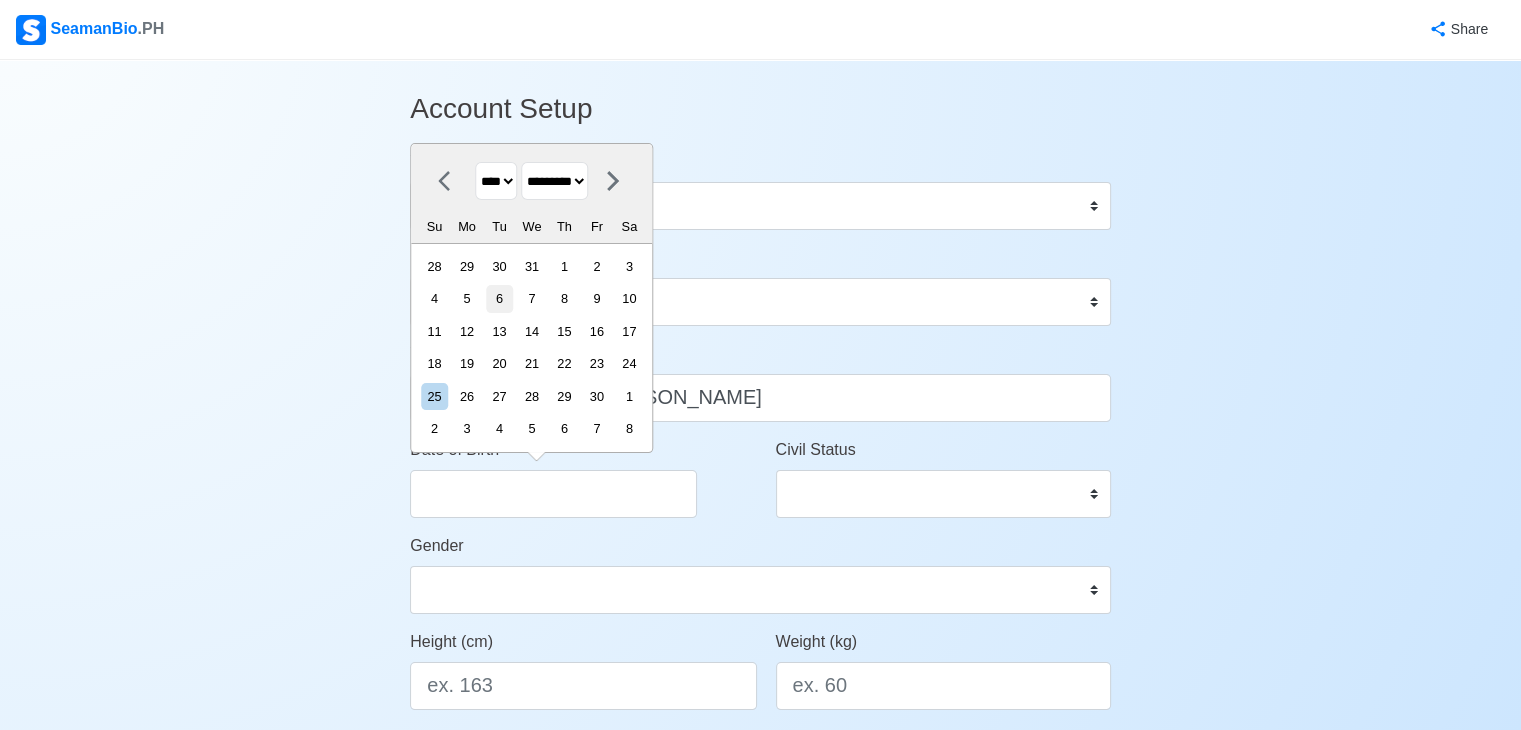 click on "6" at bounding box center (499, 298) 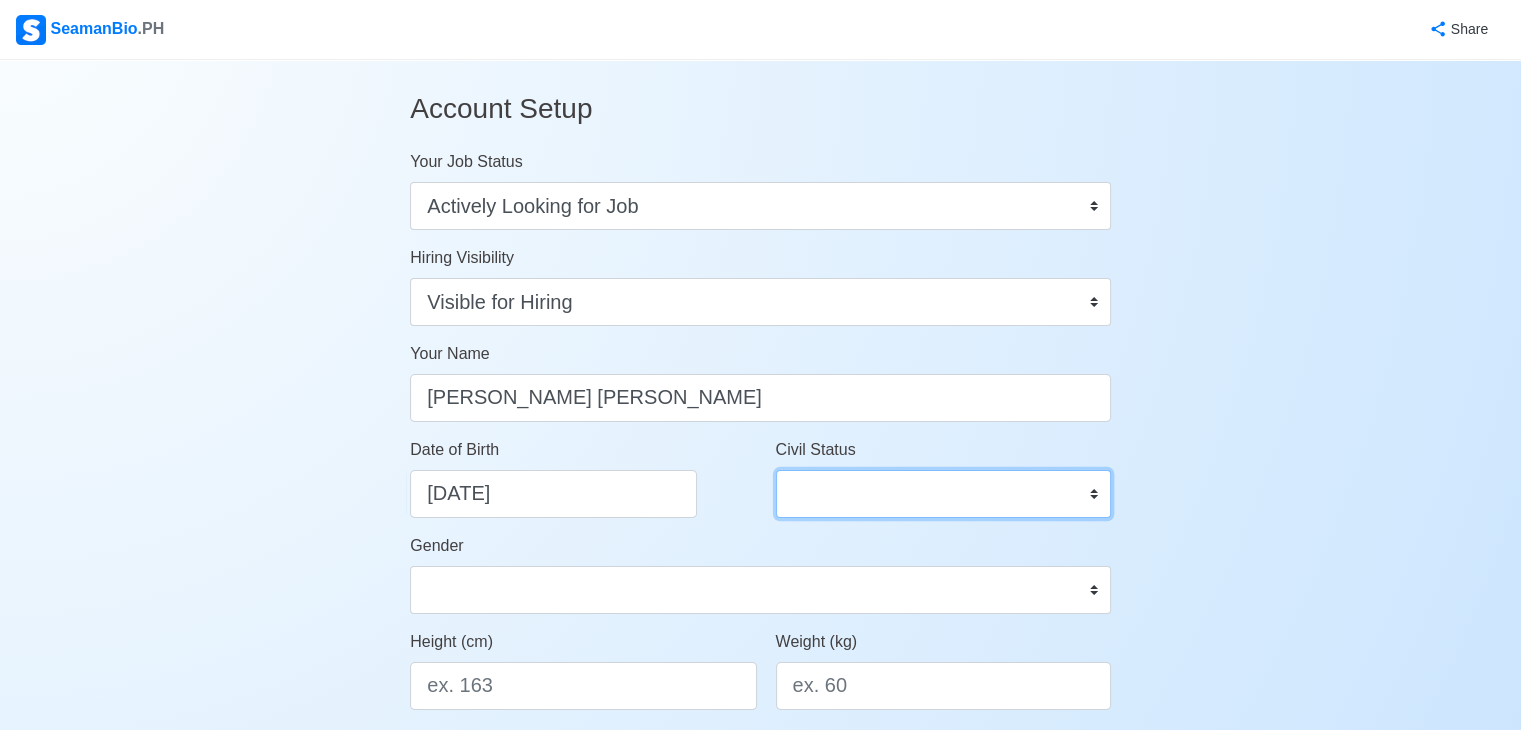 click on "Single Married Widowed Separated" at bounding box center (943, 494) 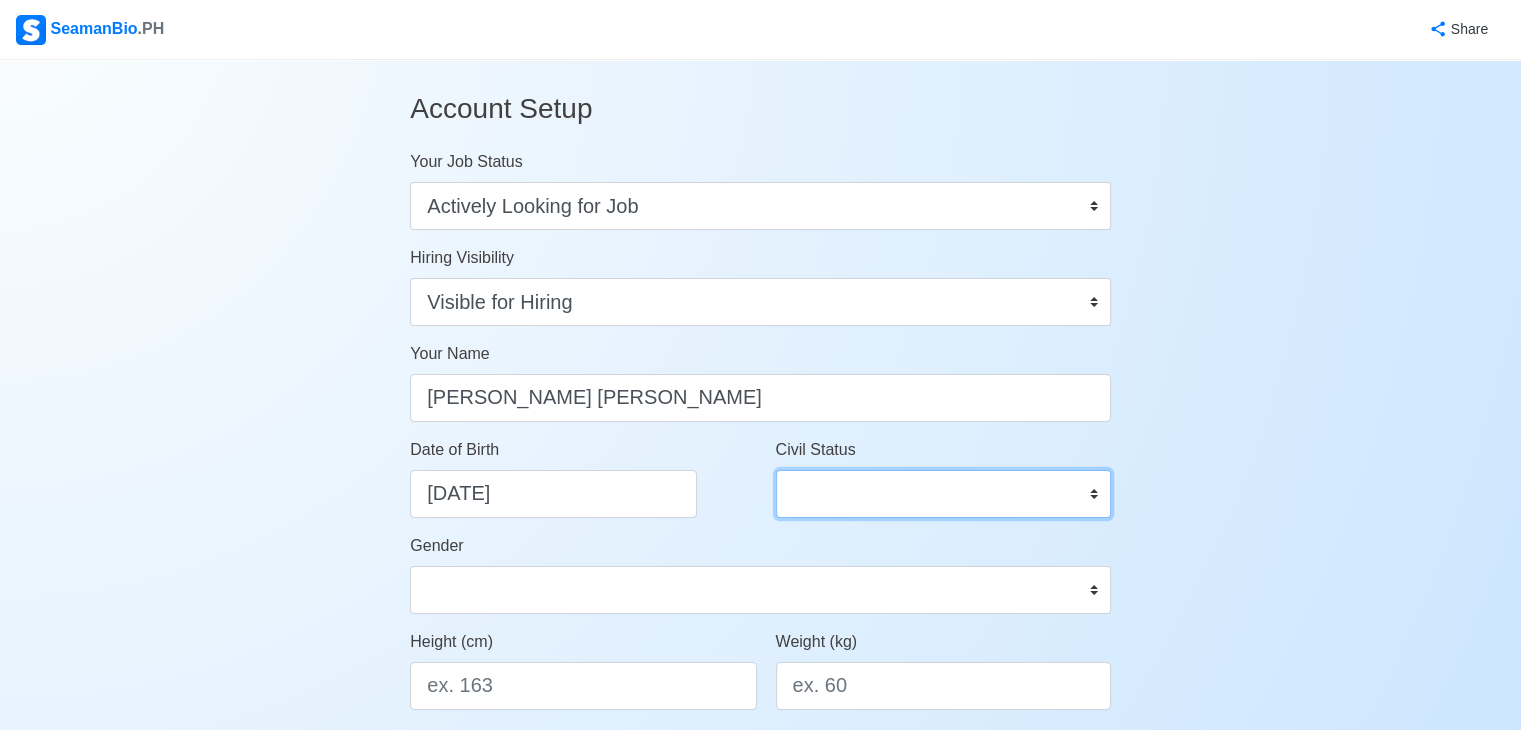 select on "Single" 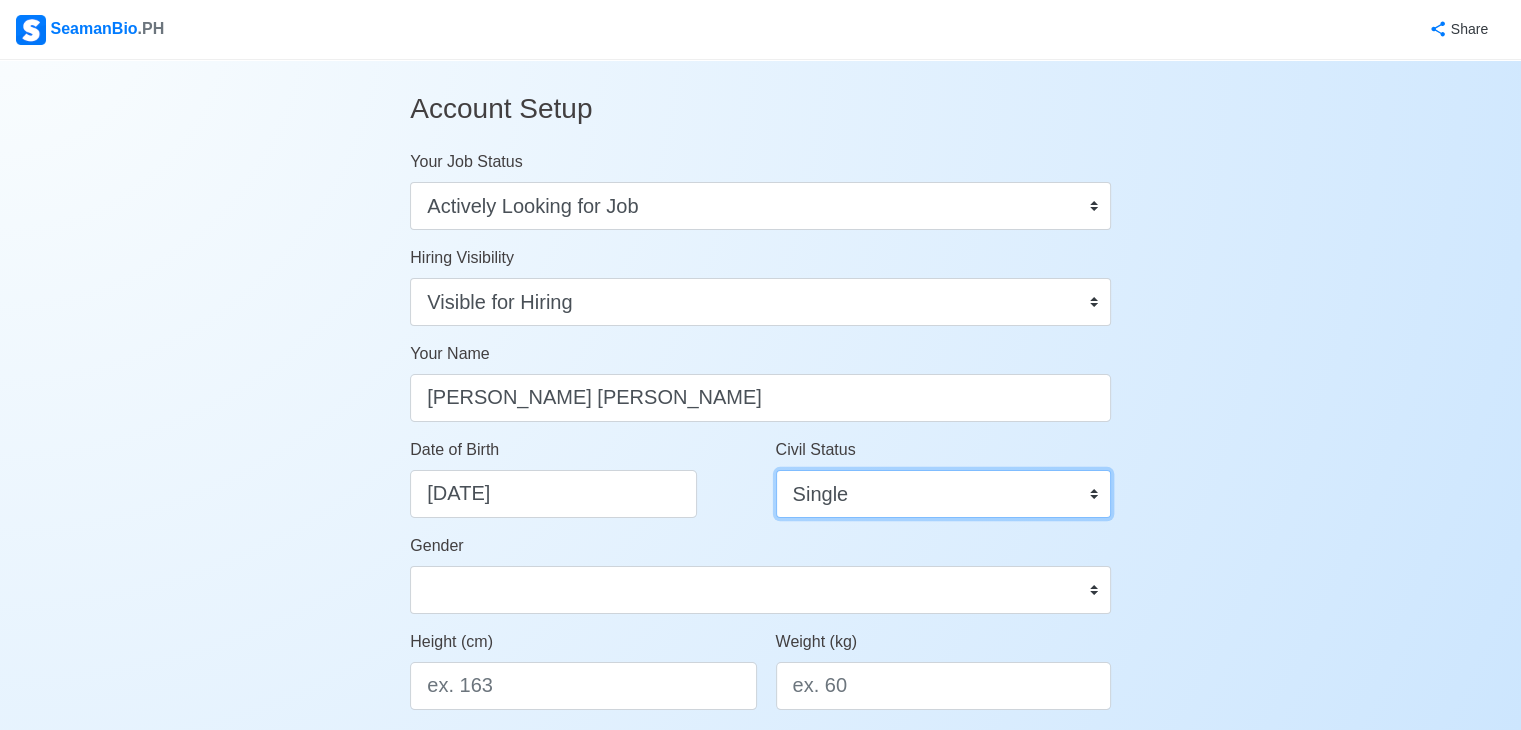 click on "Single Married Widowed Separated" at bounding box center [943, 494] 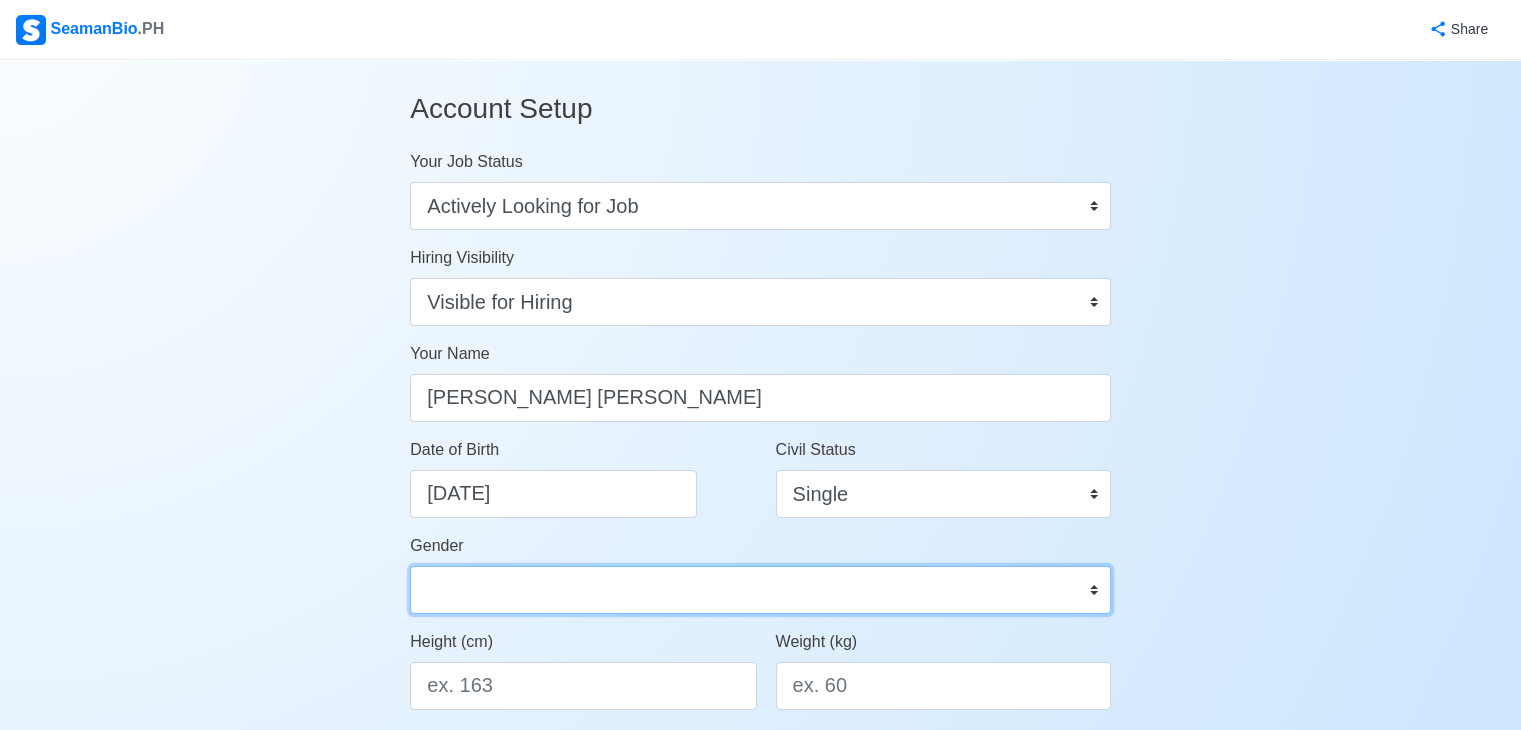 click on "Male Female" at bounding box center (760, 590) 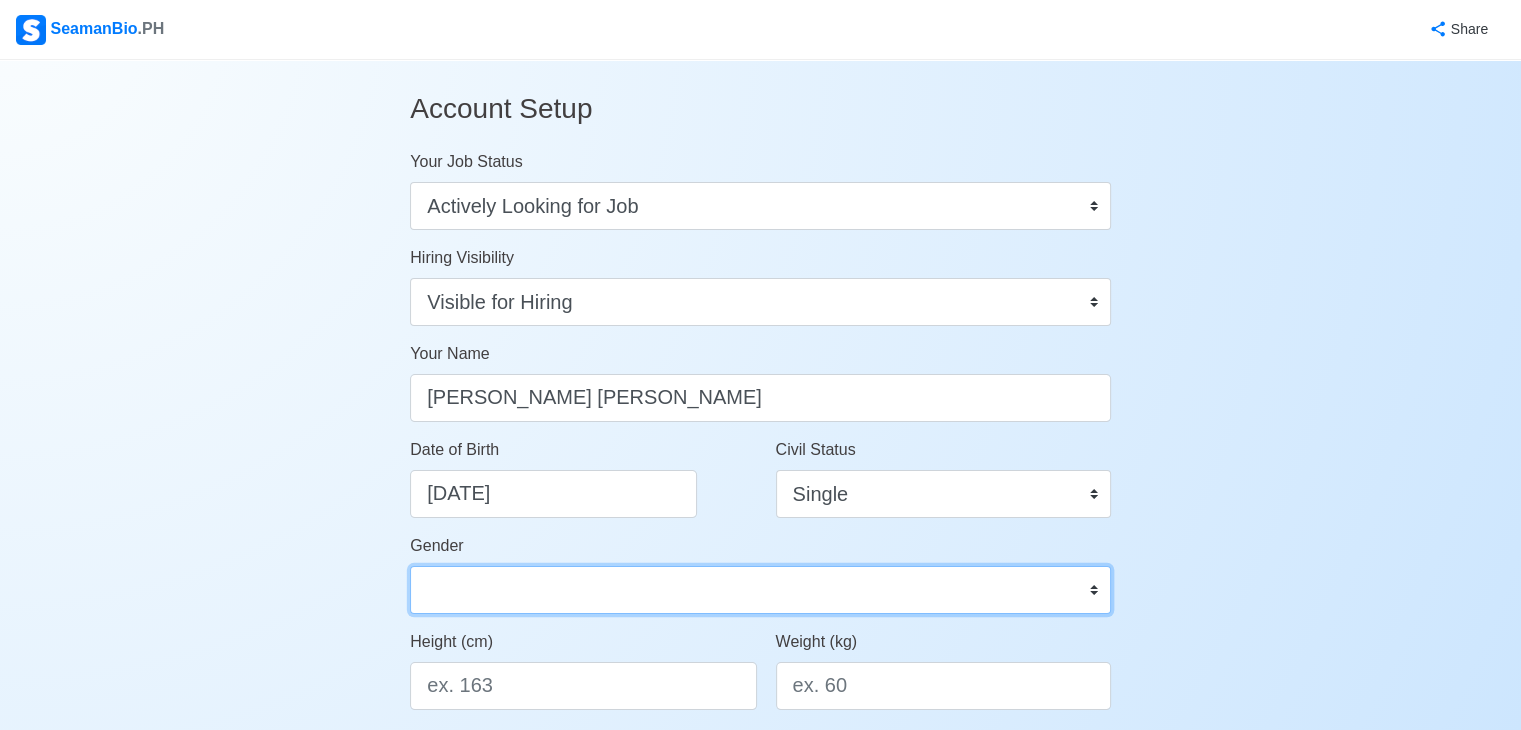 select on "Female" 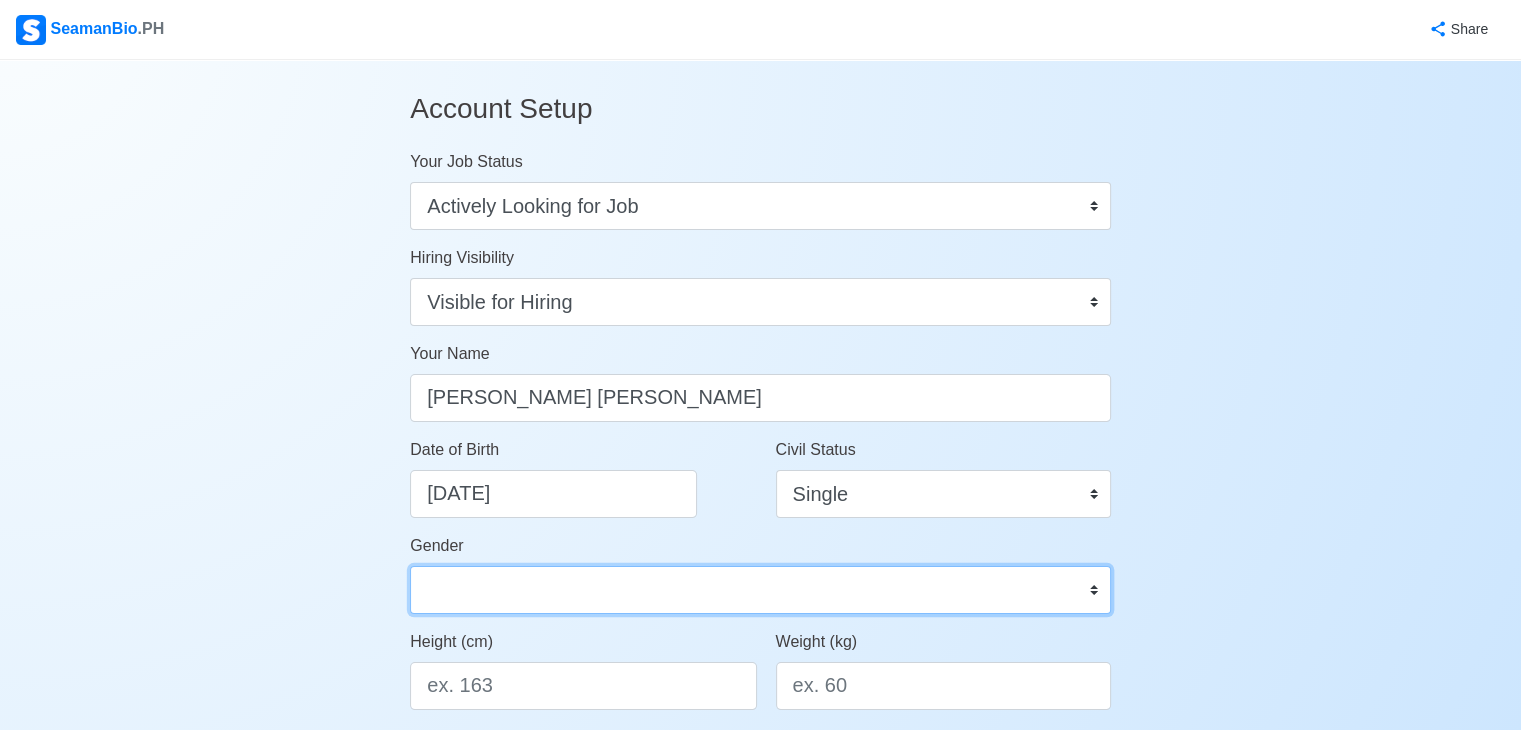 click on "Male Female" at bounding box center [760, 590] 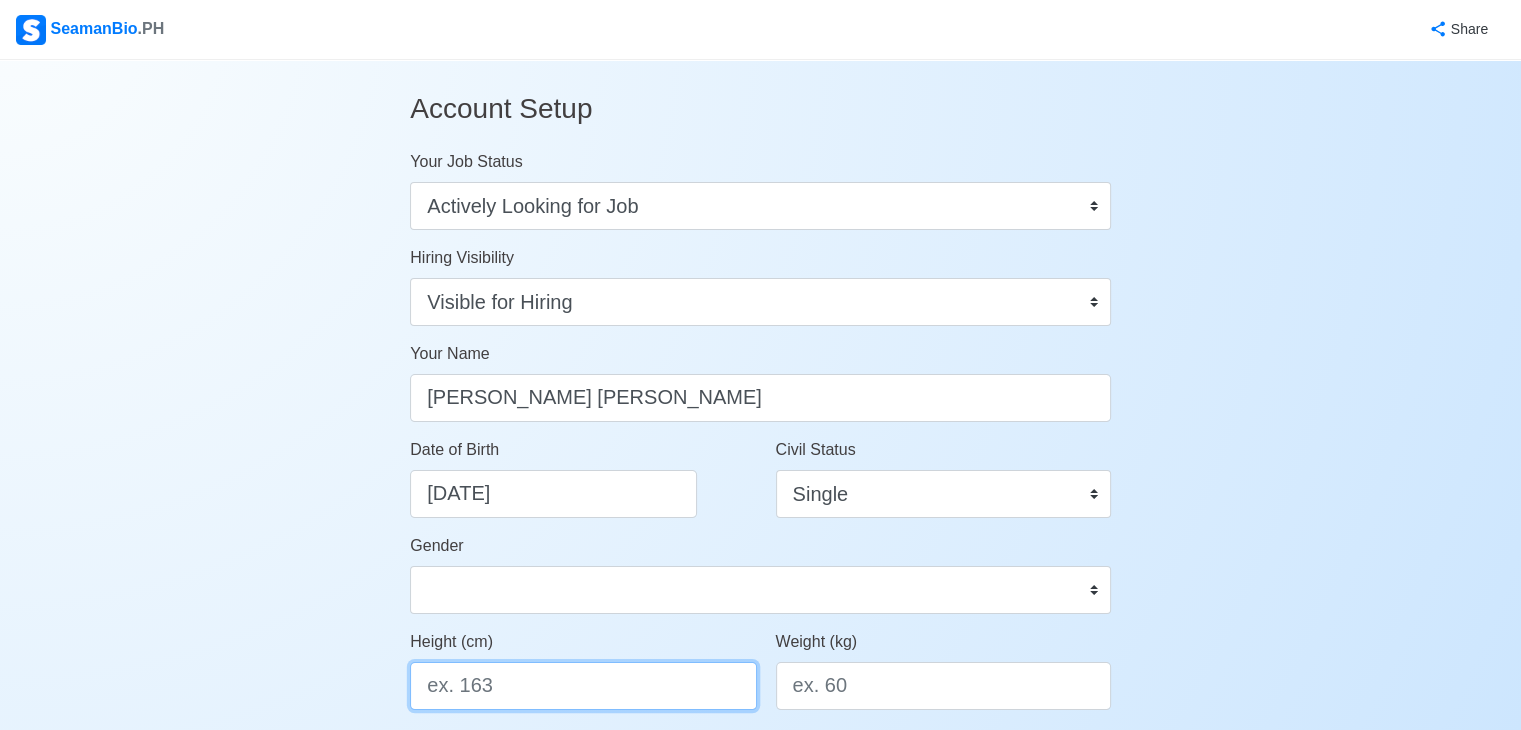 click on "Height (cm)" at bounding box center [583, 686] 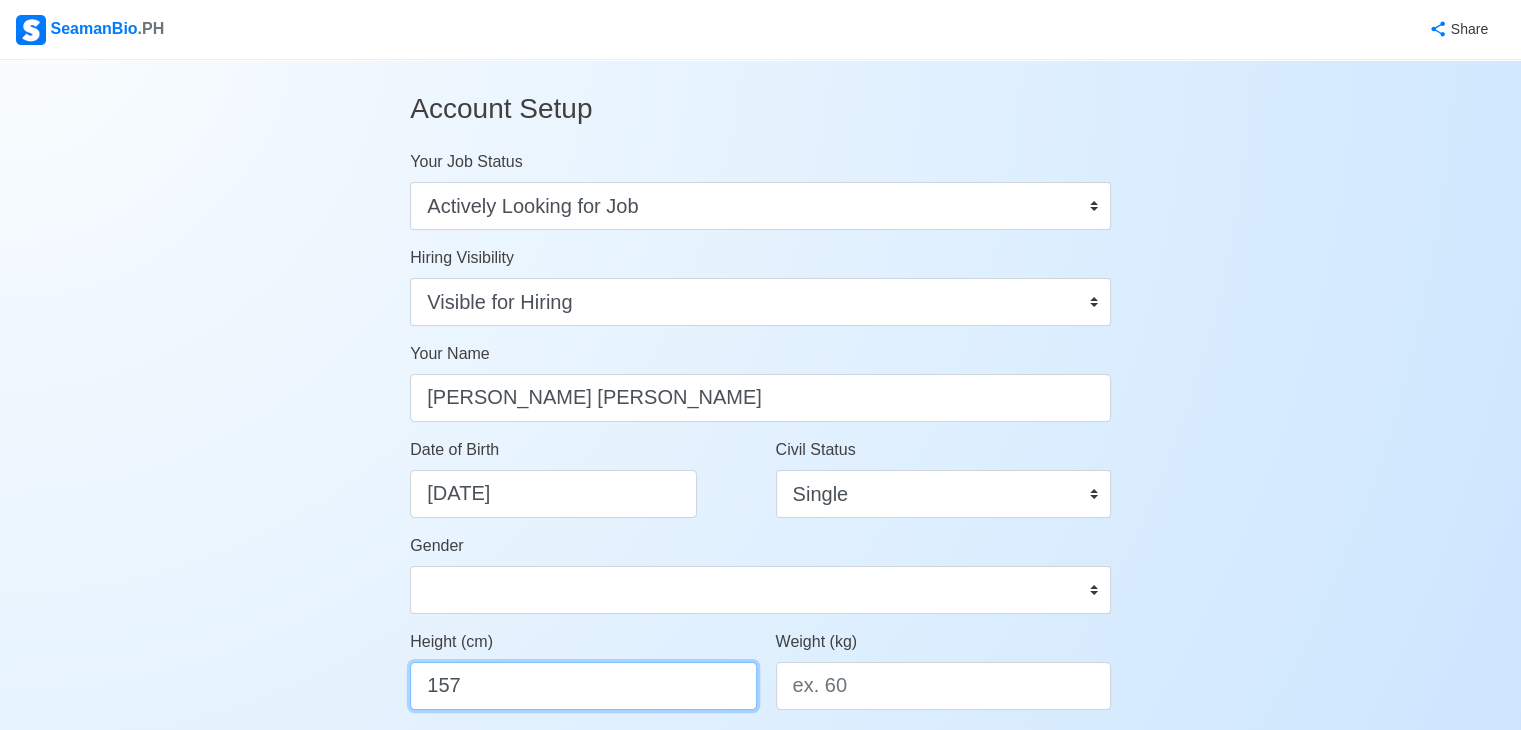 type on "157" 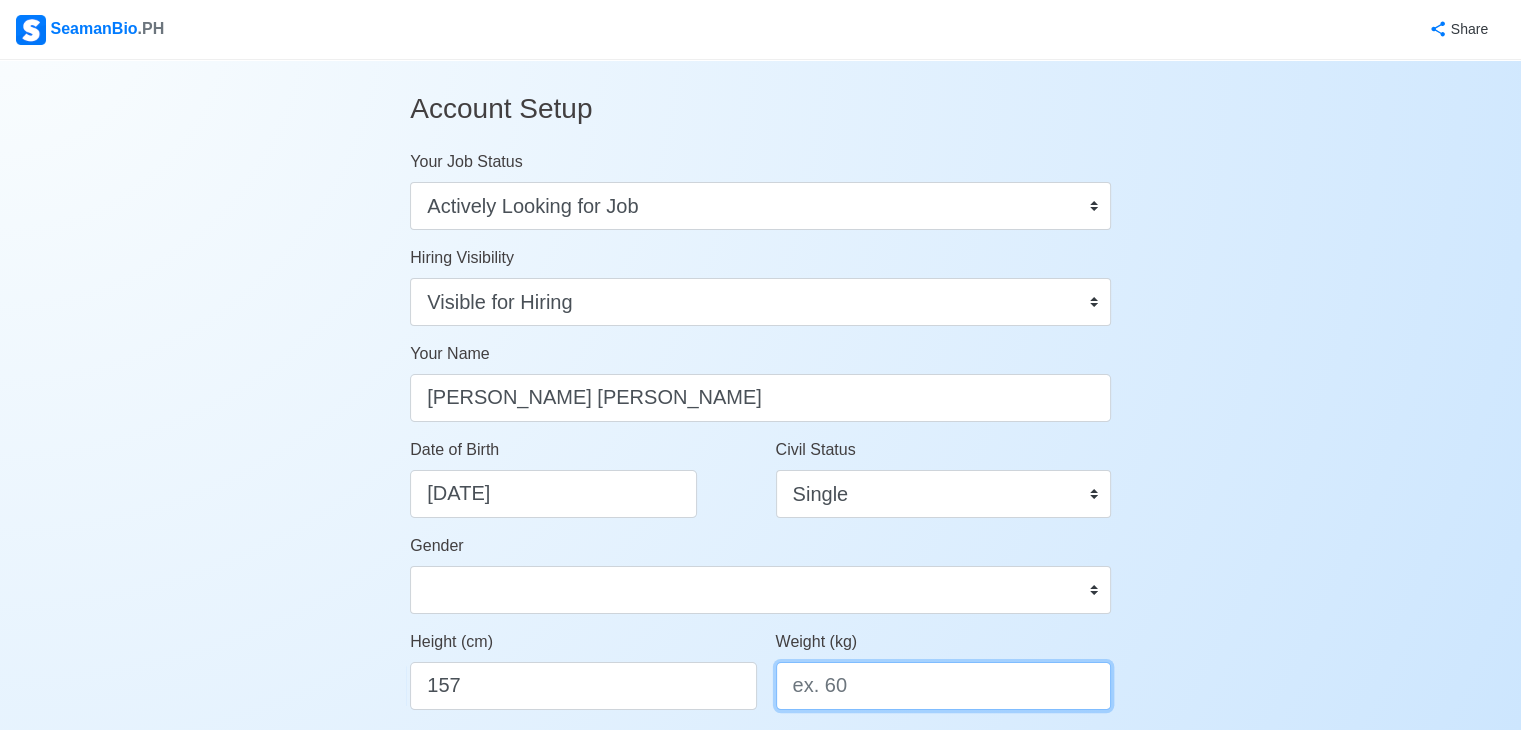 click on "Weight (kg)" at bounding box center [943, 686] 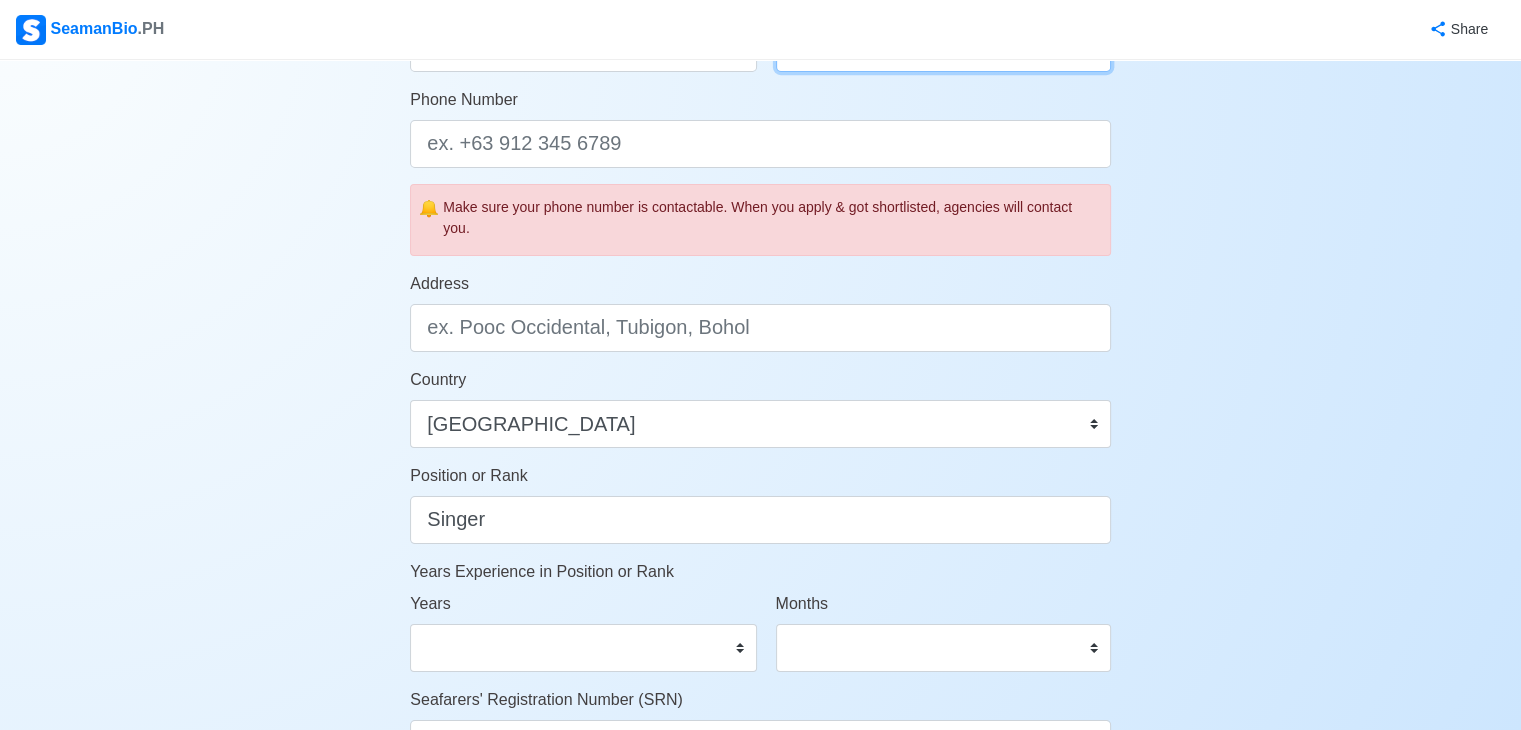 scroll, scrollTop: 1128, scrollLeft: 0, axis: vertical 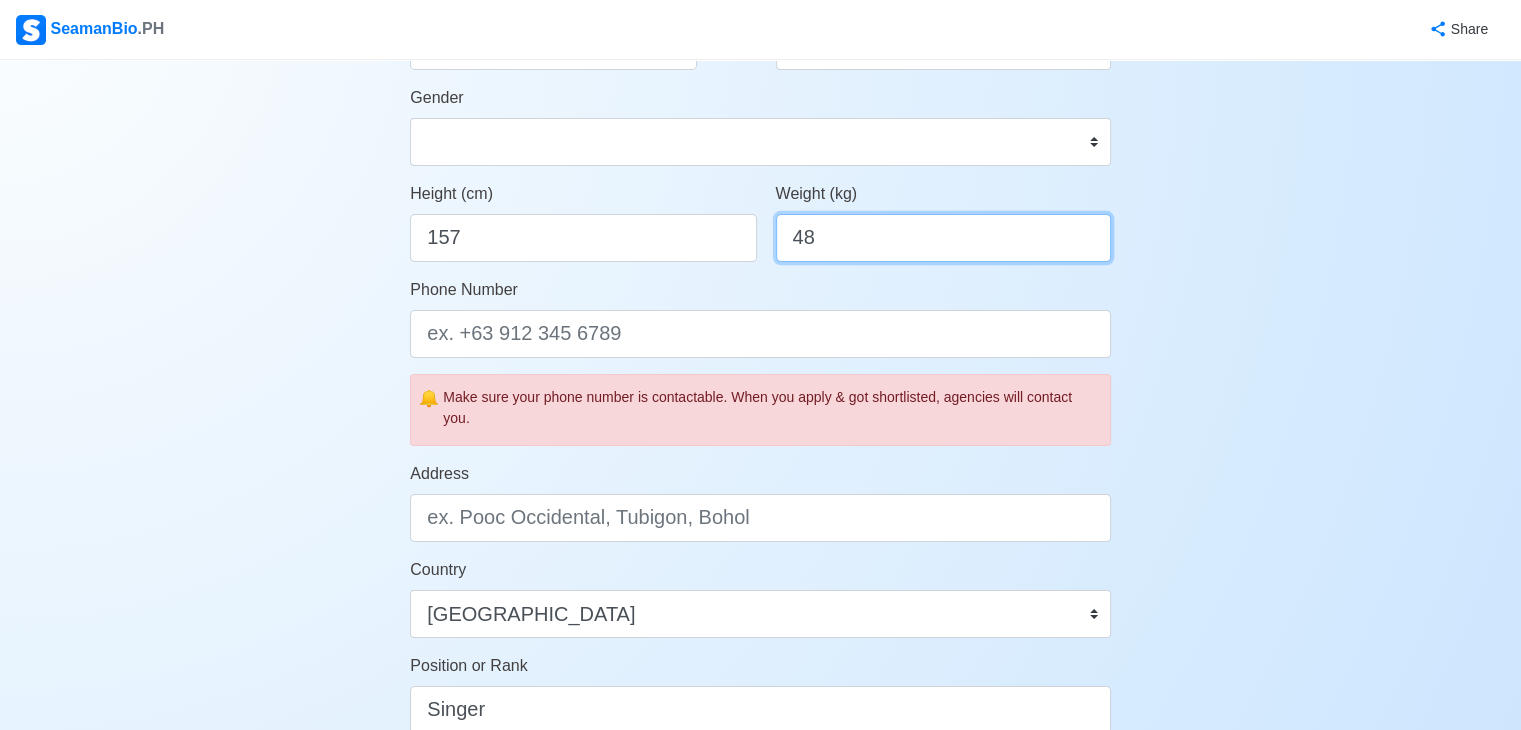 type on "48" 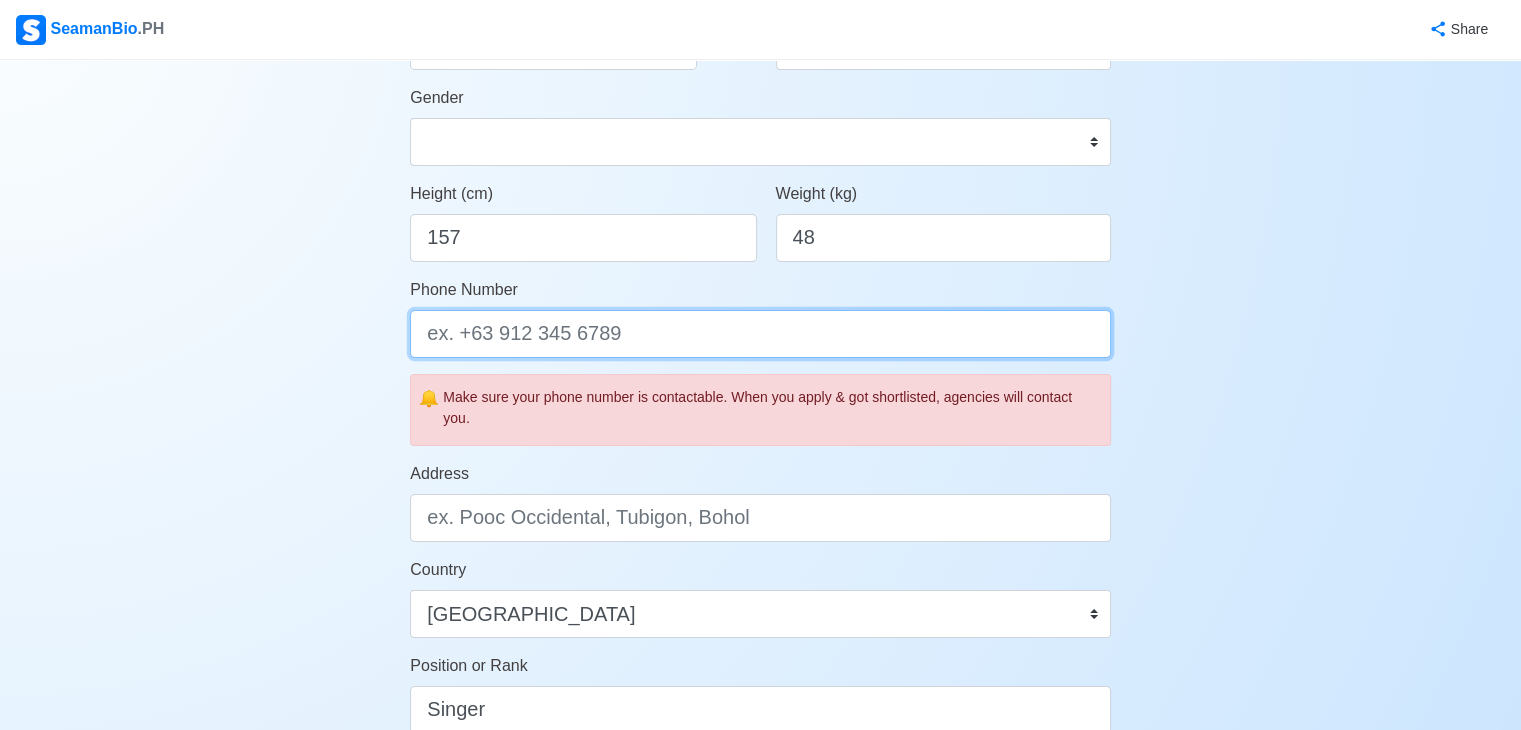 click on "Phone Number" at bounding box center (760, 334) 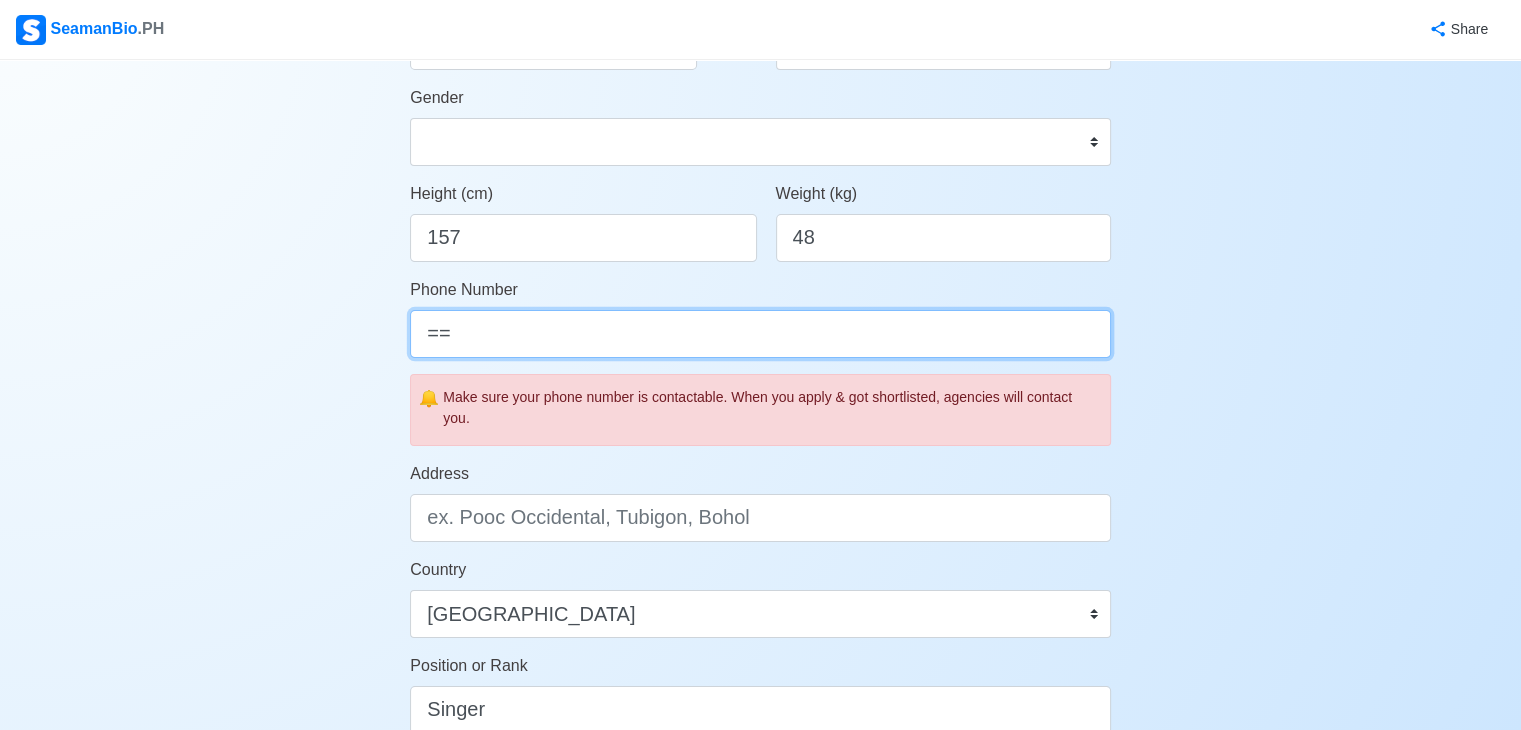 type on "=" 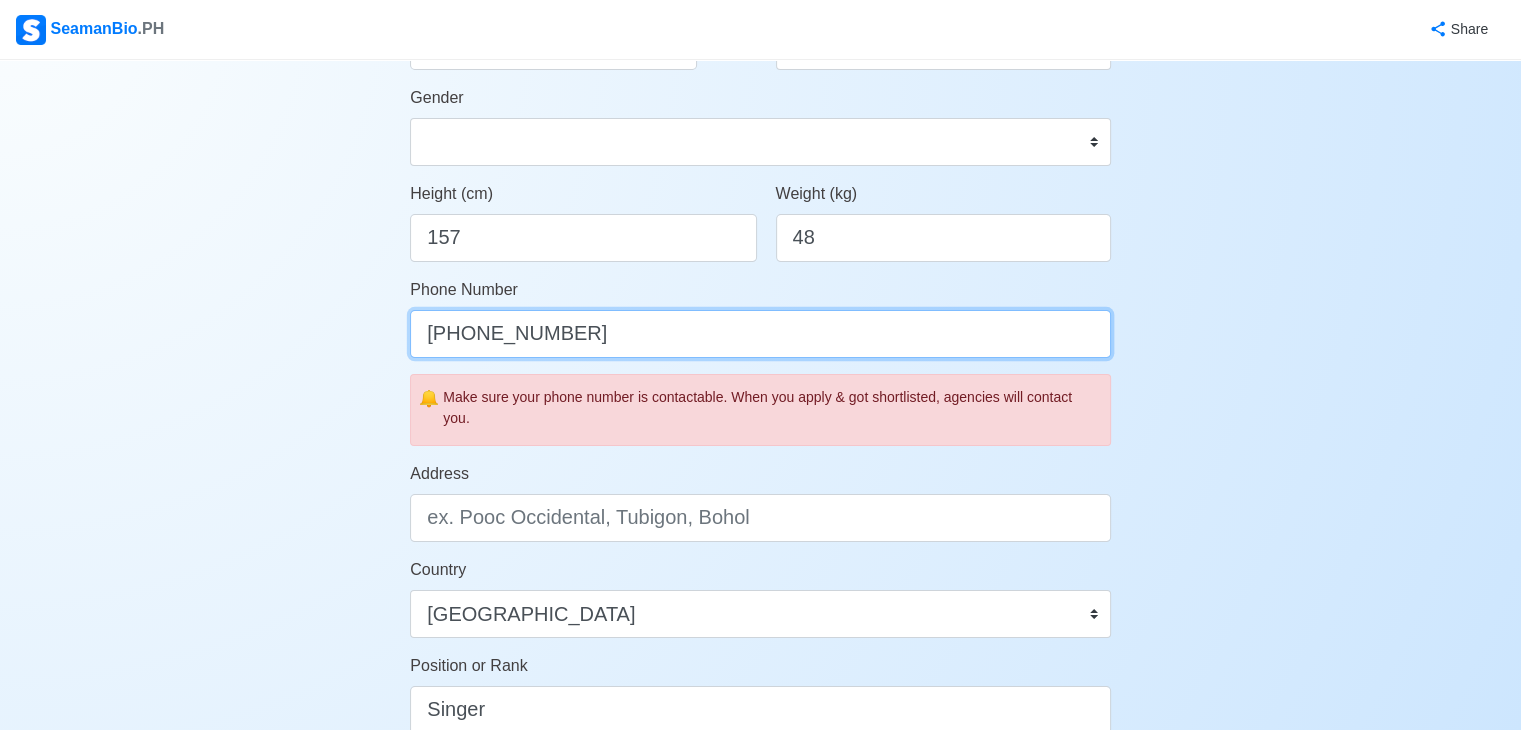 type on "+639055221365" 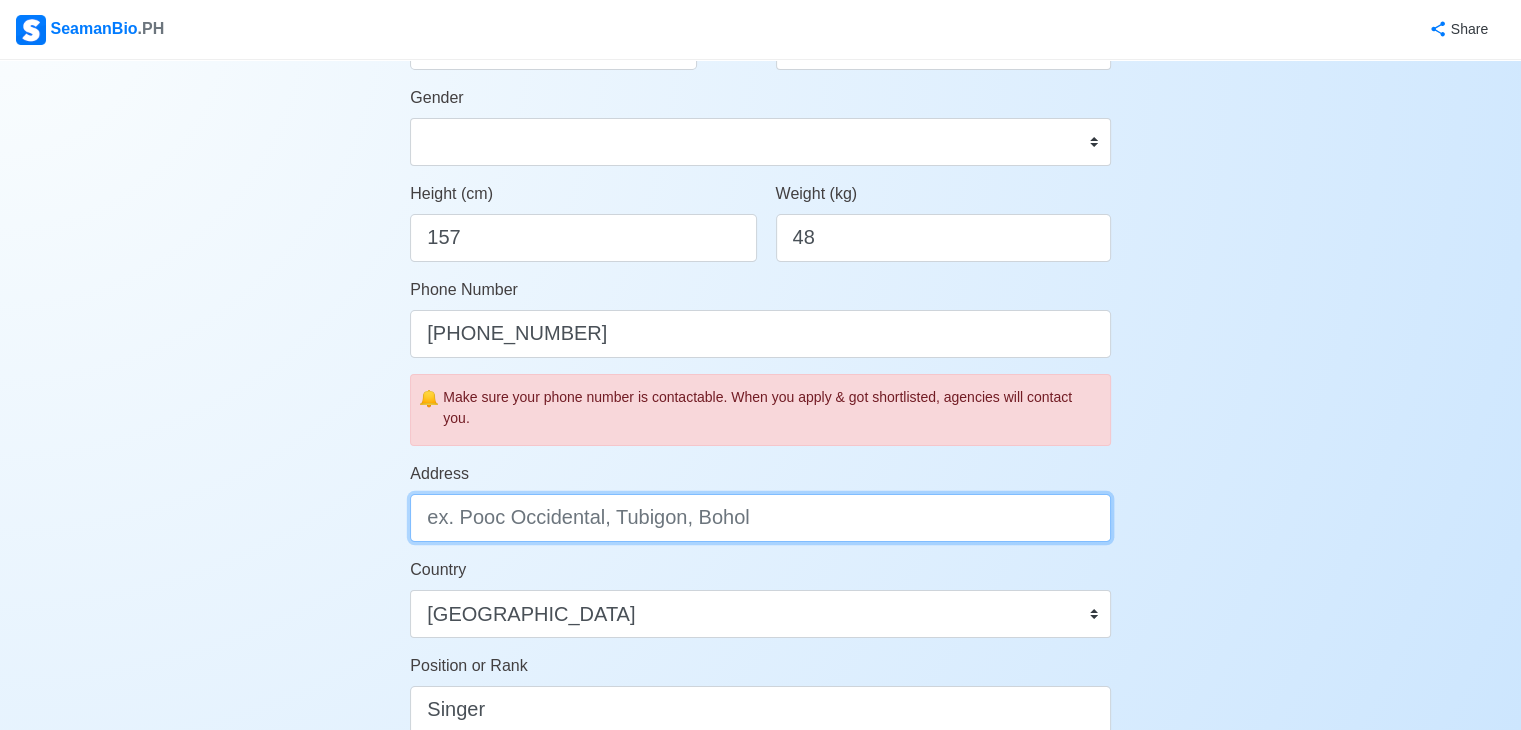 click on "Address" at bounding box center [760, 518] 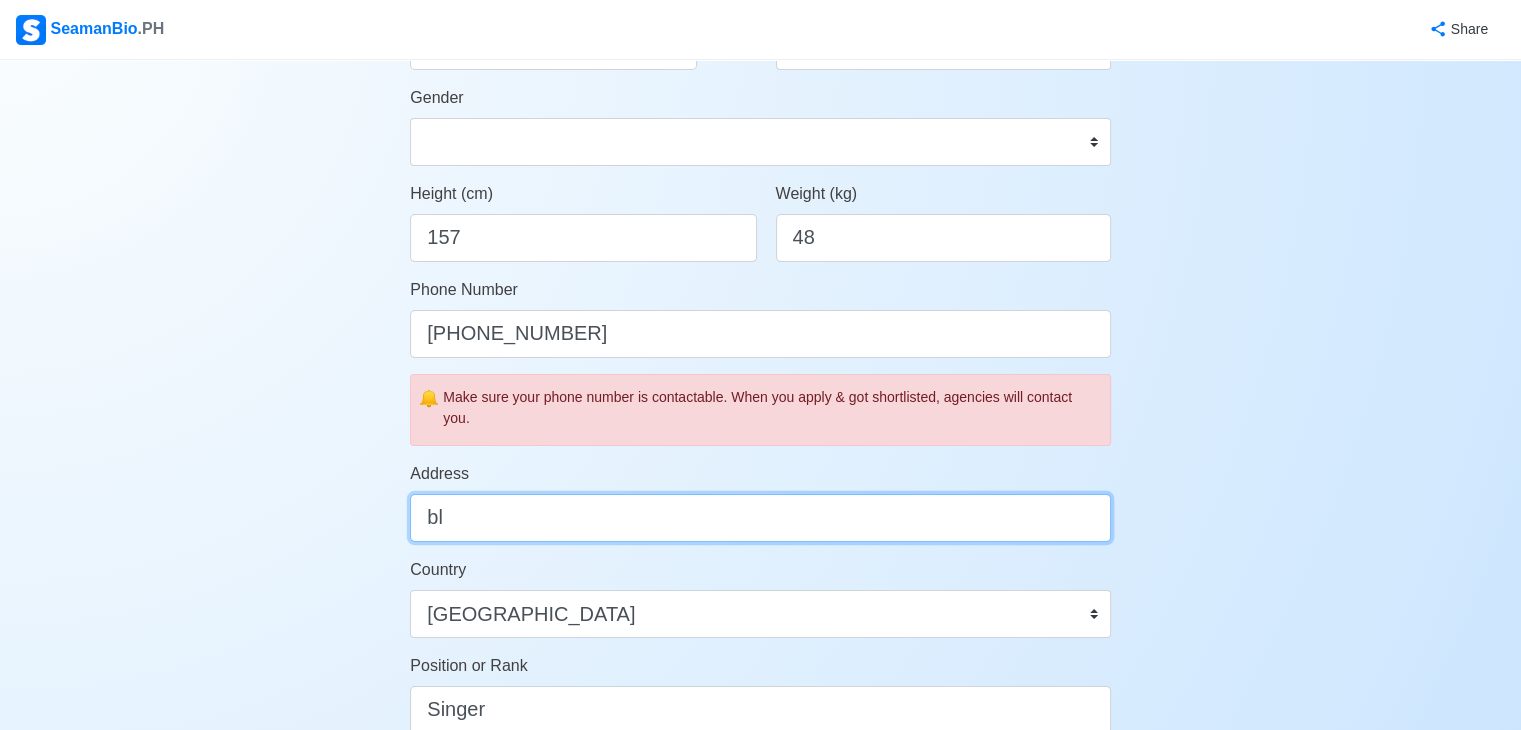 type on "b" 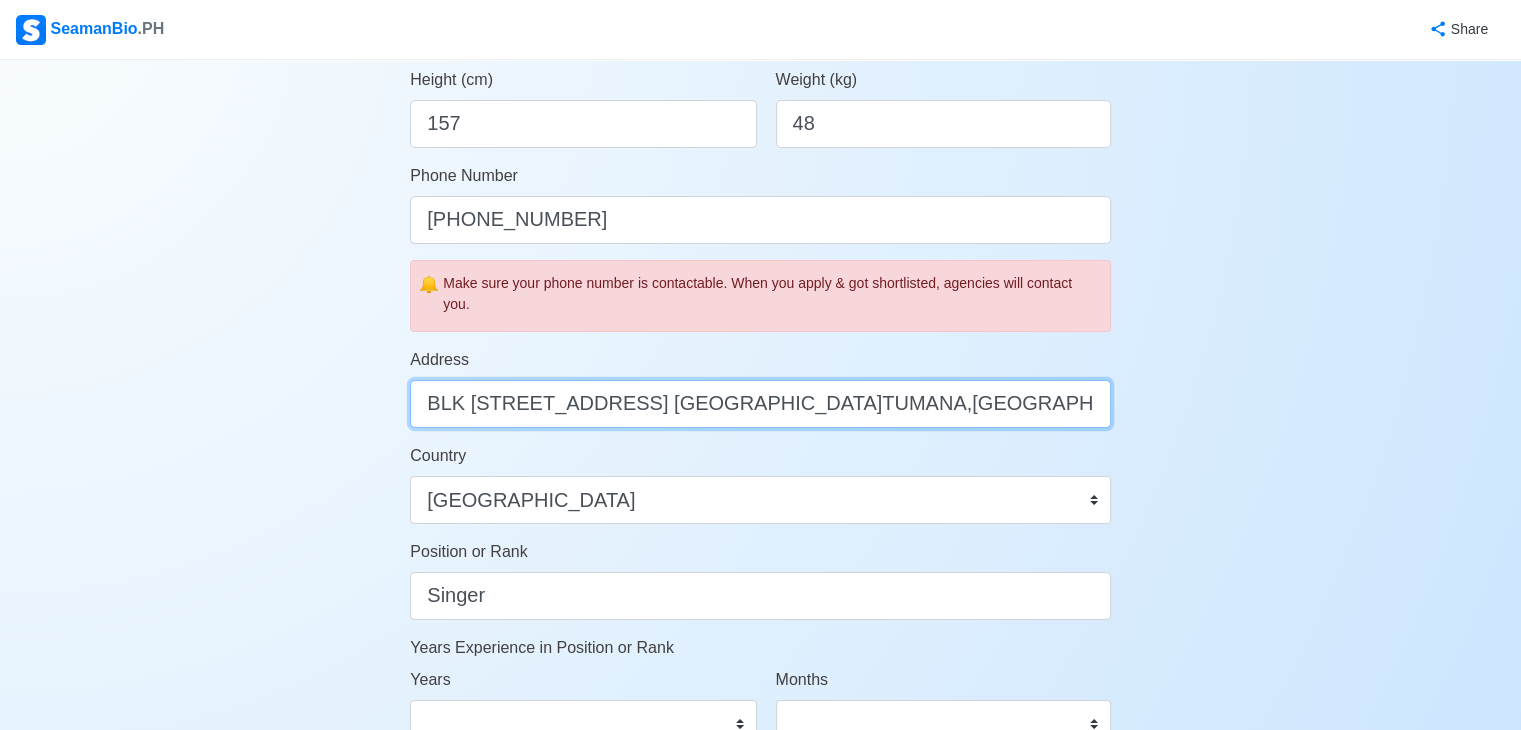 scroll, scrollTop: 568, scrollLeft: 0, axis: vertical 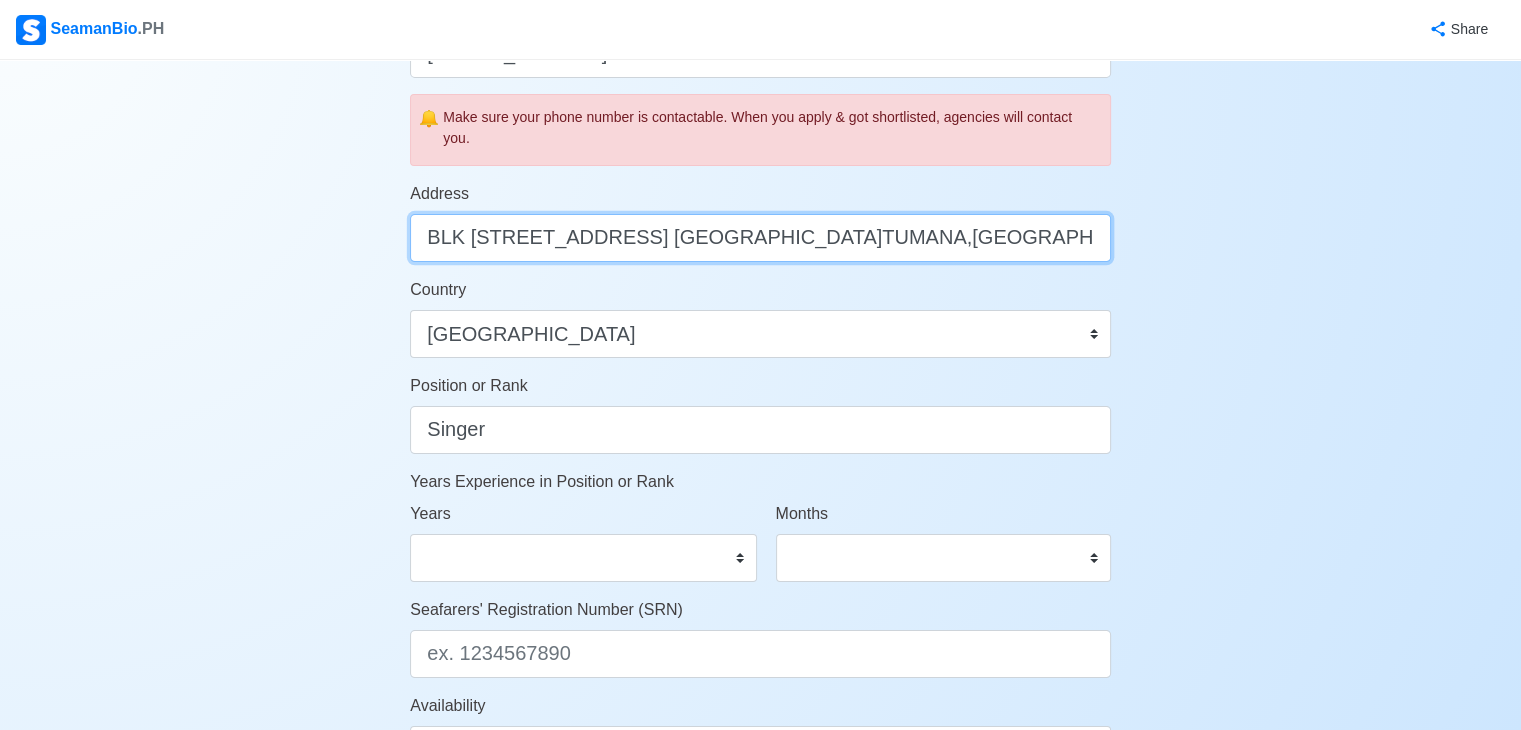 type on "BLK 17 LOT 21 AMPALAYA ST. BRGY.TUMANA,MARIKINA CITY" 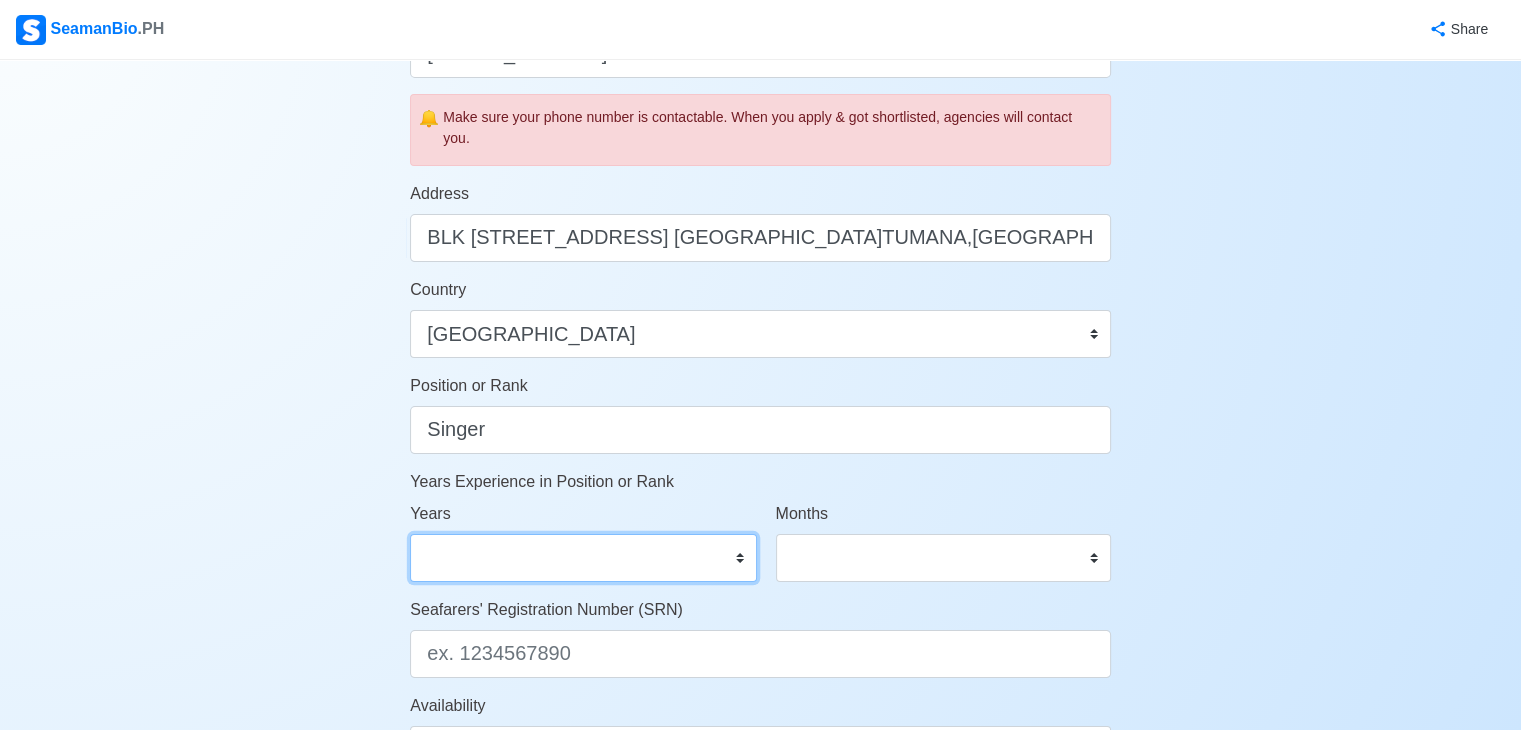 click on "0 1 2 3 4 5 6 7 8 9 10 11 12 13 14 15 16 17 18 19 20 21 22 23 24 25 26 27 28 29 30 31 32 33 34 35 36 37 38 39 40 41 42 43 44 45 46 47 48 49 50" at bounding box center (583, 558) 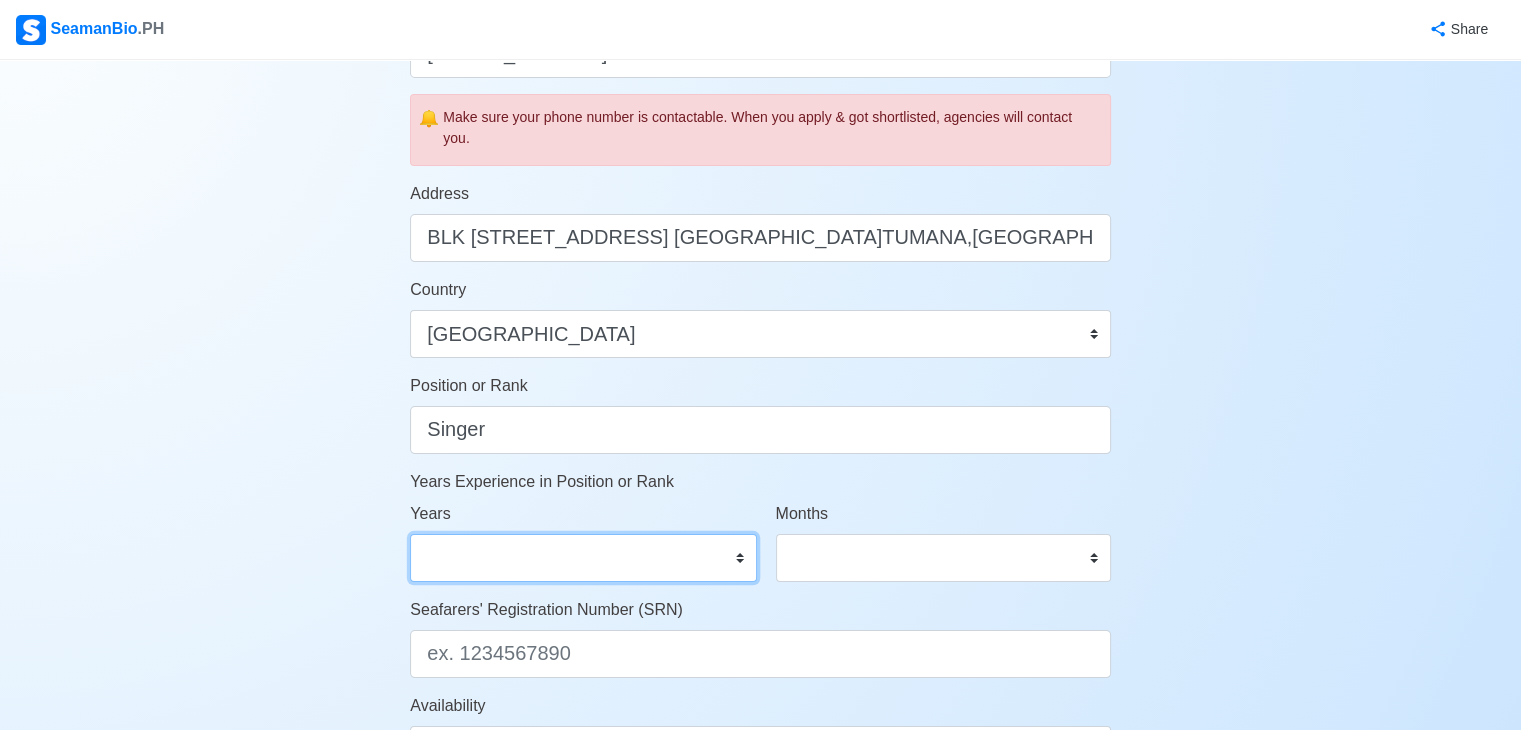 select on "21" 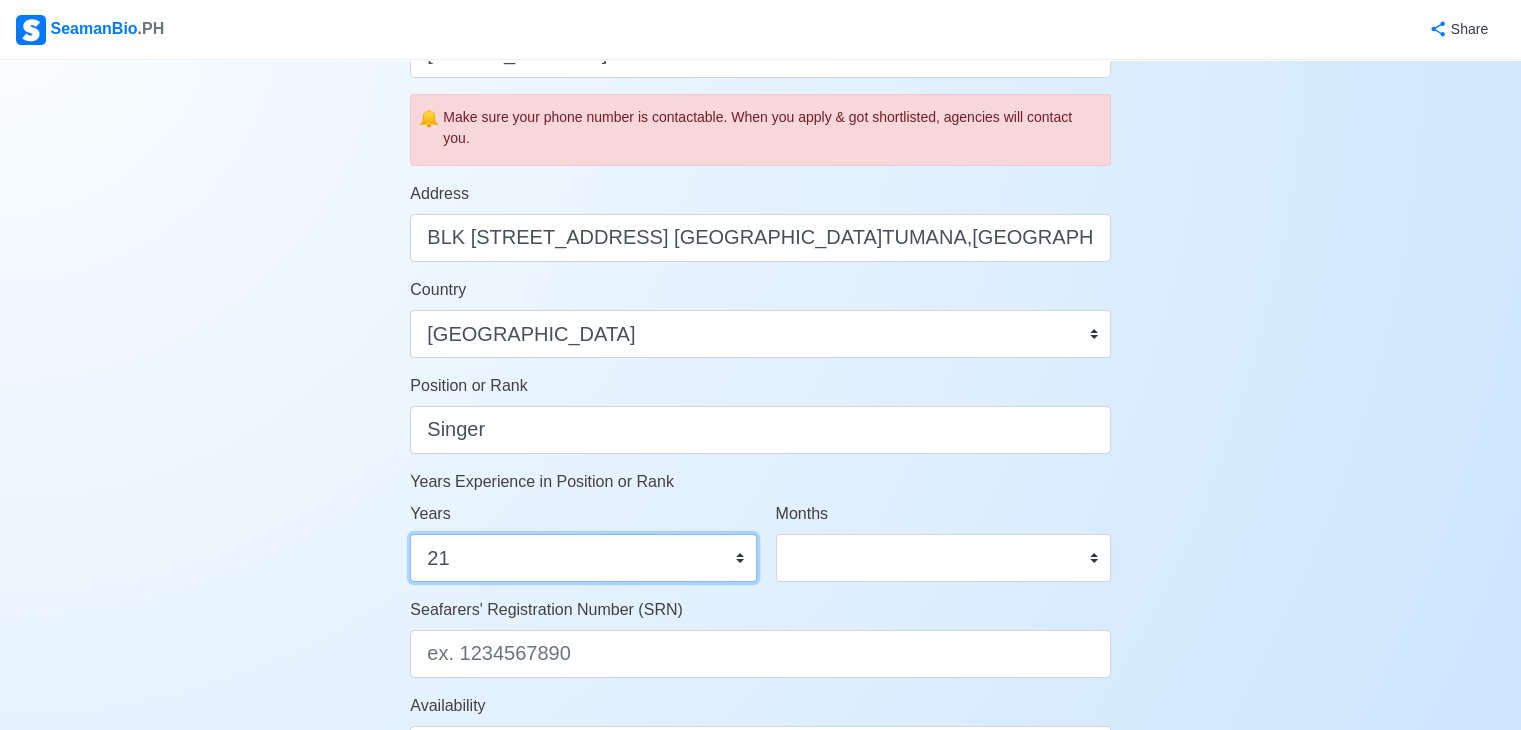 click on "0 1 2 3 4 5 6 7 8 9 10 11 12 13 14 15 16 17 18 19 20 21 22 23 24 25 26 27 28 29 30 31 32 33 34 35 36 37 38 39 40 41 42 43 44 45 46 47 48 49 50" at bounding box center [583, 558] 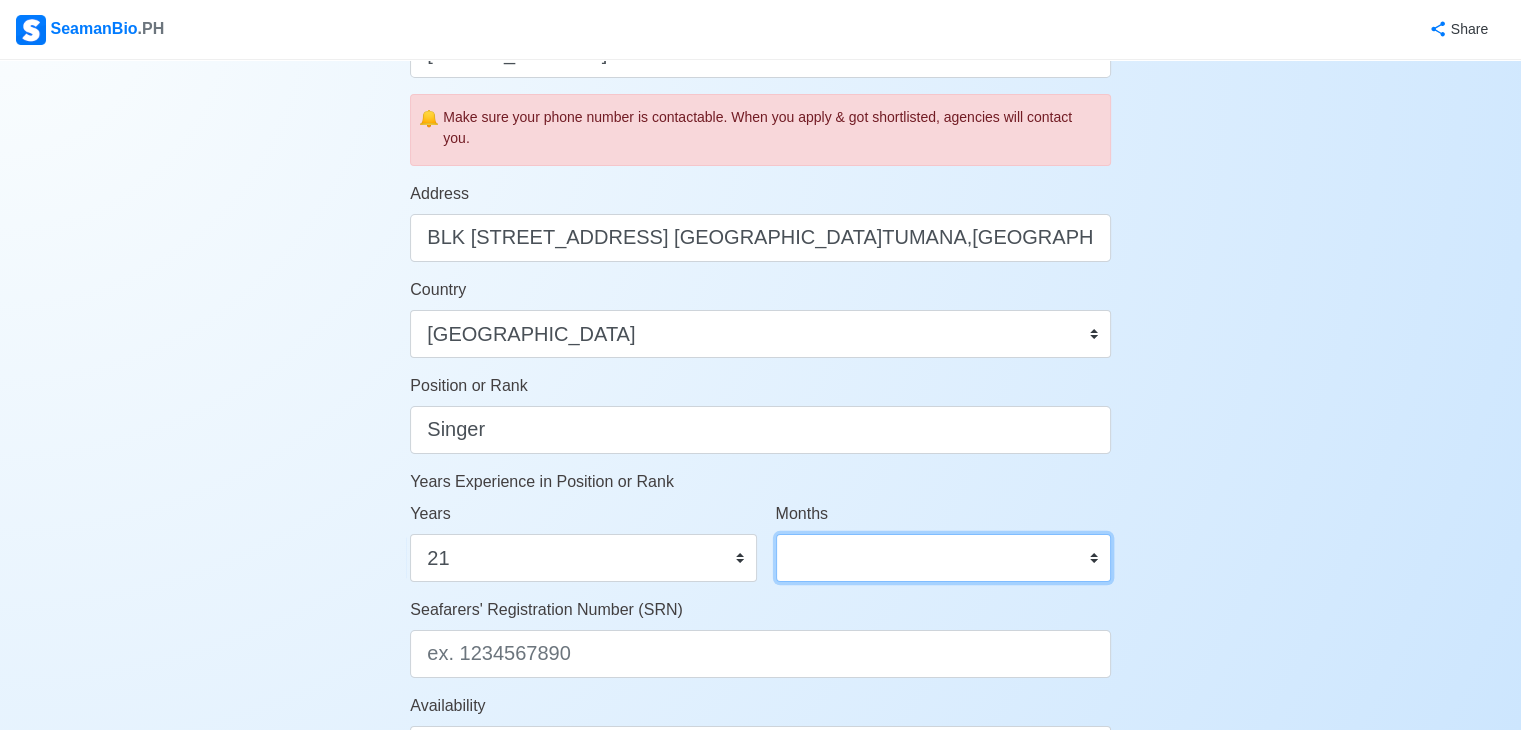 click on "0 1 2 3 4 5 6 7 8 9 10 11" at bounding box center (943, 558) 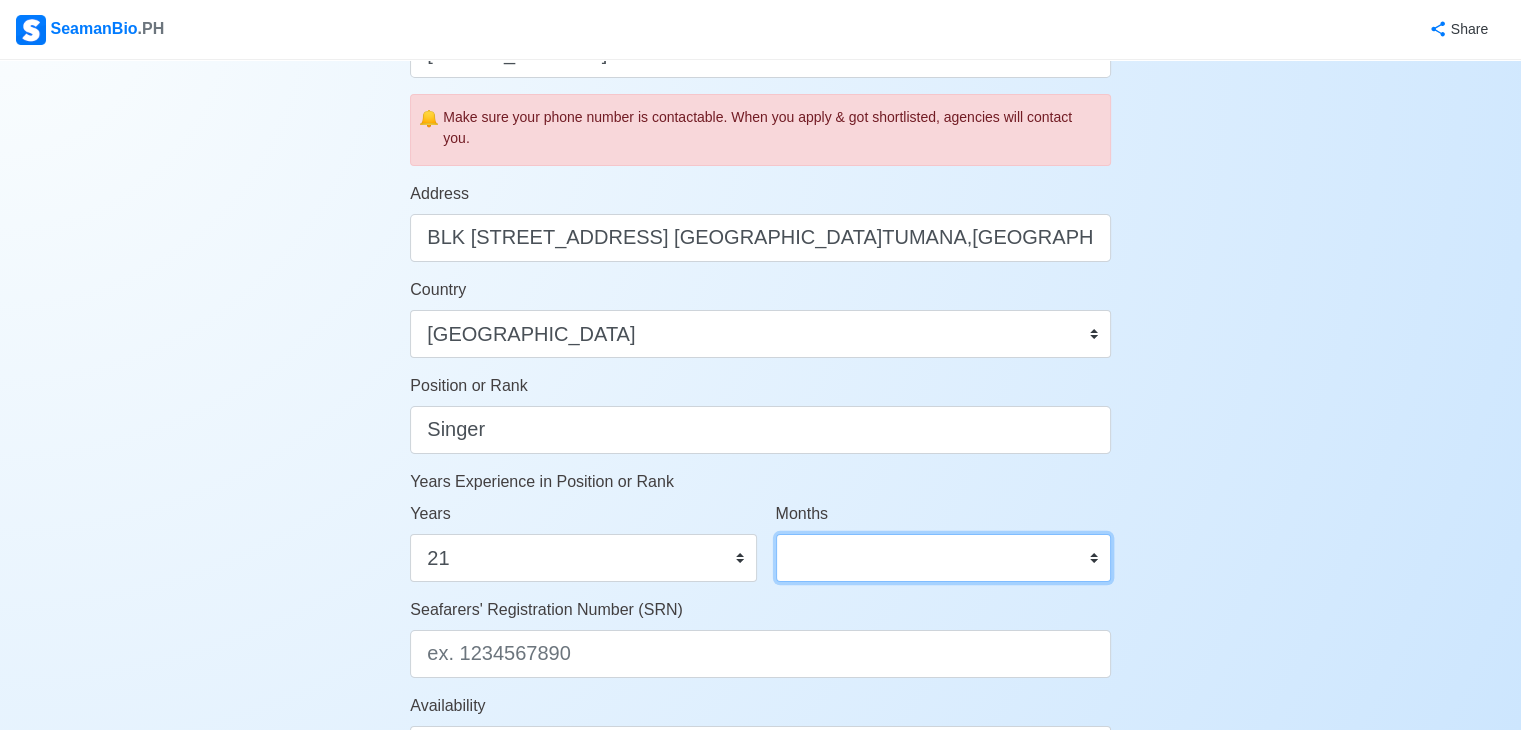 select on "8" 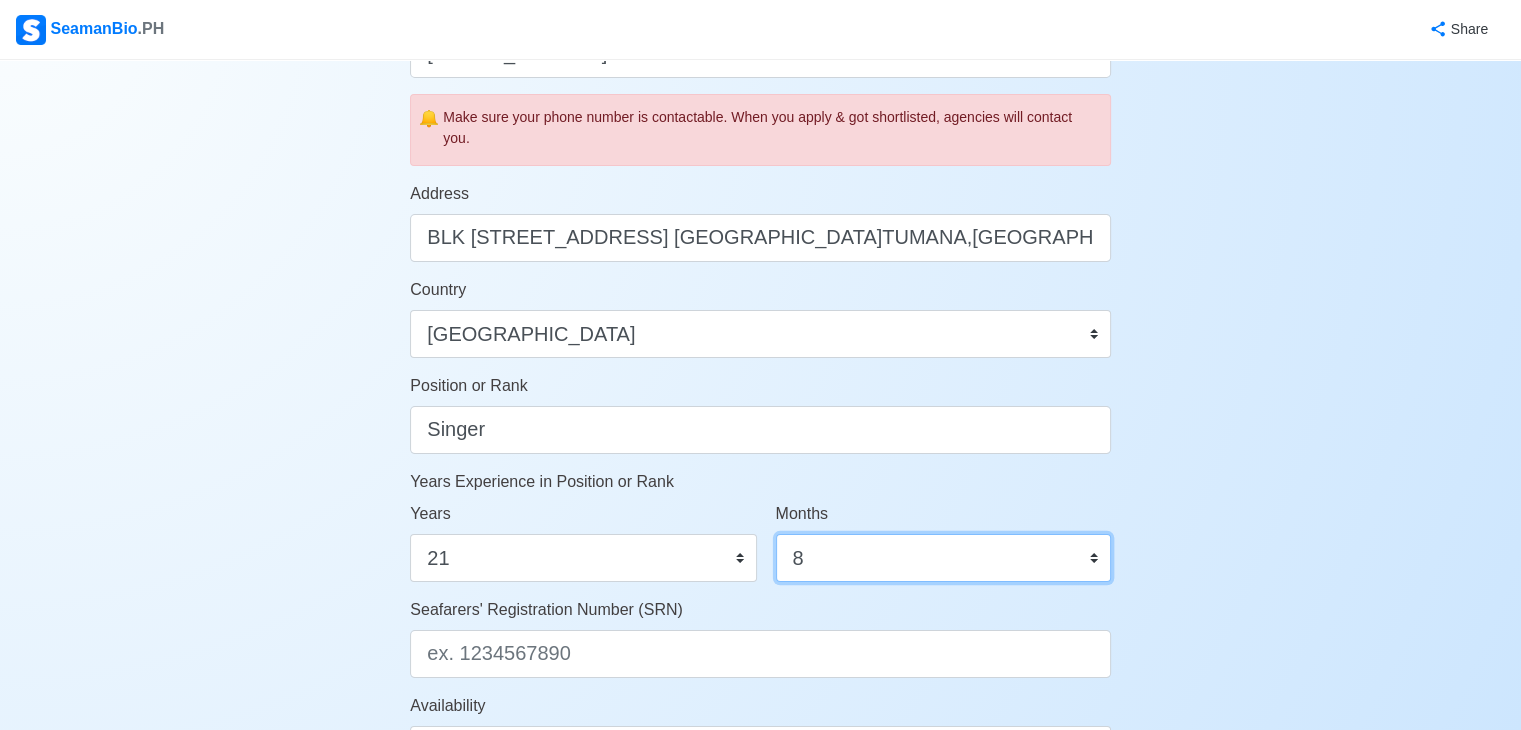 click on "0 1 2 3 4 5 6 7 8 9 10 11" at bounding box center [943, 558] 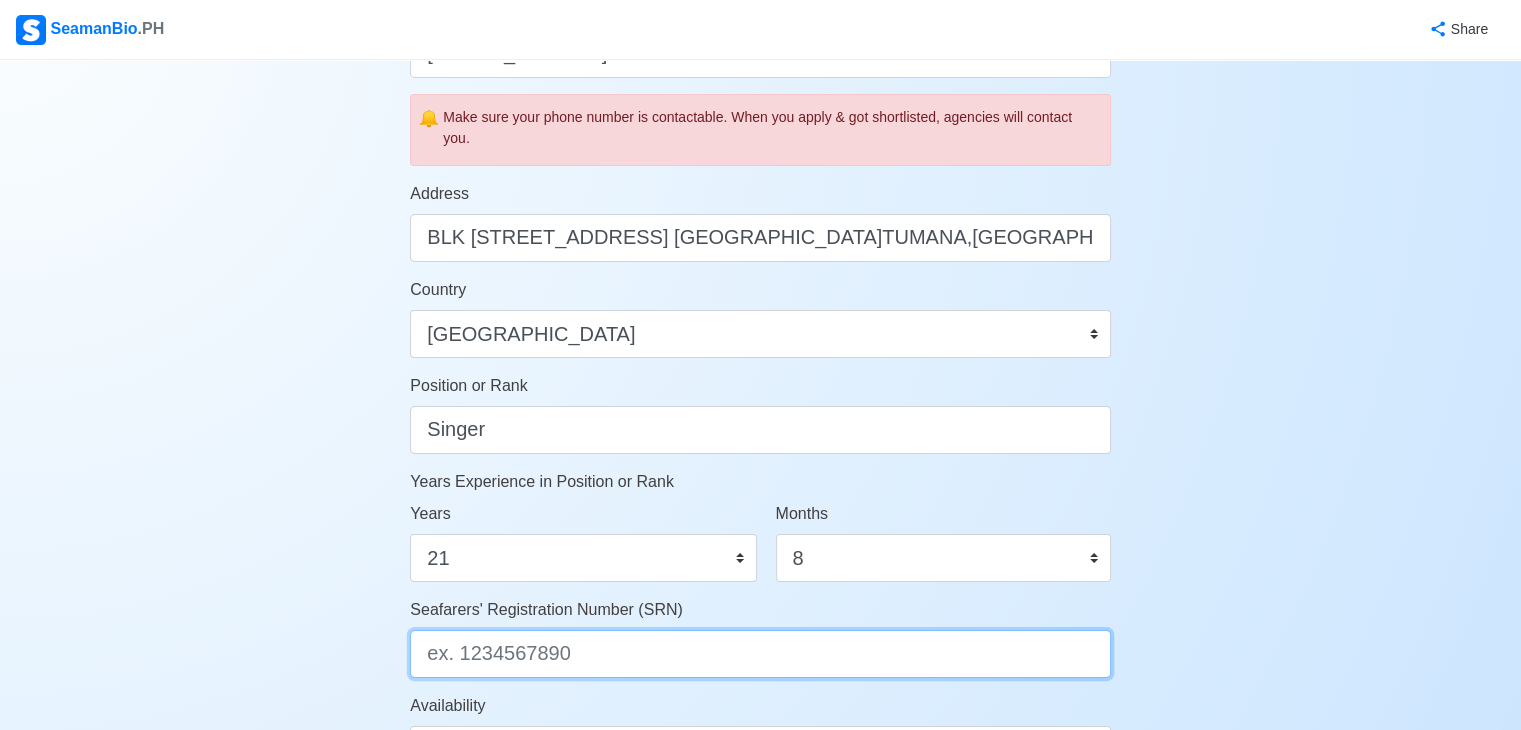 click on "Seafarers' Registration Number (SRN)" at bounding box center (760, 654) 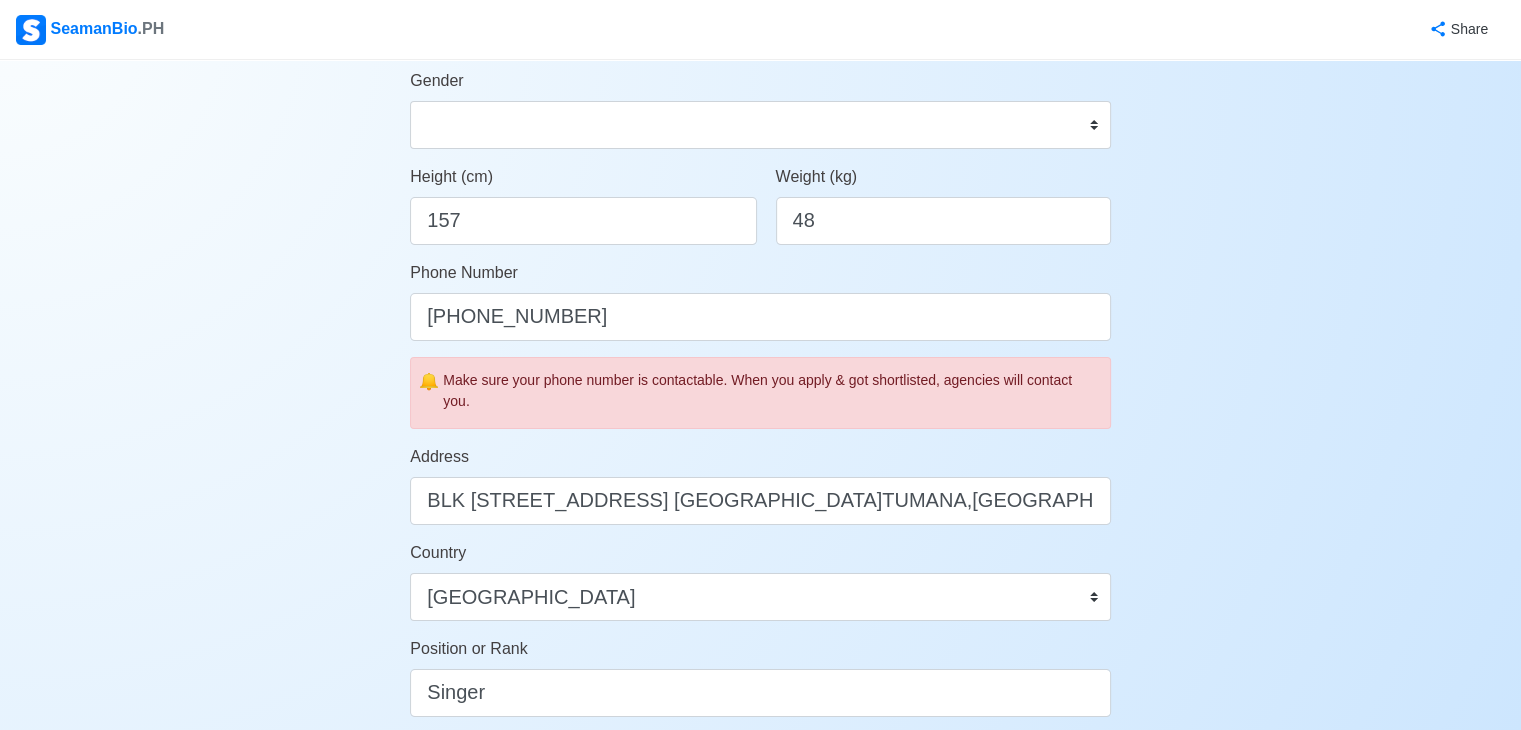scroll, scrollTop: 448, scrollLeft: 0, axis: vertical 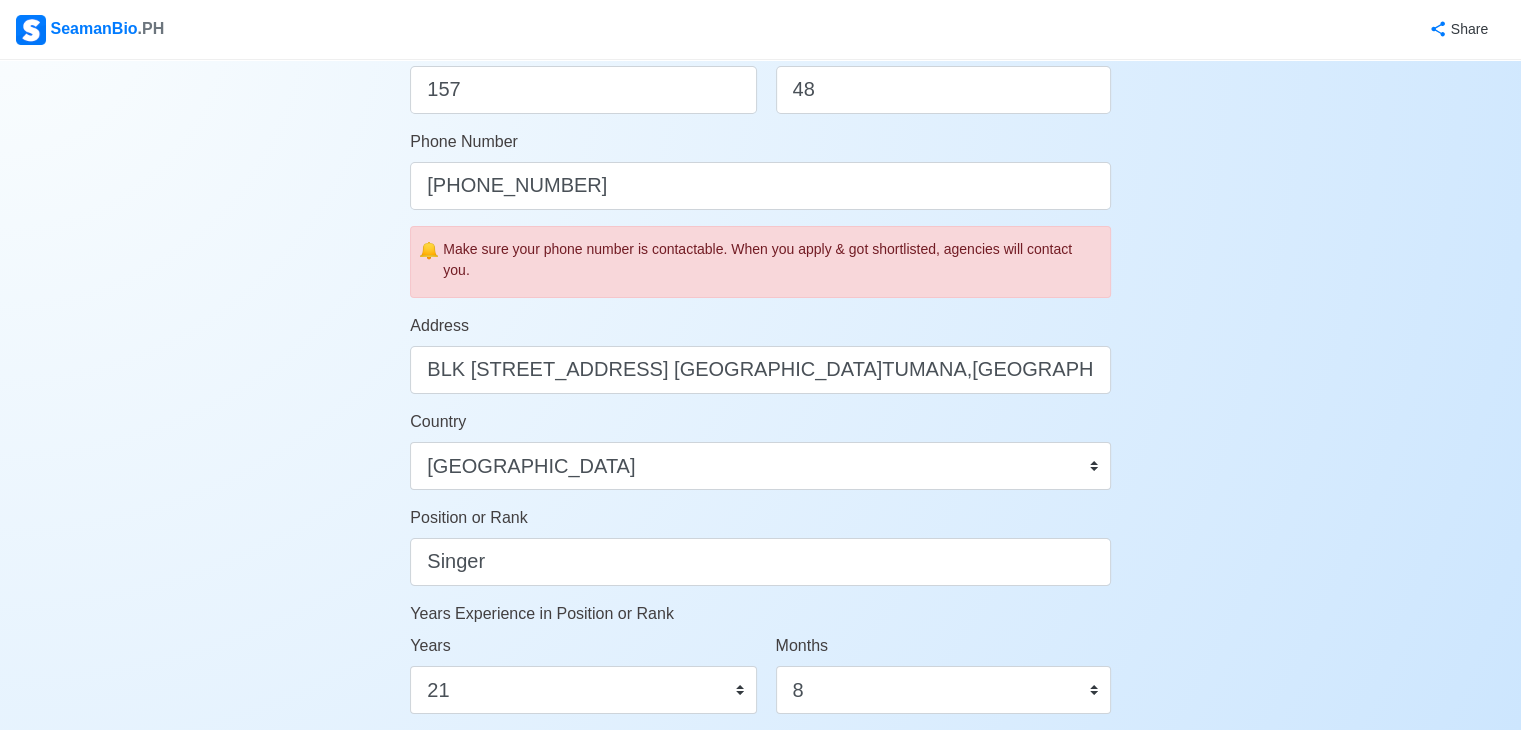 type on "8309060080" 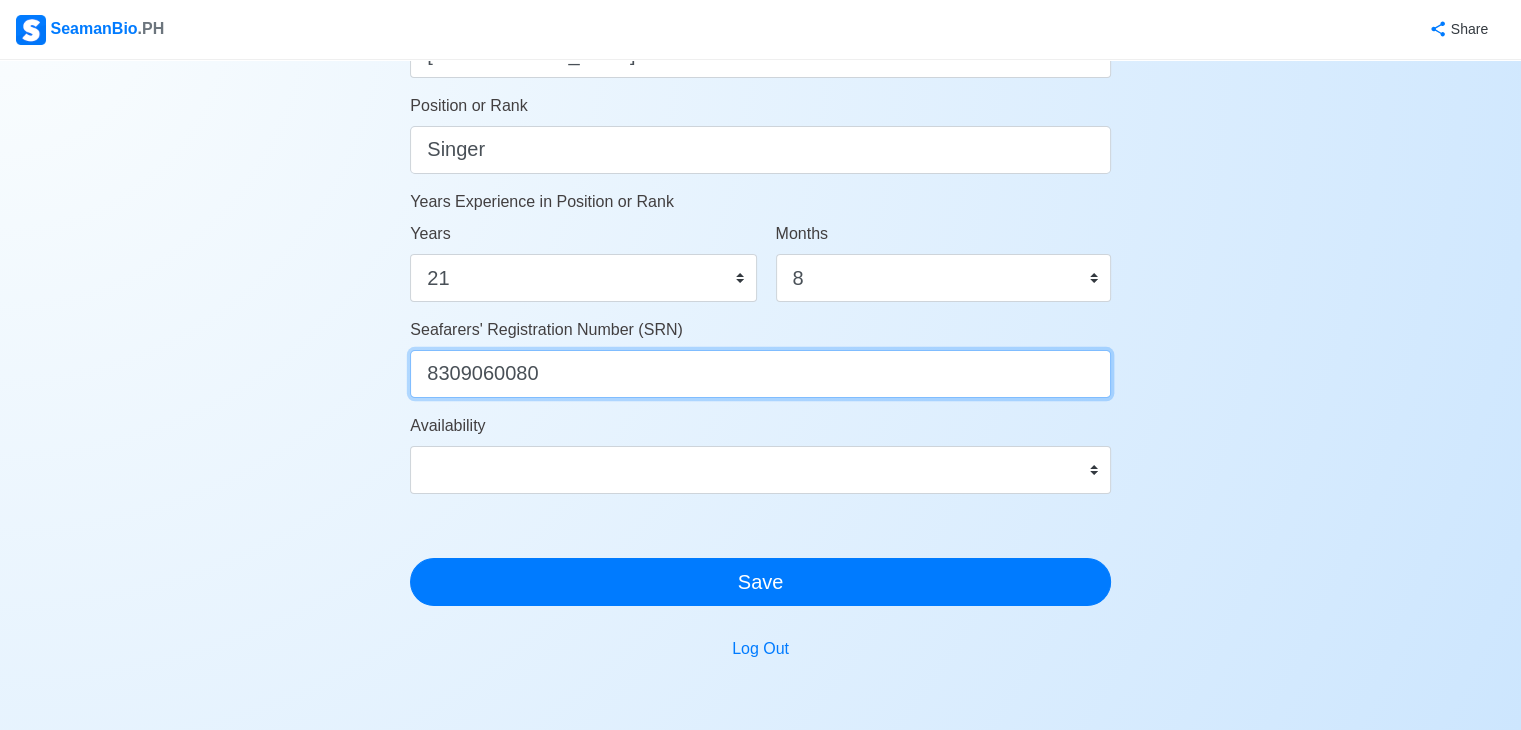 scroll, scrollTop: 1035, scrollLeft: 0, axis: vertical 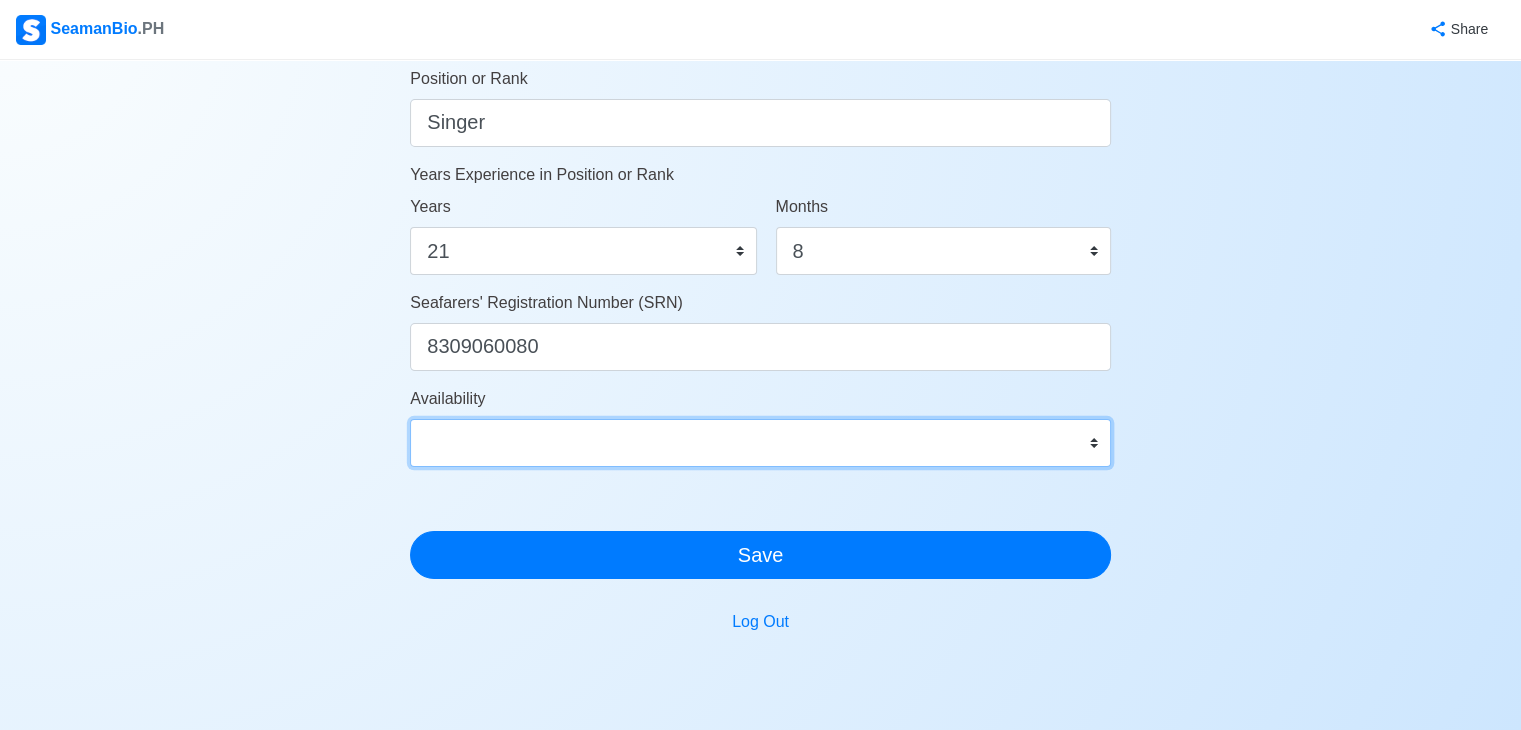 click on "Immediate Aug 2025  Sep 2025  Oct 2025  Nov 2025  Dec 2025  Jan 2026  Feb 2026  Mar 2026  Apr 2026" at bounding box center [760, 443] 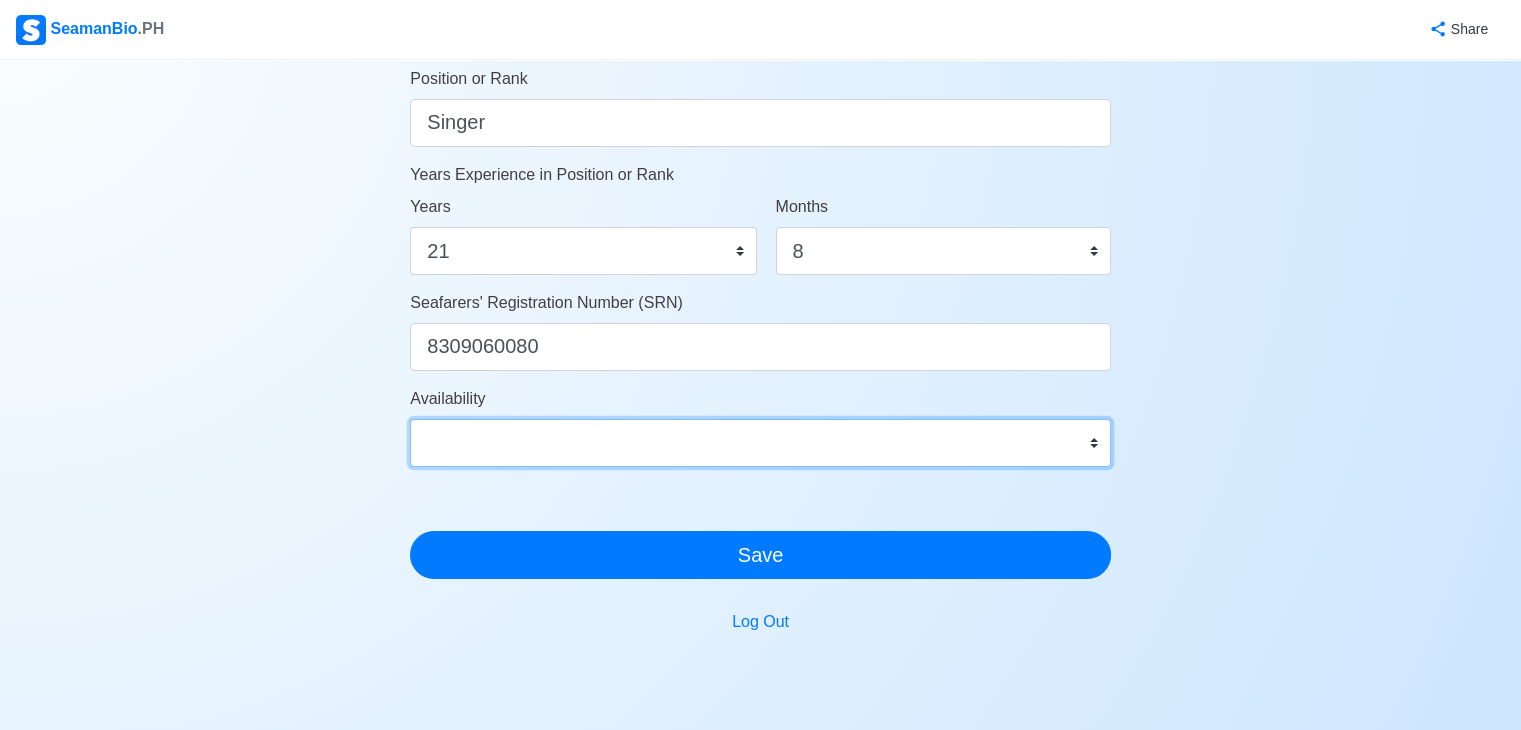 select on "4102416000000" 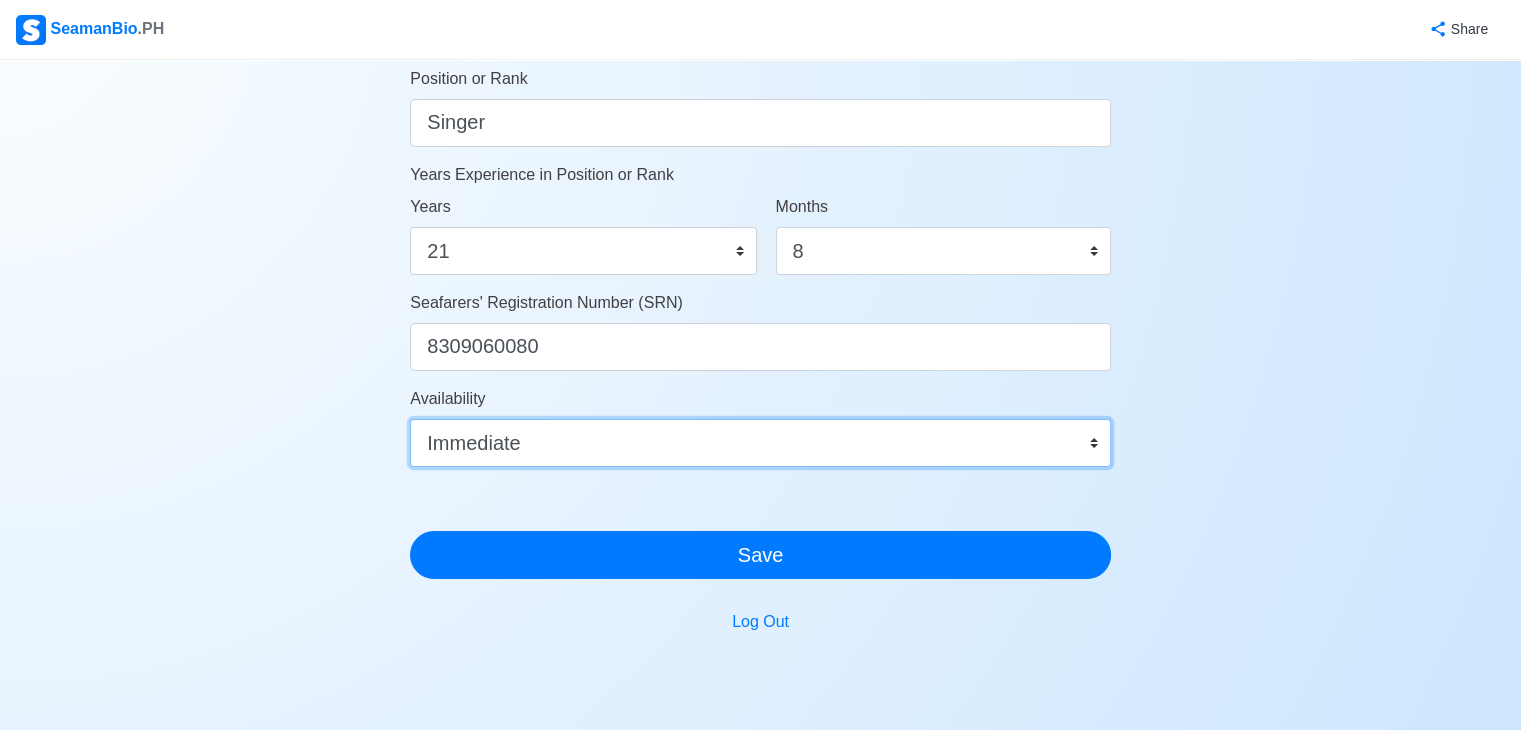 click on "Immediate Aug 2025  Sep 2025  Oct 2025  Nov 2025  Dec 2025  Jan 2026  Feb 2026  Mar 2026  Apr 2026" at bounding box center (760, 443) 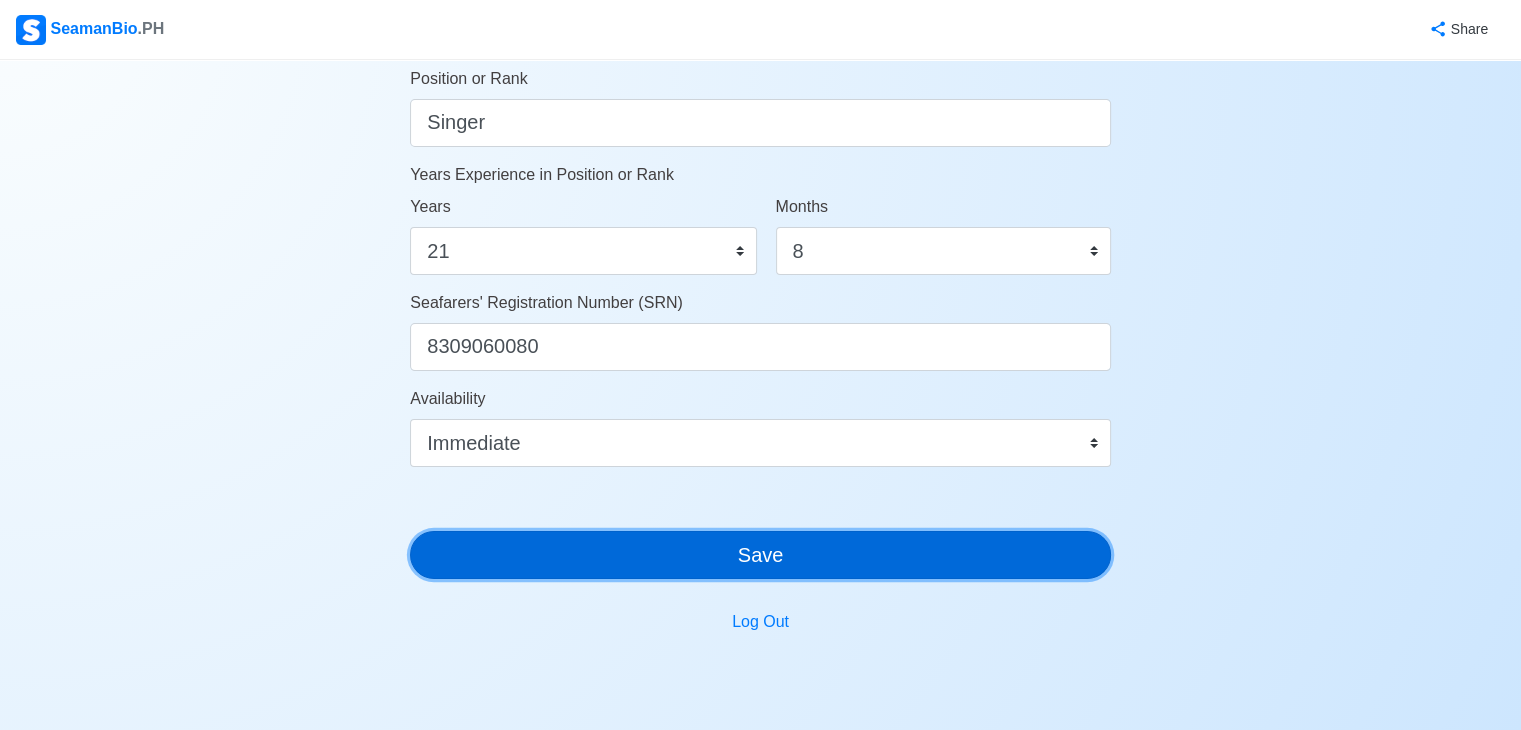 click on "Save" at bounding box center [760, 555] 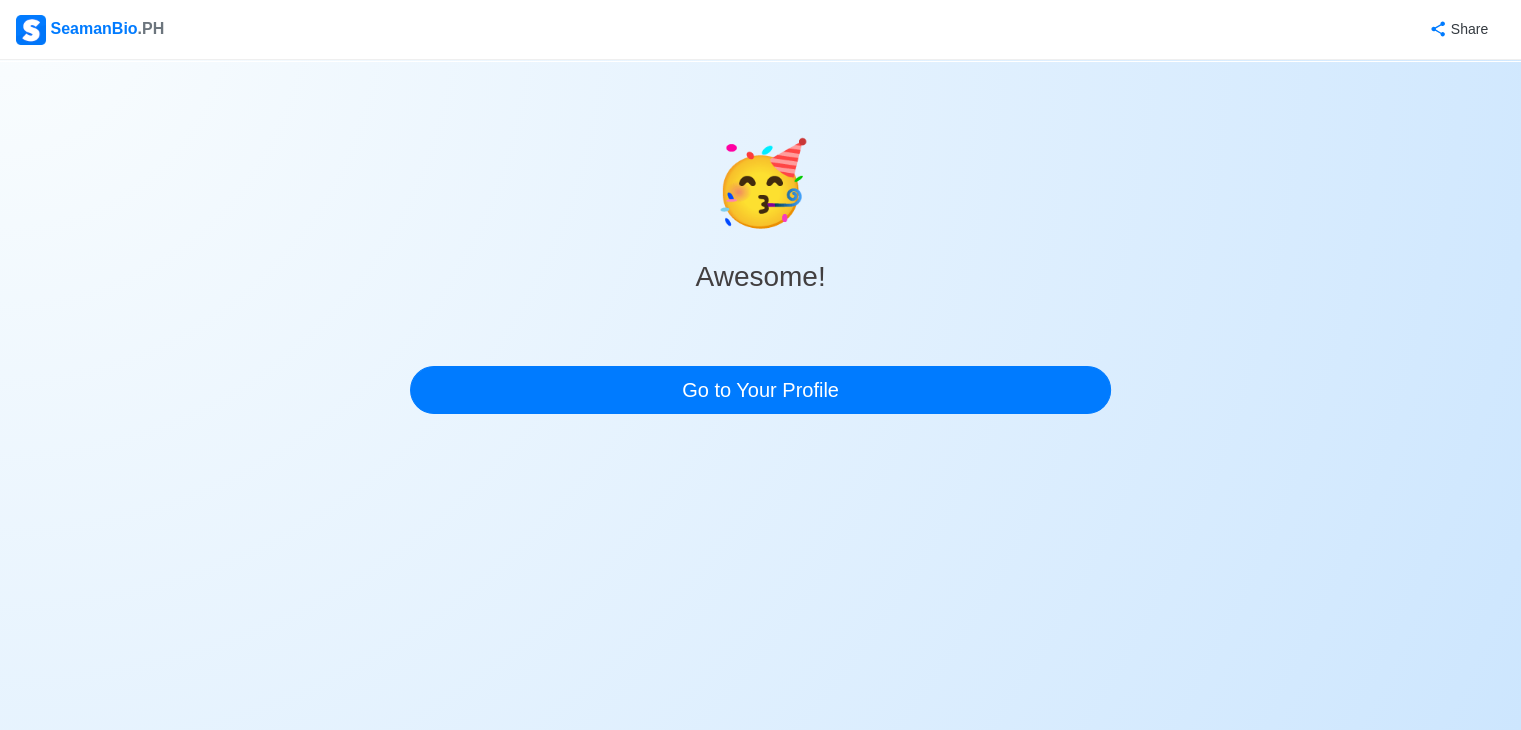 scroll, scrollTop: 0, scrollLeft: 0, axis: both 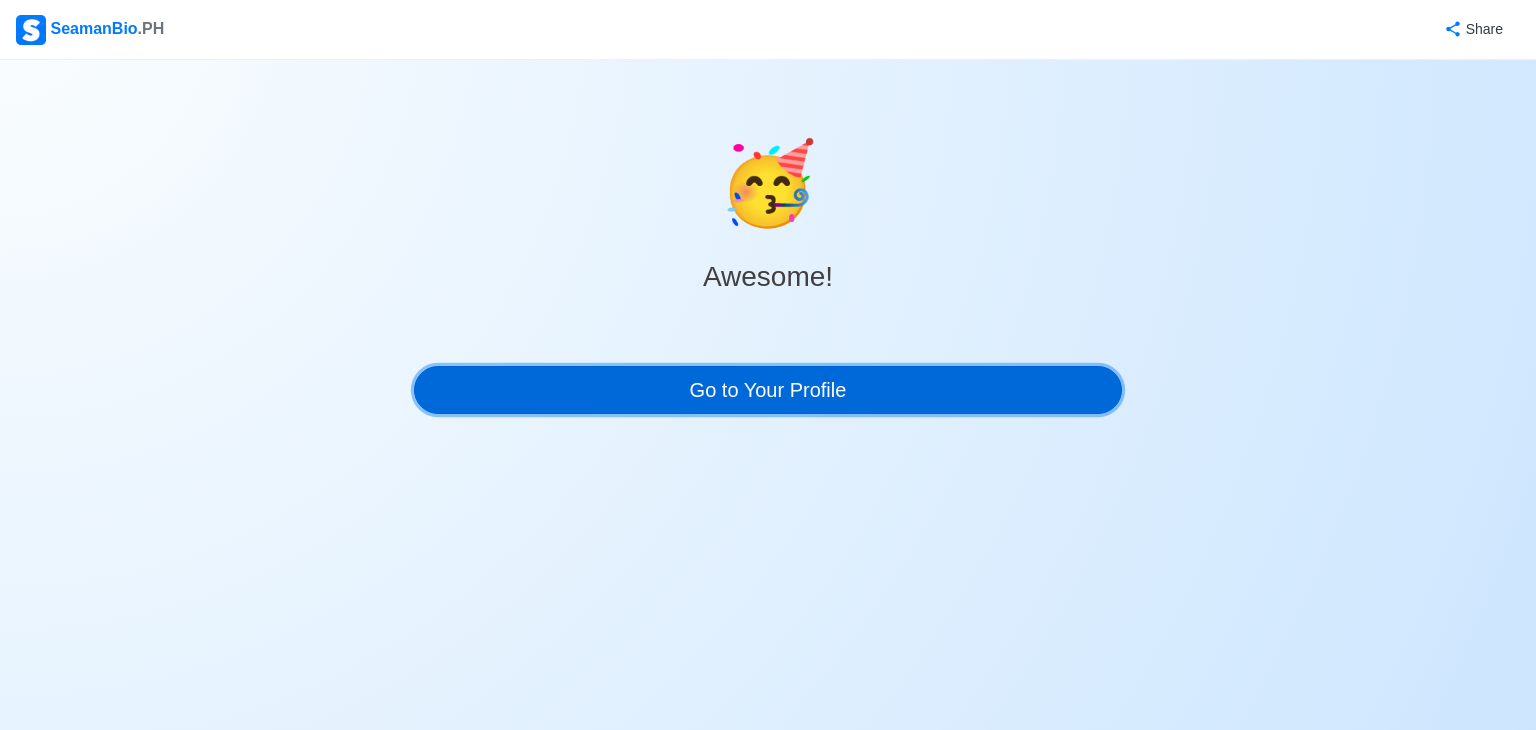 click on "Go to Your Profile" at bounding box center [768, 390] 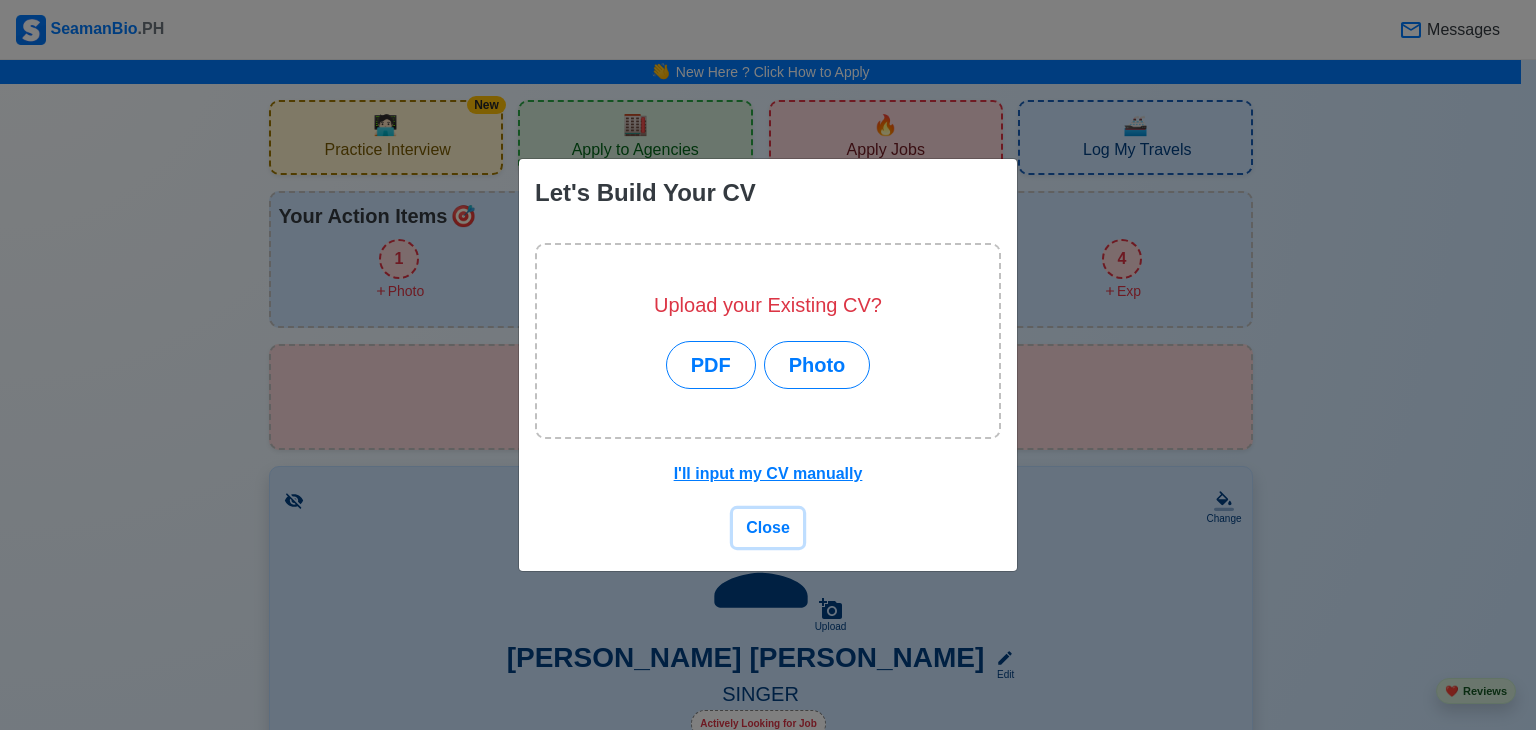 click on "Close" at bounding box center (768, 527) 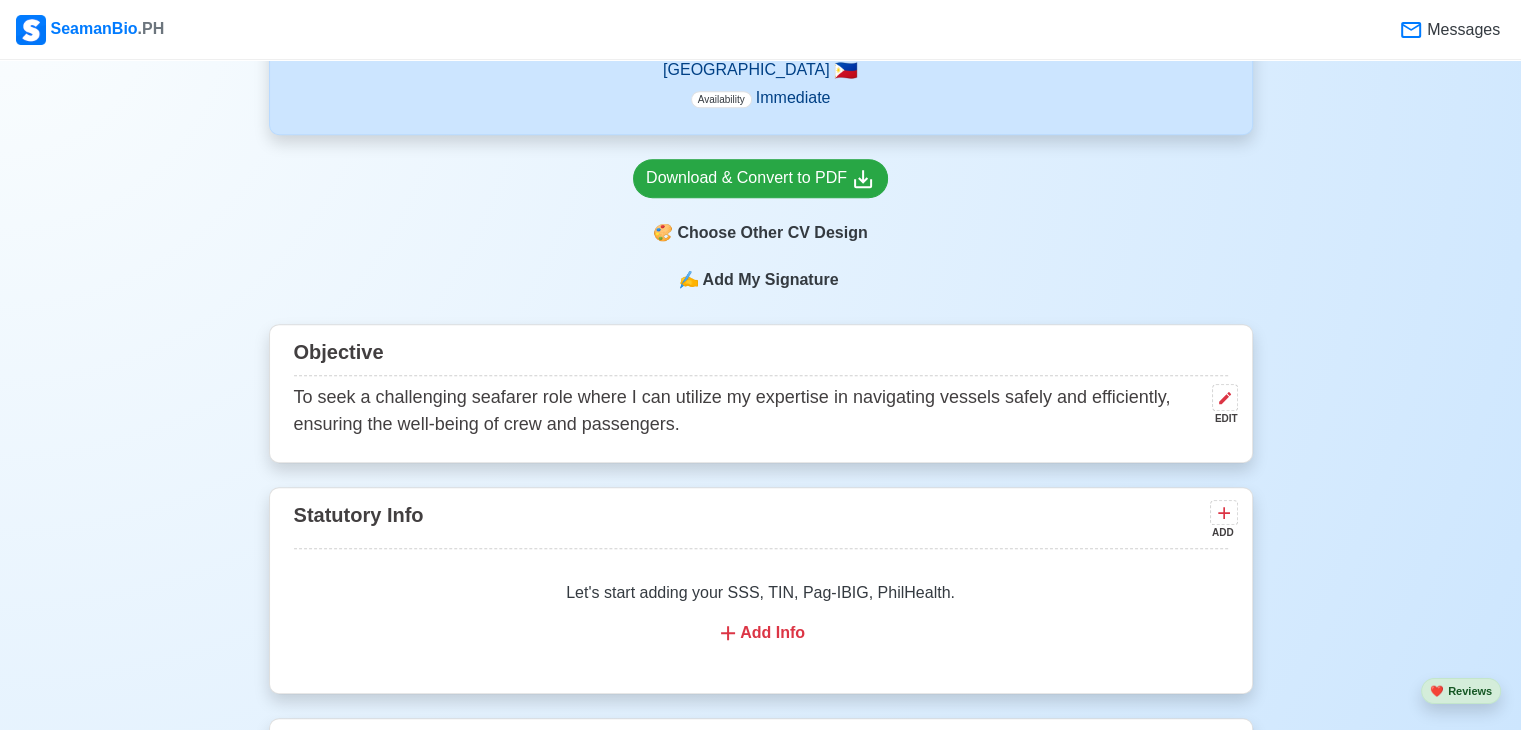 scroll, scrollTop: 880, scrollLeft: 0, axis: vertical 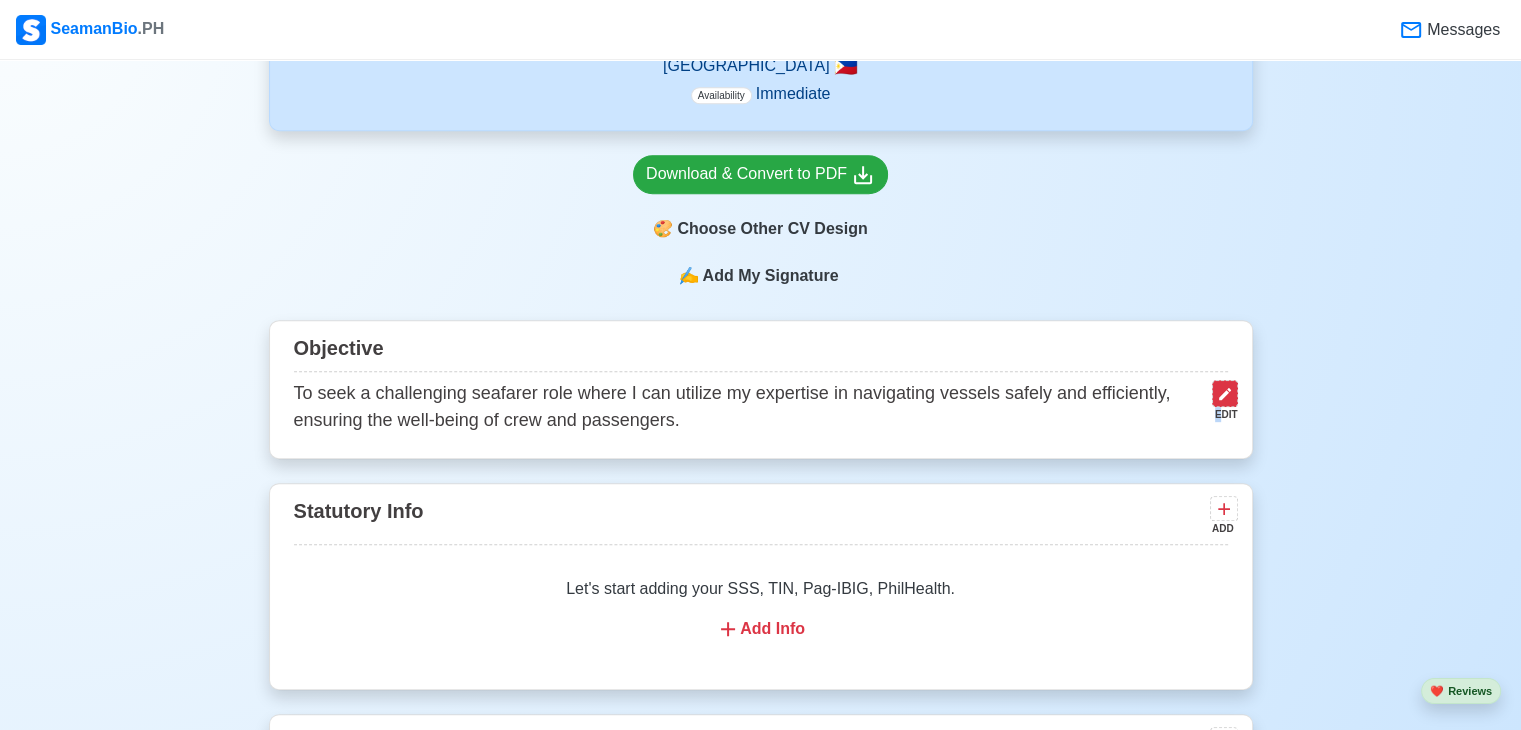 drag, startPoint x: 1224, startPoint y: 409, endPoint x: 1232, endPoint y: 401, distance: 11.313708 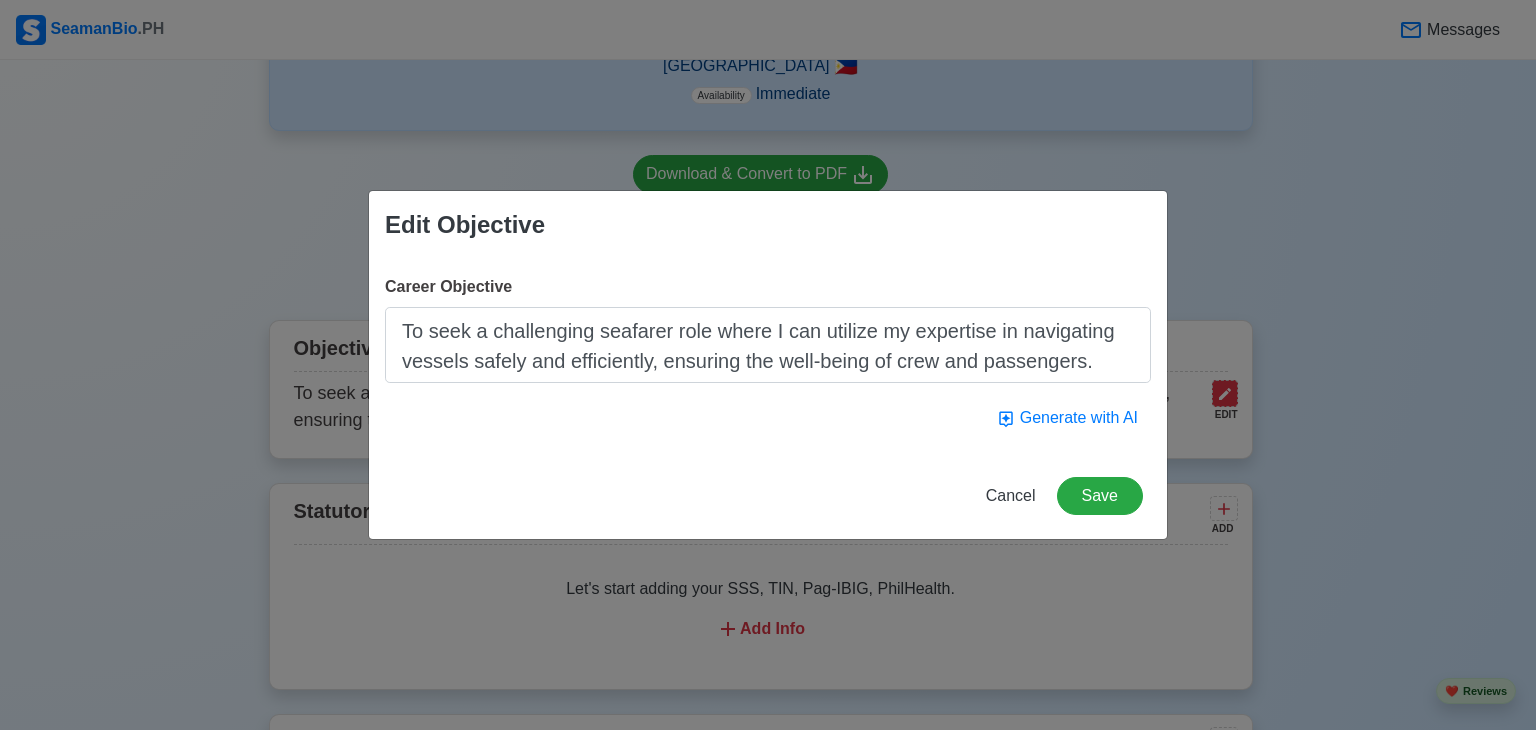 click on "Edit Objective Career Objective To seek a challenging seafarer role where I can utilize my expertise in navigating vessels safely and efficiently, ensuring the well-being of crew and passengers.   Generate with AI   Cancel Save" at bounding box center [768, 365] 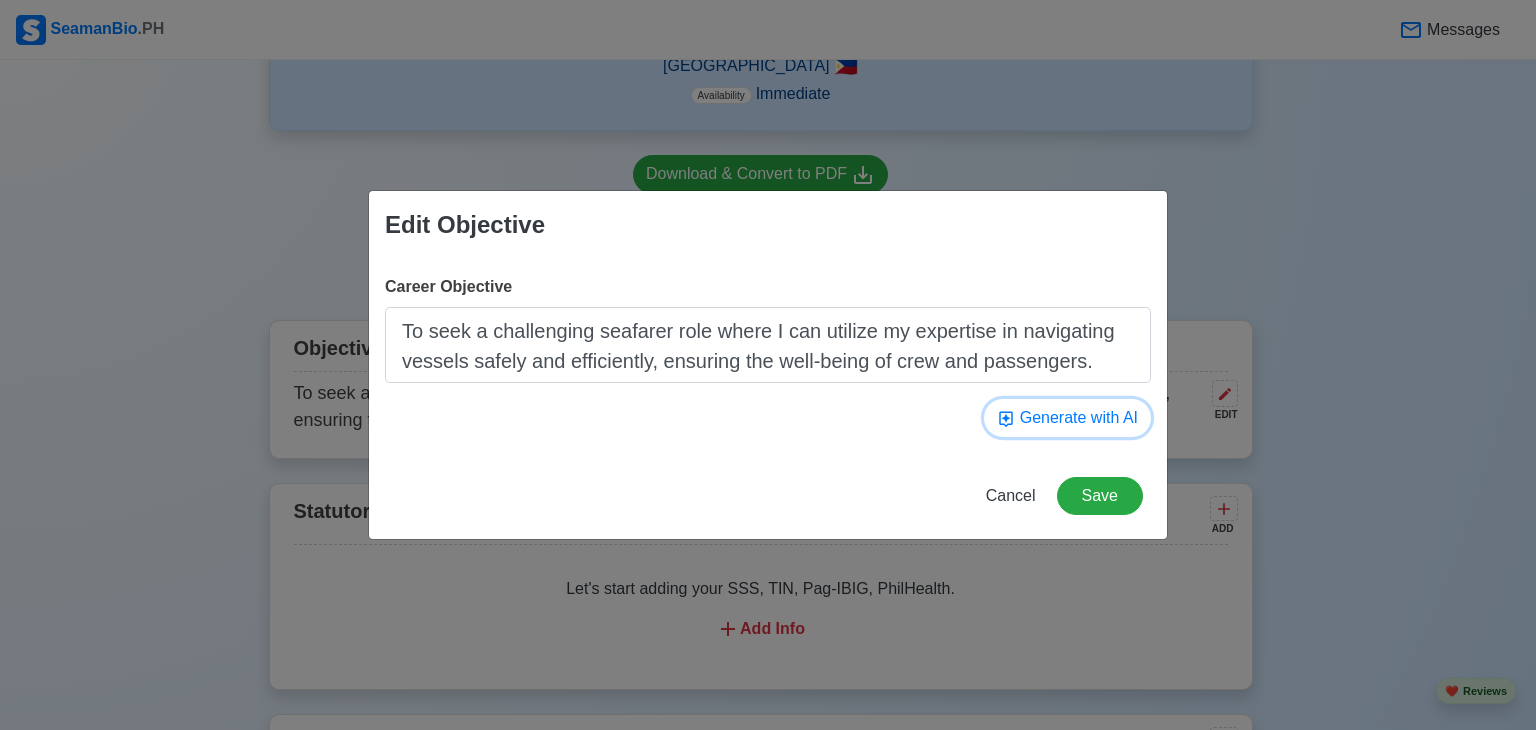 click 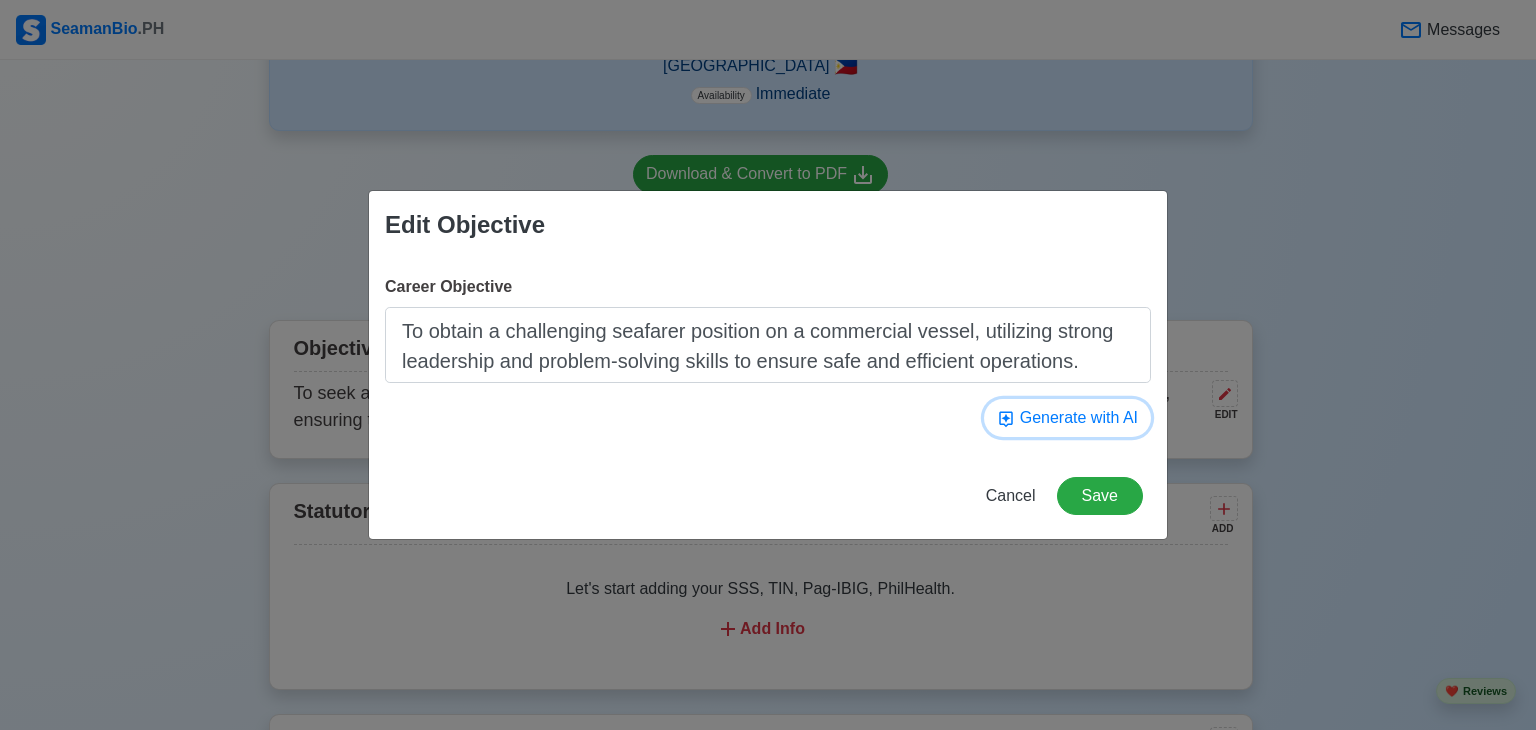 click on "Generate with AI" at bounding box center [1067, 418] 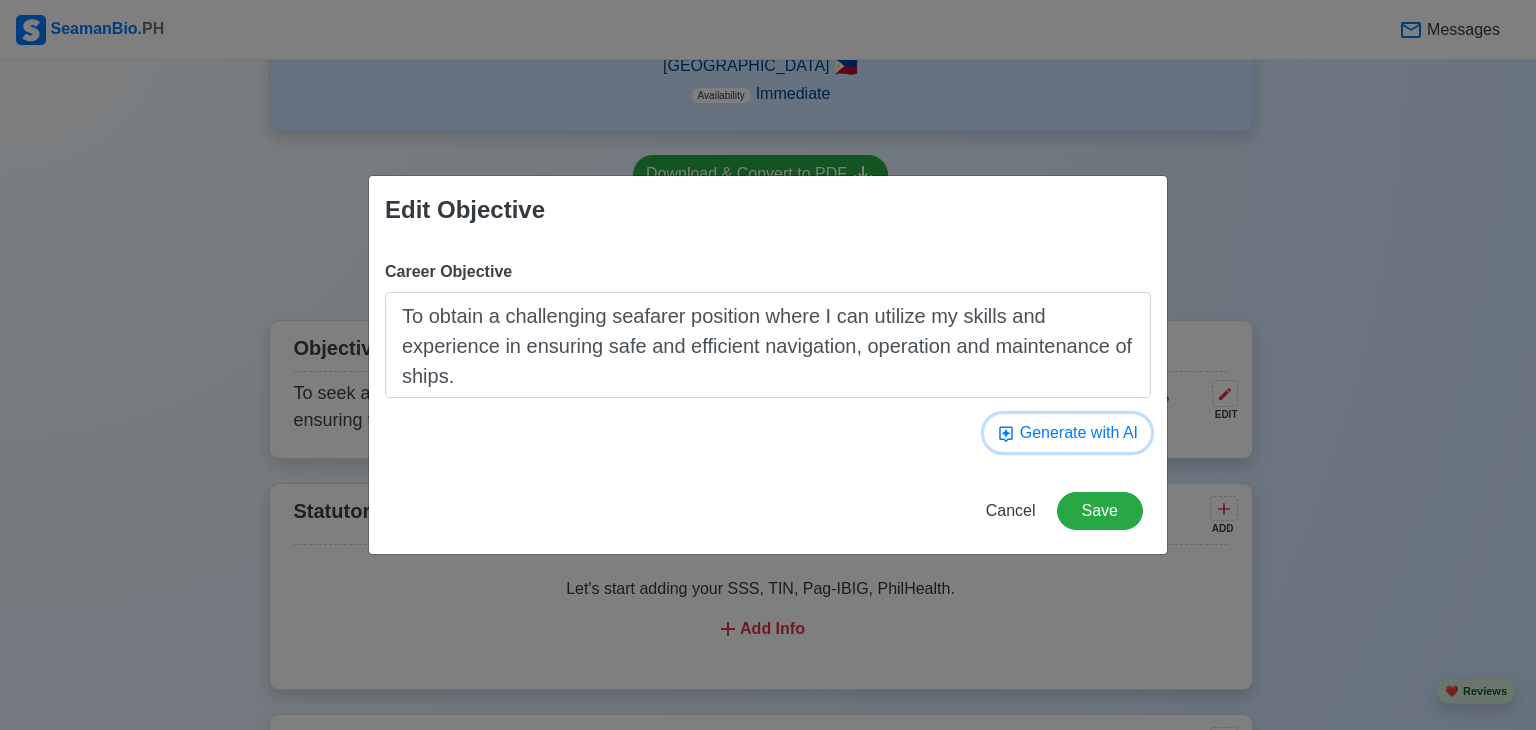 click on "Generate with AI" at bounding box center [1067, 433] 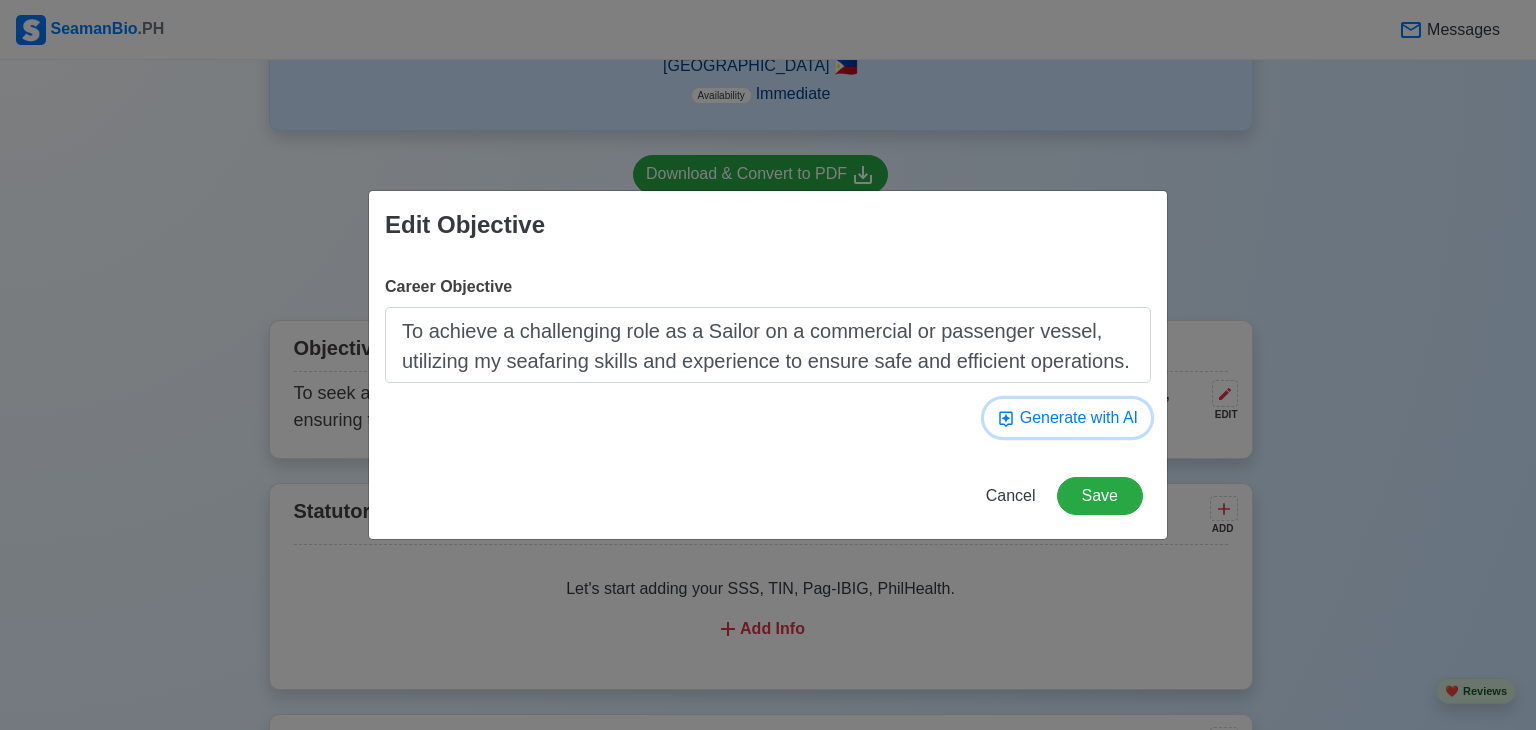 click on "Generate with AI" at bounding box center [1067, 418] 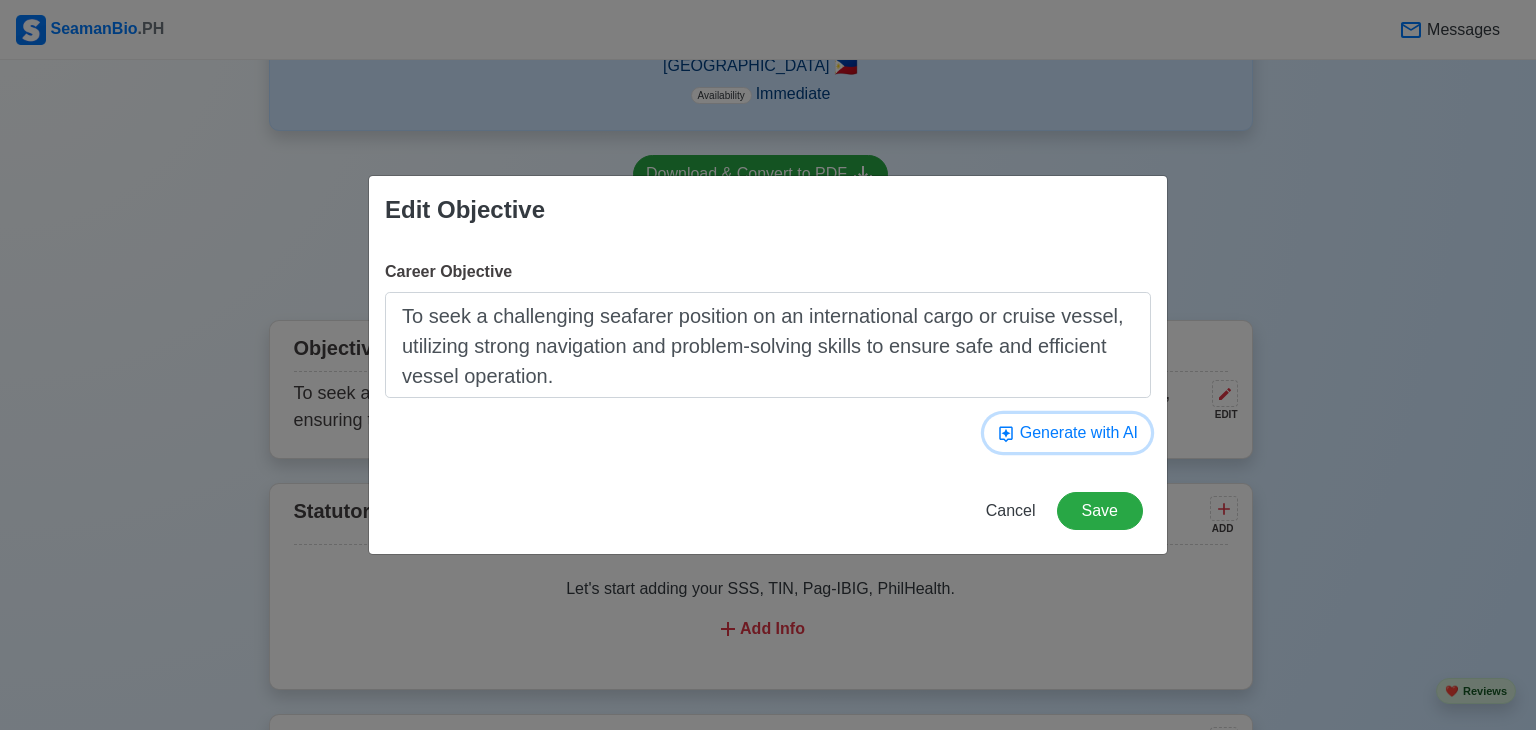 click on "Generate with AI" at bounding box center (1067, 433) 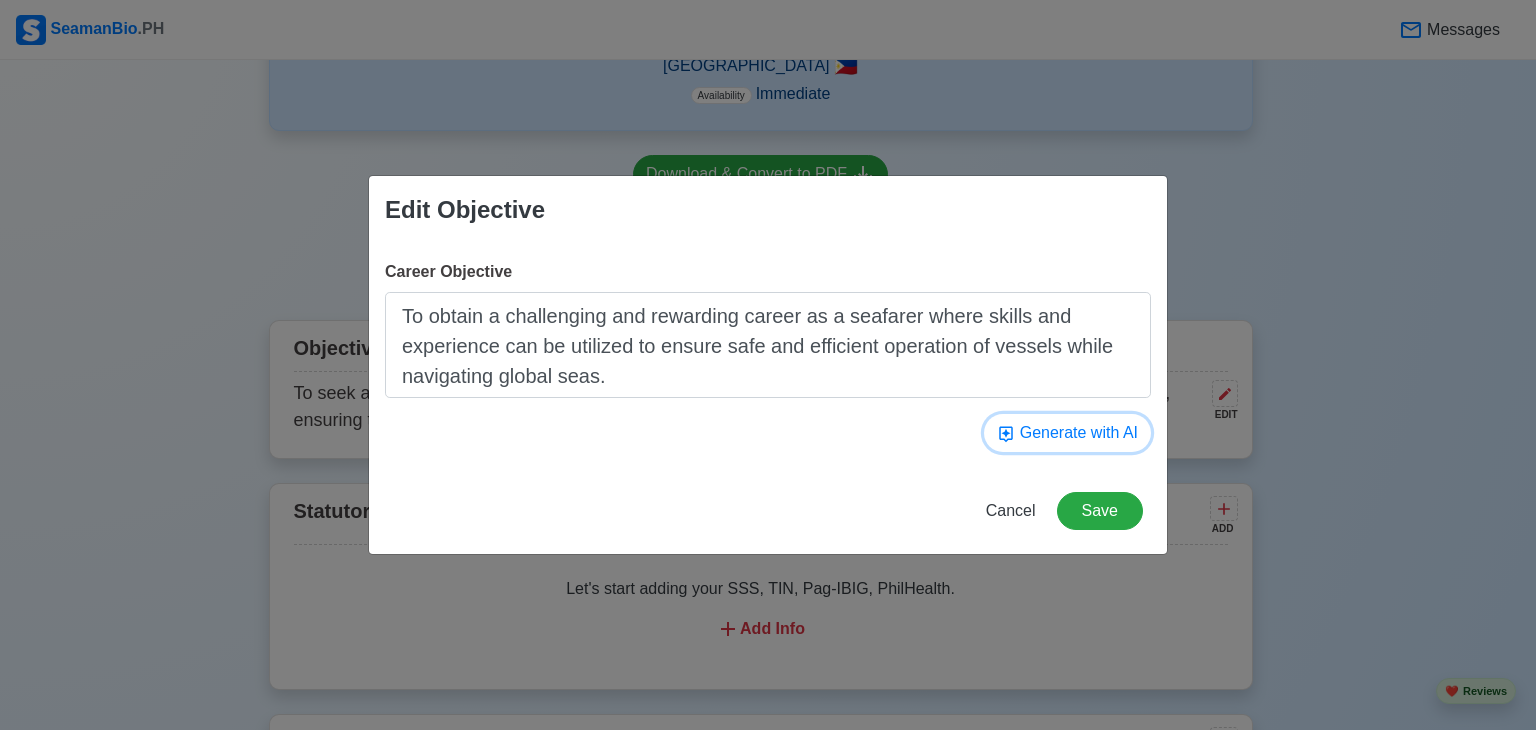 click on "Generate with AI" at bounding box center [1067, 433] 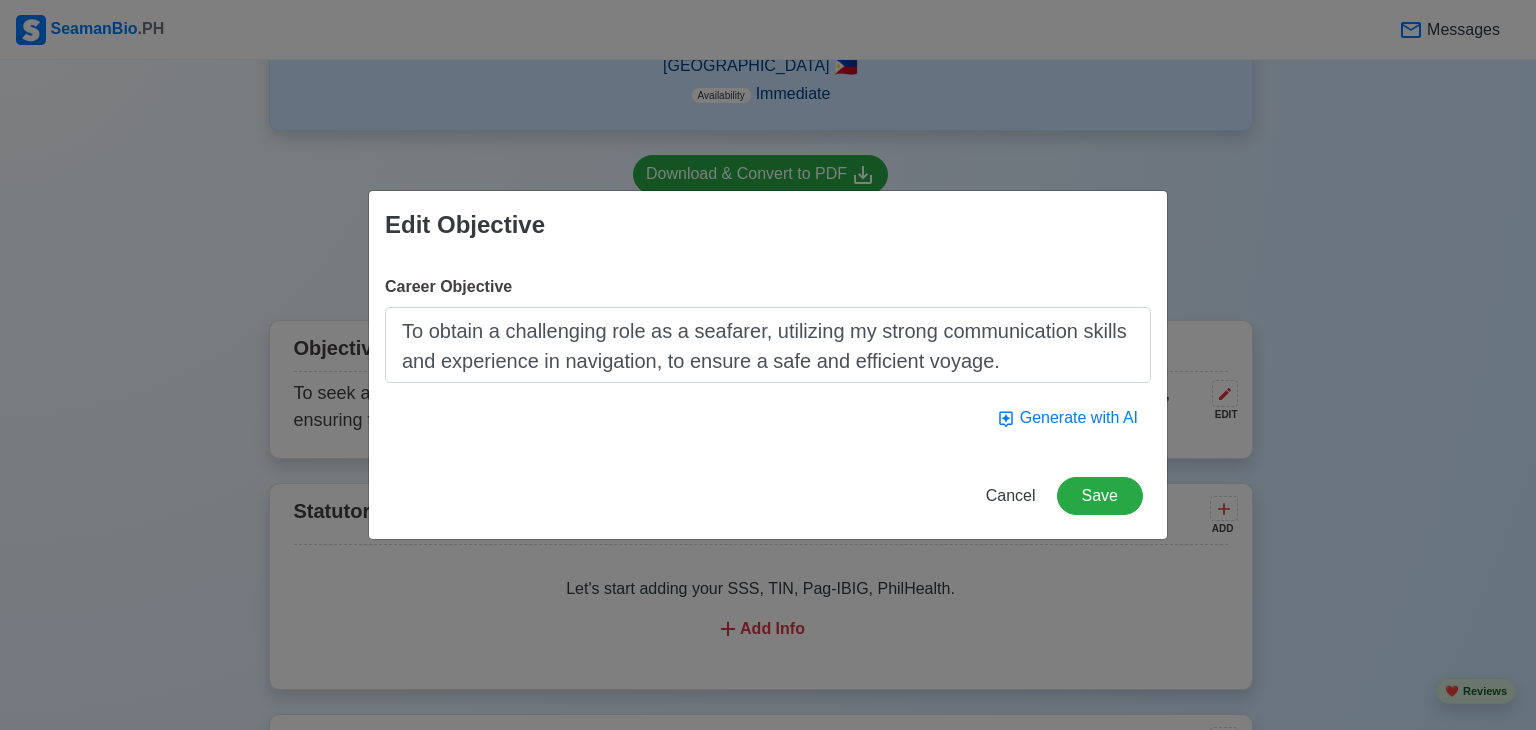 click on "Career Objective To obtain a challenging role as a seafarer, utilizing my strong communication skills and experience in navigation, to ensure a safe and efficient voyage.   Generate with AI" at bounding box center [768, 356] 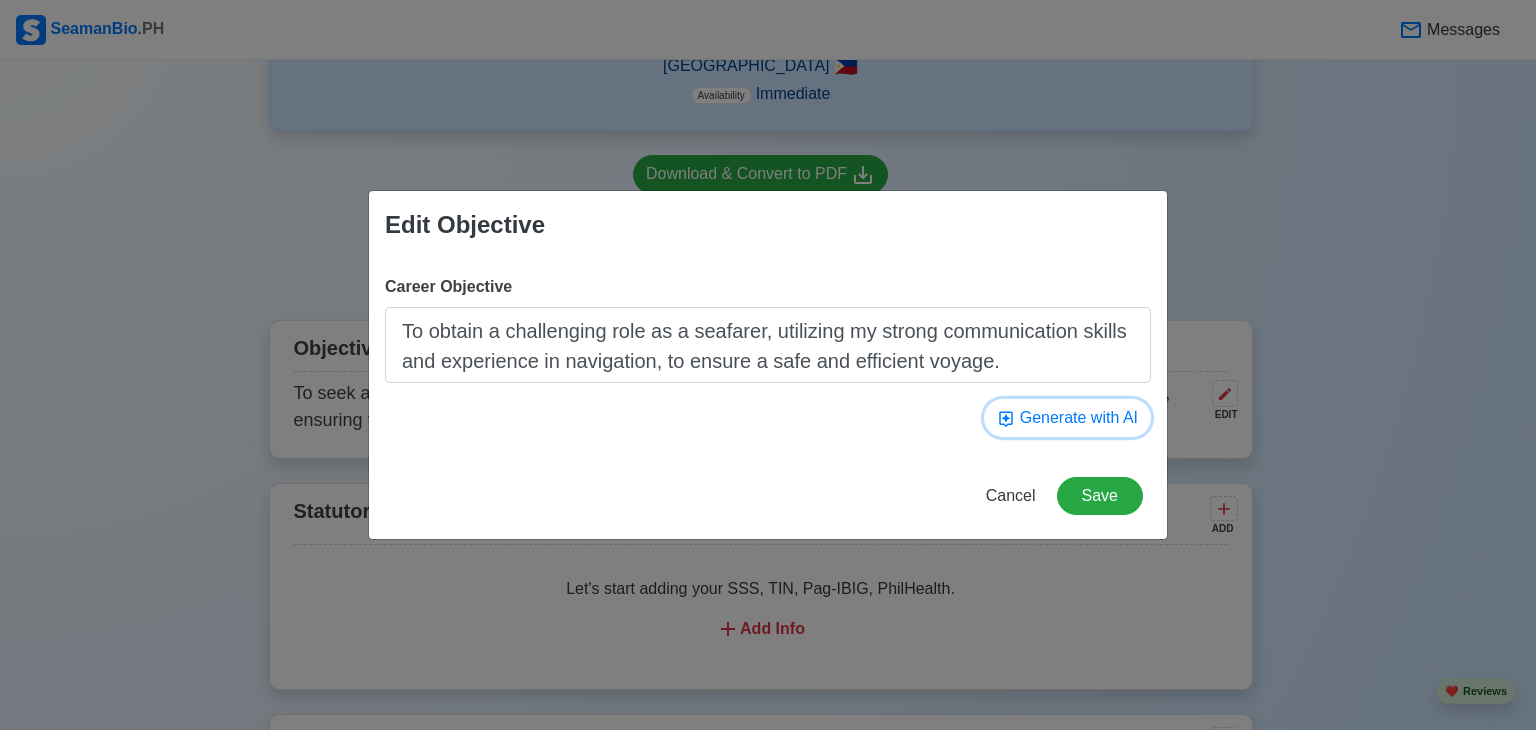 click on "Generate with AI" at bounding box center (1067, 418) 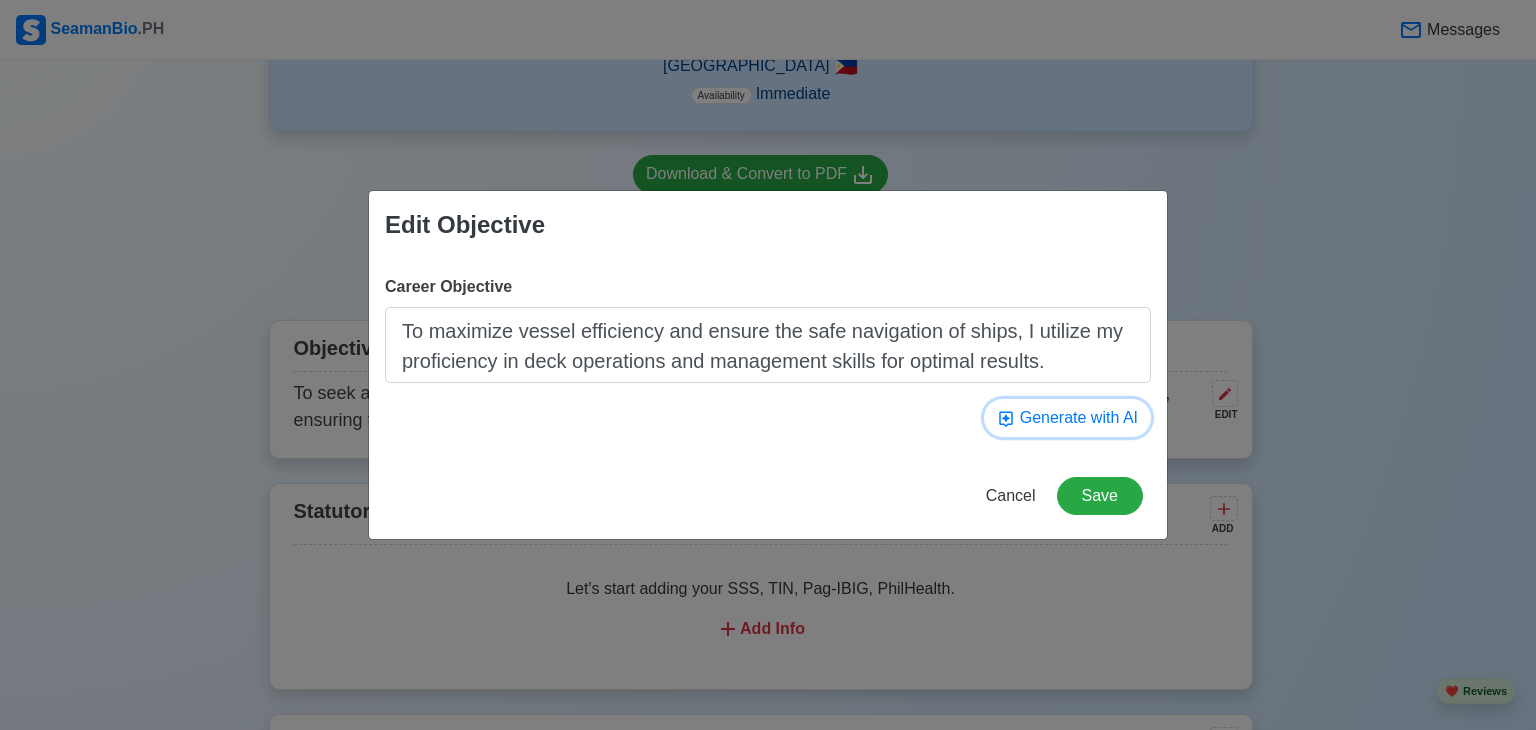 click on "Generate with AI" at bounding box center (1067, 418) 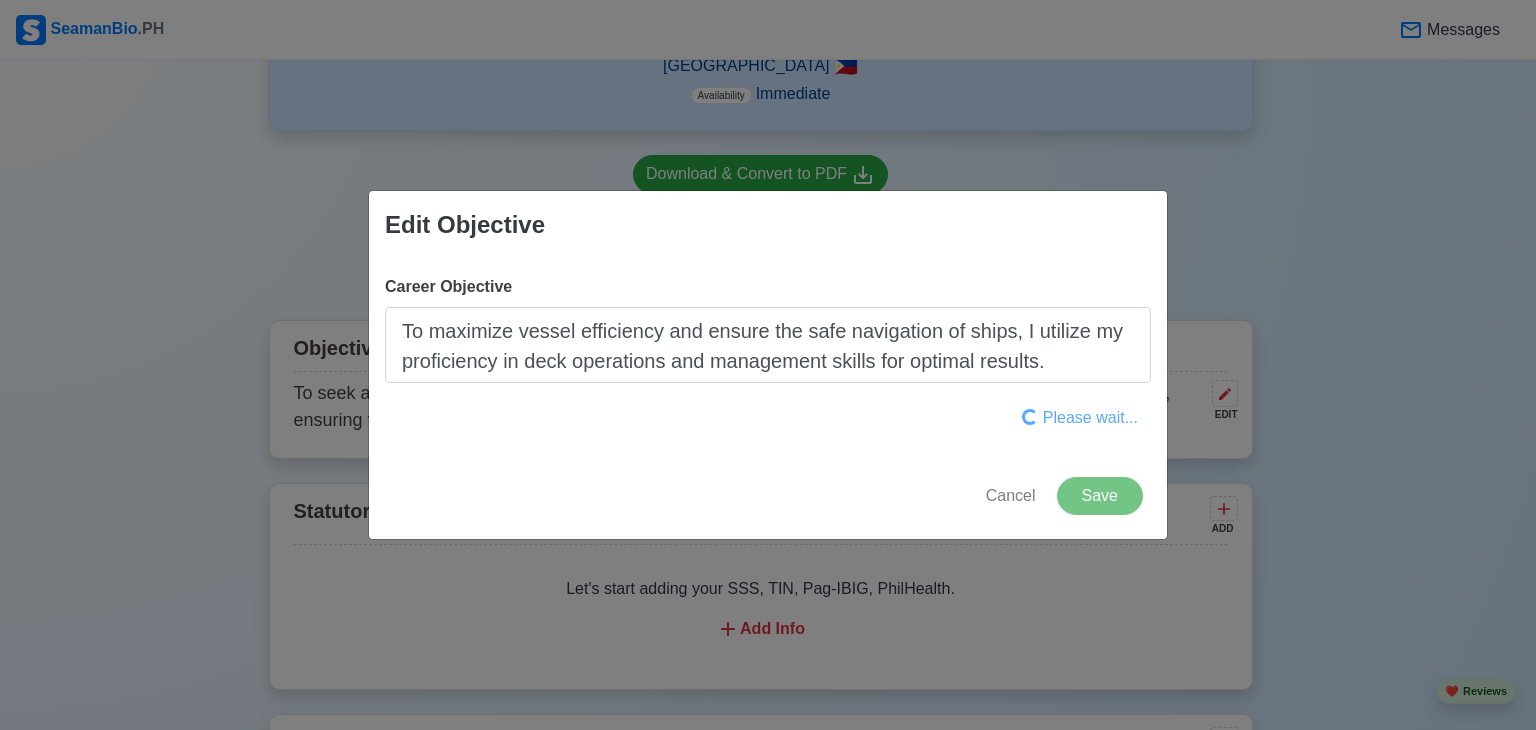 type on "To work on a seafarer vessel as a singer and enhance my musical skills while contributing to the ship's entertainment and overall crew experience." 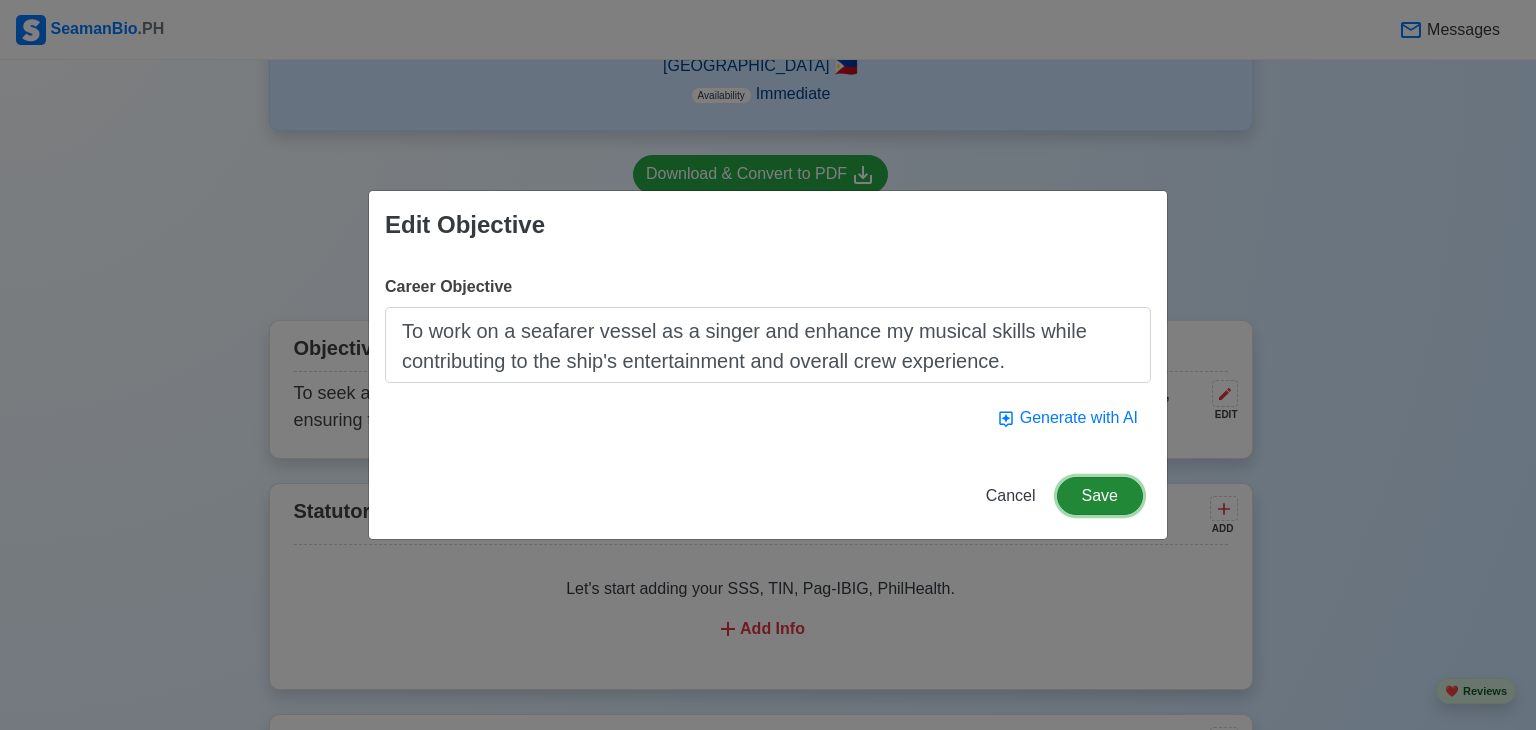 click on "Save" at bounding box center [1100, 496] 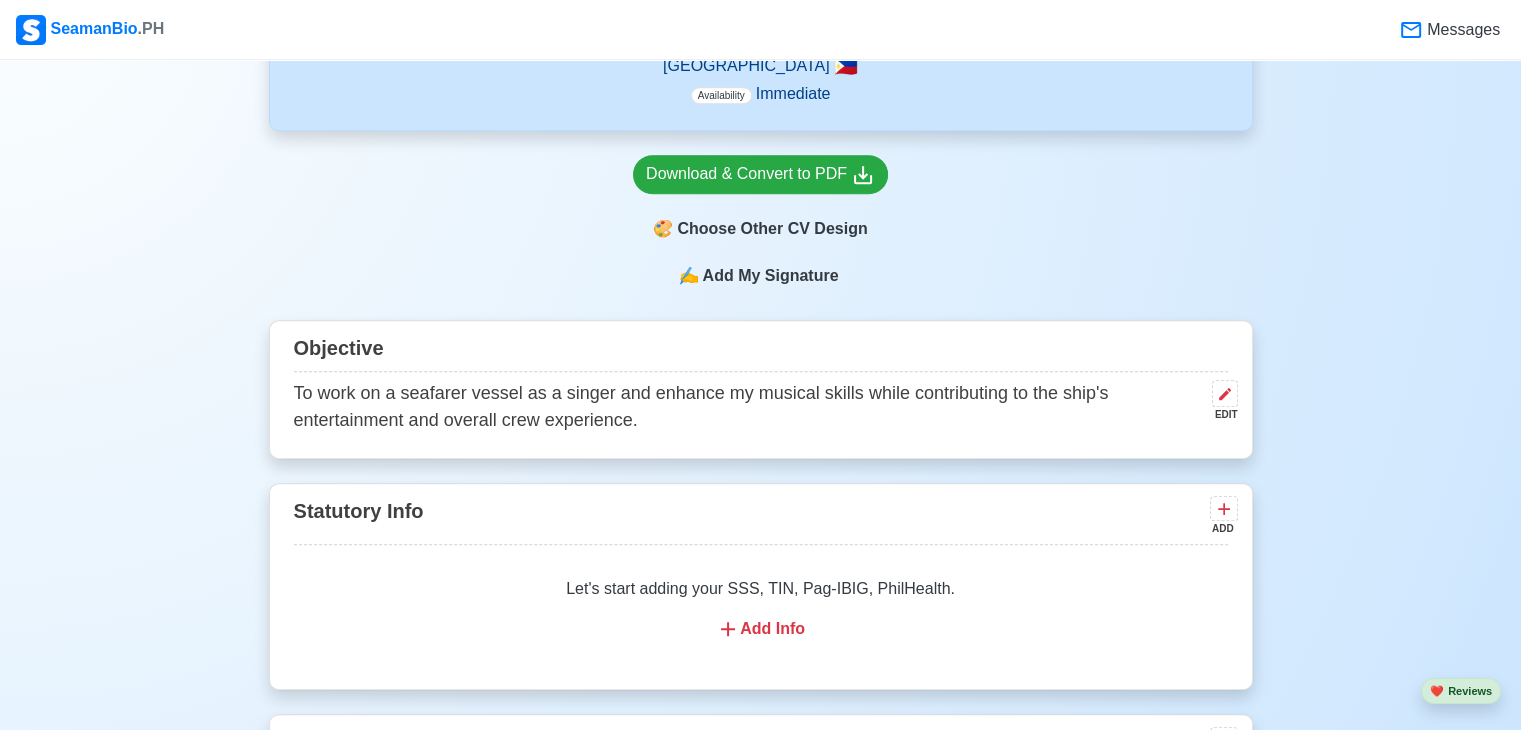 click on "Add Info" at bounding box center [761, 629] 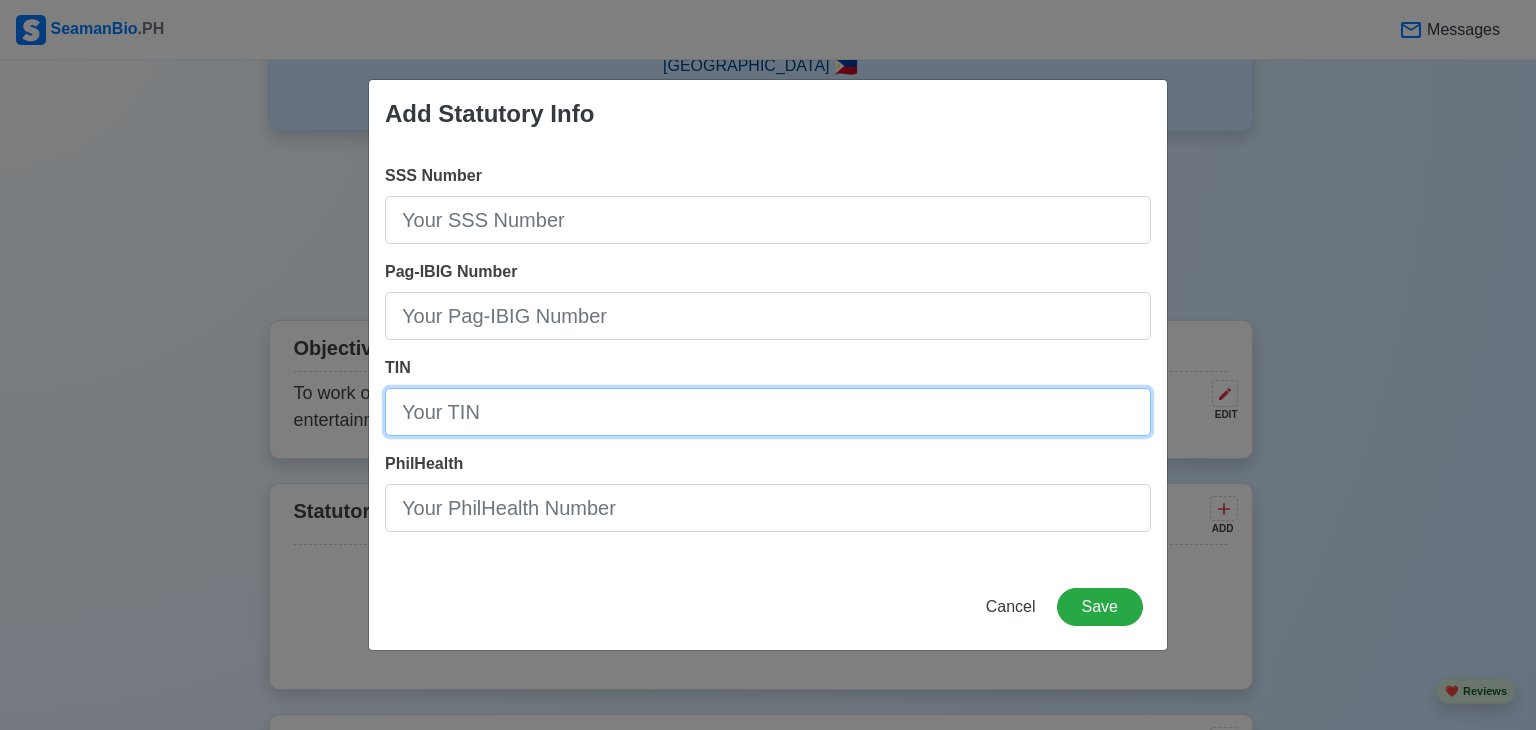 click on "TIN" at bounding box center (768, 412) 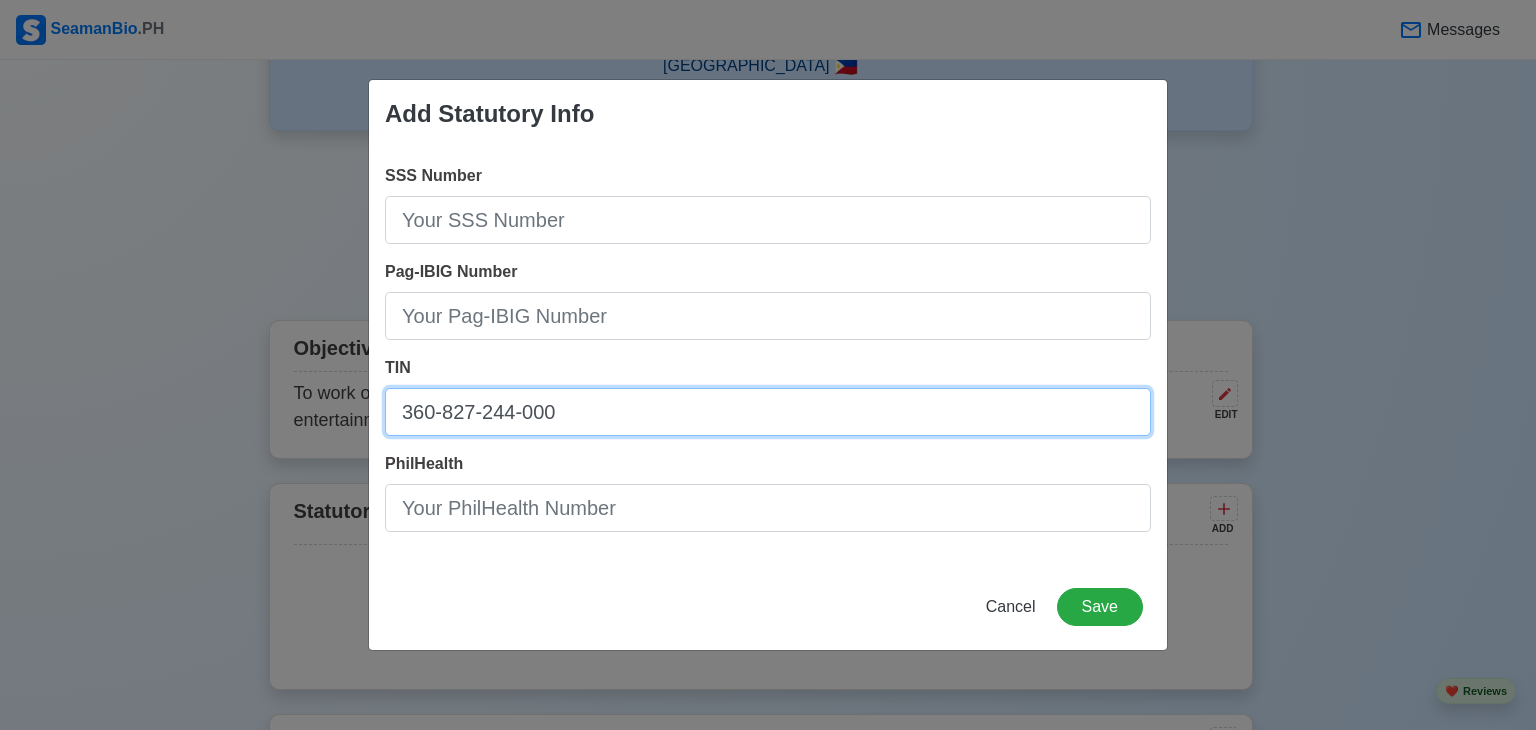 type on "360-827-244-000" 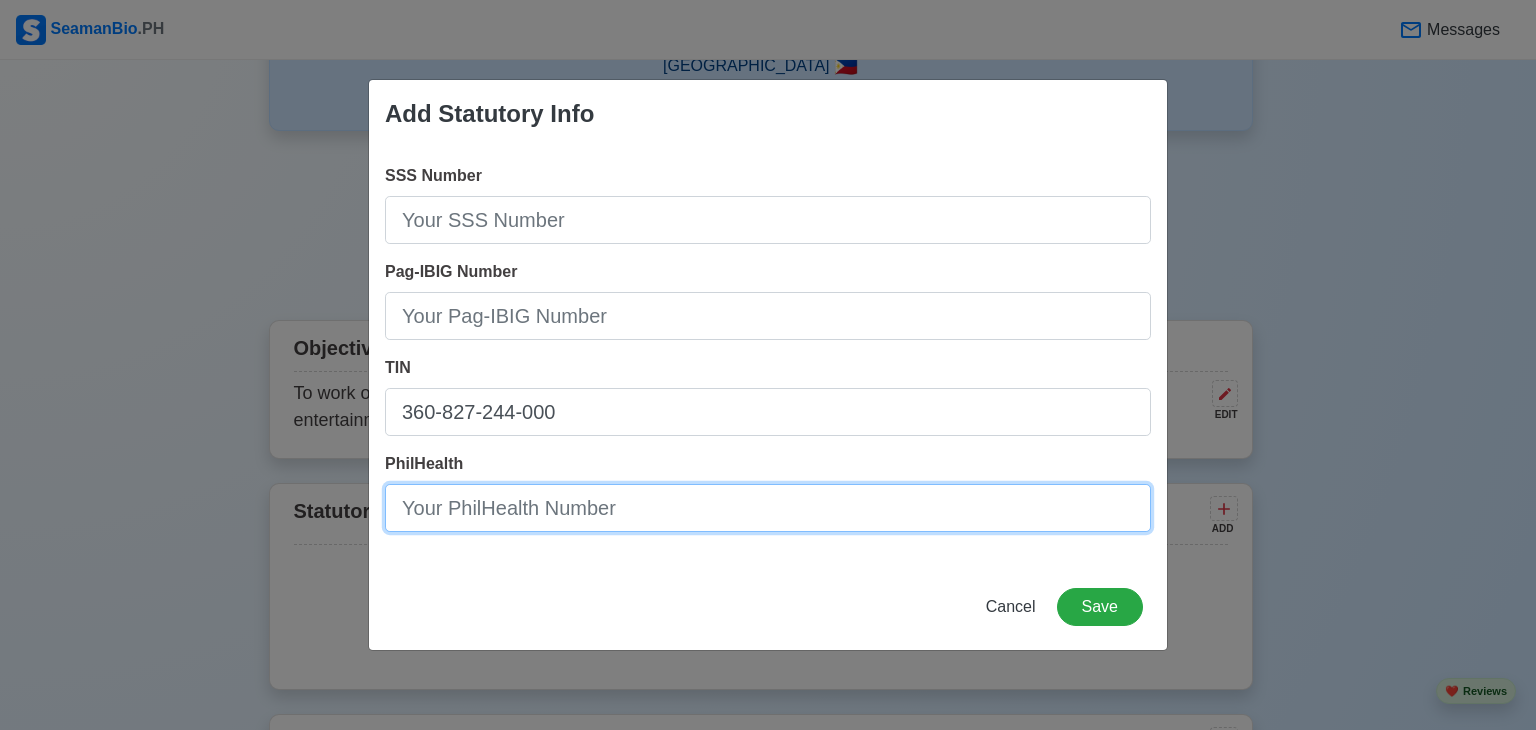 click on "PhilHealth" at bounding box center [768, 508] 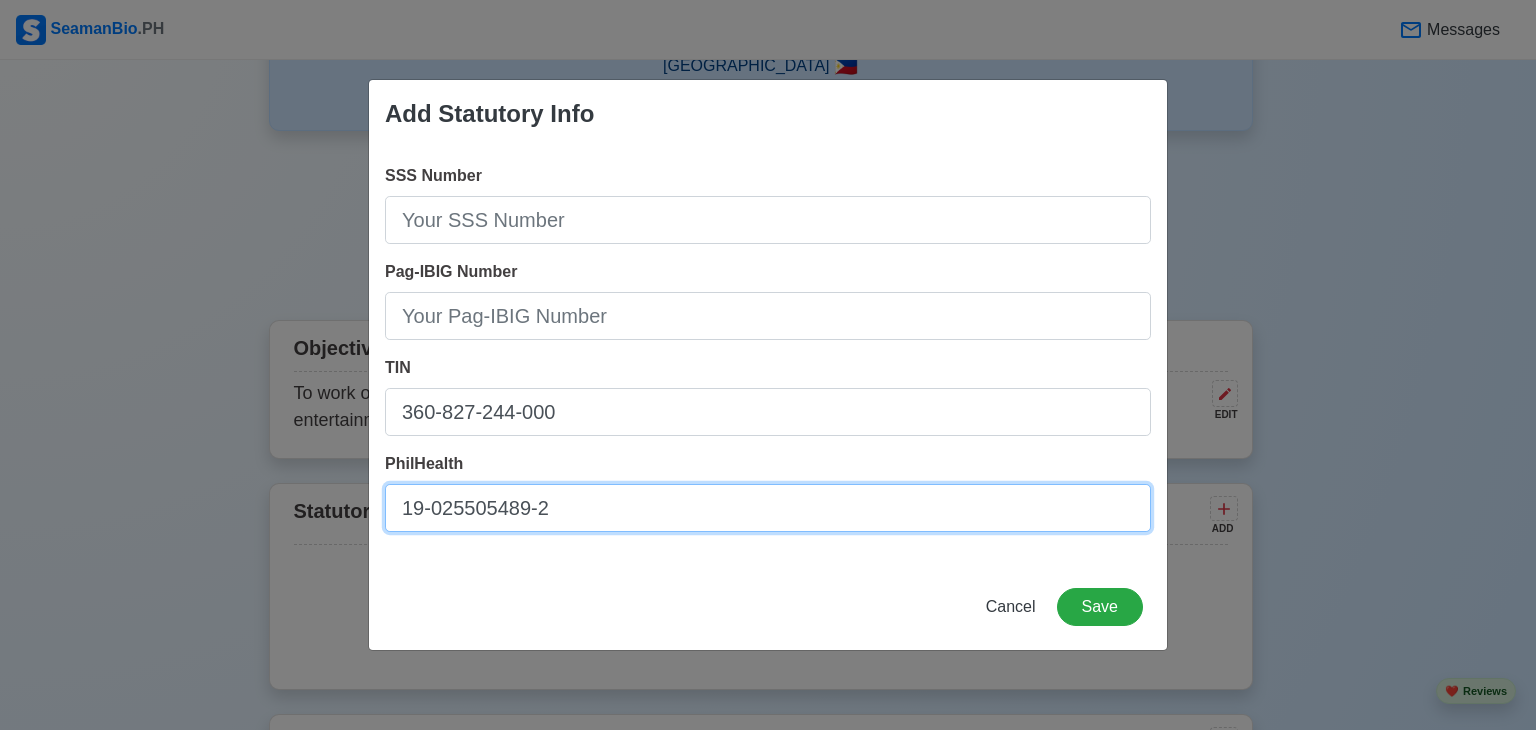 type on "19-025505489-2" 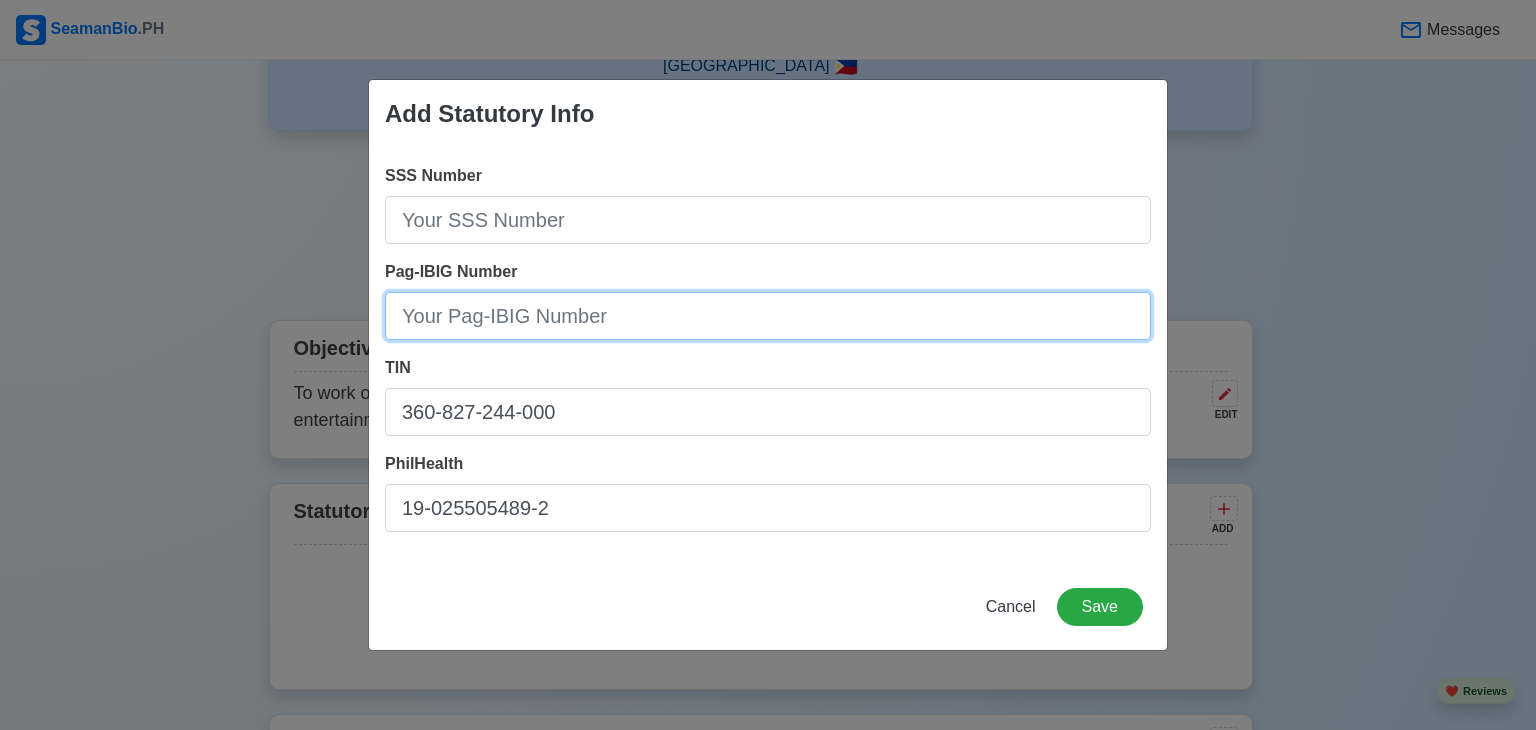 click on "Pag-IBIG Number" at bounding box center (768, 316) 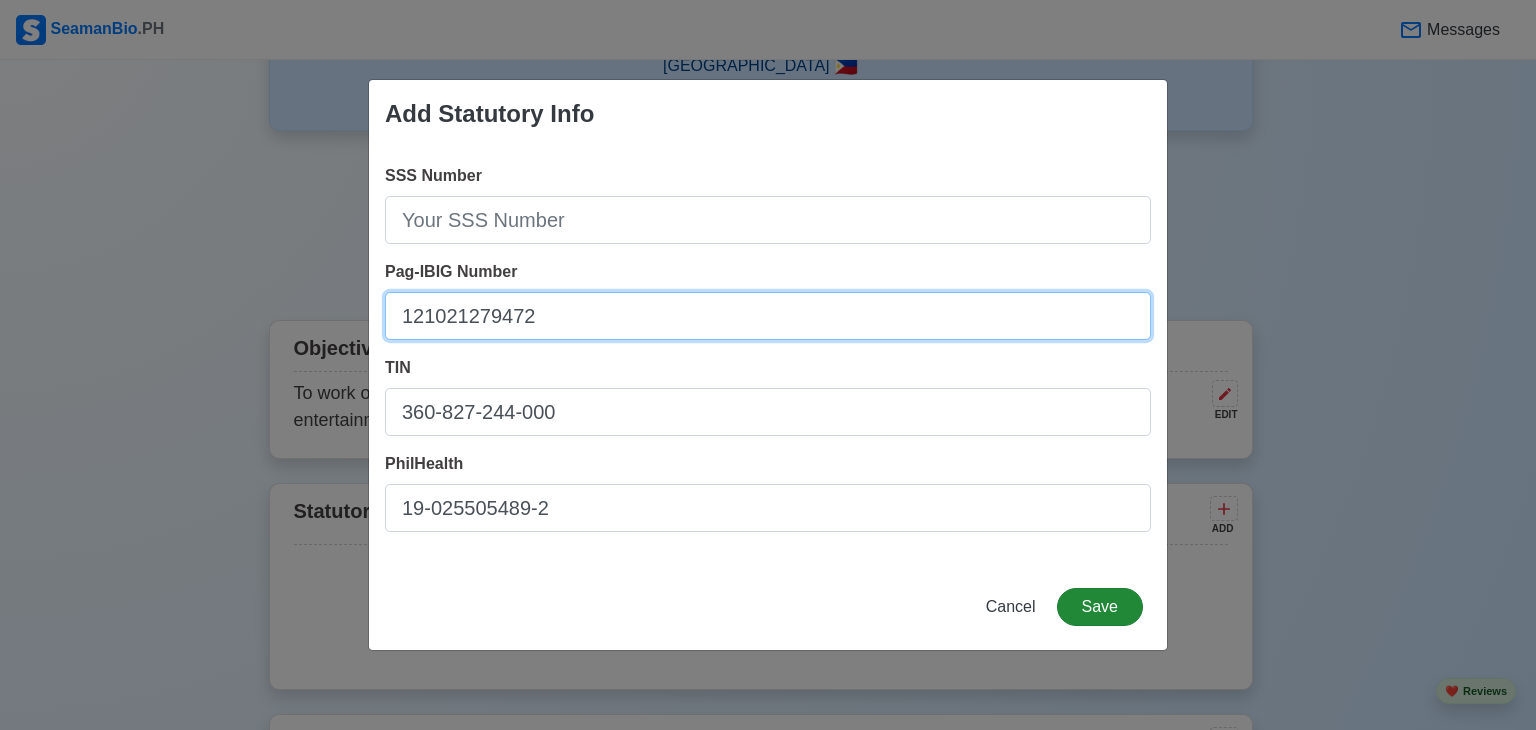 type on "121021279472" 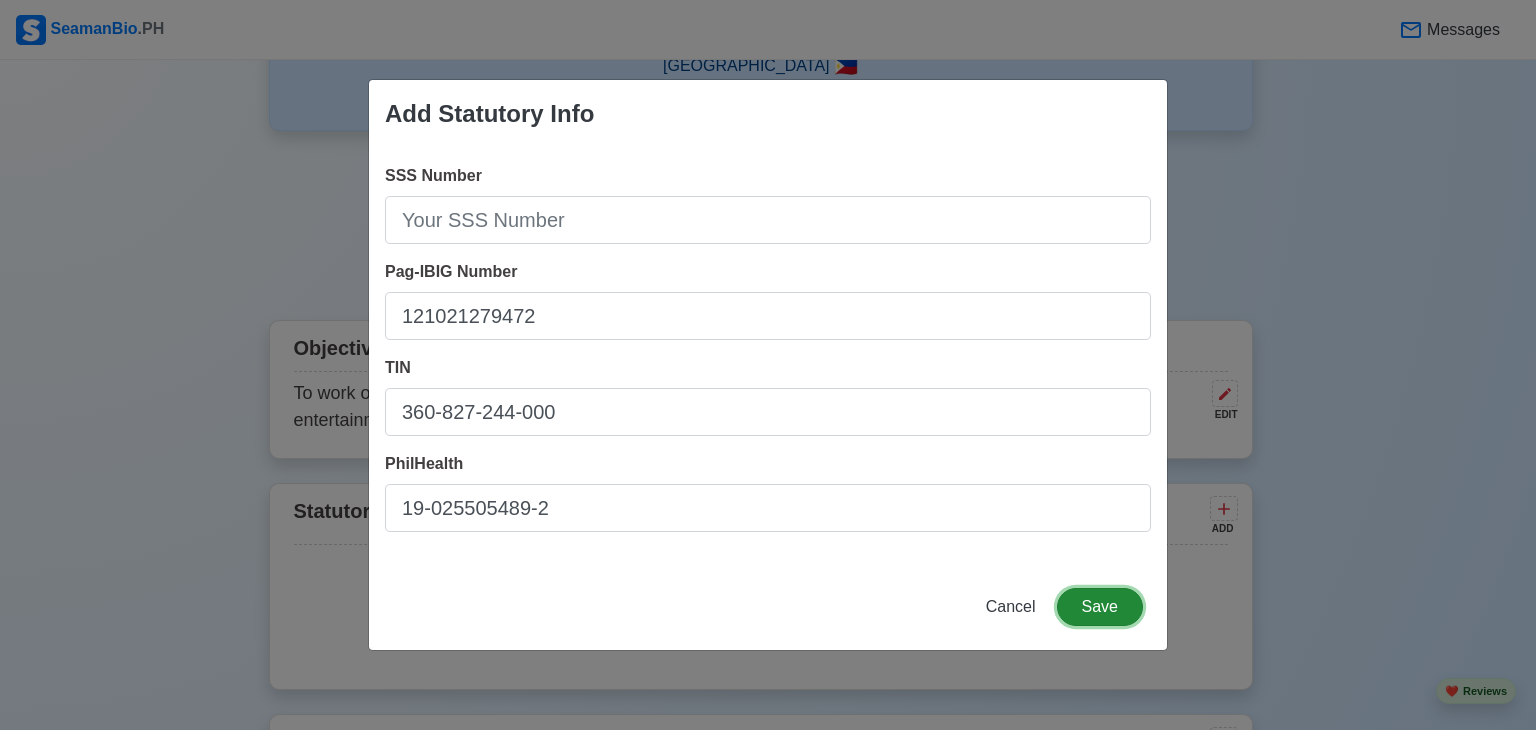 click on "Save" at bounding box center [1100, 607] 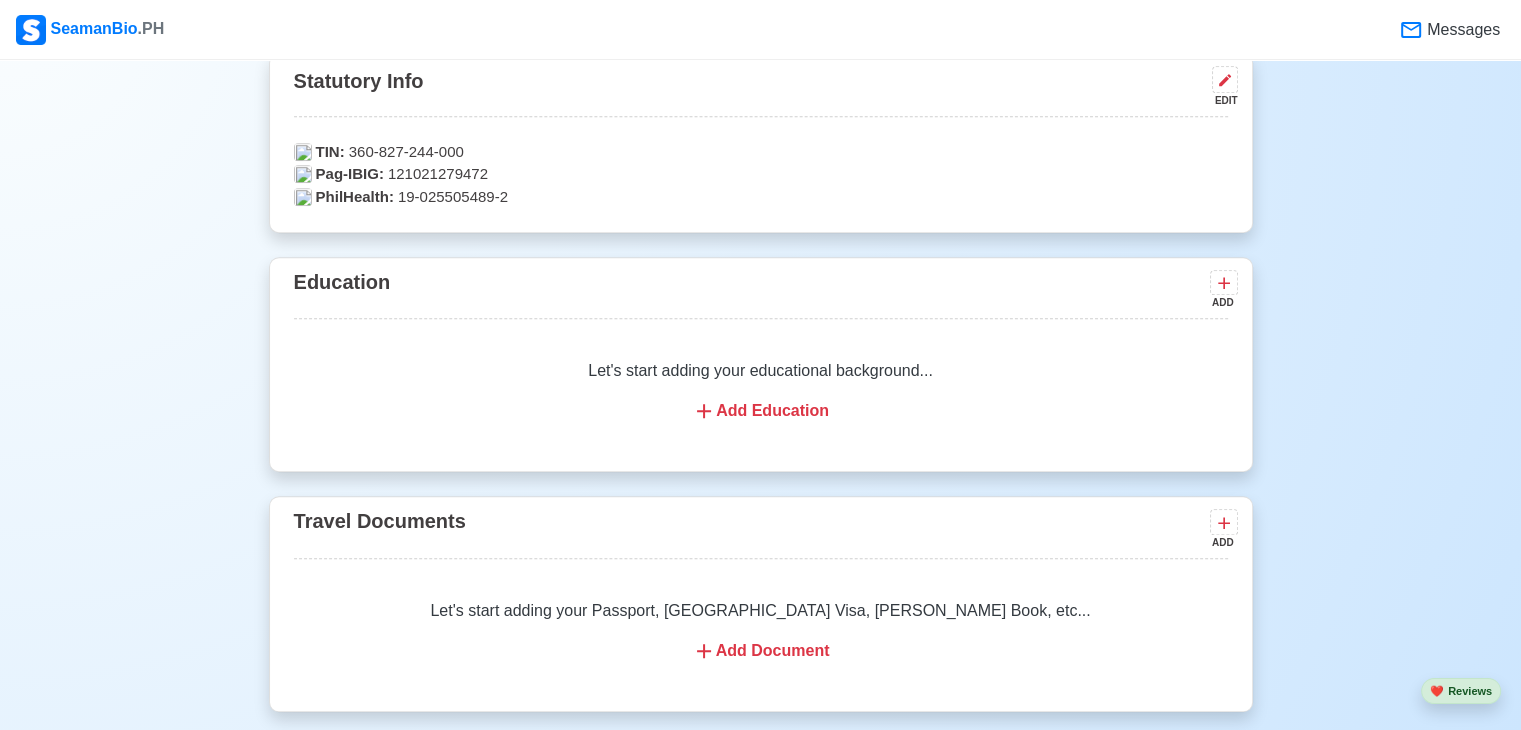 scroll, scrollTop: 1320, scrollLeft: 0, axis: vertical 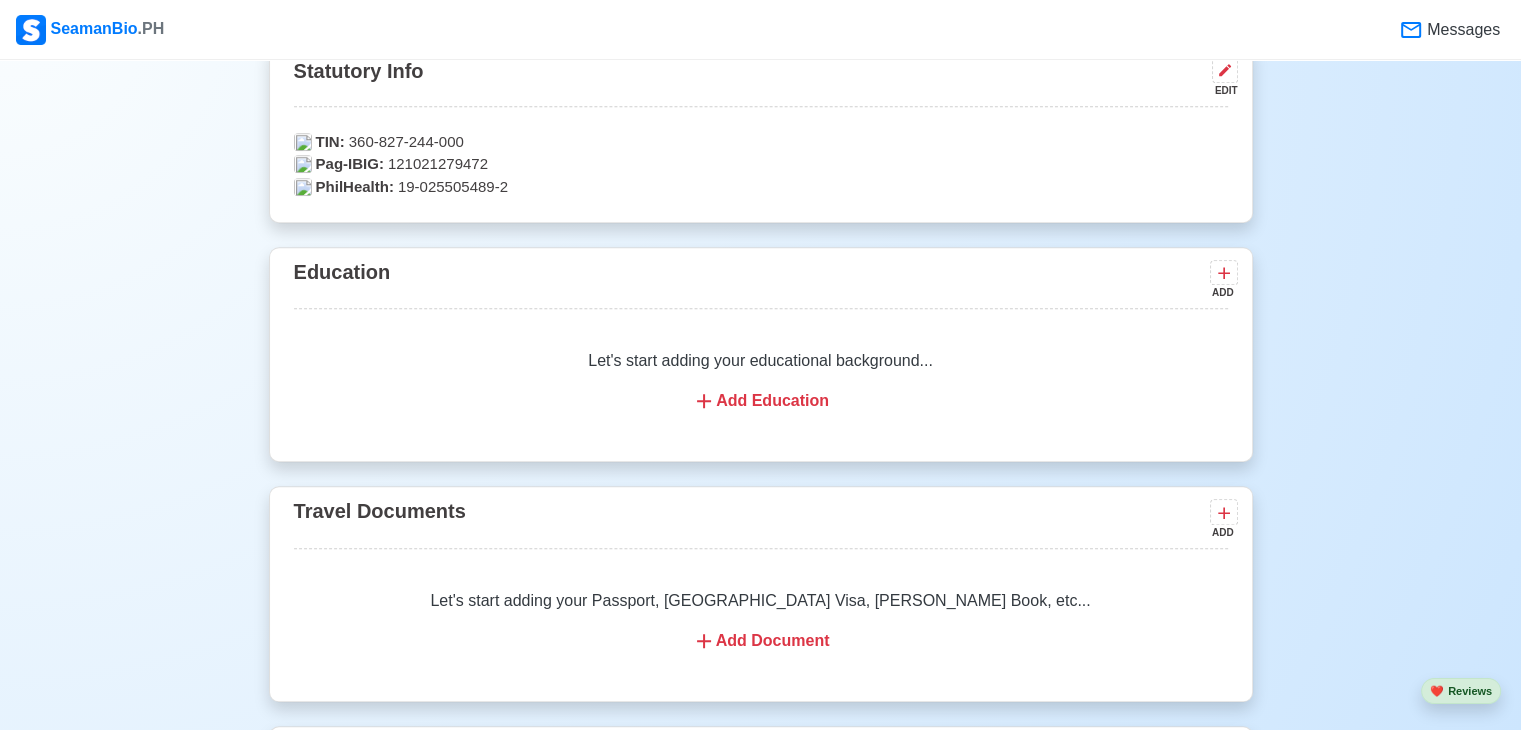 click on "Add Education" at bounding box center (761, 401) 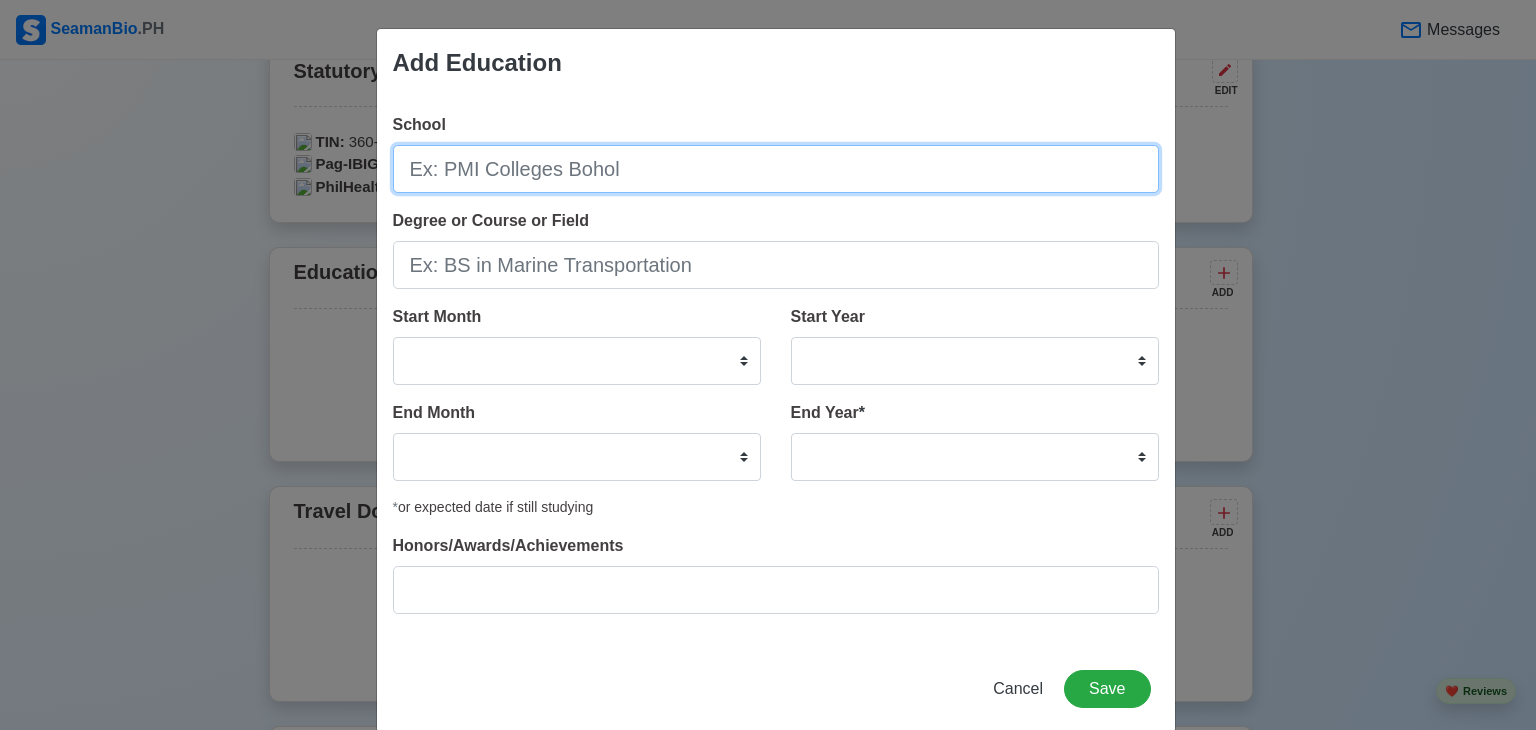click on "School" at bounding box center (776, 169) 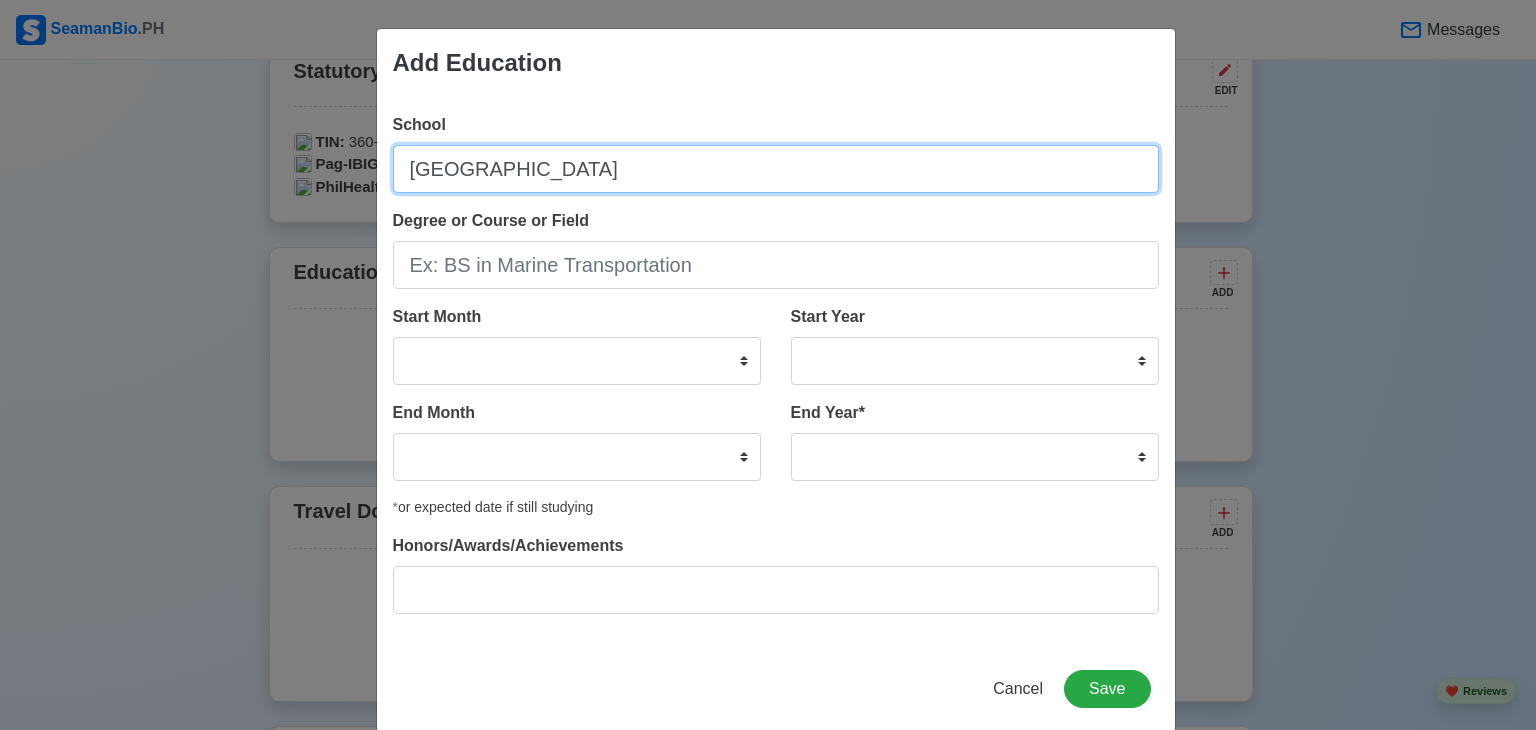 type on "SAN MATEO NATIONAL HIGH SCHOOL" 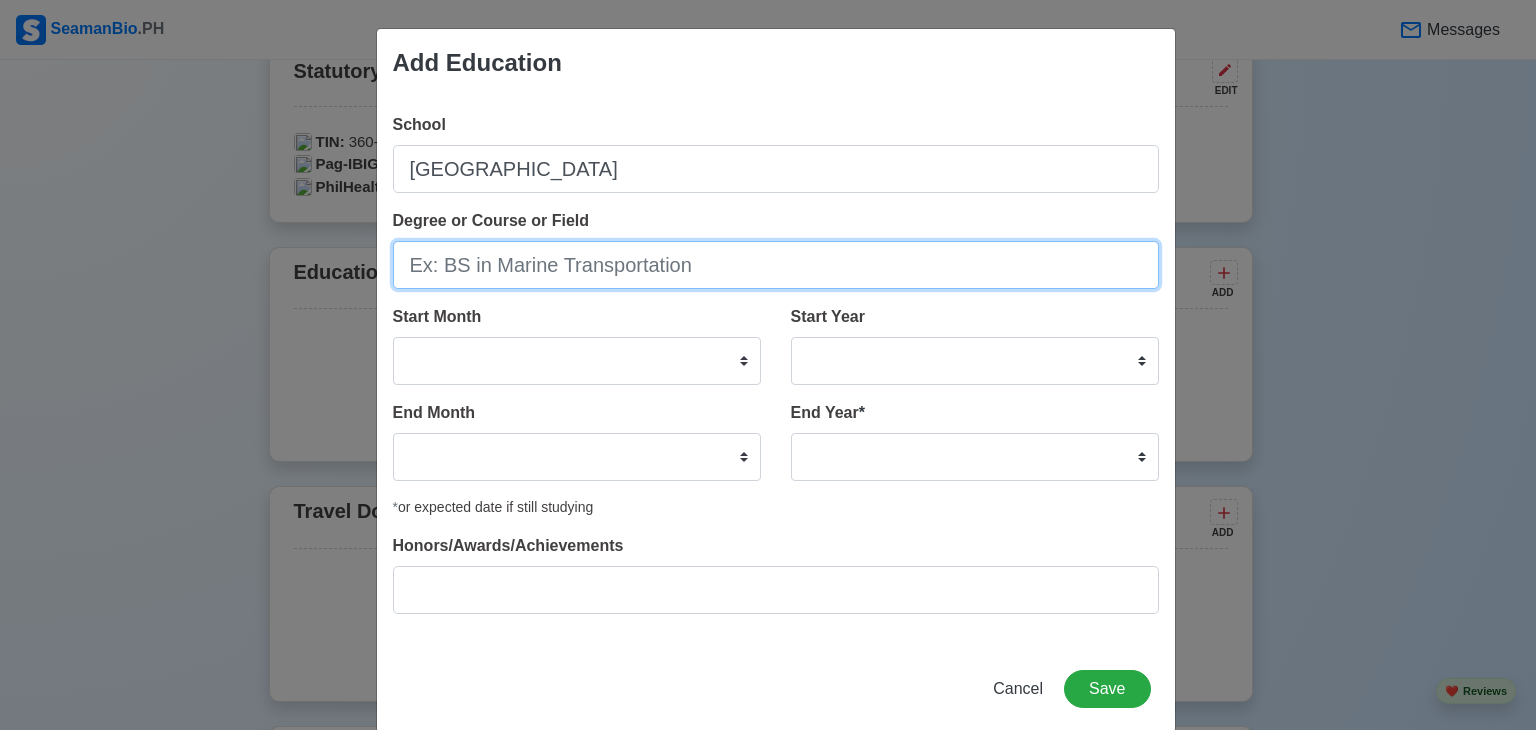 click on "Degree or Course or Field" at bounding box center (776, 265) 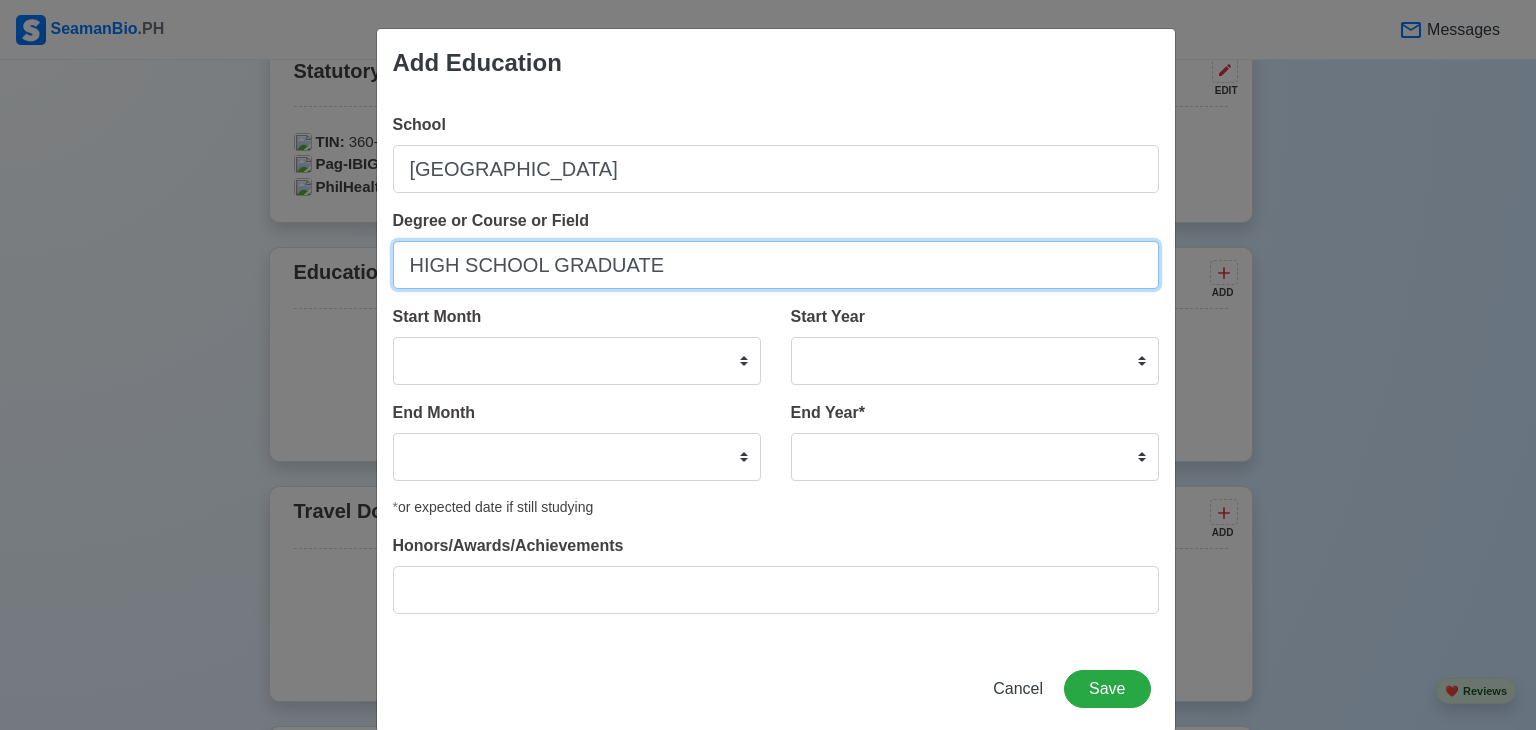 type on "HIGH SCHOOL GRADUATE" 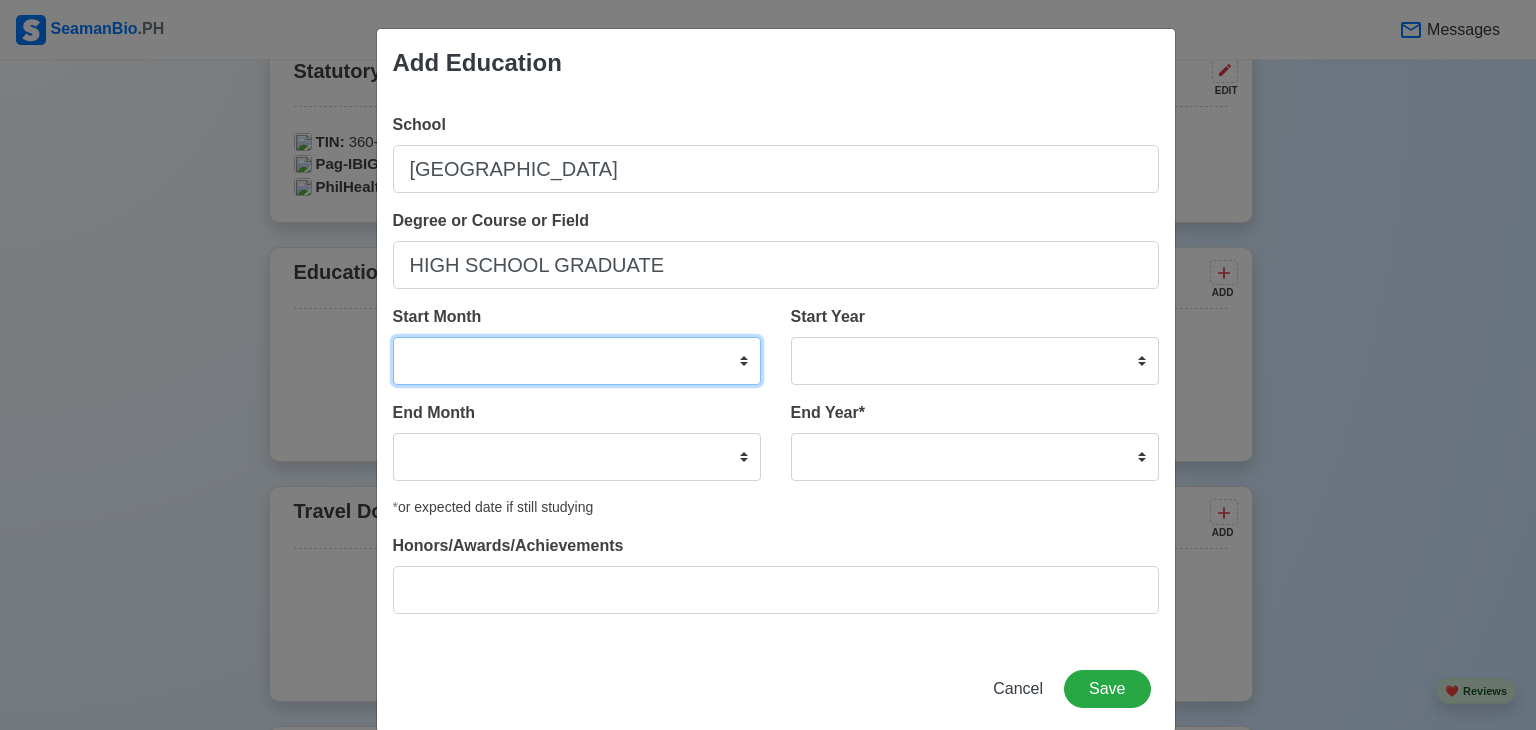 click on "January February March April May June July August September October November December" at bounding box center [577, 361] 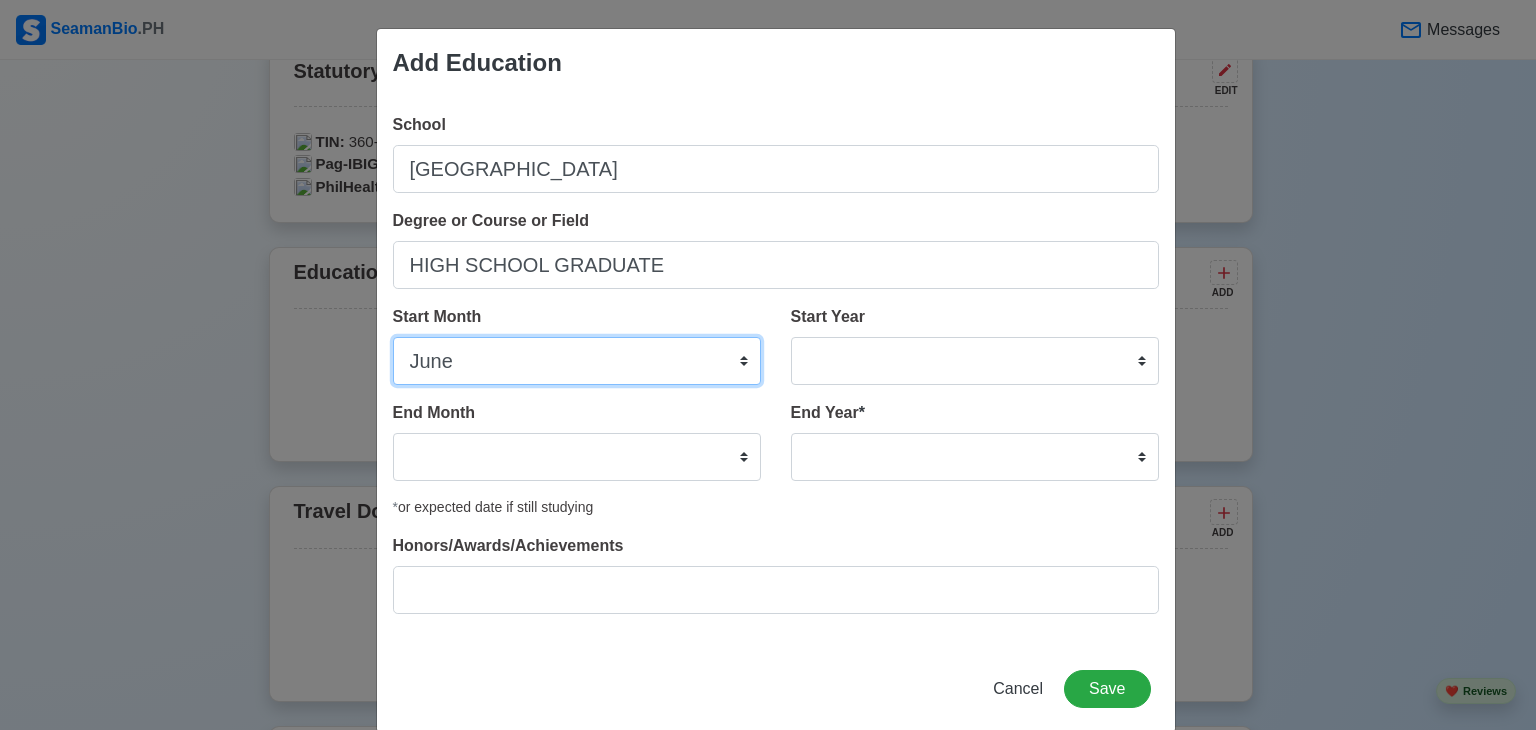 click on "January February March April May June July August September October November December" at bounding box center (577, 361) 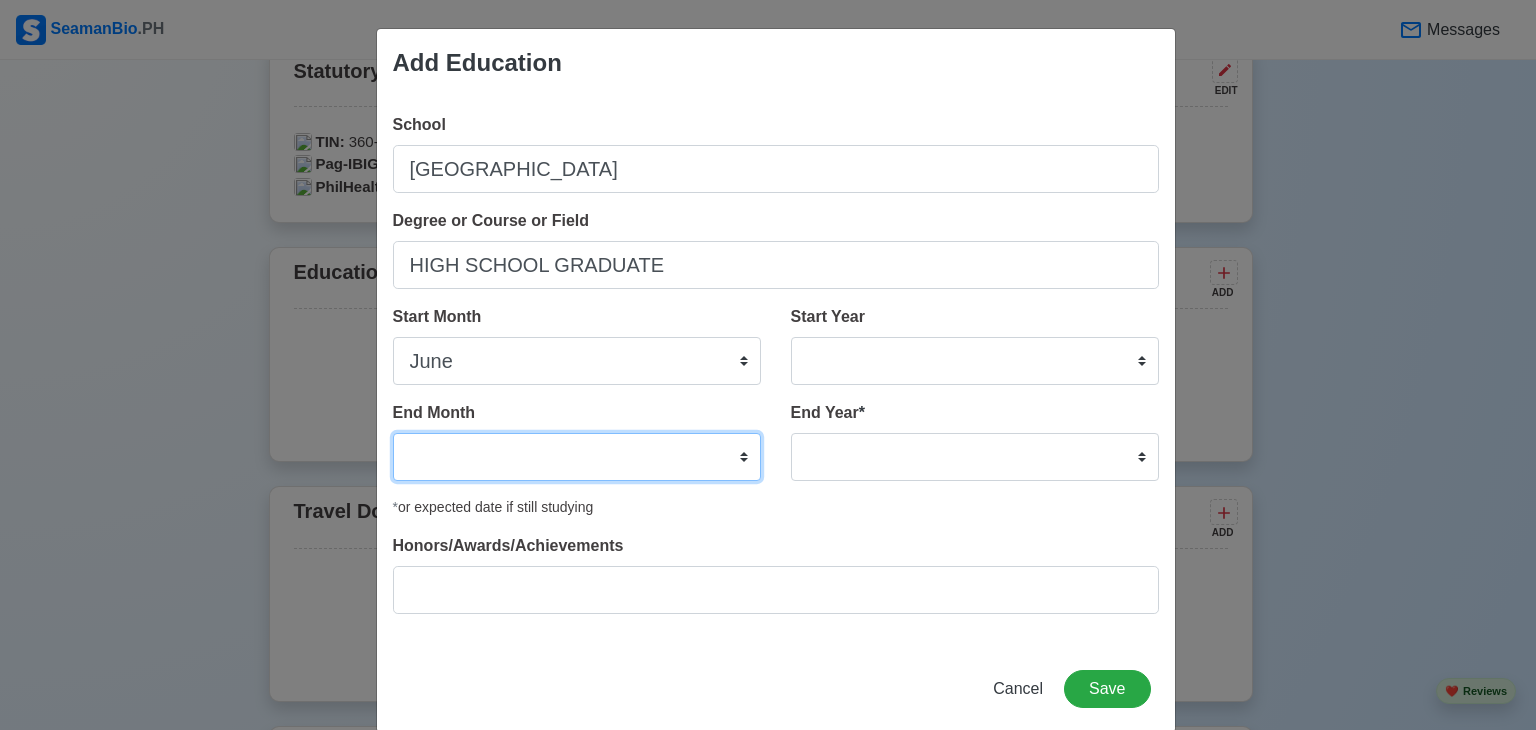 click on "January February March April May June July August September October November December" at bounding box center [577, 457] 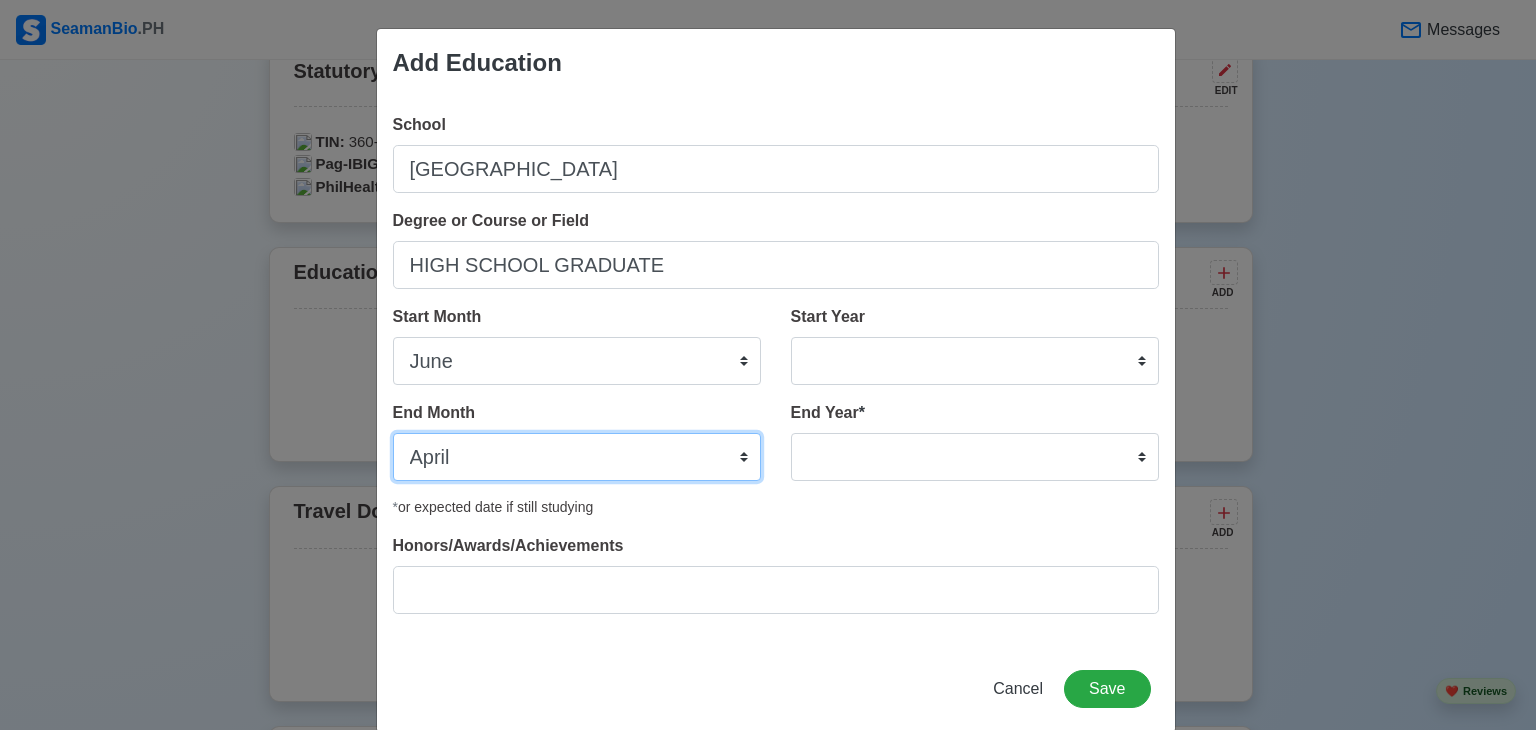 click on "January February March April May June July August September October November December" at bounding box center (577, 457) 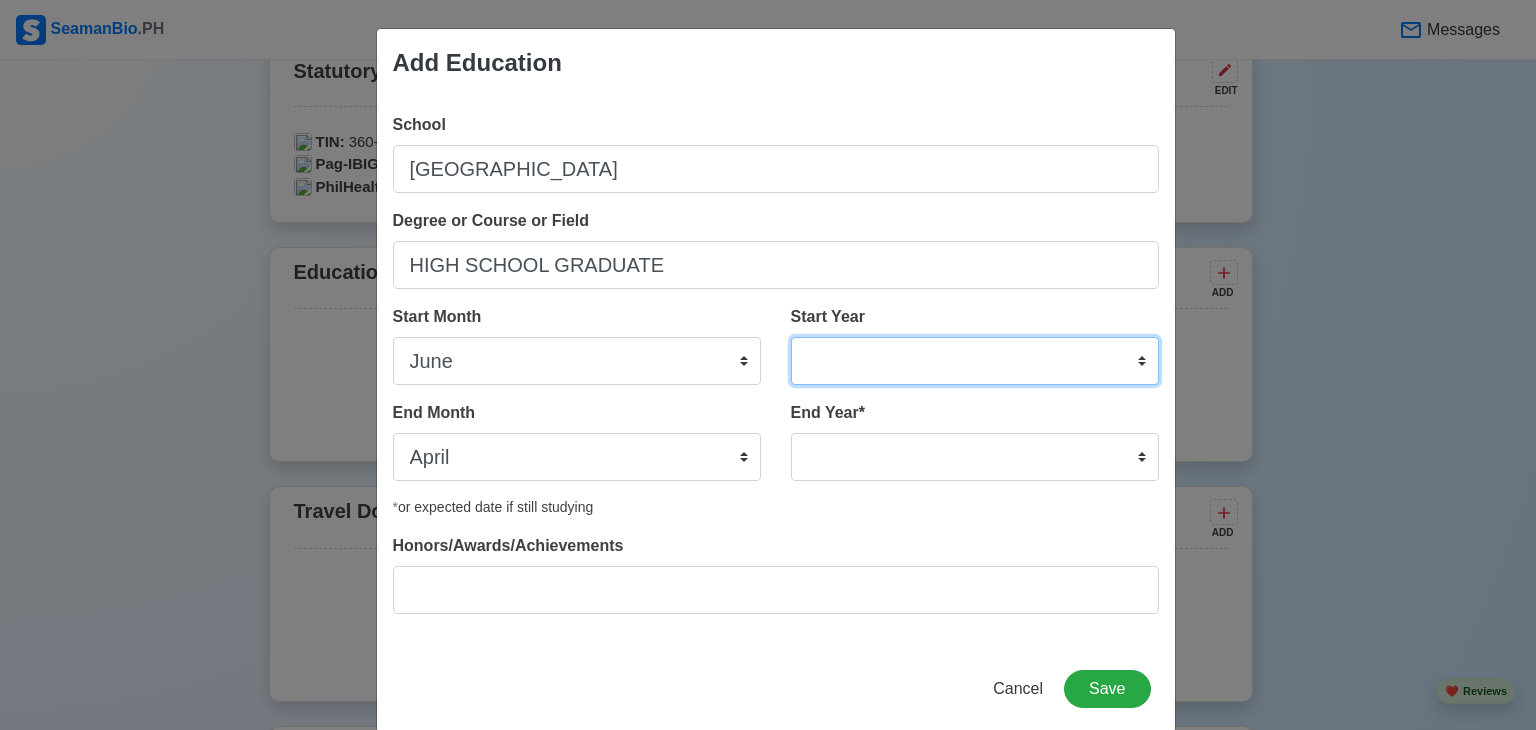 click on "2025 2024 2023 2022 2021 2020 2019 2018 2017 2016 2015 2014 2013 2012 2011 2010 2009 2008 2007 2006 2005 2004 2003 2002 2001 2000 1999 1998 1997 1996 1995 1994 1993 1992 1991 1990 1989 1988 1987 1986 1985 1984 1983 1982 1981 1980 1979 1978 1977 1976 1975 1974 1973 1972 1971 1970 1969 1968 1967 1966 1965 1964 1963 1962 1961 1960 1959 1958 1957 1956 1955 1954 1953 1952 1951 1950 1949 1948 1947 1946 1945 1944 1943 1942 1941 1940 1939 1938 1937 1936 1935 1934 1933 1932 1931 1930 1929 1928 1927 1926 1925" at bounding box center [975, 361] 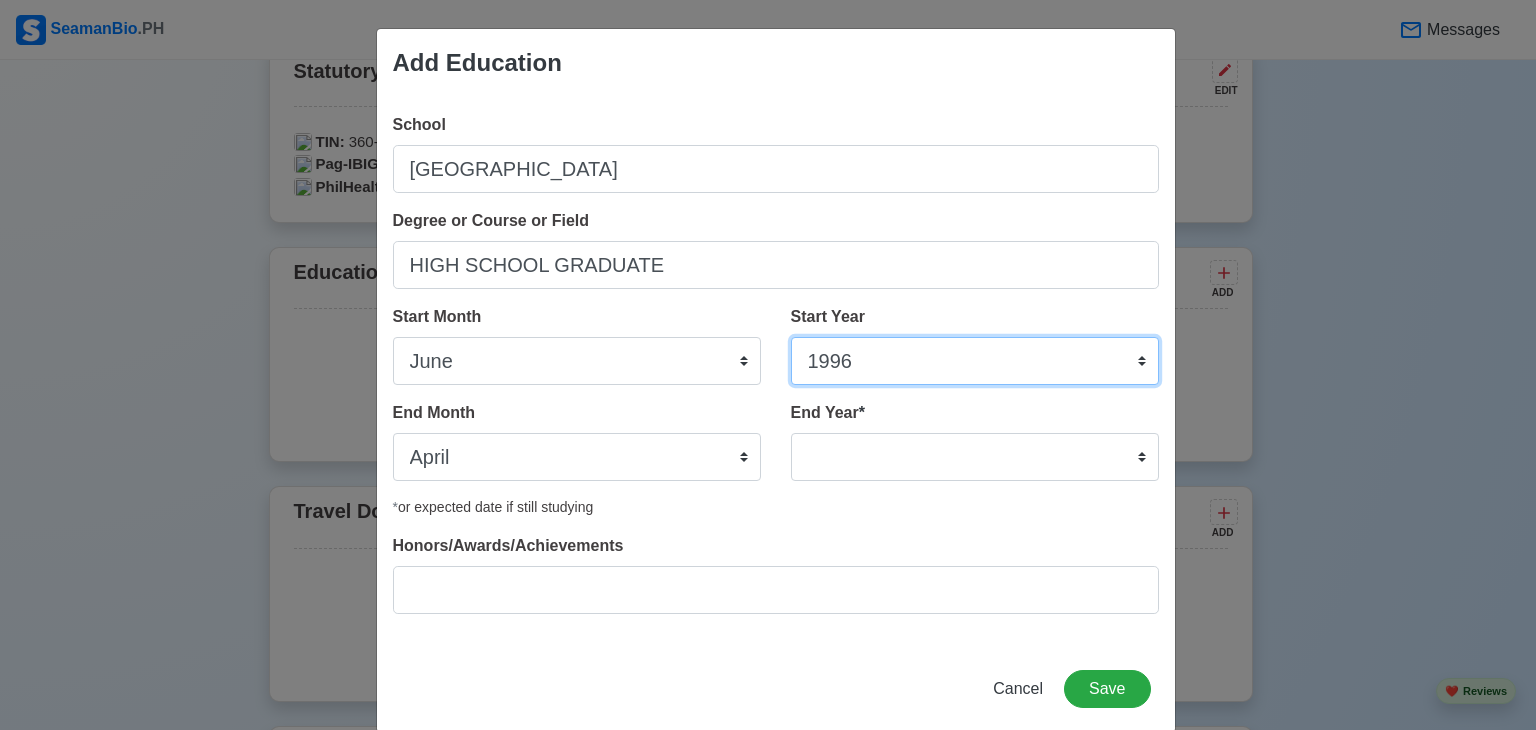 click on "2025 2024 2023 2022 2021 2020 2019 2018 2017 2016 2015 2014 2013 2012 2011 2010 2009 2008 2007 2006 2005 2004 2003 2002 2001 2000 1999 1998 1997 1996 1995 1994 1993 1992 1991 1990 1989 1988 1987 1986 1985 1984 1983 1982 1981 1980 1979 1978 1977 1976 1975 1974 1973 1972 1971 1970 1969 1968 1967 1966 1965 1964 1963 1962 1961 1960 1959 1958 1957 1956 1955 1954 1953 1952 1951 1950 1949 1948 1947 1946 1945 1944 1943 1942 1941 1940 1939 1938 1937 1936 1935 1934 1933 1932 1931 1930 1929 1928 1927 1926 1925" at bounding box center (975, 361) 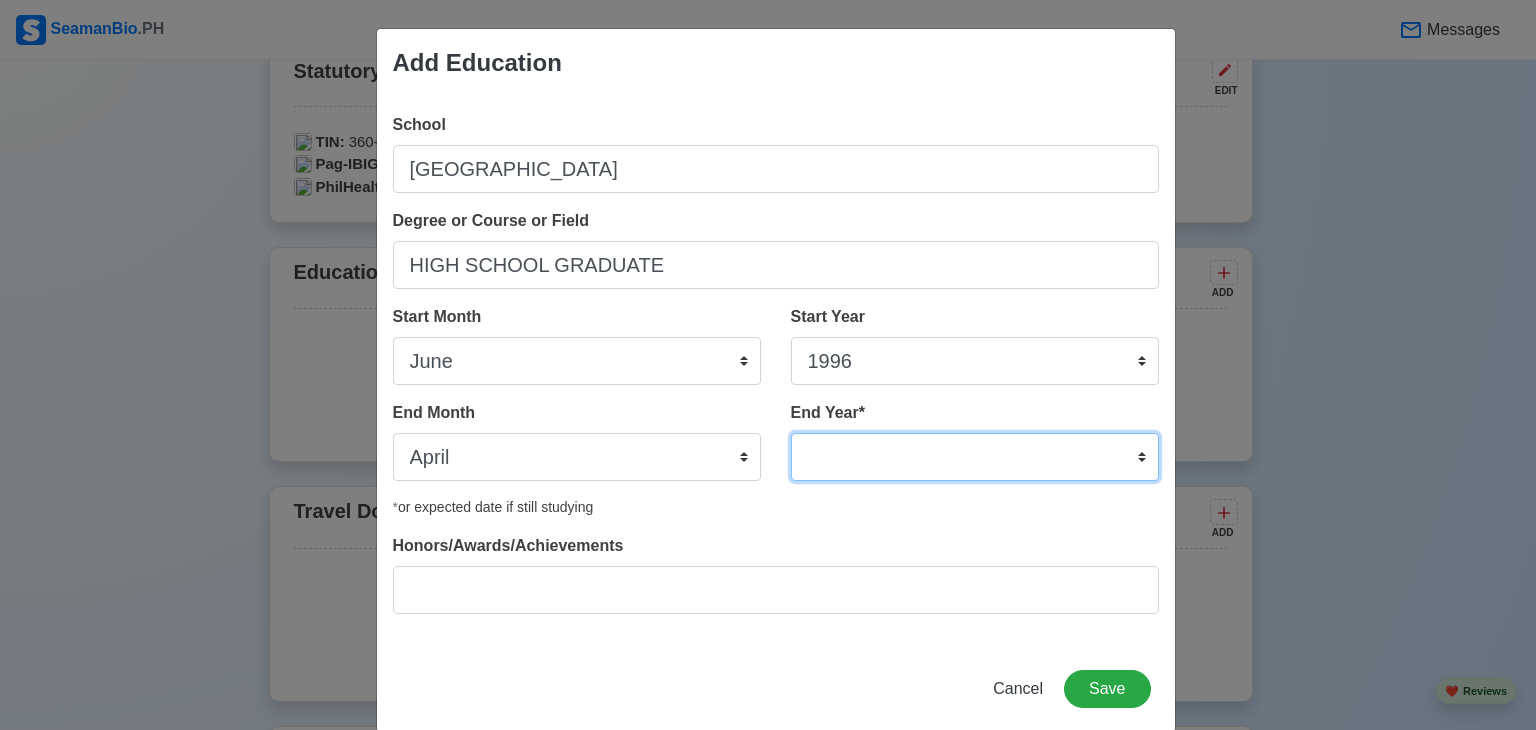 click on "2035 2034 2033 2032 2031 2030 2029 2028 2027 2026 2025 2024 2023 2022 2021 2020 2019 2018 2017 2016 2015 2014 2013 2012 2011 2010 2009 2008 2007 2006 2005 2004 2003 2002 2001 2000 1999 1998 1997 1996 1995 1994 1993 1992 1991 1990 1989 1988 1987 1986 1985 1984 1983 1982 1981 1980 1979 1978 1977 1976 1975 1974 1973 1972 1971 1970 1969 1968 1967 1966 1965 1964 1963 1962 1961 1960 1959 1958 1957 1956 1955 1954 1953 1952 1951 1950 1949 1948 1947 1946 1945 1944 1943 1942 1941 1940 1939 1938 1937 1936 1935" at bounding box center [975, 457] 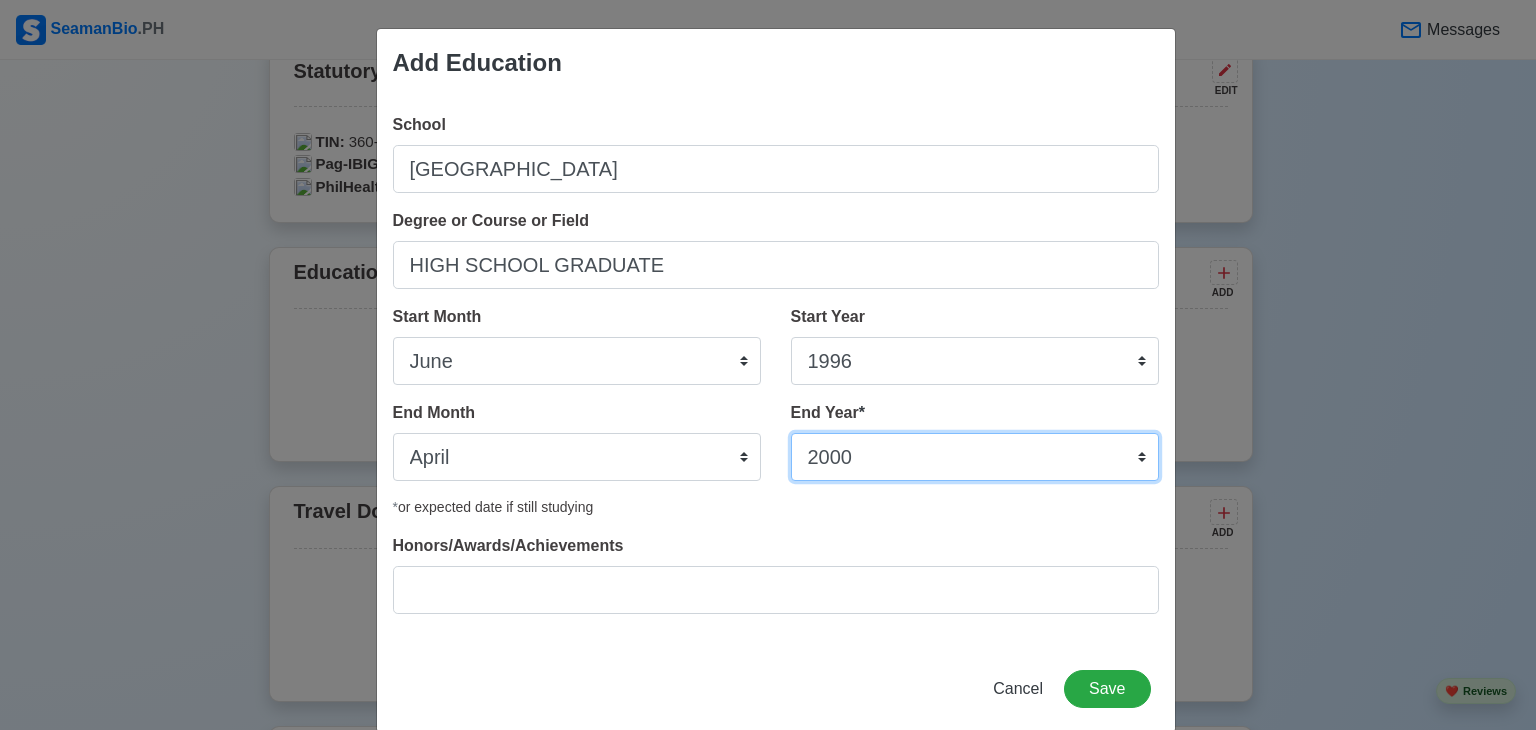 click on "2035 2034 2033 2032 2031 2030 2029 2028 2027 2026 2025 2024 2023 2022 2021 2020 2019 2018 2017 2016 2015 2014 2013 2012 2011 2010 2009 2008 2007 2006 2005 2004 2003 2002 2001 2000 1999 1998 1997 1996 1995 1994 1993 1992 1991 1990 1989 1988 1987 1986 1985 1984 1983 1982 1981 1980 1979 1978 1977 1976 1975 1974 1973 1972 1971 1970 1969 1968 1967 1966 1965 1964 1963 1962 1961 1960 1959 1958 1957 1956 1955 1954 1953 1952 1951 1950 1949 1948 1947 1946 1945 1944 1943 1942 1941 1940 1939 1938 1937 1936 1935" at bounding box center [975, 457] 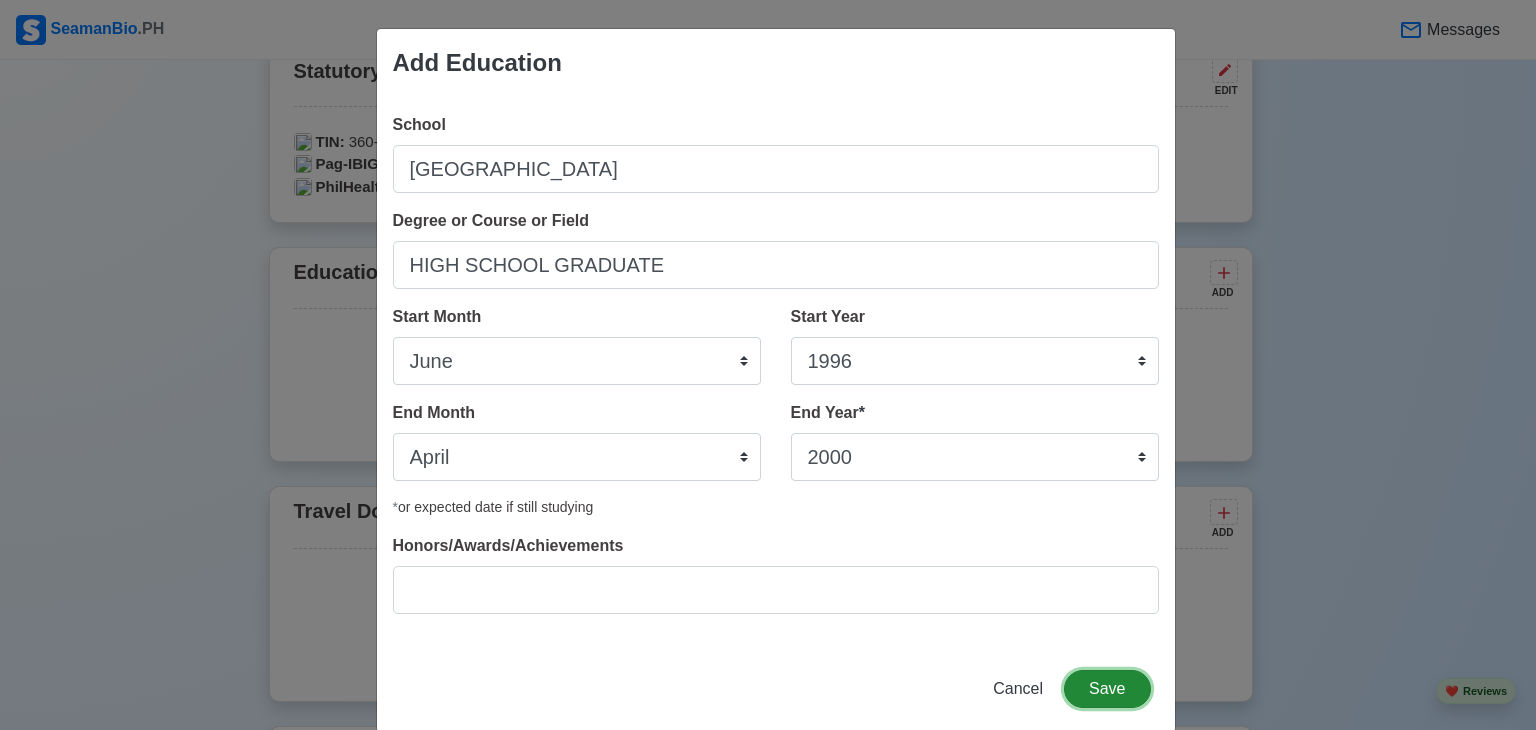 click on "Save" at bounding box center [1107, 689] 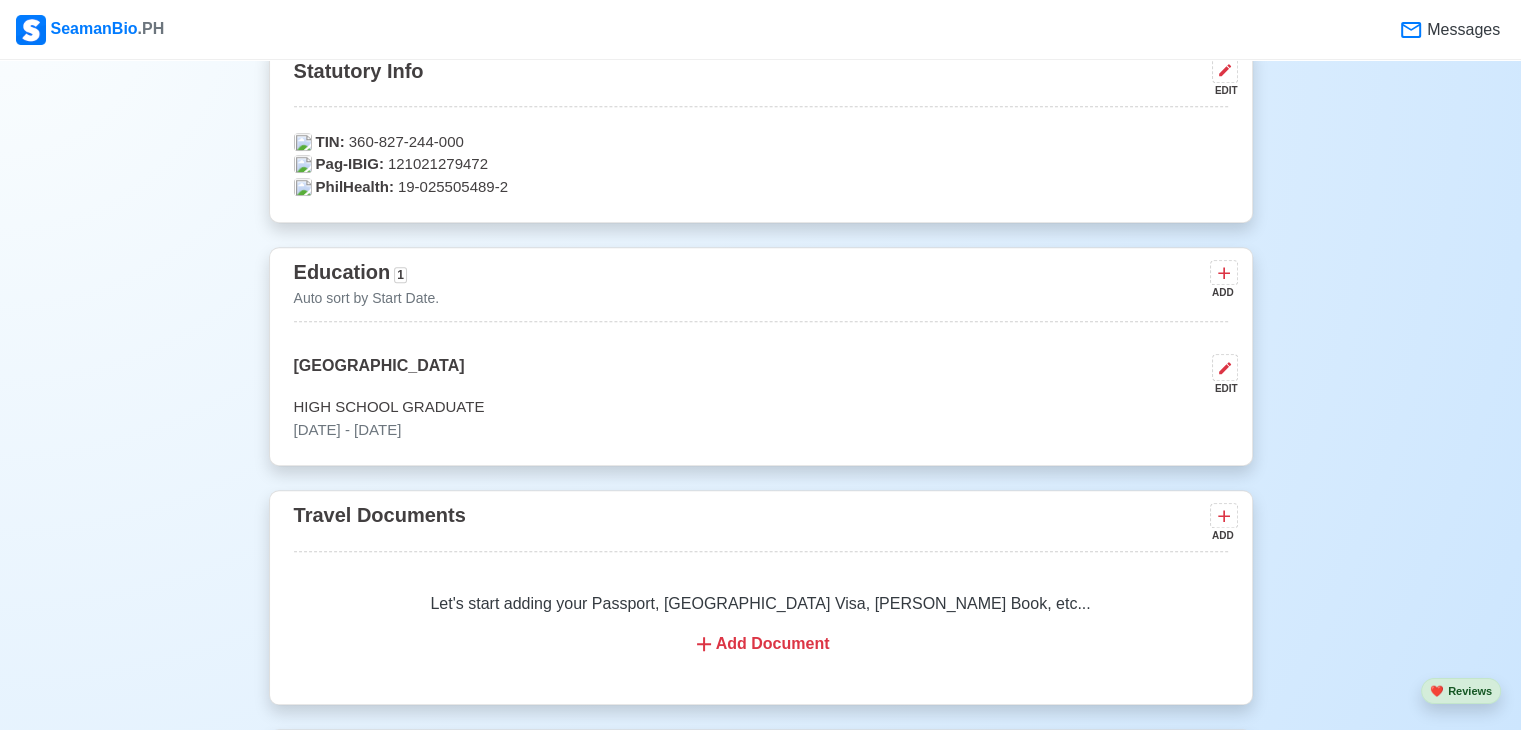 click on "ADD" at bounding box center (1222, 292) 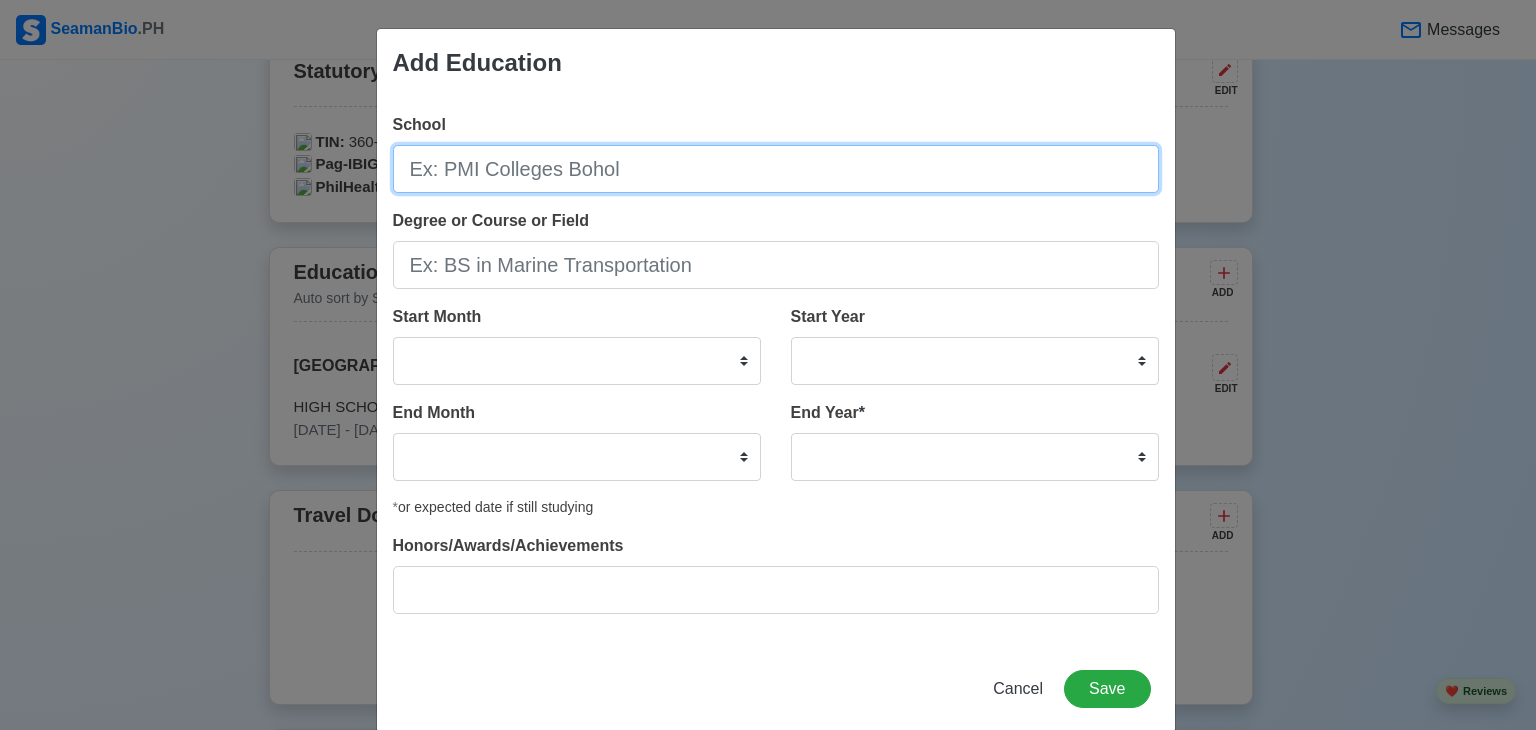 click on "School" at bounding box center (776, 169) 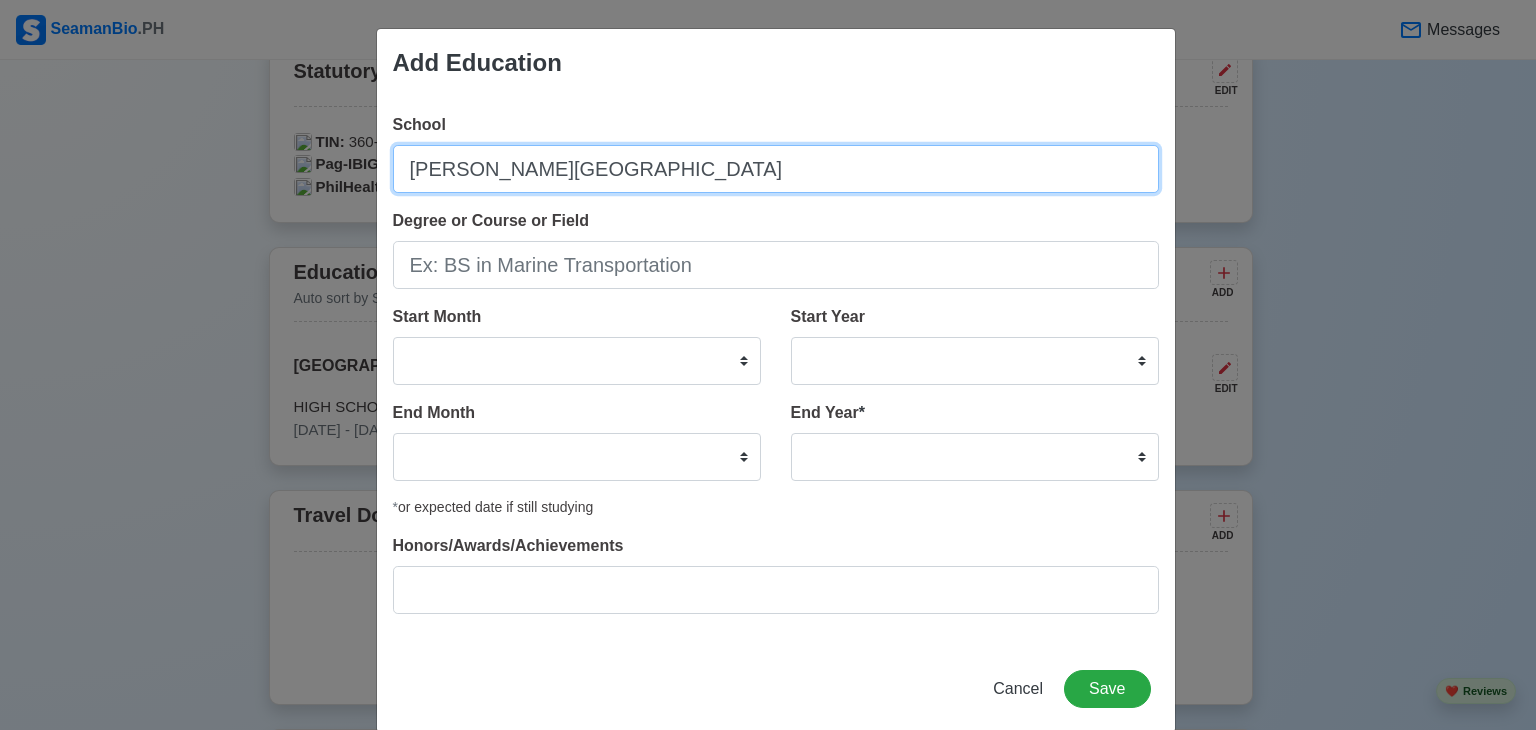 type on "MALY ELEMENTARY SCHOOL" 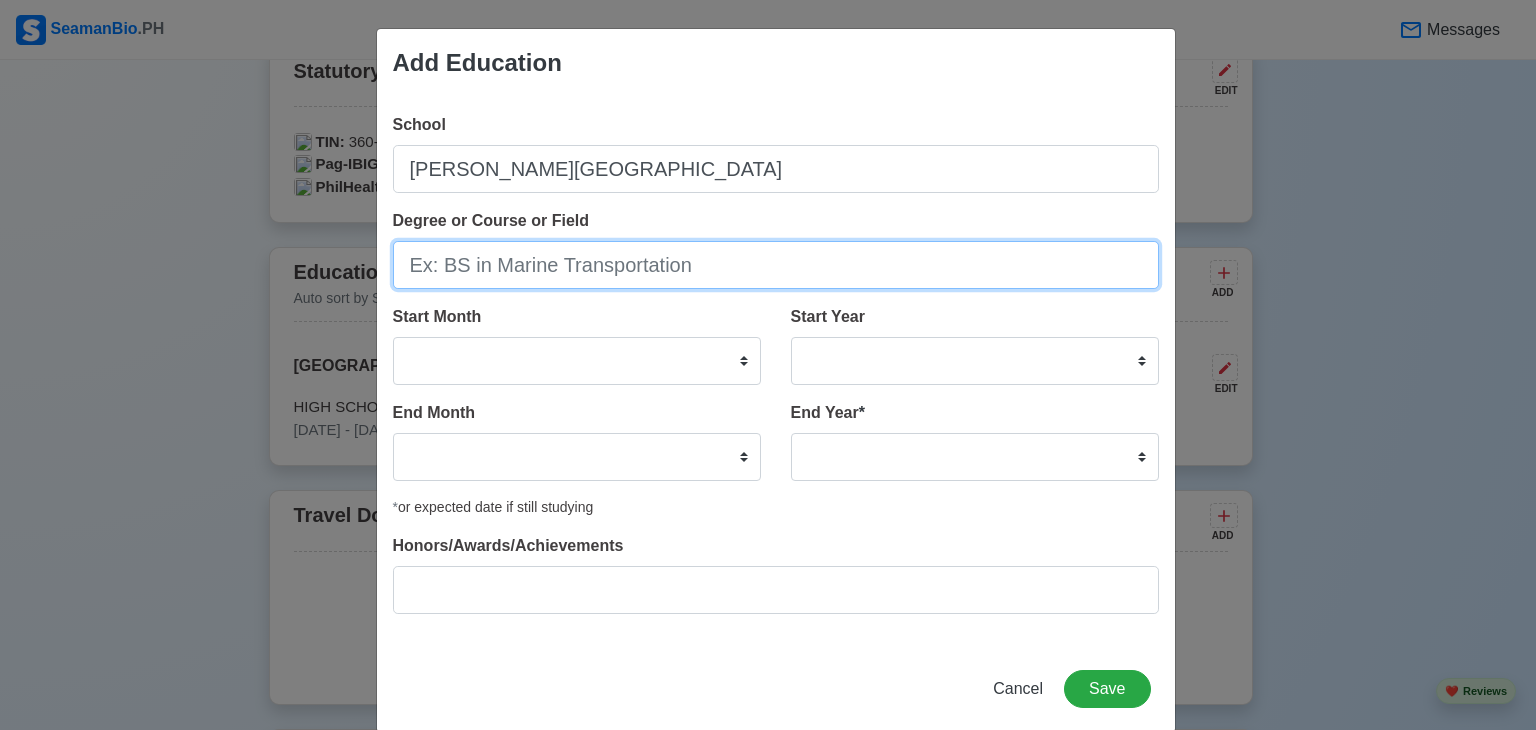 click on "Degree or Course or Field" at bounding box center (776, 265) 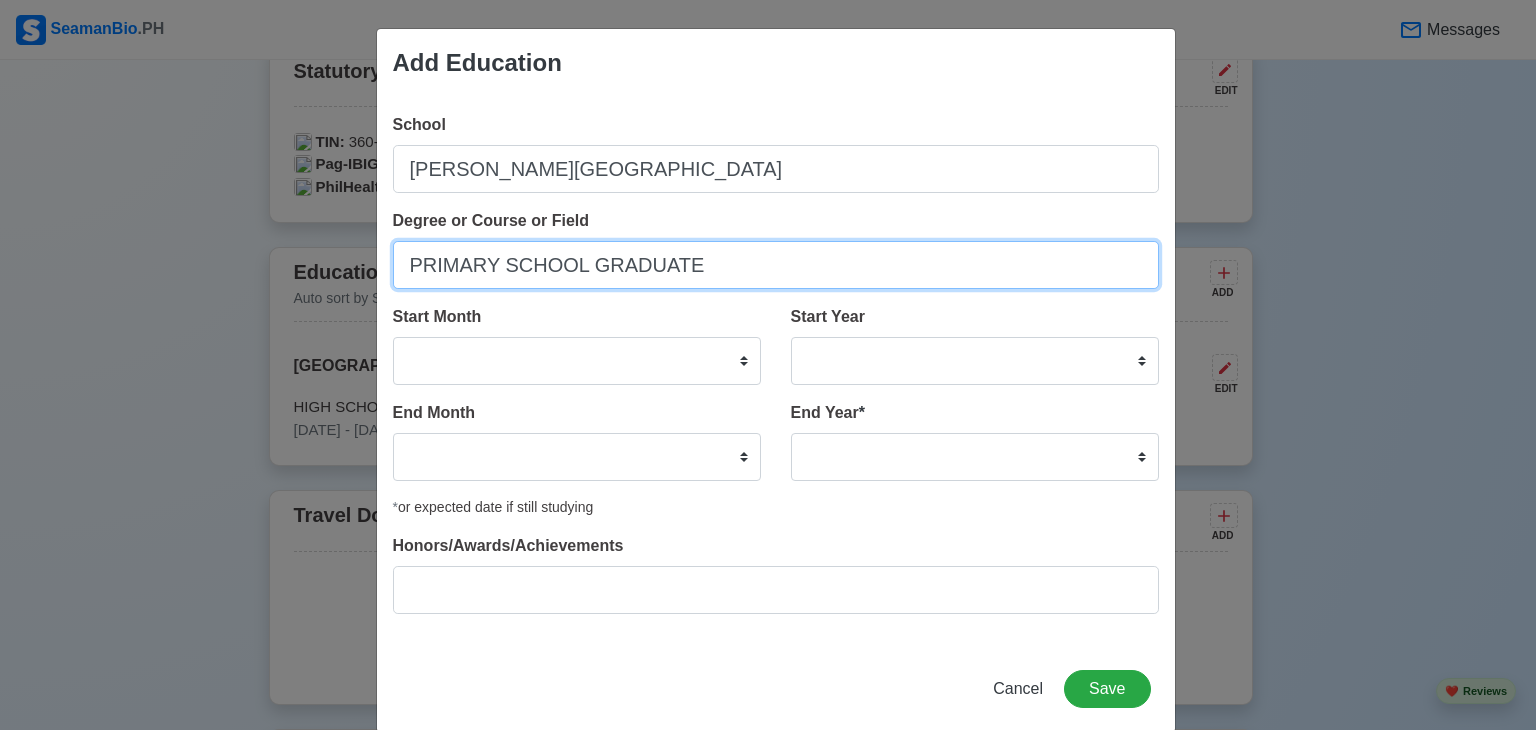 type on "PRIMARY SCHOOL GRADUATE" 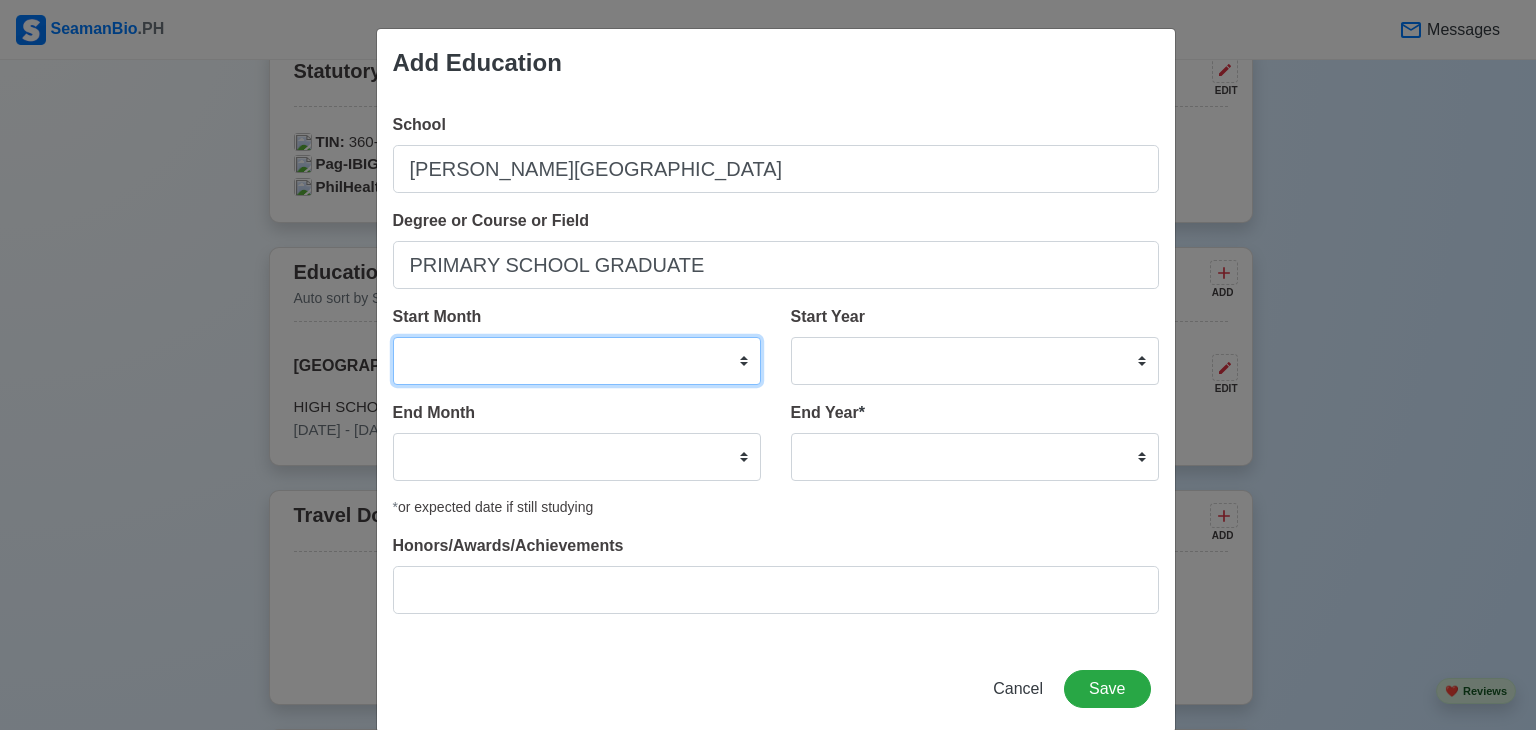 click on "January February March April May June July August September October November December" at bounding box center [577, 361] 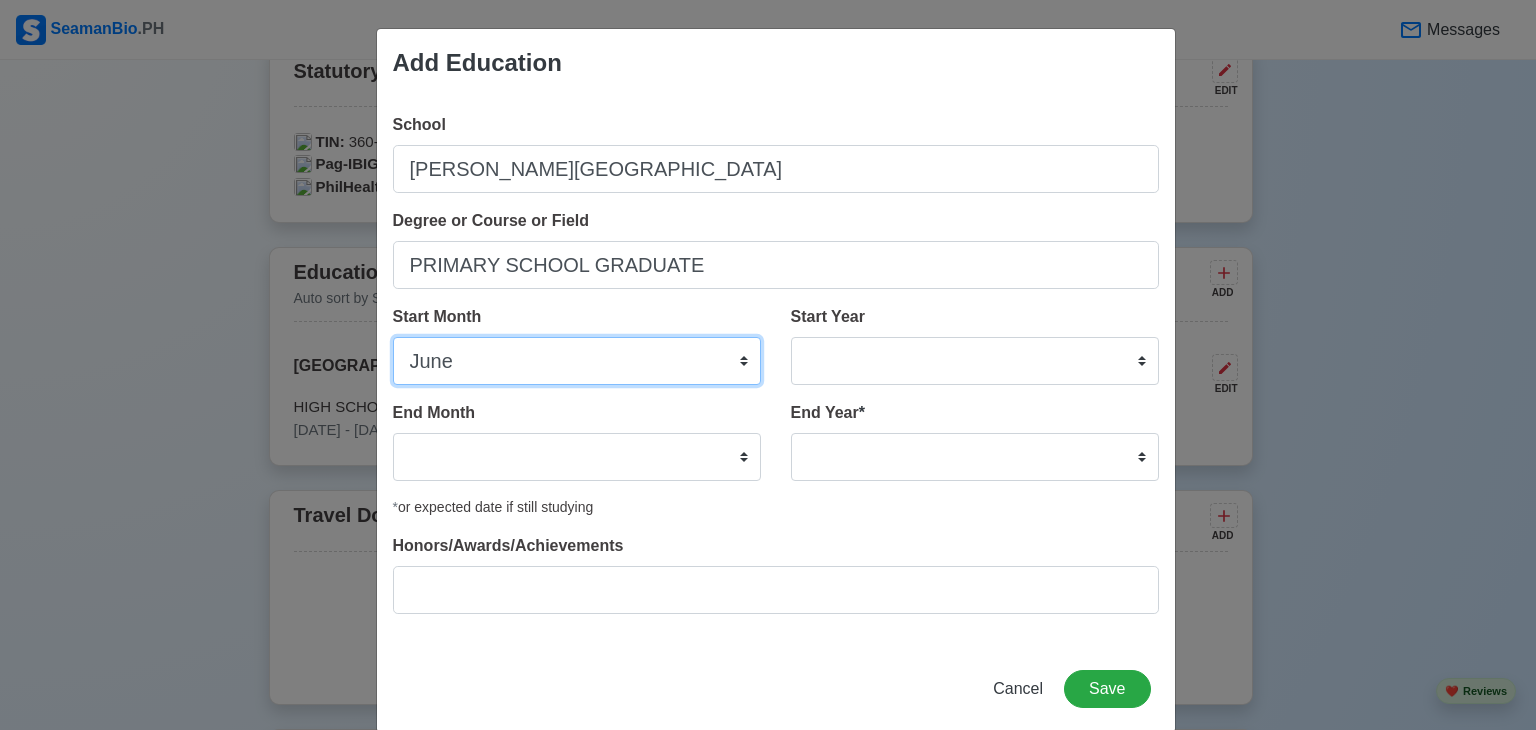 click on "January February March April May June July August September October November December" at bounding box center (577, 361) 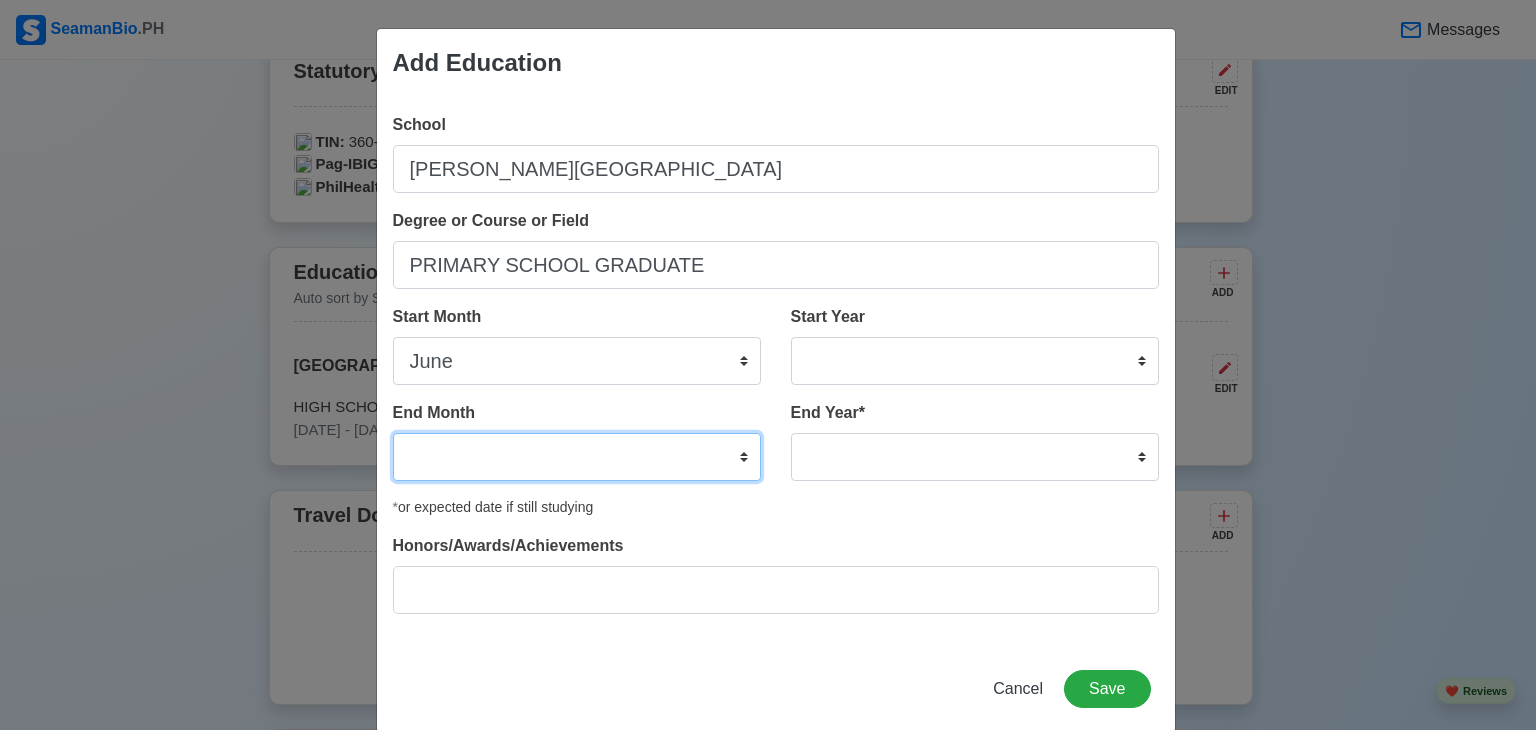 click on "January February March April May June July August September October November December" at bounding box center [577, 457] 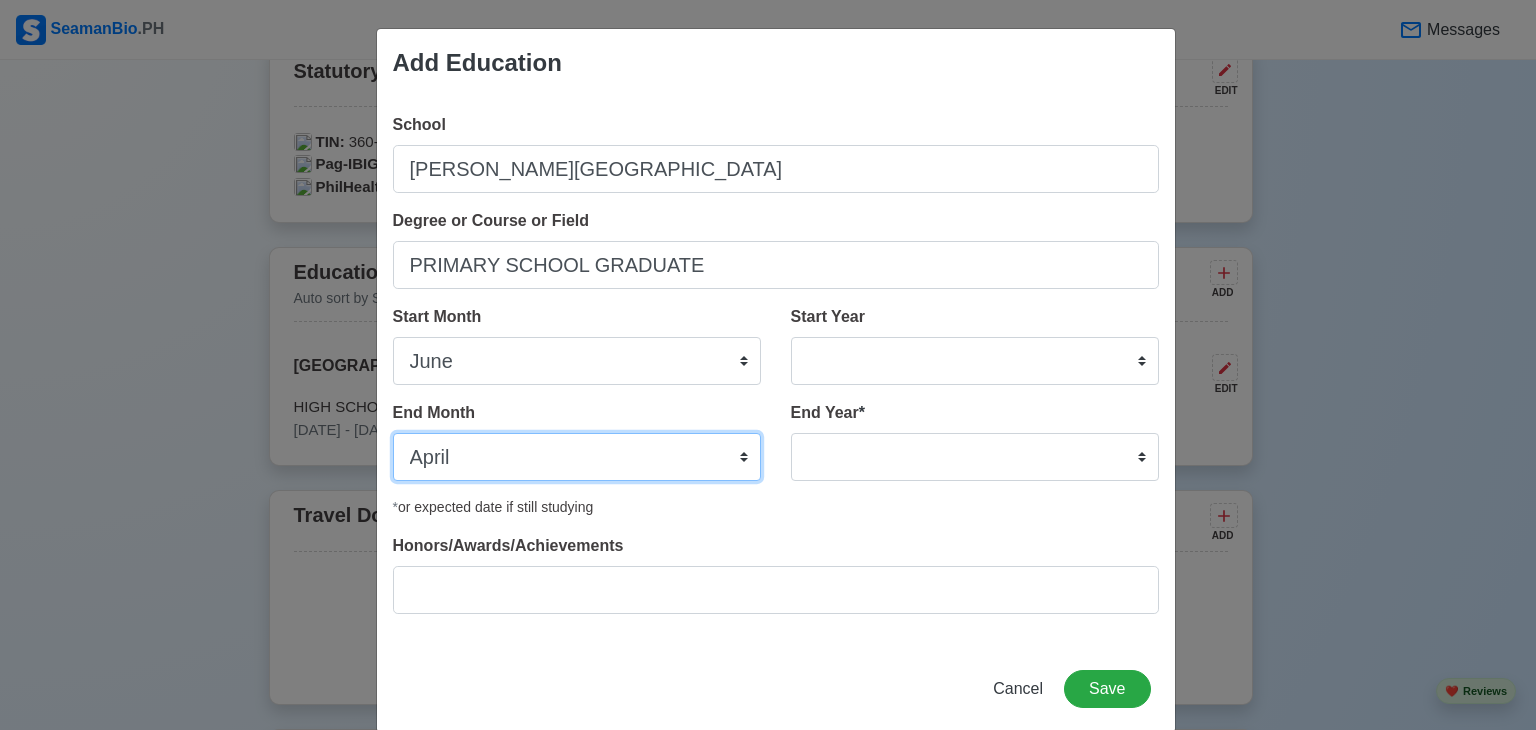 click on "January February March April May June July August September October November December" at bounding box center (577, 457) 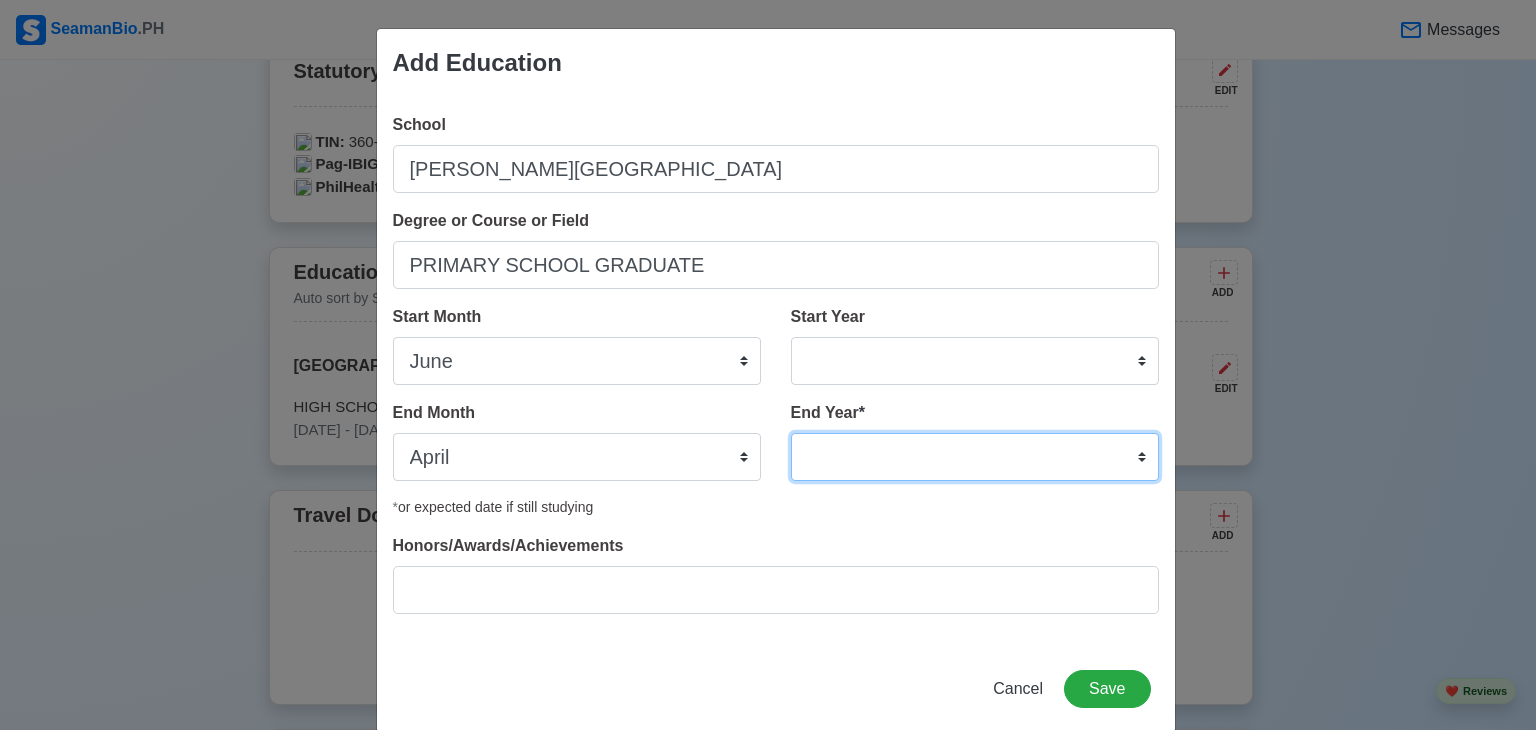 click on "2035 2034 2033 2032 2031 2030 2029 2028 2027 2026 2025 2024 2023 2022 2021 2020 2019 2018 2017 2016 2015 2014 2013 2012 2011 2010 2009 2008 2007 2006 2005 2004 2003 2002 2001 2000 1999 1998 1997 1996 1995 1994 1993 1992 1991 1990 1989 1988 1987 1986 1985 1984 1983 1982 1981 1980 1979 1978 1977 1976 1975 1974 1973 1972 1971 1970 1969 1968 1967 1966 1965 1964 1963 1962 1961 1960 1959 1958 1957 1956 1955 1954 1953 1952 1951 1950 1949 1948 1947 1946 1945 1944 1943 1942 1941 1940 1939 1938 1937 1936 1935" at bounding box center [975, 457] 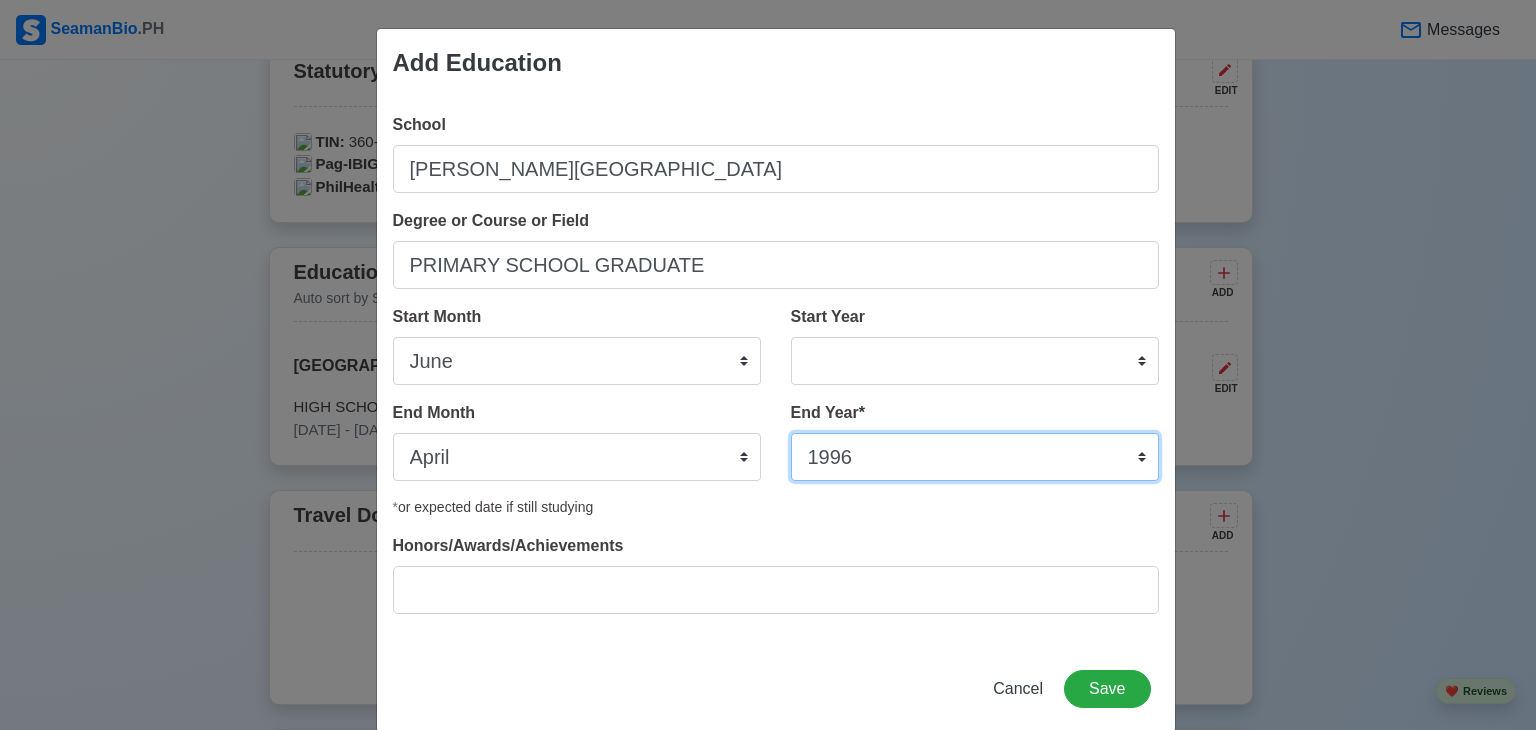 click on "2035 2034 2033 2032 2031 2030 2029 2028 2027 2026 2025 2024 2023 2022 2021 2020 2019 2018 2017 2016 2015 2014 2013 2012 2011 2010 2009 2008 2007 2006 2005 2004 2003 2002 2001 2000 1999 1998 1997 1996 1995 1994 1993 1992 1991 1990 1989 1988 1987 1986 1985 1984 1983 1982 1981 1980 1979 1978 1977 1976 1975 1974 1973 1972 1971 1970 1969 1968 1967 1966 1965 1964 1963 1962 1961 1960 1959 1958 1957 1956 1955 1954 1953 1952 1951 1950 1949 1948 1947 1946 1945 1944 1943 1942 1941 1940 1939 1938 1937 1936 1935" at bounding box center (975, 457) 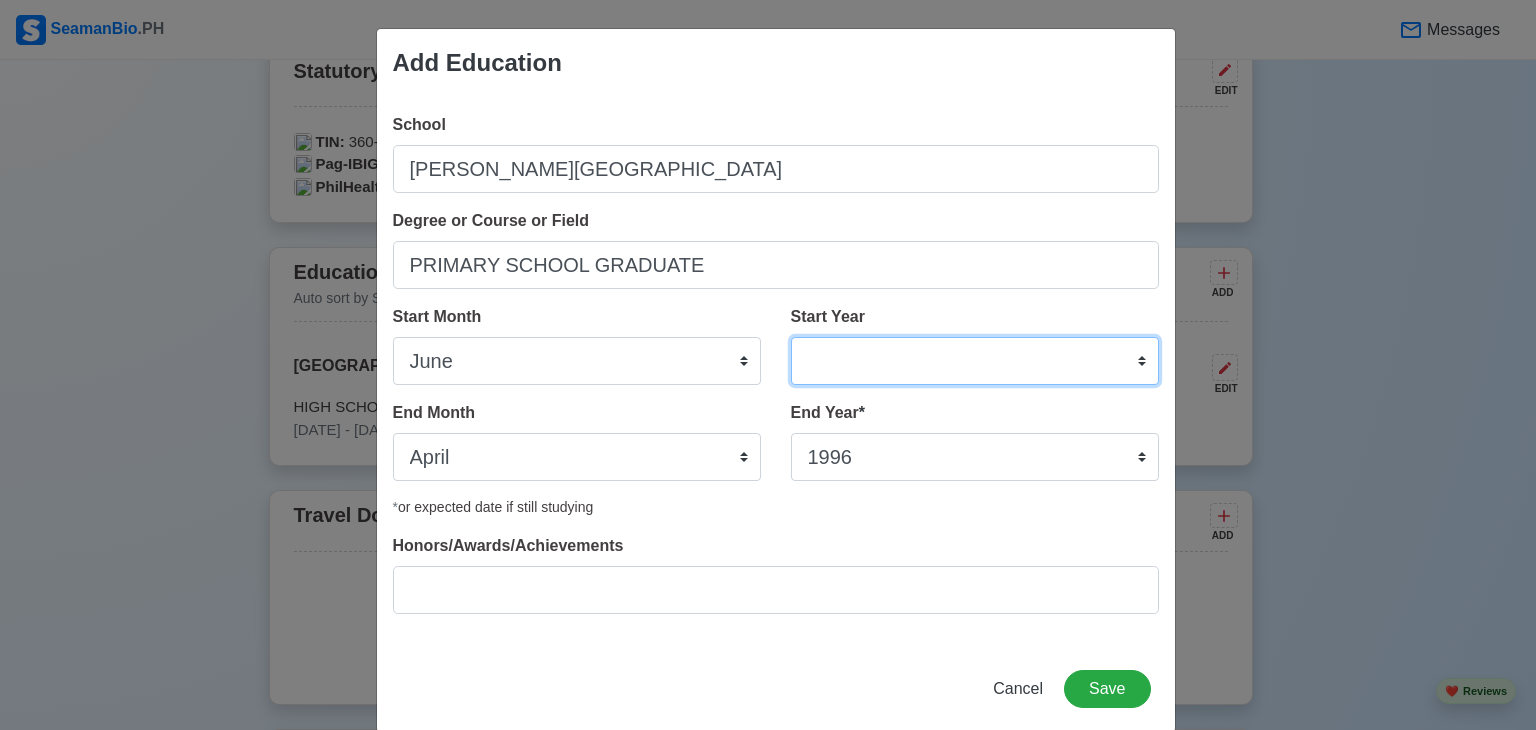 click on "2025 2024 2023 2022 2021 2020 2019 2018 2017 2016 2015 2014 2013 2012 2011 2010 2009 2008 2007 2006 2005 2004 2003 2002 2001 2000 1999 1998 1997 1996 1995 1994 1993 1992 1991 1990 1989 1988 1987 1986 1985 1984 1983 1982 1981 1980 1979 1978 1977 1976 1975 1974 1973 1972 1971 1970 1969 1968 1967 1966 1965 1964 1963 1962 1961 1960 1959 1958 1957 1956 1955 1954 1953 1952 1951 1950 1949 1948 1947 1946 1945 1944 1943 1942 1941 1940 1939 1938 1937 1936 1935 1934 1933 1932 1931 1930 1929 1928 1927 1926 1925" at bounding box center [975, 361] 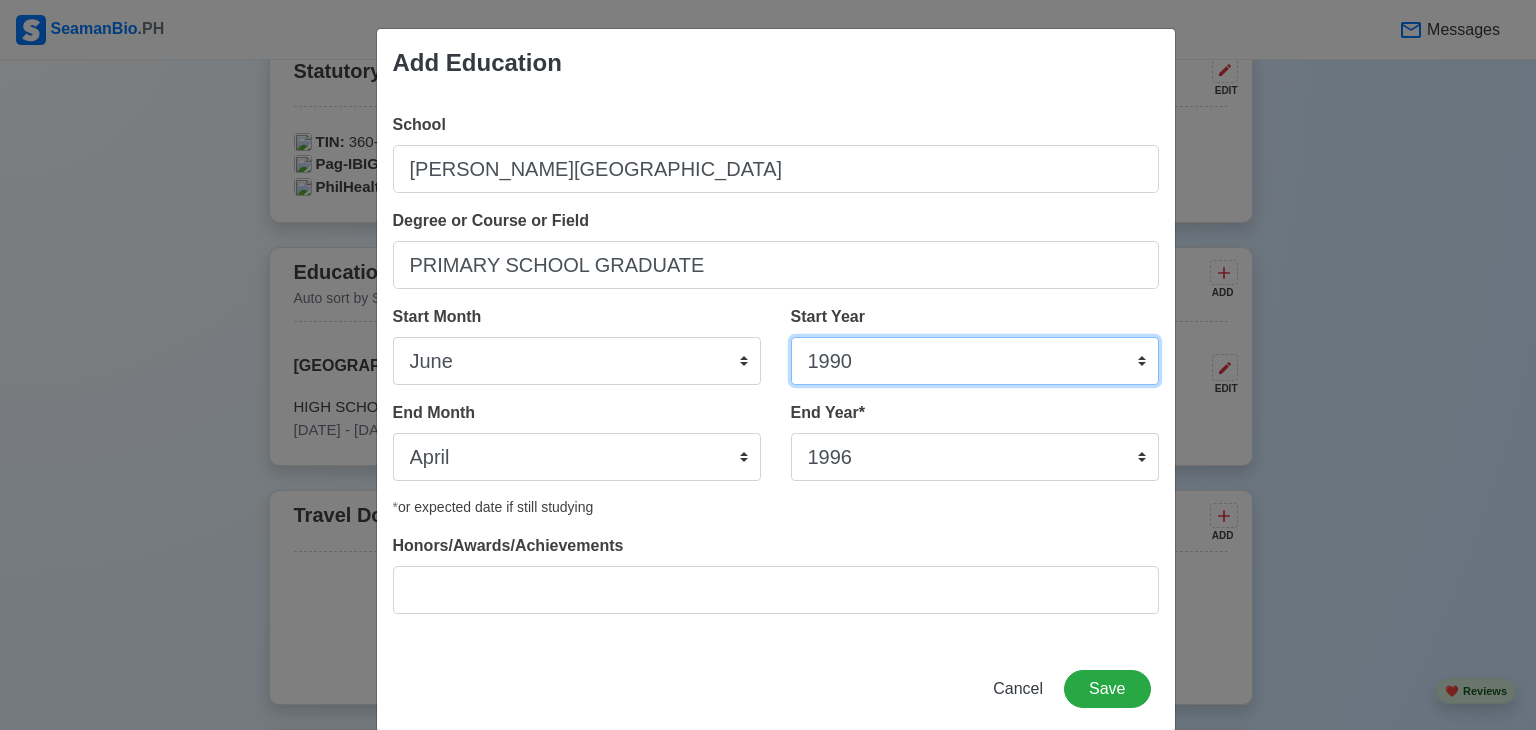 click on "2025 2024 2023 2022 2021 2020 2019 2018 2017 2016 2015 2014 2013 2012 2011 2010 2009 2008 2007 2006 2005 2004 2003 2002 2001 2000 1999 1998 1997 1996 1995 1994 1993 1992 1991 1990 1989 1988 1987 1986 1985 1984 1983 1982 1981 1980 1979 1978 1977 1976 1975 1974 1973 1972 1971 1970 1969 1968 1967 1966 1965 1964 1963 1962 1961 1960 1959 1958 1957 1956 1955 1954 1953 1952 1951 1950 1949 1948 1947 1946 1945 1944 1943 1942 1941 1940 1939 1938 1937 1936 1935 1934 1933 1932 1931 1930 1929 1928 1927 1926 1925" at bounding box center [975, 361] 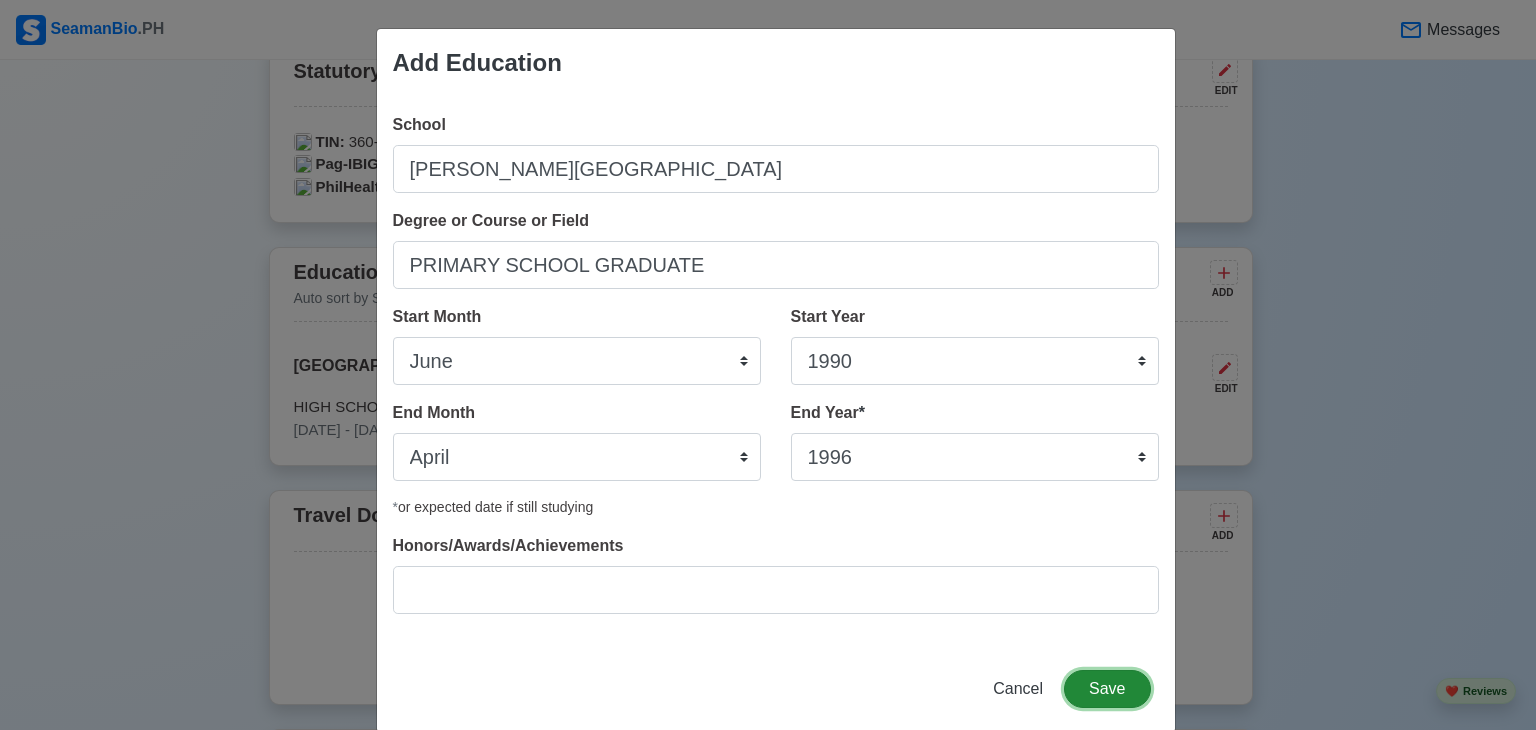 click on "Save" at bounding box center (1107, 689) 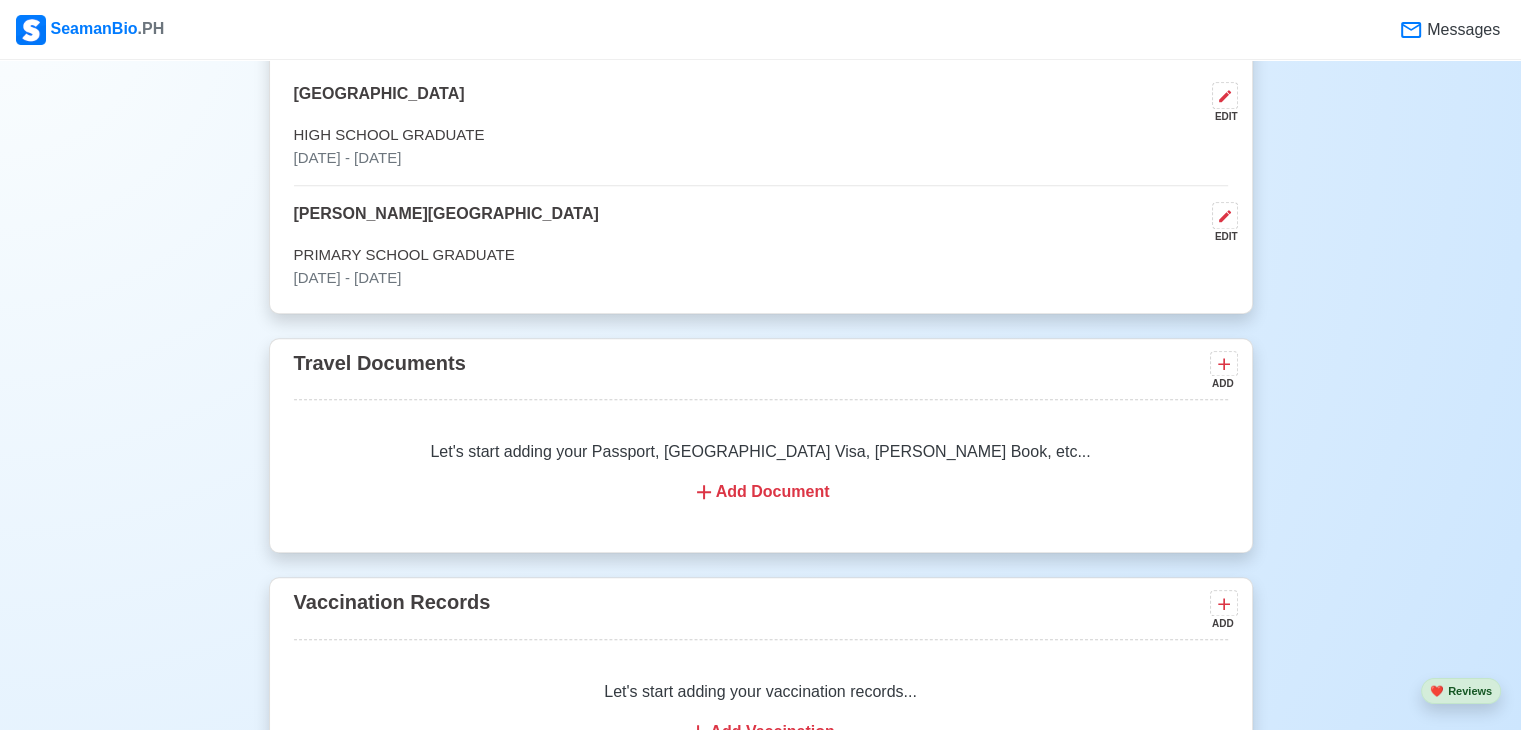 scroll, scrollTop: 1600, scrollLeft: 0, axis: vertical 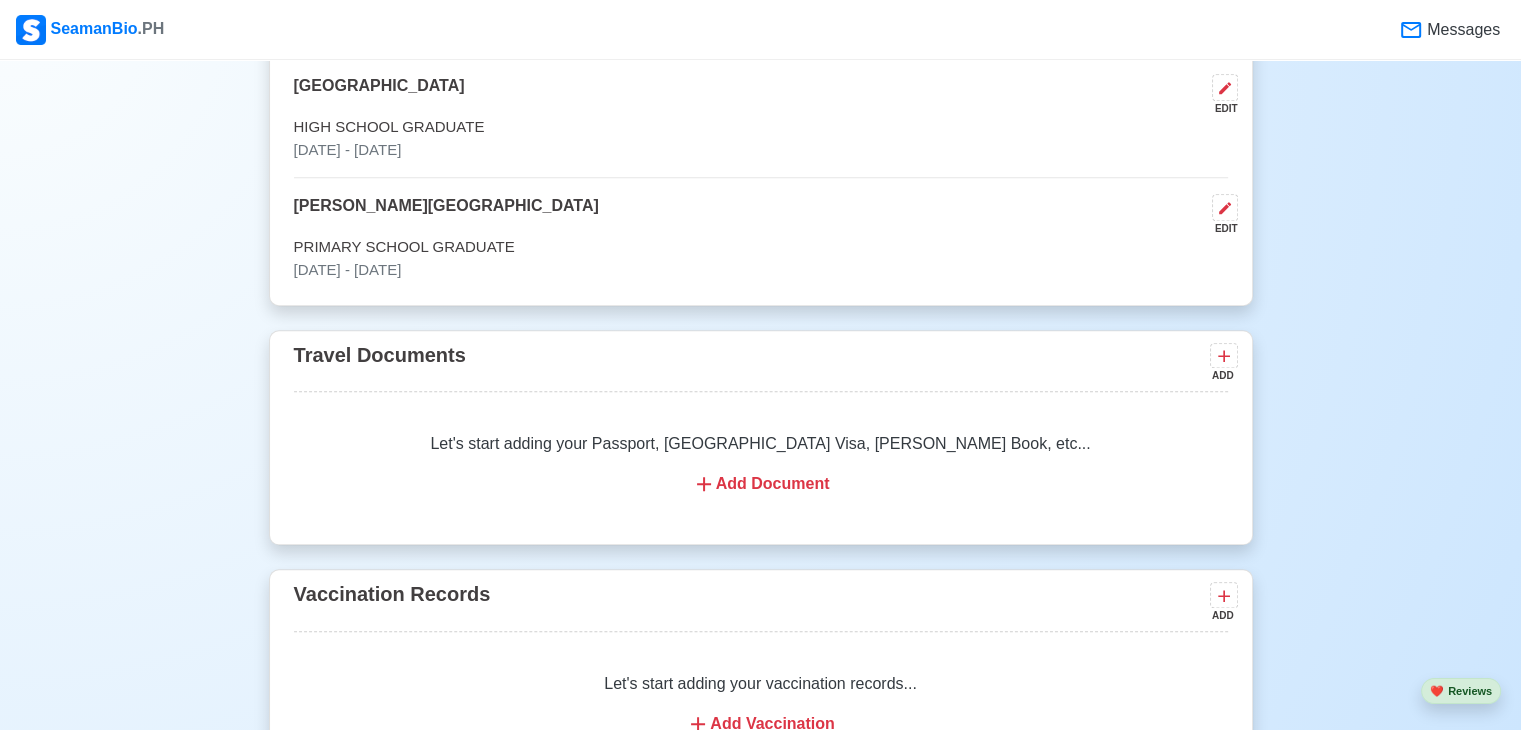 click on "Add Document" at bounding box center [761, 484] 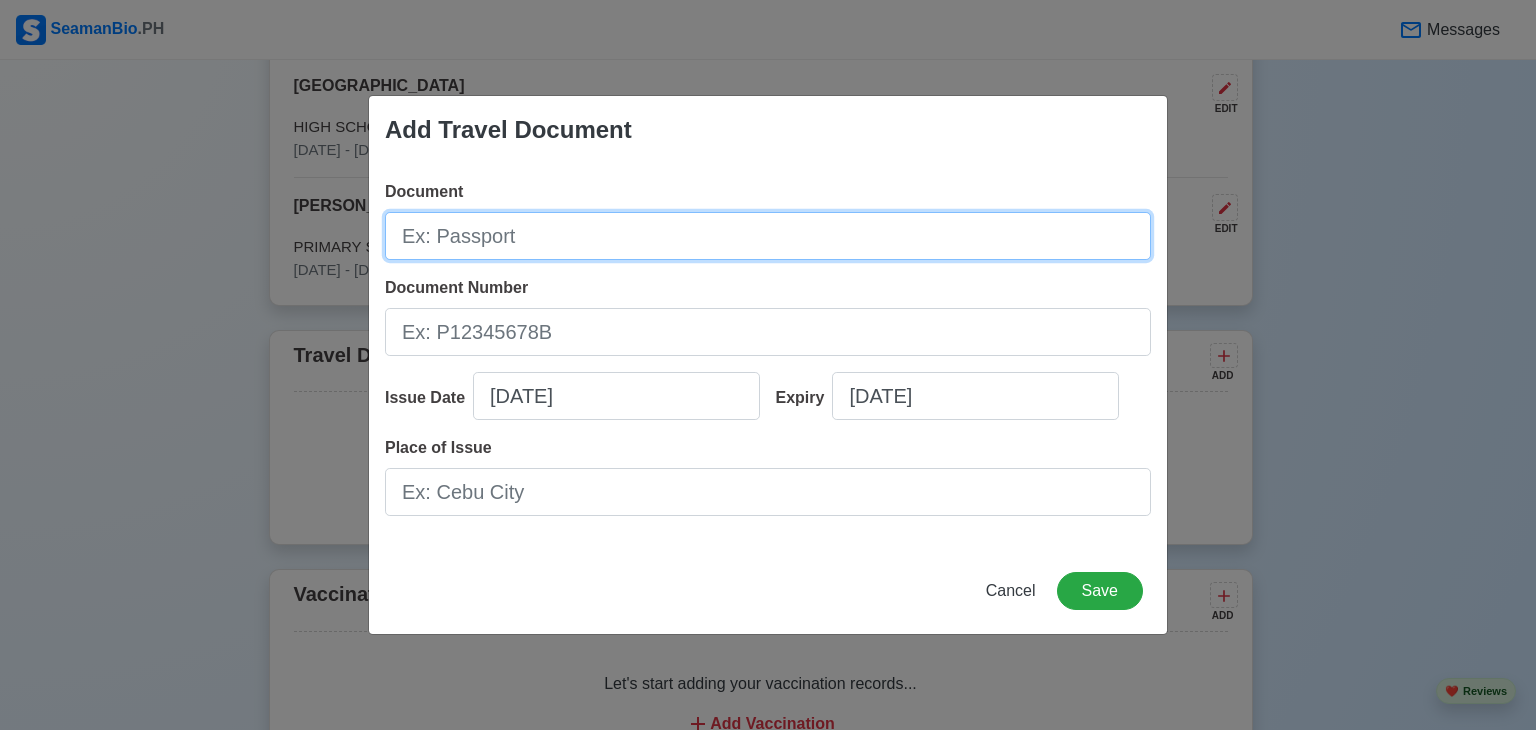click on "Document" at bounding box center (768, 236) 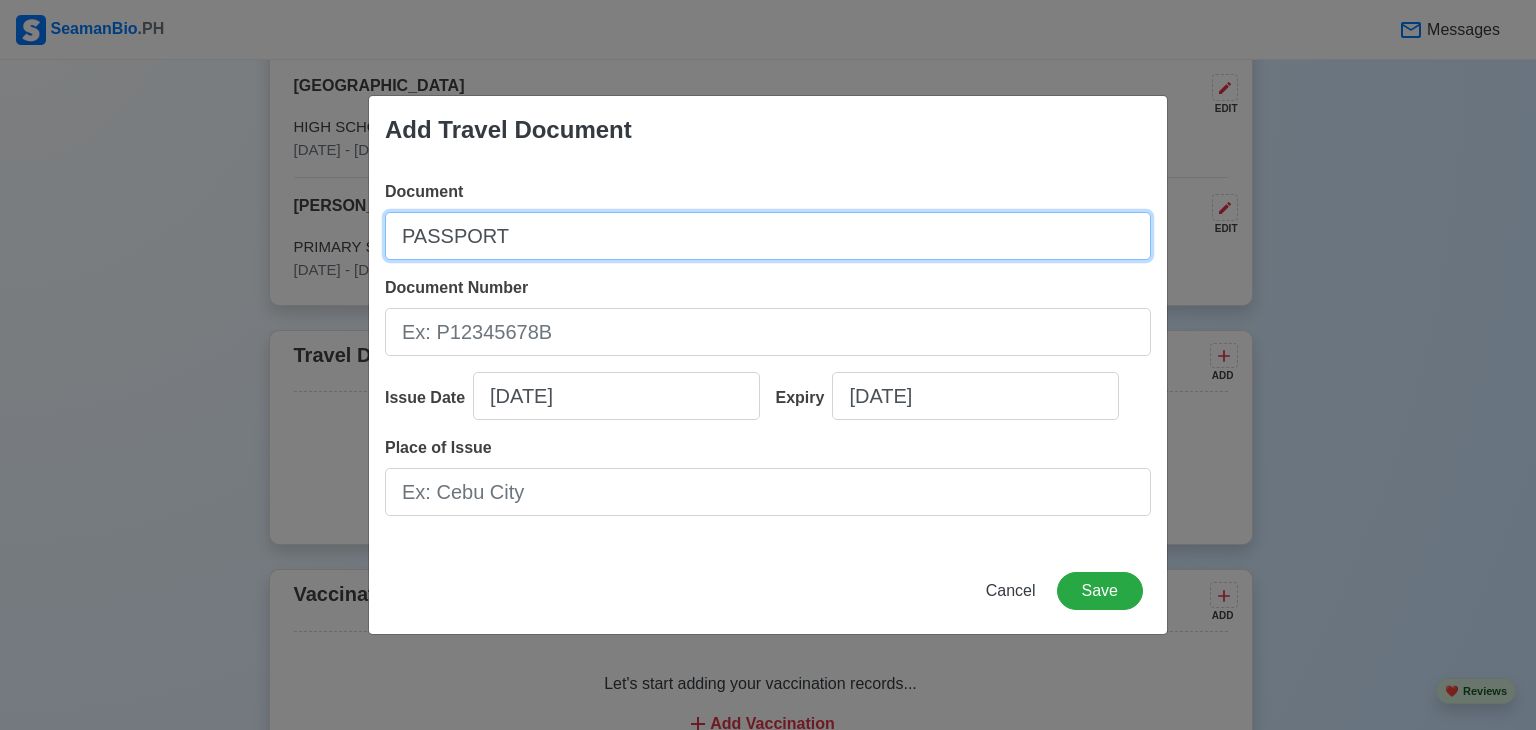 type on "PASSPORT" 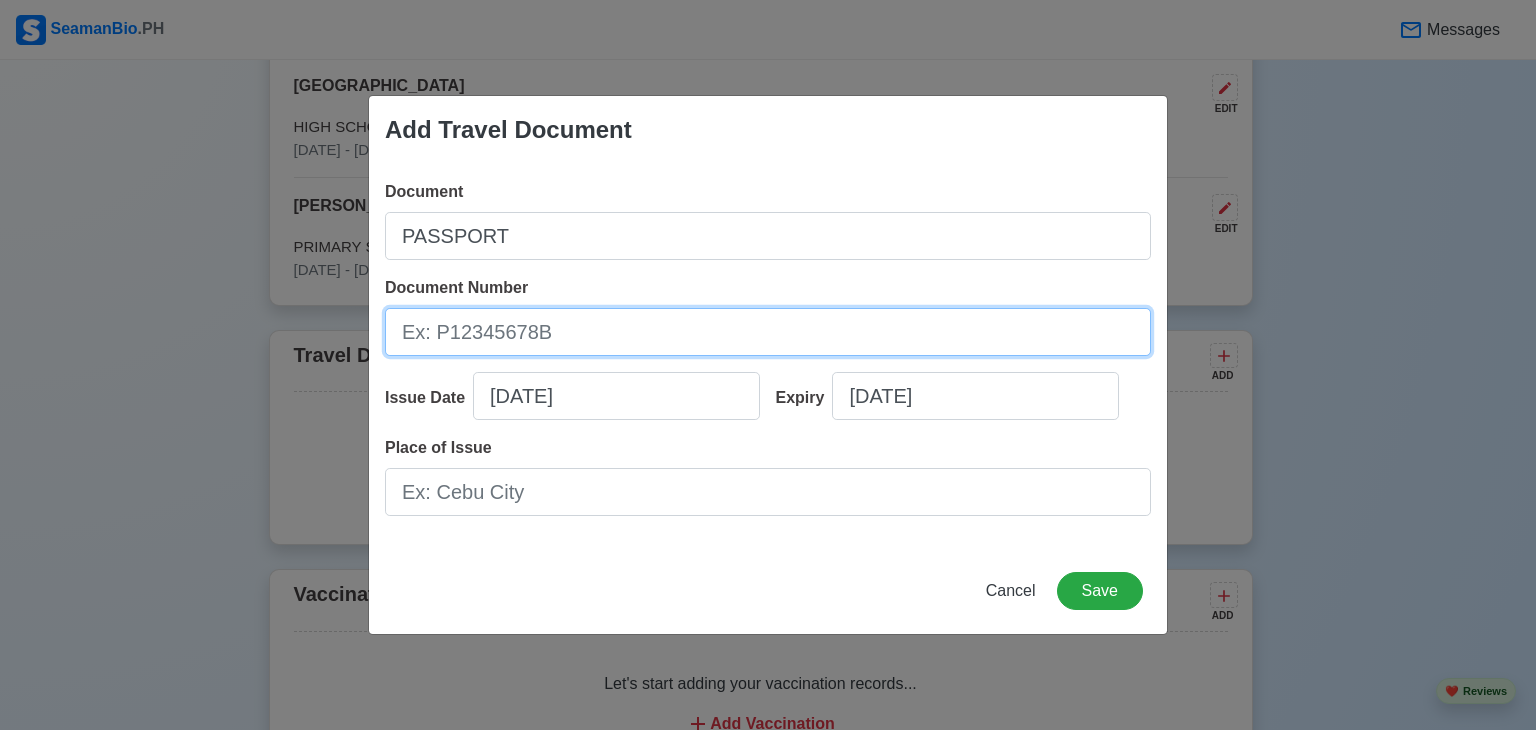 click on "Document Number" at bounding box center (768, 332) 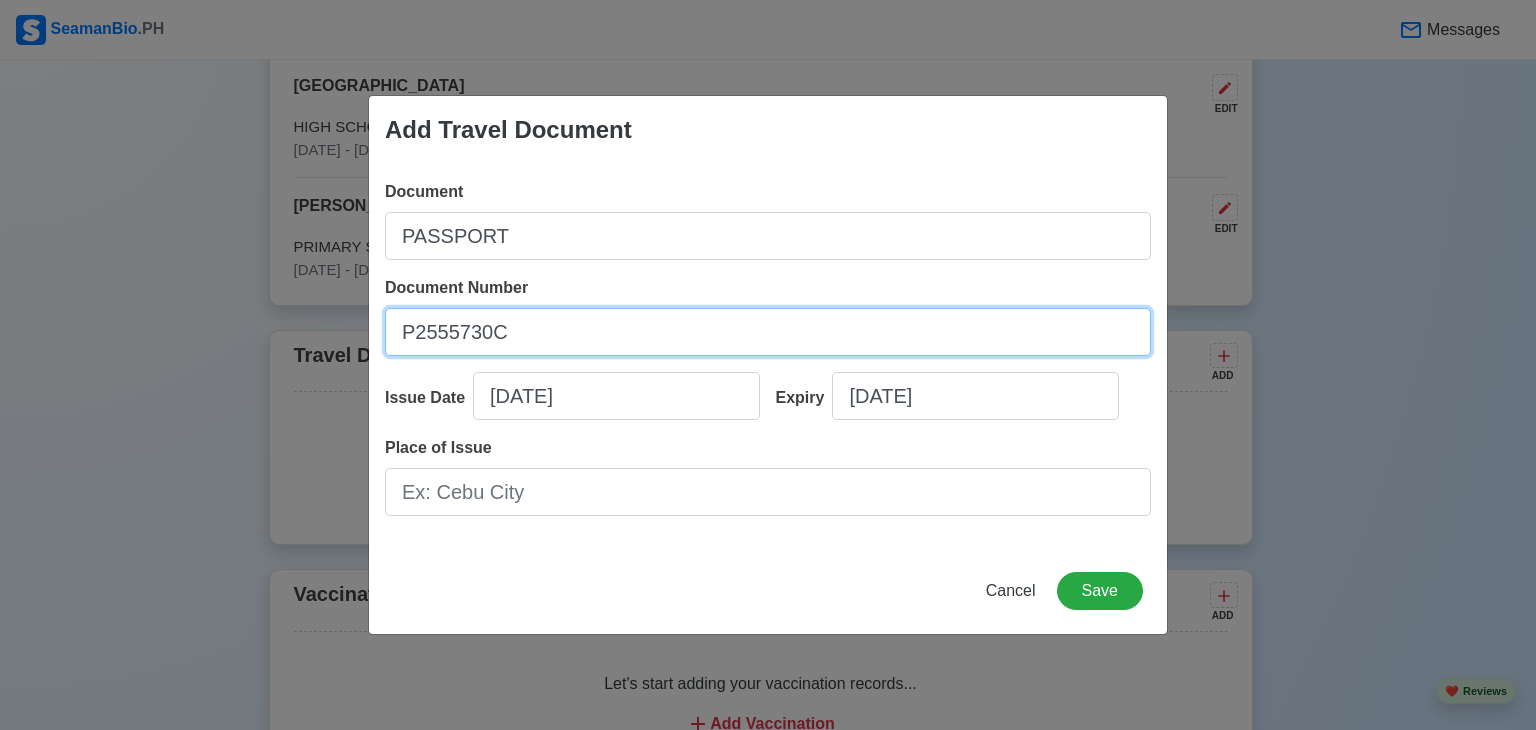 type on "P2555730C" 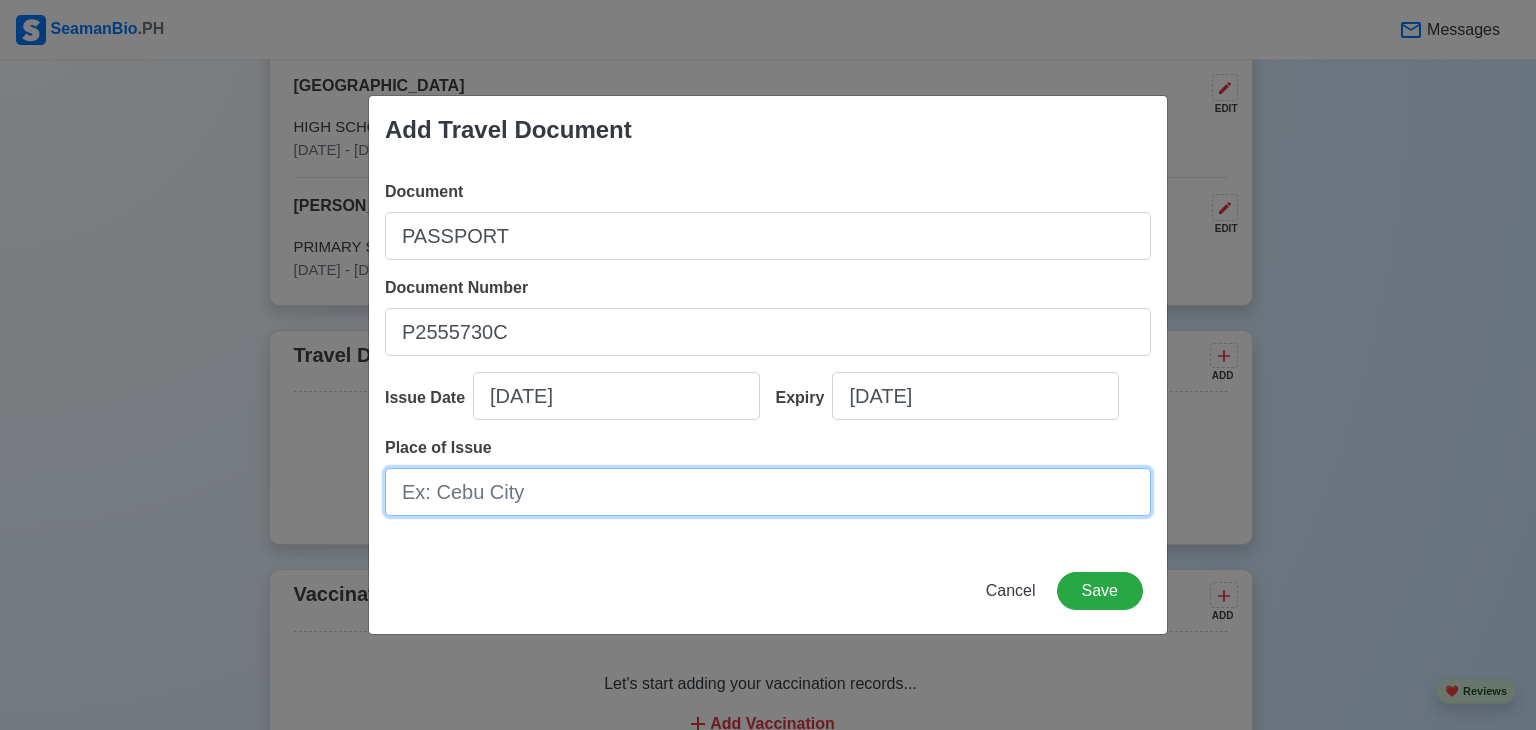 click on "Place of Issue" at bounding box center [768, 492] 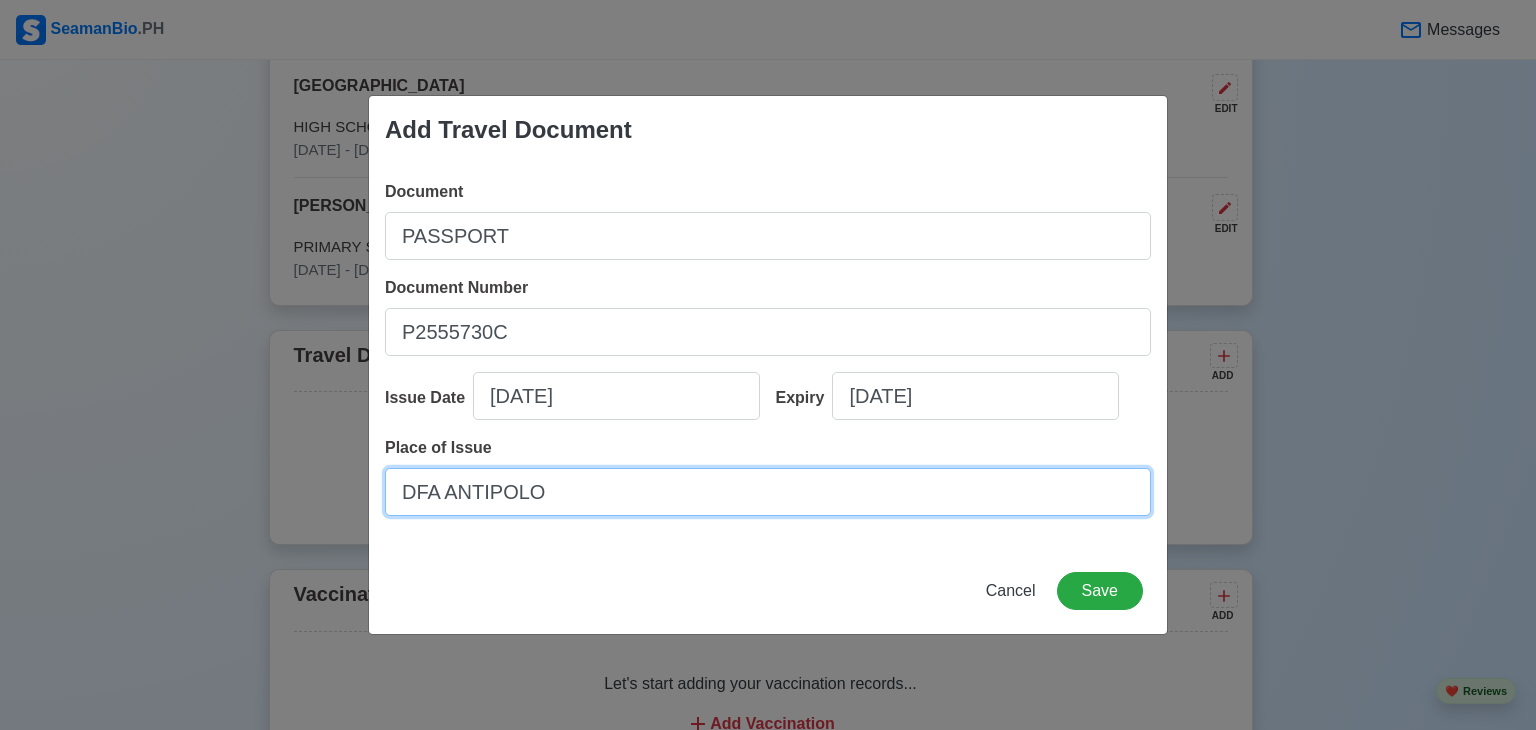 type on "DFA ANTIPOLO" 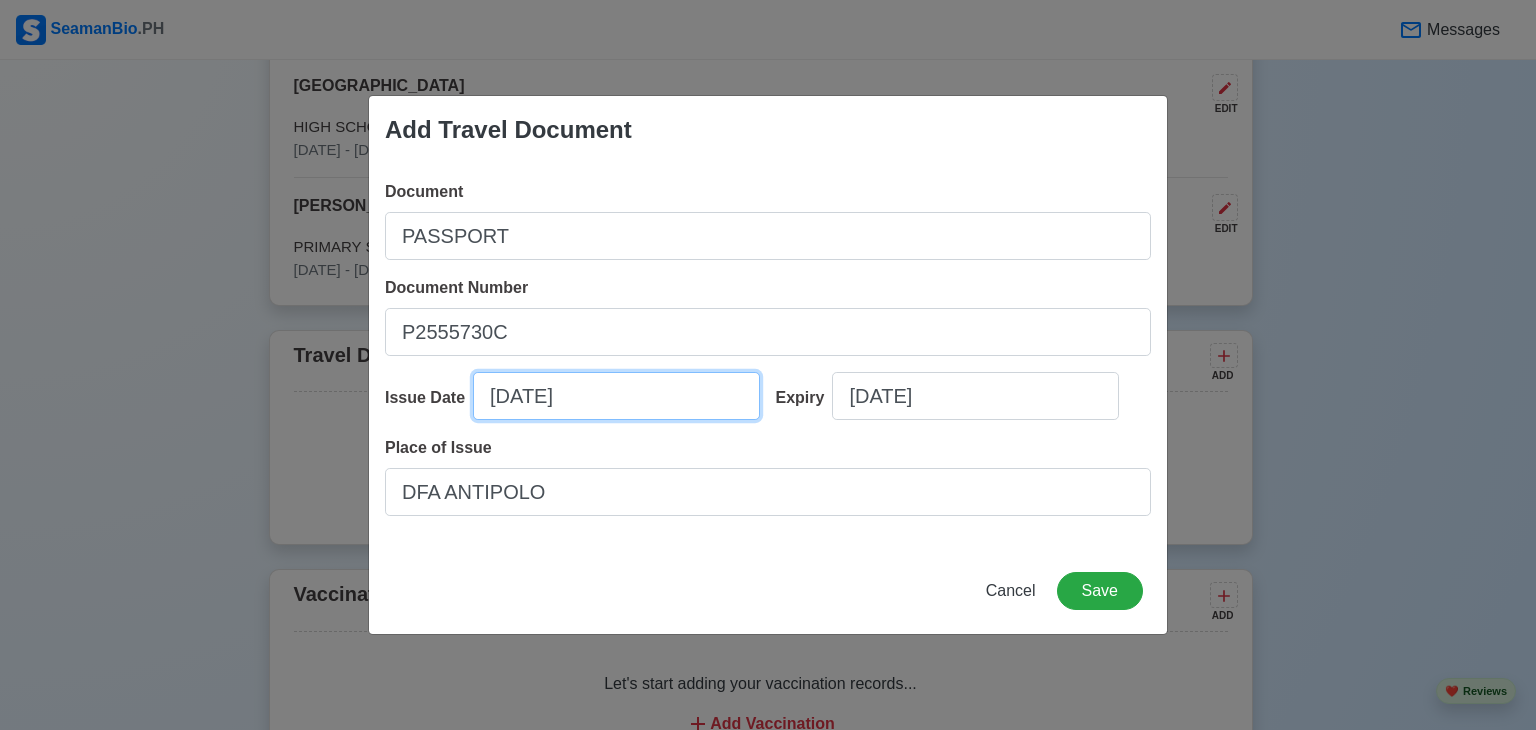 click on "07/25/2025" at bounding box center (616, 396) 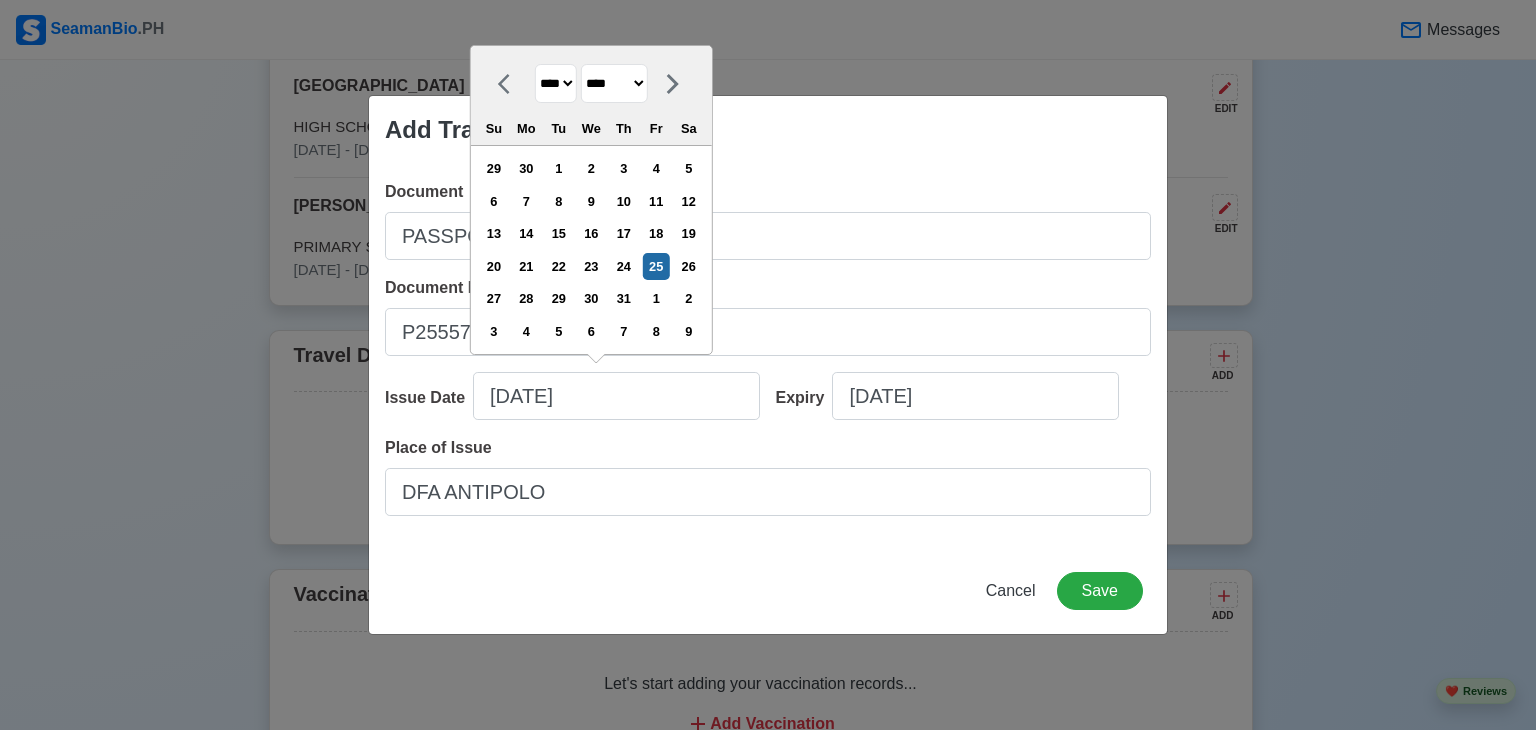 click on "**** **** **** **** **** **** **** **** **** **** **** **** **** **** **** **** **** **** **** **** **** **** **** **** **** **** **** **** **** **** **** **** **** **** **** **** **** **** **** **** **** **** **** **** **** **** **** **** **** **** **** **** **** **** **** **** **** **** **** **** **** **** **** **** **** **** **** **** **** **** **** **** **** **** **** **** **** **** **** **** **** **** **** **** **** **** **** **** **** **** **** **** **** **** **** **** **** **** **** **** **** **** **** **** **** ****" at bounding box center [556, 83] 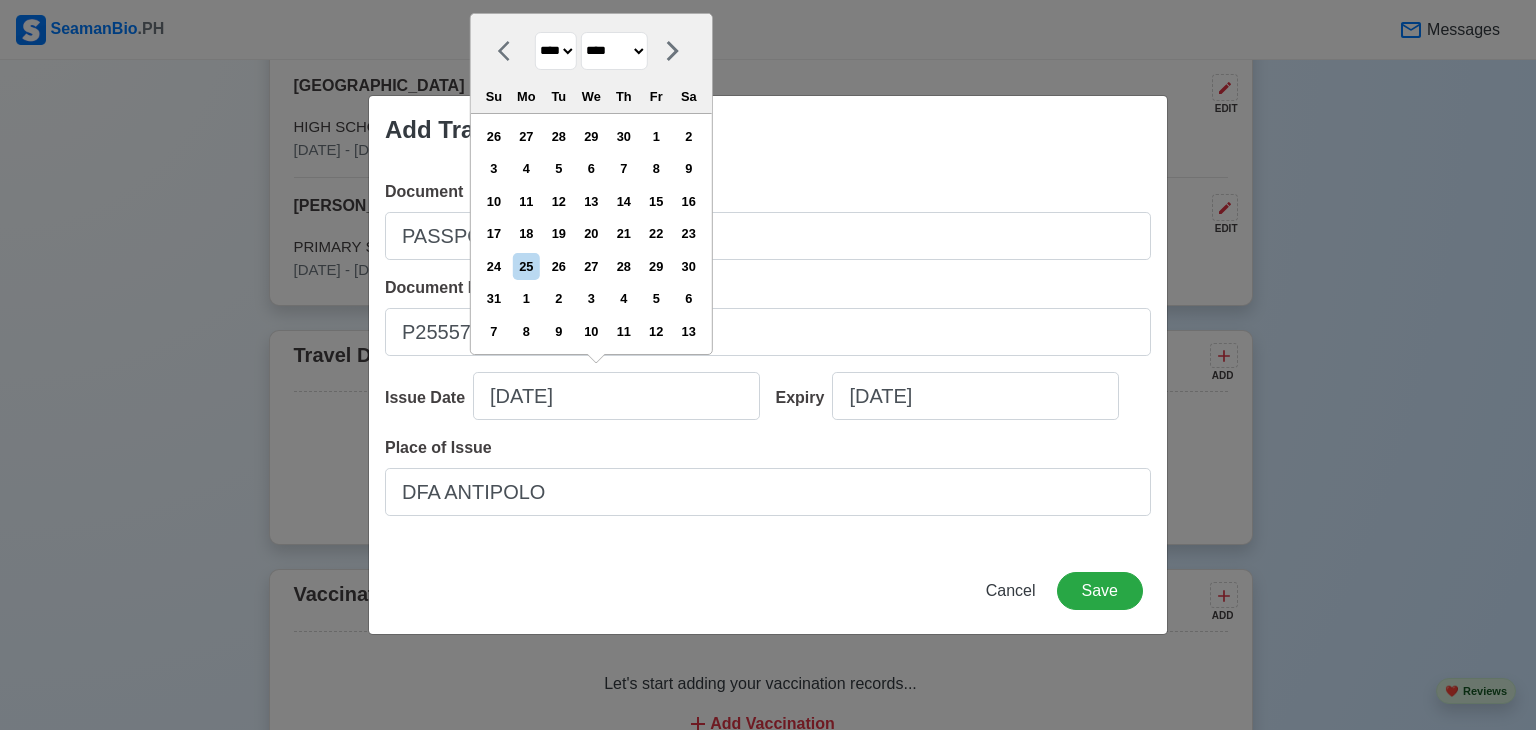 click on "******* ******** ***** ***** *** **** **** ****** ********* ******* ******** ********" at bounding box center [614, 51] 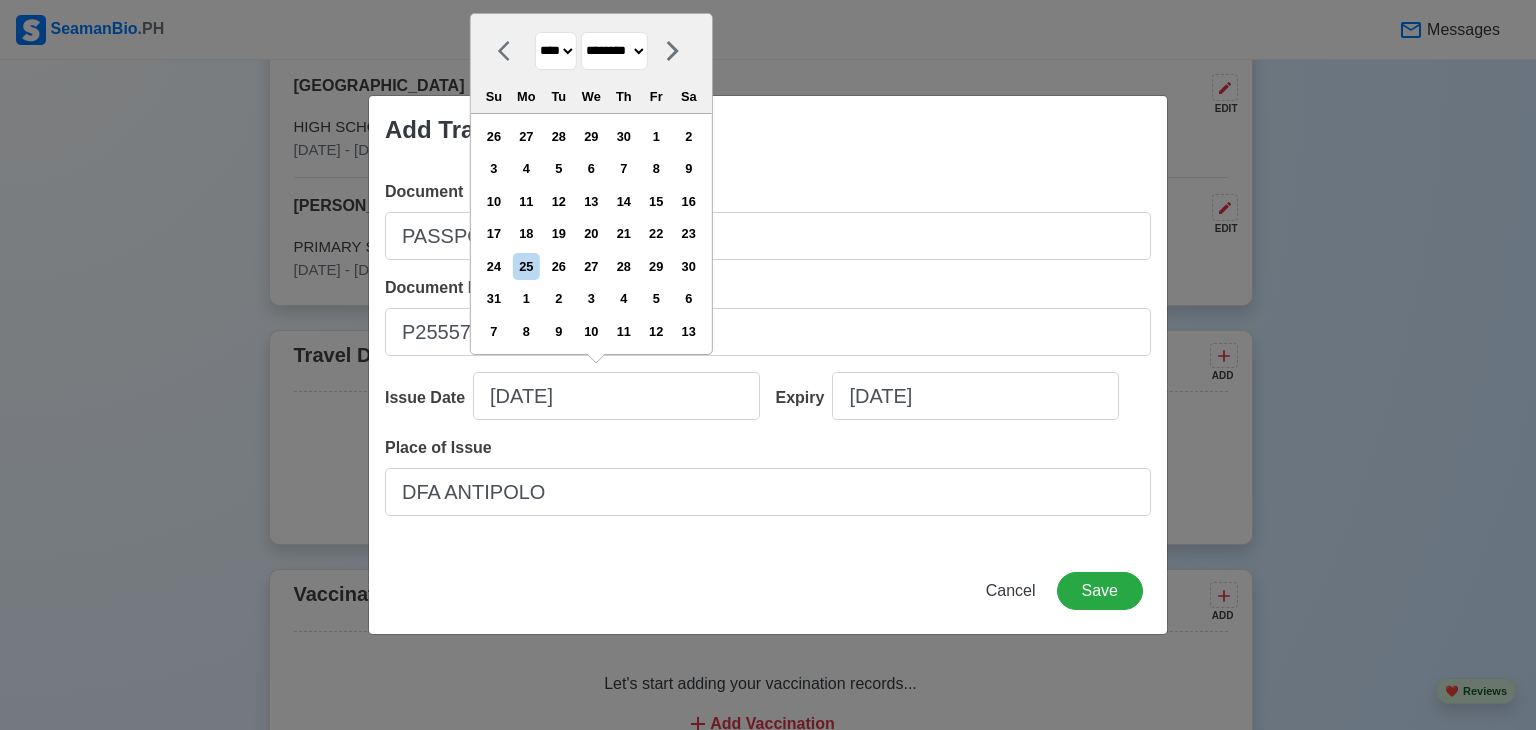 click on "******* ******** ***** ***** *** **** **** ****** ********* ******* ******** ********" at bounding box center (614, 51) 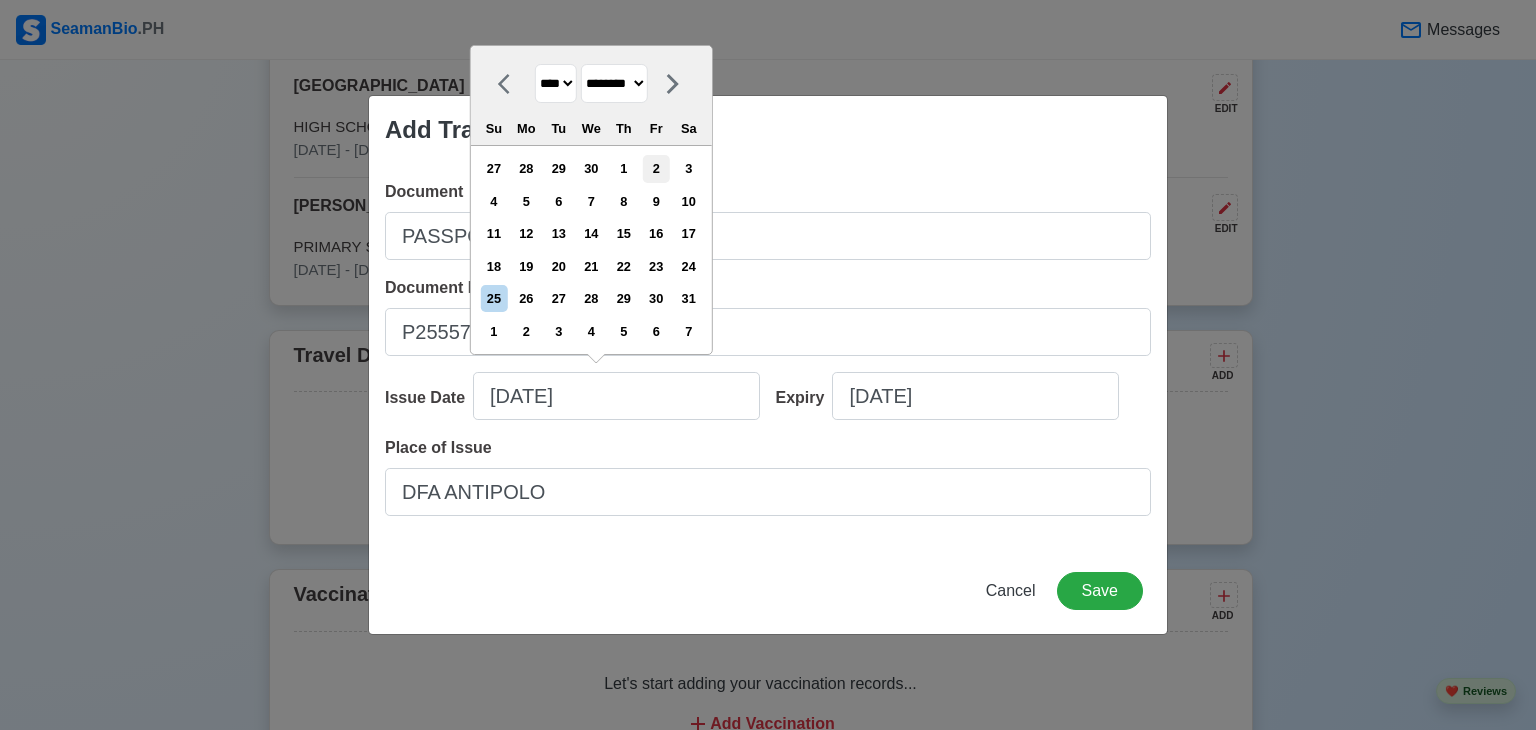 click on "2" at bounding box center (656, 168) 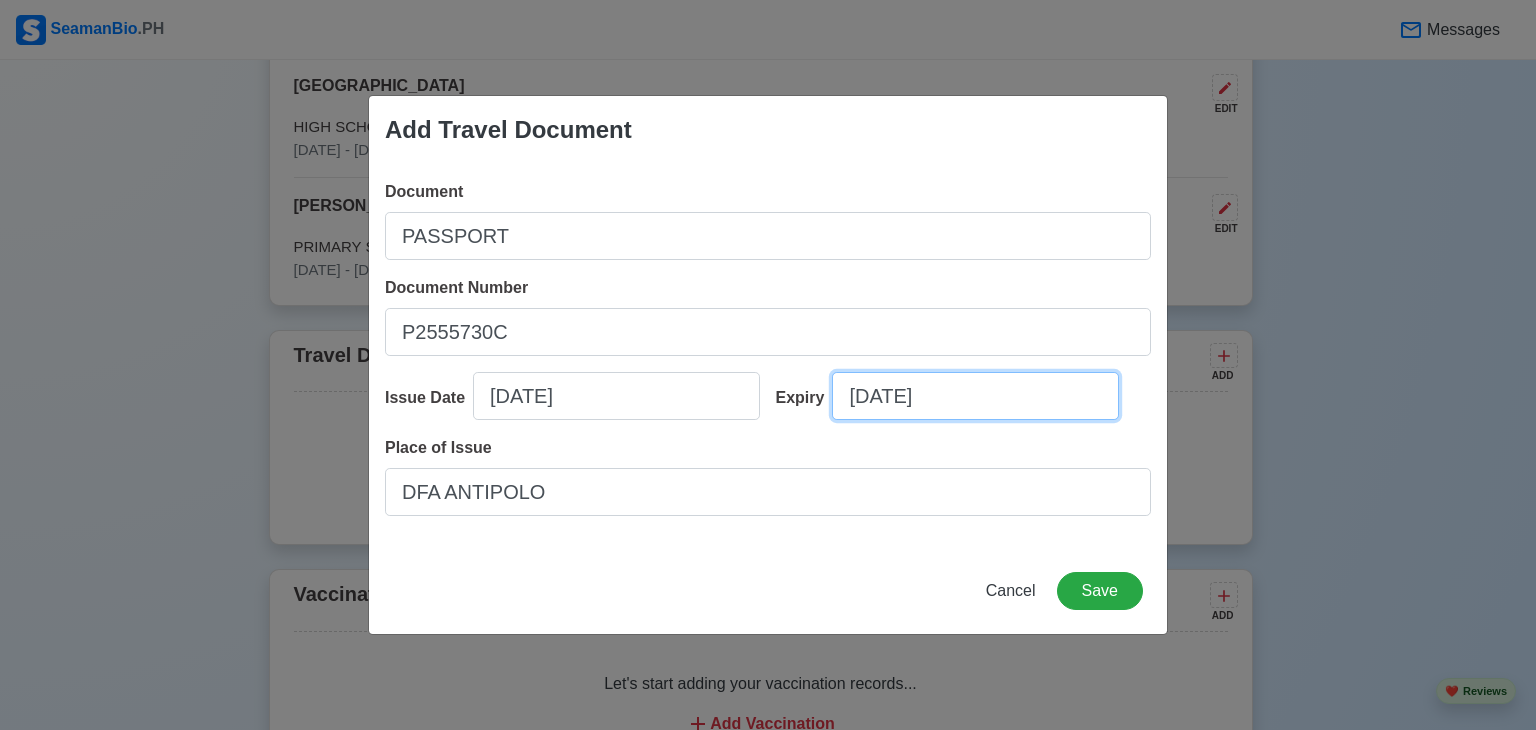 click on "07/25/2025" at bounding box center [975, 396] 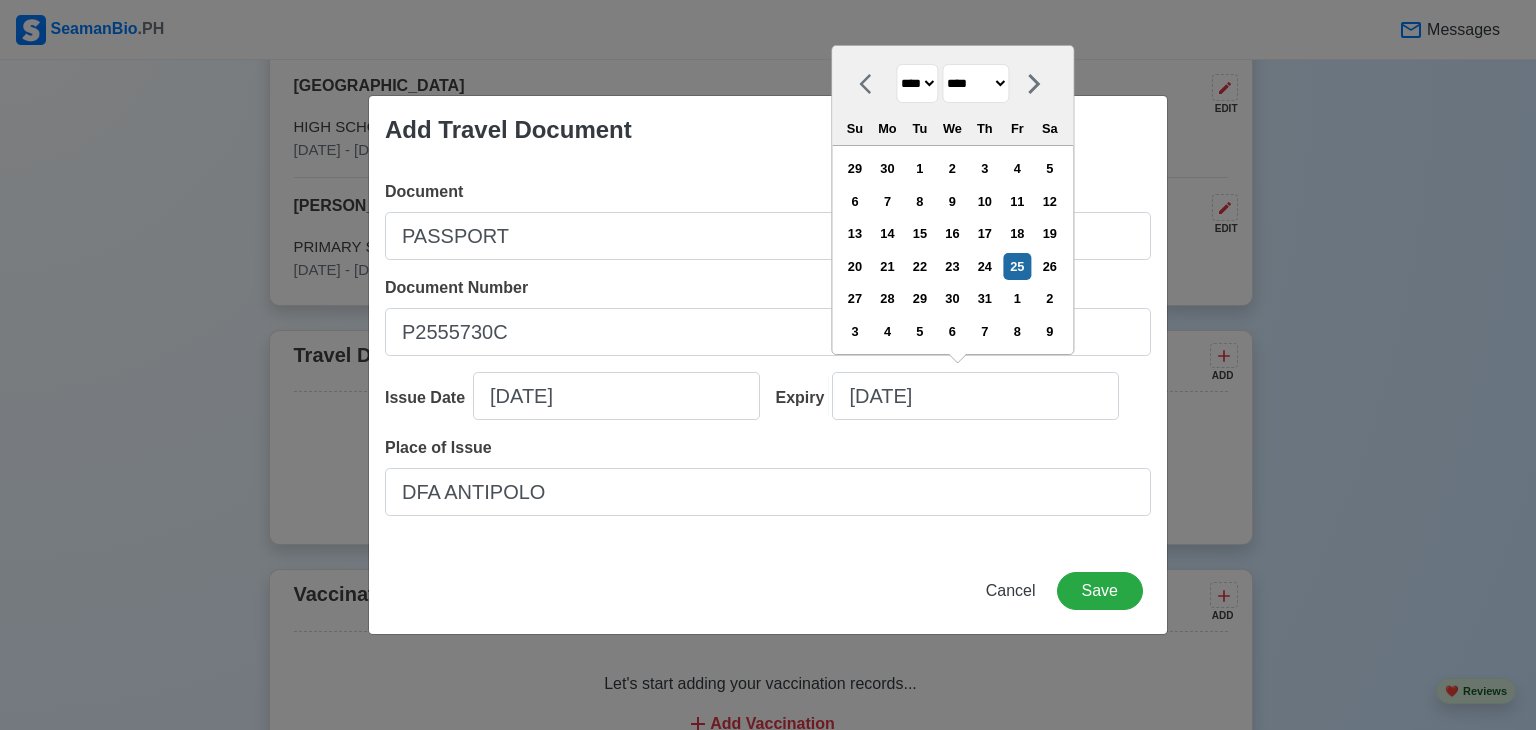 click on "**** **** **** **** **** **** **** **** **** **** **** **** **** **** **** **** **** **** **** **** **** **** **** **** **** **** **** **** **** **** **** **** **** **** **** **** **** **** **** **** **** **** **** **** **** **** **** **** **** **** **** **** **** **** **** **** **** **** **** **** **** **** **** **** **** **** **** **** **** **** **** **** **** **** **** **** **** **** **** **** **** **** **** **** **** **** **** **** **** **** **** **** **** **** **** **** **** **** **** **** **** **** **** **** **** **** **** **** **** **** **** **** **** **** **** **** **** **** **** **** ****" at bounding box center (917, 83) 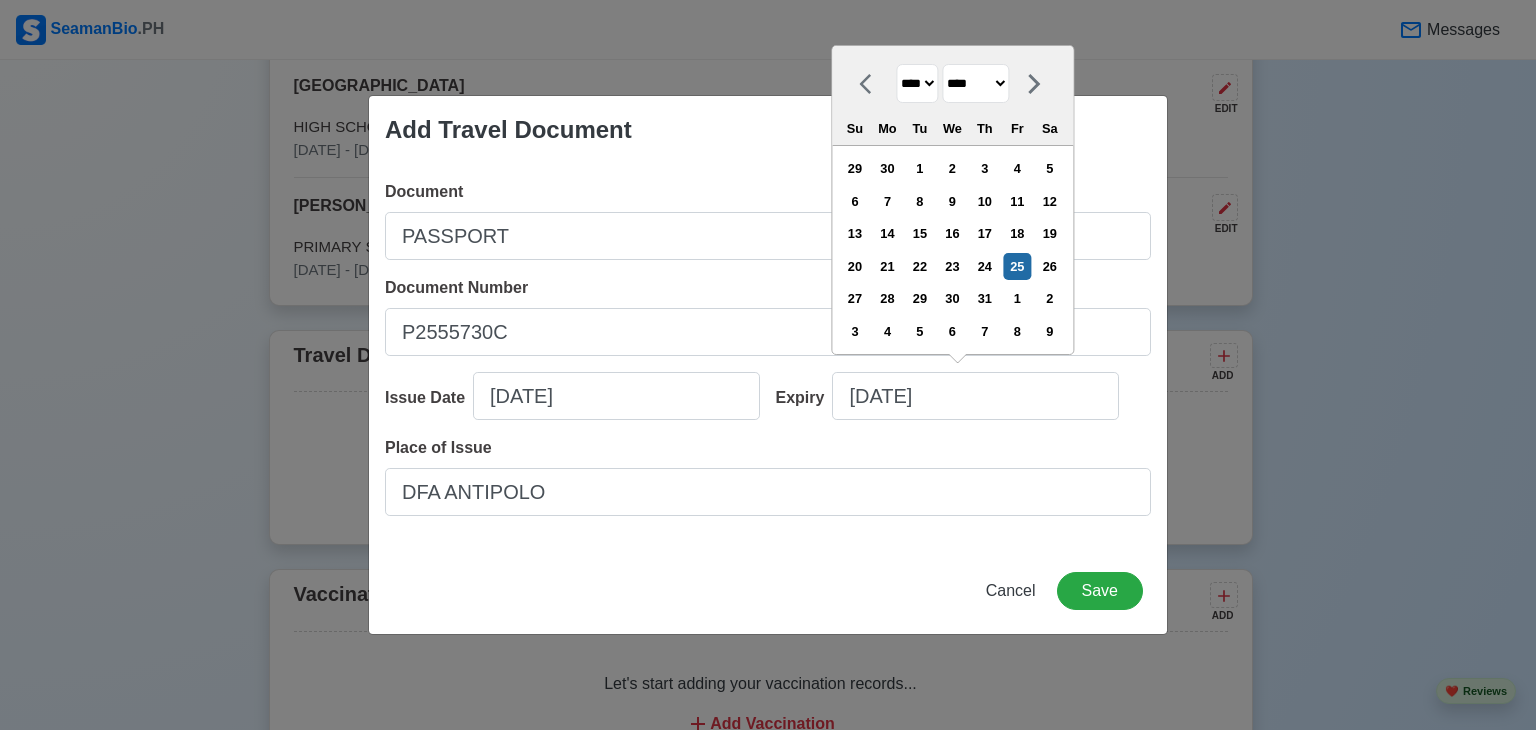 select on "****" 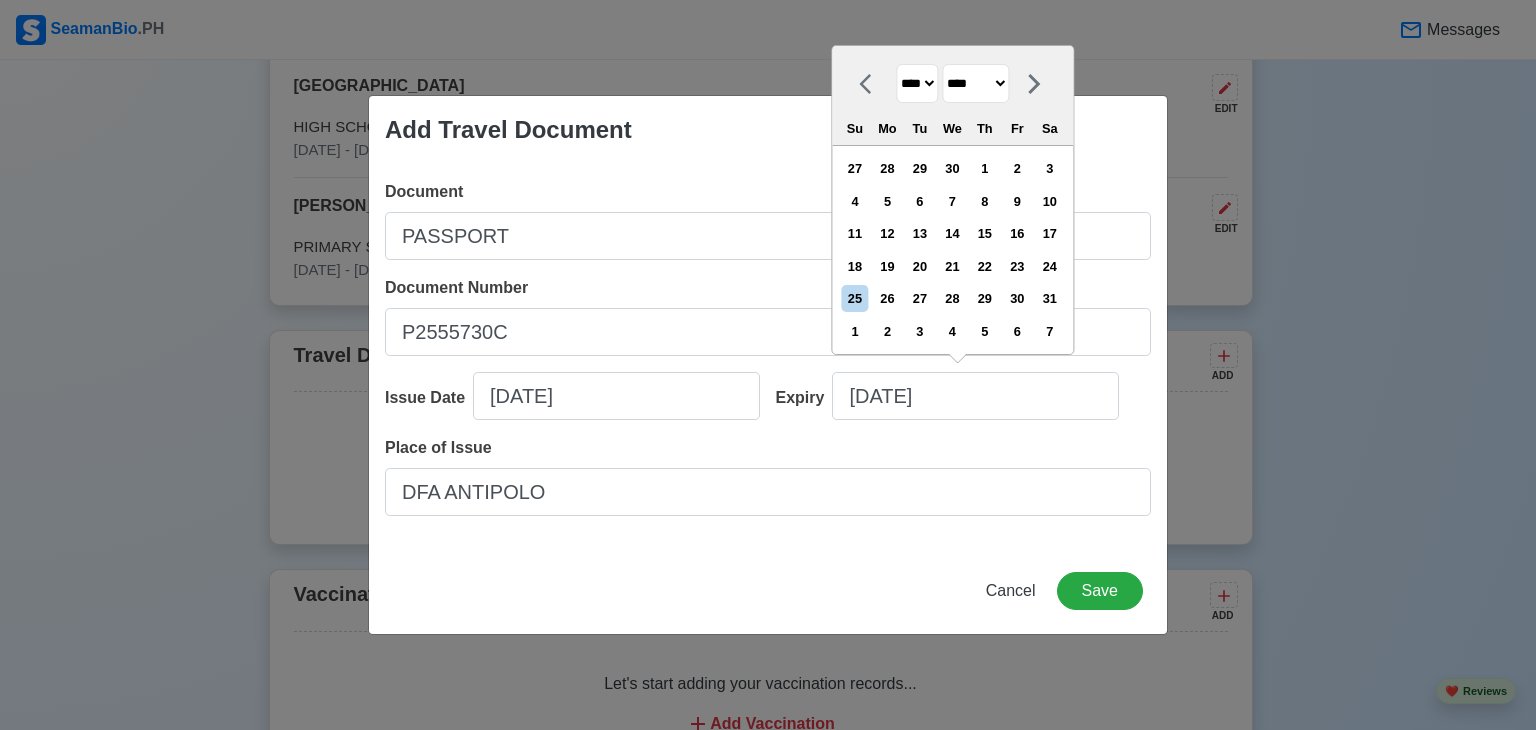 click on "******* ******** ***** ***** *** **** **** ****** ********* ******* ******** ********" at bounding box center [975, 83] 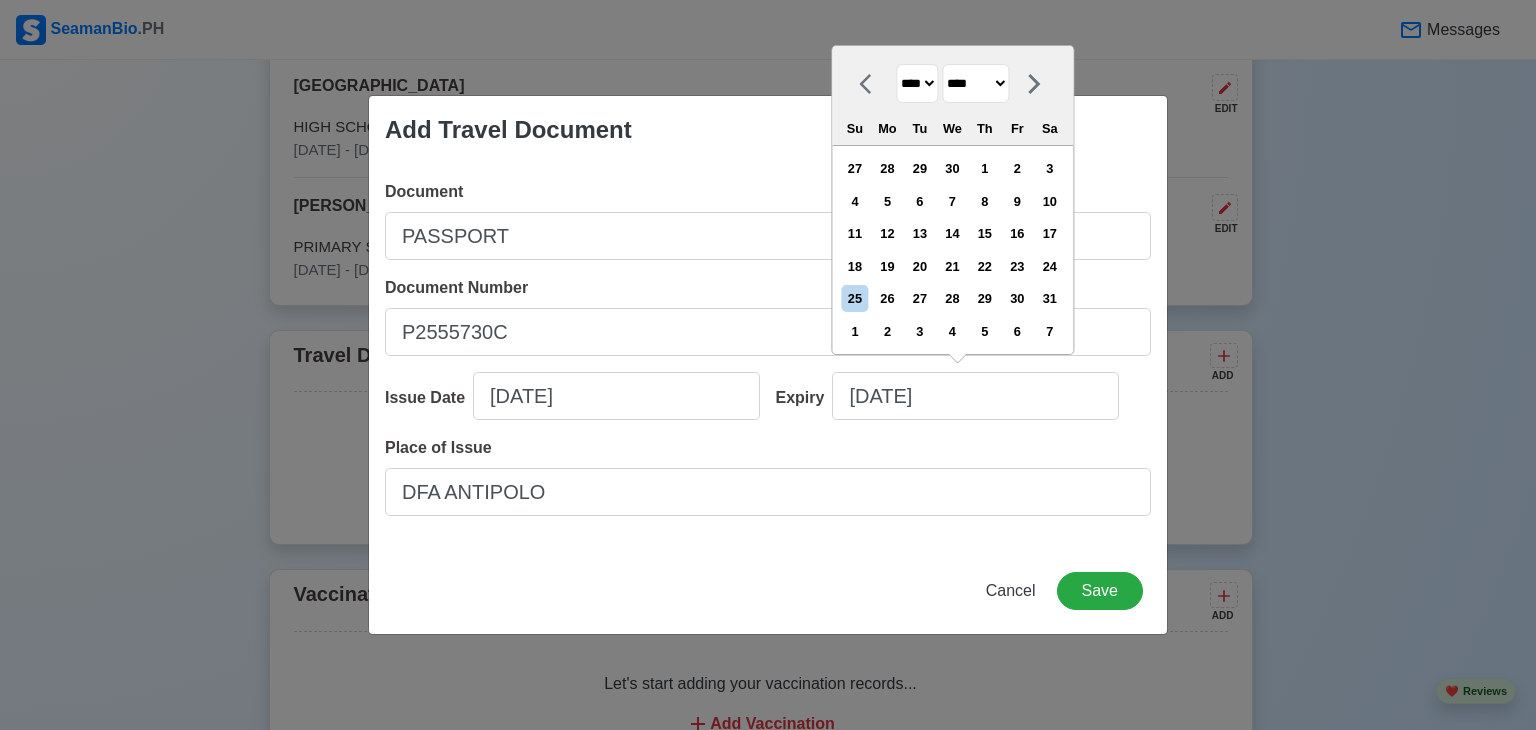 select on "********" 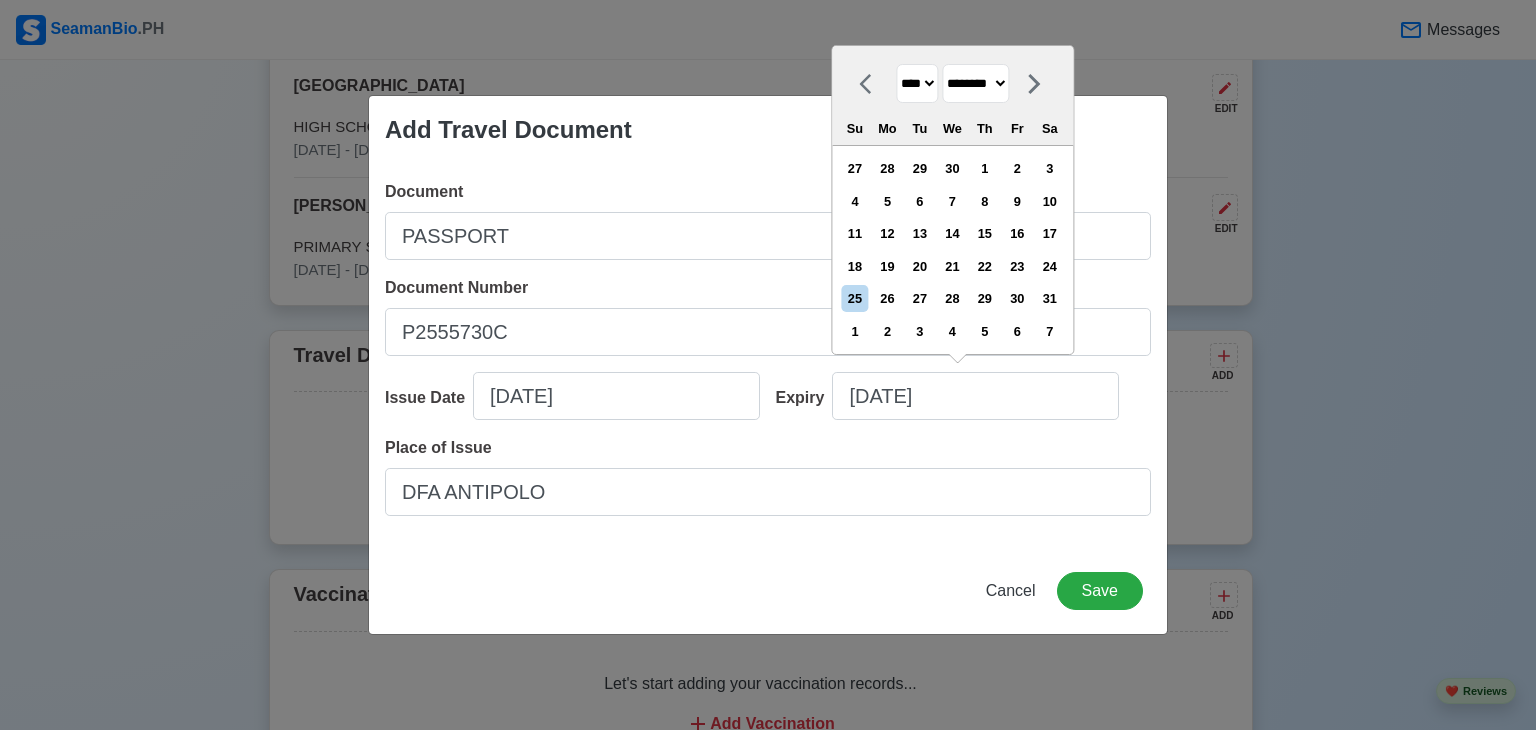 click on "******* ******** ***** ***** *** **** **** ****** ********* ******* ******** ********" at bounding box center [975, 83] 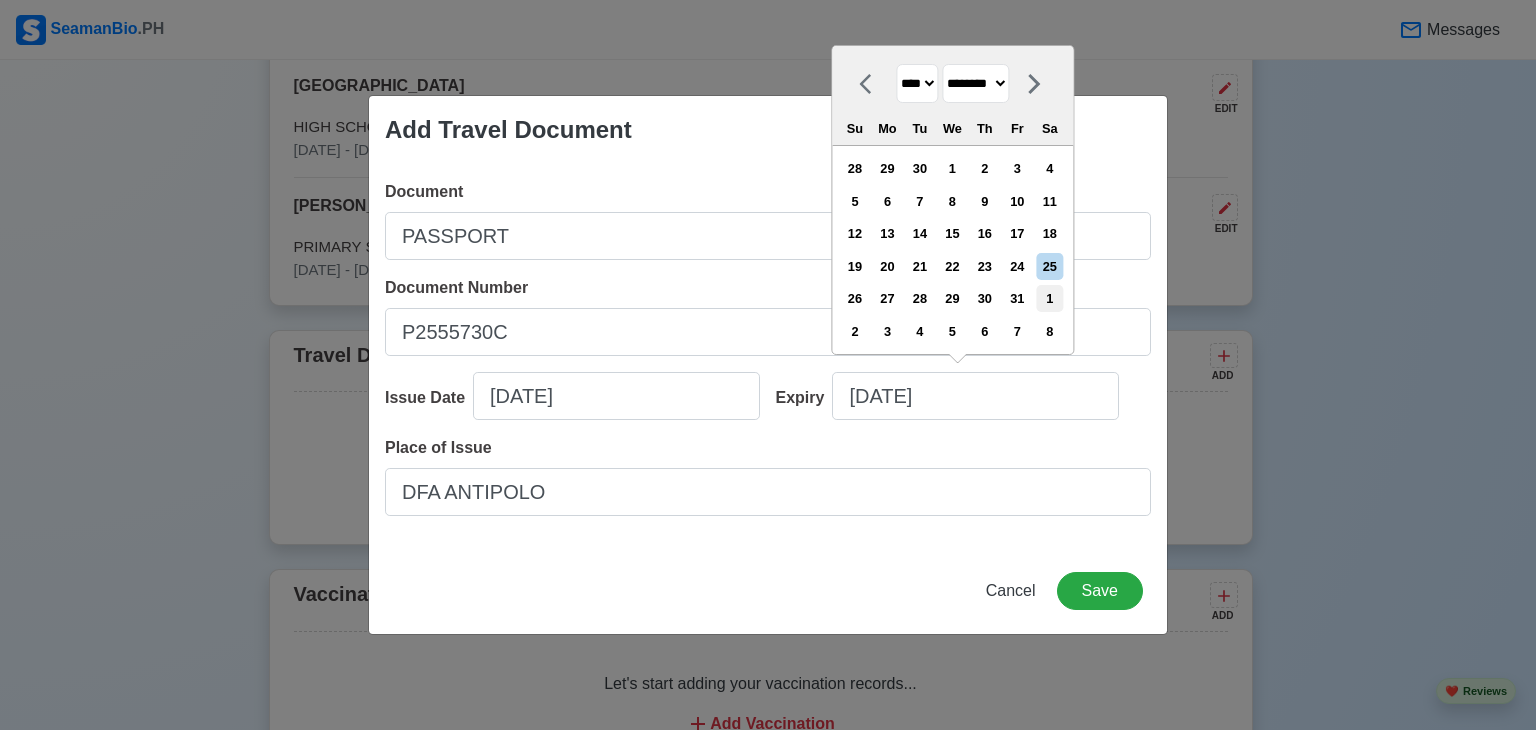 click on "1" at bounding box center [1049, 298] 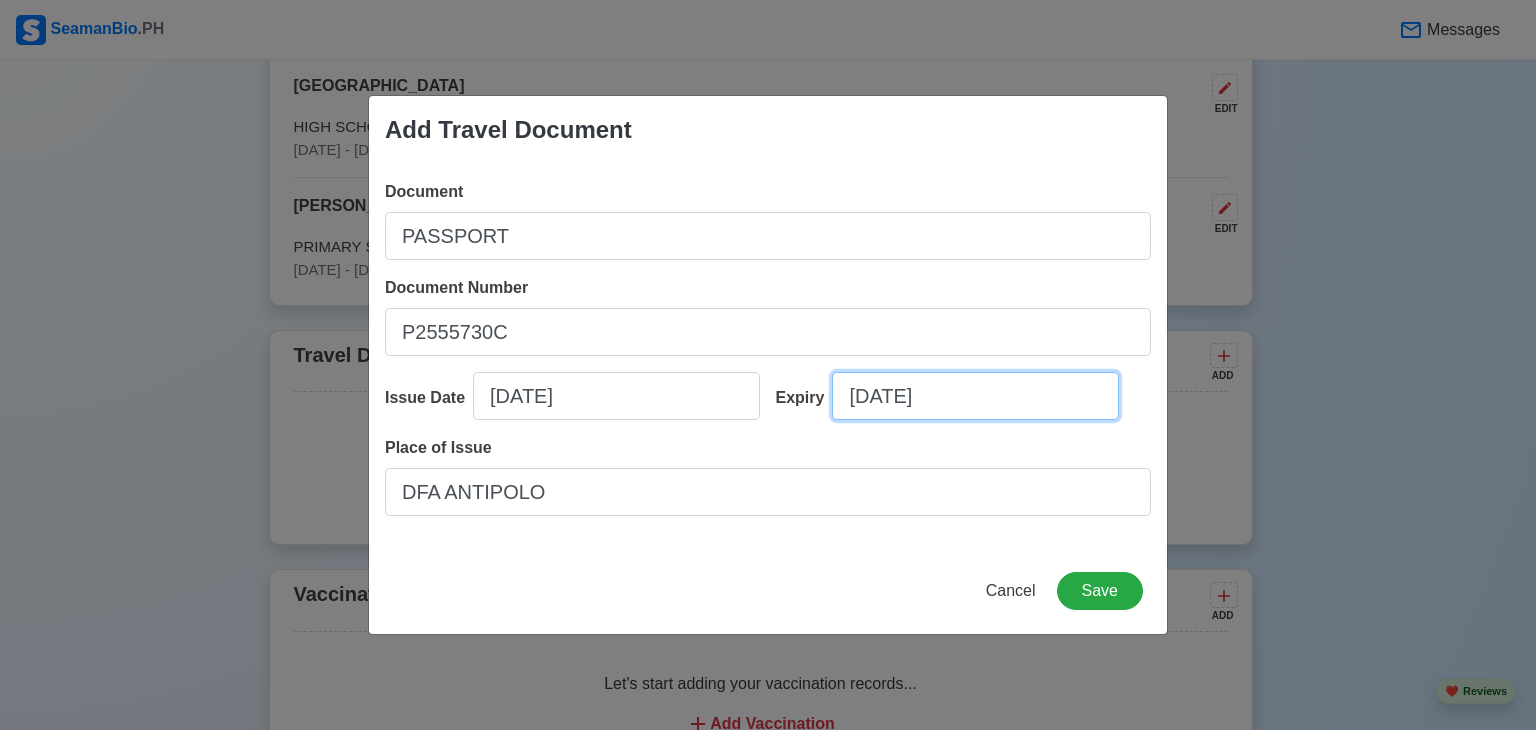 click on "01/01/2033" at bounding box center [975, 396] 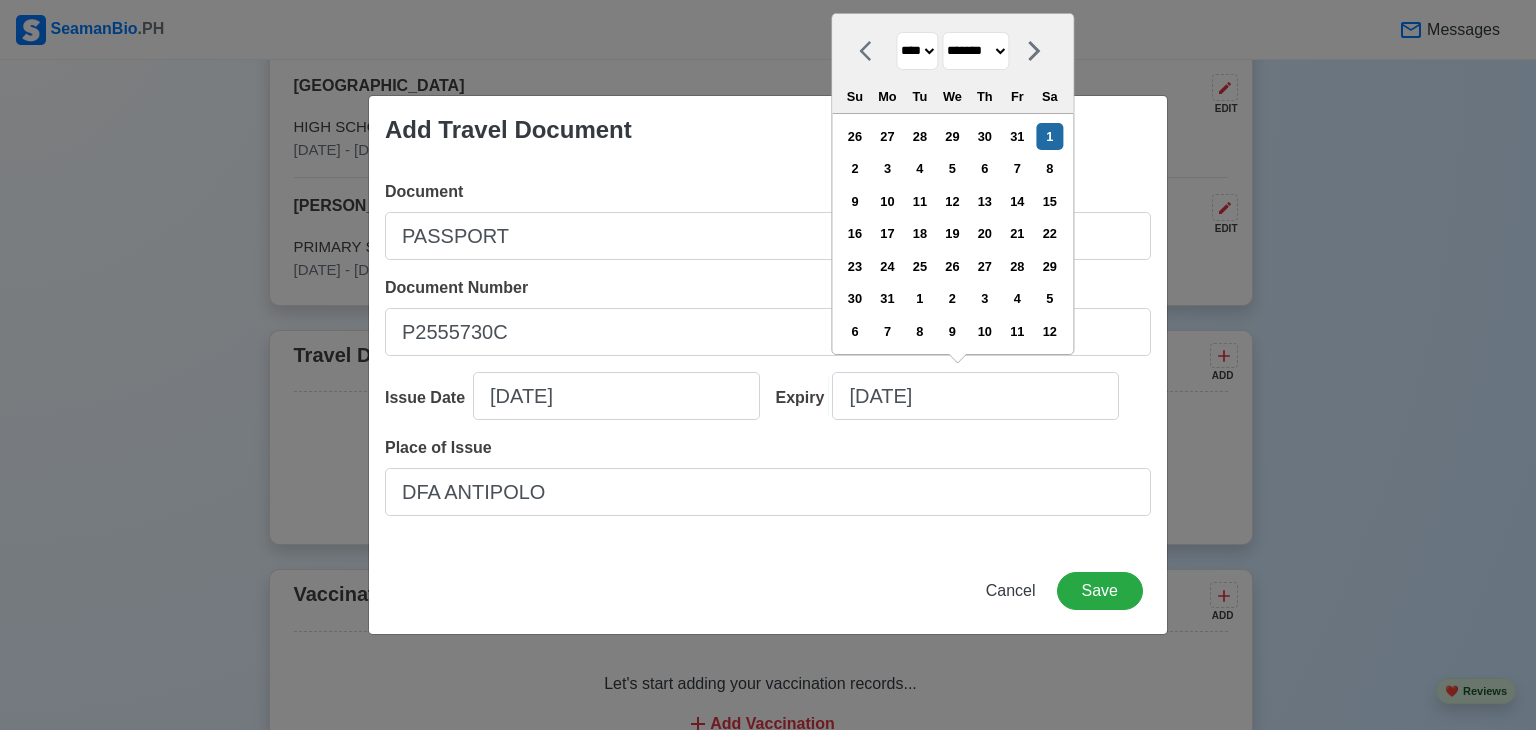 click on "**** **** **** **** **** **** **** **** **** **** **** **** **** **** **** **** **** **** **** **** **** **** **** **** **** **** **** **** **** **** **** **** **** **** **** **** **** **** **** **** **** **** **** **** **** **** **** **** **** **** **** **** **** **** **** **** **** **** **** **** **** **** **** **** **** **** **** **** **** **** **** **** **** **** **** **** **** **** **** **** **** **** **** **** **** **** **** **** **** **** **** **** **** **** **** **** **** **** **** **** **** **** **** **** **** **** **** **** **** **** **** **** **** **** **** **** **** **** **** **** ****" at bounding box center (917, 51) 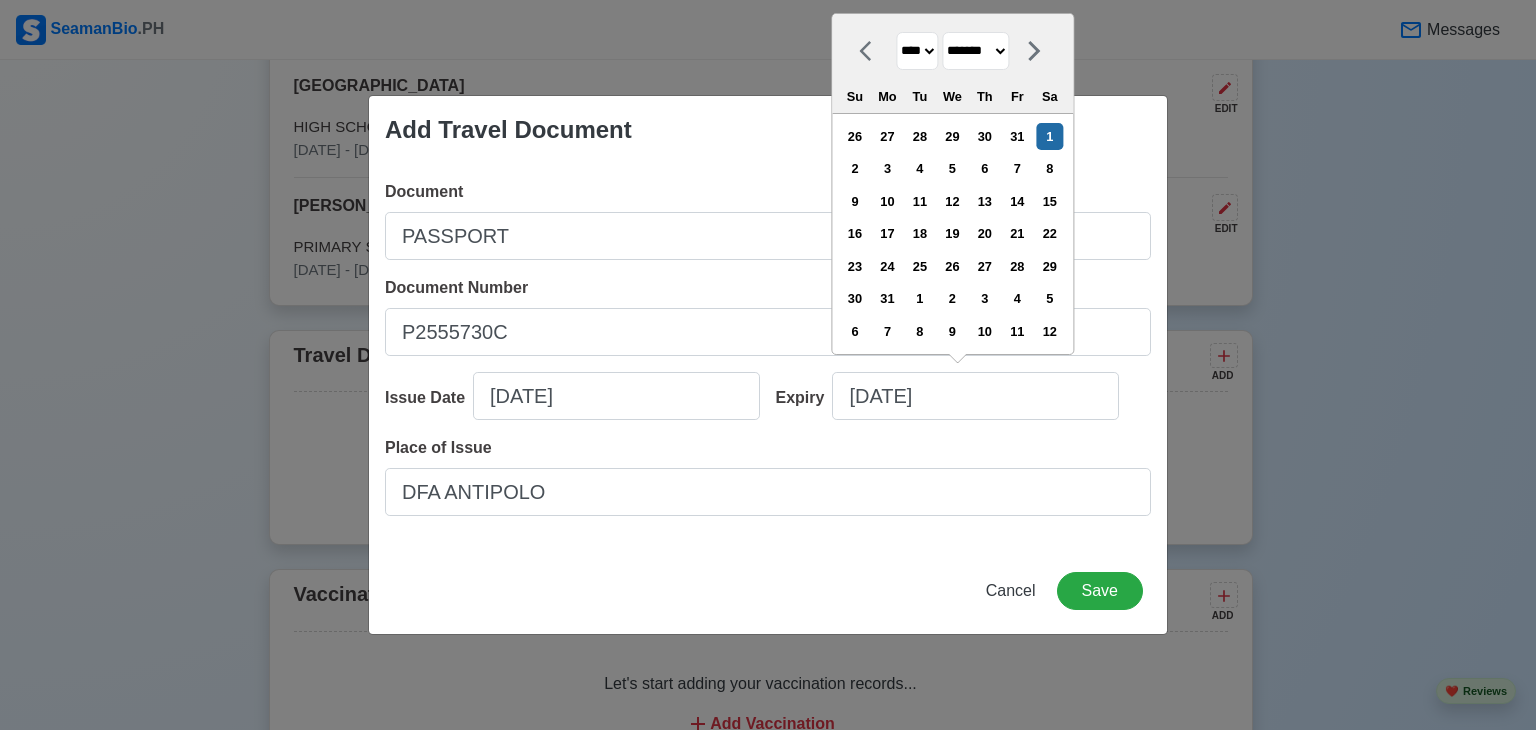 select on "****" 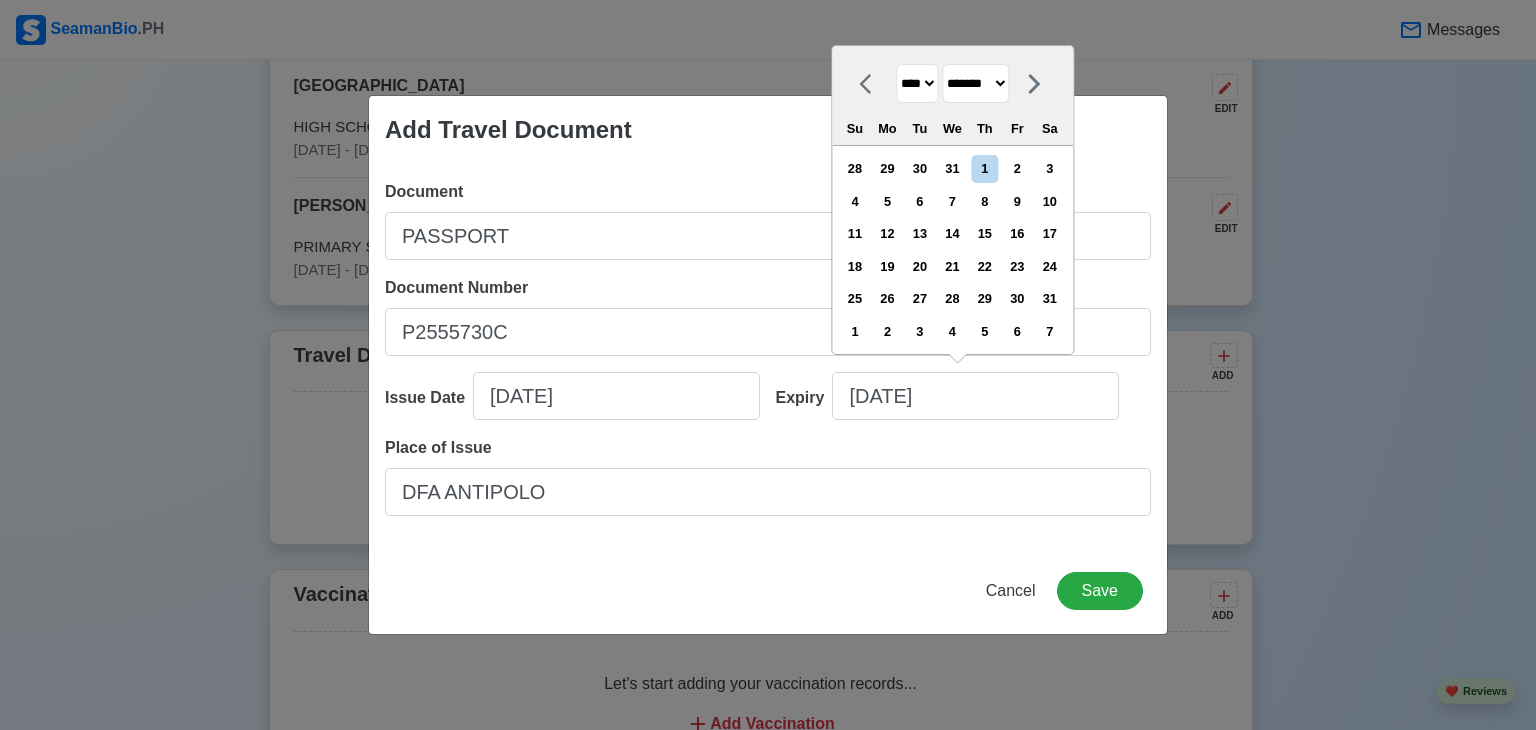 click on "**** **** **** **** **** **** **** **** **** **** **** **** **** **** **** **** **** **** **** **** **** **** **** **** **** **** **** **** **** **** **** **** **** **** **** **** **** **** **** **** **** **** **** **** **** **** **** **** **** **** **** **** **** **** **** **** **** **** **** **** **** **** **** **** **** **** **** **** **** **** **** **** **** **** **** **** **** **** **** **** **** **** **** **** **** **** **** **** **** **** **** **** **** **** **** **** **** **** **** **** **** **** **** **** **** **** **** **** **** **** **** **** **** **** **** **** **** **** **** **** ****" at bounding box center [917, 83] 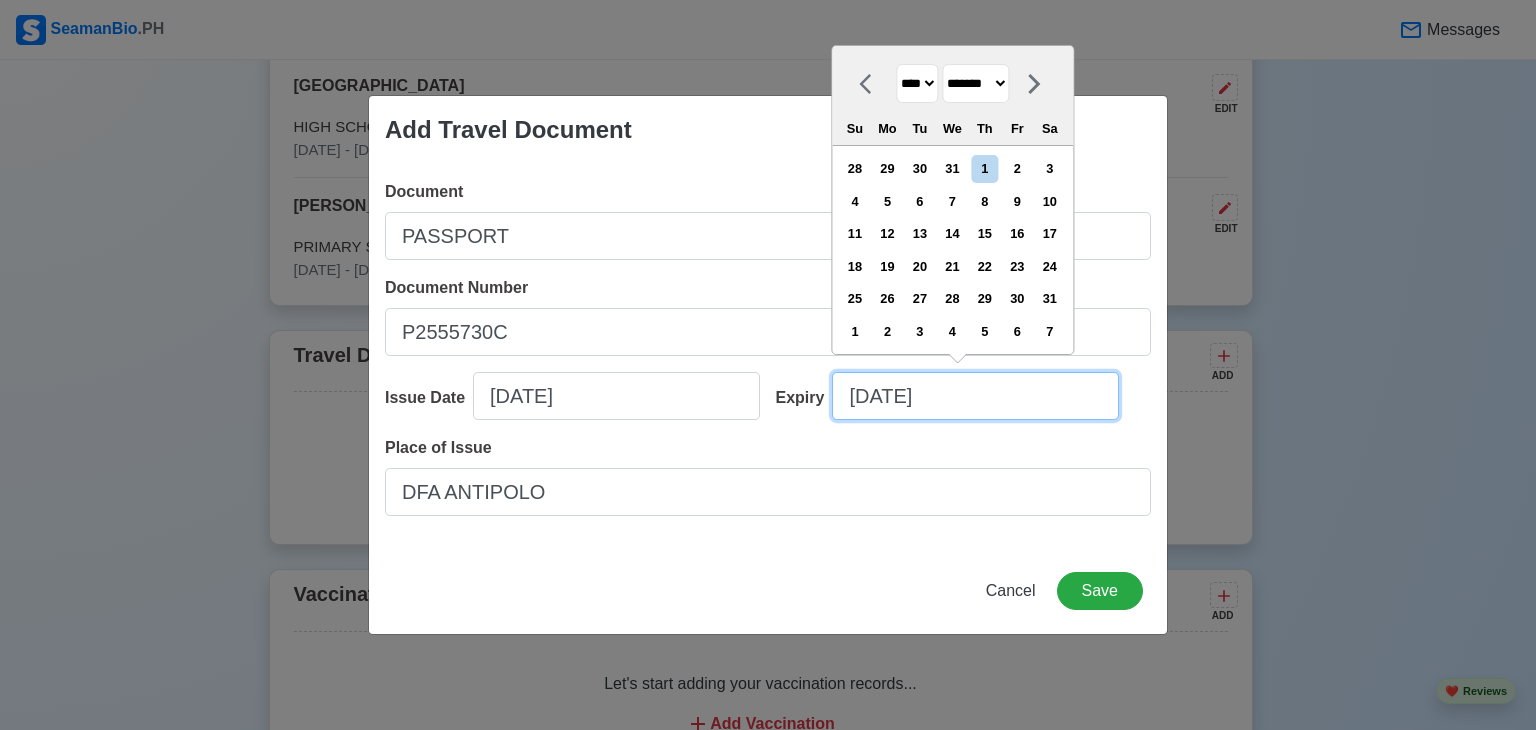 click on "01/01/2033" at bounding box center (975, 396) 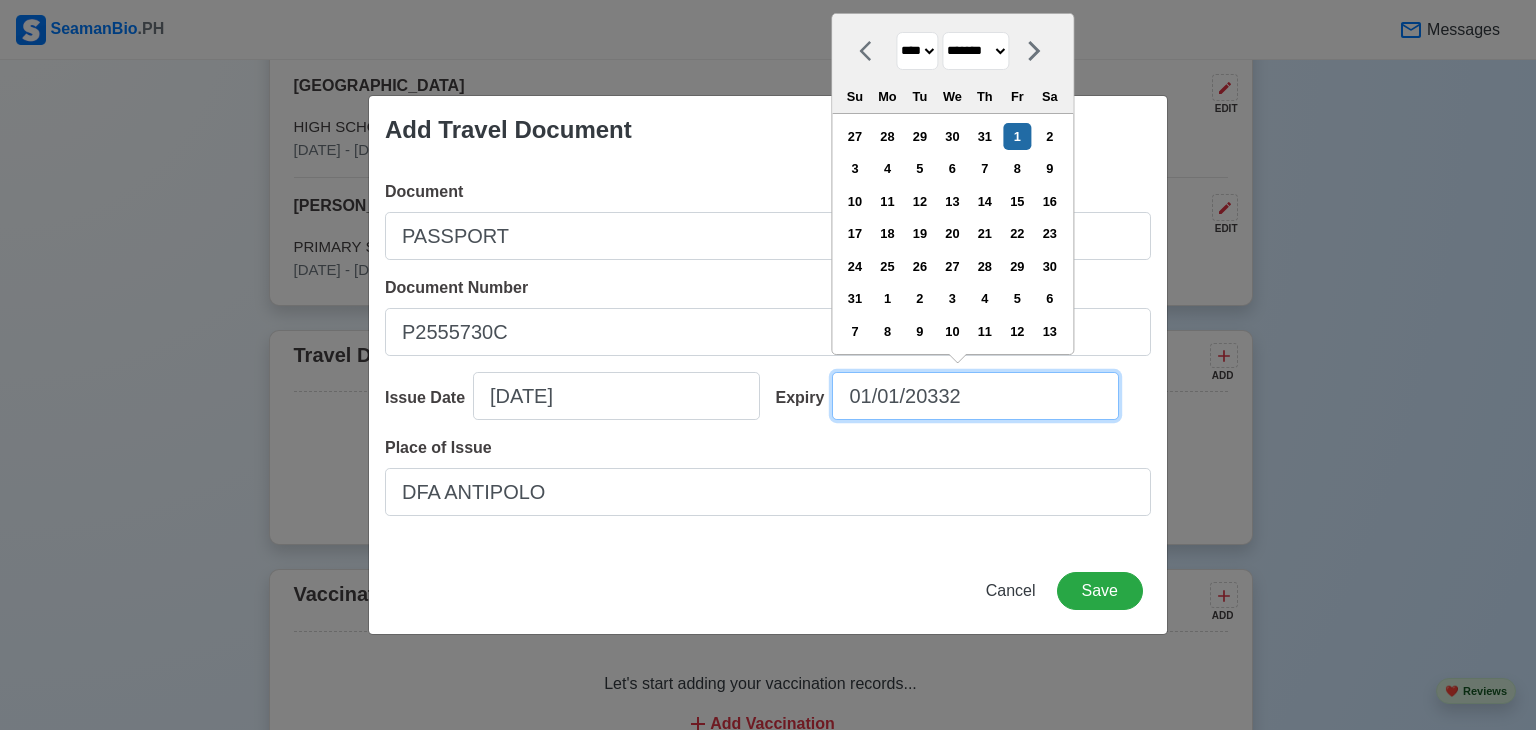 type on "01/01/2033" 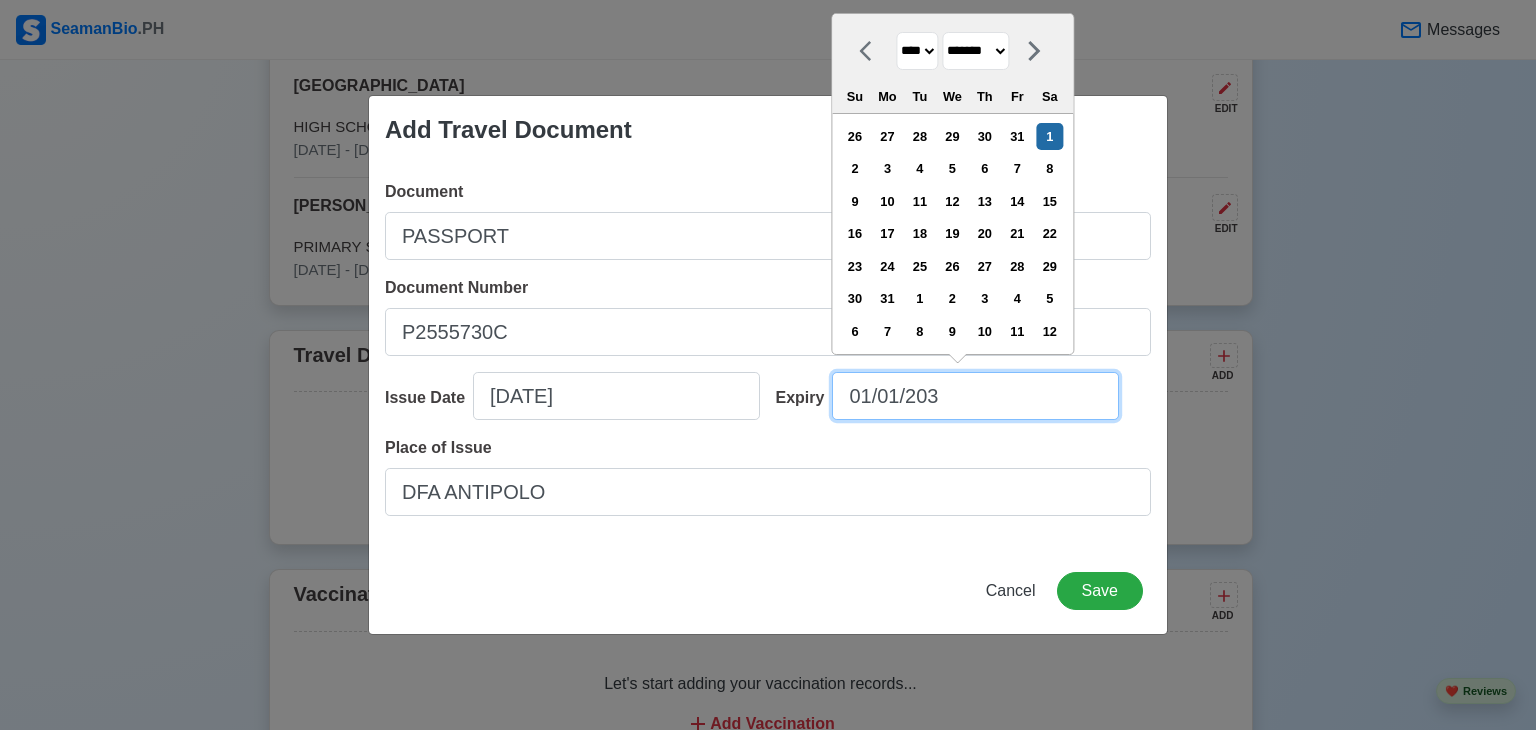 type on "01/01/2032" 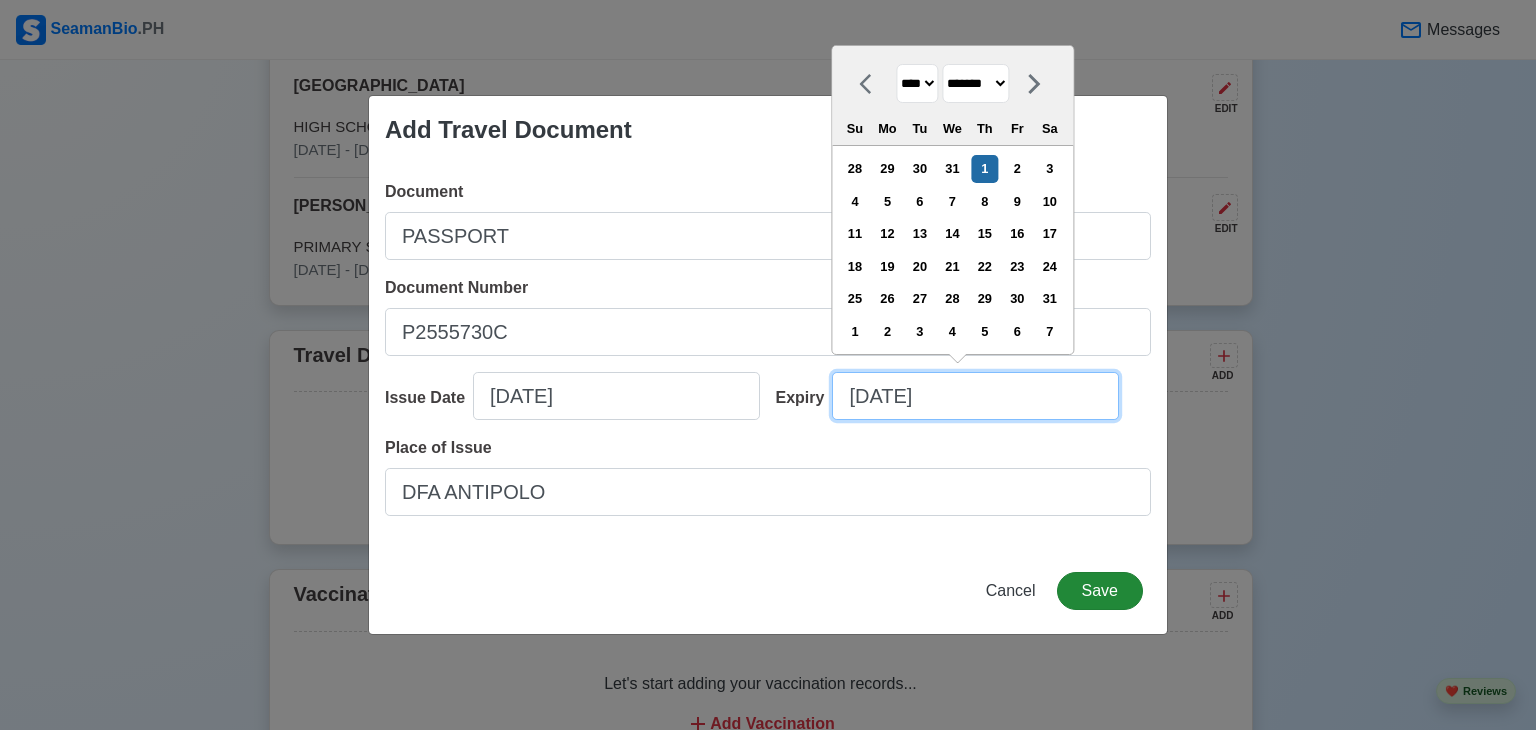 type on "01/01/2032" 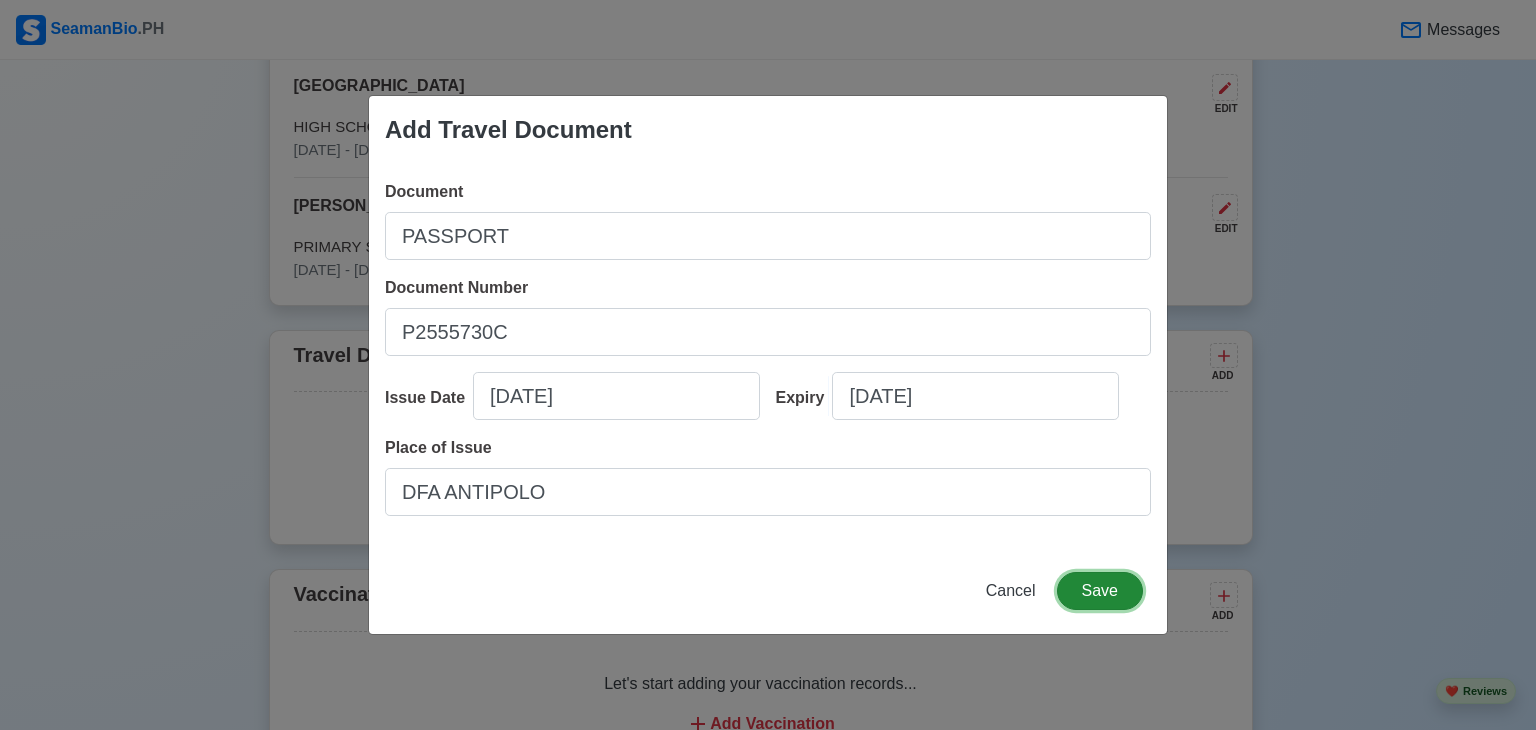click on "Save" at bounding box center (1100, 591) 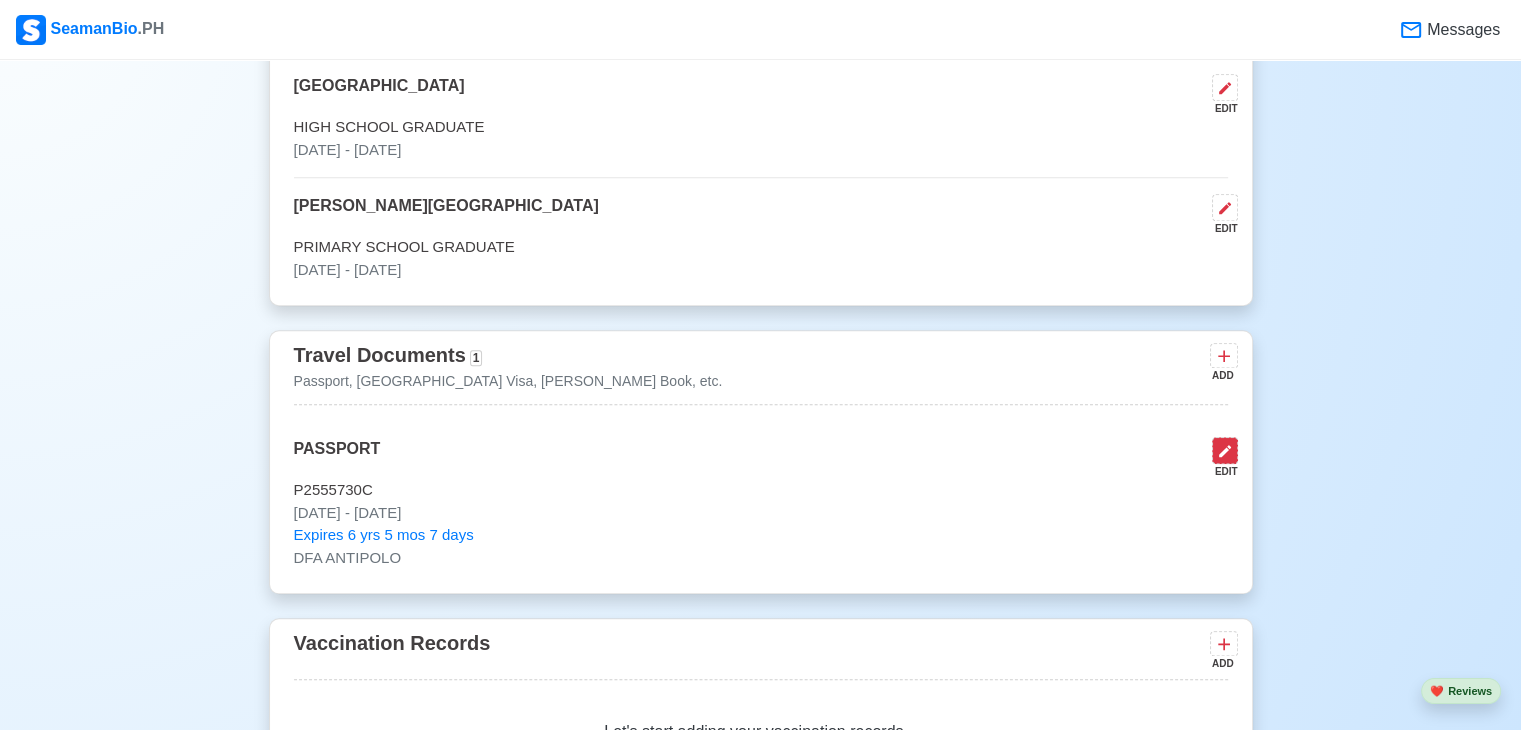 click 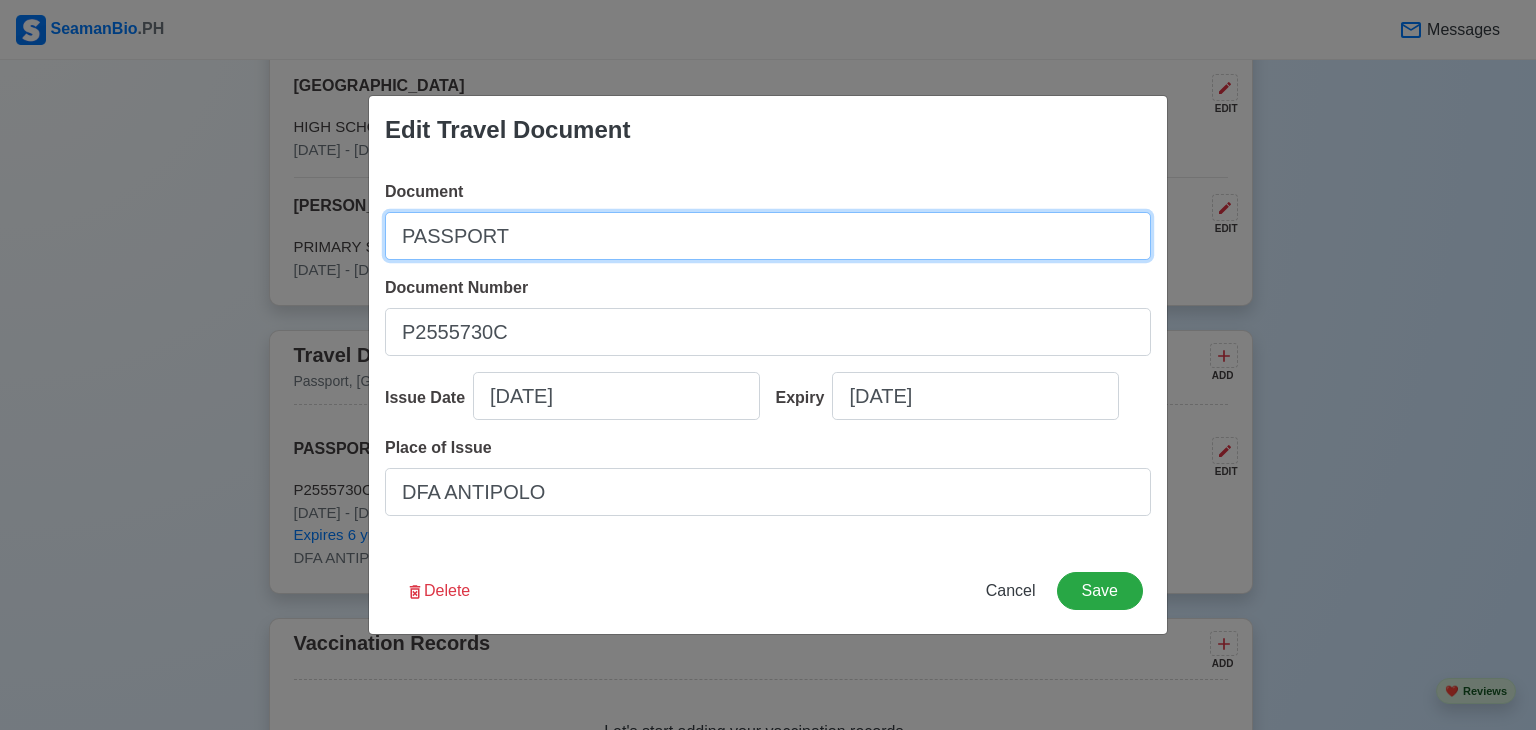 click on "PASSPORT" at bounding box center [768, 236] 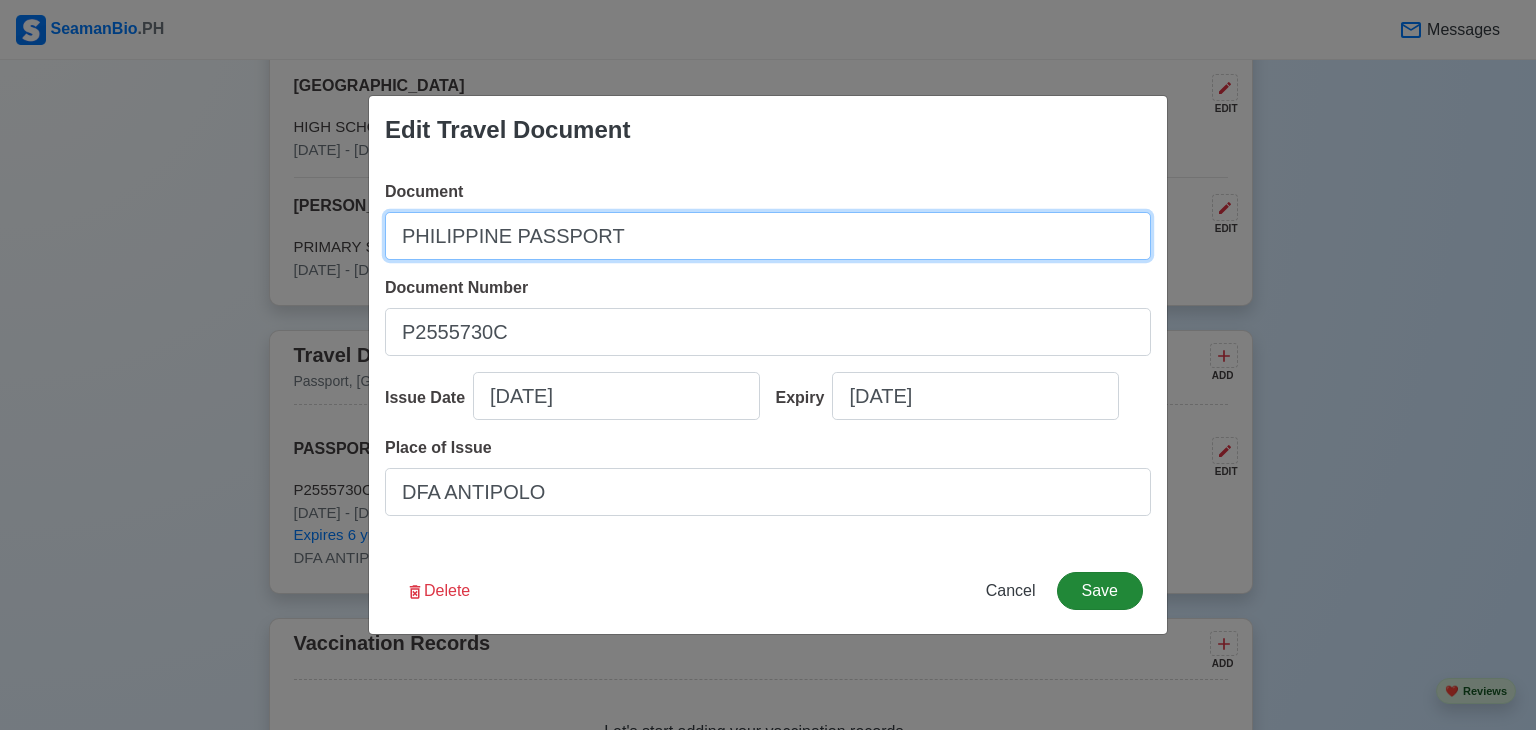 type on "PHILIPPINE PASSPORT" 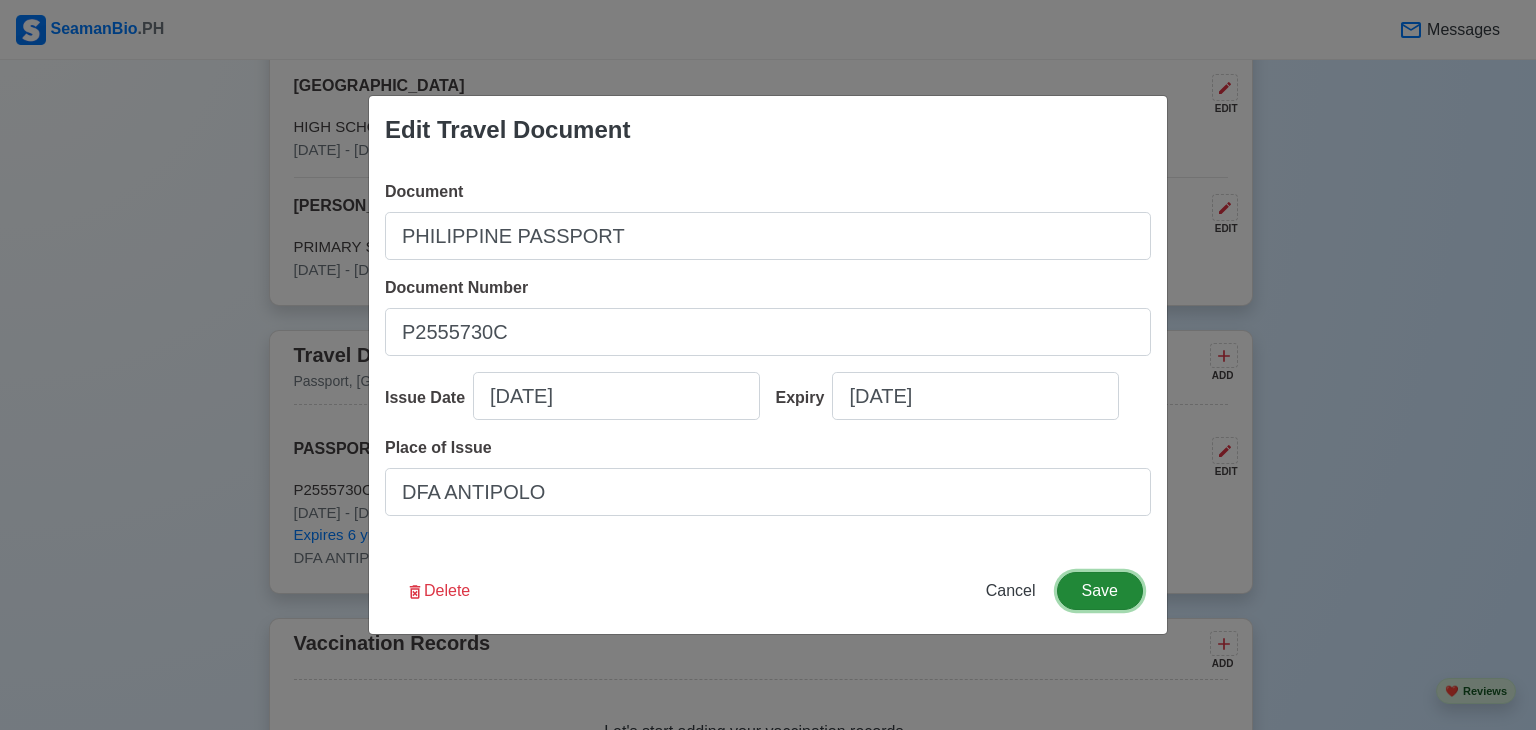 click on "Save" at bounding box center [1100, 591] 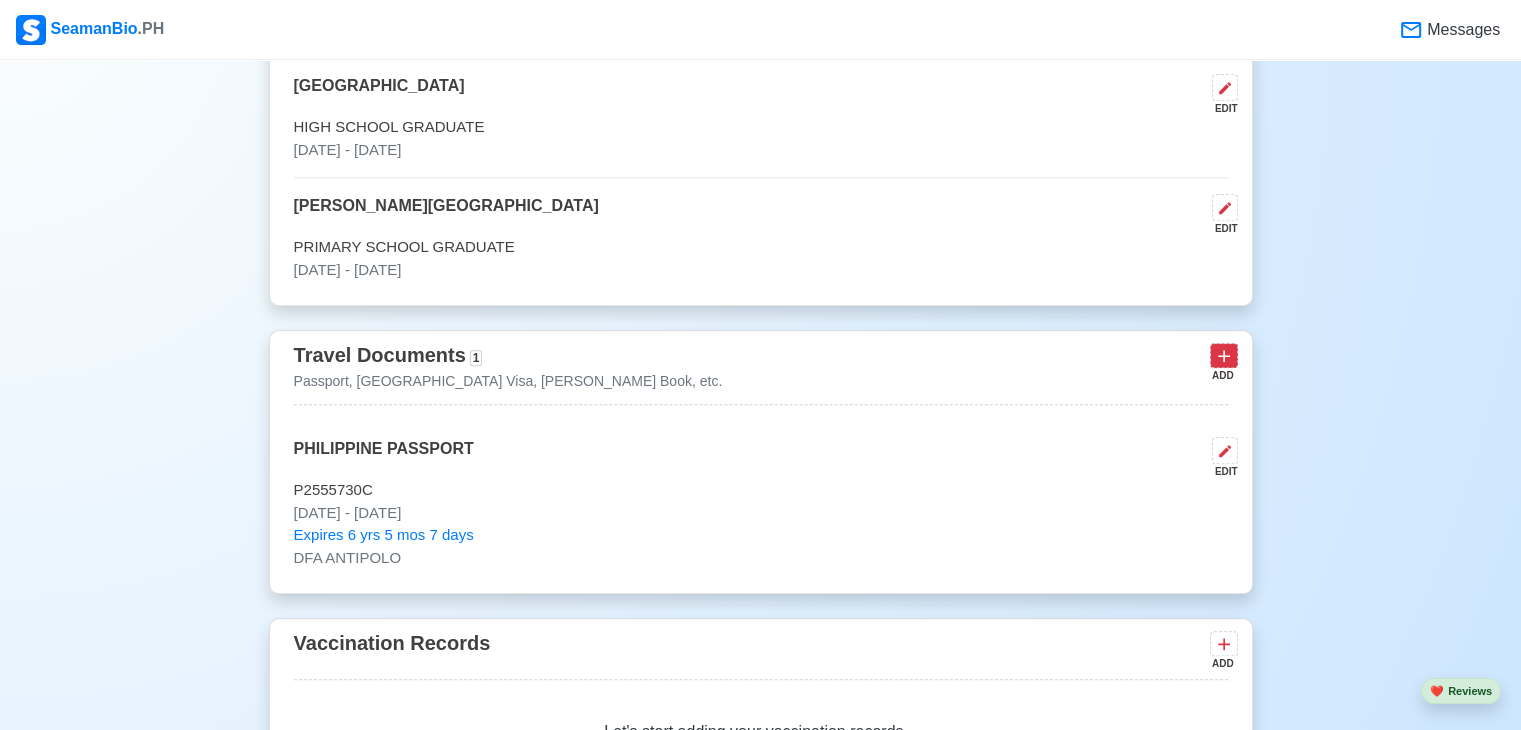 click 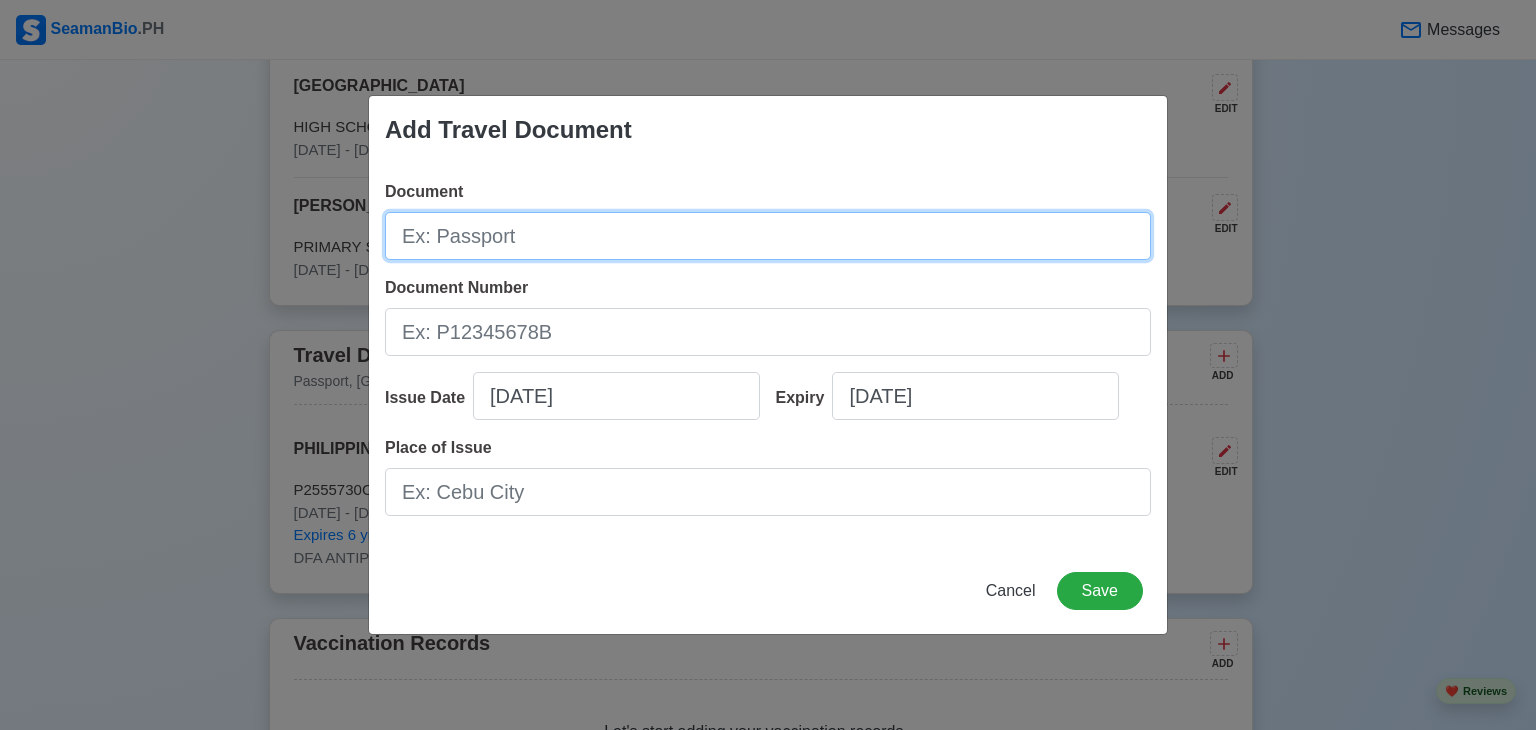 click on "Document" at bounding box center (768, 236) 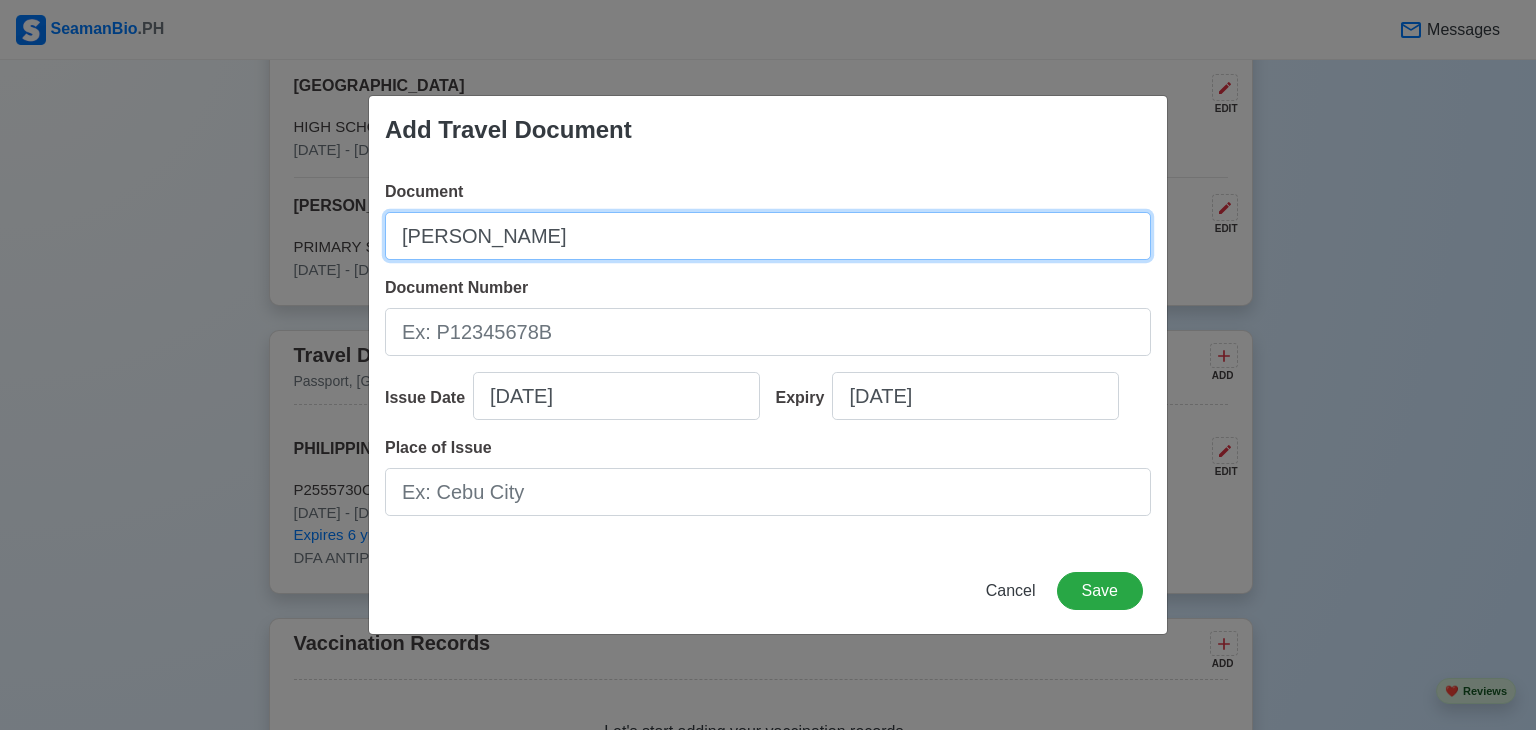click on "SEAMANS" at bounding box center (768, 236) 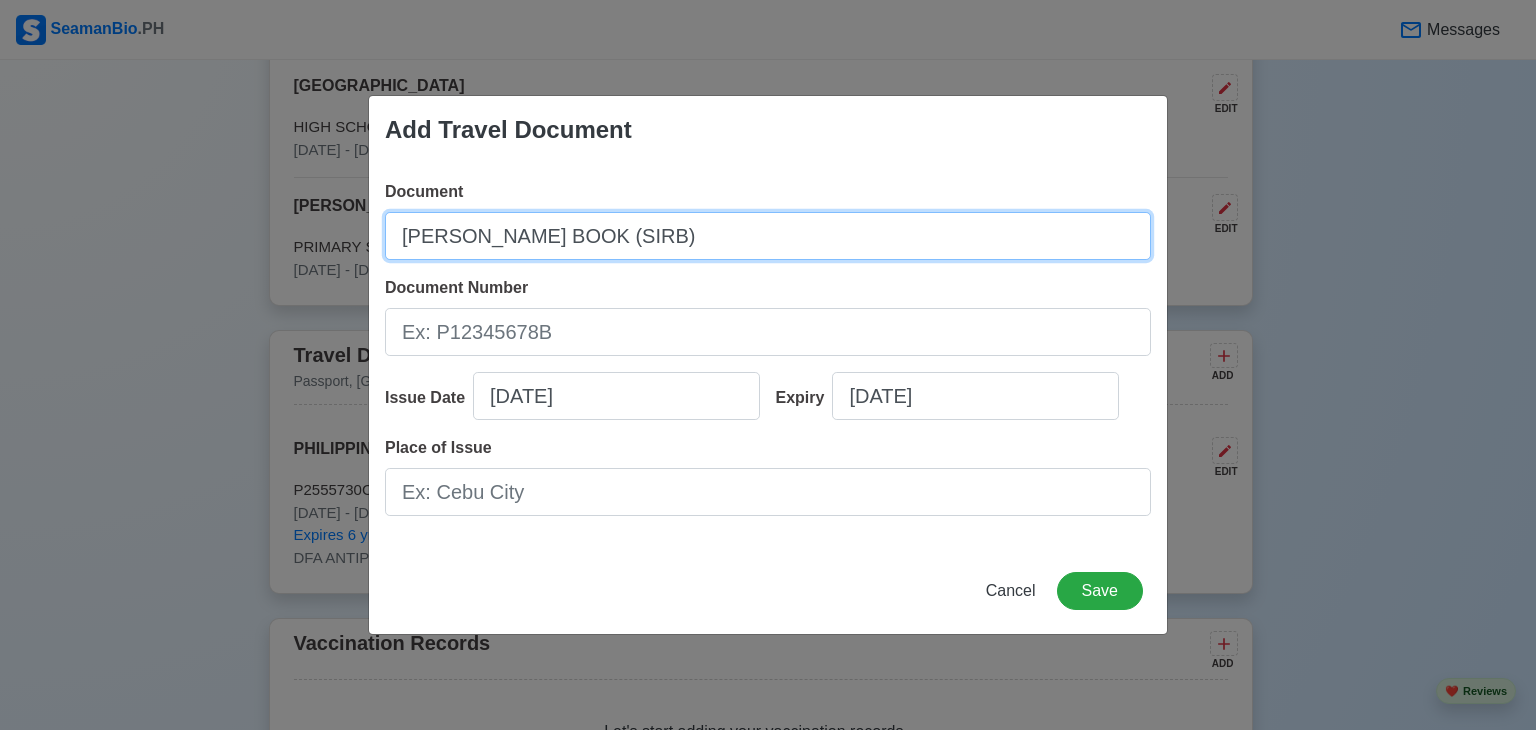 type on "SEAMAN'S BOOK (SIRB)" 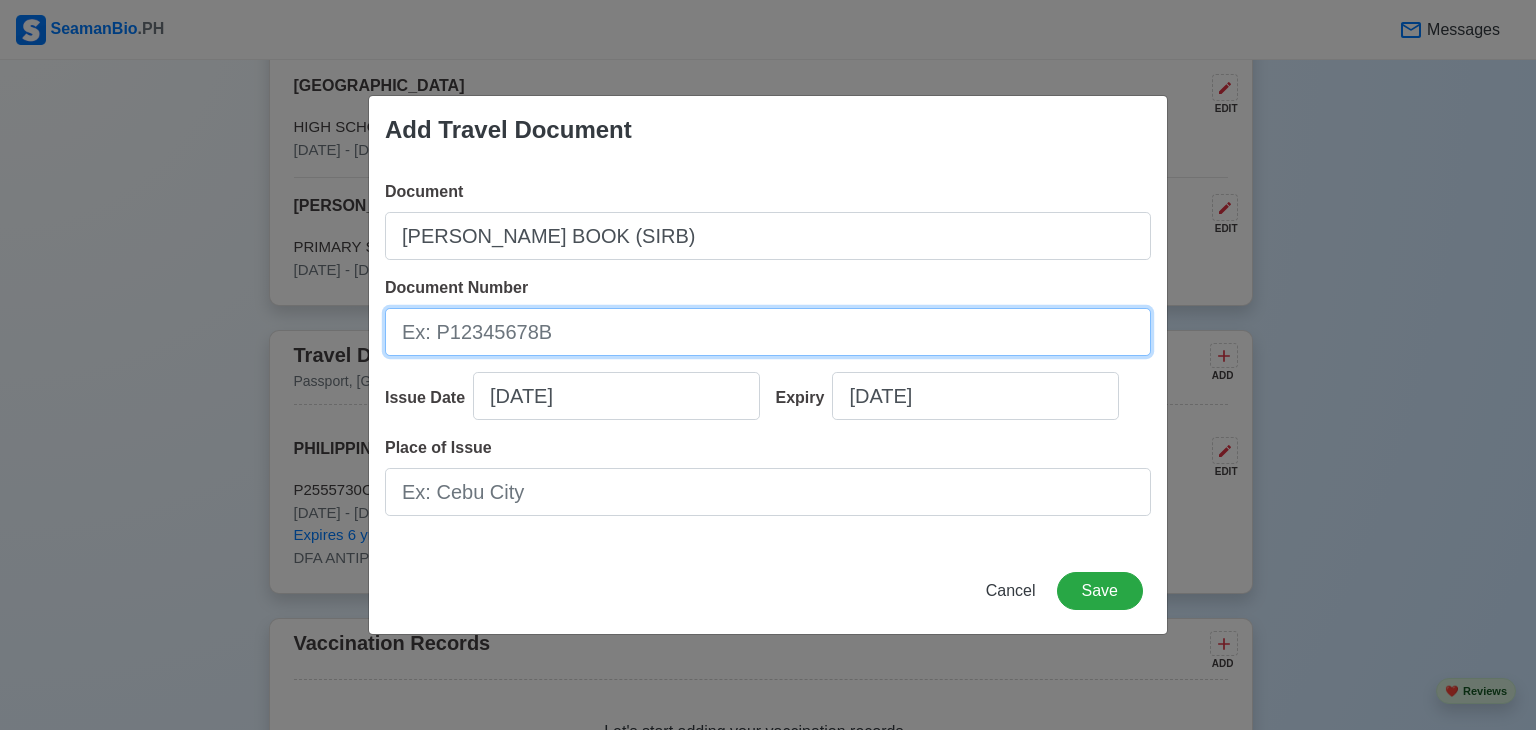 click on "Document Number" at bounding box center (768, 332) 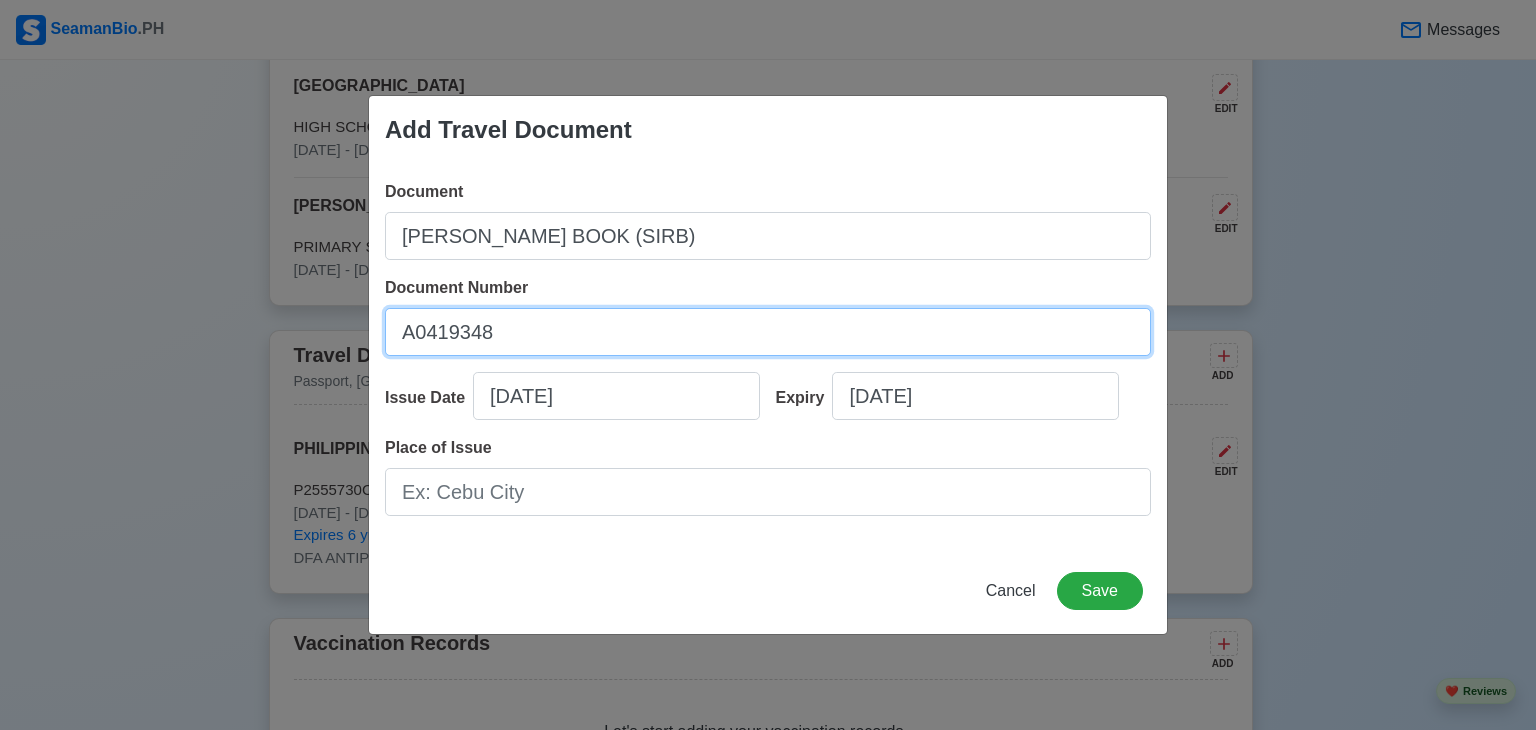 type on "A0419348" 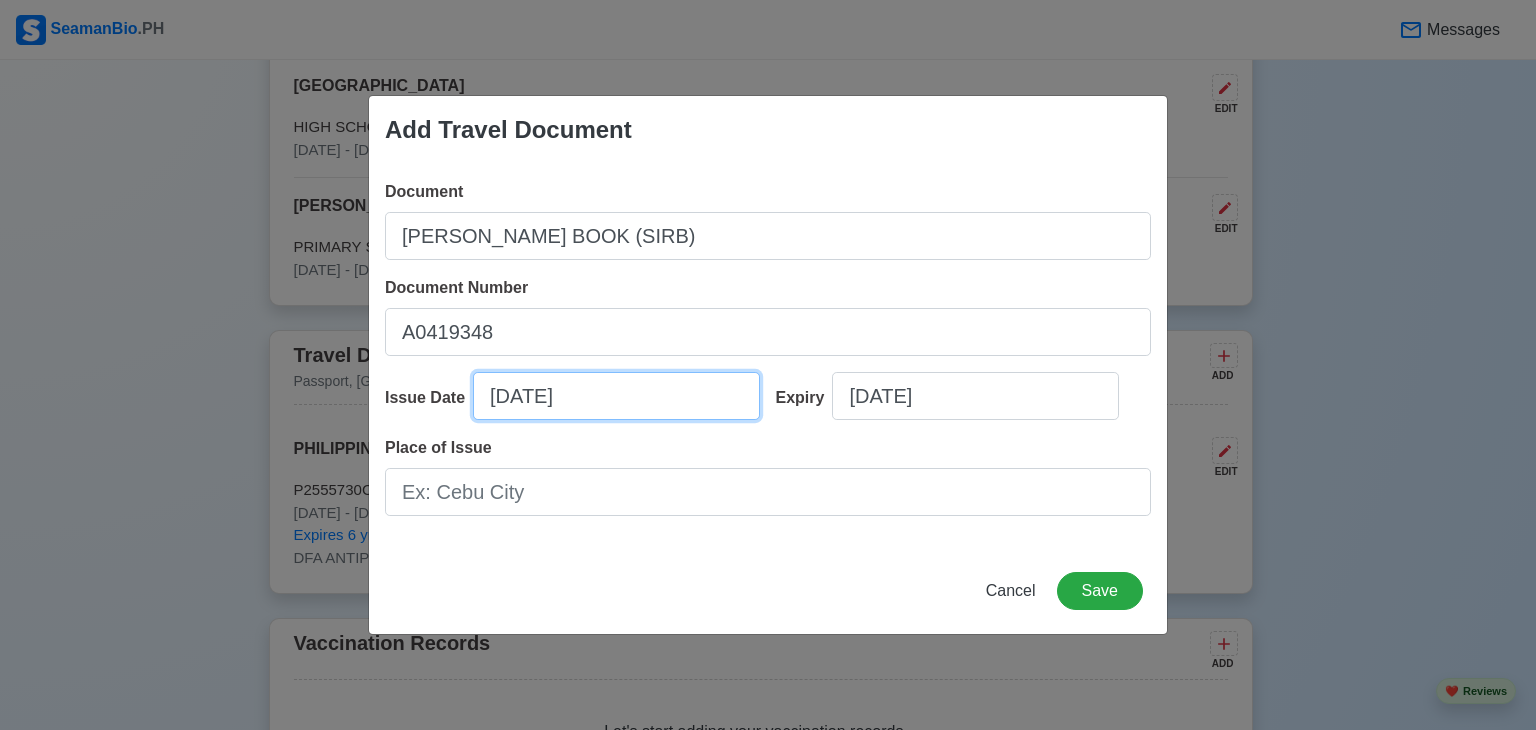 select on "****" 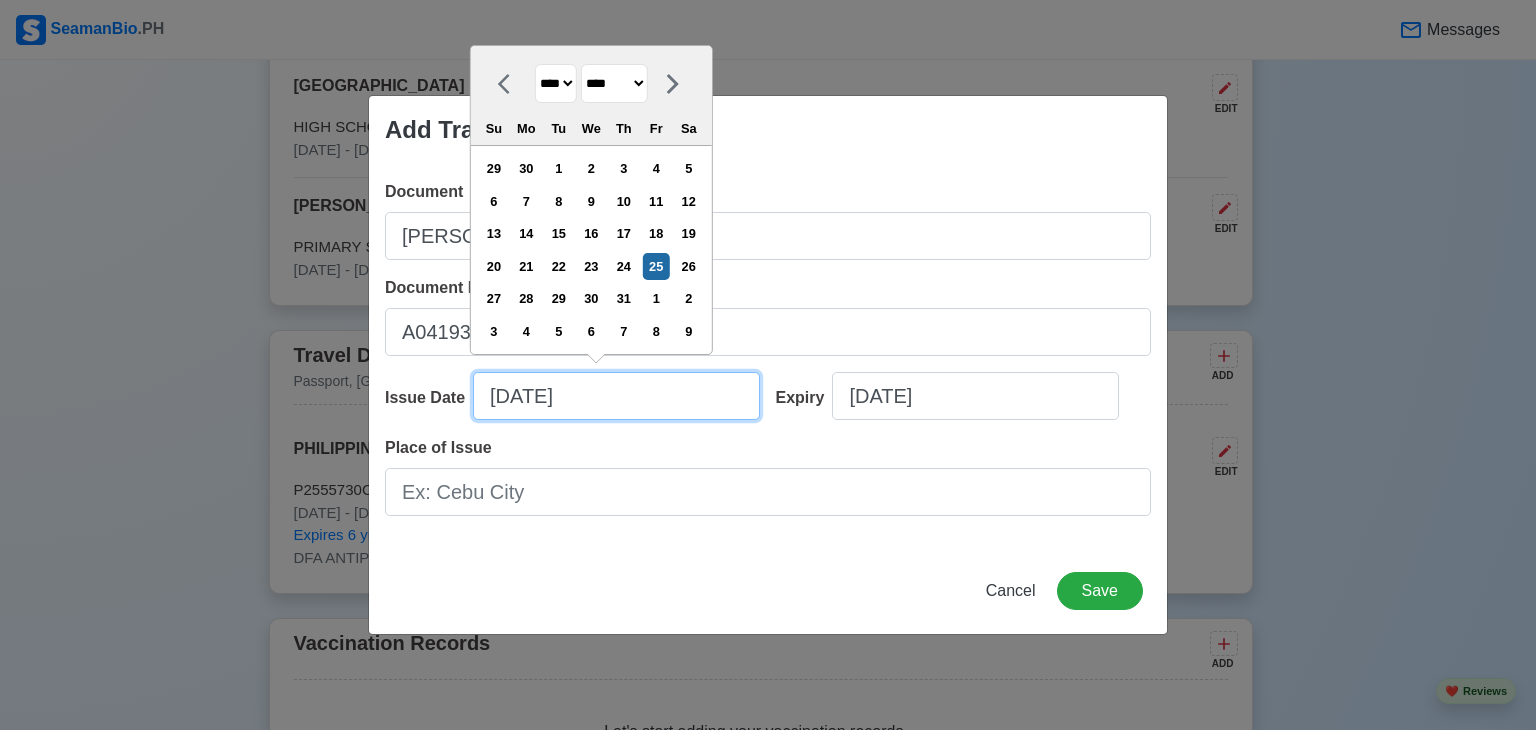 click on "07/25/2025" at bounding box center (616, 396) 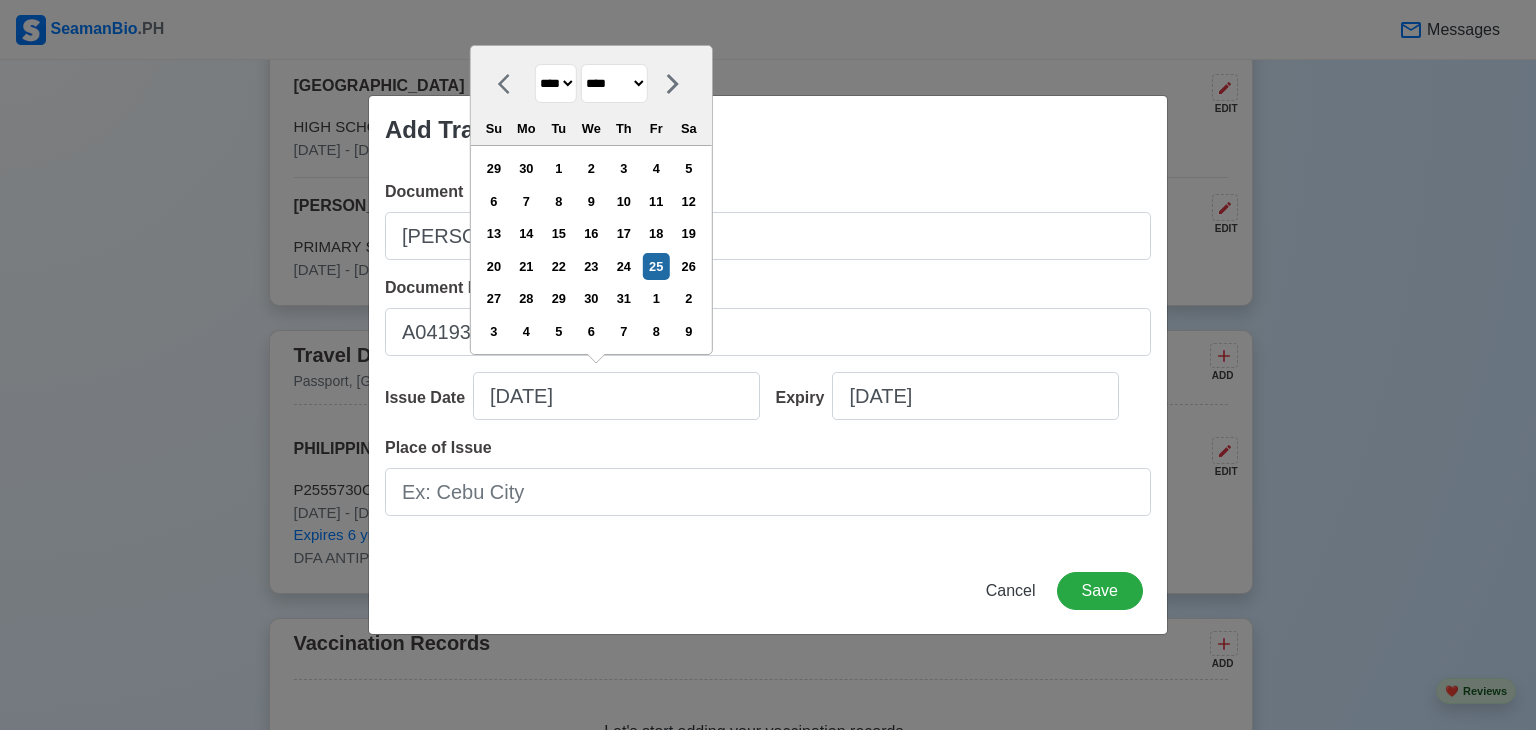click on "******* ******** ***** ***** *** **** **** ****** ********* ******* ******** ********" at bounding box center [614, 83] 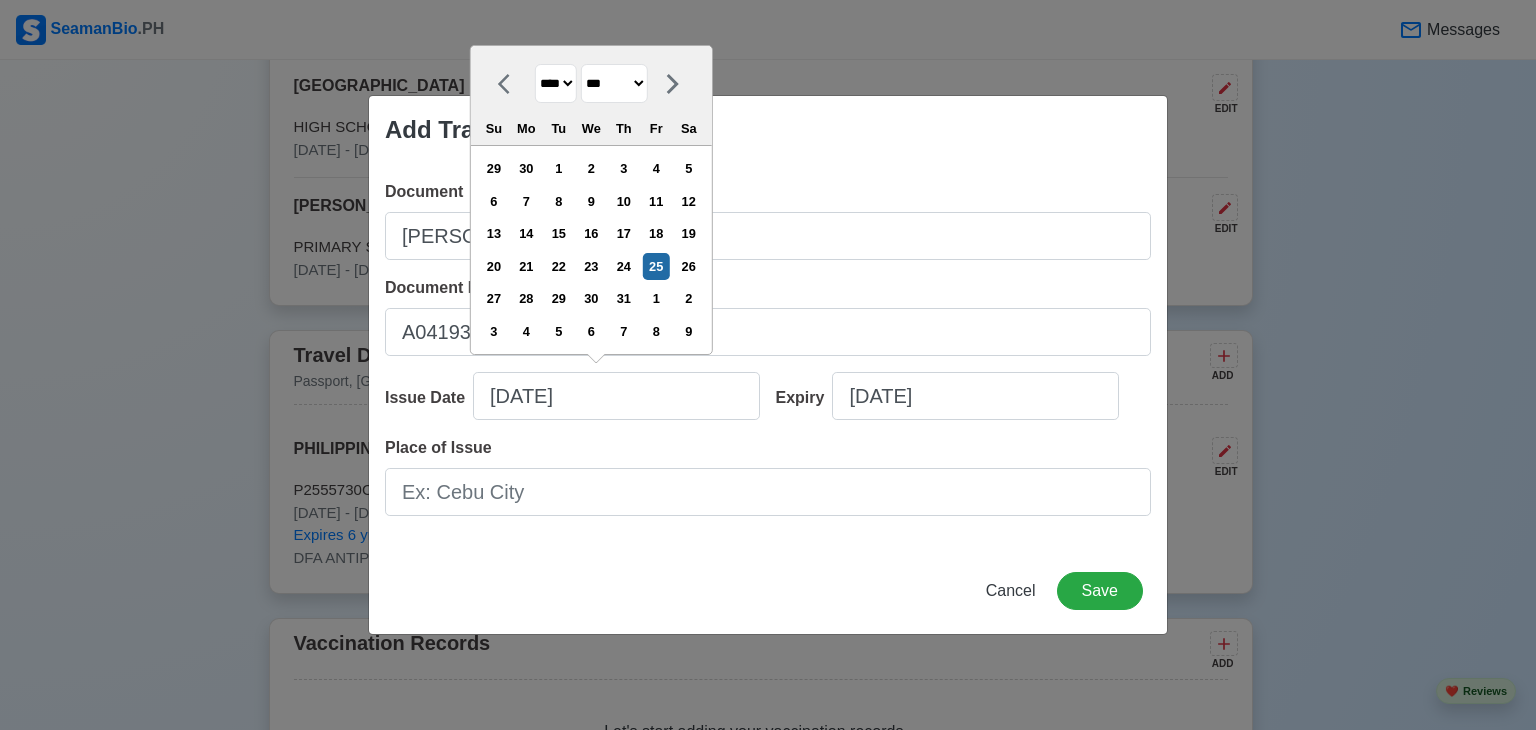 click on "******* ******** ***** ***** *** **** **** ****** ********* ******* ******** ********" at bounding box center (614, 83) 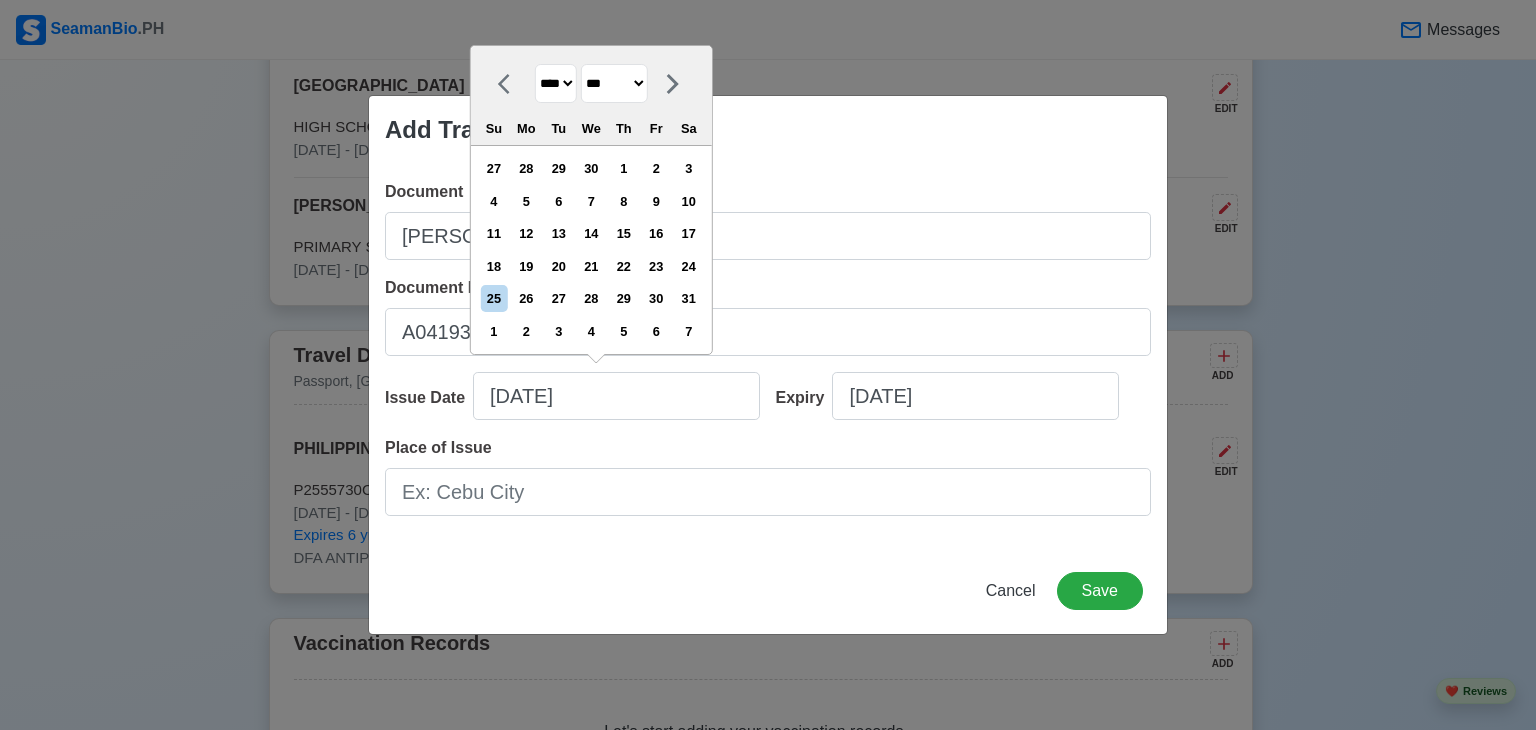 click on "**** **** **** **** **** **** **** **** **** **** **** **** **** **** **** **** **** **** **** **** **** **** **** **** **** **** **** **** **** **** **** **** **** **** **** **** **** **** **** **** **** **** **** **** **** **** **** **** **** **** **** **** **** **** **** **** **** **** **** **** **** **** **** **** **** **** **** **** **** **** **** **** **** **** **** **** **** **** **** **** **** **** **** **** **** **** **** **** **** **** **** **** **** **** **** **** **** **** **** **** **** **** **** **** **** ****" at bounding box center (556, 83) 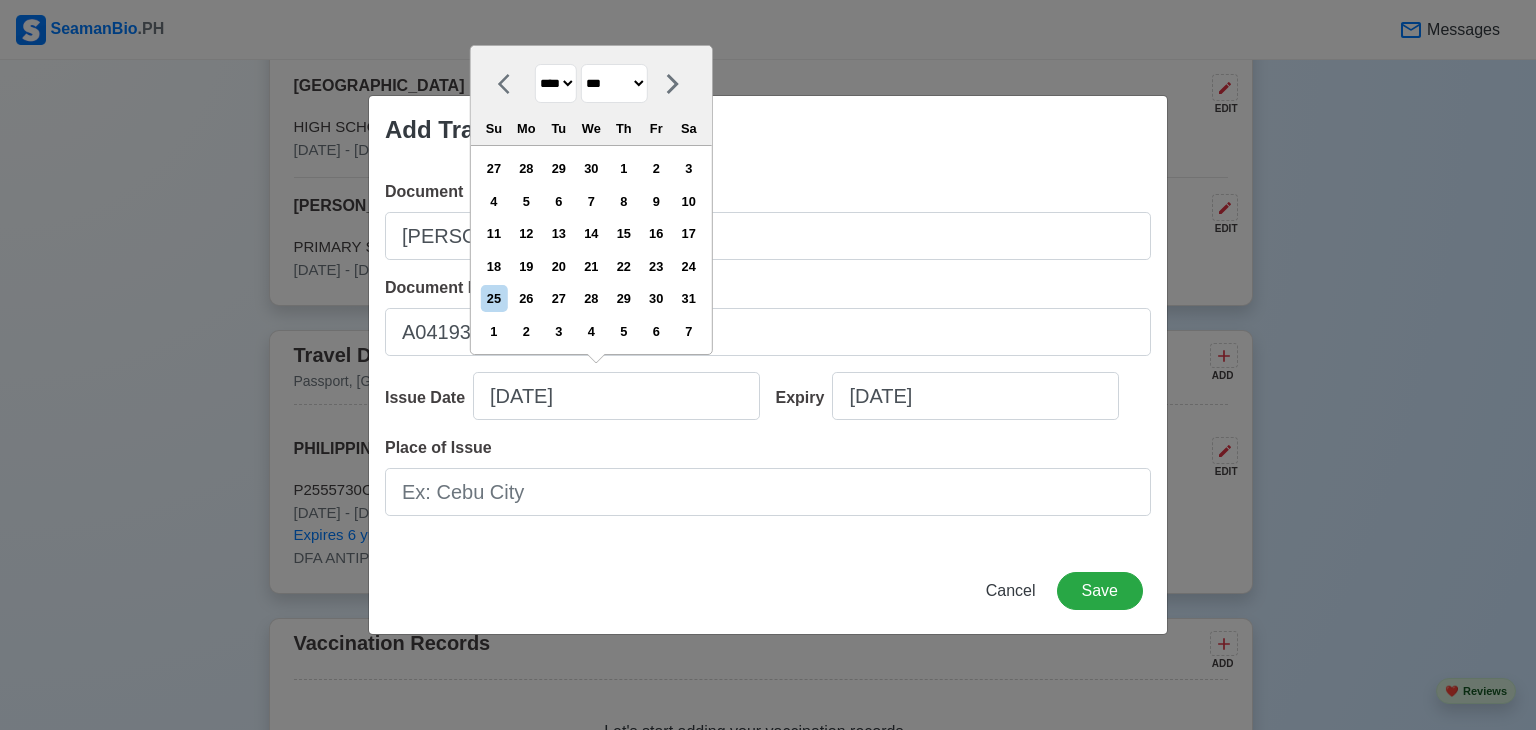click on "**** **** **** **** **** **** **** **** **** **** **** **** **** **** **** **** **** **** **** **** **** **** **** **** **** **** **** **** **** **** **** **** **** **** **** **** **** **** **** **** **** **** **** **** **** **** **** **** **** **** **** **** **** **** **** **** **** **** **** **** **** **** **** **** **** **** **** **** **** **** **** **** **** **** **** **** **** **** **** **** **** **** **** **** **** **** **** **** **** **** **** **** **** **** **** **** **** **** **** **** **** **** **** **** **** ****" at bounding box center (556, 83) 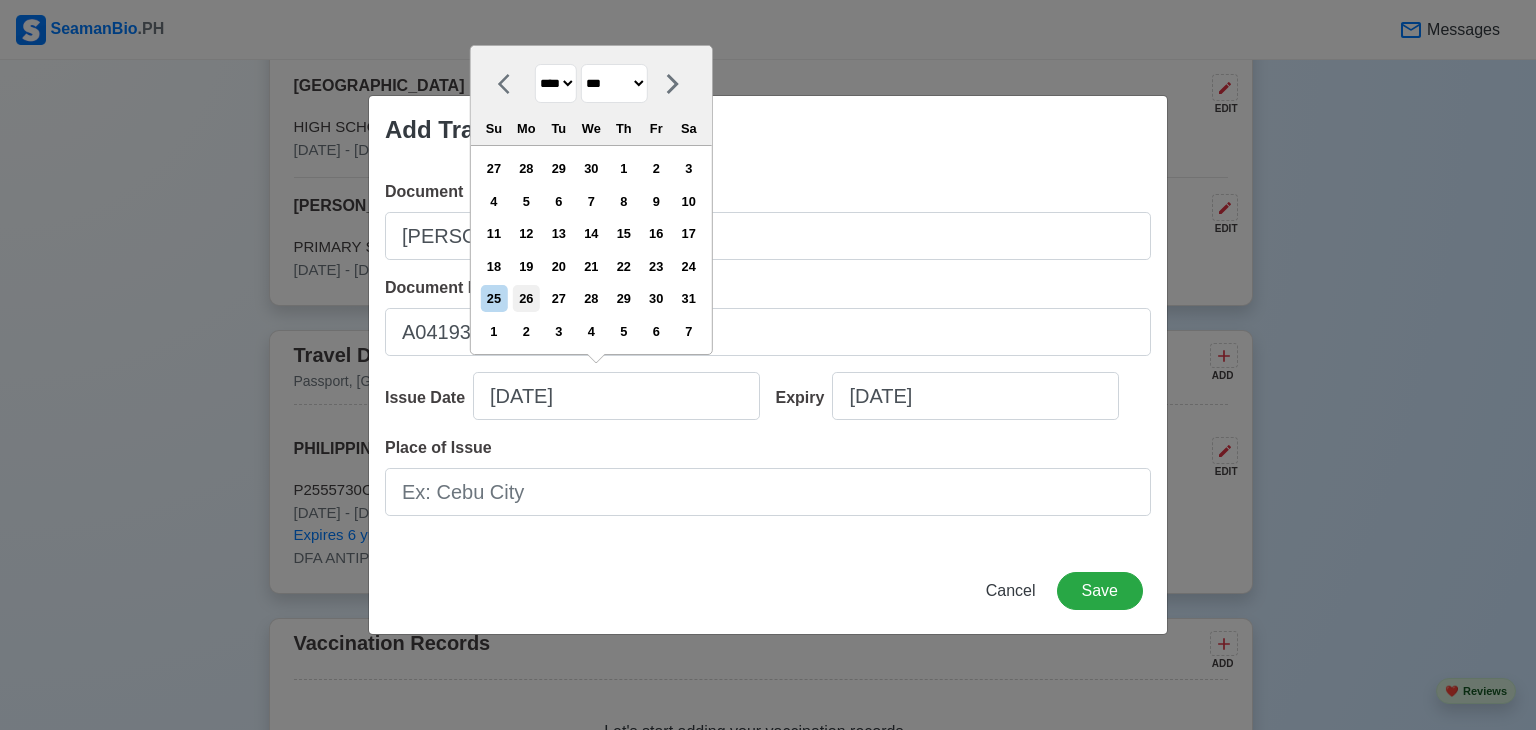 click on "26" at bounding box center [526, 298] 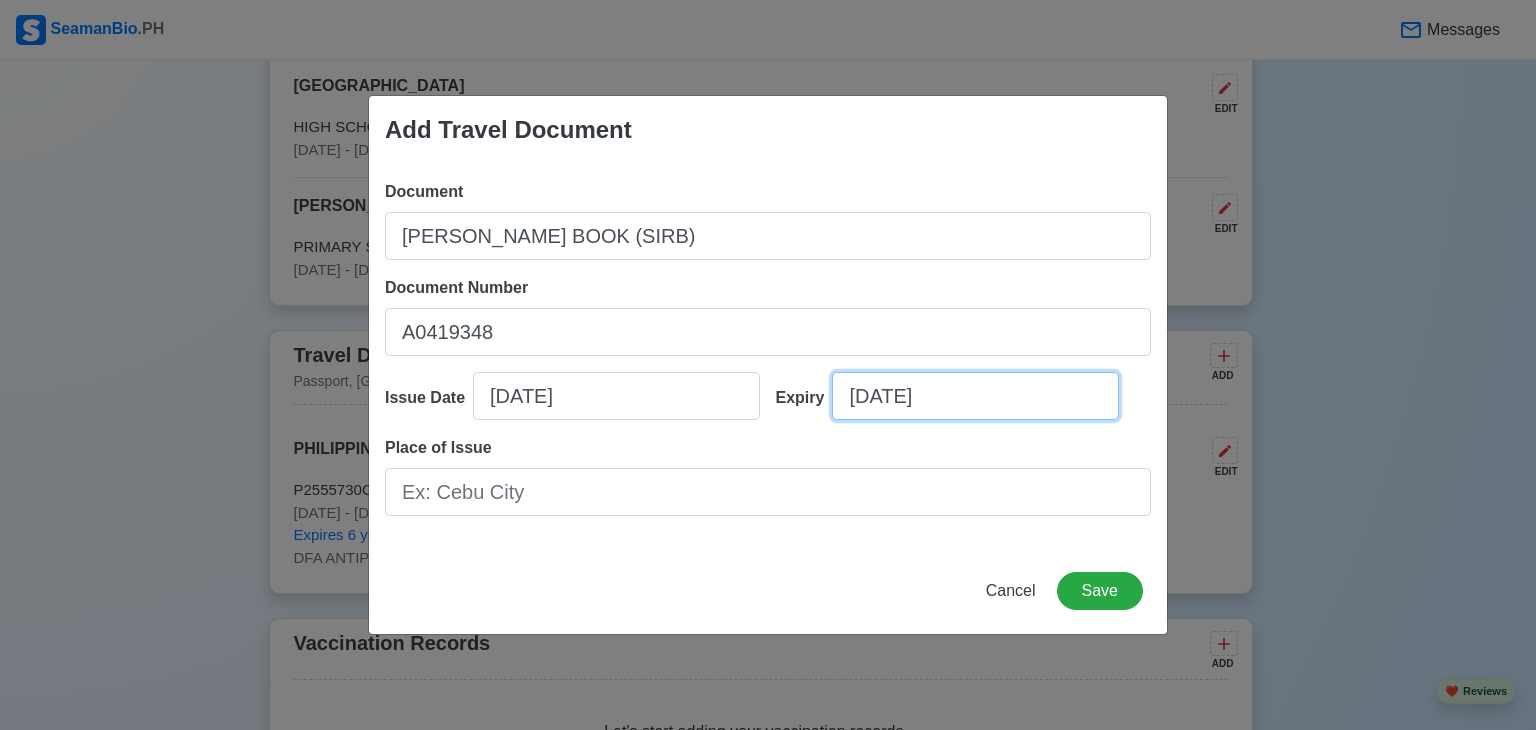 select on "****" 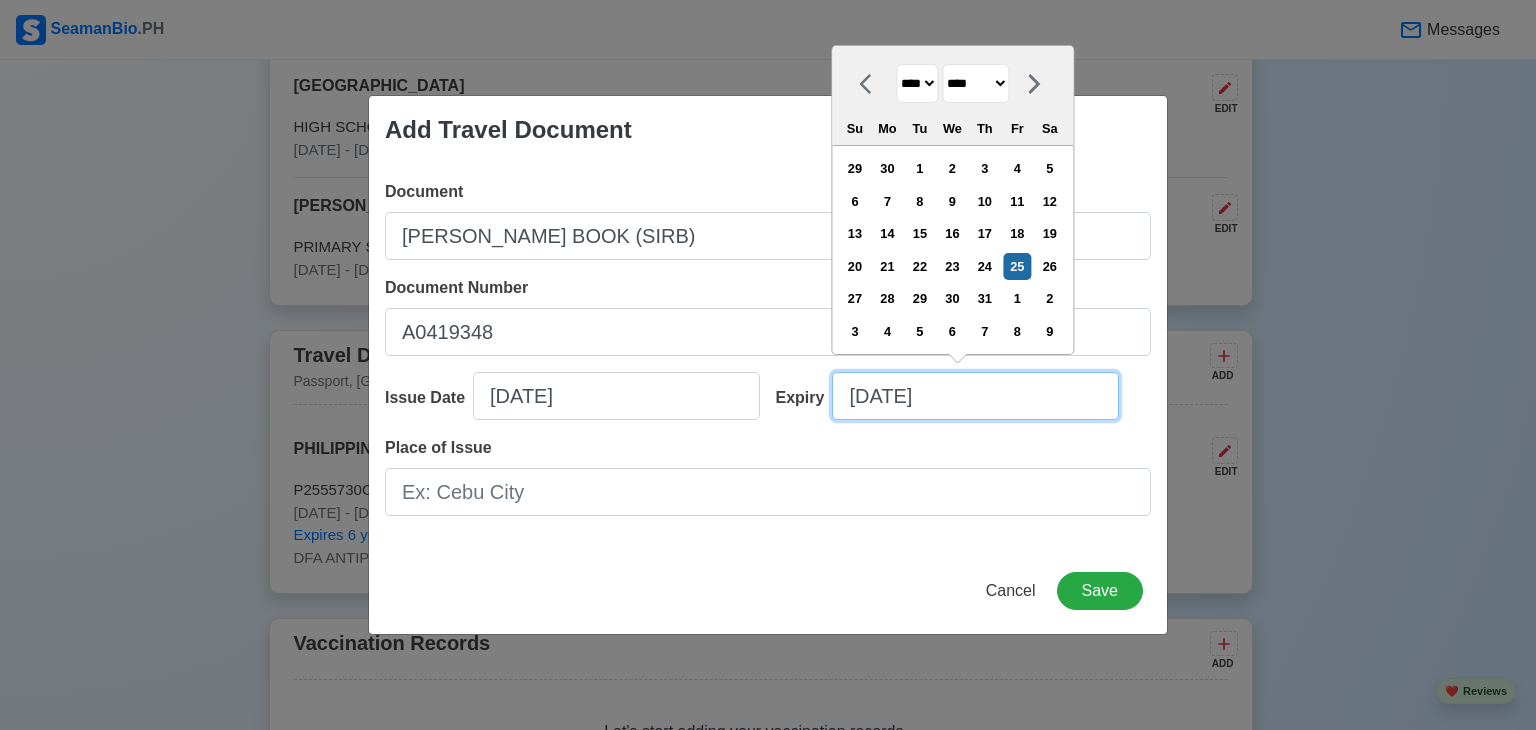 click on "07/25/2025" at bounding box center [975, 396] 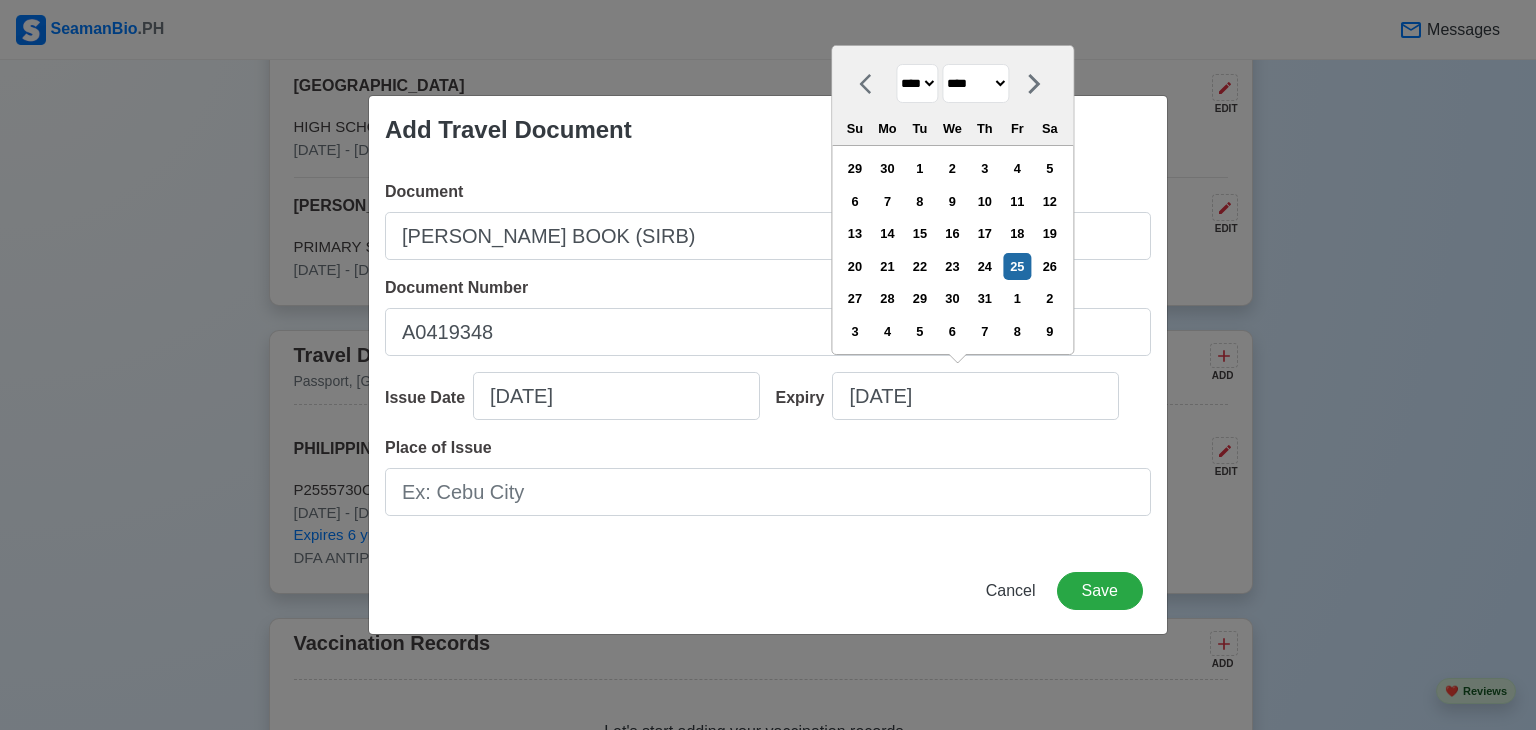 click on "******* ******** ***** ***** *** **** **** ****** ********* ******* ******** ********" at bounding box center (975, 83) 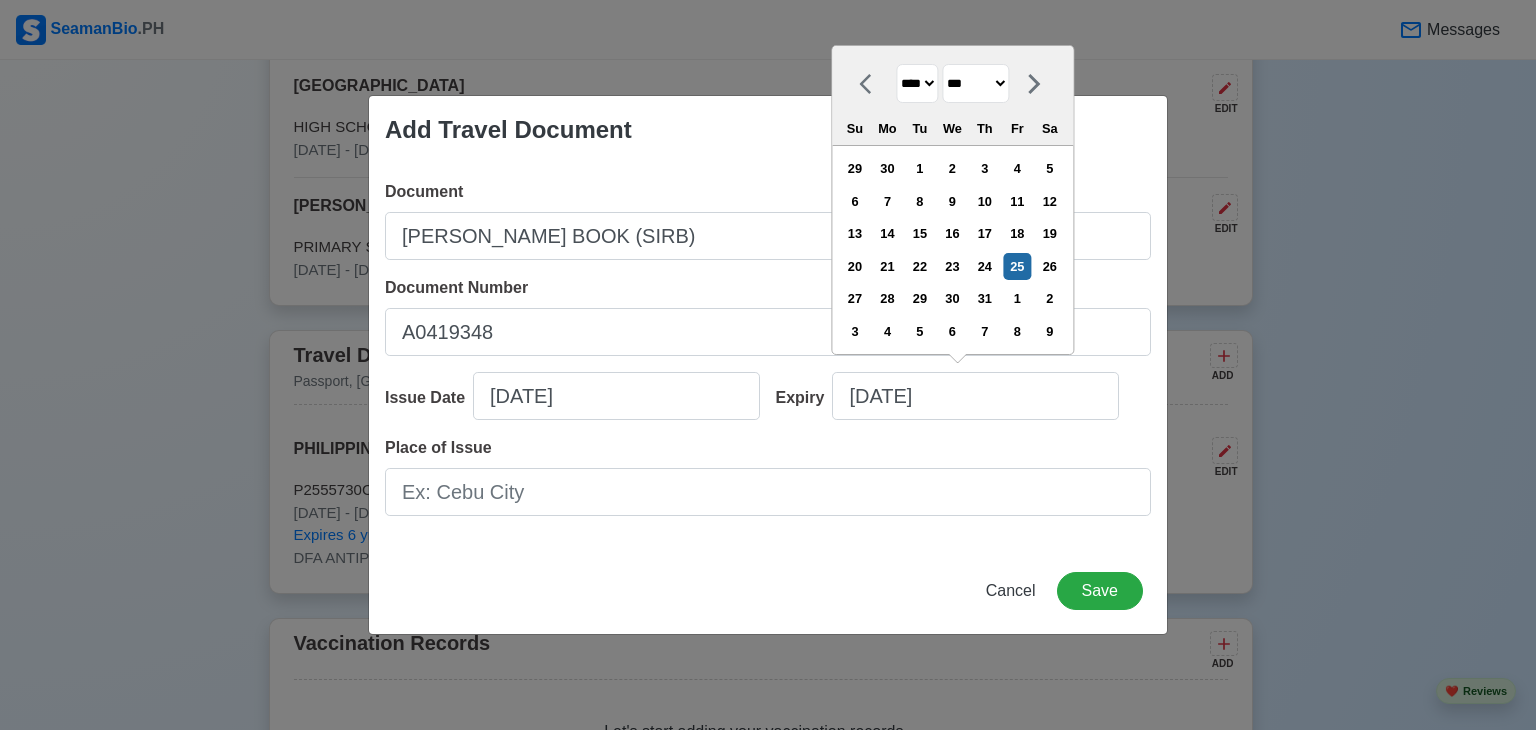 click on "******* ******** ***** ***** *** **** **** ****** ********* ******* ******** ********" at bounding box center [975, 83] 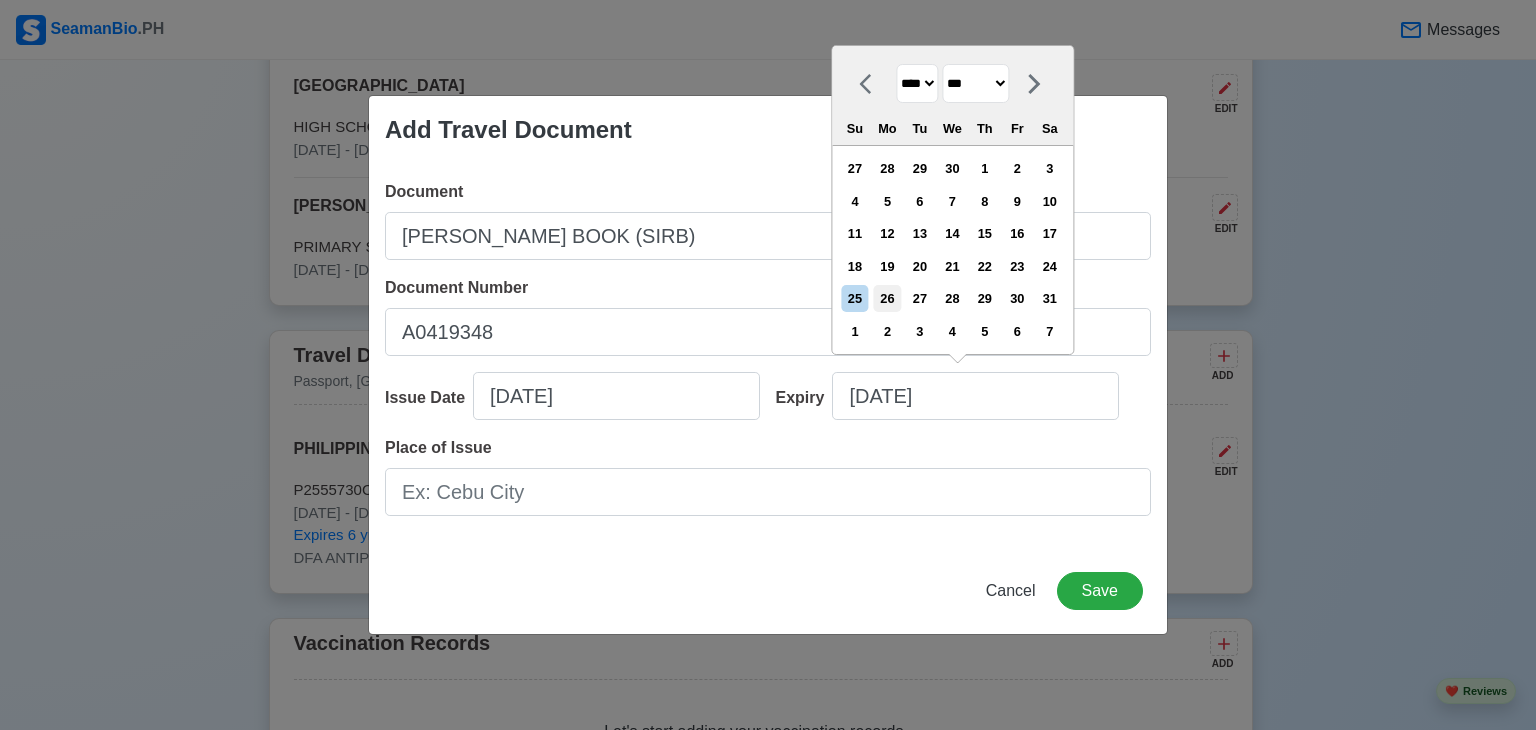click on "26" at bounding box center (887, 298) 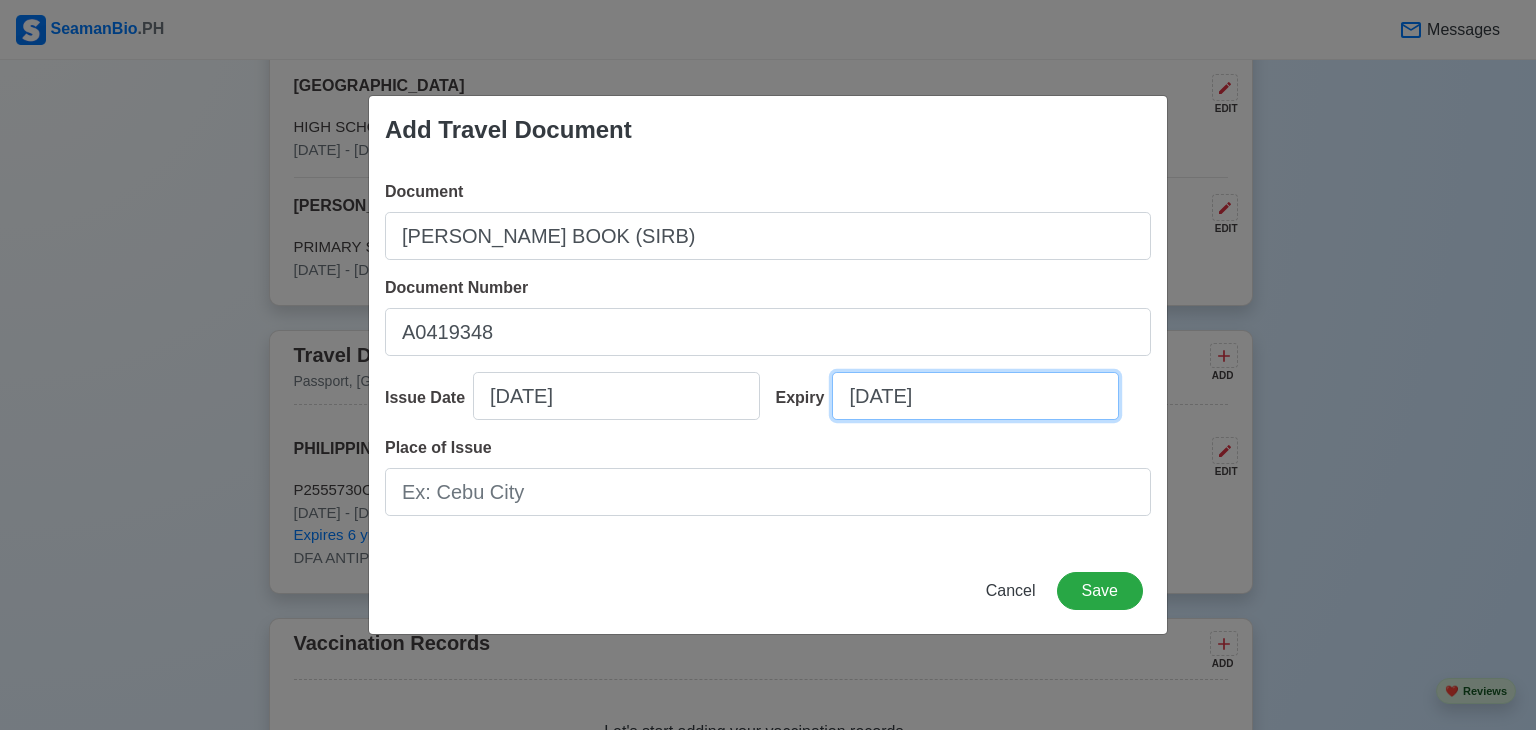 click on "05/26/2025" at bounding box center [975, 396] 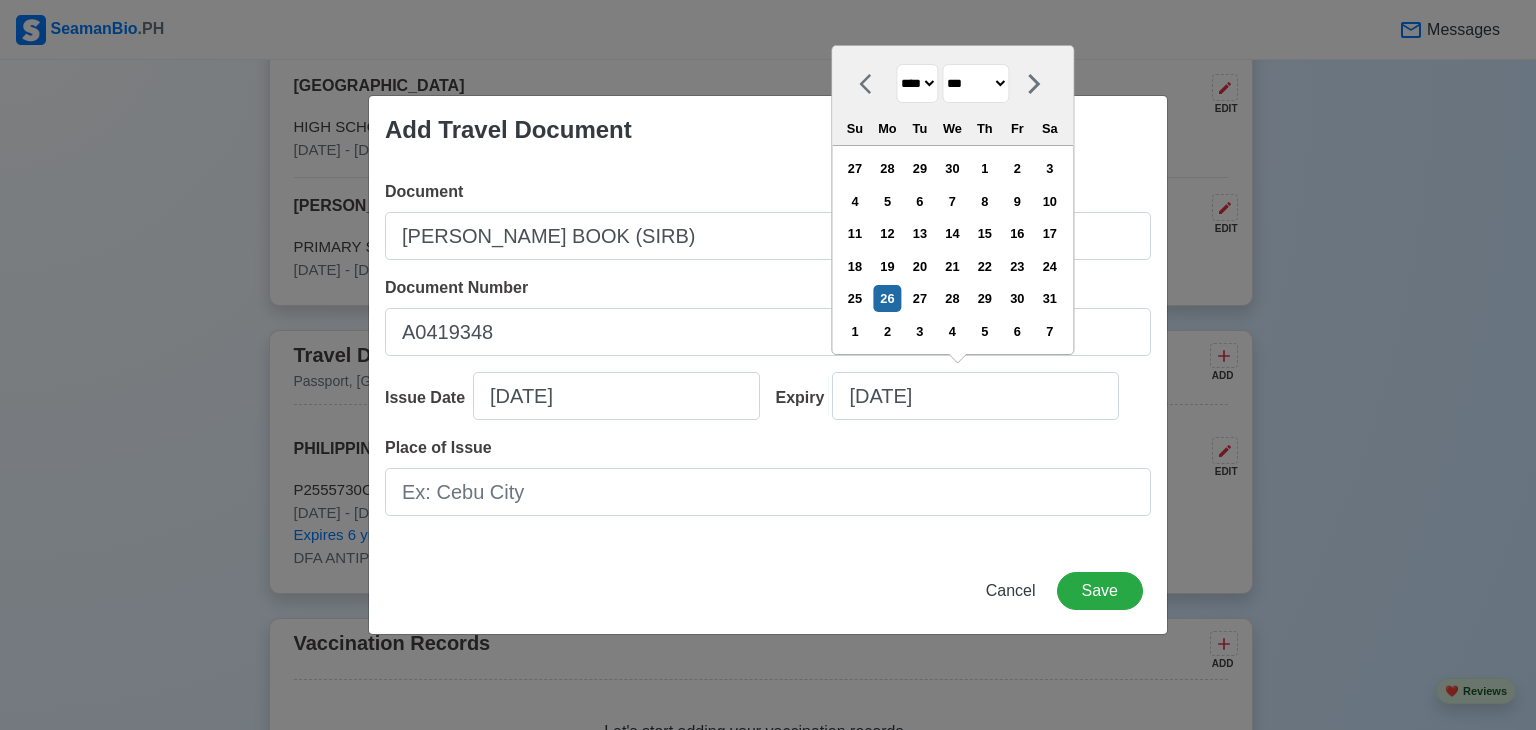 click on "**** **** **** **** **** **** **** **** **** **** **** **** **** **** **** **** **** **** **** **** **** **** **** **** **** **** **** **** **** **** **** **** **** **** **** **** **** **** **** **** **** **** **** **** **** **** **** **** **** **** **** **** **** **** **** **** **** **** **** **** **** **** **** **** **** **** **** **** **** **** **** **** **** **** **** **** **** **** **** **** **** **** **** **** **** **** **** **** **** **** **** **** **** **** **** **** **** **** **** **** **** **** **** **** **** **** **** **** **** **** **** **** **** **** **** **** **** **** **** **** ****" at bounding box center [917, 83] 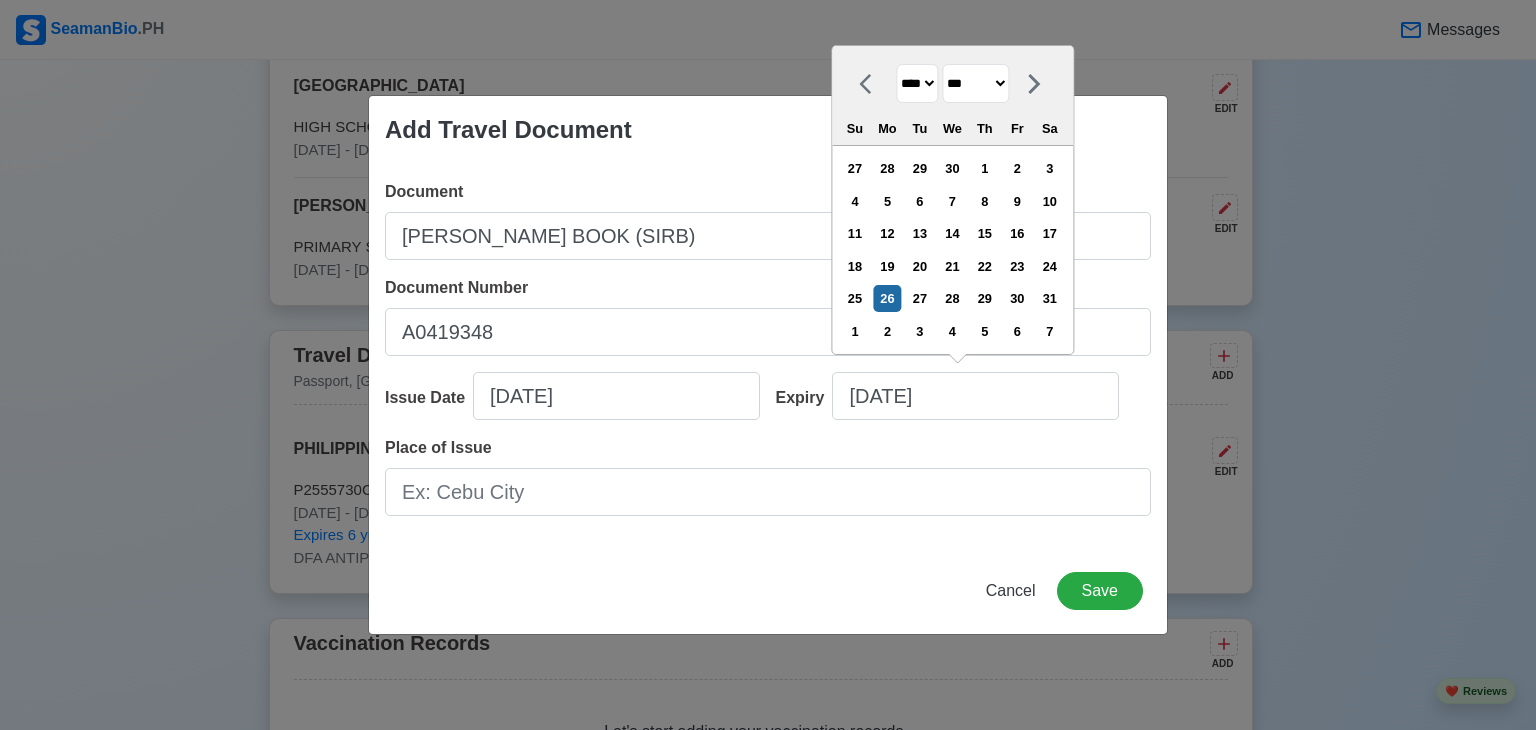 select on "****" 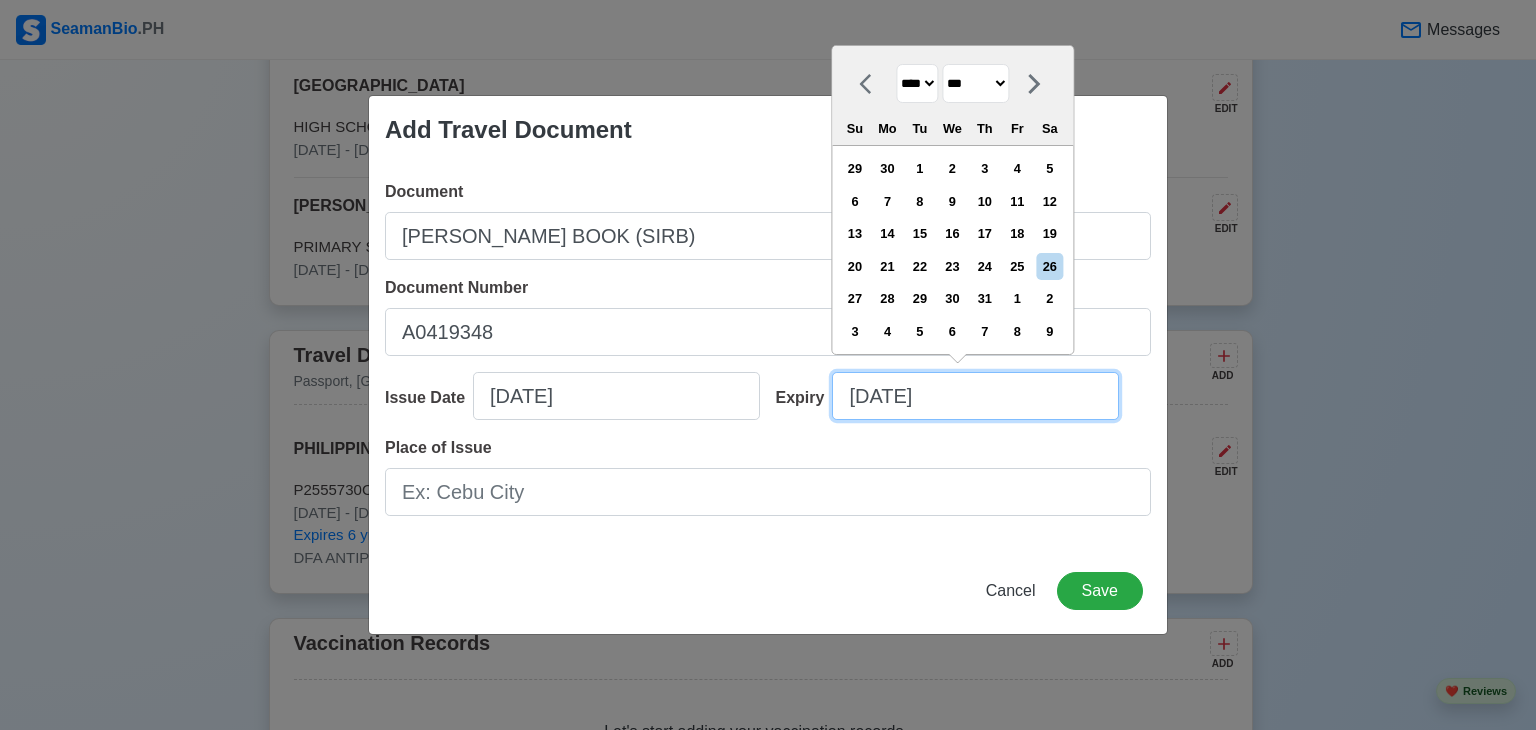click on "05/26/2025" at bounding box center (975, 396) 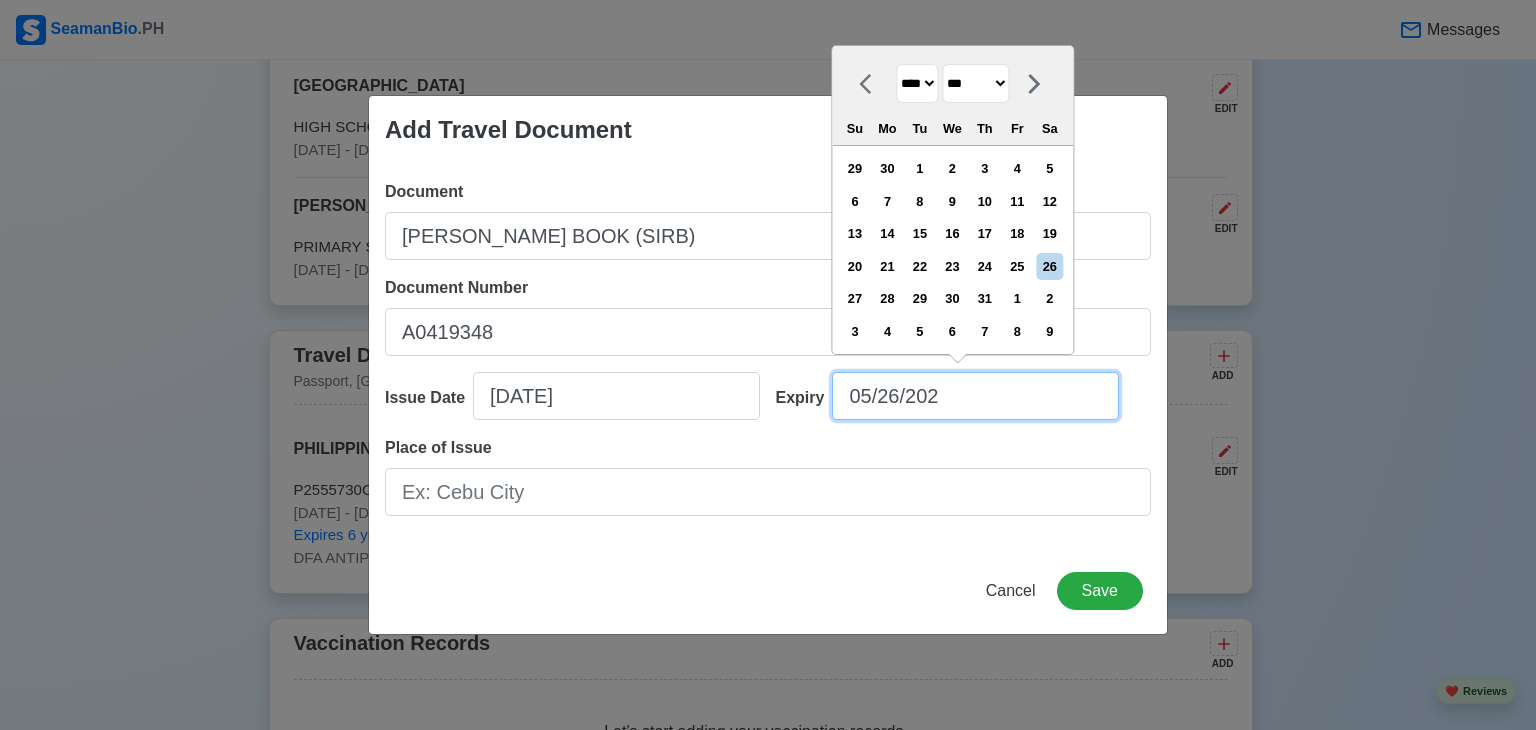 type on "05/26/20" 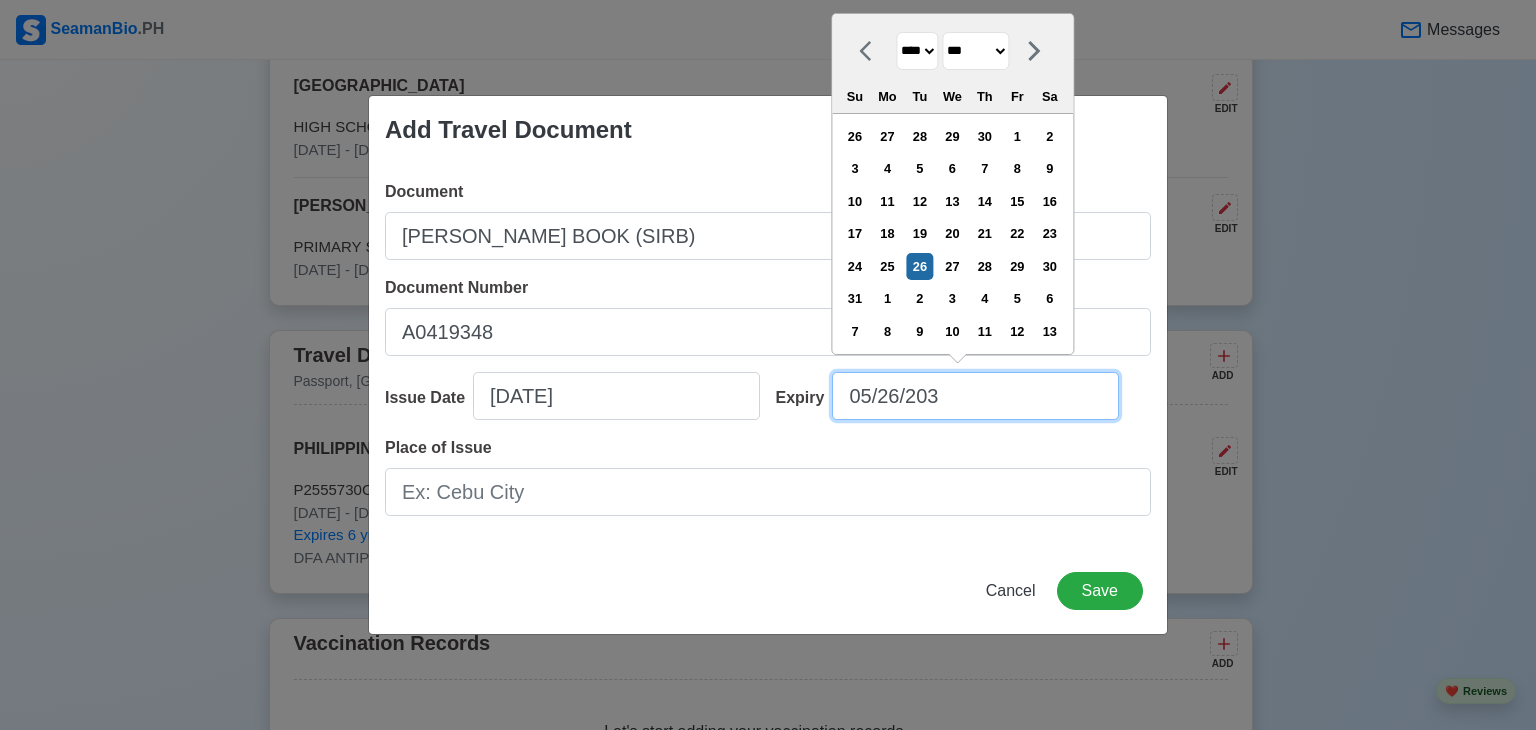 type on "05/26/2035" 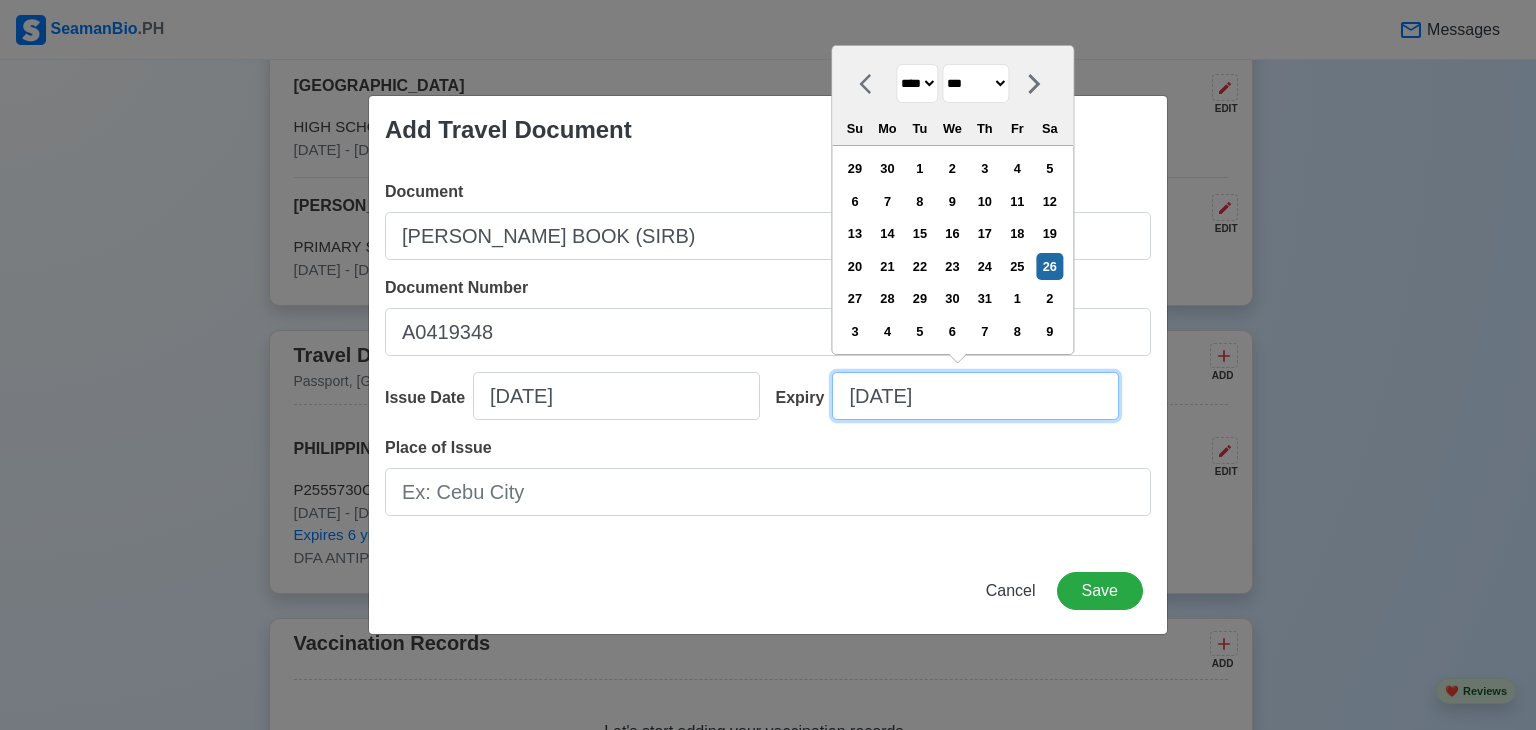type on "05/26/2035" 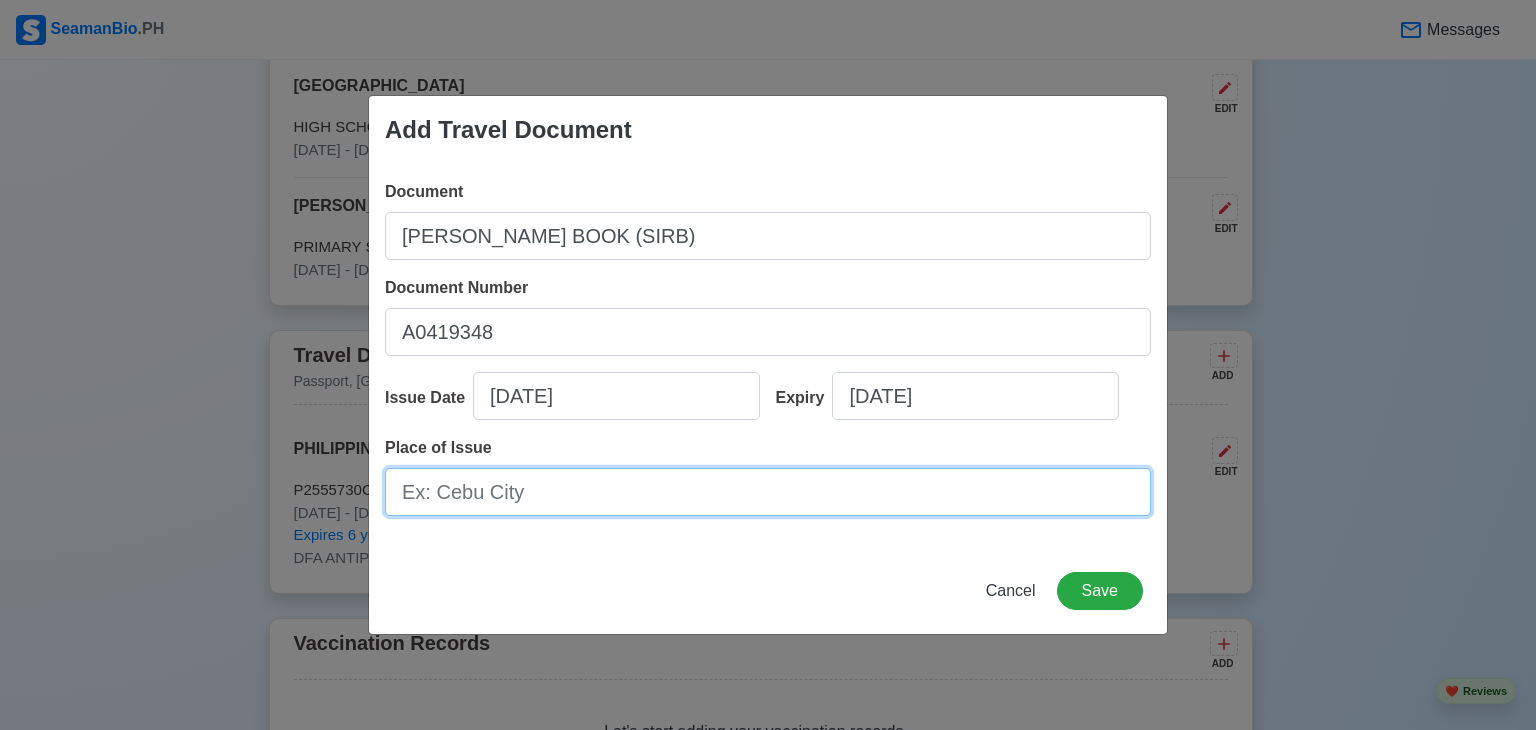 click on "Place of Issue" at bounding box center [768, 492] 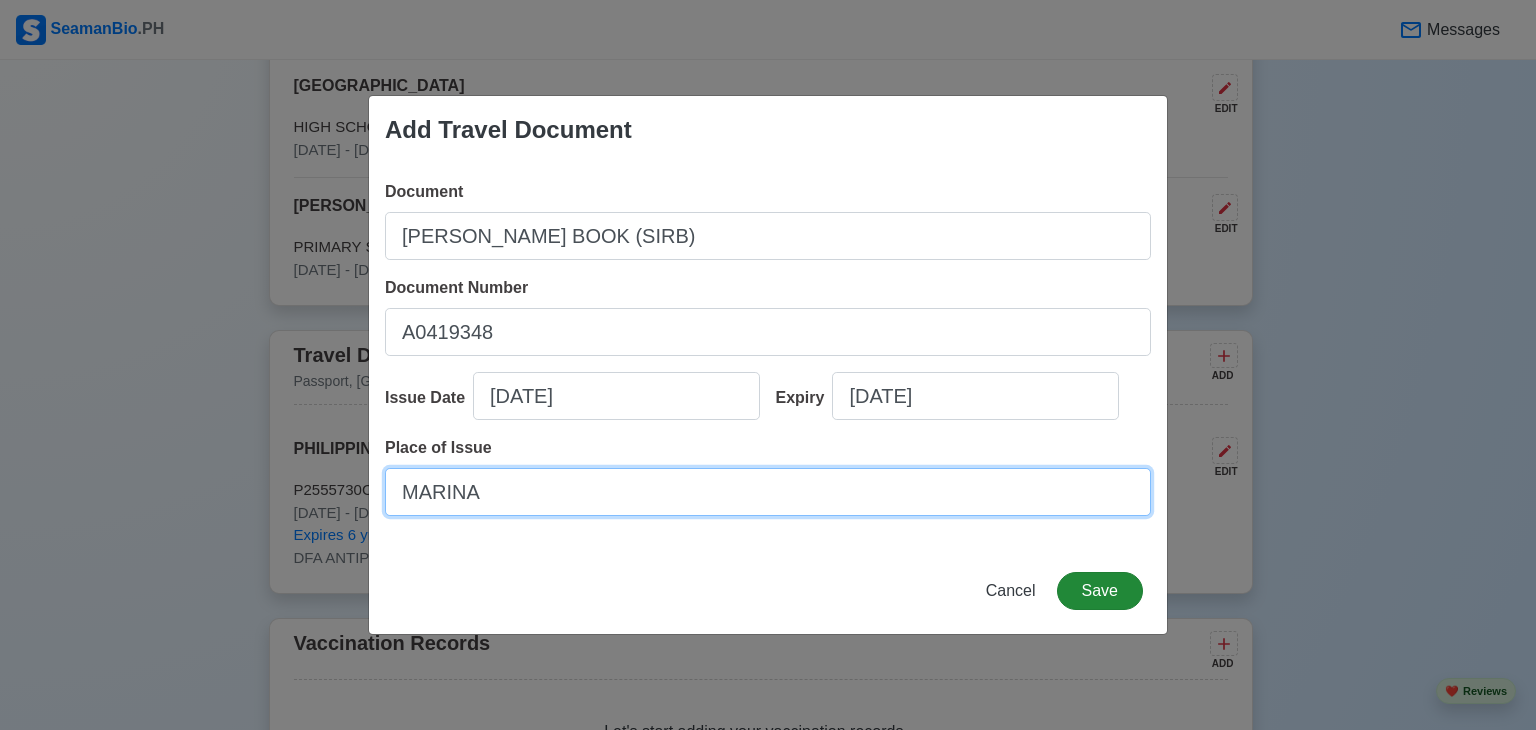 type on "MARINA" 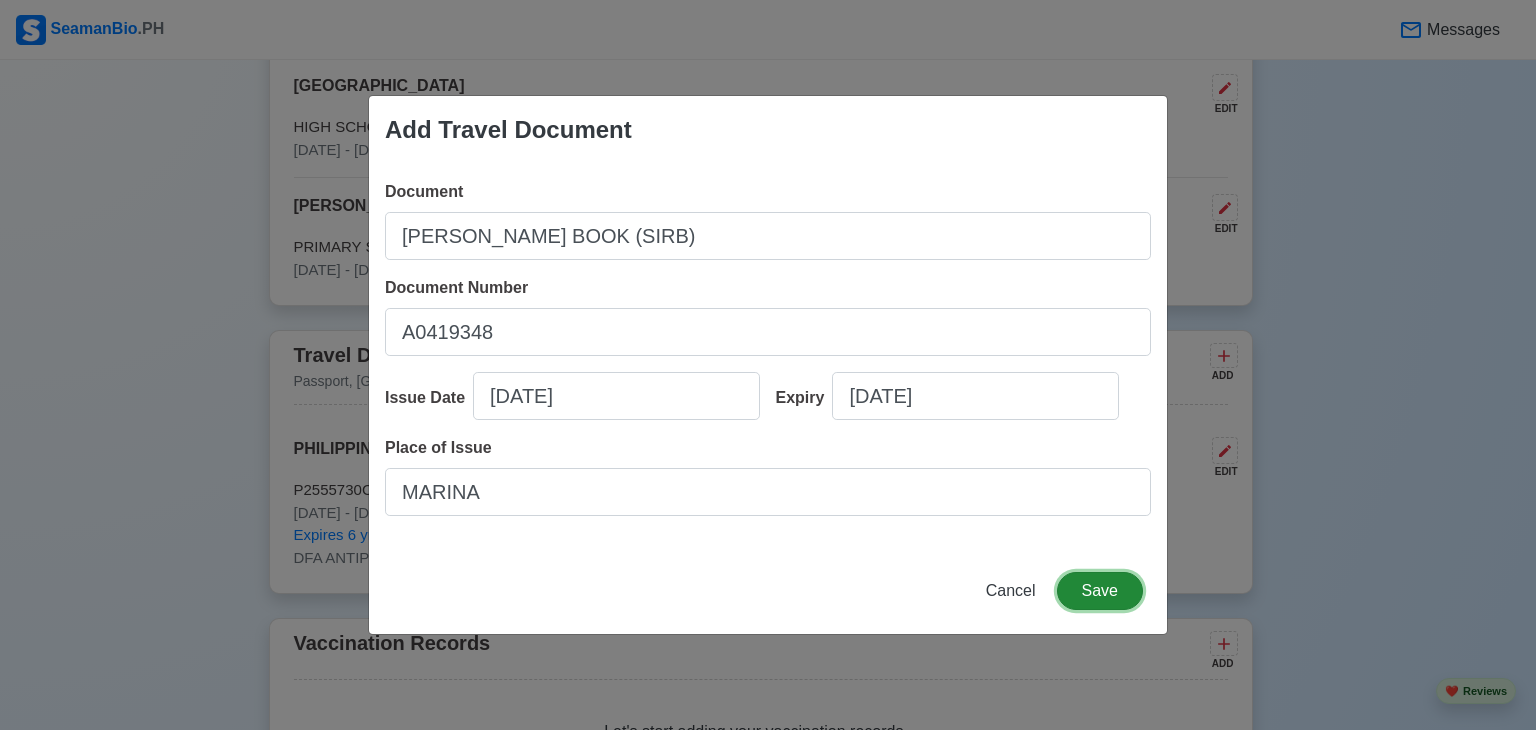 click on "Save" at bounding box center (1100, 591) 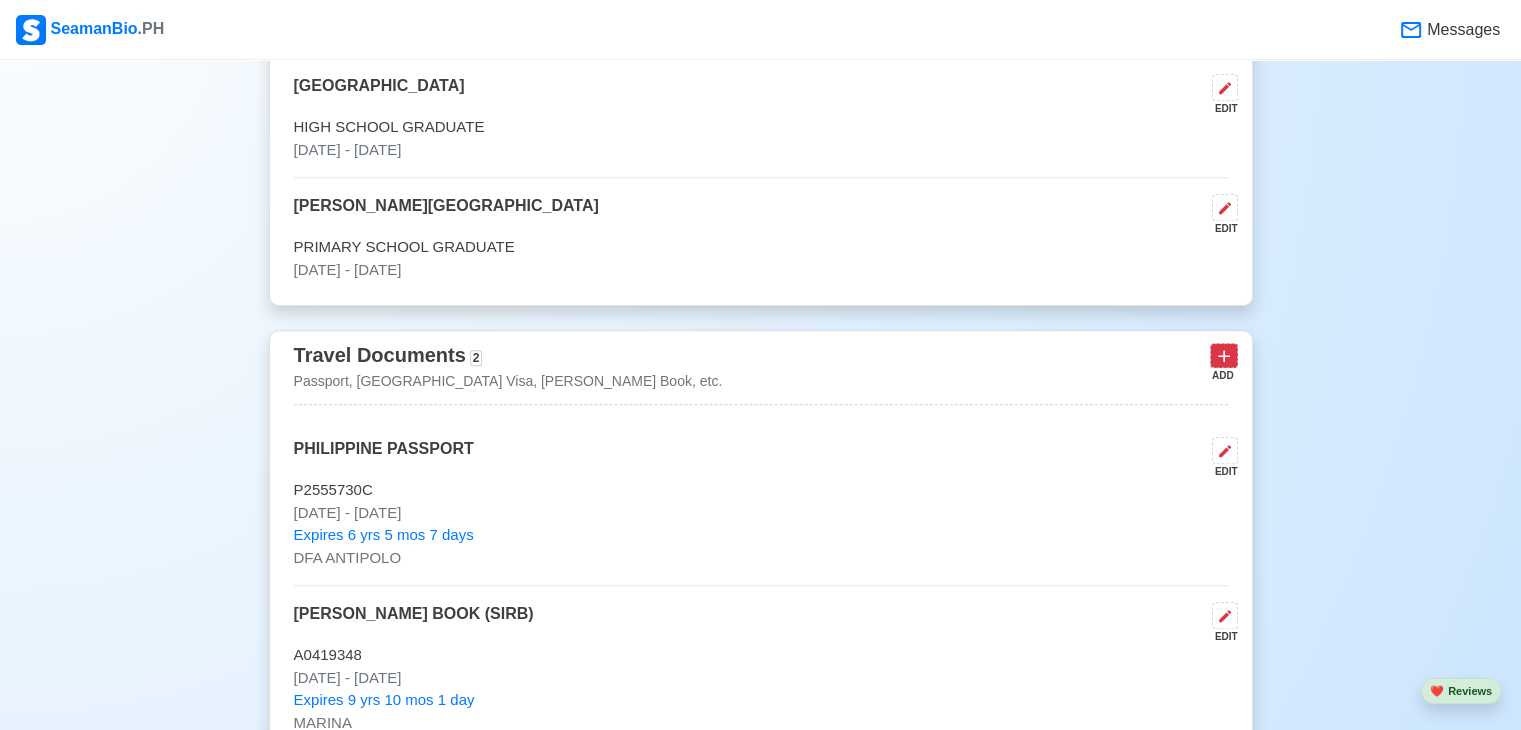 click 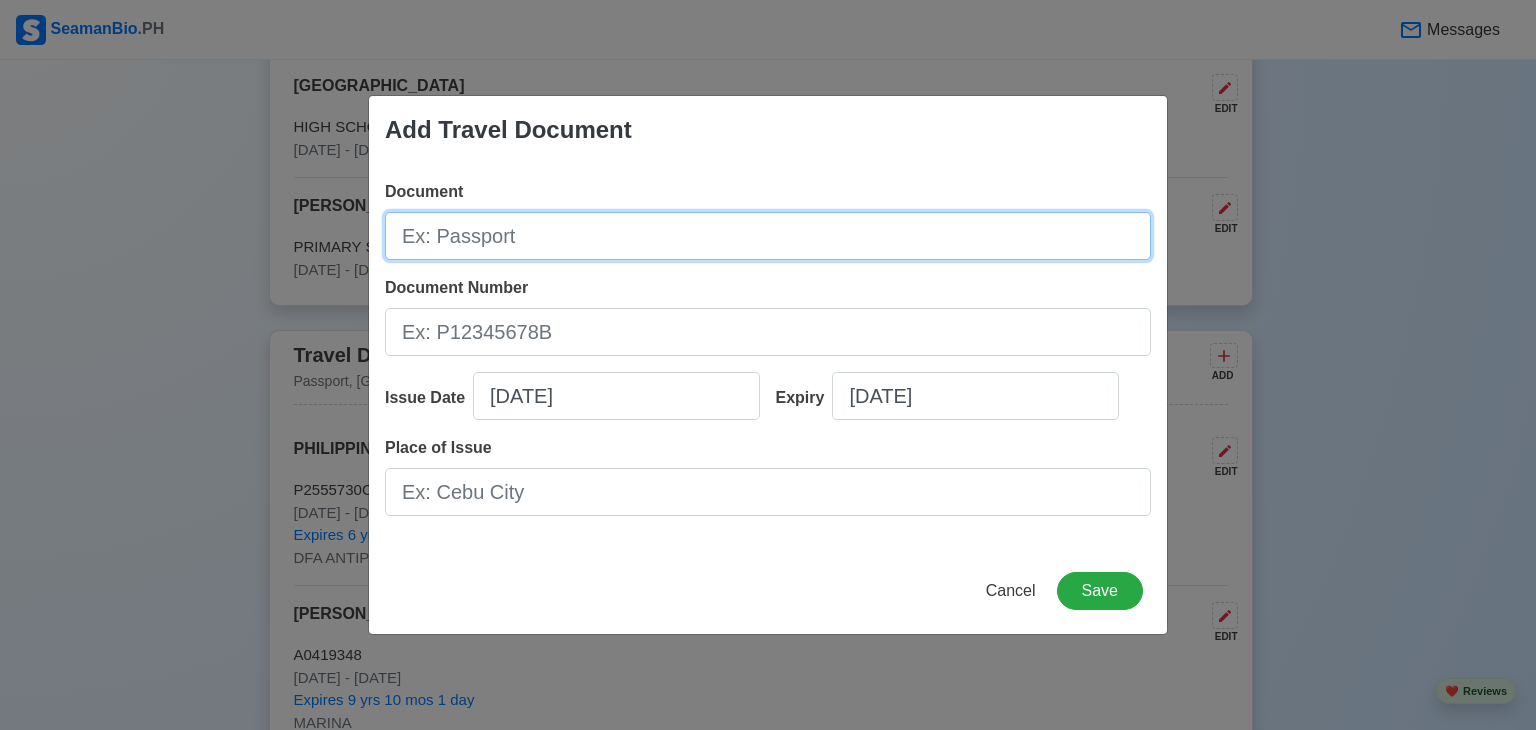 click on "Document" at bounding box center (768, 236) 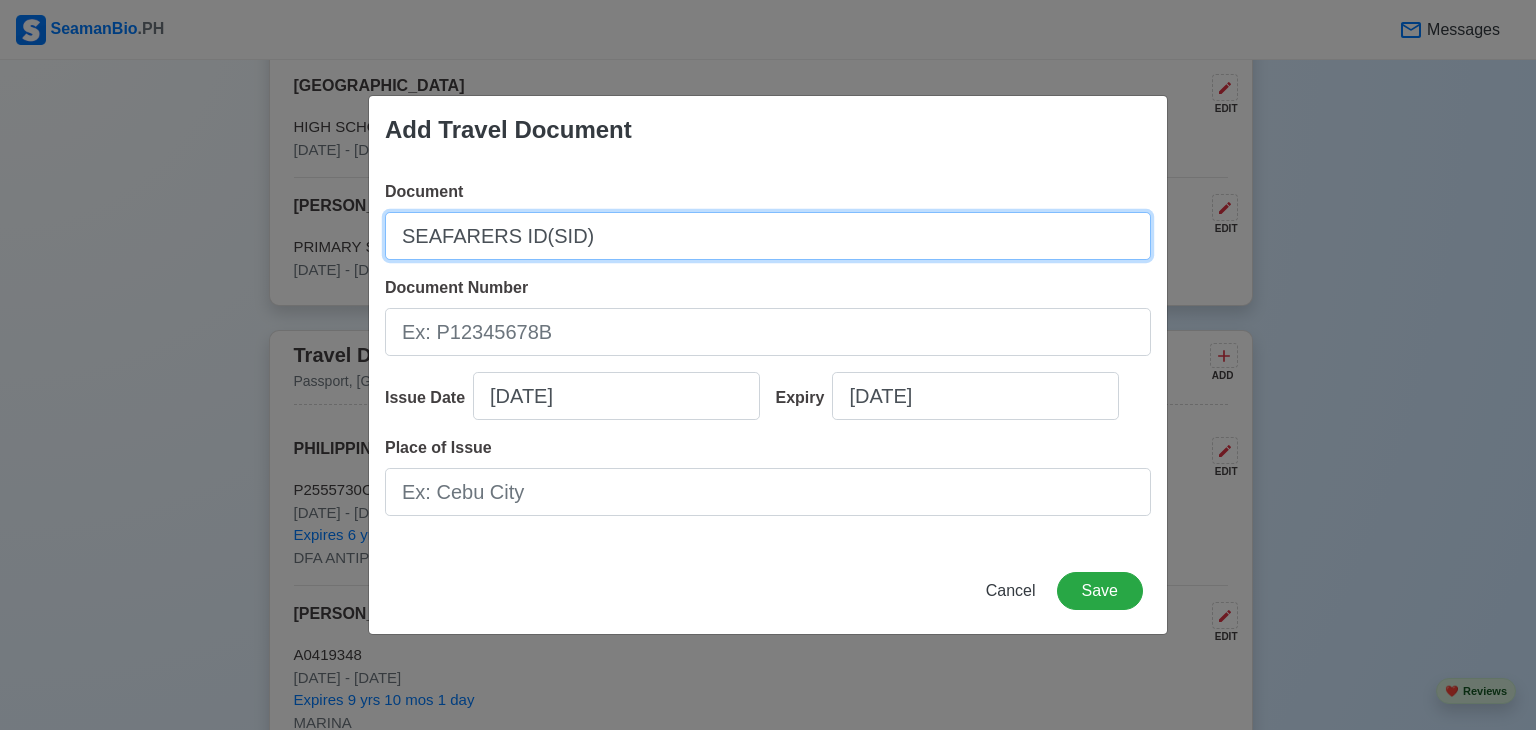 type on "SEAFARERS ID(SID)" 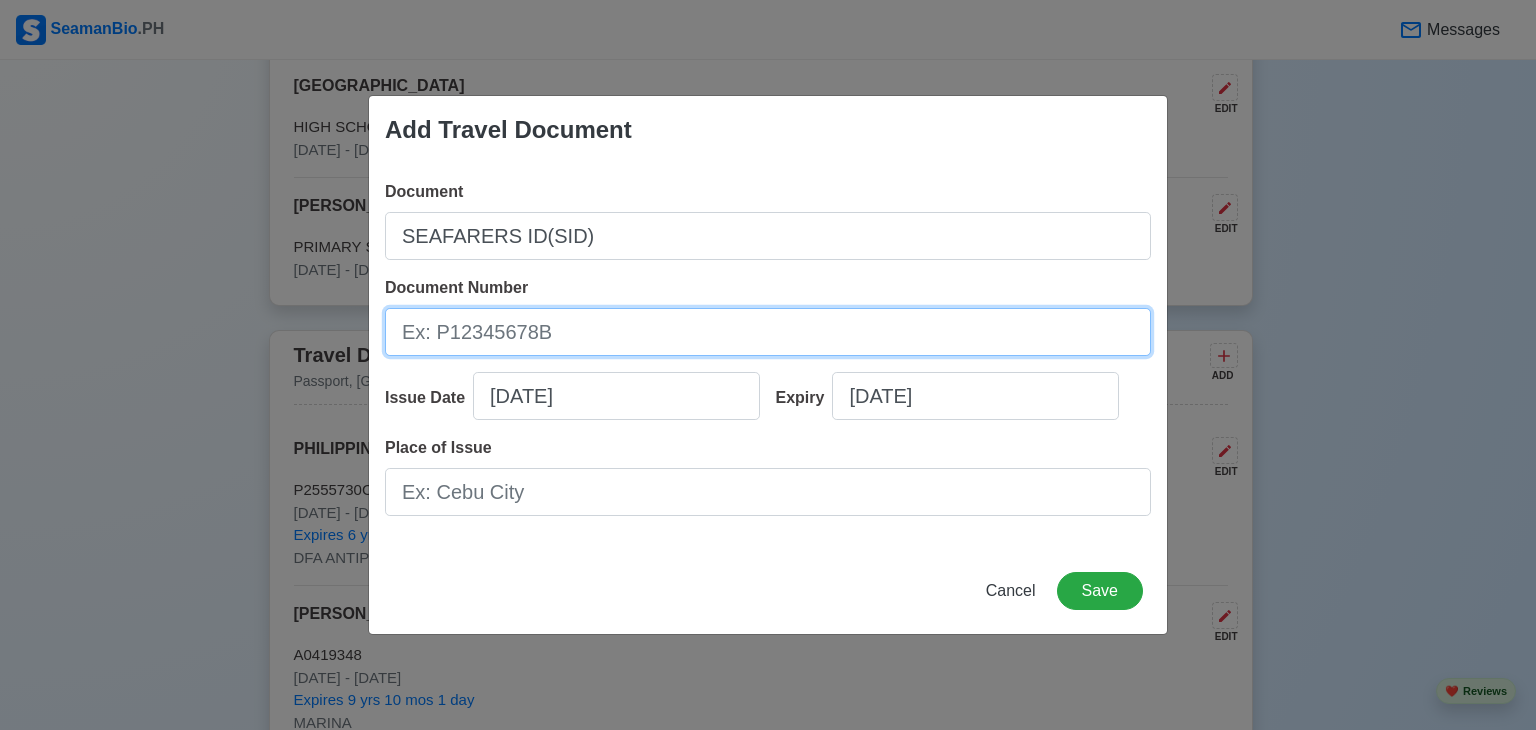 click on "Document Number" at bounding box center (768, 332) 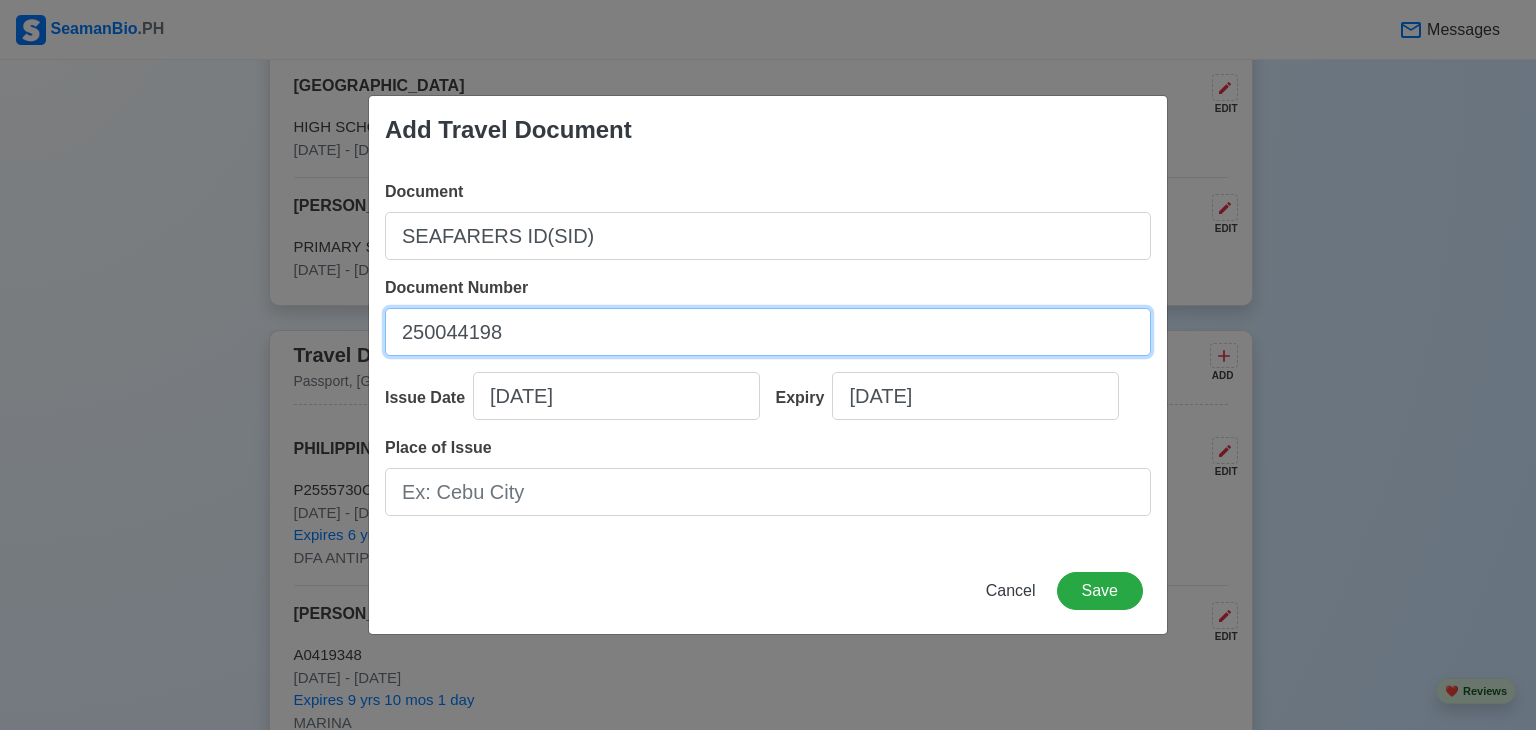 type on "250044198" 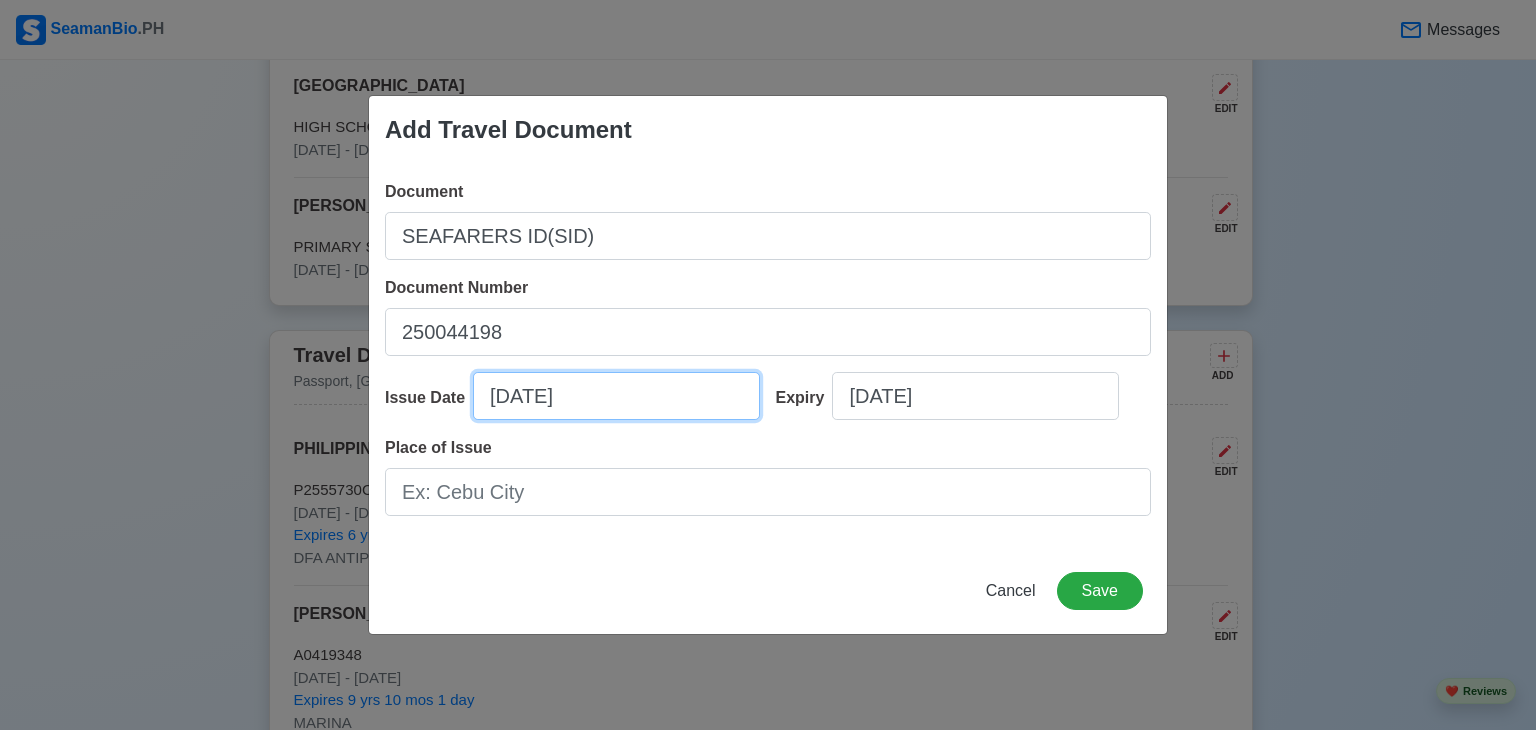 select on "****" 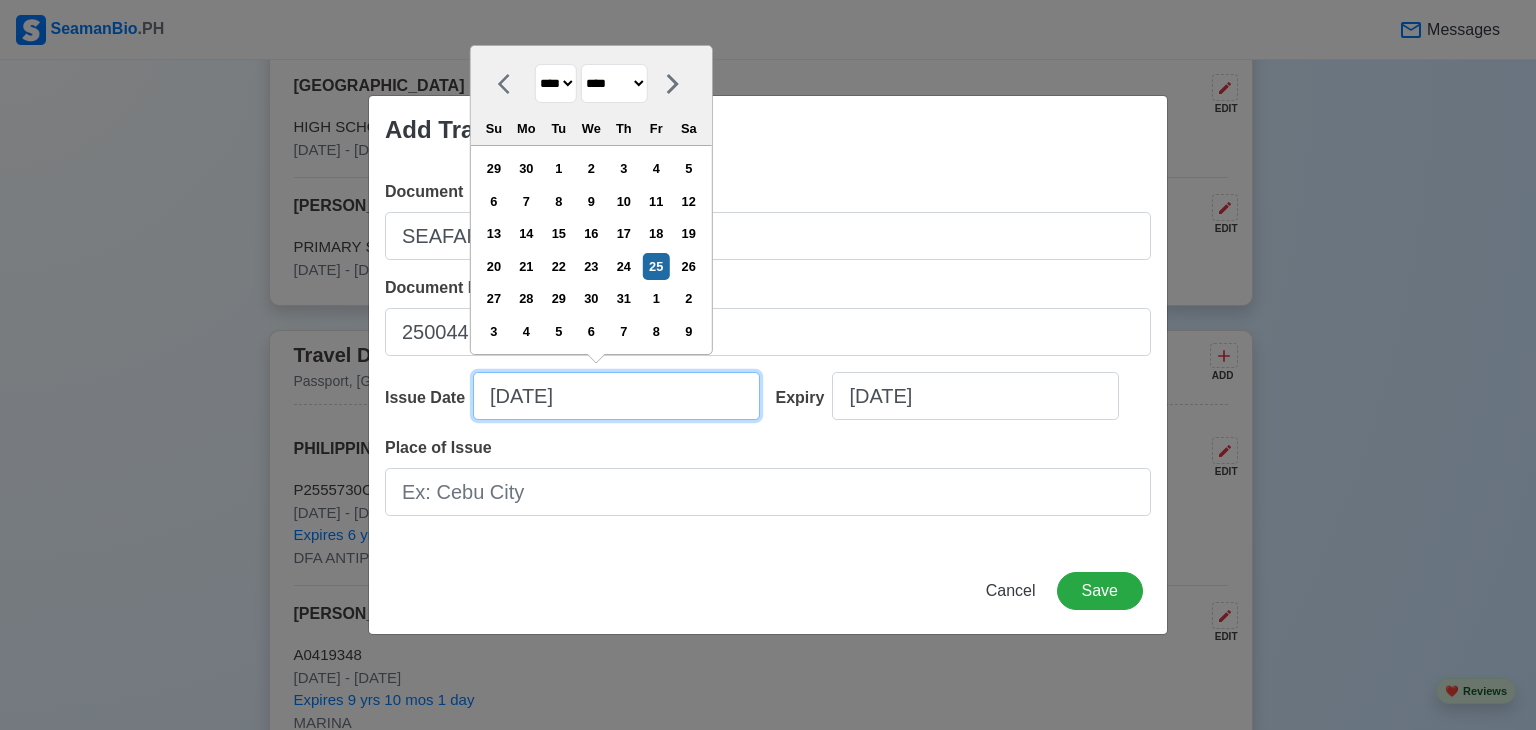 click on "07/25/2025" at bounding box center (616, 396) 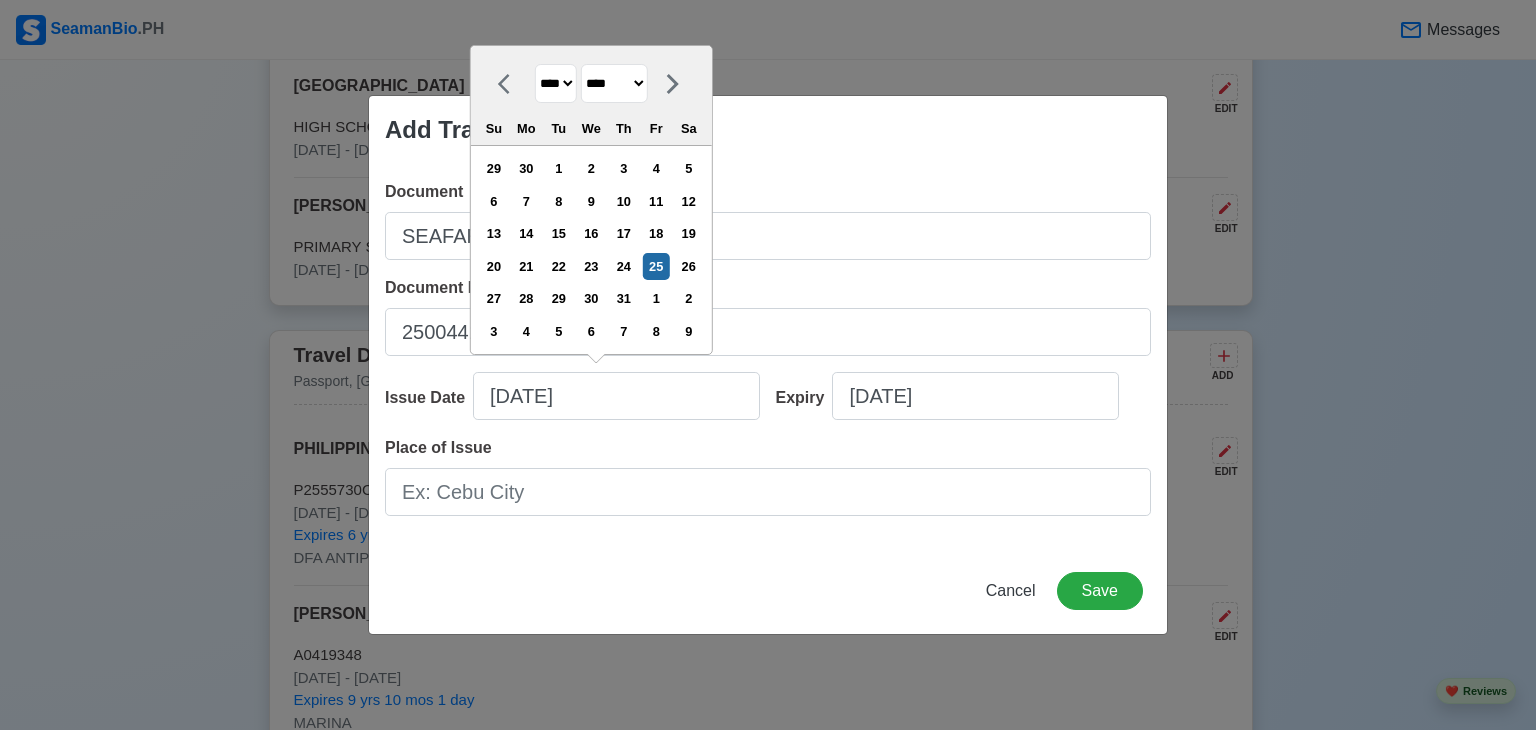 click on "******* ******** ***** ***** *** **** **** ****** ********* ******* ******** ********" at bounding box center (614, 83) 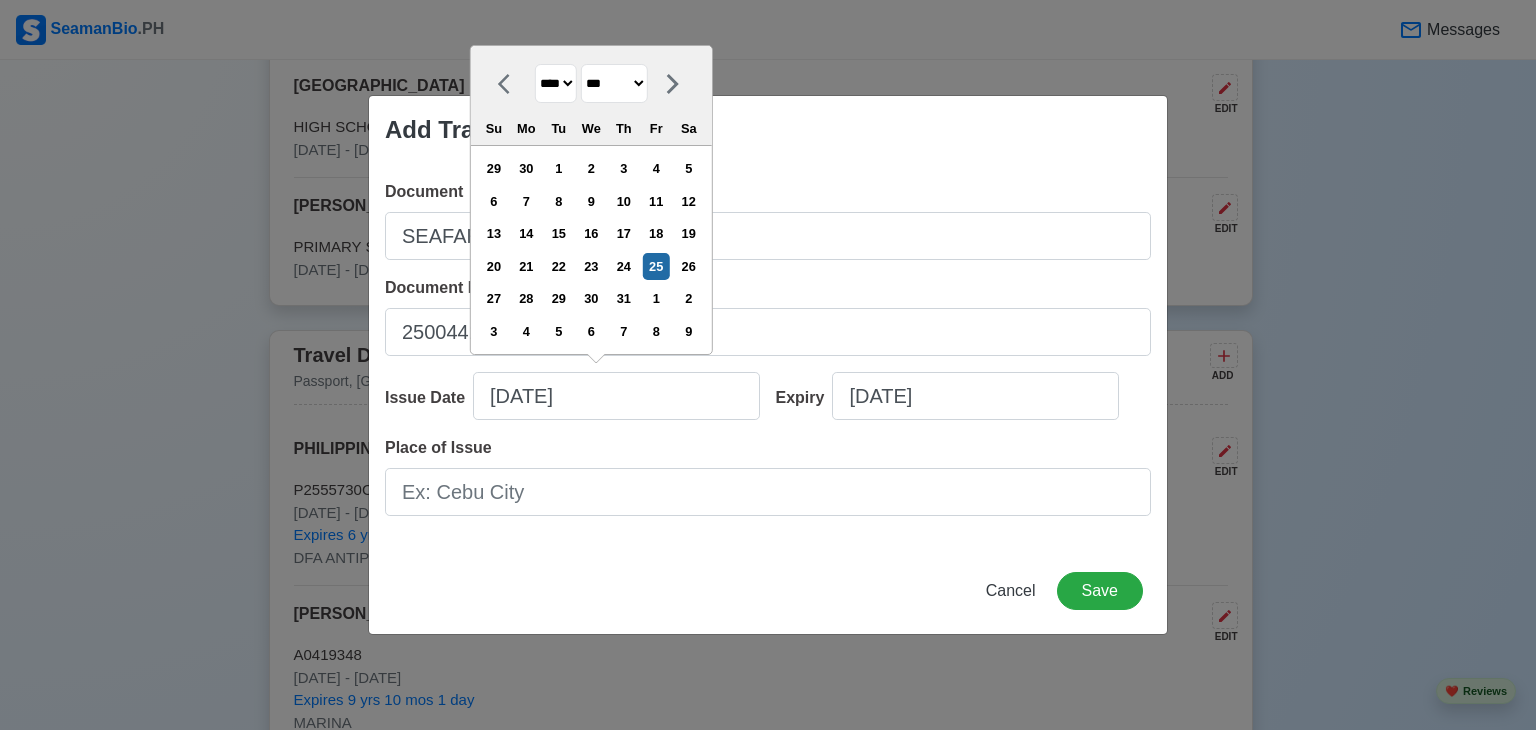 click on "******* ******** ***** ***** *** **** **** ****** ********* ******* ******** ********" at bounding box center (614, 83) 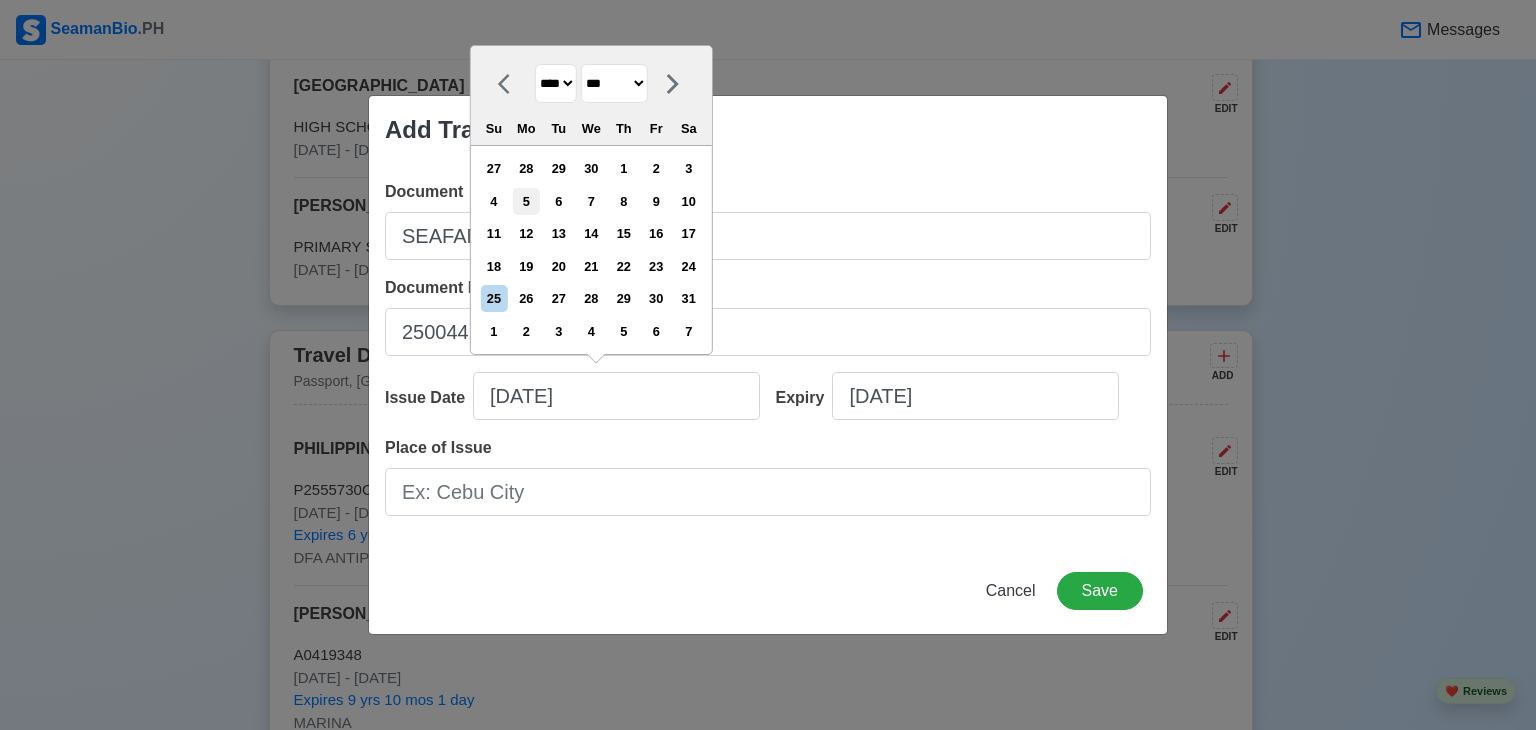 click on "5" at bounding box center [526, 201] 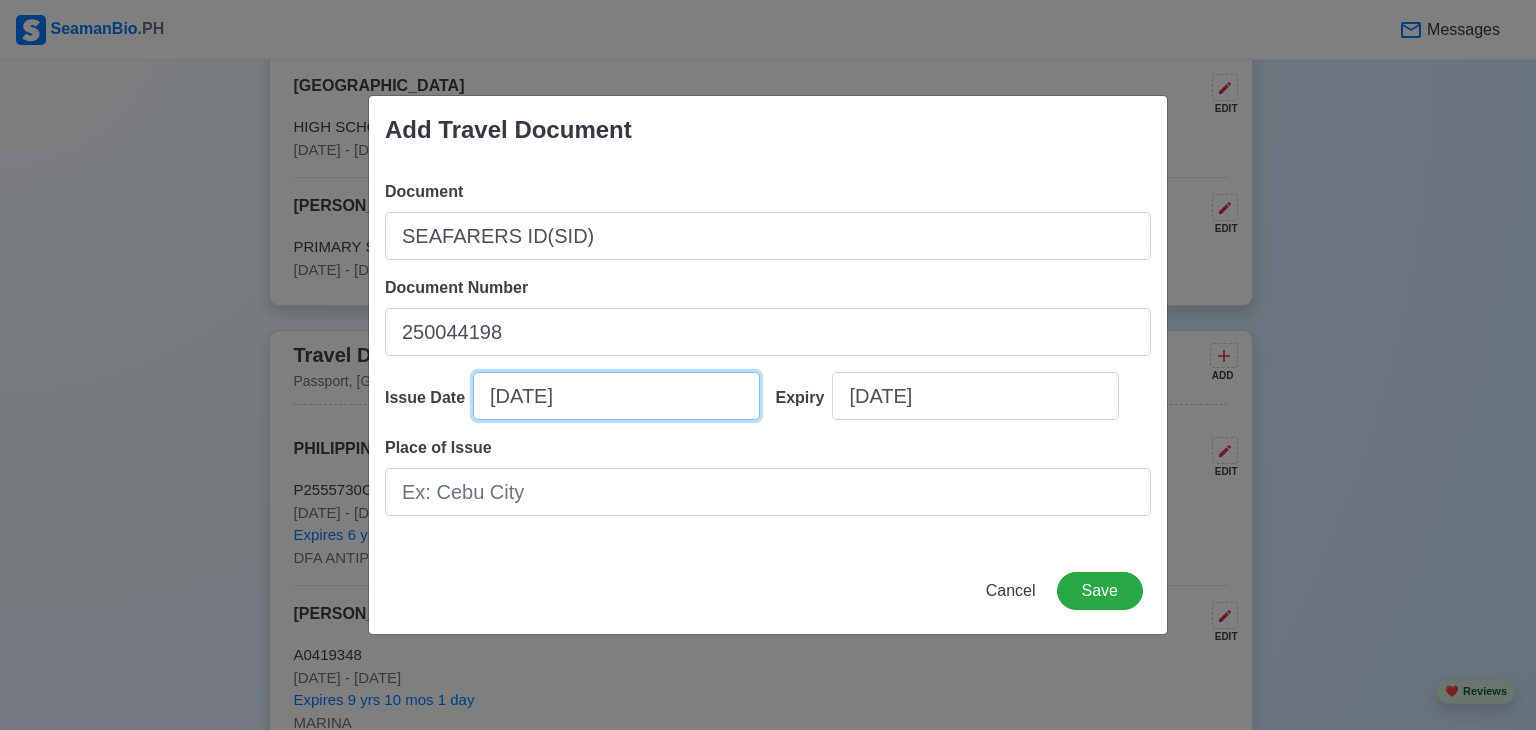 click on "05/05/2025" at bounding box center [616, 396] 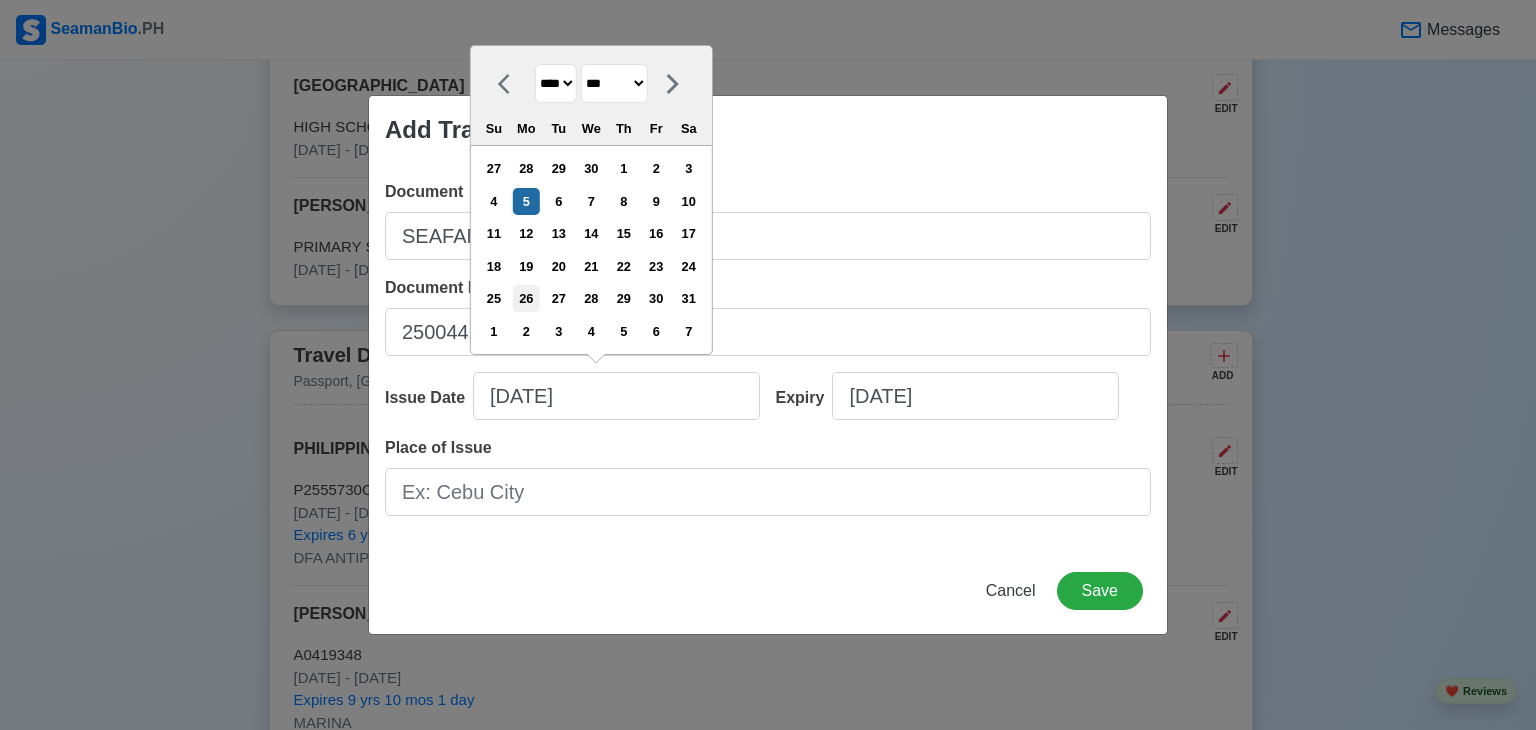 click on "26" at bounding box center [526, 298] 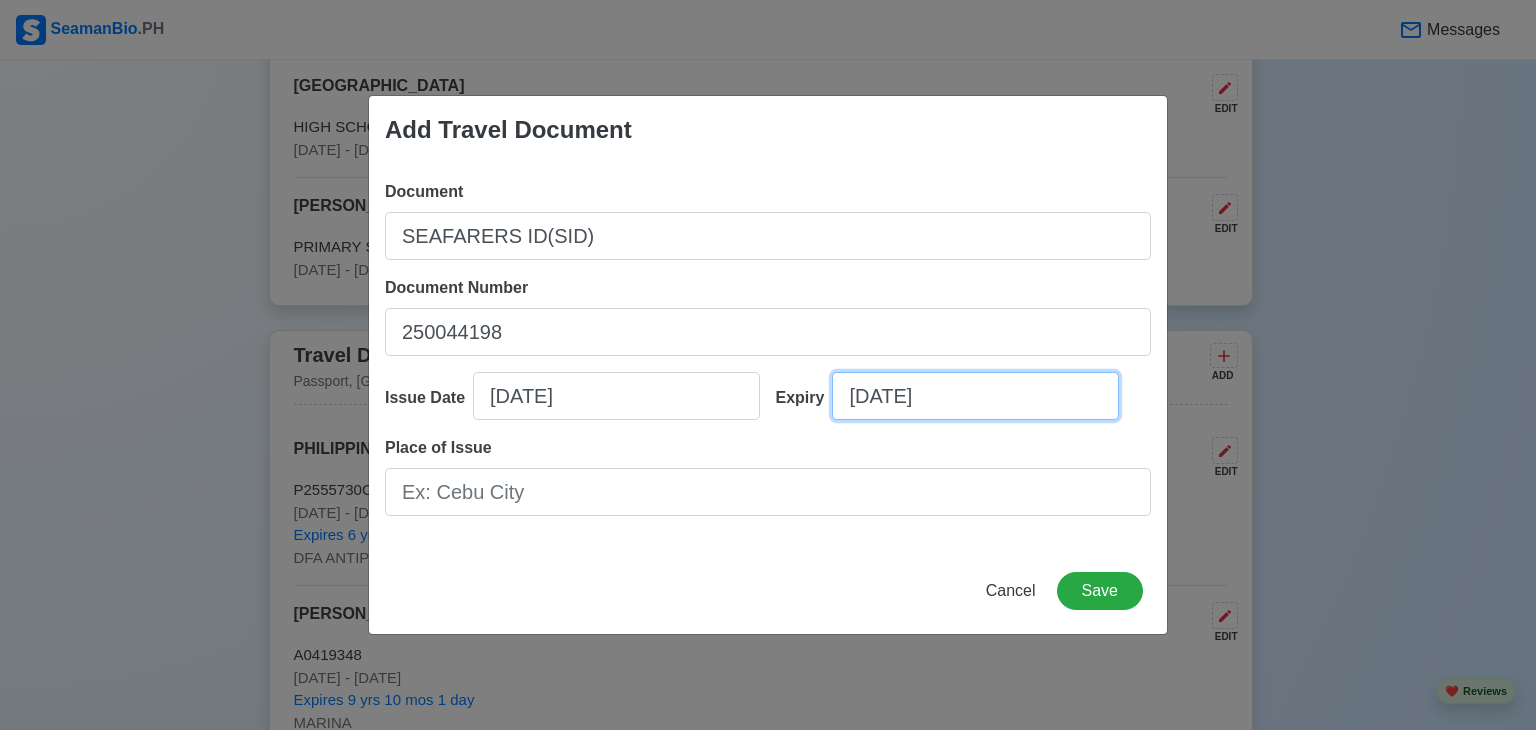 select on "****" 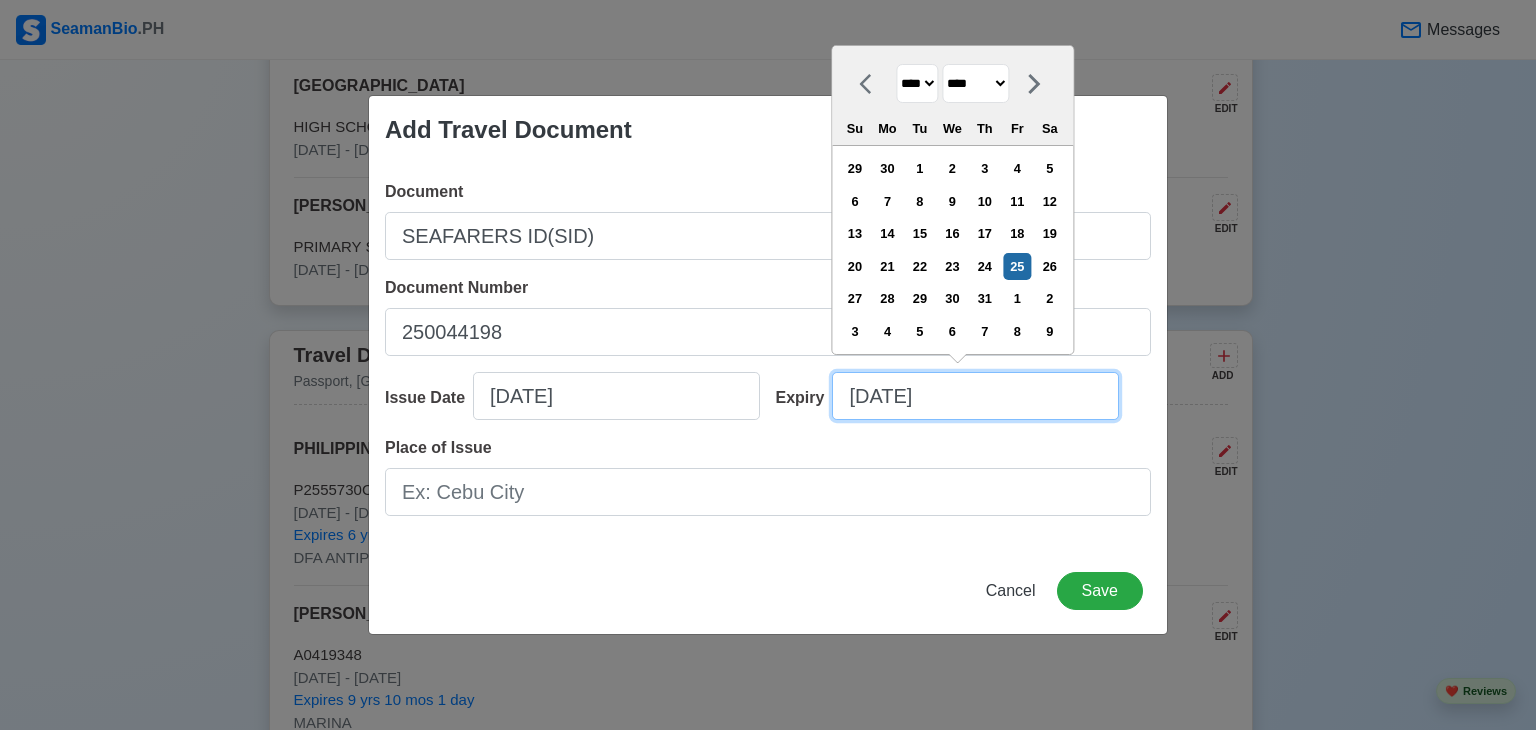 click on "07/25/2025" at bounding box center [975, 396] 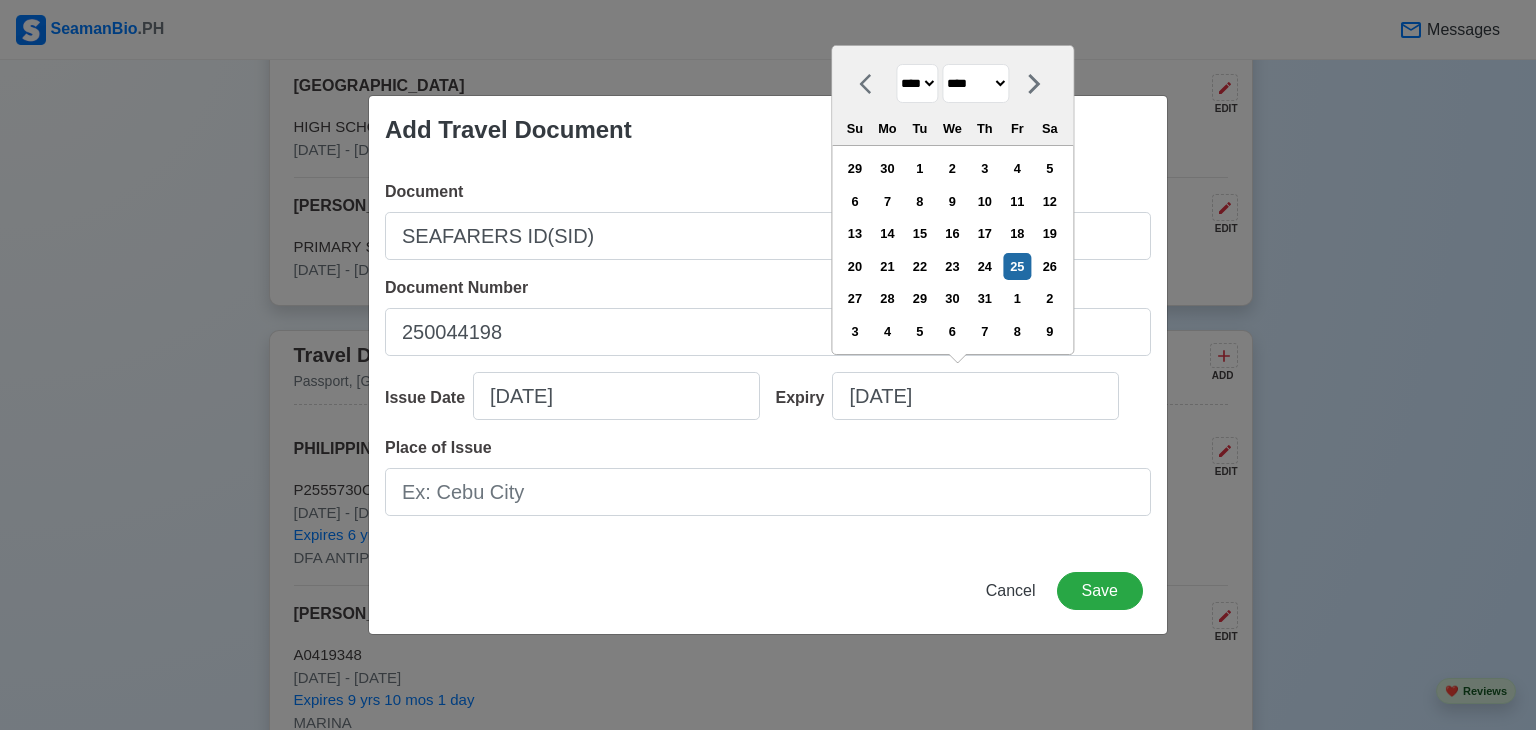 click on "******* ******** ***** ***** *** **** **** ****** ********* ******* ******** ********" at bounding box center [975, 83] 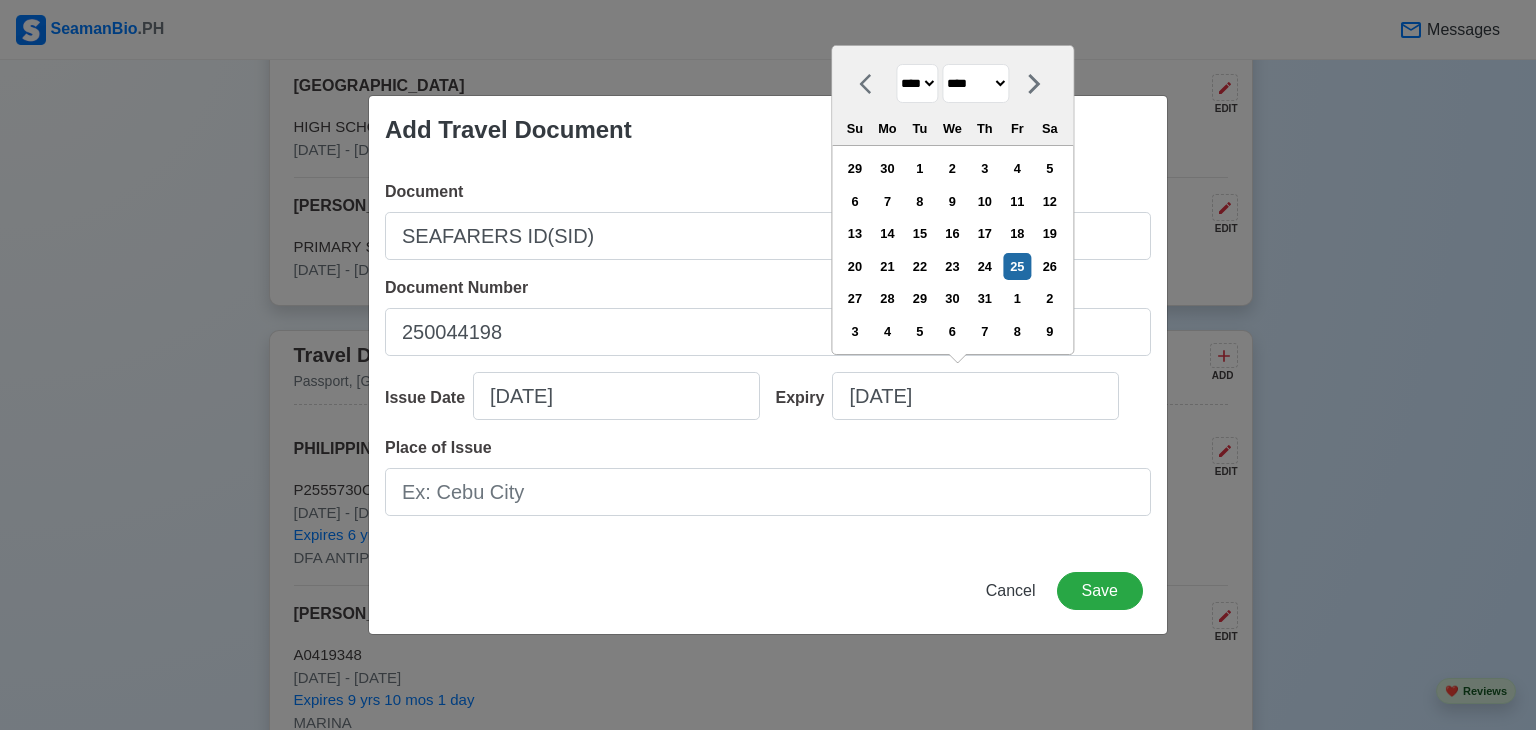 select on "***" 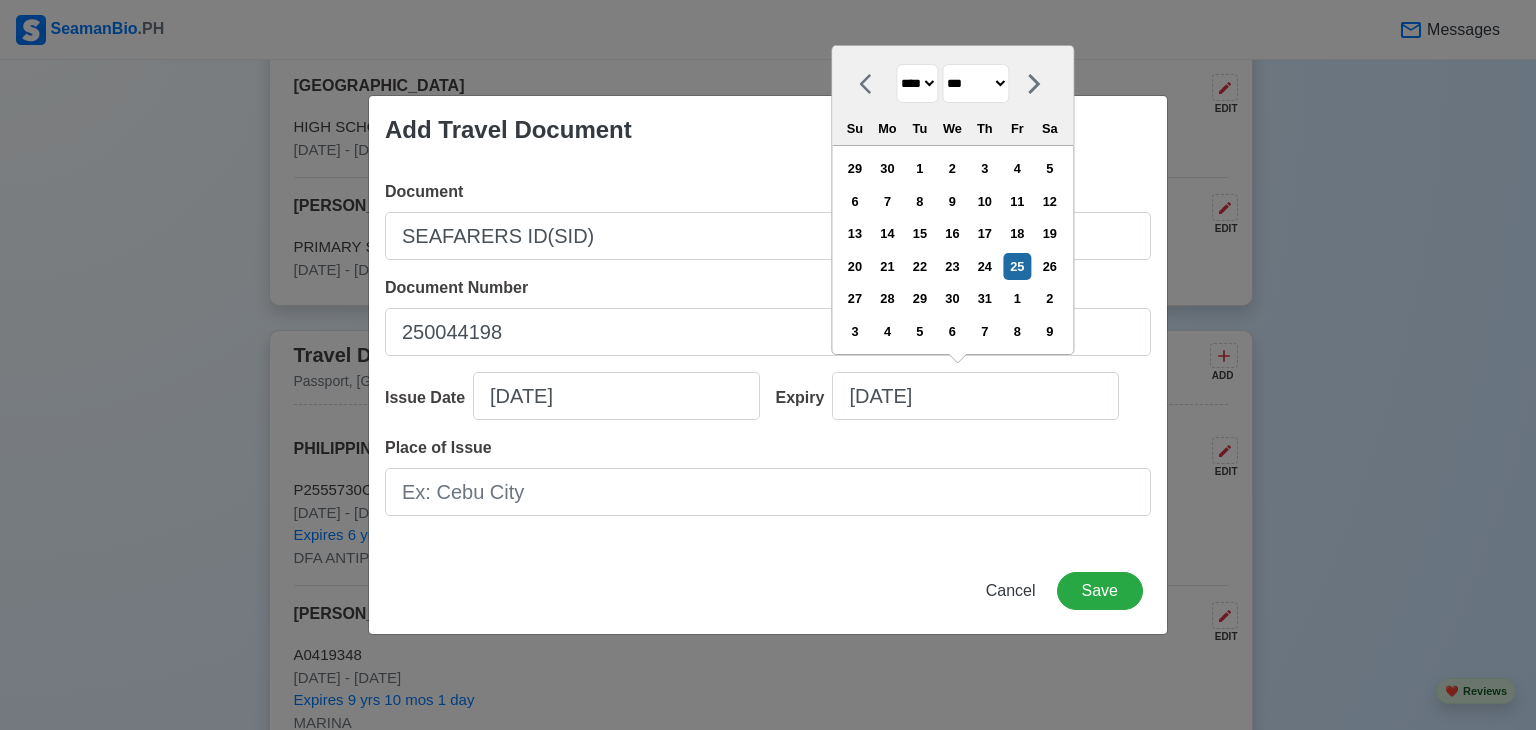 click on "******* ******** ***** ***** *** **** **** ****** ********* ******* ******** ********" at bounding box center [975, 83] 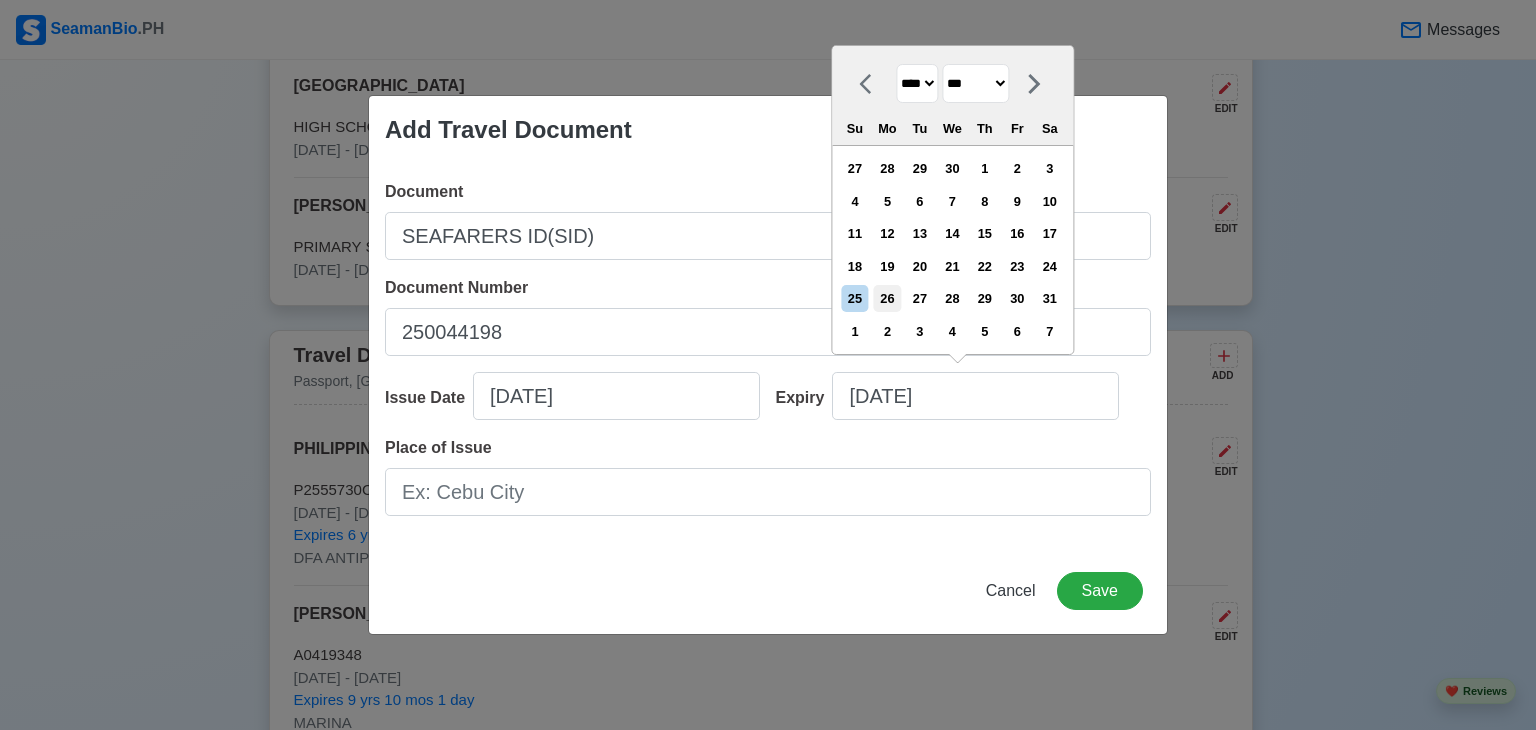 click on "26" at bounding box center [887, 298] 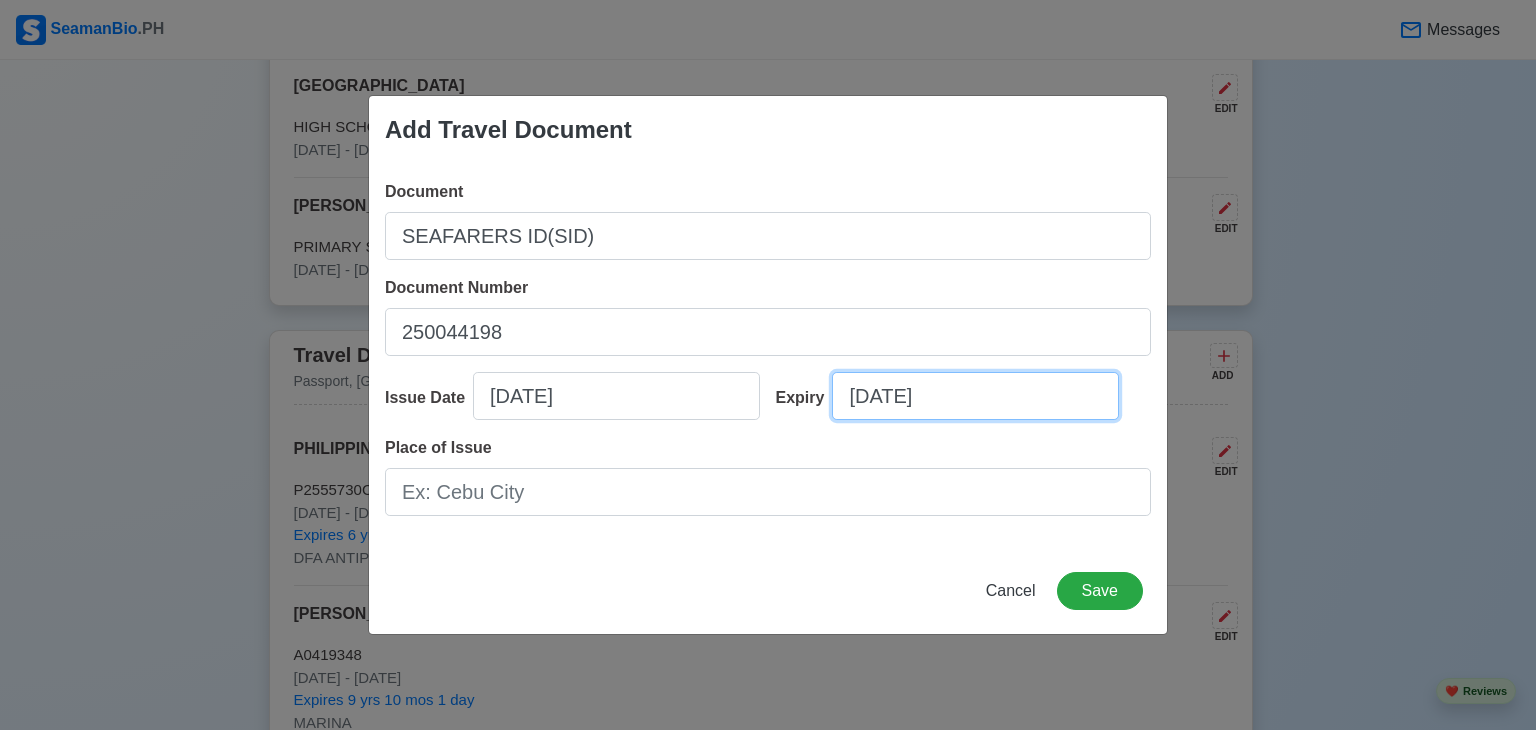 type on "05/26/2030" 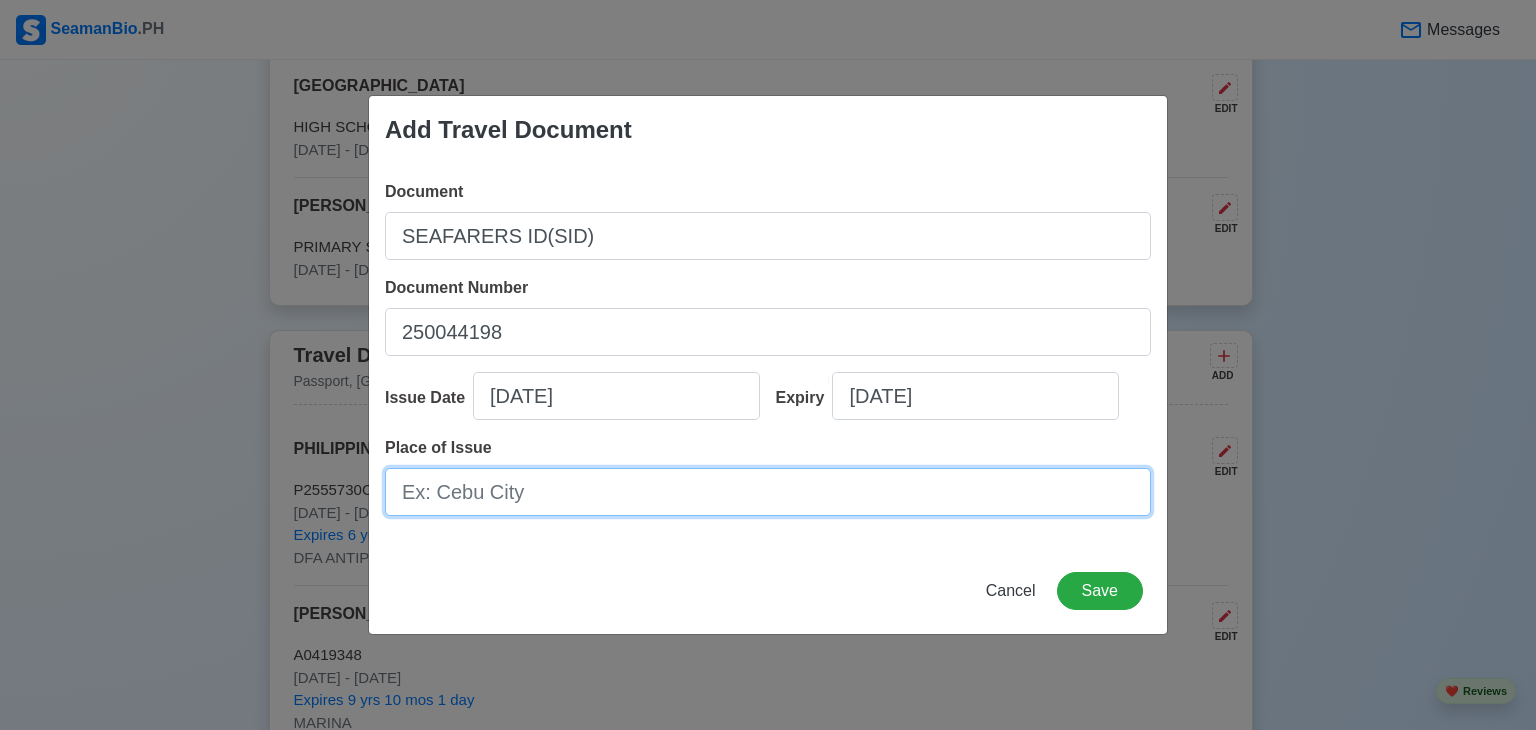 click on "Place of Issue" at bounding box center (768, 492) 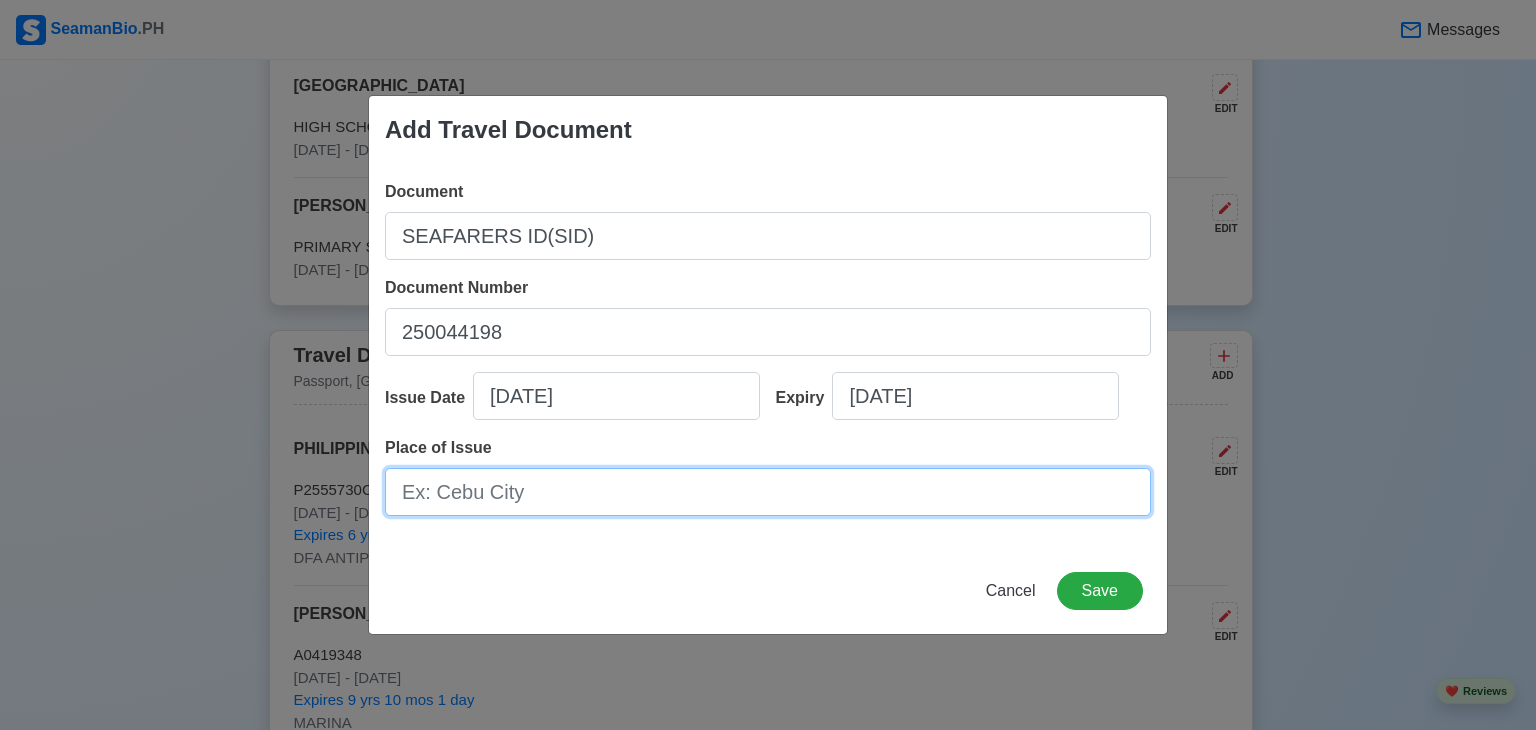 type on "MARINA" 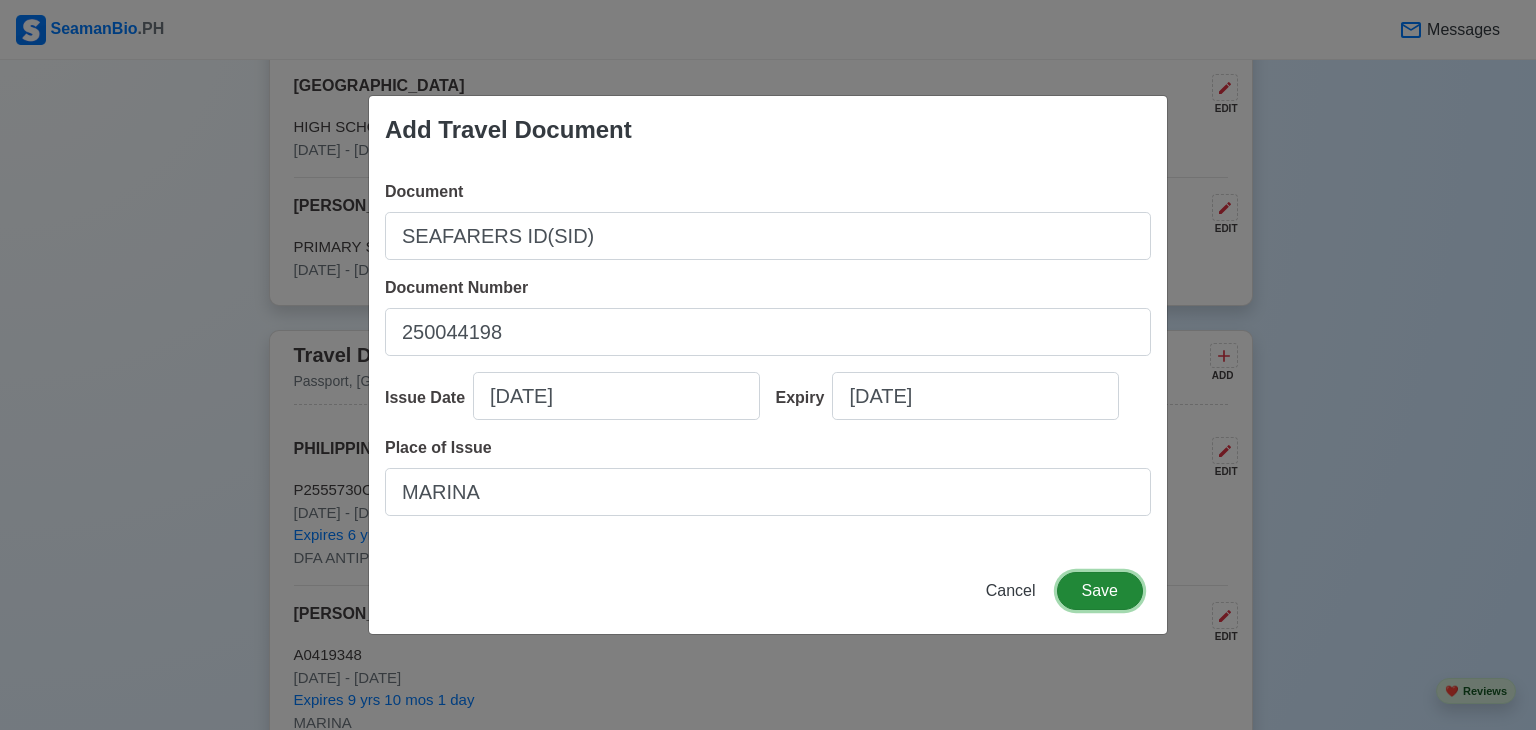 click on "Save" at bounding box center [1100, 591] 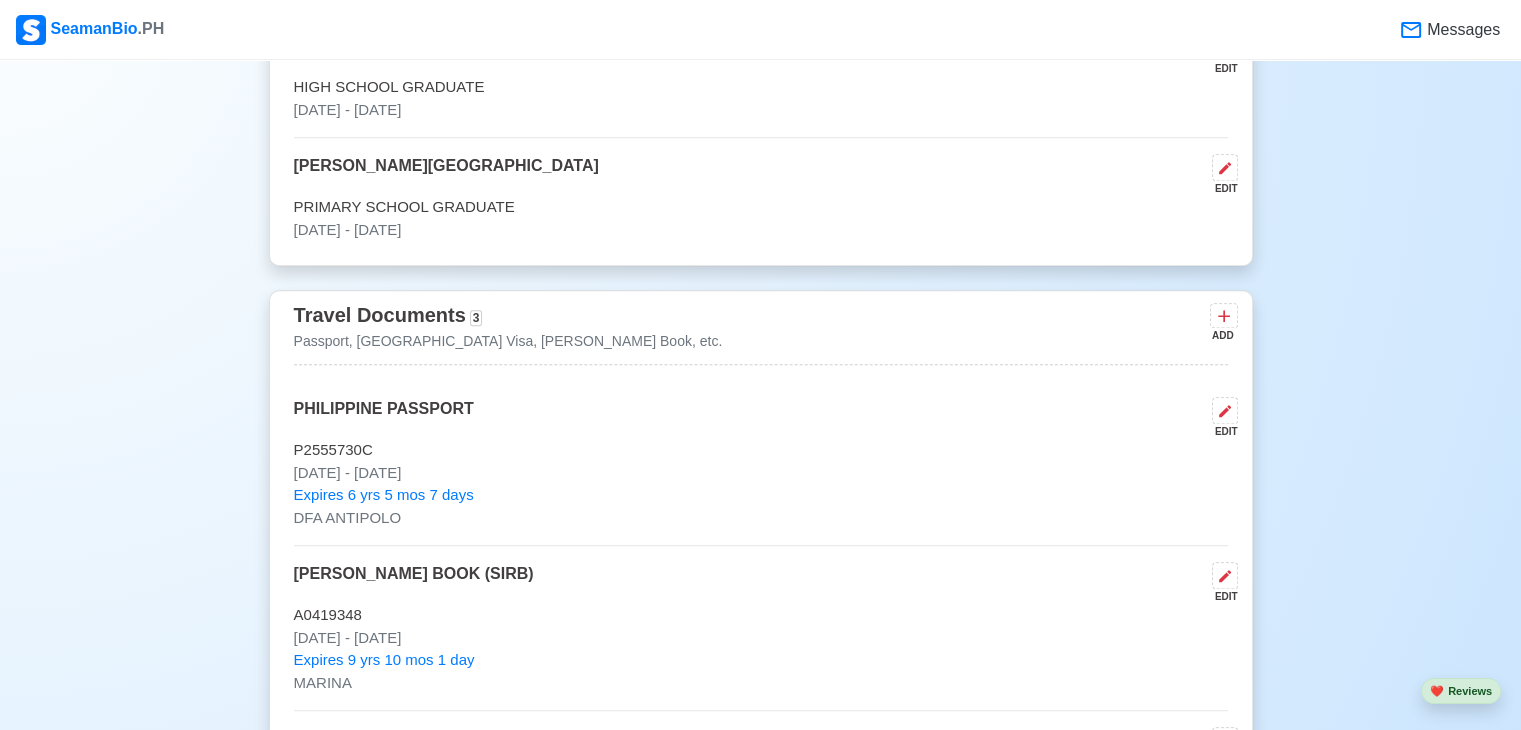 scroll, scrollTop: 1680, scrollLeft: 0, axis: vertical 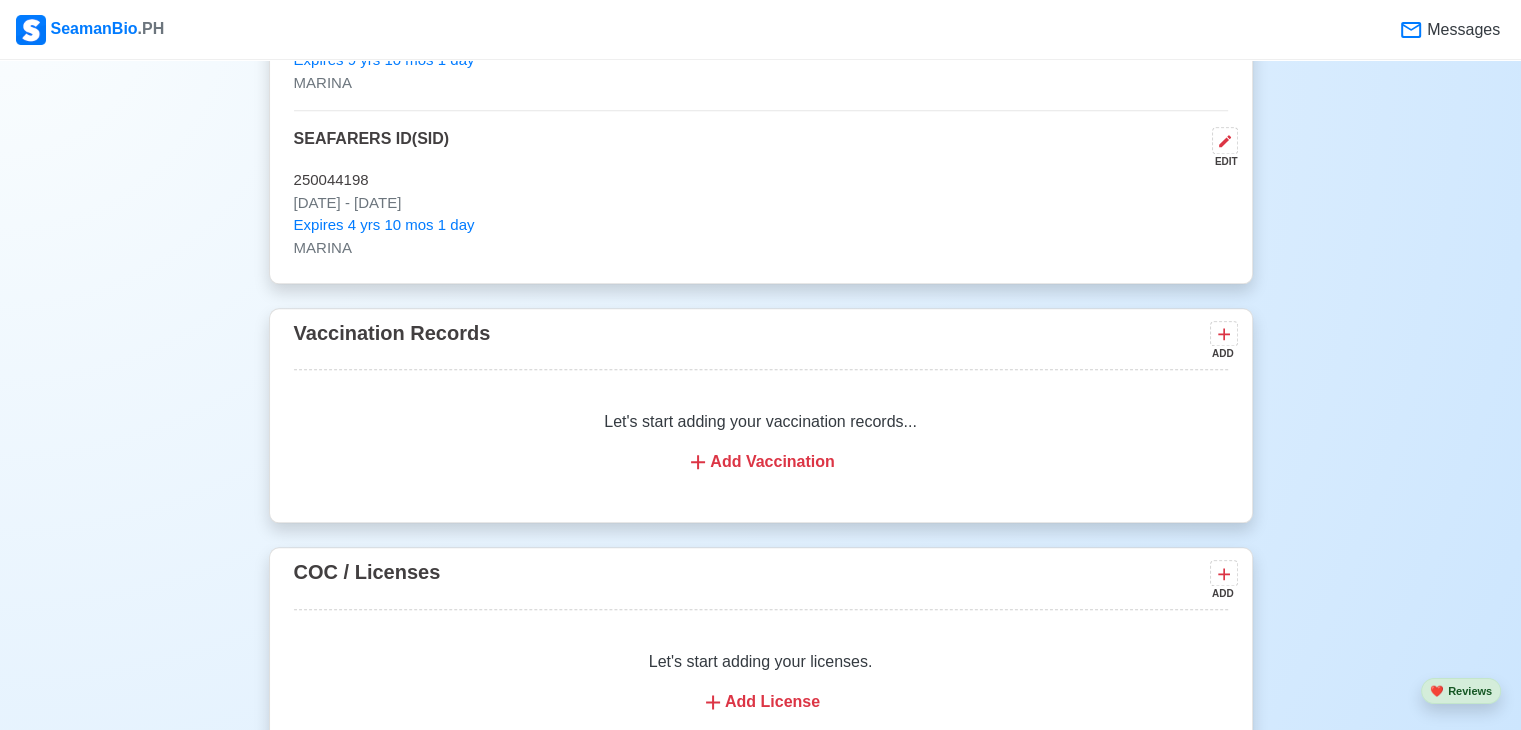 click on "Add Vaccination" at bounding box center (761, 462) 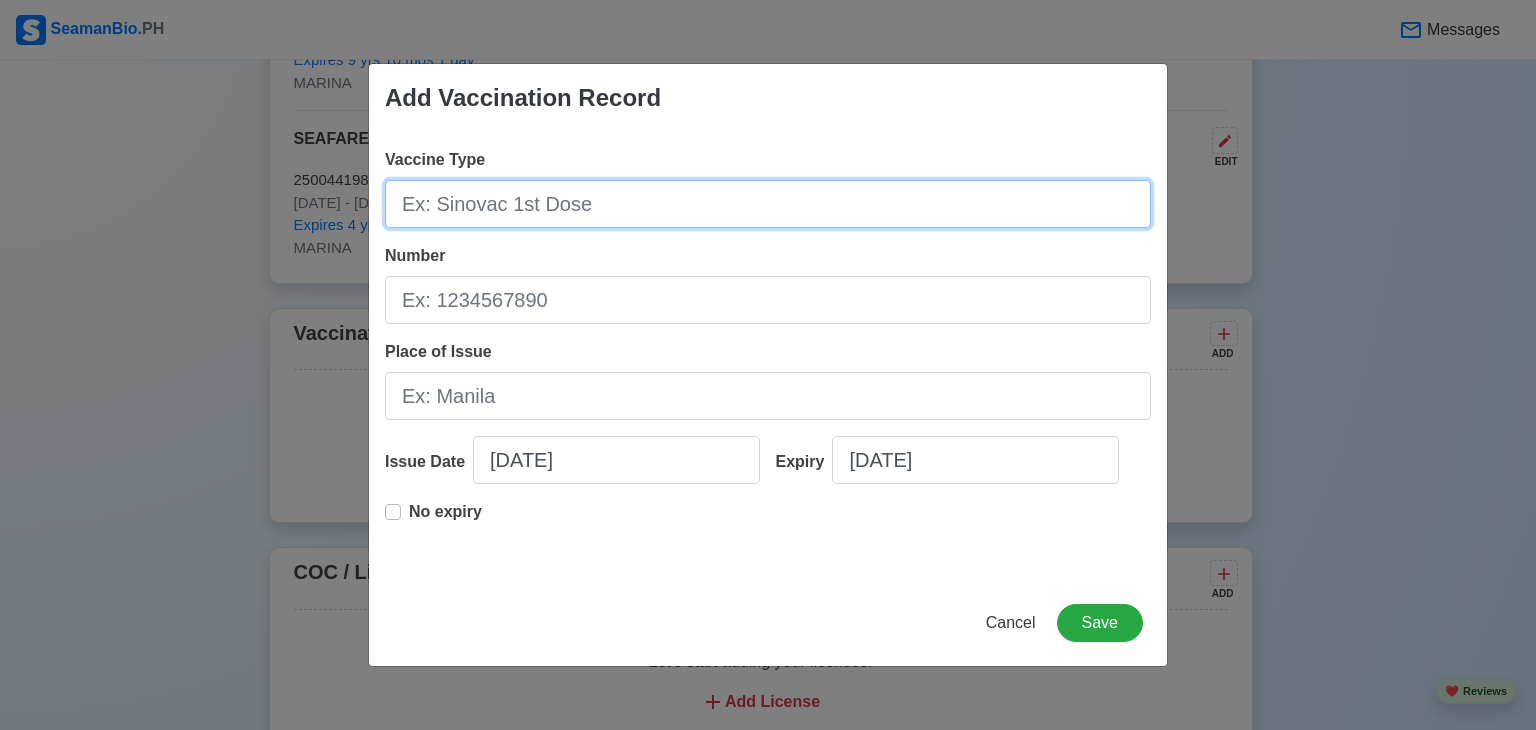 click on "Vaccine Type" at bounding box center [768, 204] 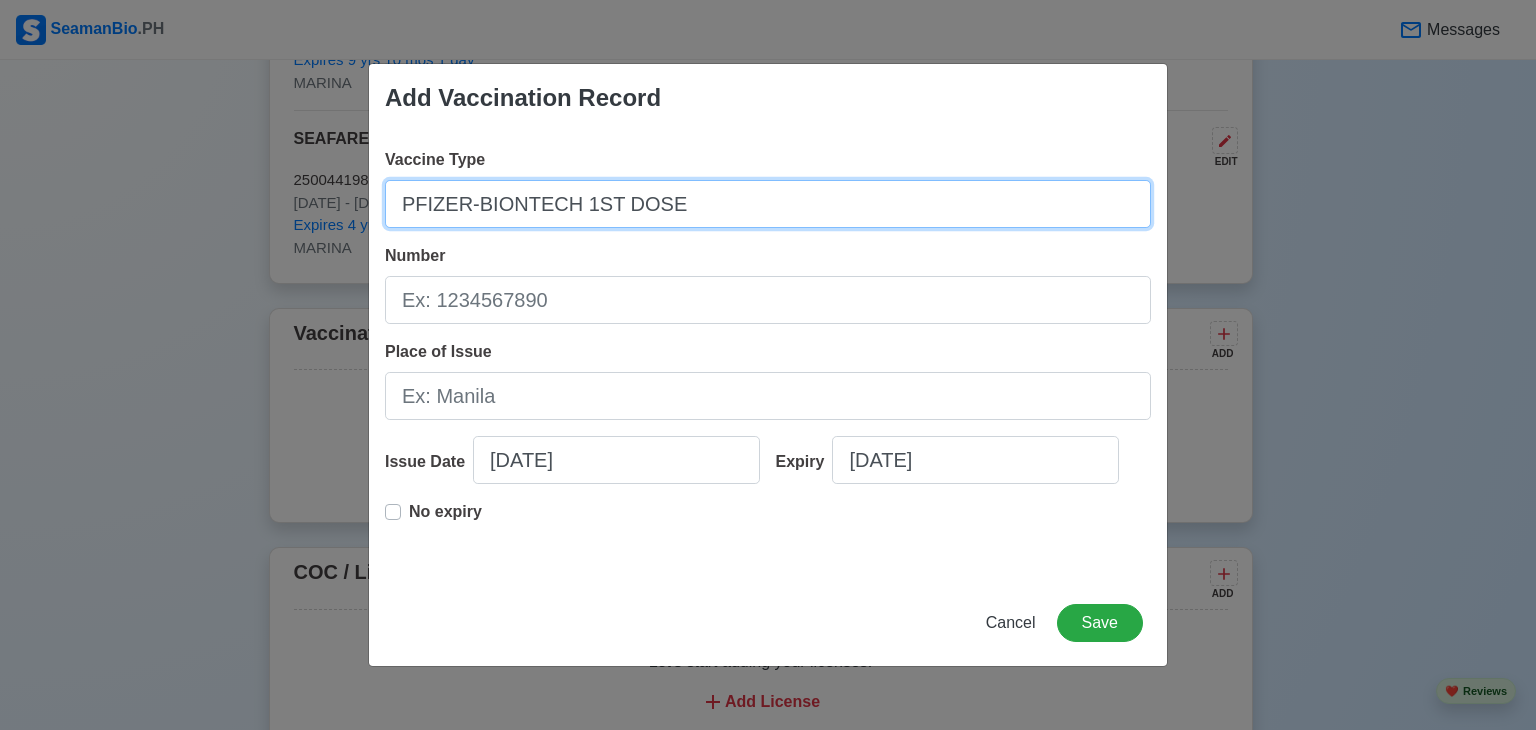 type on "PFIZER-BIONTECH 1ST DOSE" 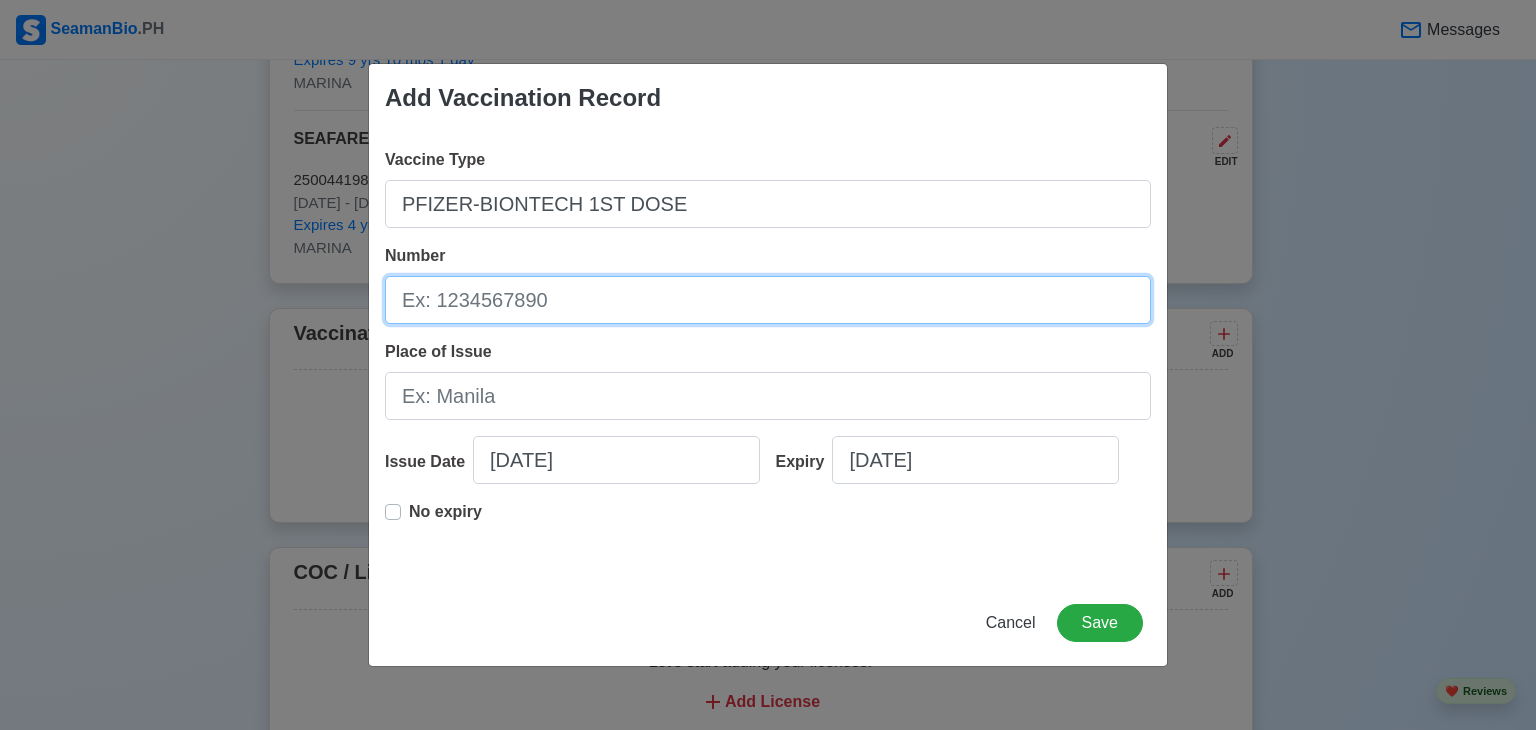 click on "Number" at bounding box center [768, 300] 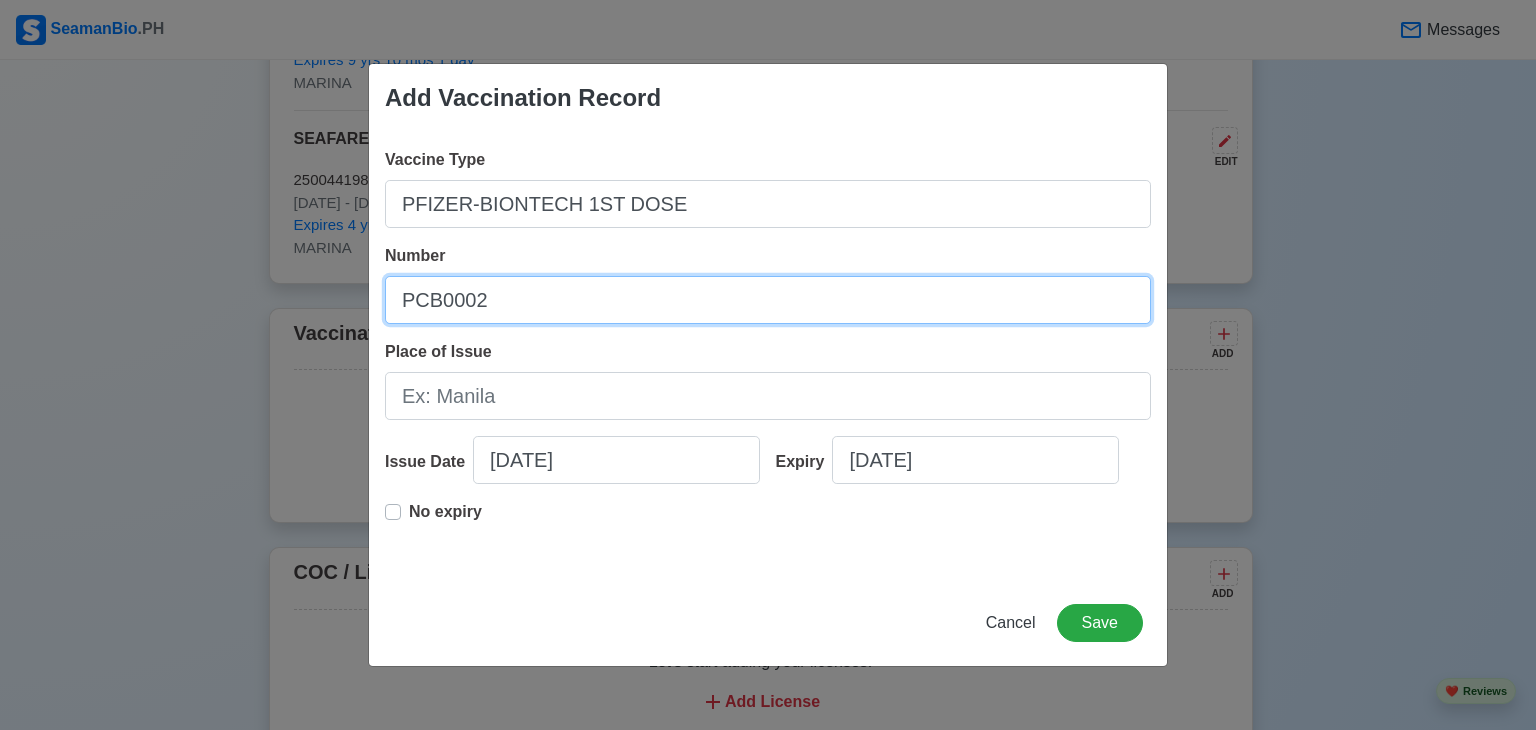type on "PCB0002" 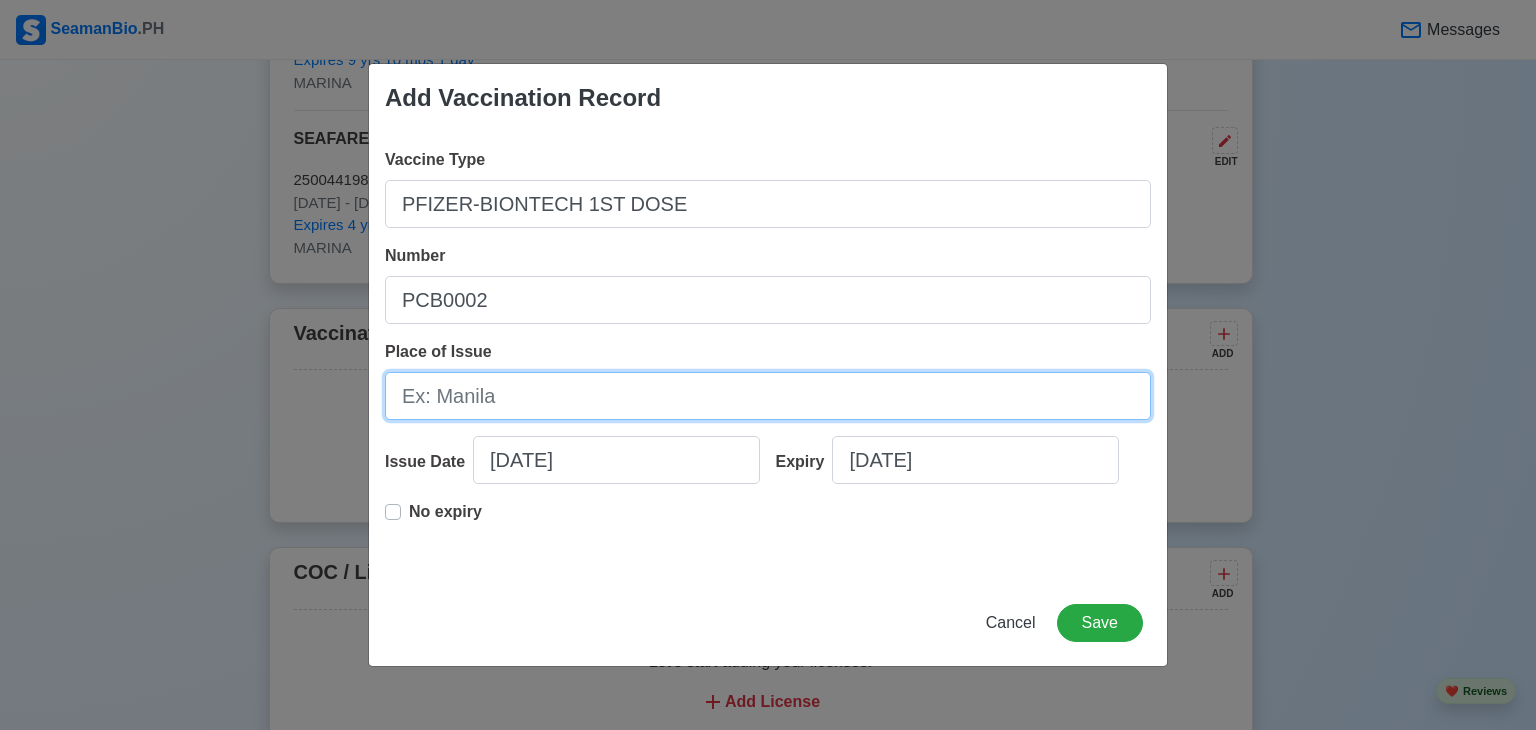 click on "Place of Issue" at bounding box center (768, 396) 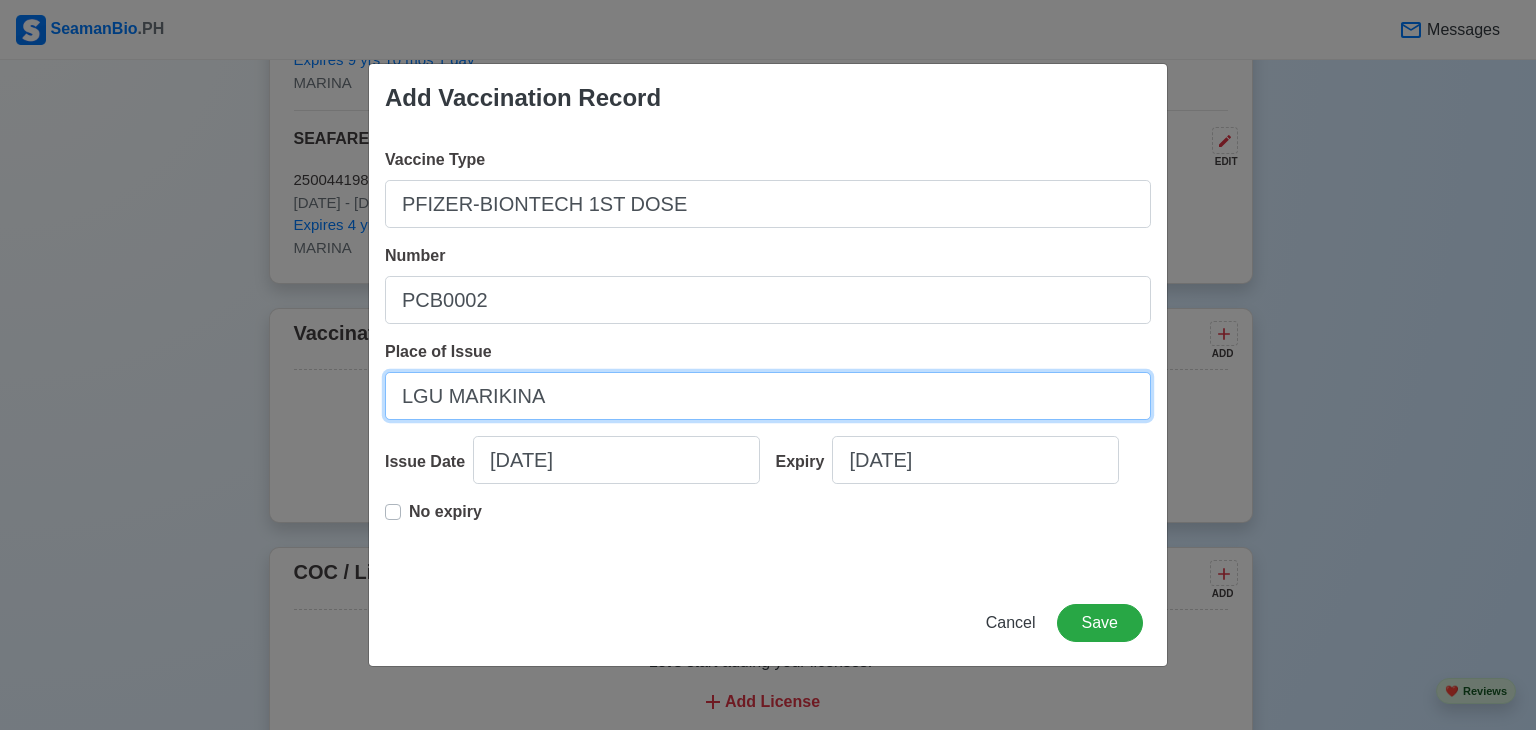 type on "LGU MARIKINA" 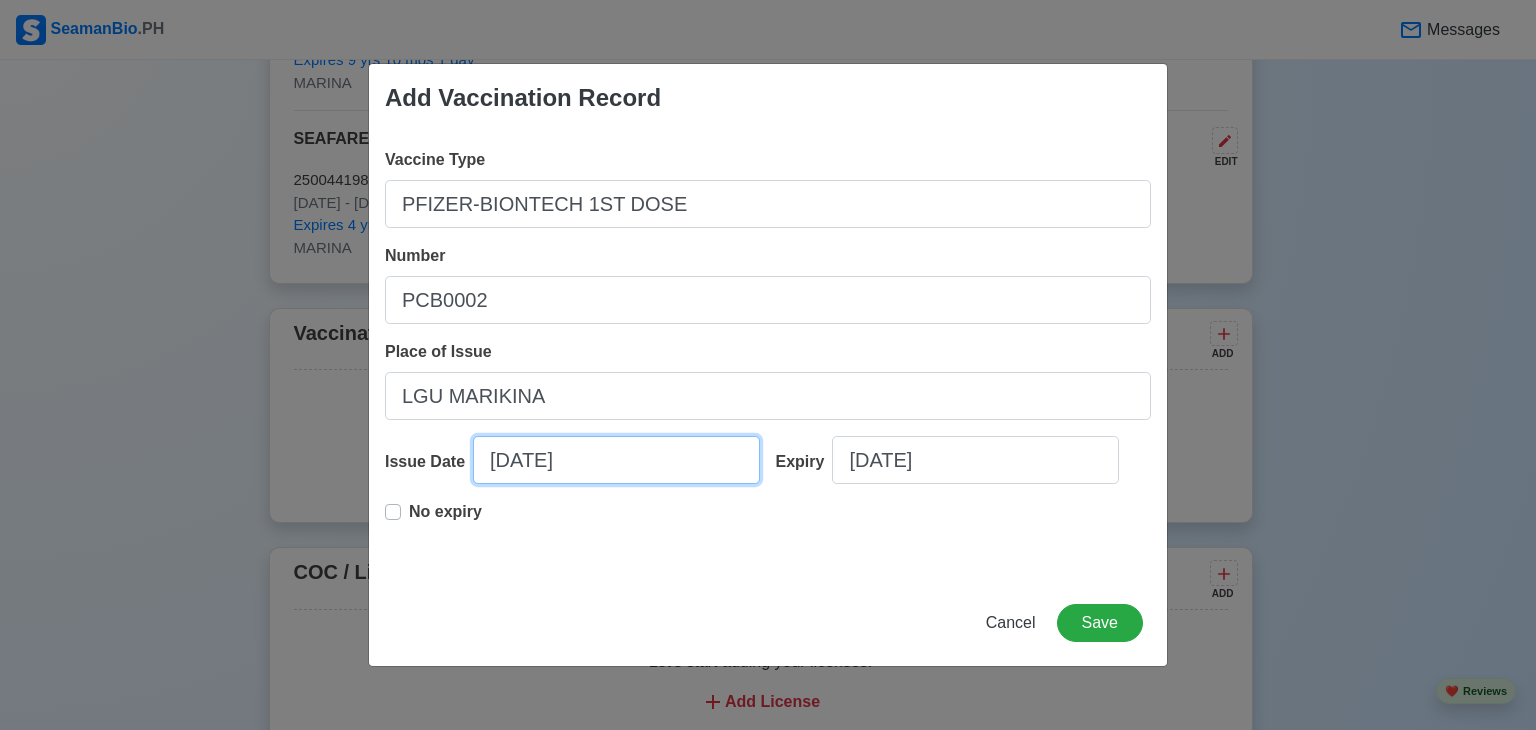 select on "****" 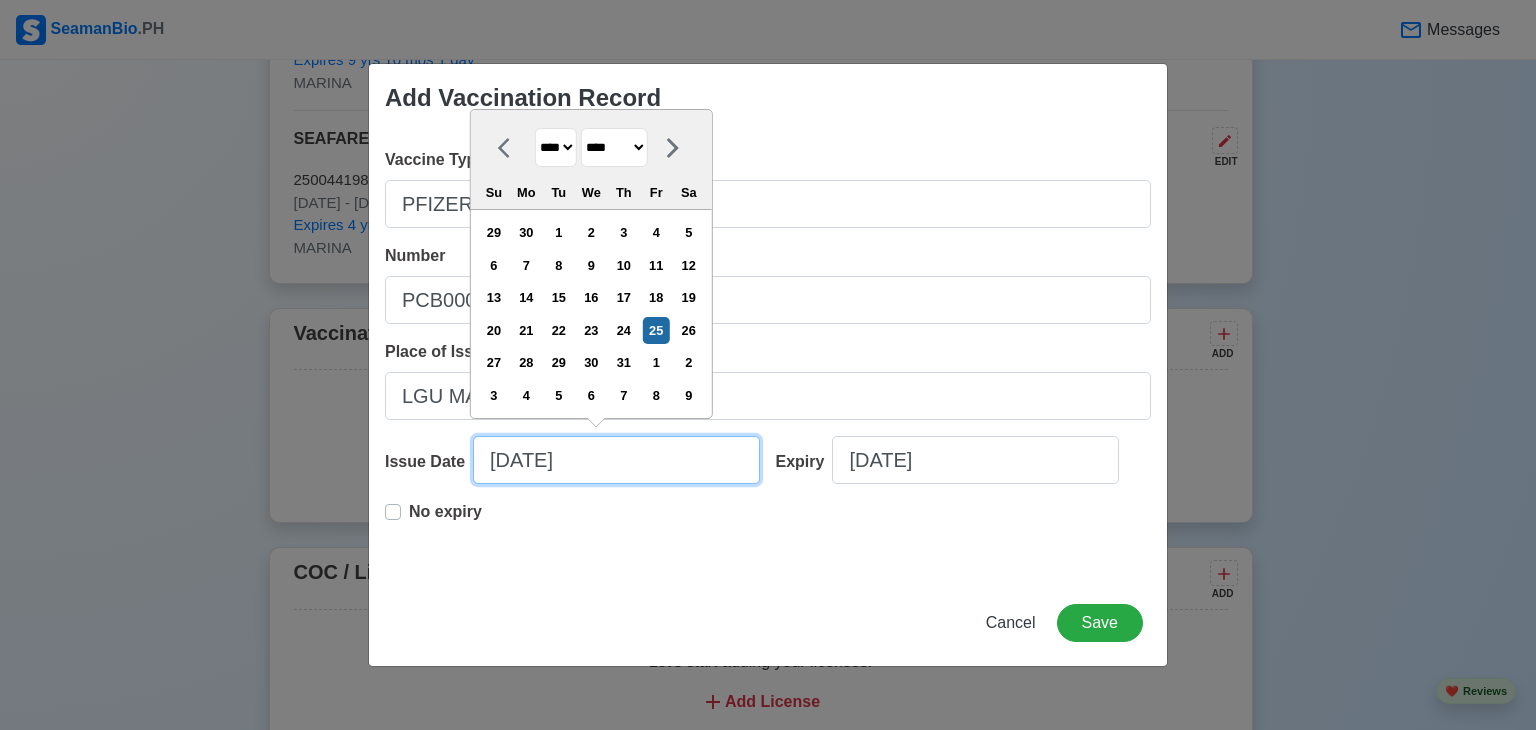 click on "07/25/2025" at bounding box center [616, 460] 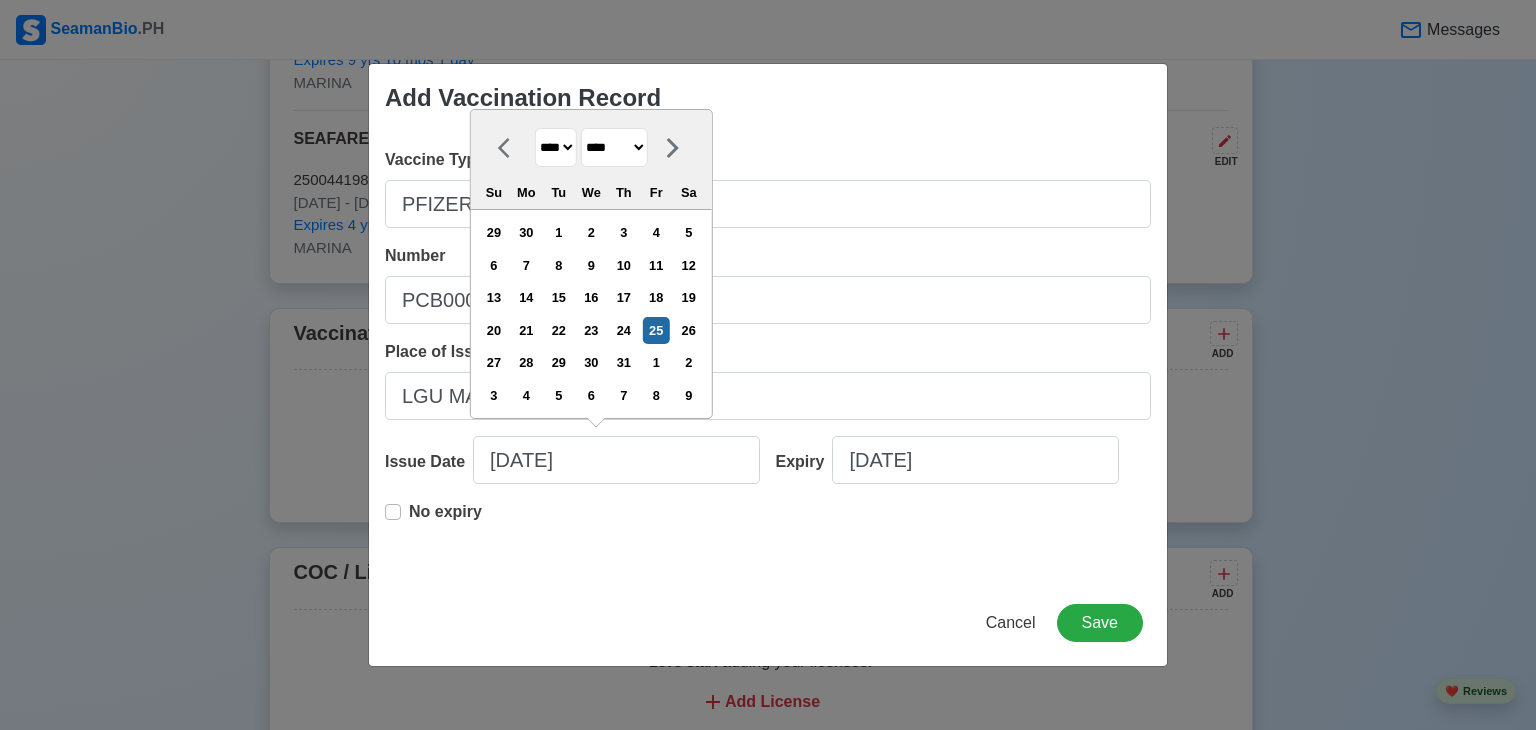 click on "******* ******** ***** ***** *** **** **** ****** ********* ******* ******** ********" at bounding box center [614, 147] 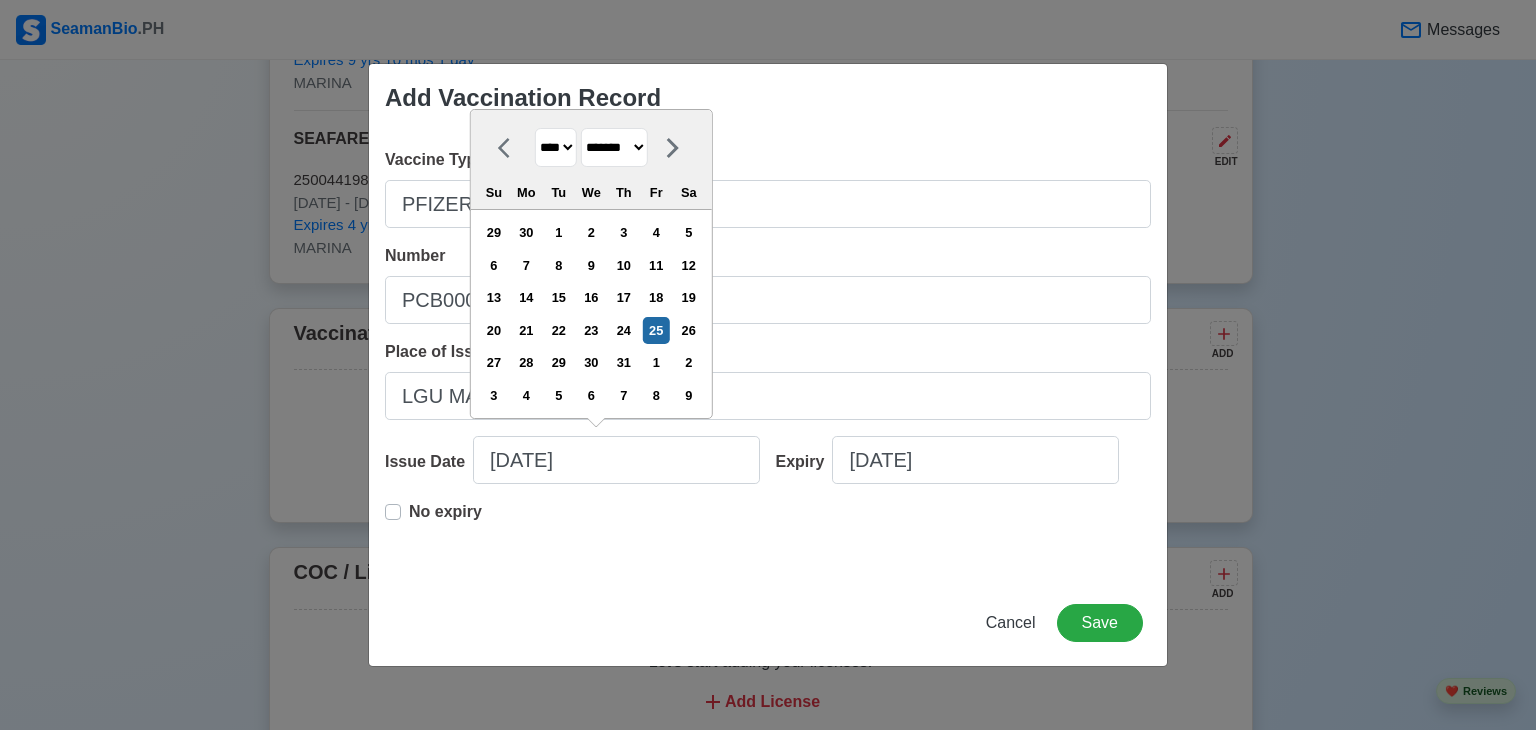 click on "******* ******** ***** ***** *** **** **** ****** ********* ******* ******** ********" at bounding box center (614, 147) 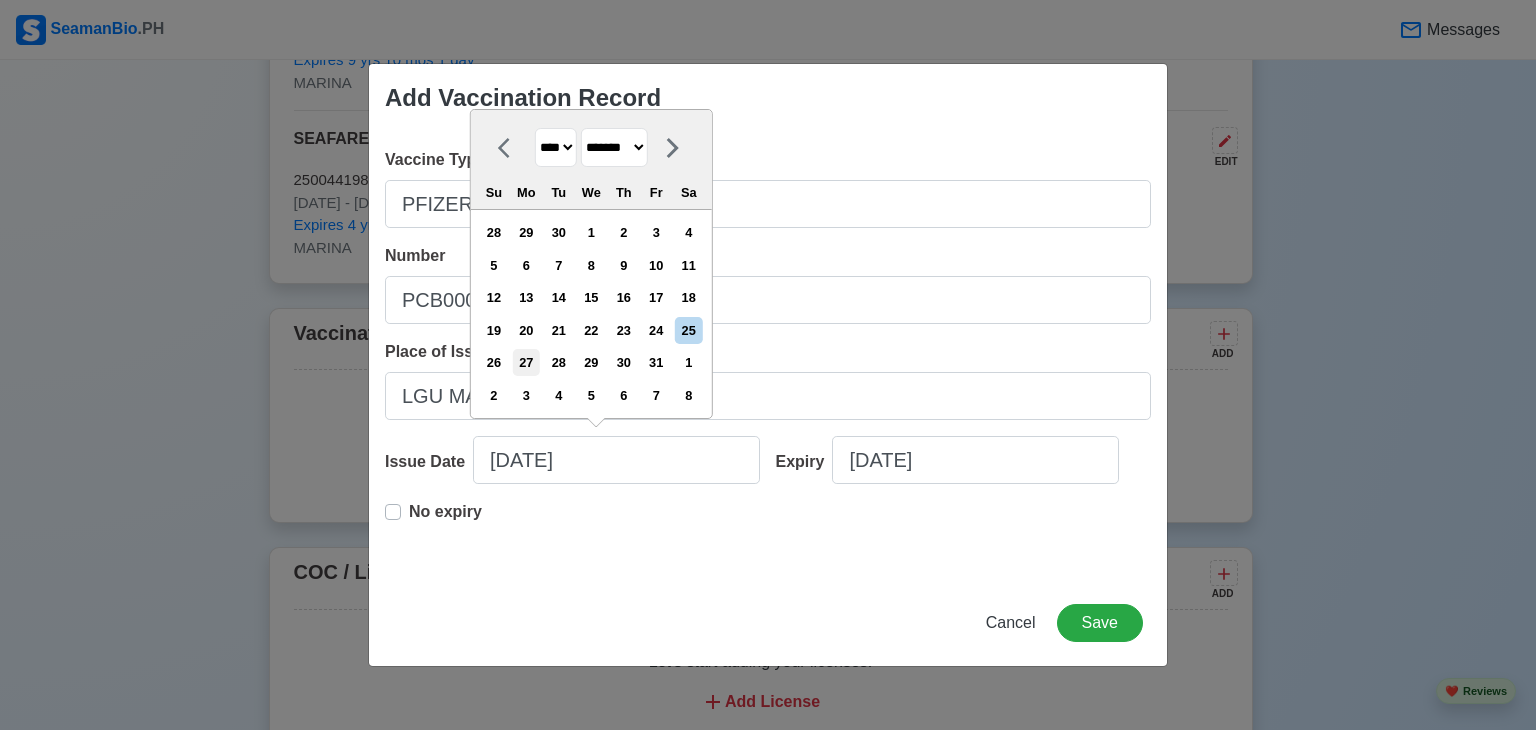 click on "27" at bounding box center [526, 362] 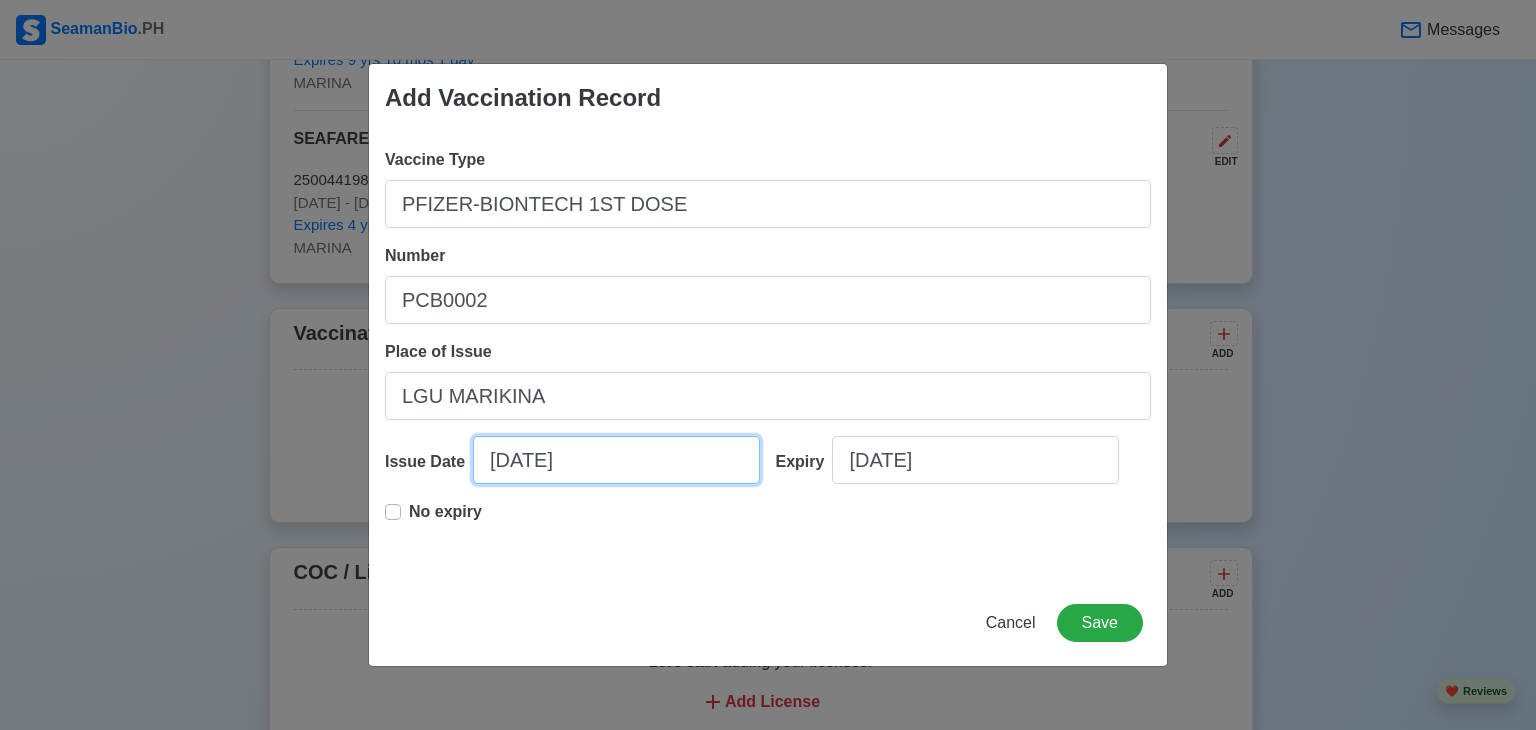 type on "10/27/2021" 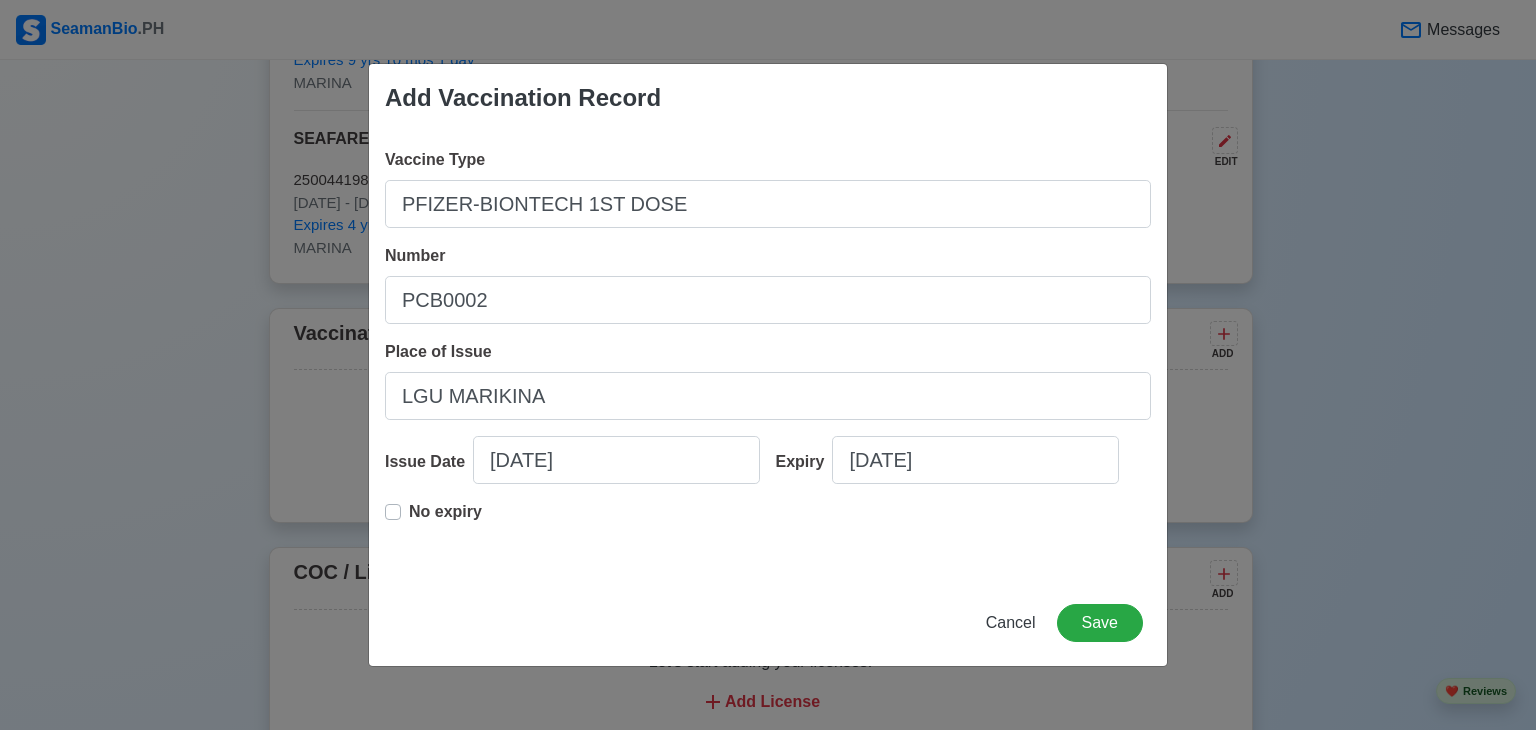 click on "No expiry" at bounding box center [445, 520] 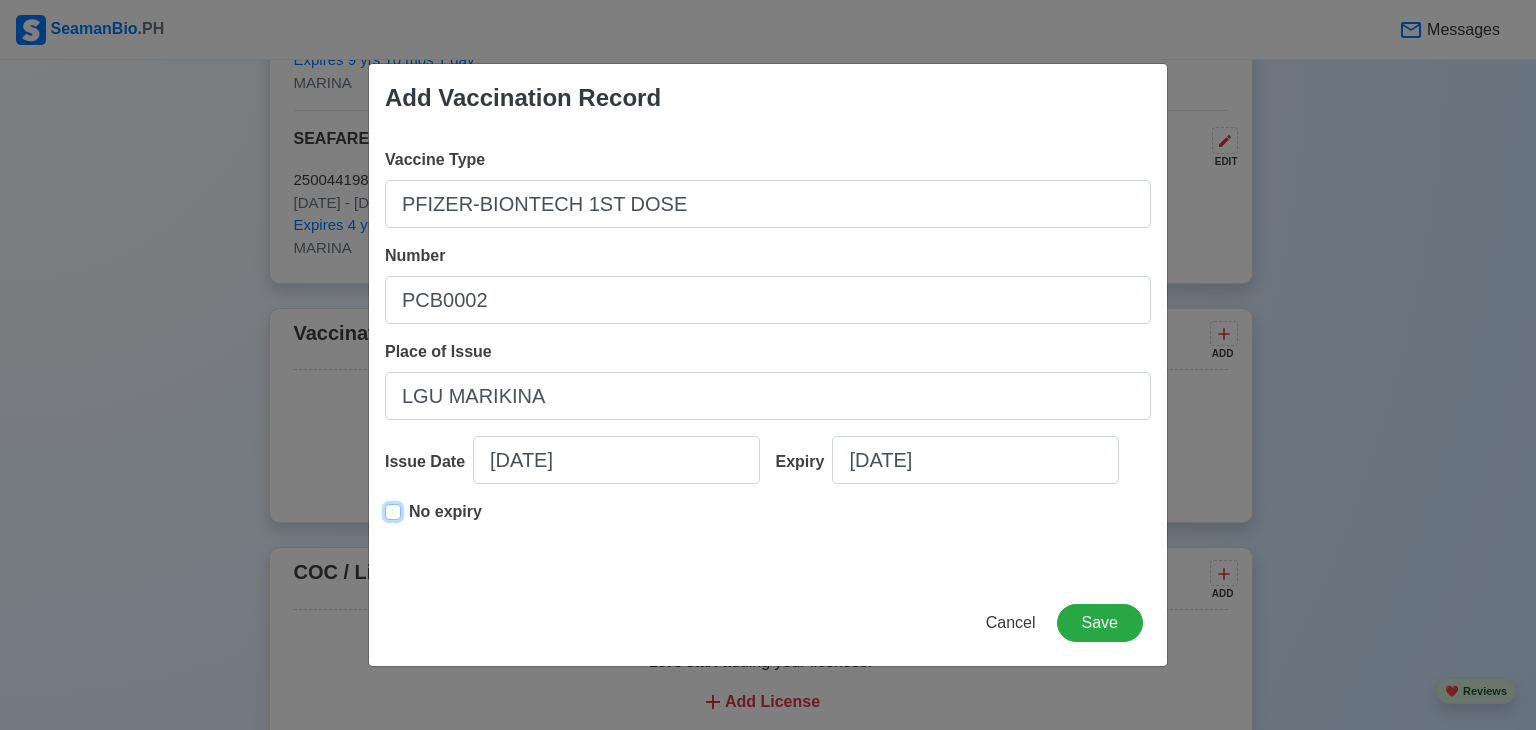 type on "10/27/2021" 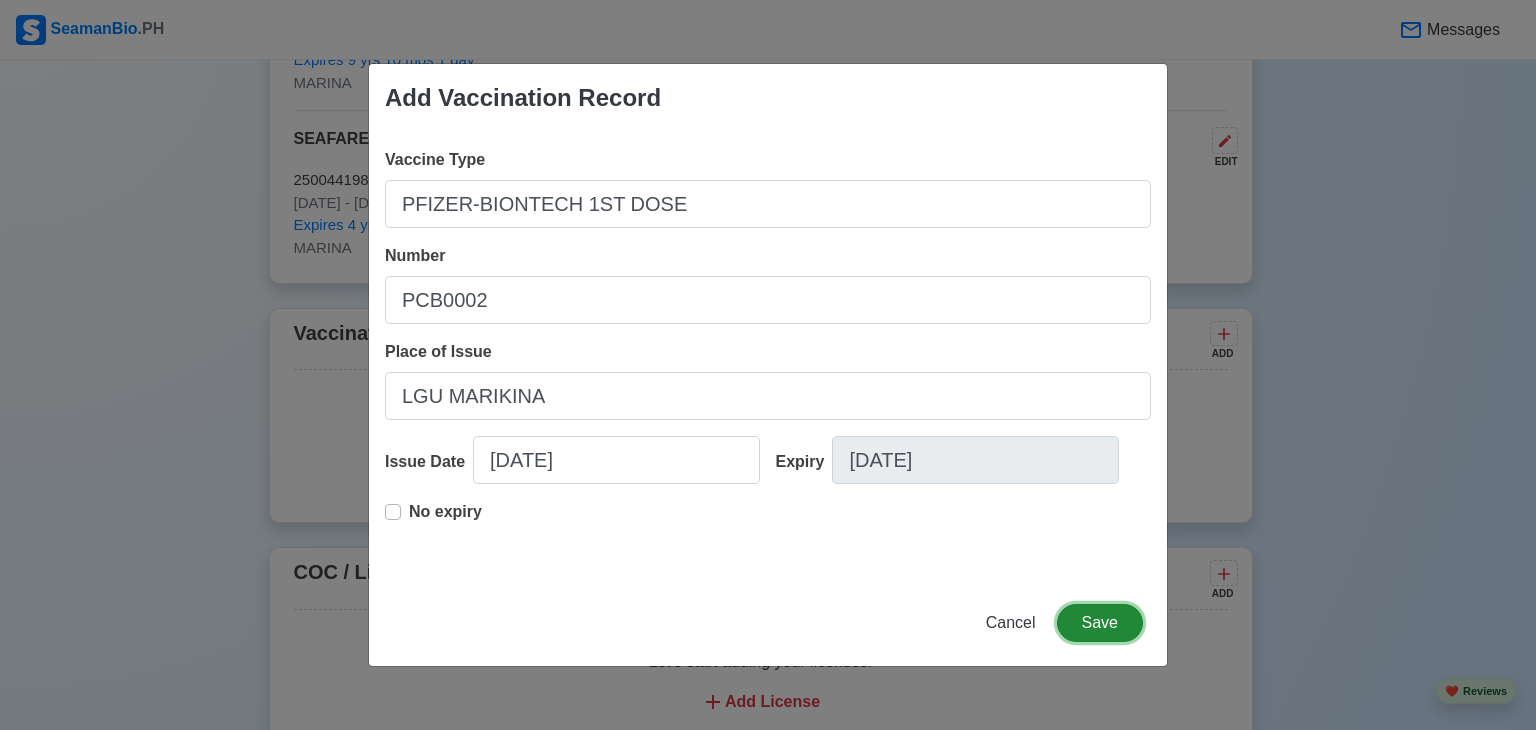 click on "Save" at bounding box center [1100, 623] 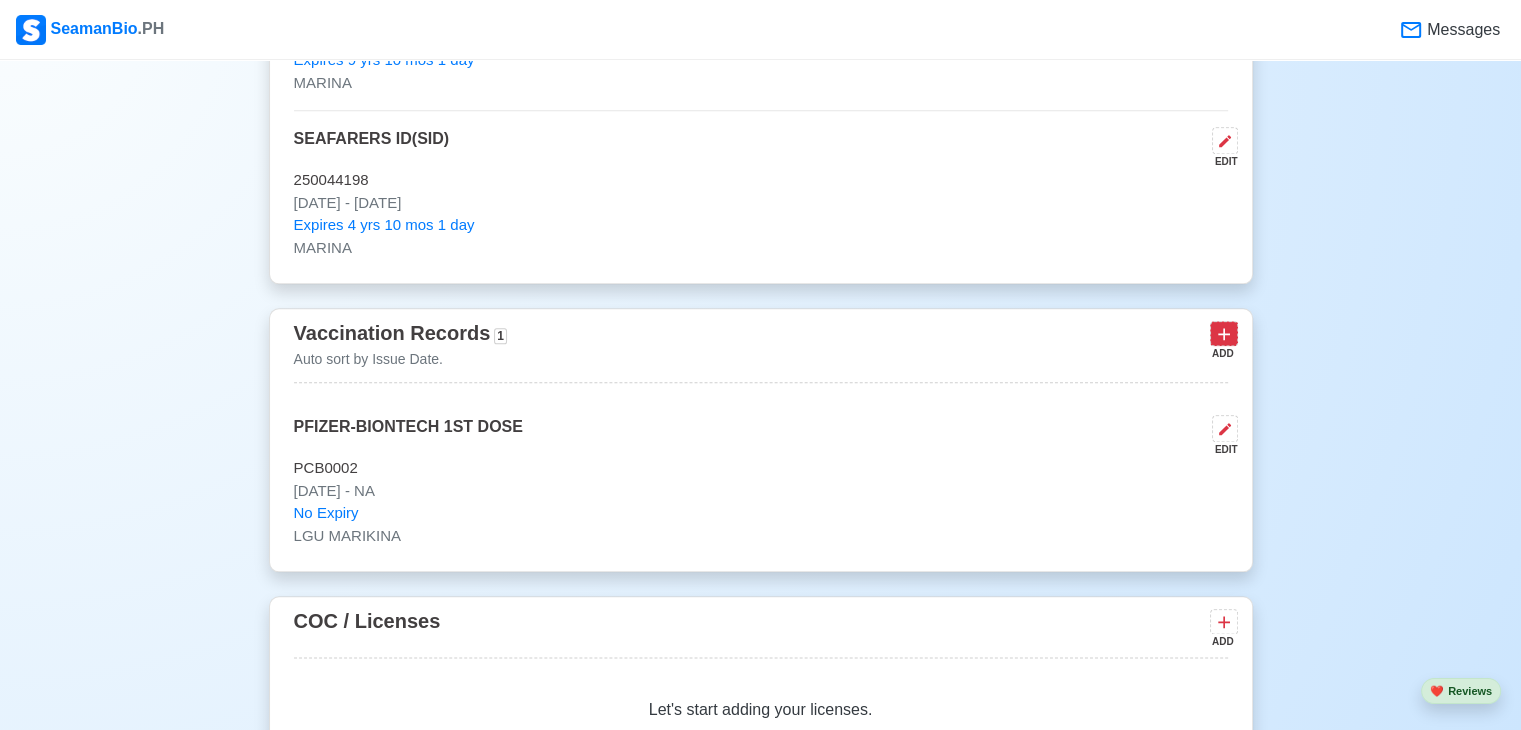 click 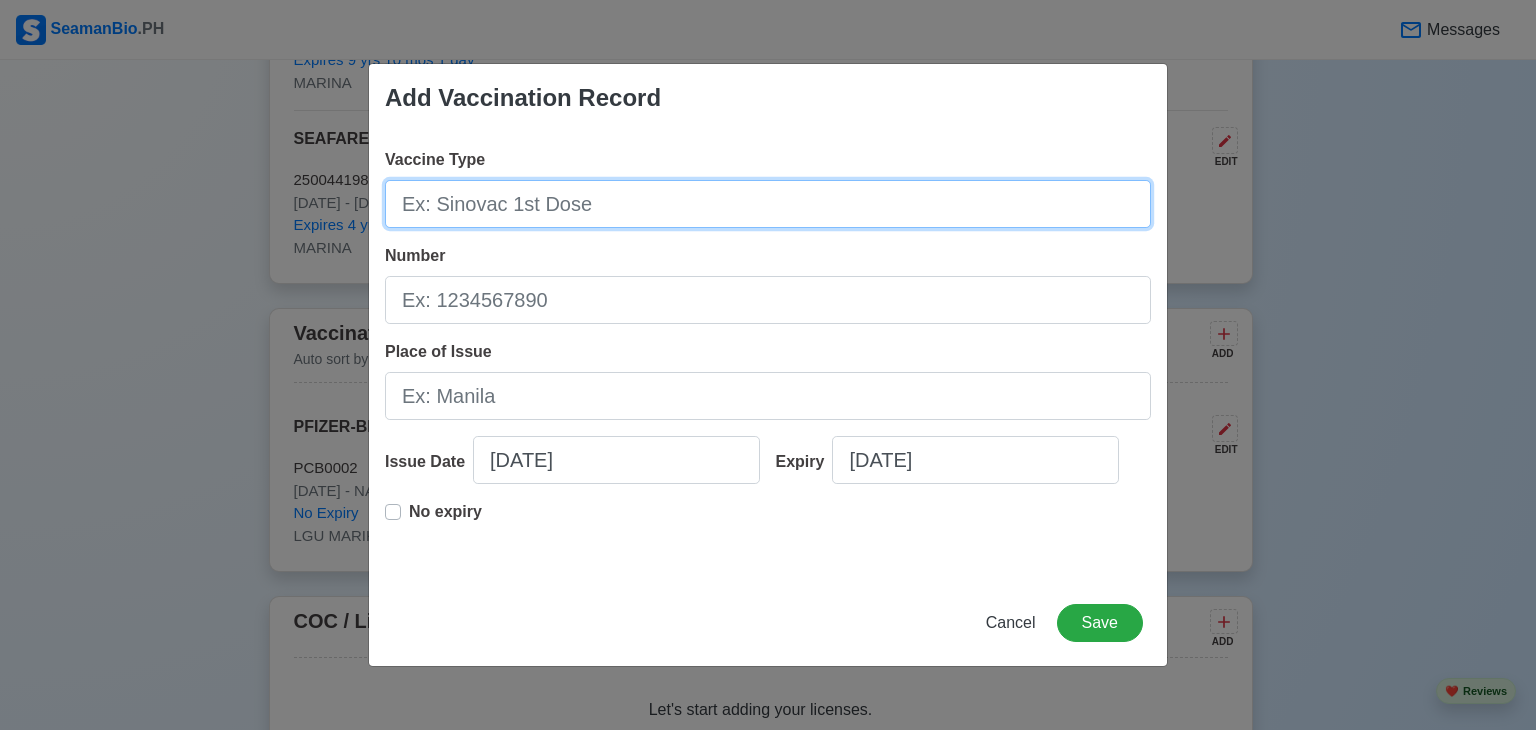 click on "Vaccine Type" at bounding box center (768, 204) 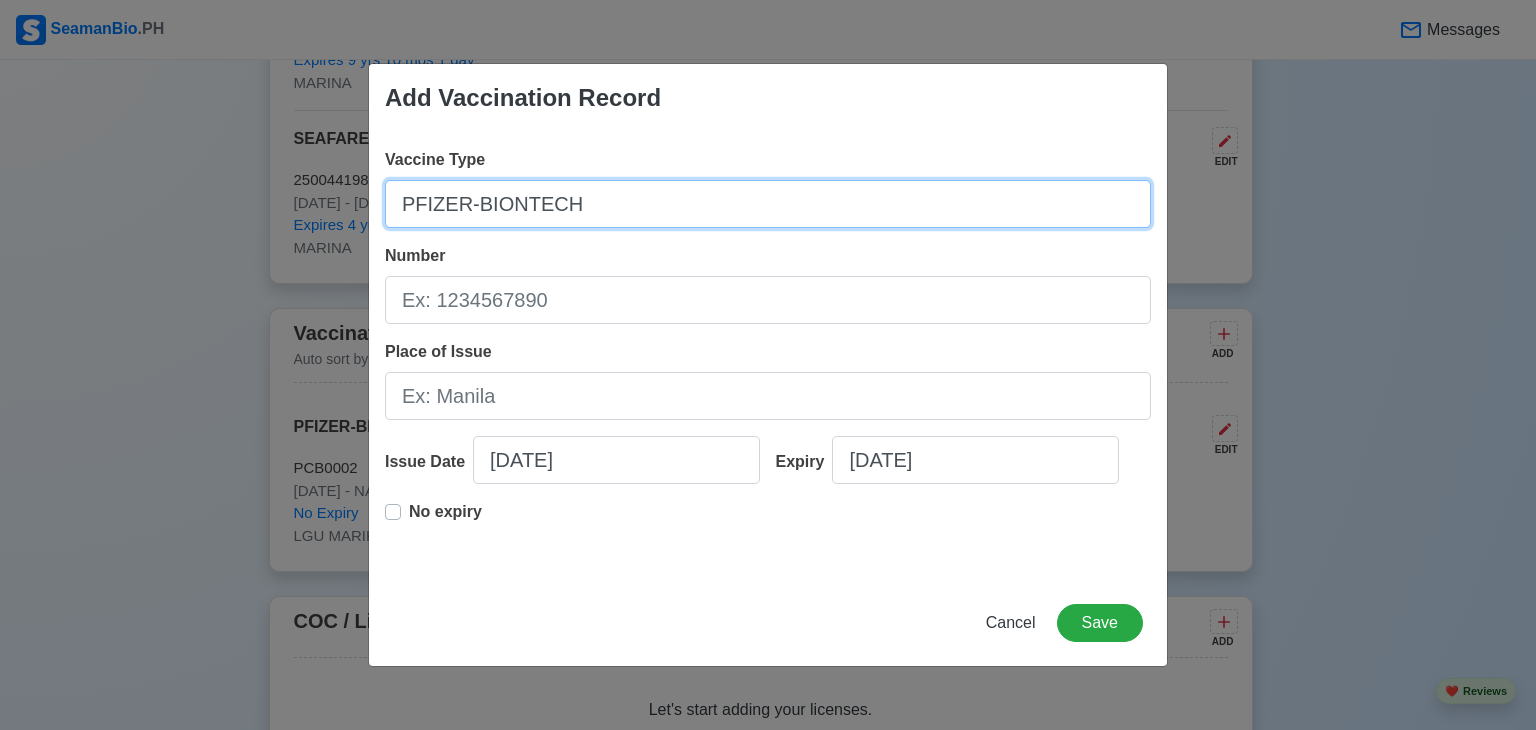 type on "PFIZER-BIONTECH" 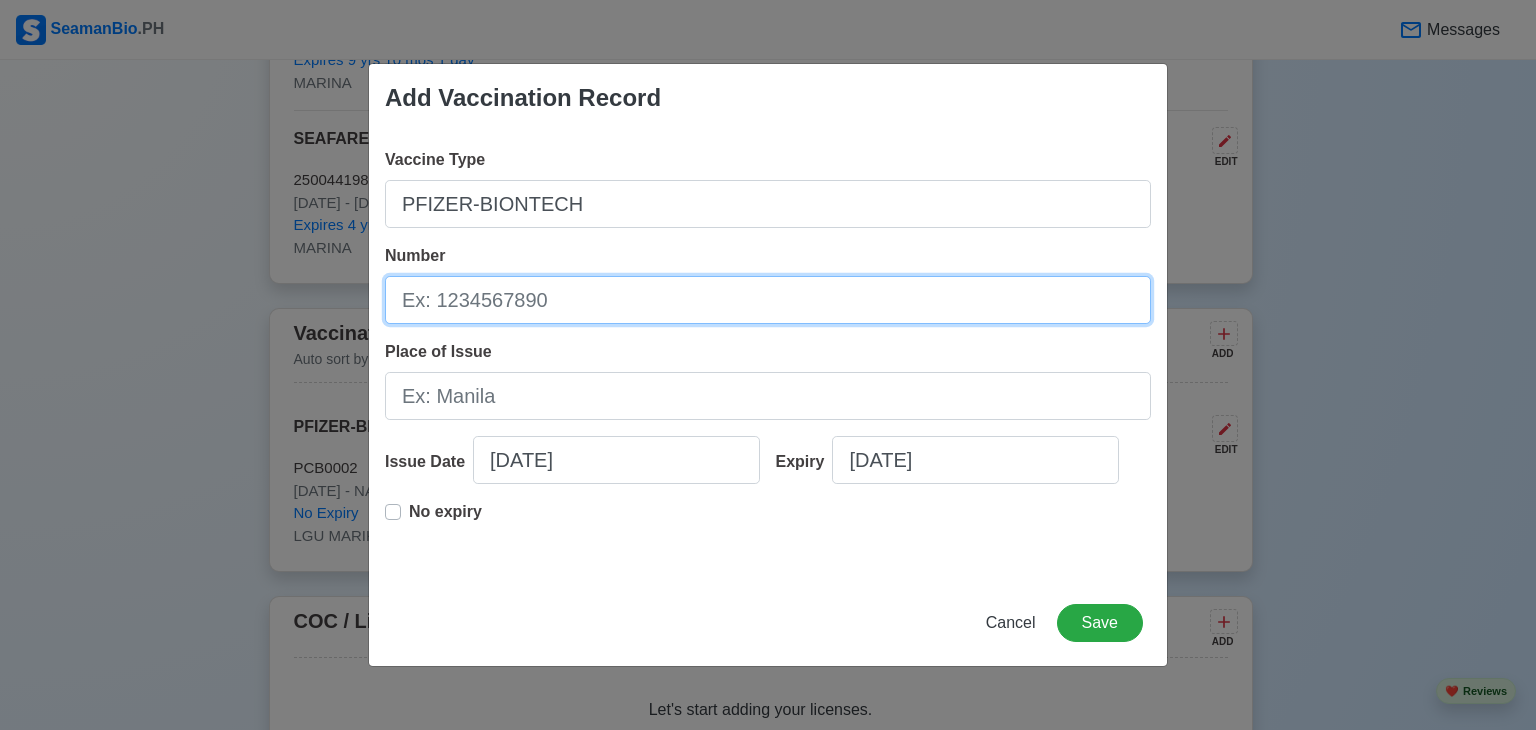 click on "Number" at bounding box center [768, 300] 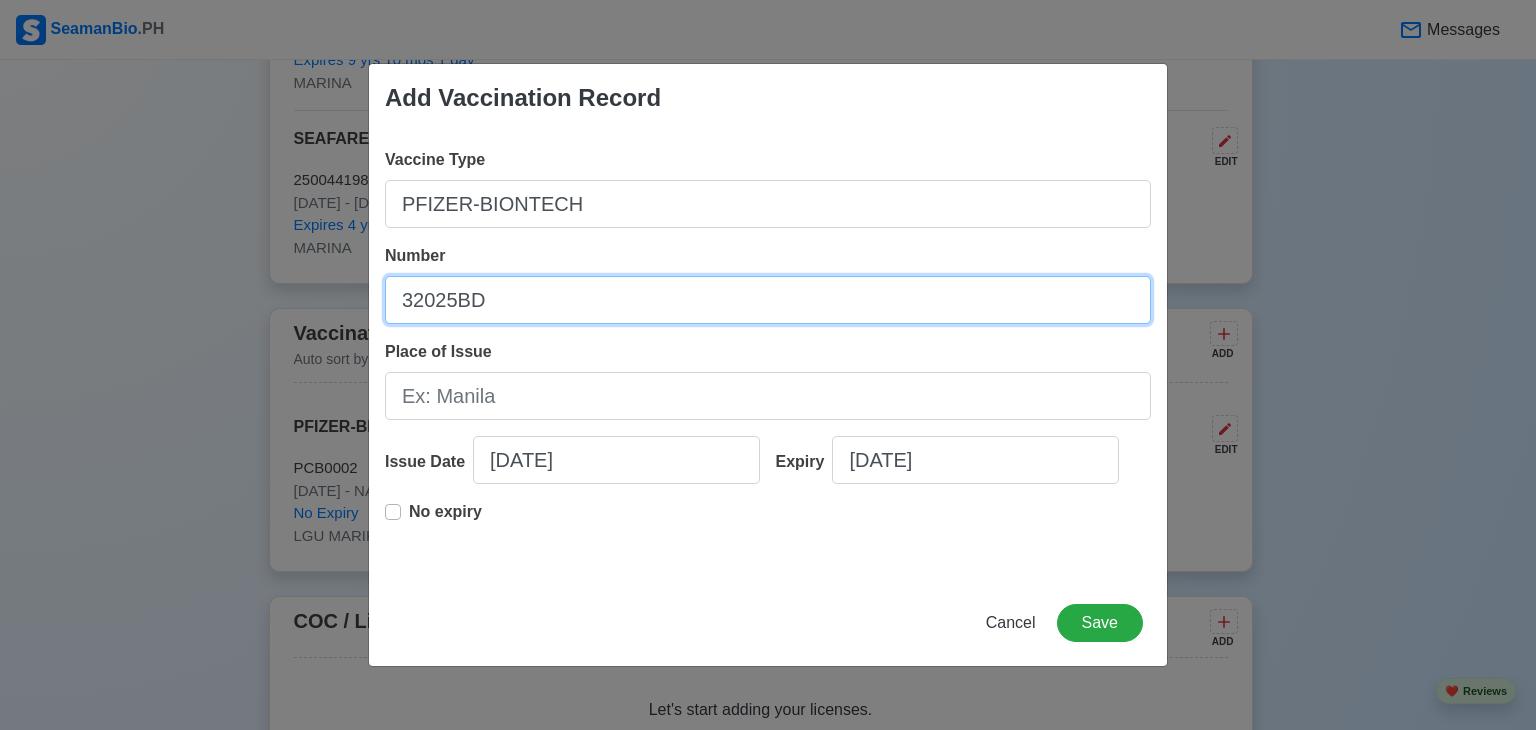type on "32025BD" 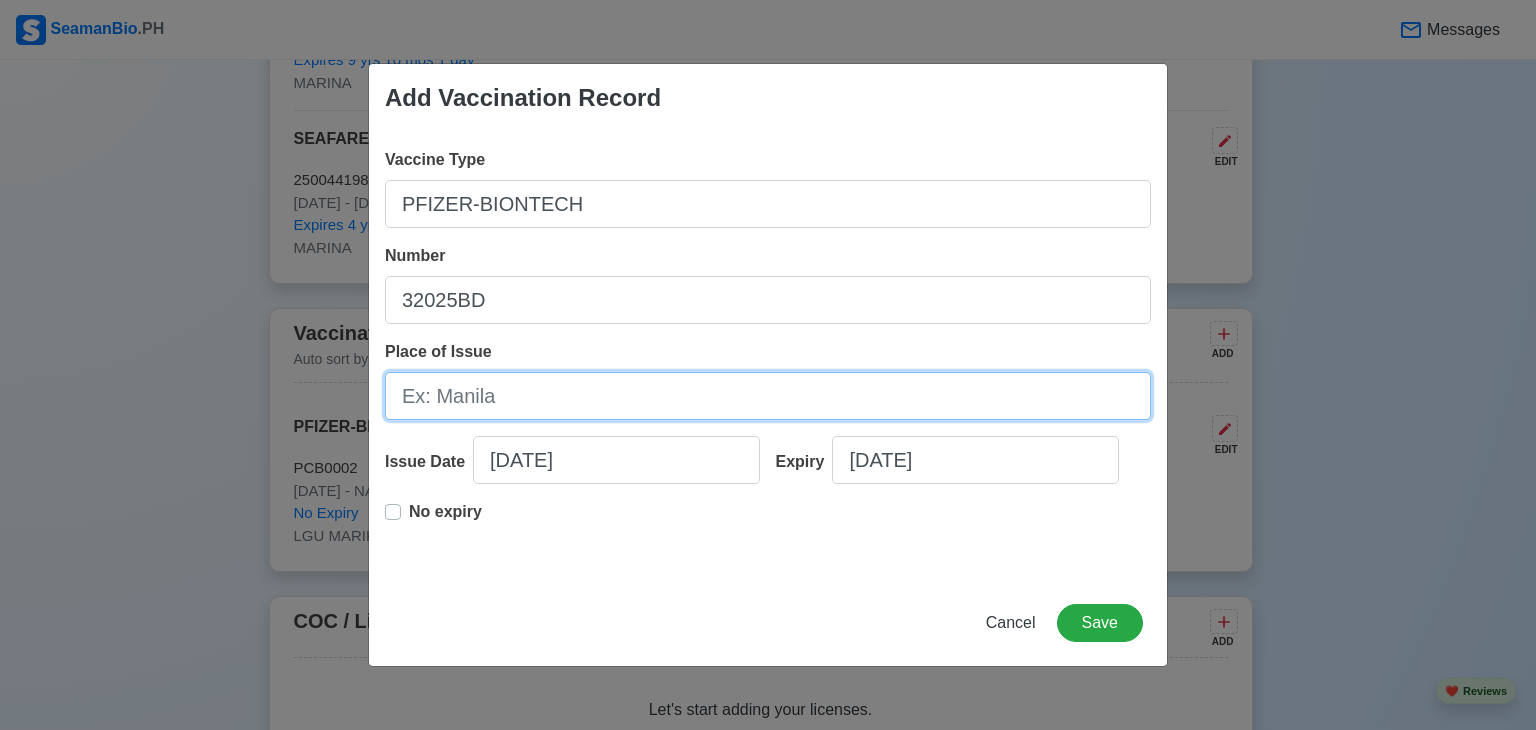 click on "Place of Issue" at bounding box center [768, 396] 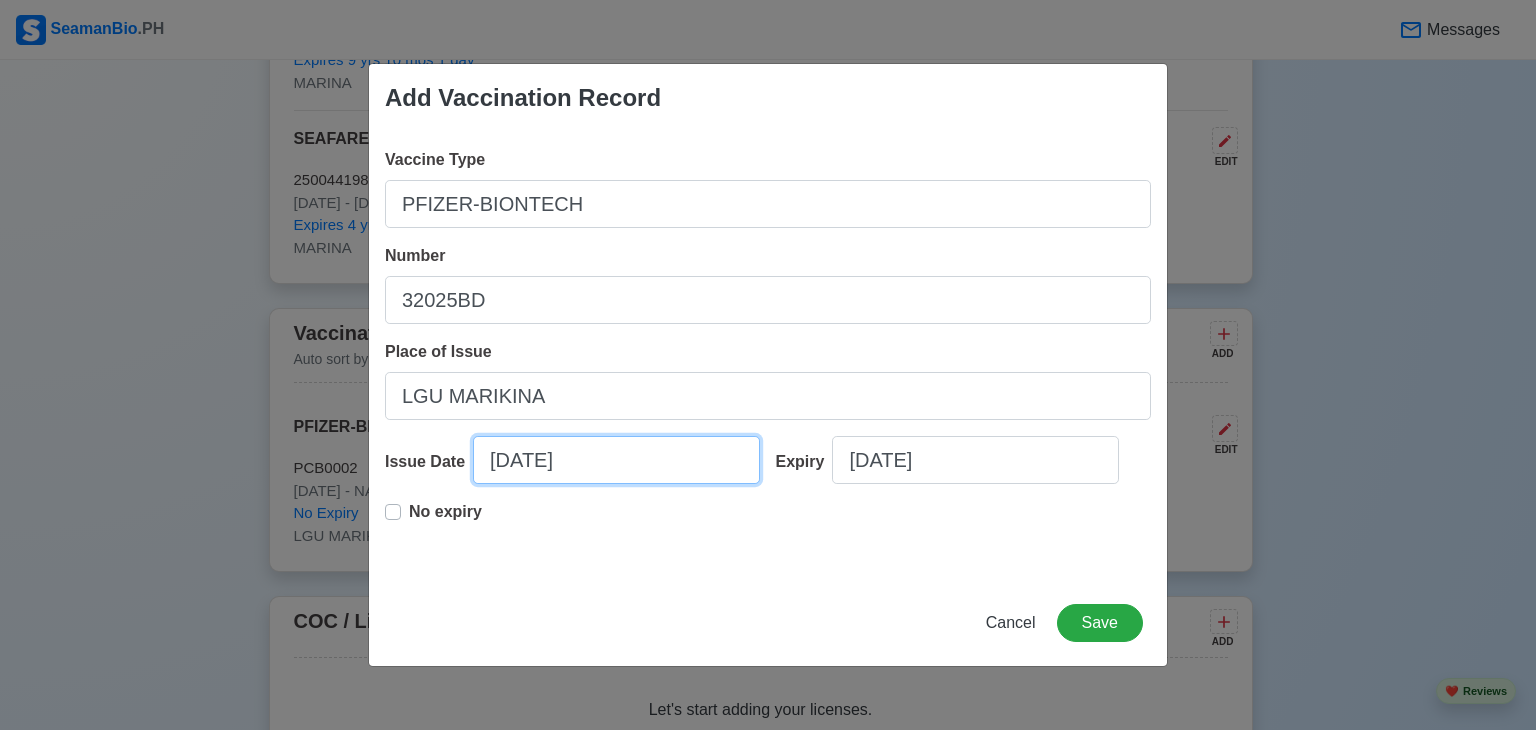 click on "07/25/2025" at bounding box center (616, 460) 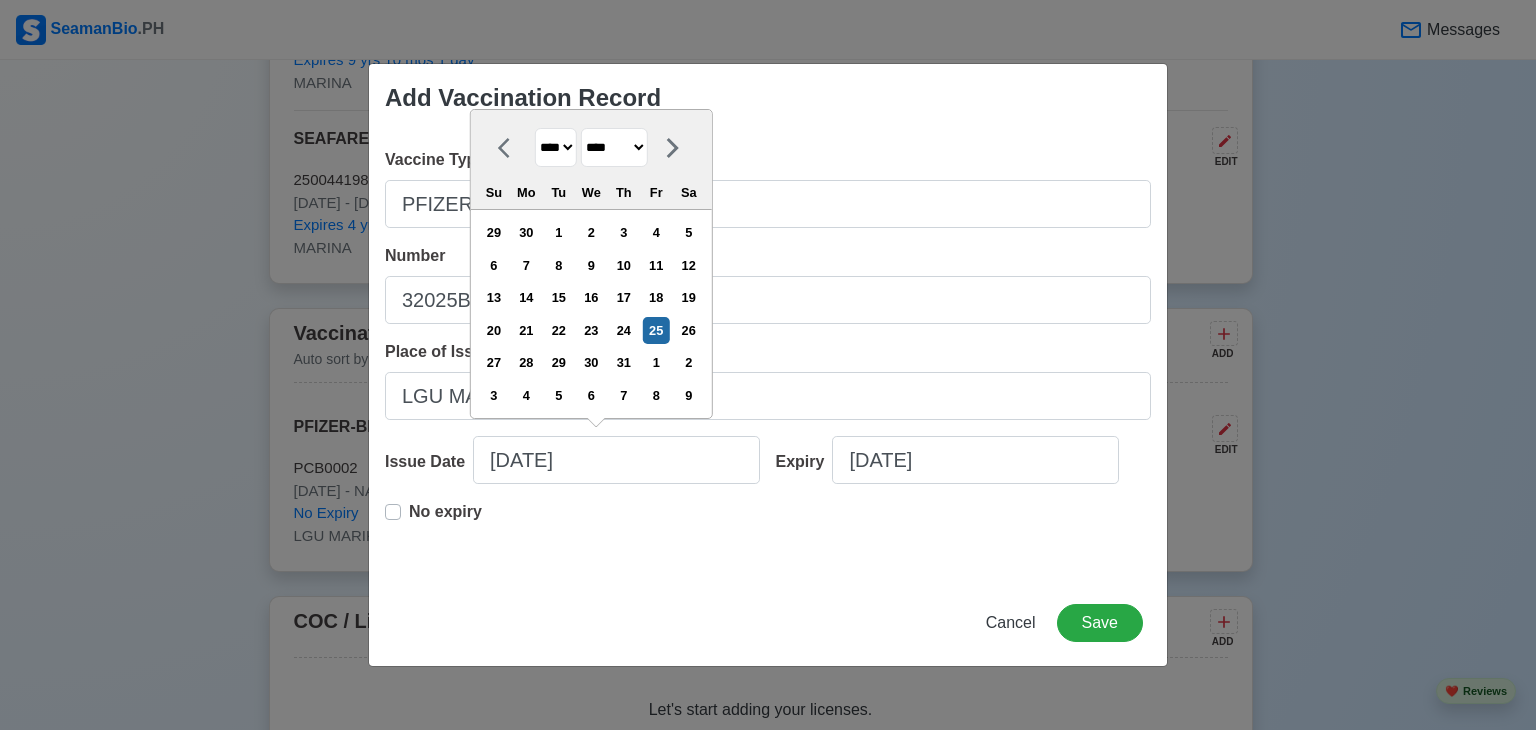 click on "******* ******** ***** ***** *** **** **** ****** ********* ******* ******** ********" at bounding box center [614, 147] 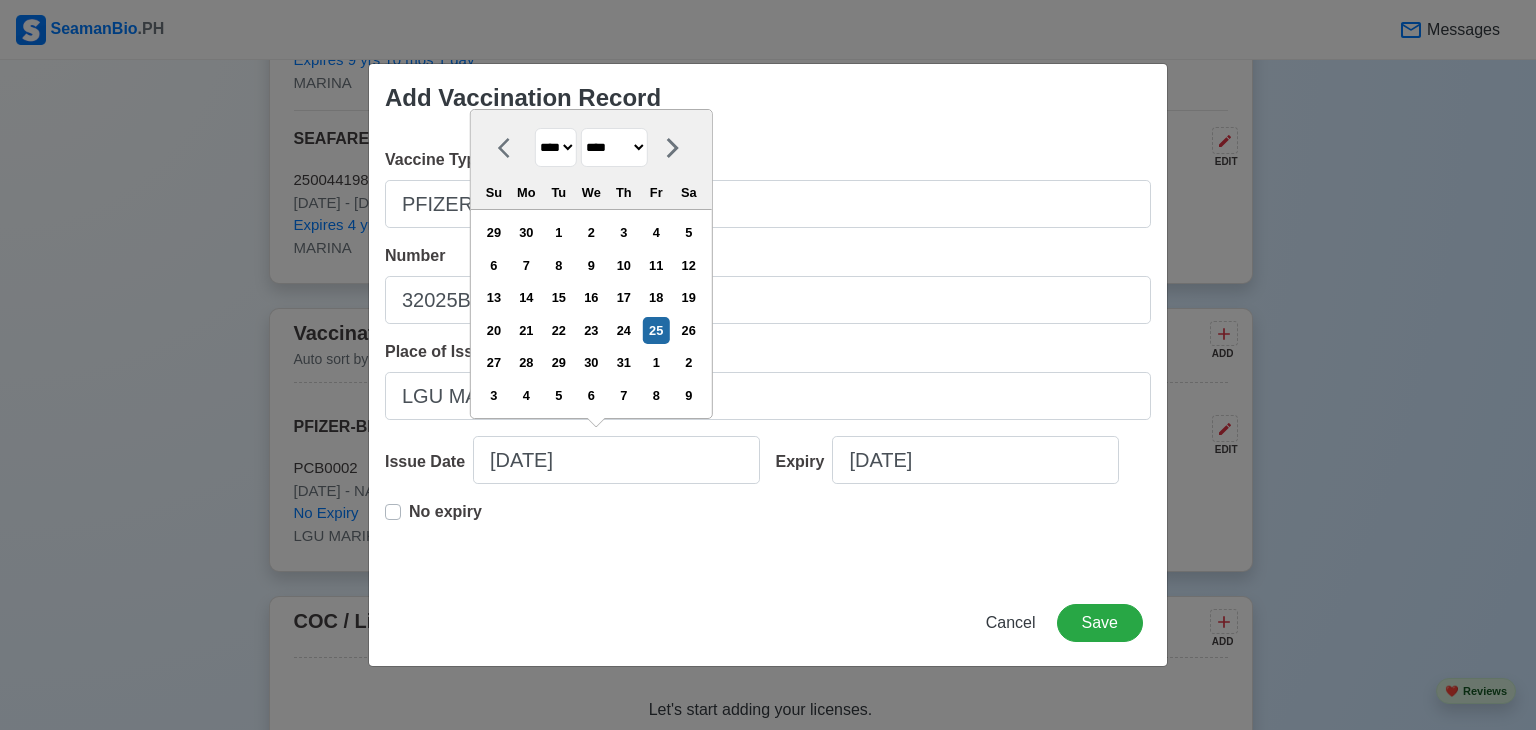 select on "********" 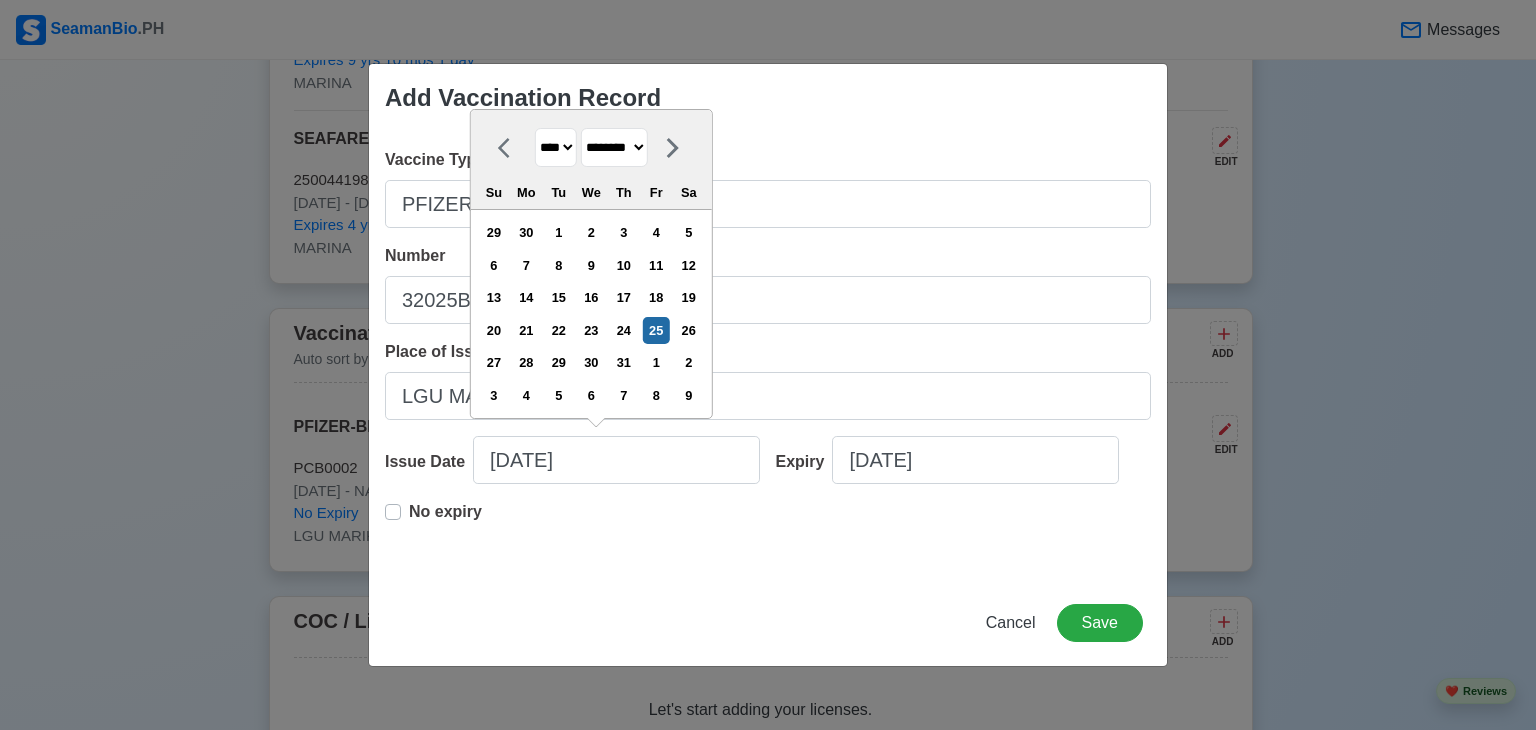 click on "******* ******** ***** ***** *** **** **** ****** ********* ******* ******** ********" at bounding box center (614, 147) 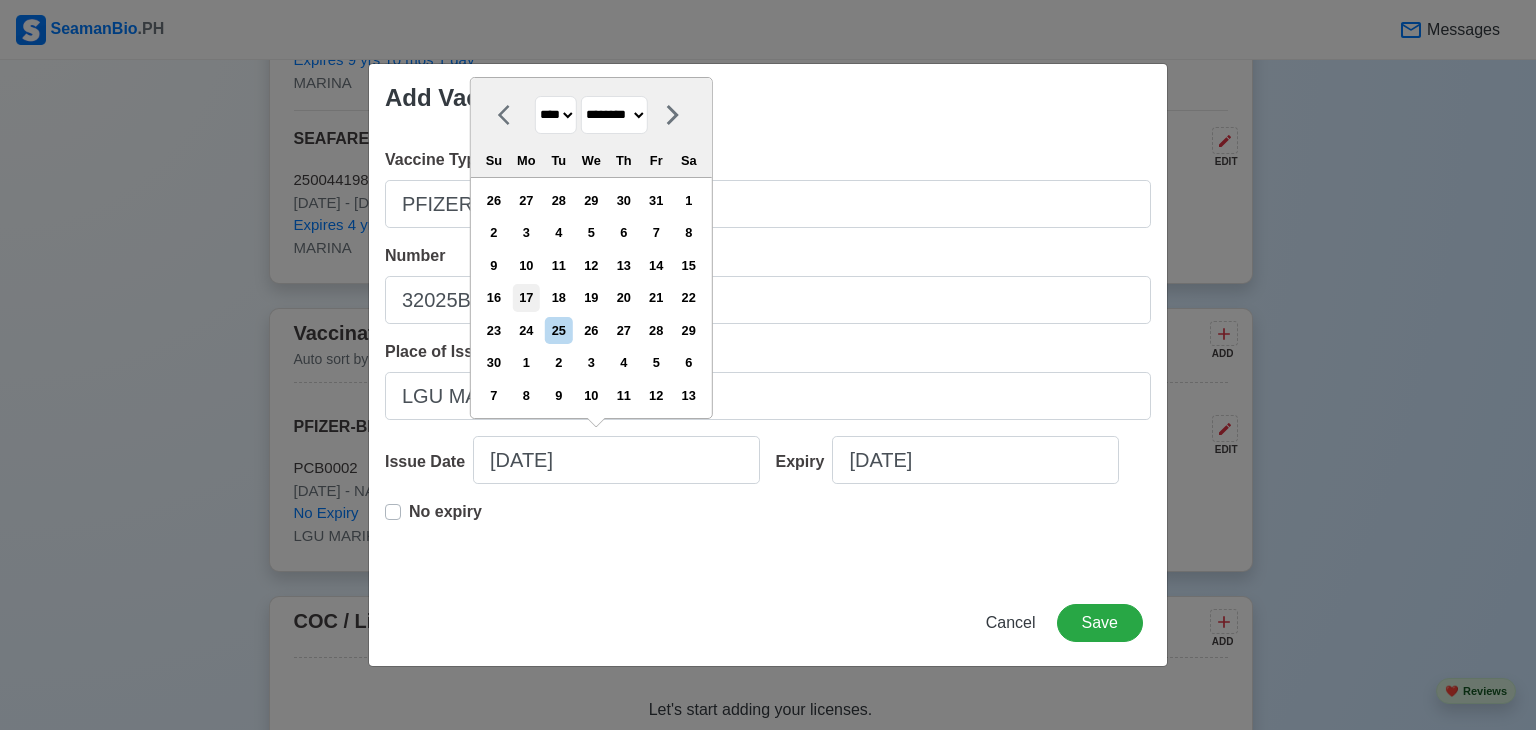 click on "17" at bounding box center [526, 297] 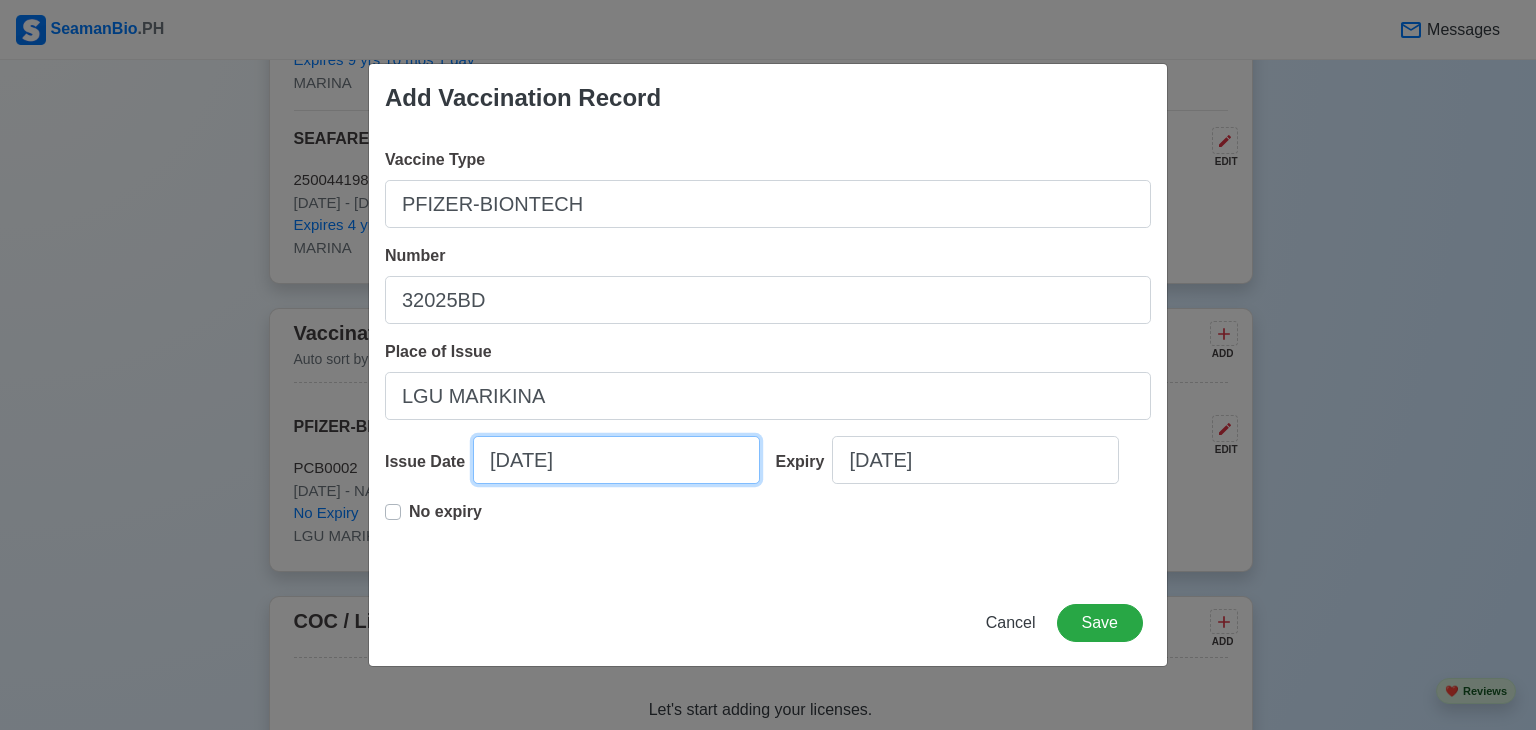 type on "11/17/2021" 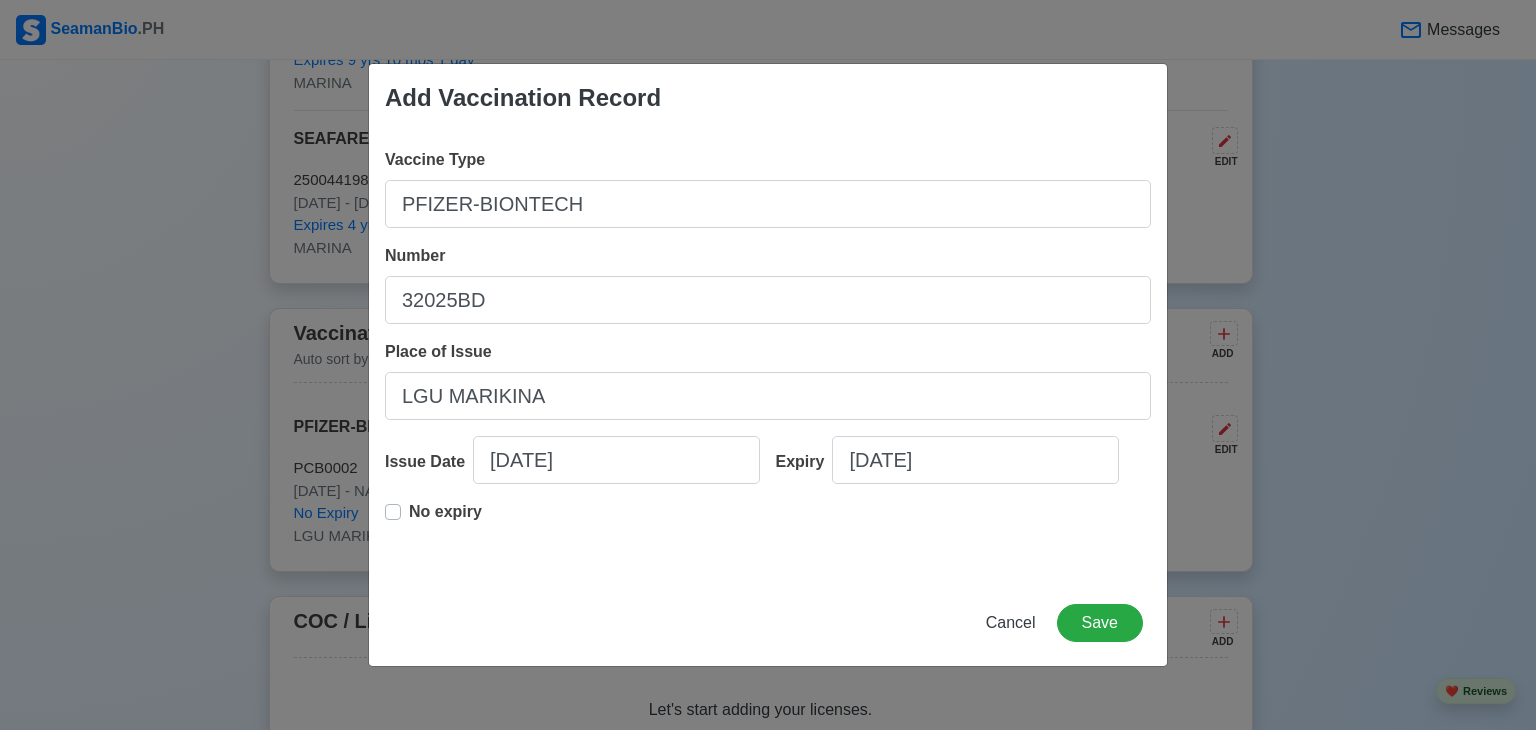 click on "No expiry" at bounding box center [433, 520] 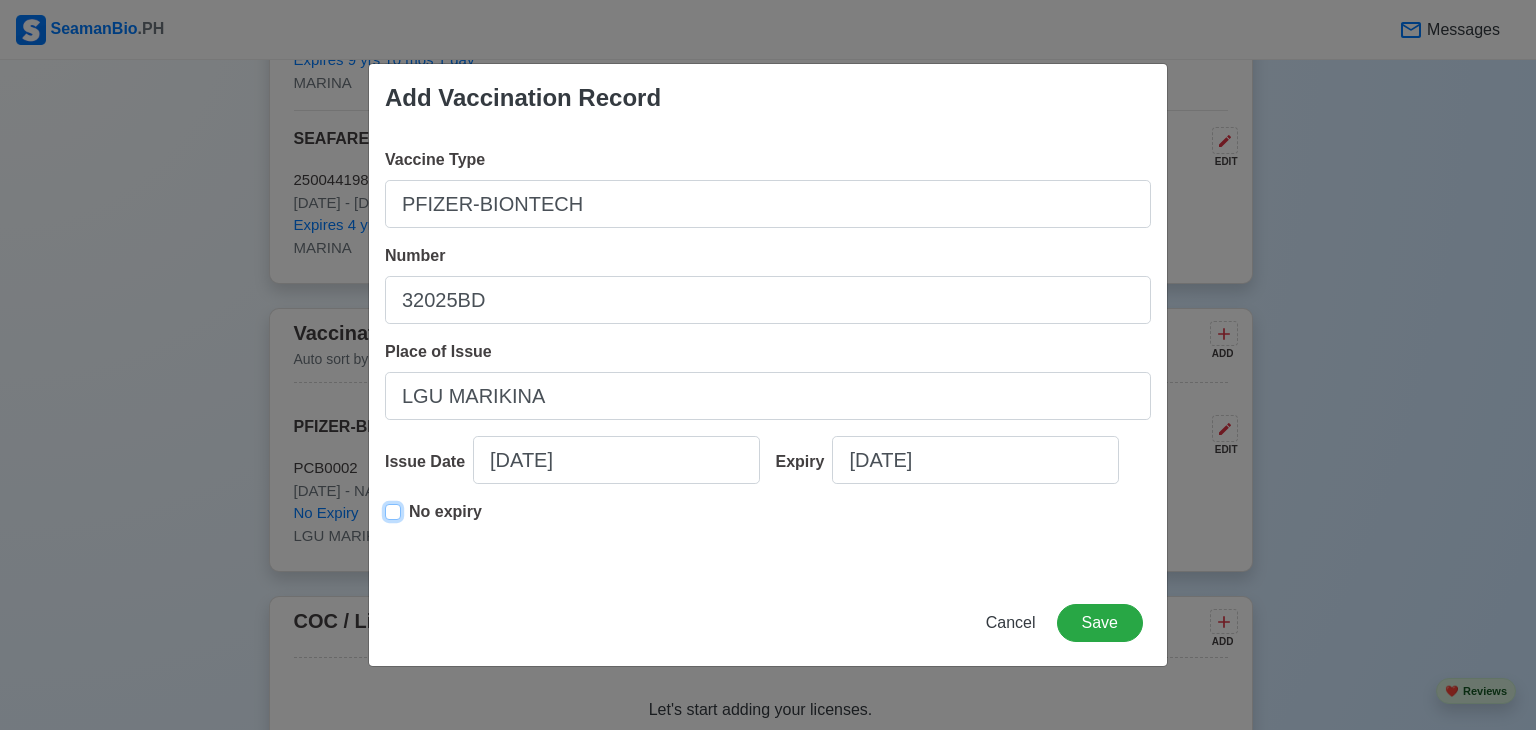 type on "11/17/2021" 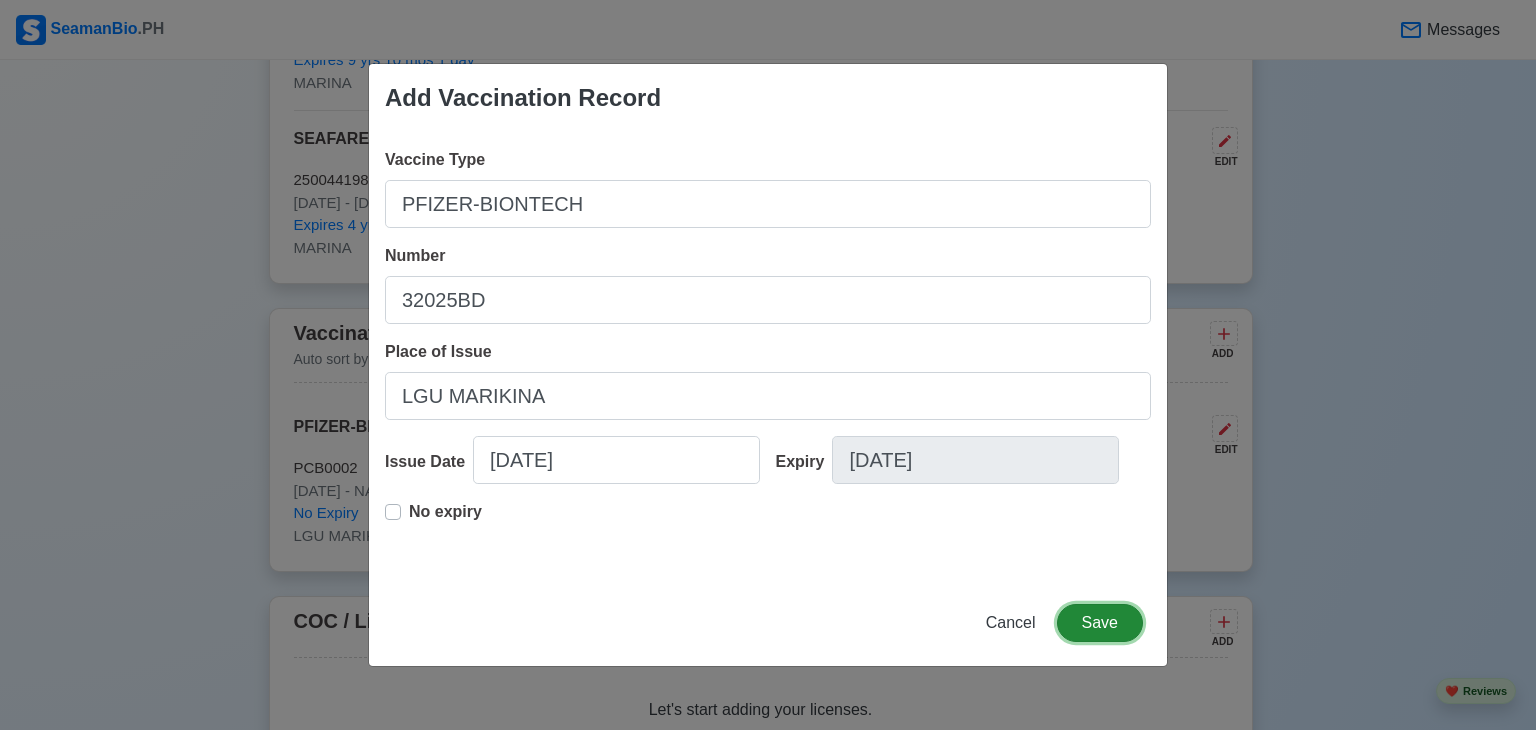 click on "Save" at bounding box center [1100, 623] 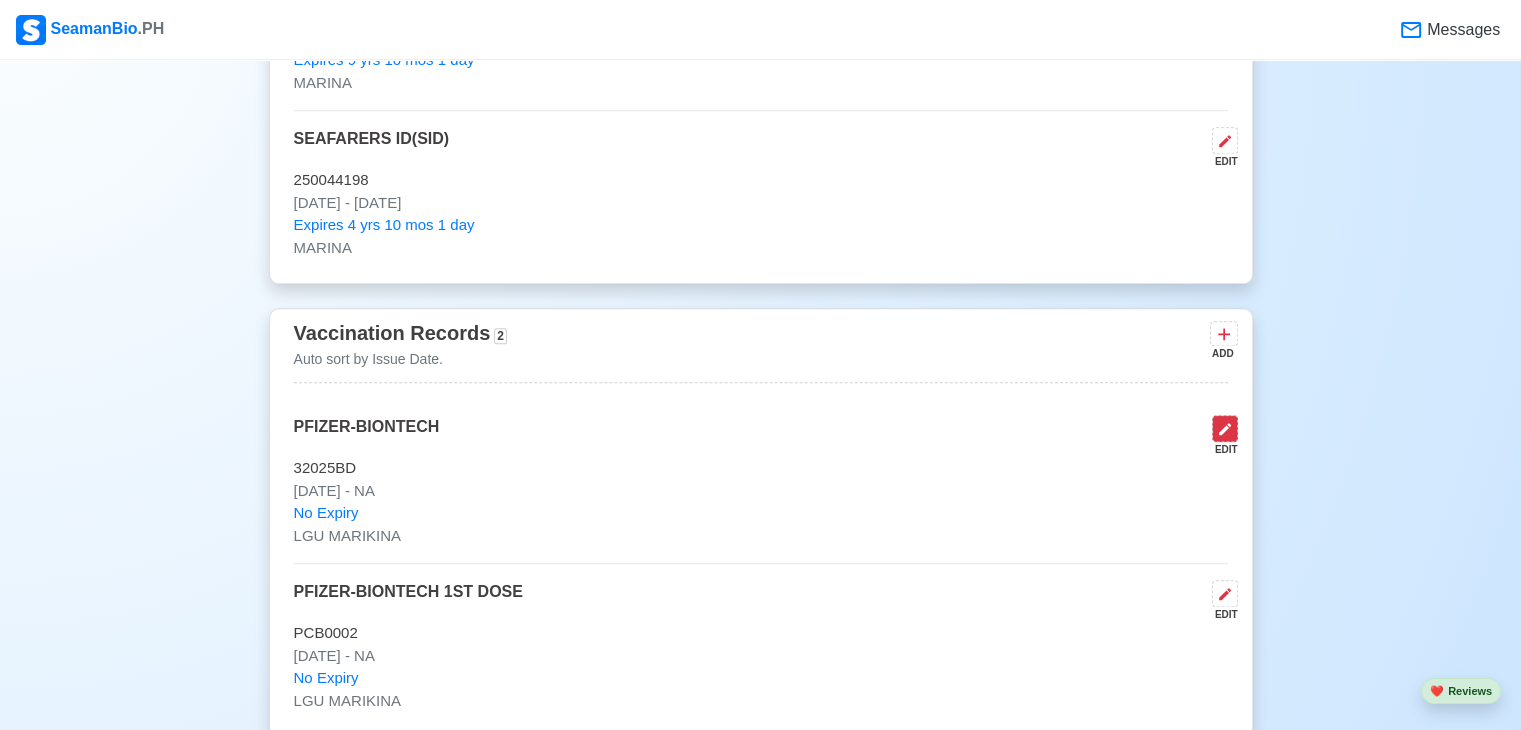 click 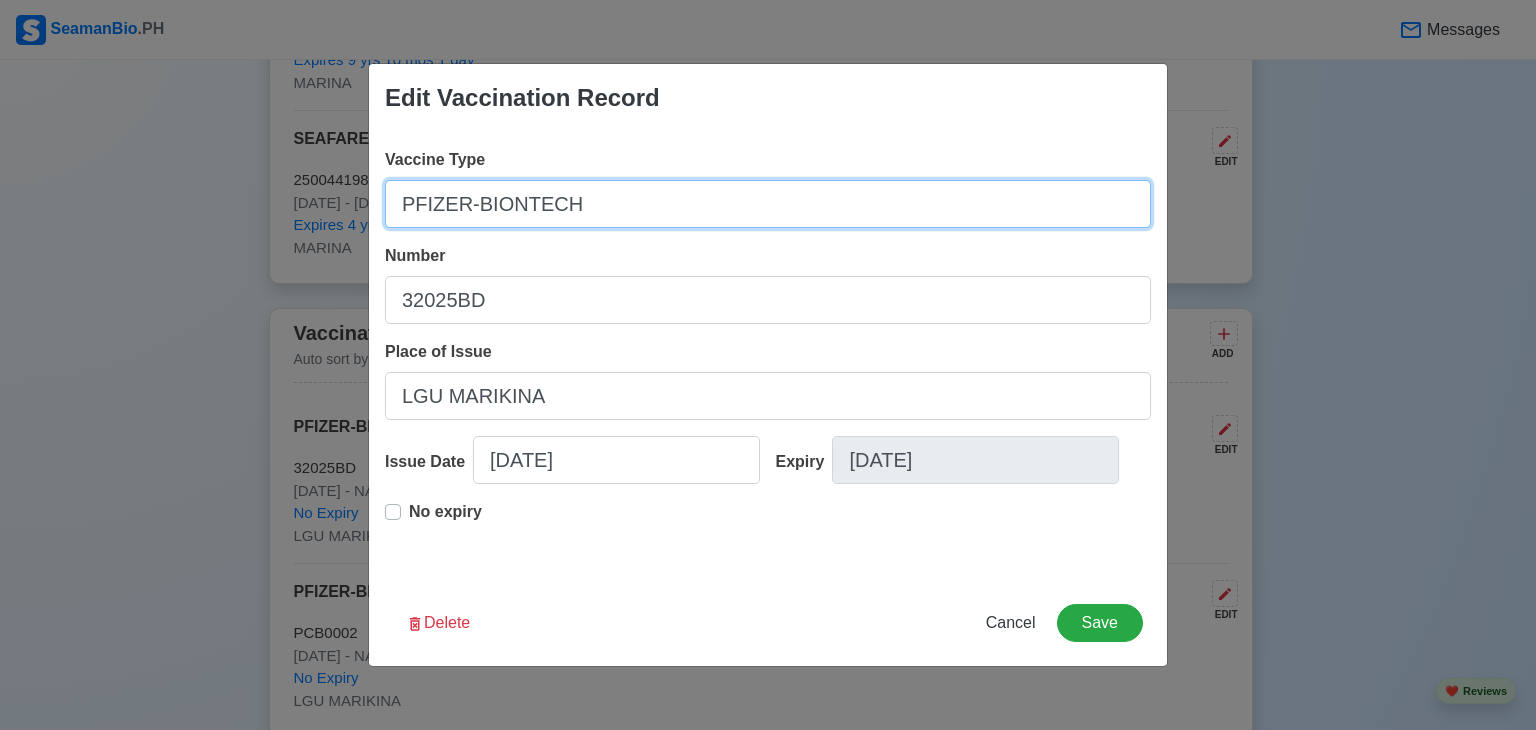 click on "PFIZER-BIONTECH" at bounding box center [768, 204] 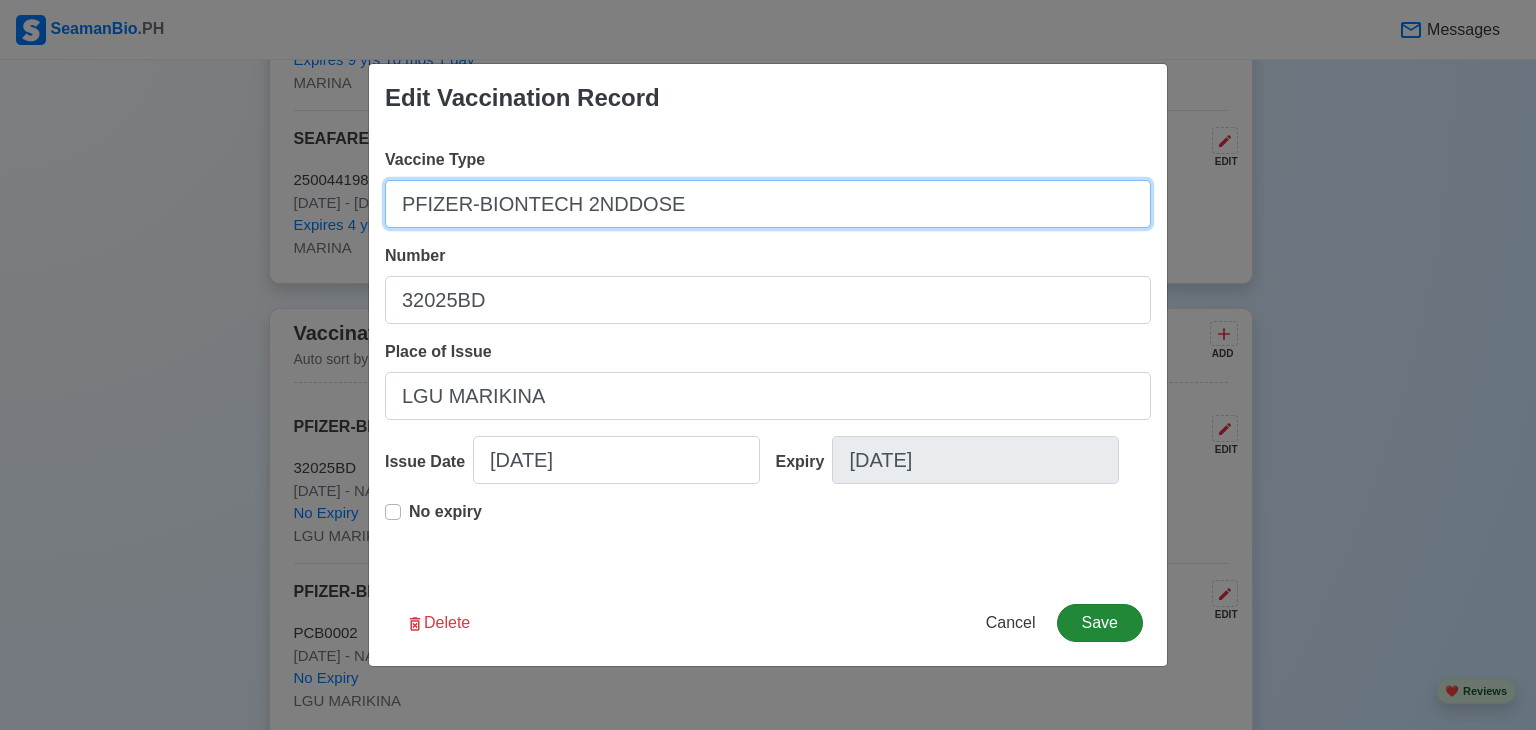 type on "PFIZER-BIONTECH 2NDDOSE" 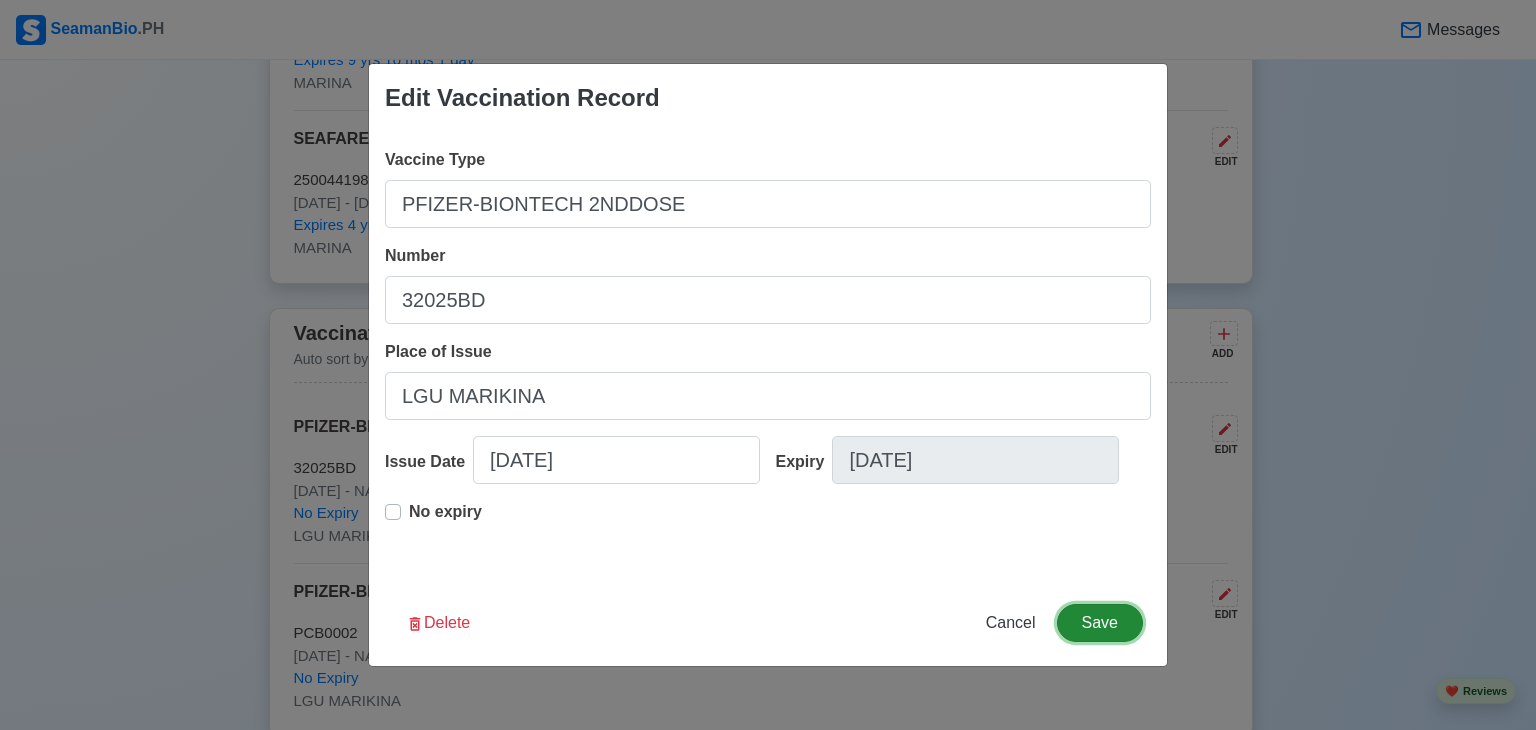 click on "Save" at bounding box center (1100, 623) 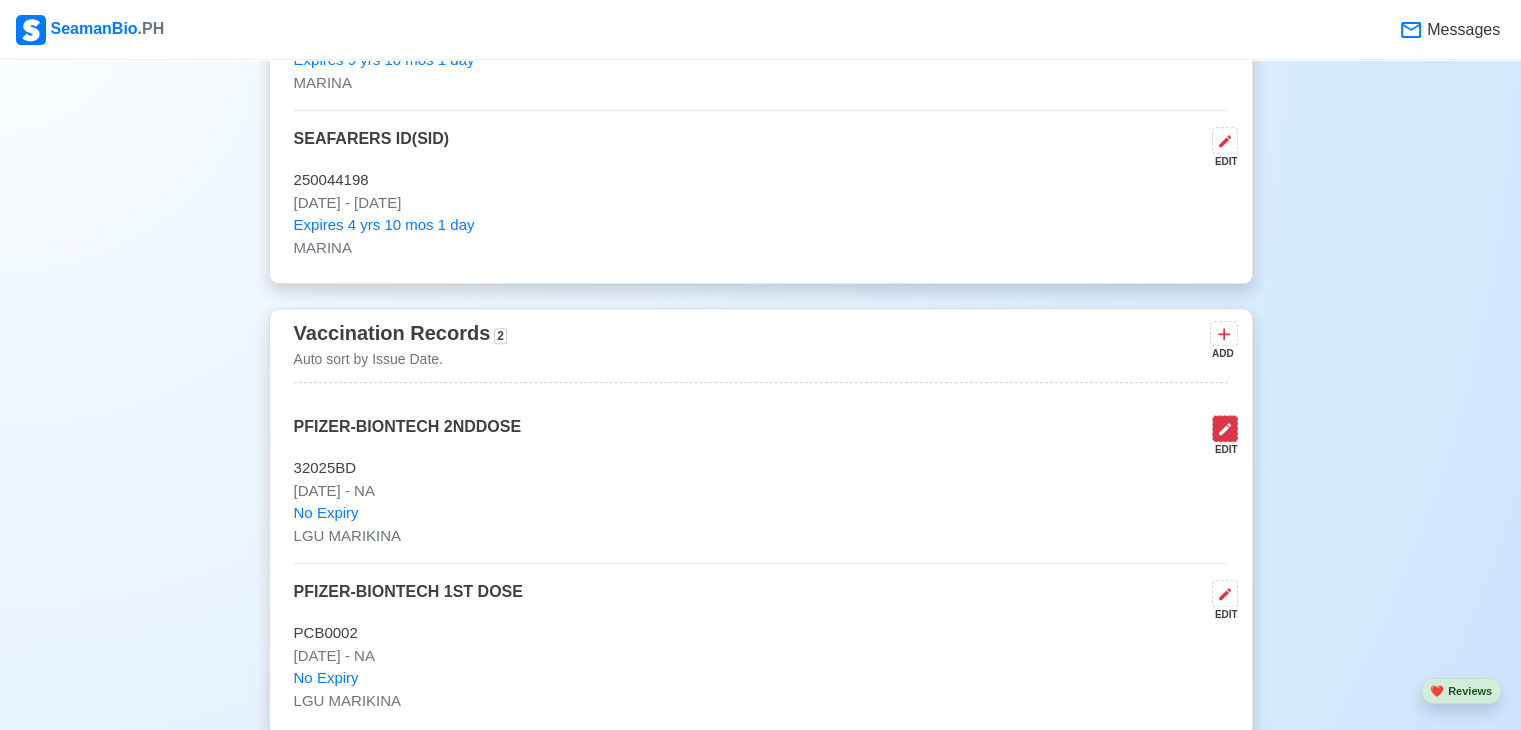 click 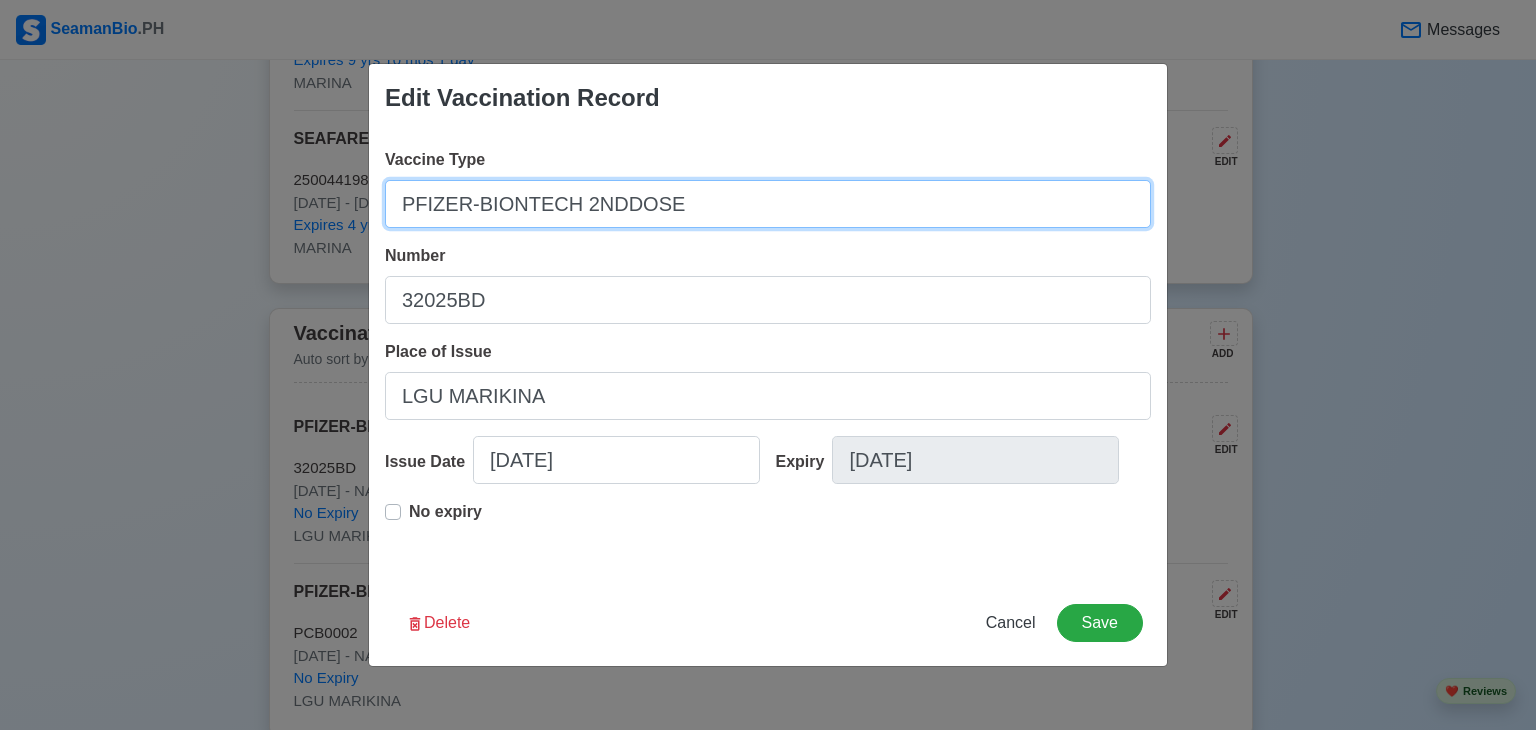 click on "PFIZER-BIONTECH 2NDDOSE" at bounding box center [768, 204] 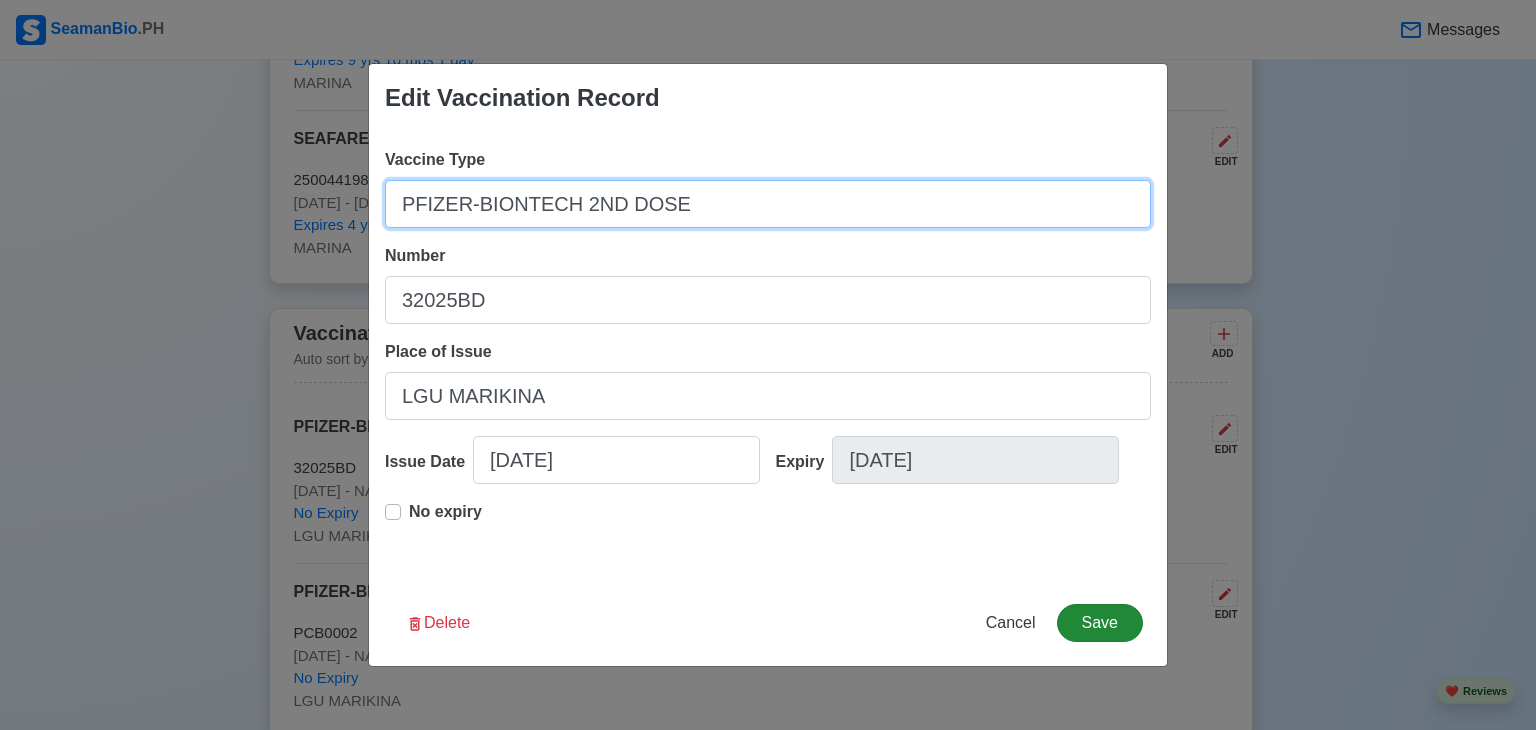 type on "PFIZER-BIONTECH 2ND DOSE" 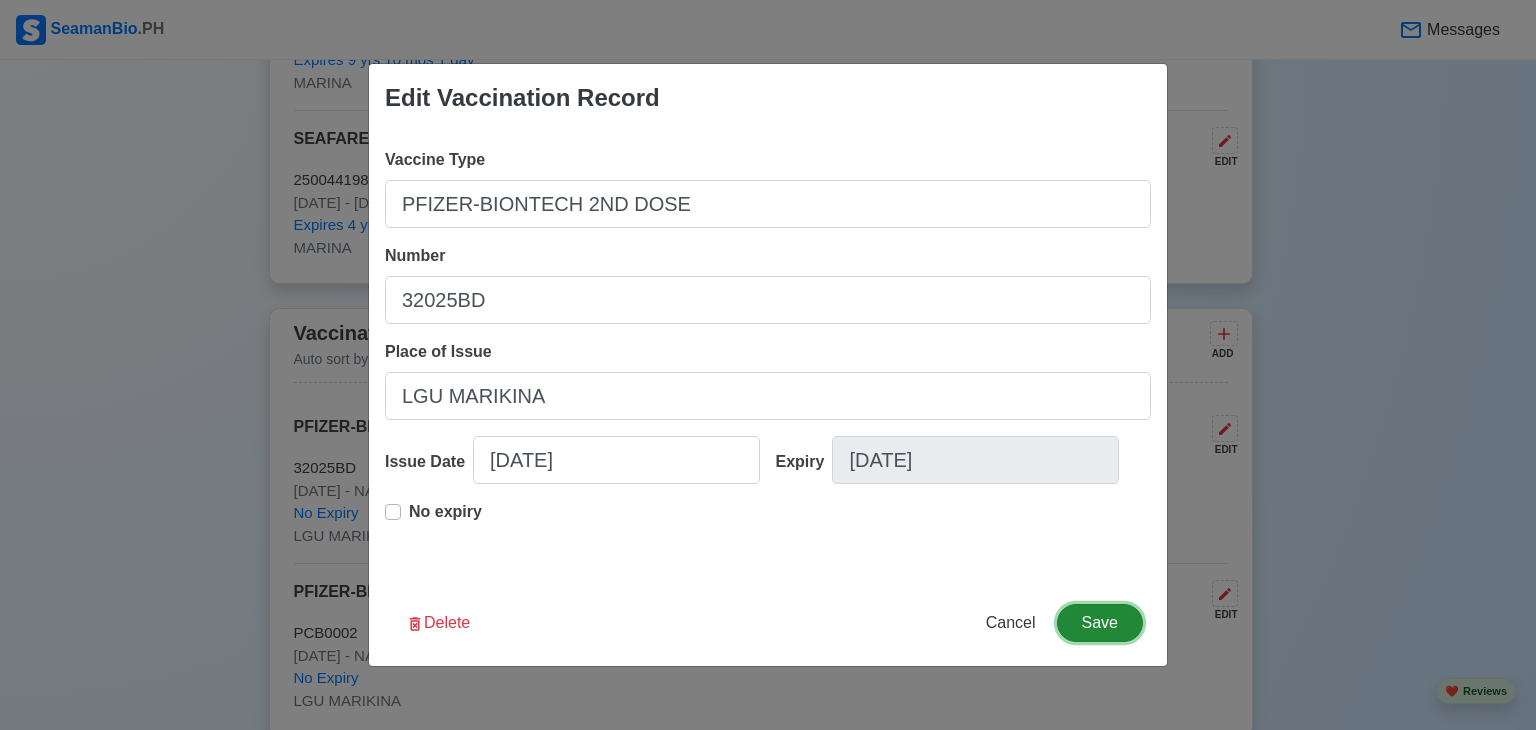 click on "Save" at bounding box center (1100, 623) 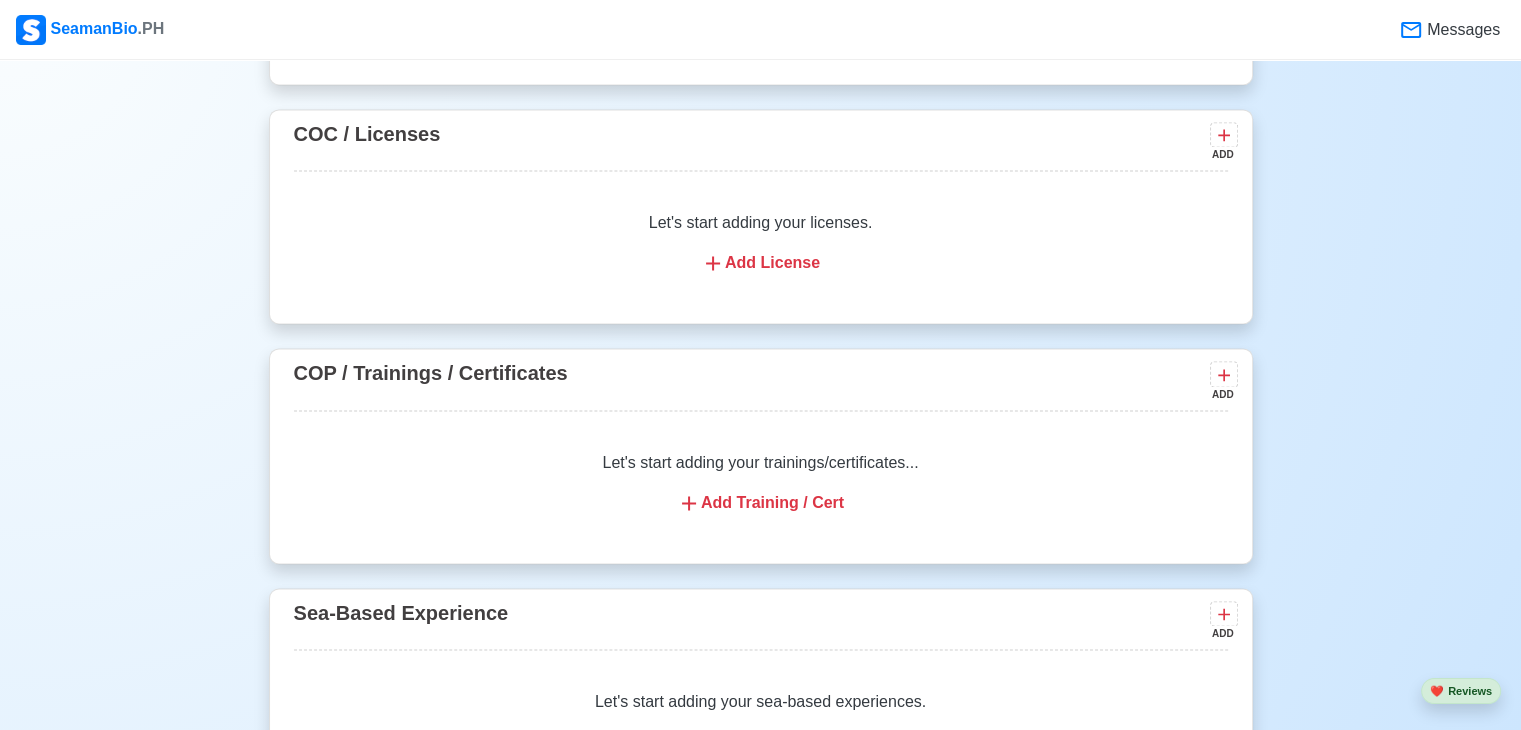 scroll, scrollTop: 2920, scrollLeft: 0, axis: vertical 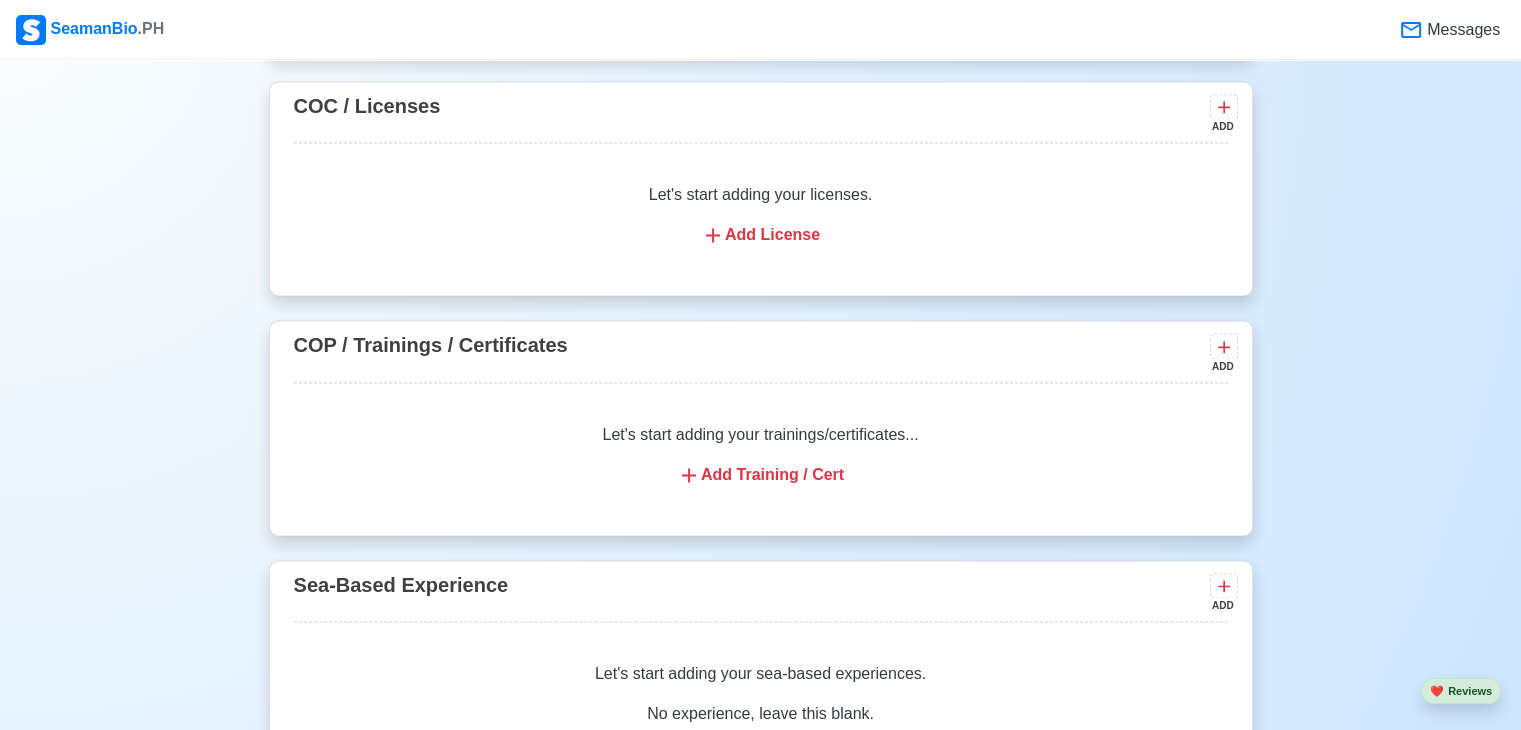 click on "Add Training / Cert" at bounding box center [761, 475] 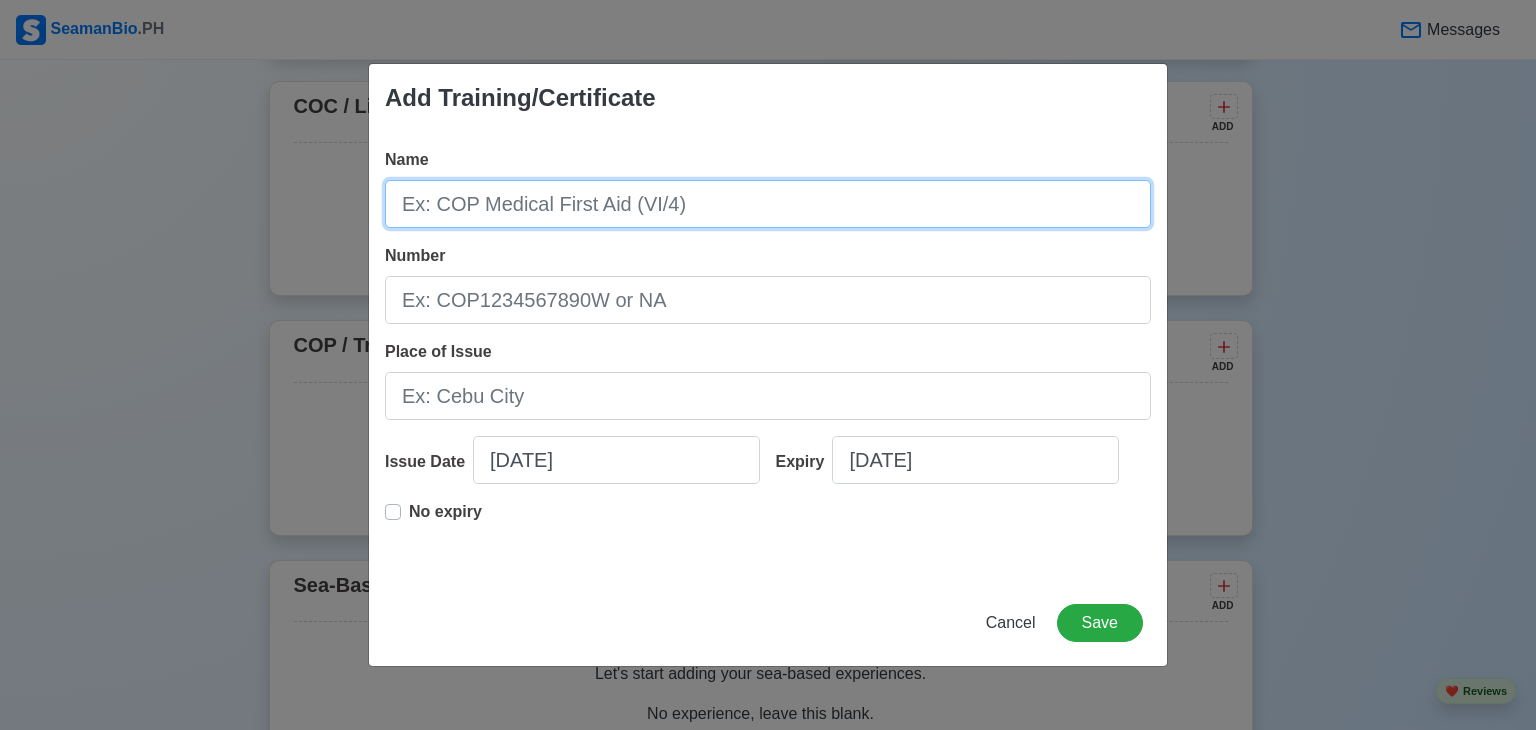 click on "Name" at bounding box center (768, 204) 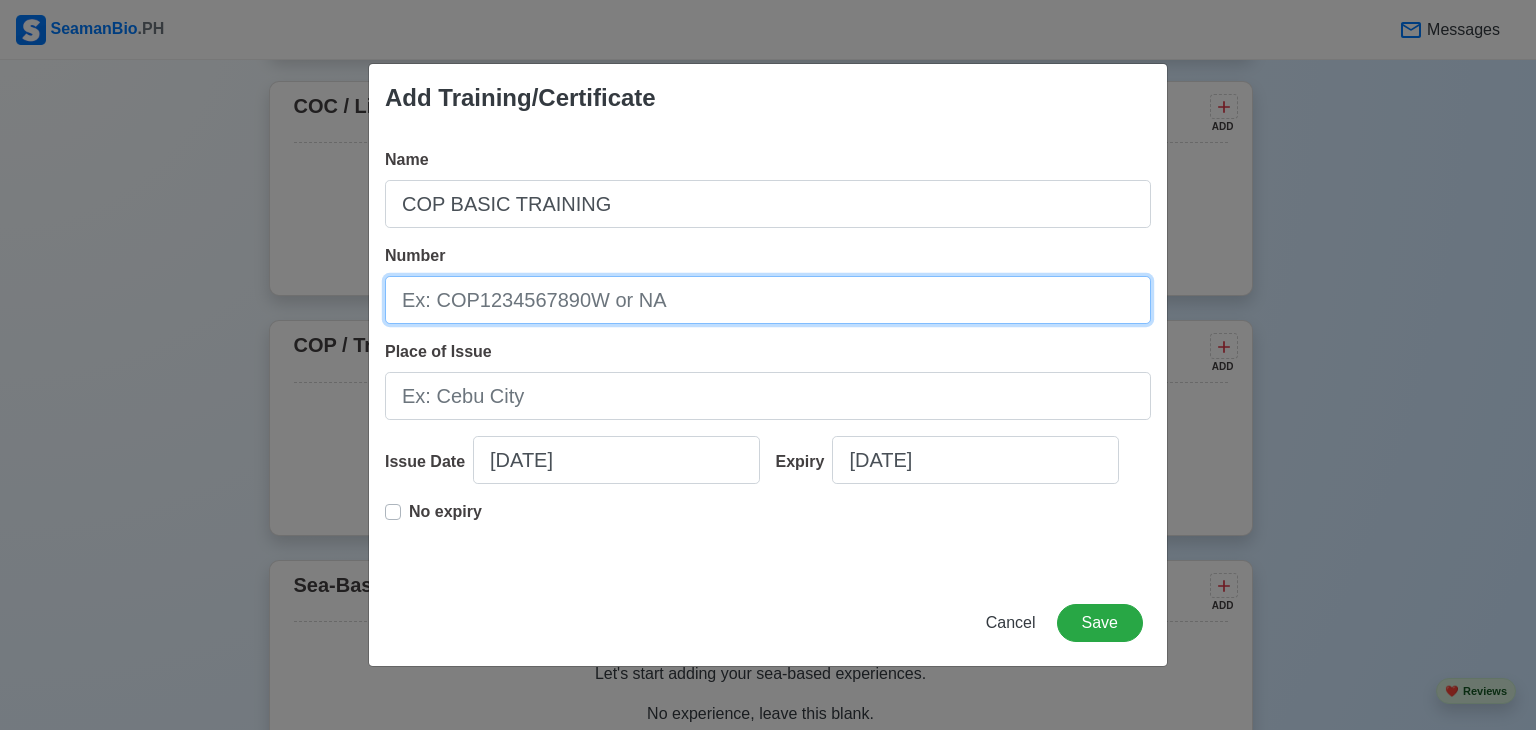 click on "Number" at bounding box center (768, 300) 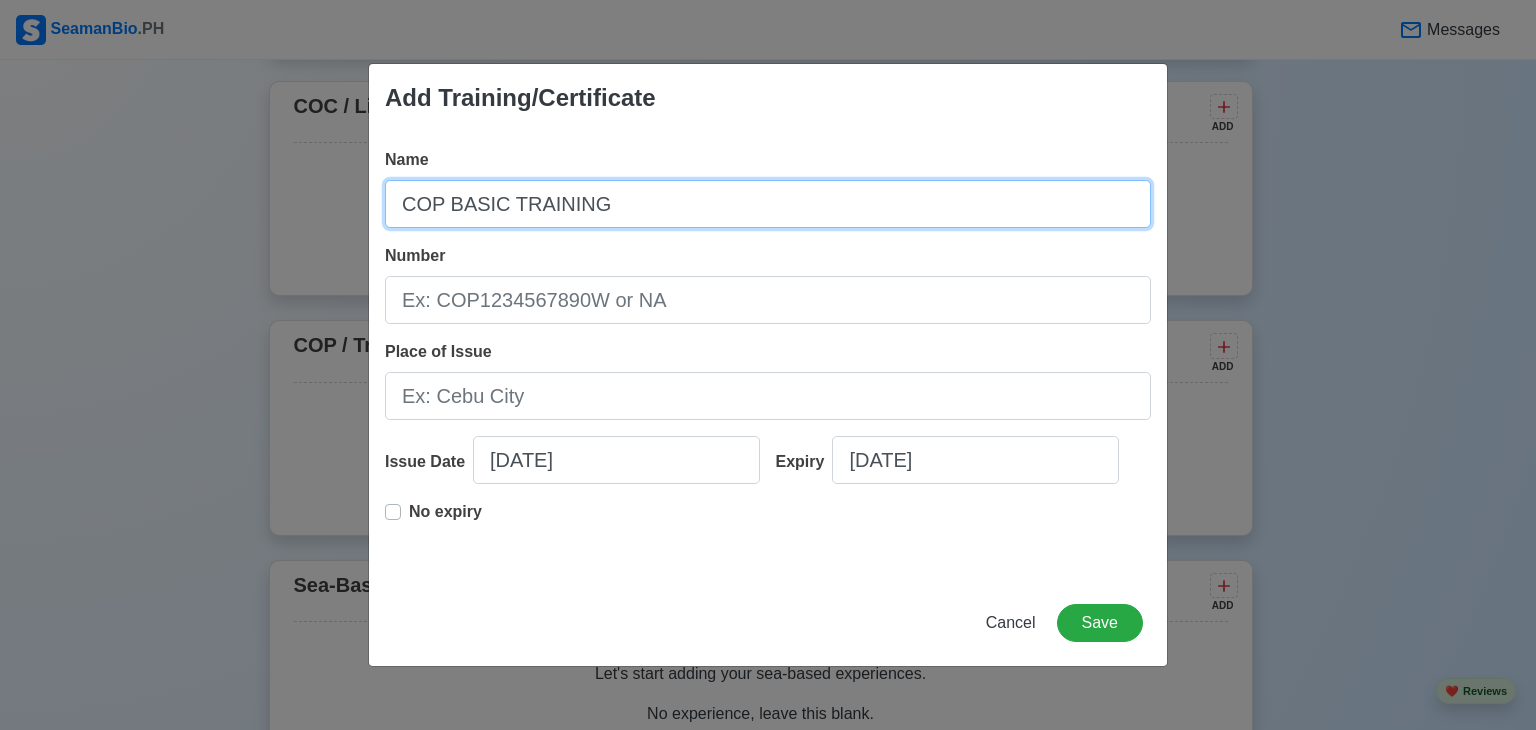 click on "COP BASIC TRAINING" at bounding box center [768, 204] 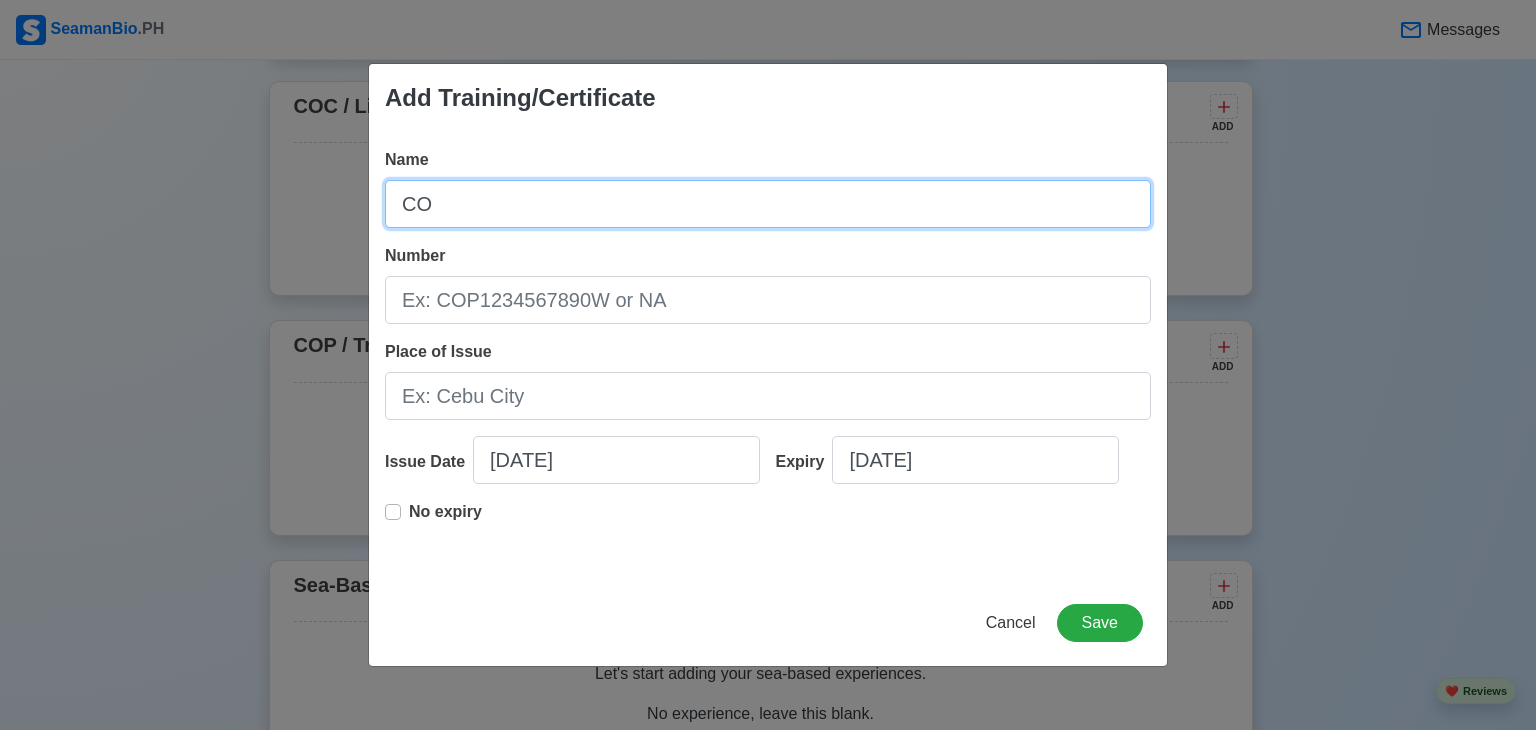 type on "C" 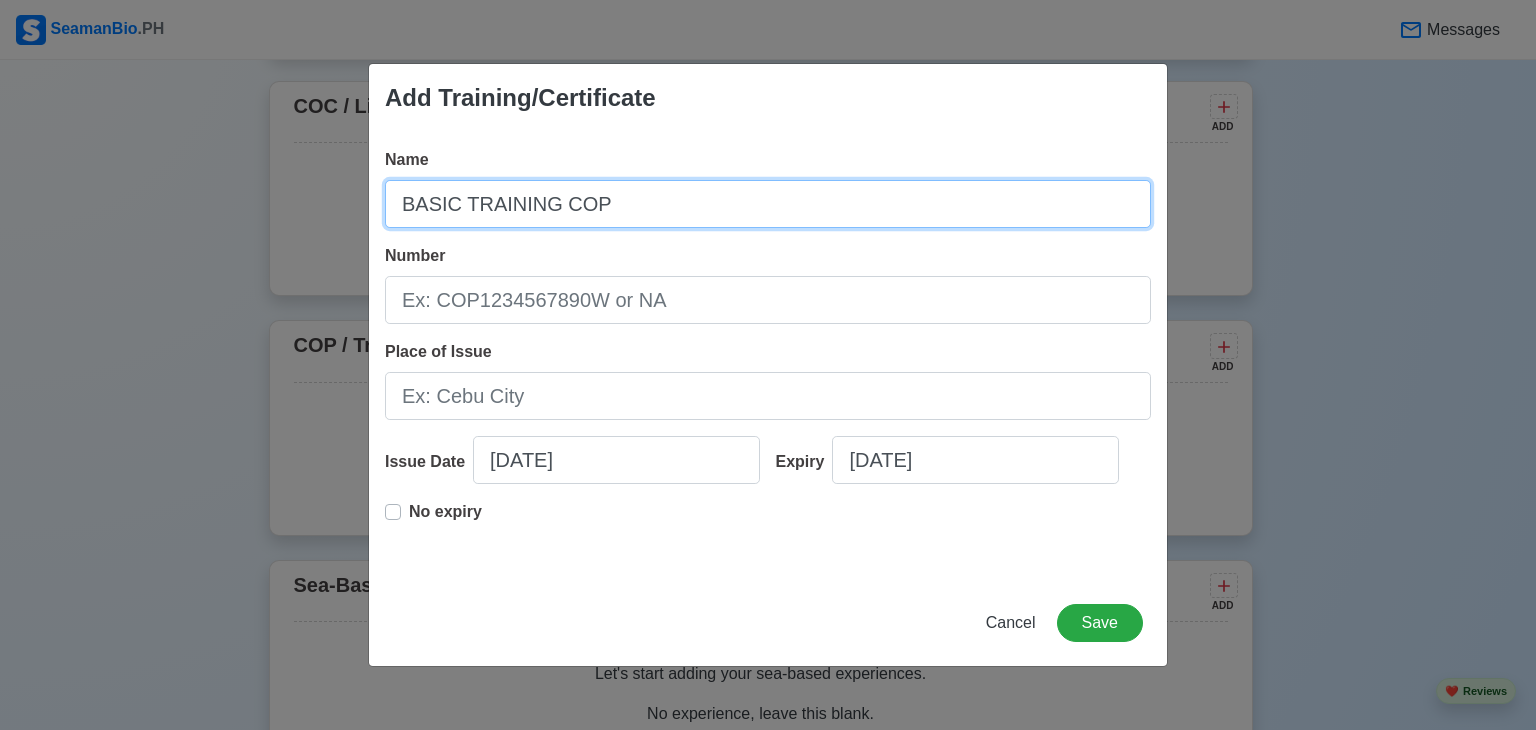 type on "BASIC TRAINING COP" 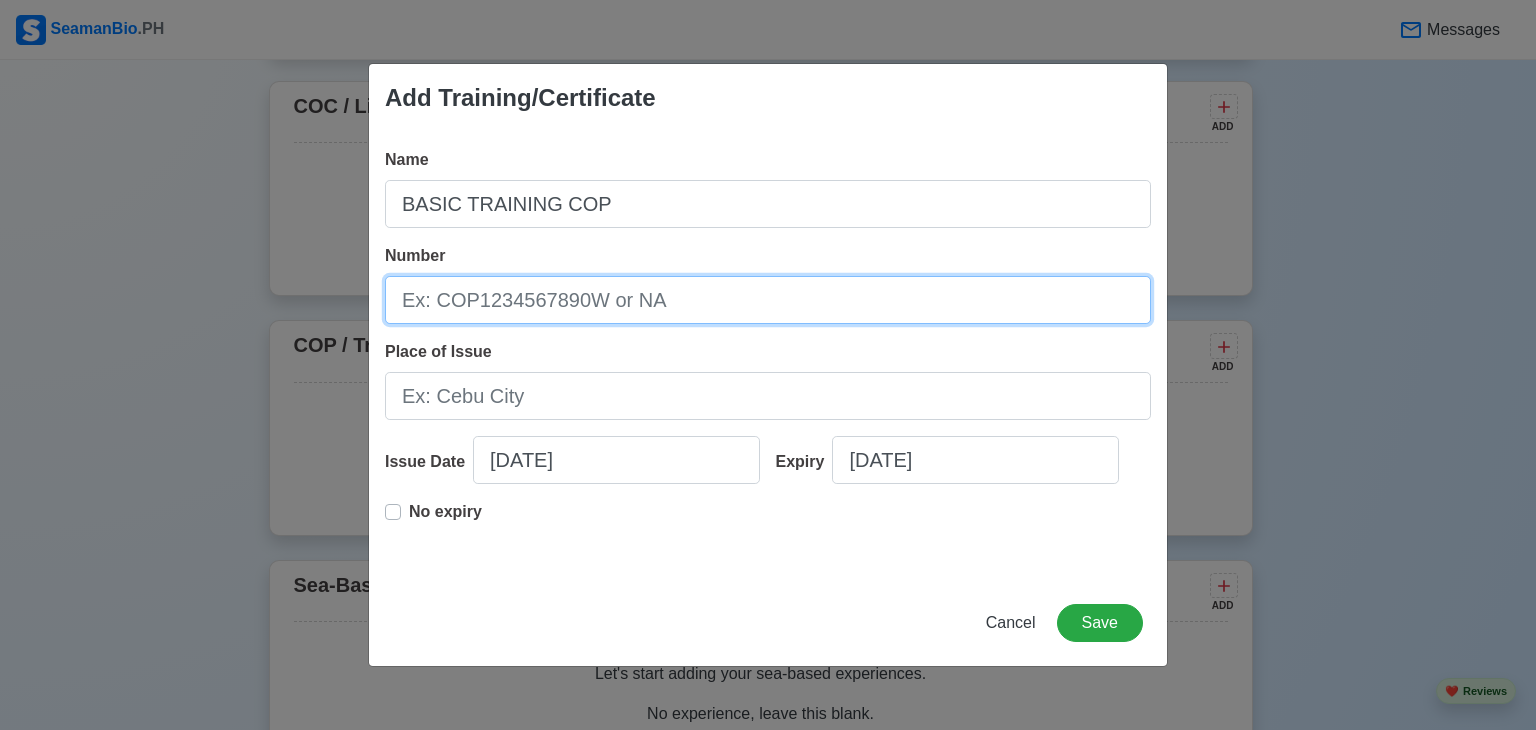 click on "Number" at bounding box center (768, 300) 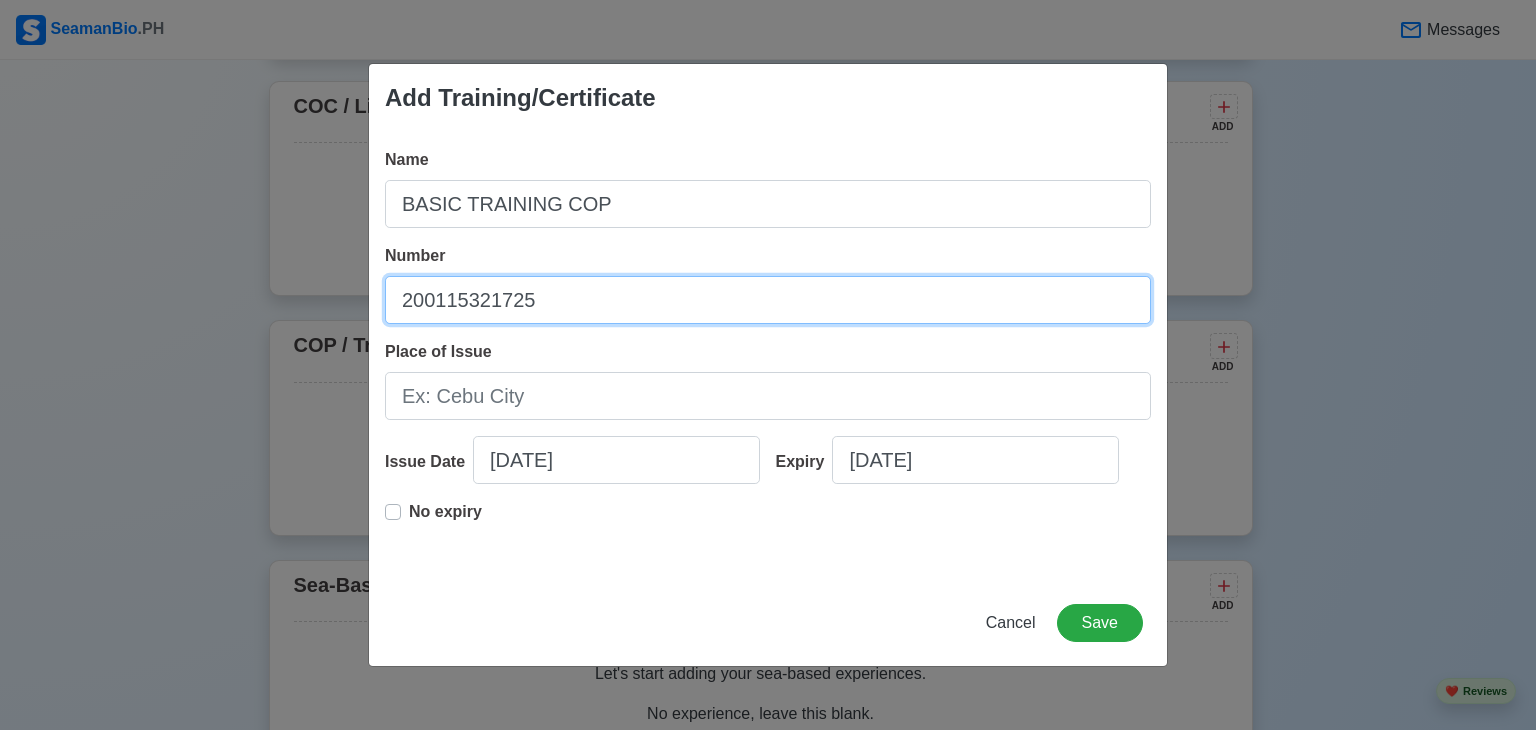 type on "200115321725" 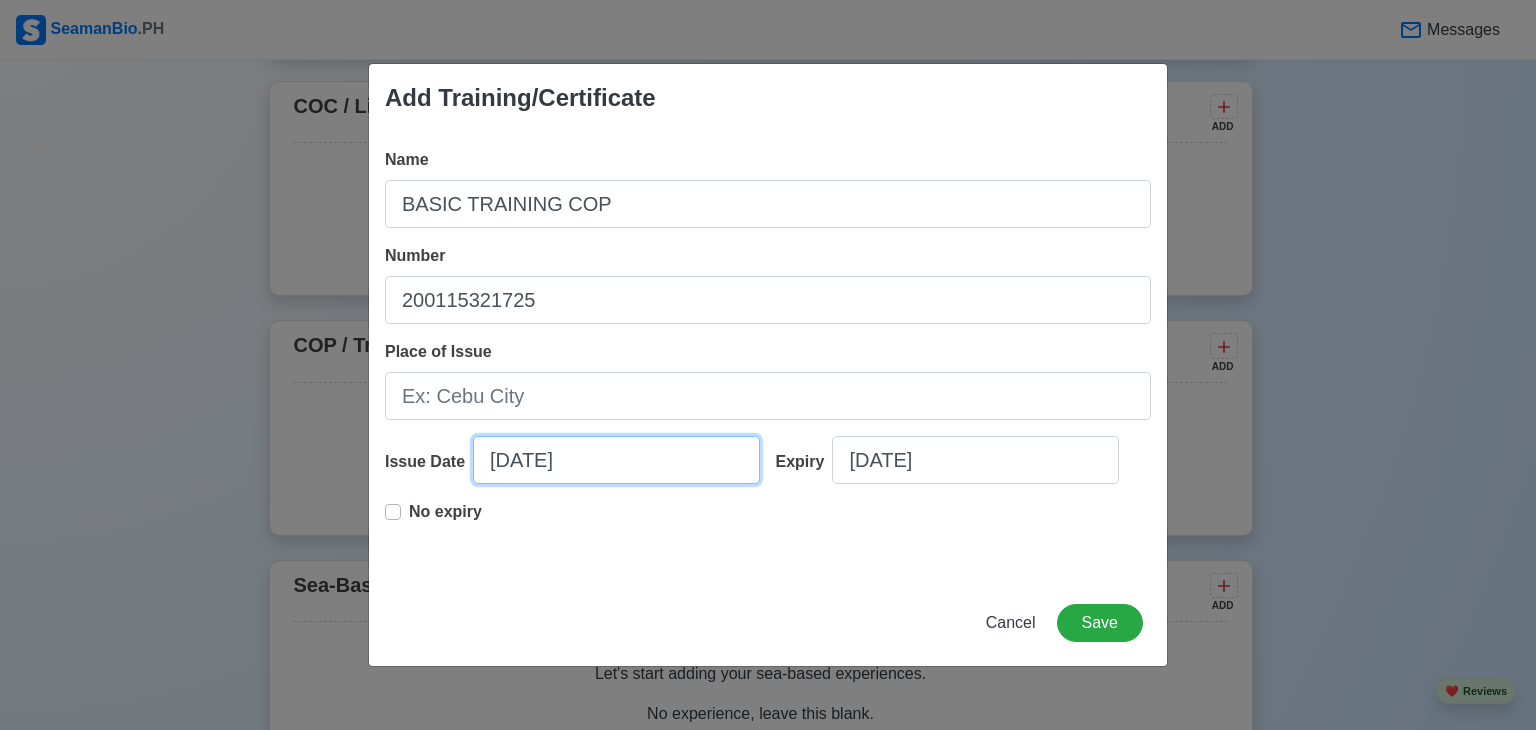 select on "****" 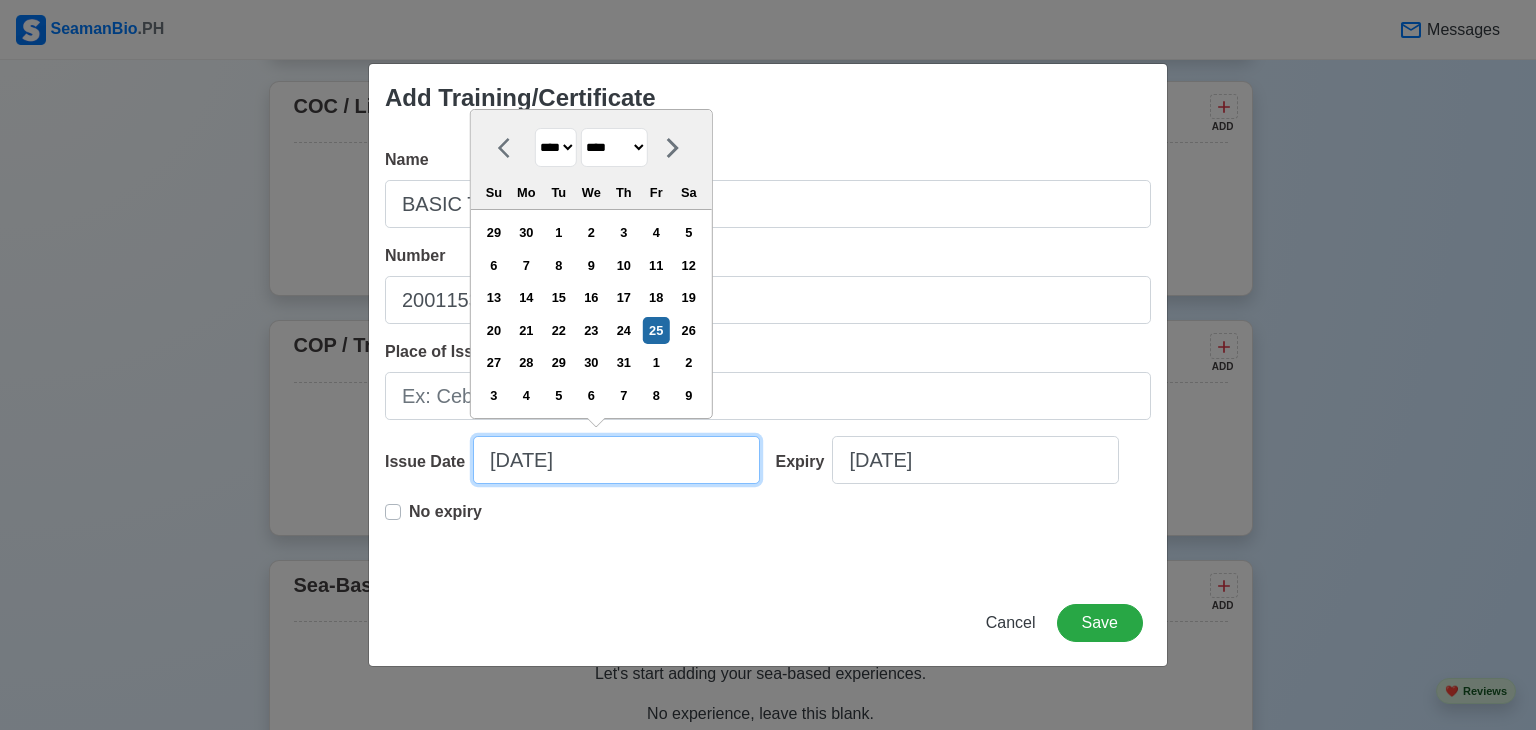 click on "07/25/2025" at bounding box center [616, 460] 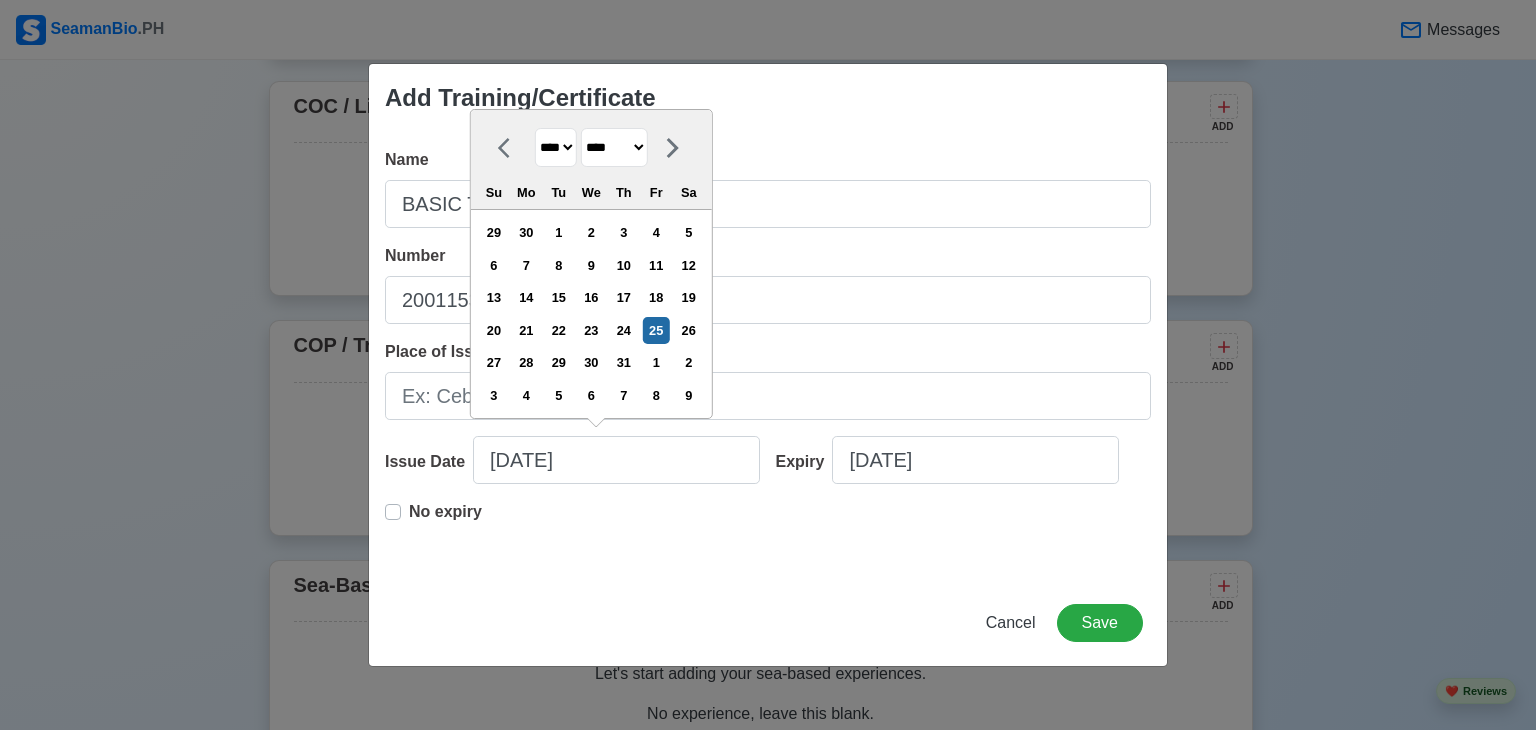 click on "******* ******** ***** ***** *** **** **** ****** ********* ******* ******** ********" at bounding box center [614, 147] 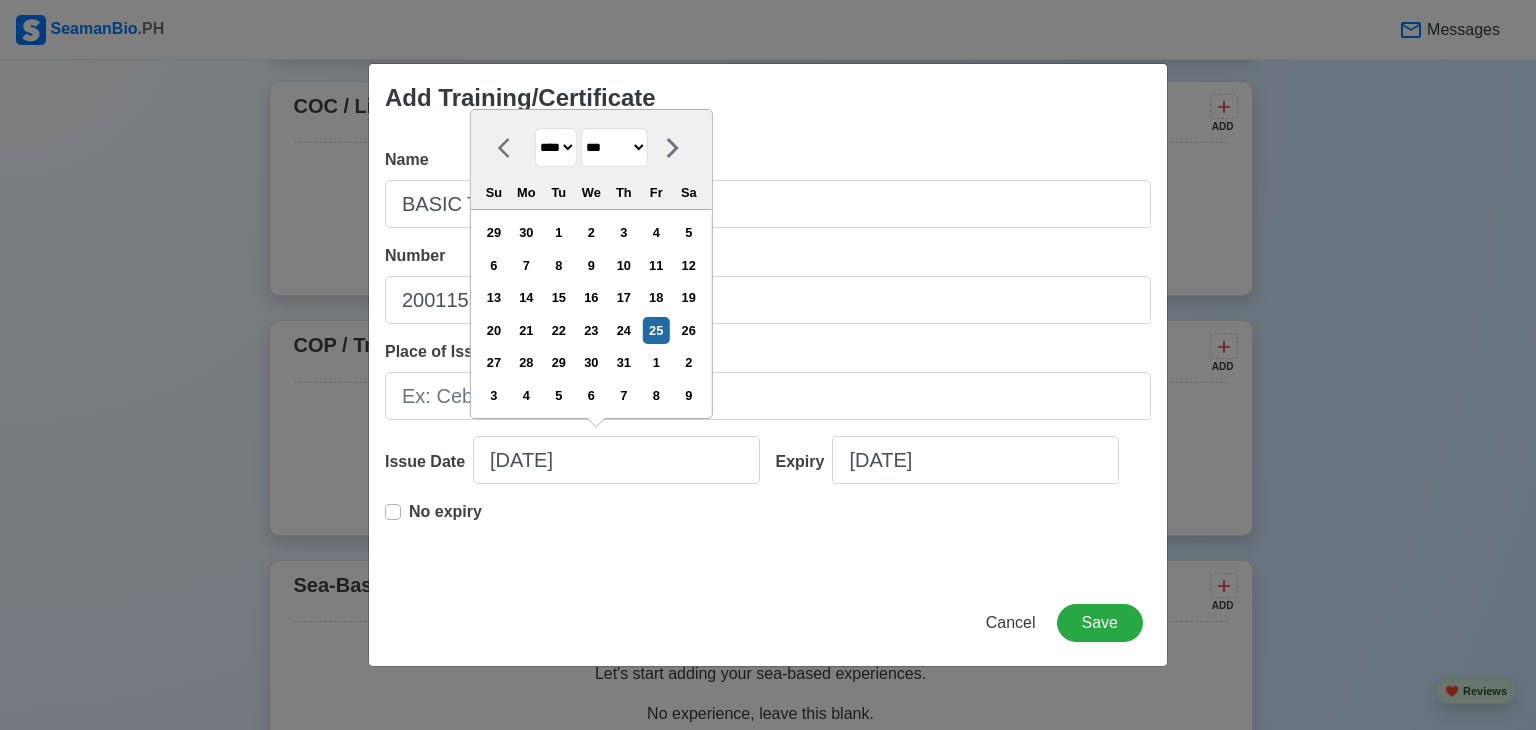 click on "******* ******** ***** ***** *** **** **** ****** ********* ******* ******** ********" at bounding box center (614, 147) 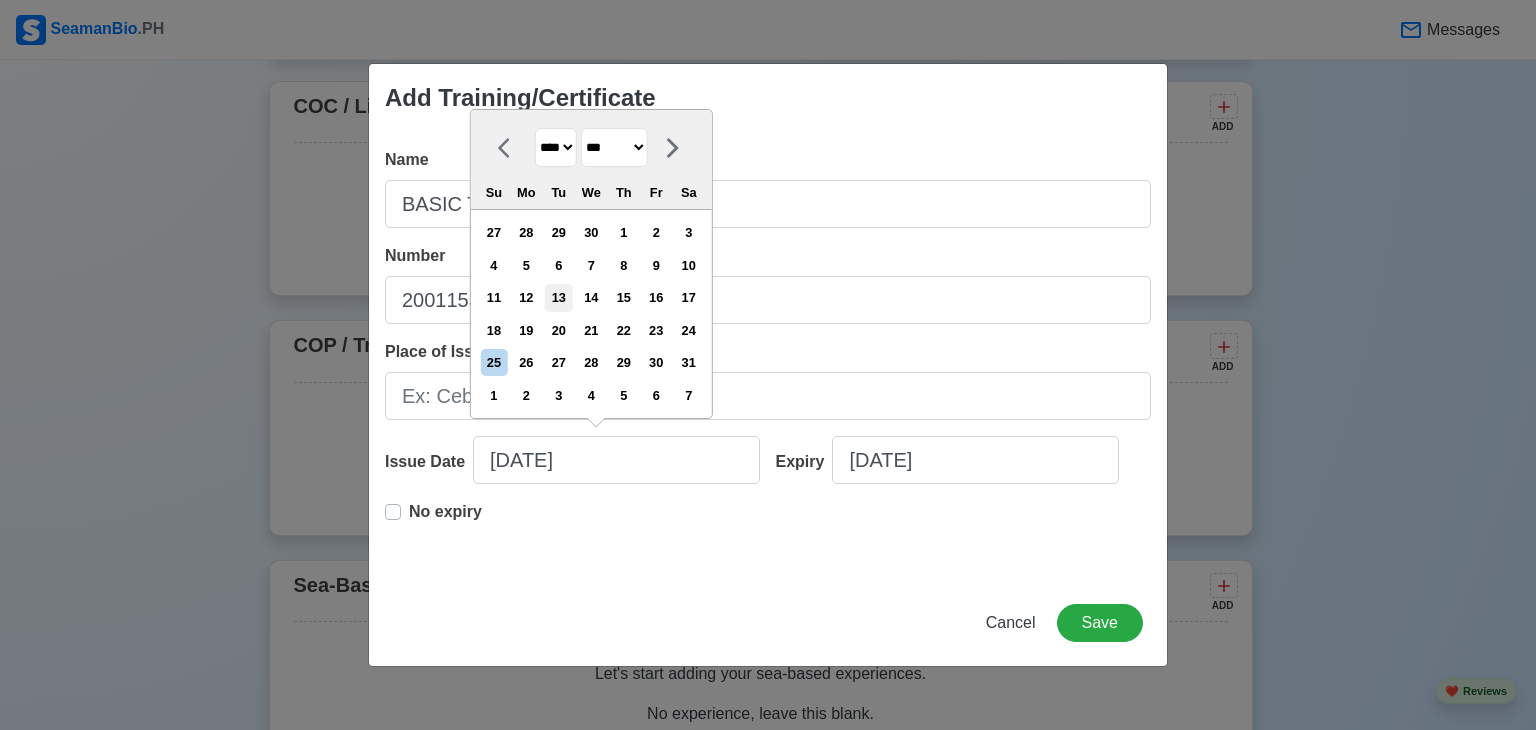 click on "13" at bounding box center (558, 297) 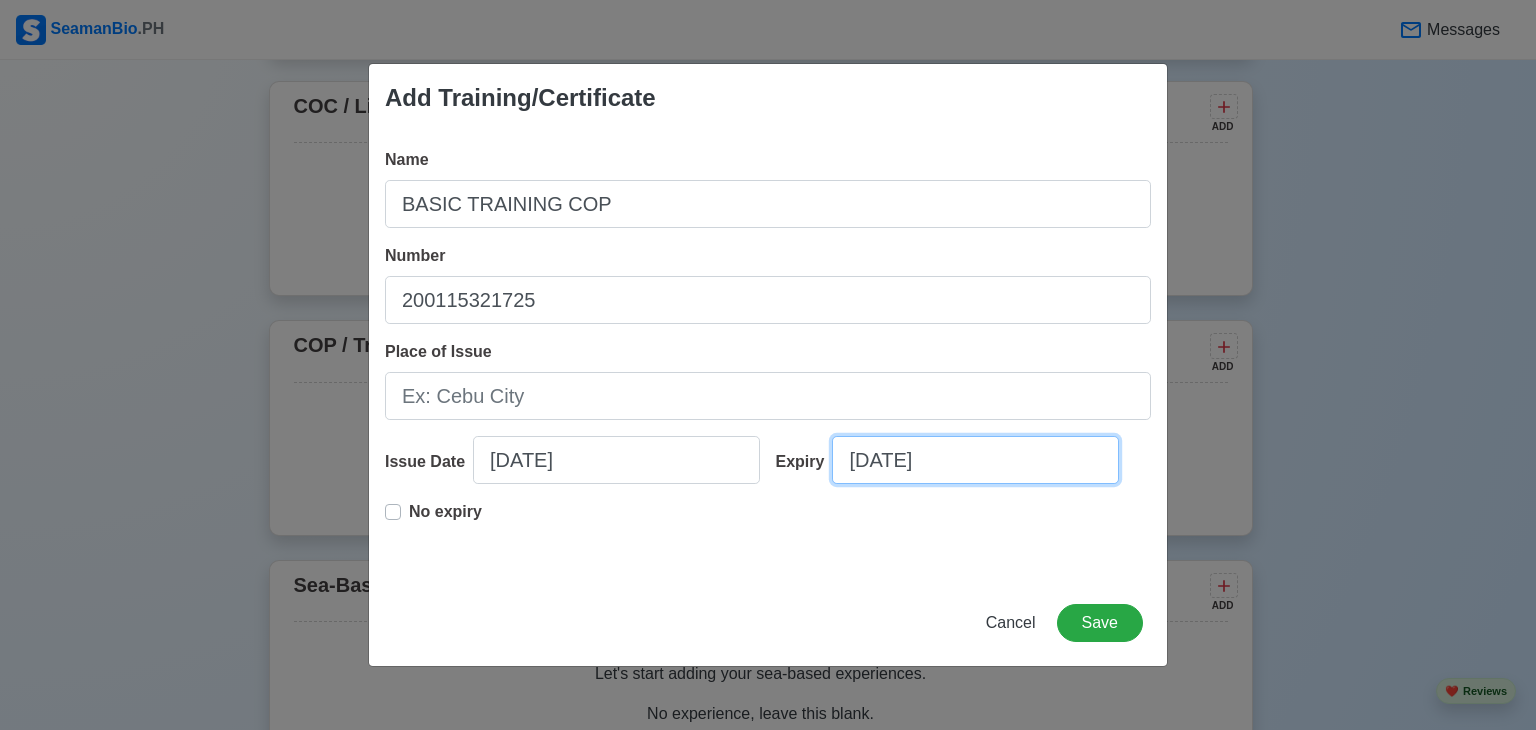 click on "07/25/2025" at bounding box center (975, 460) 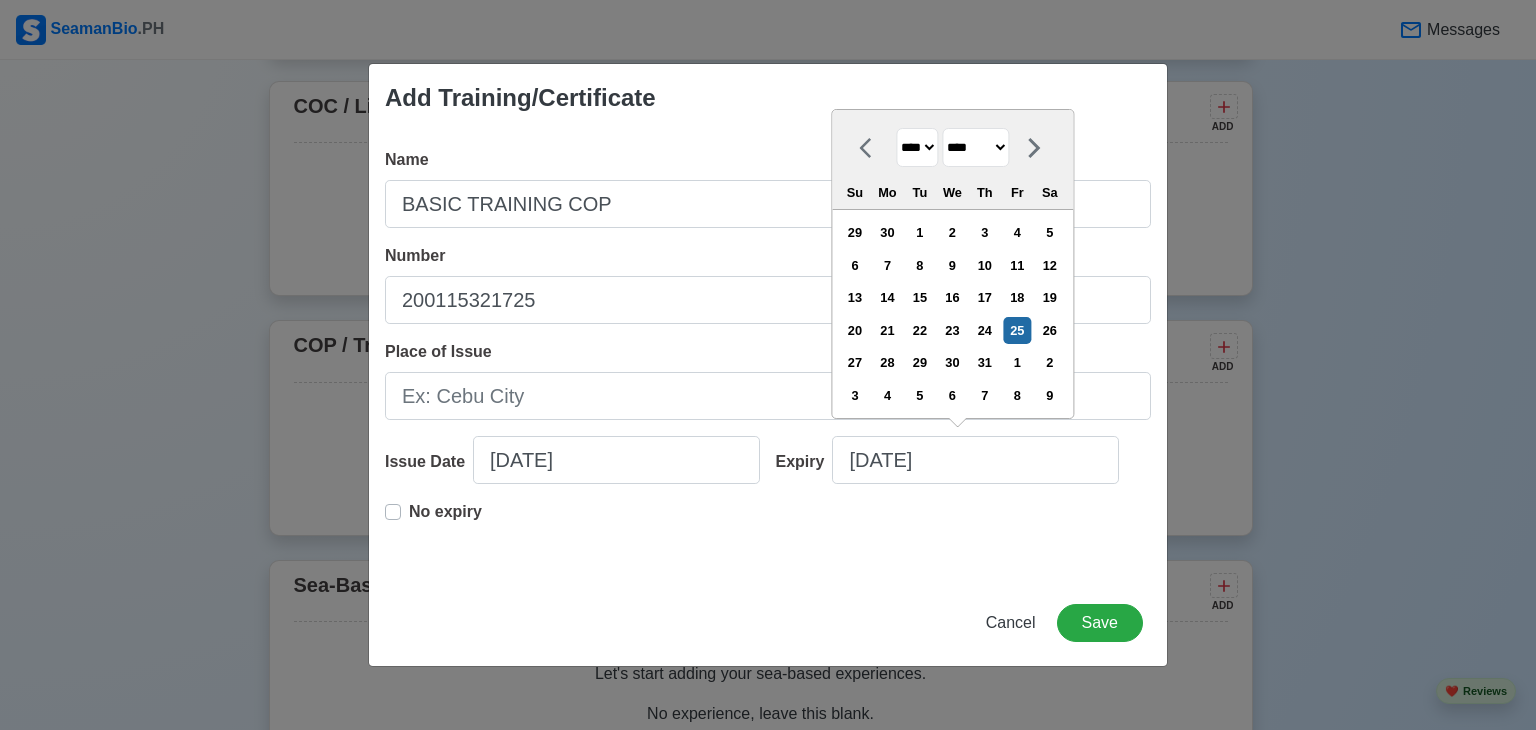 click on "******* ******** ***** ***** *** **** **** ****** ********* ******* ******** ********" at bounding box center (975, 147) 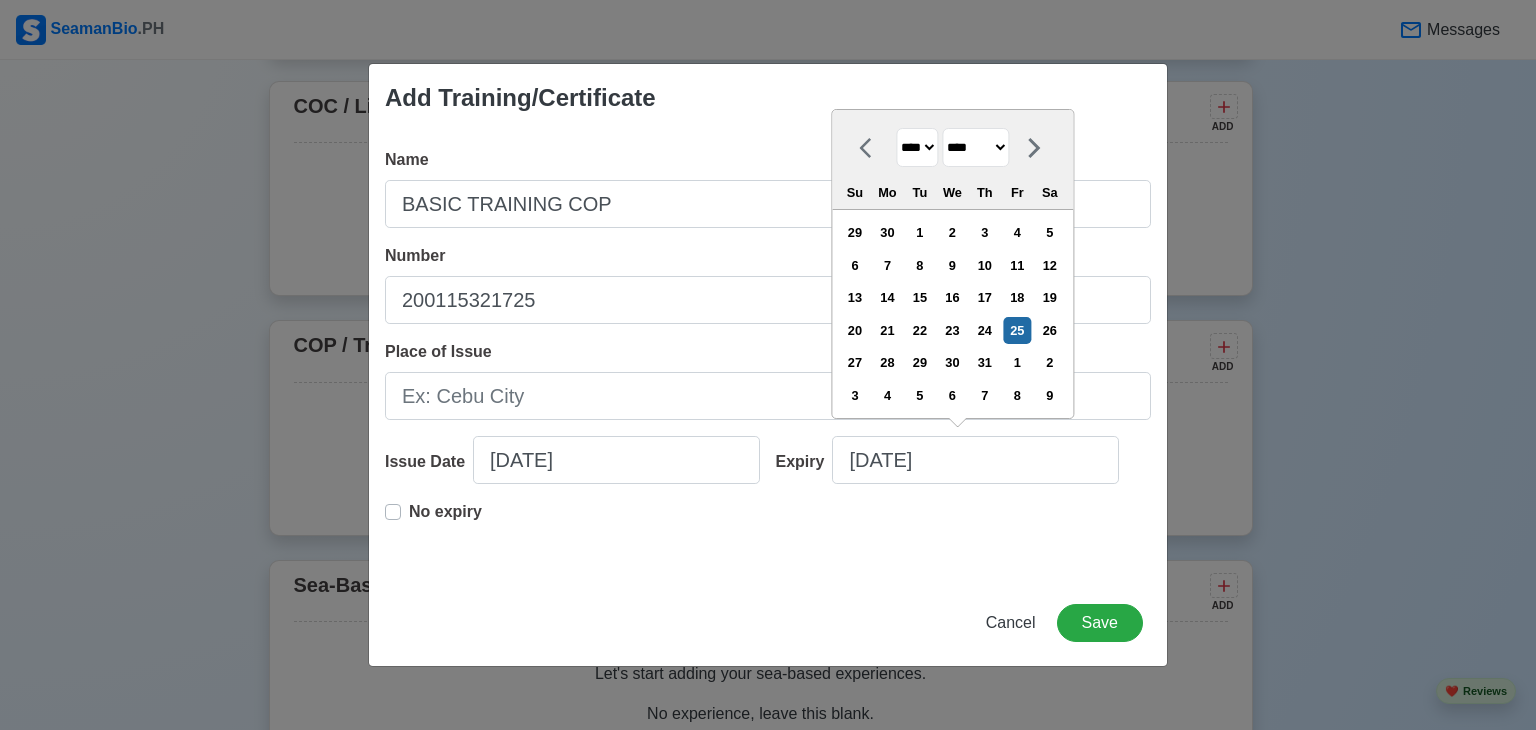 select on "***" 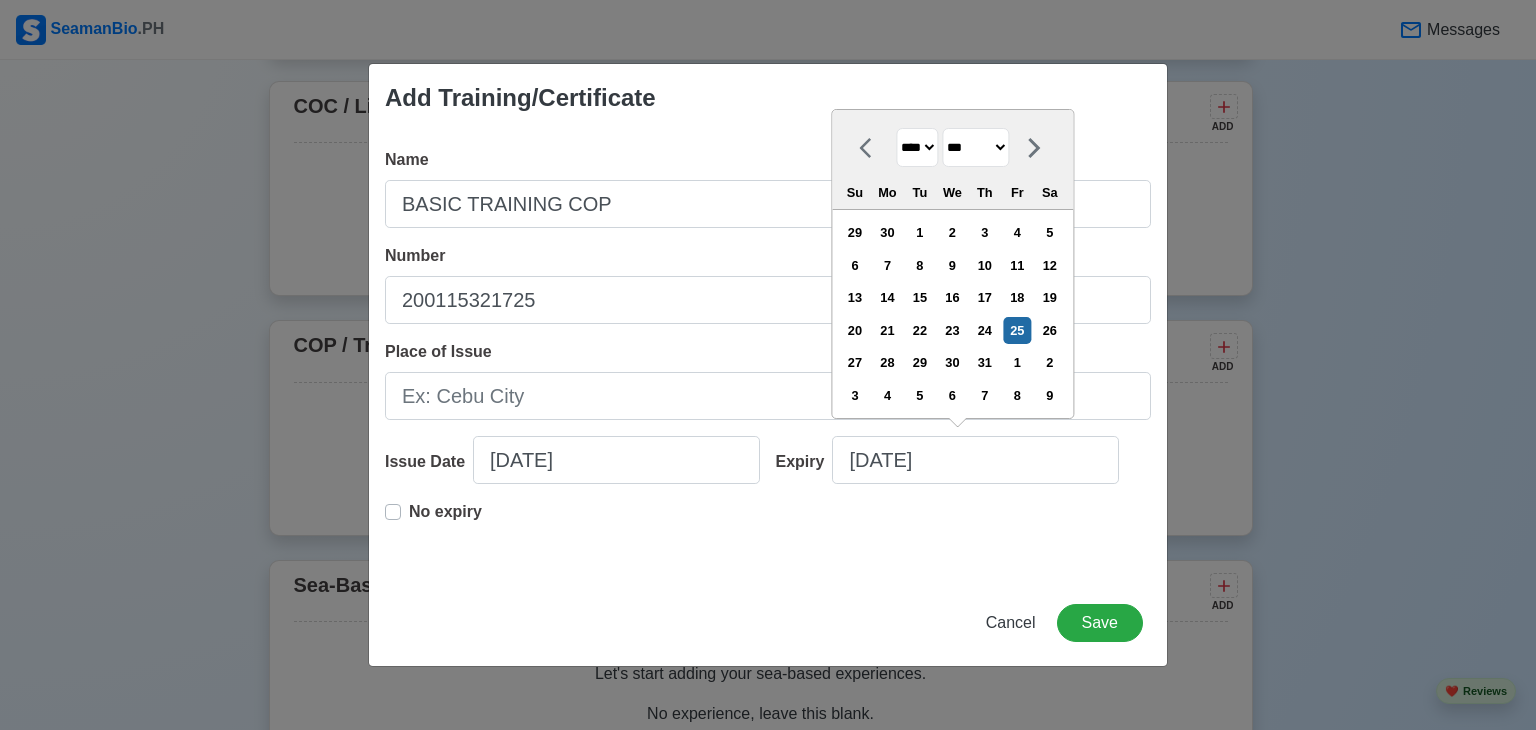 click on "******* ******** ***** ***** *** **** **** ****** ********* ******* ******** ********" at bounding box center (975, 147) 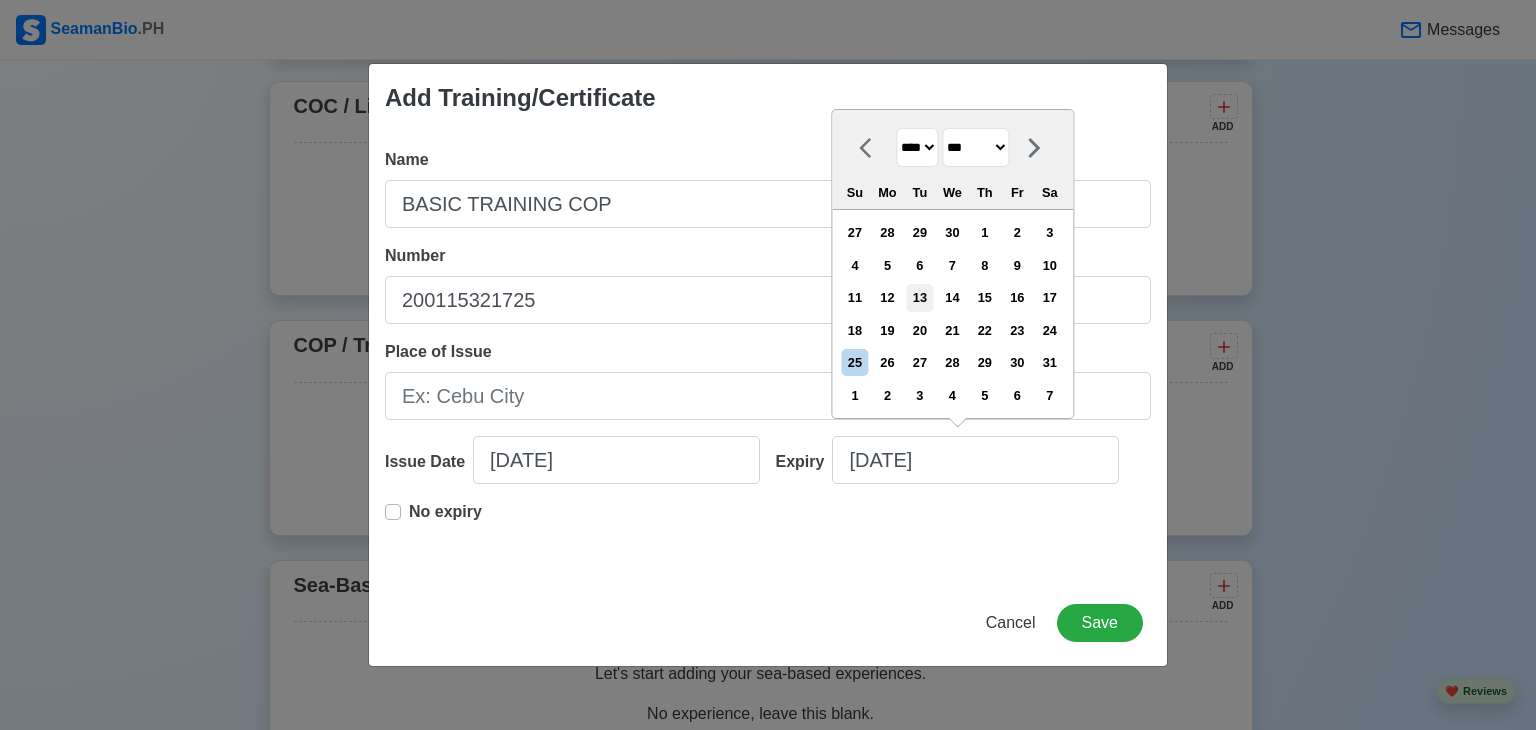 click on "13" at bounding box center [919, 297] 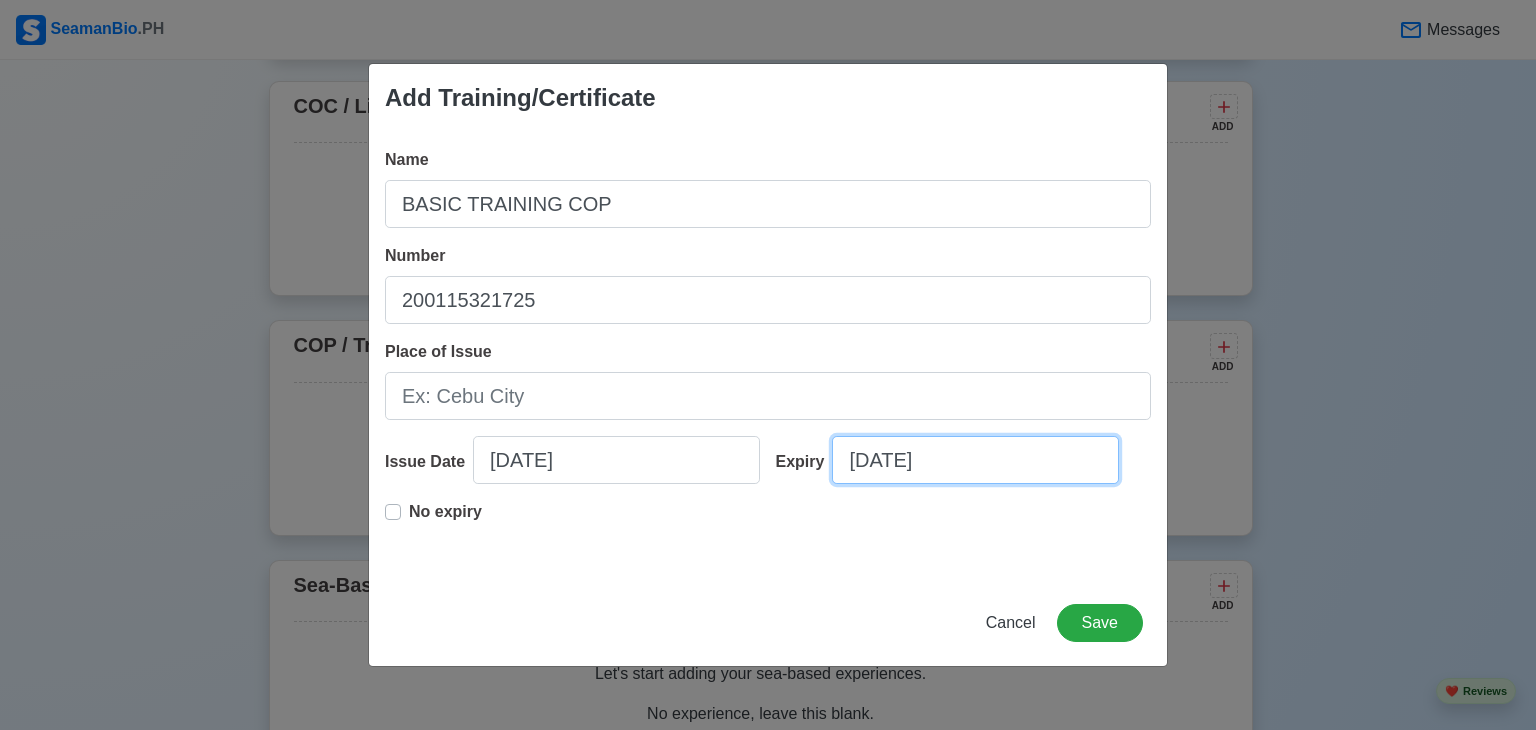 type on "05/13/2030" 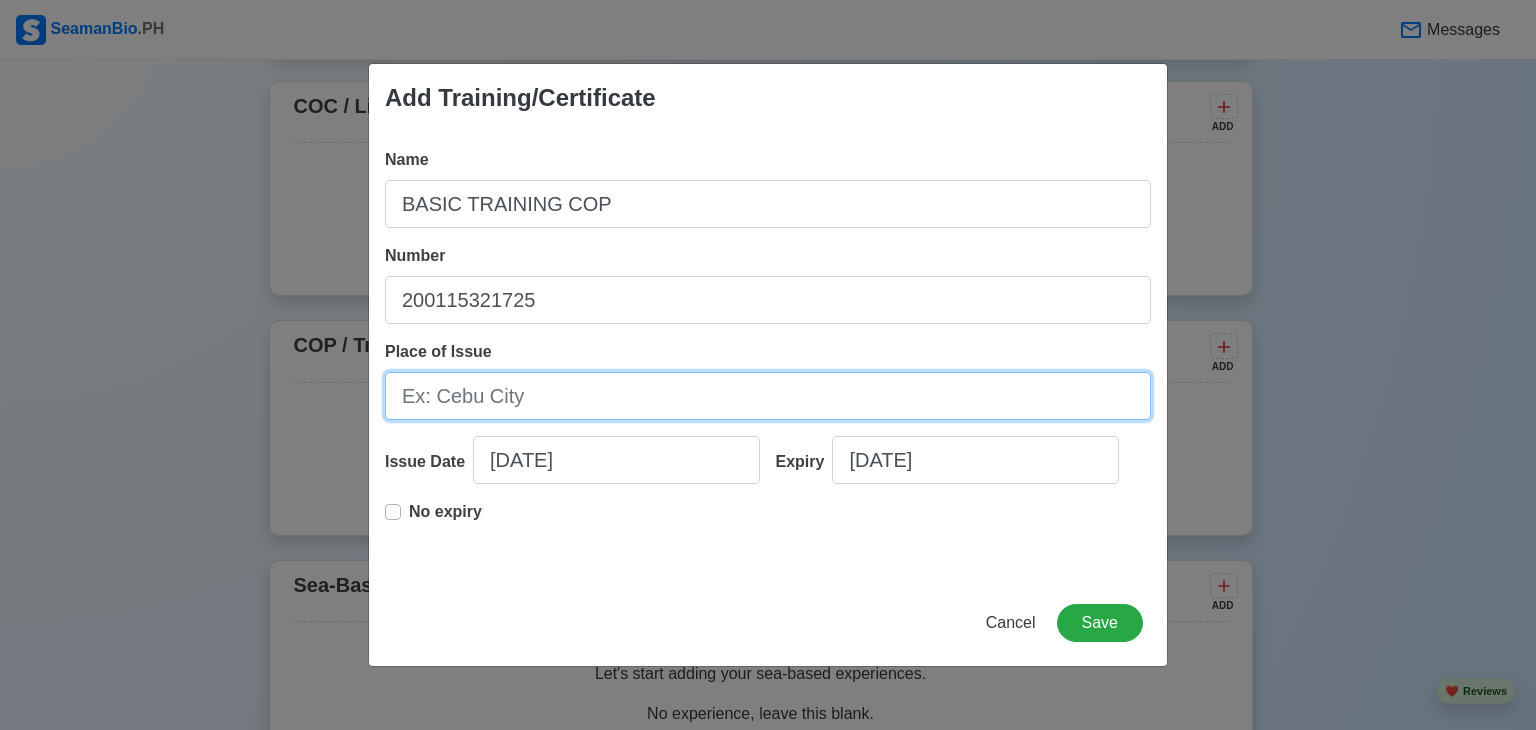 click on "Place of Issue" at bounding box center (768, 396) 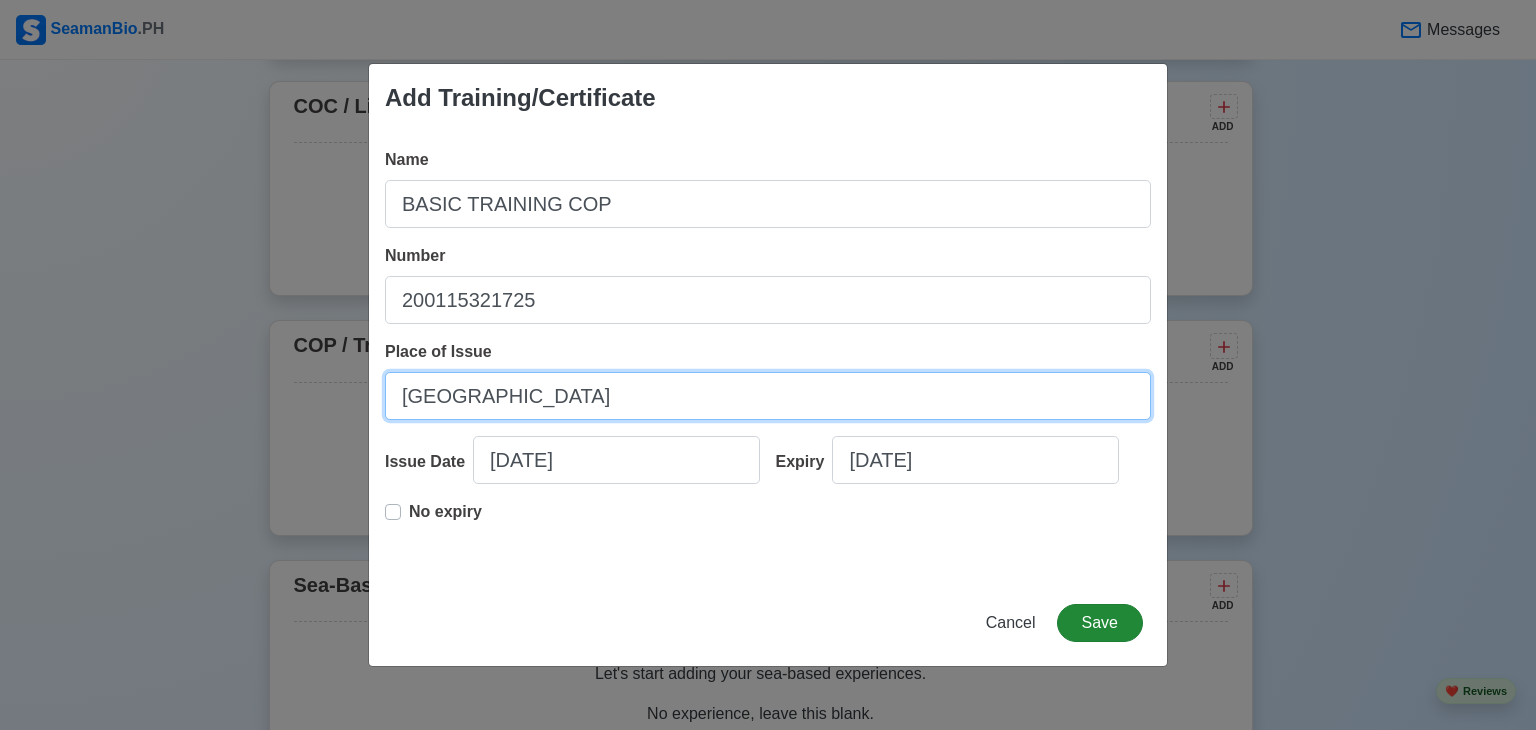 type on "MANILA" 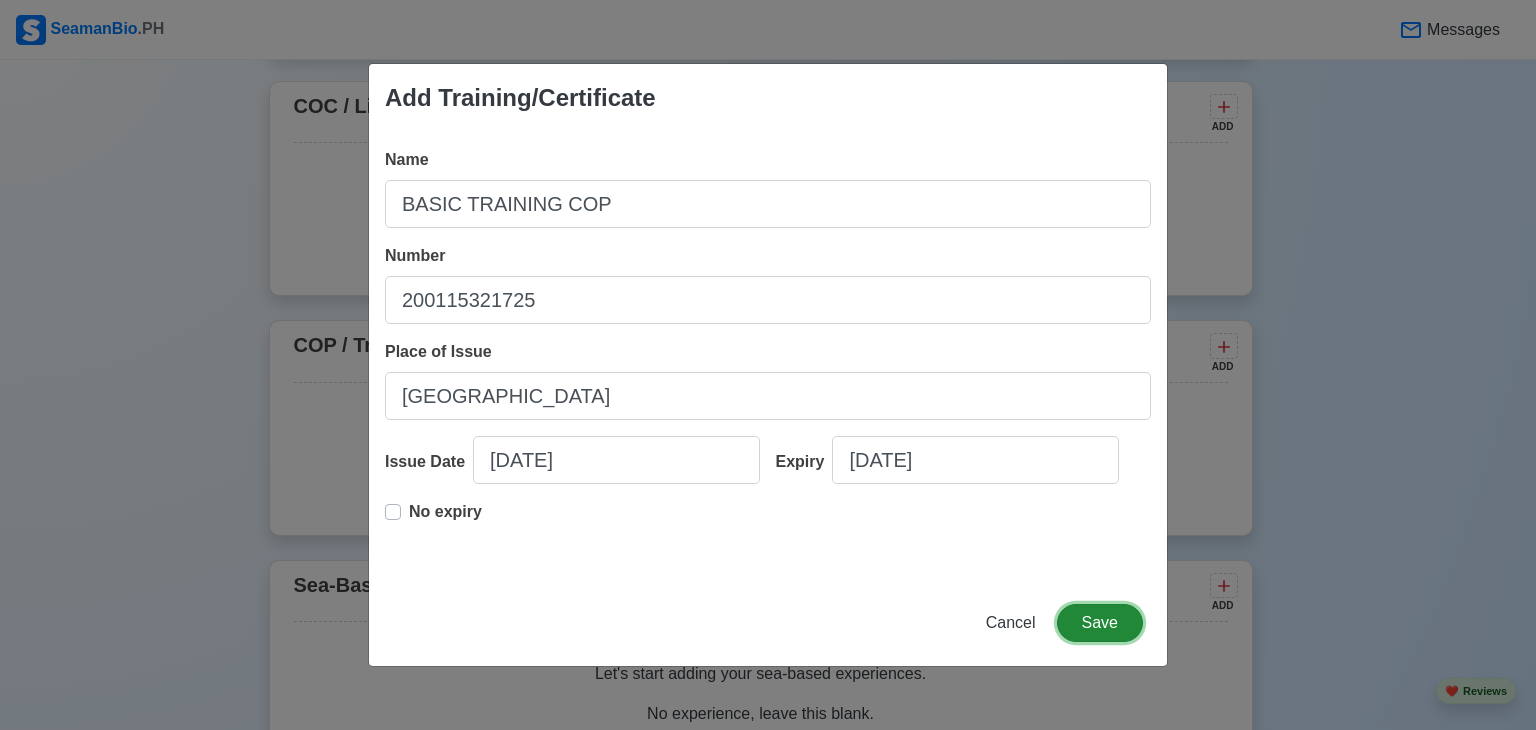 click on "Save" at bounding box center [1100, 623] 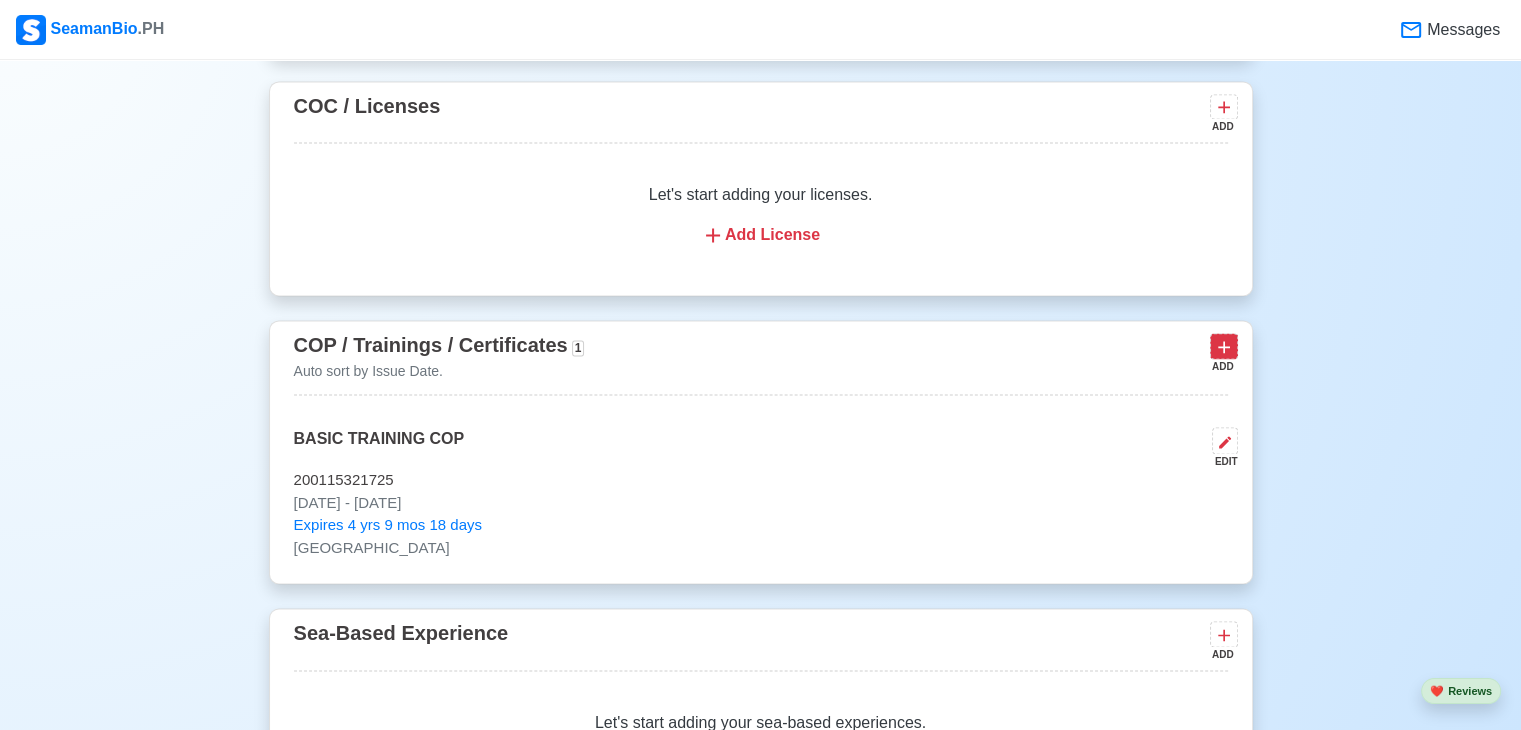 click 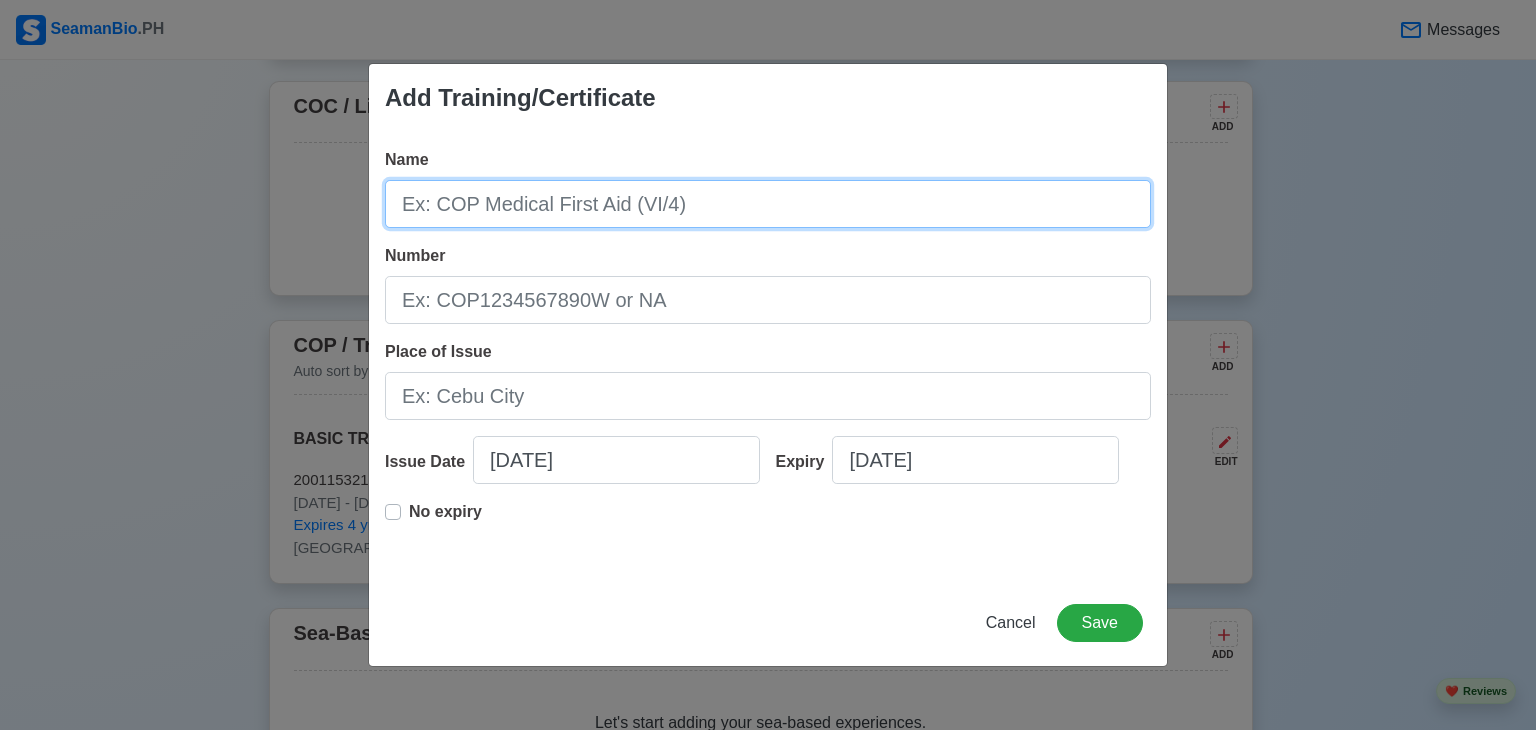 click on "Name" at bounding box center (768, 204) 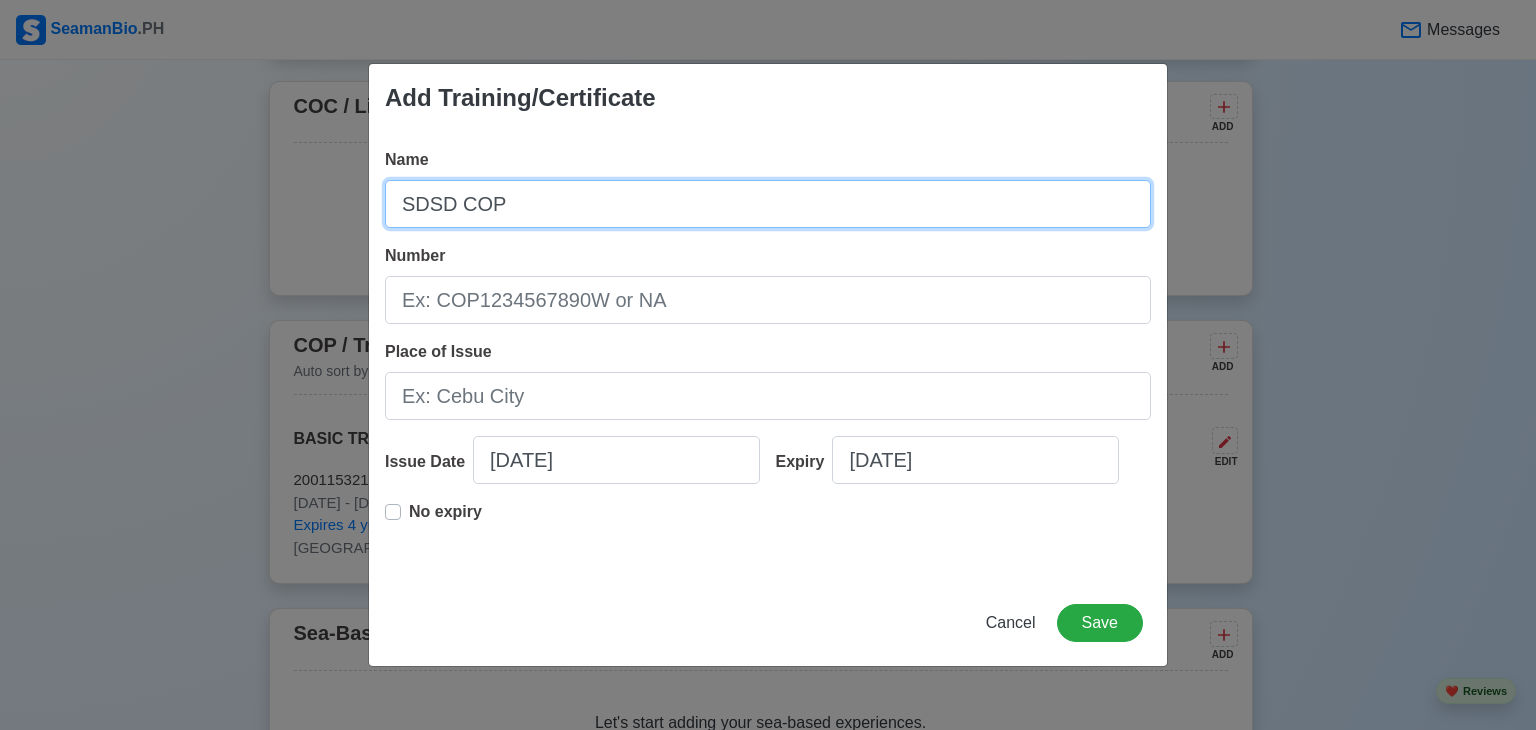 type on "SDSD COP" 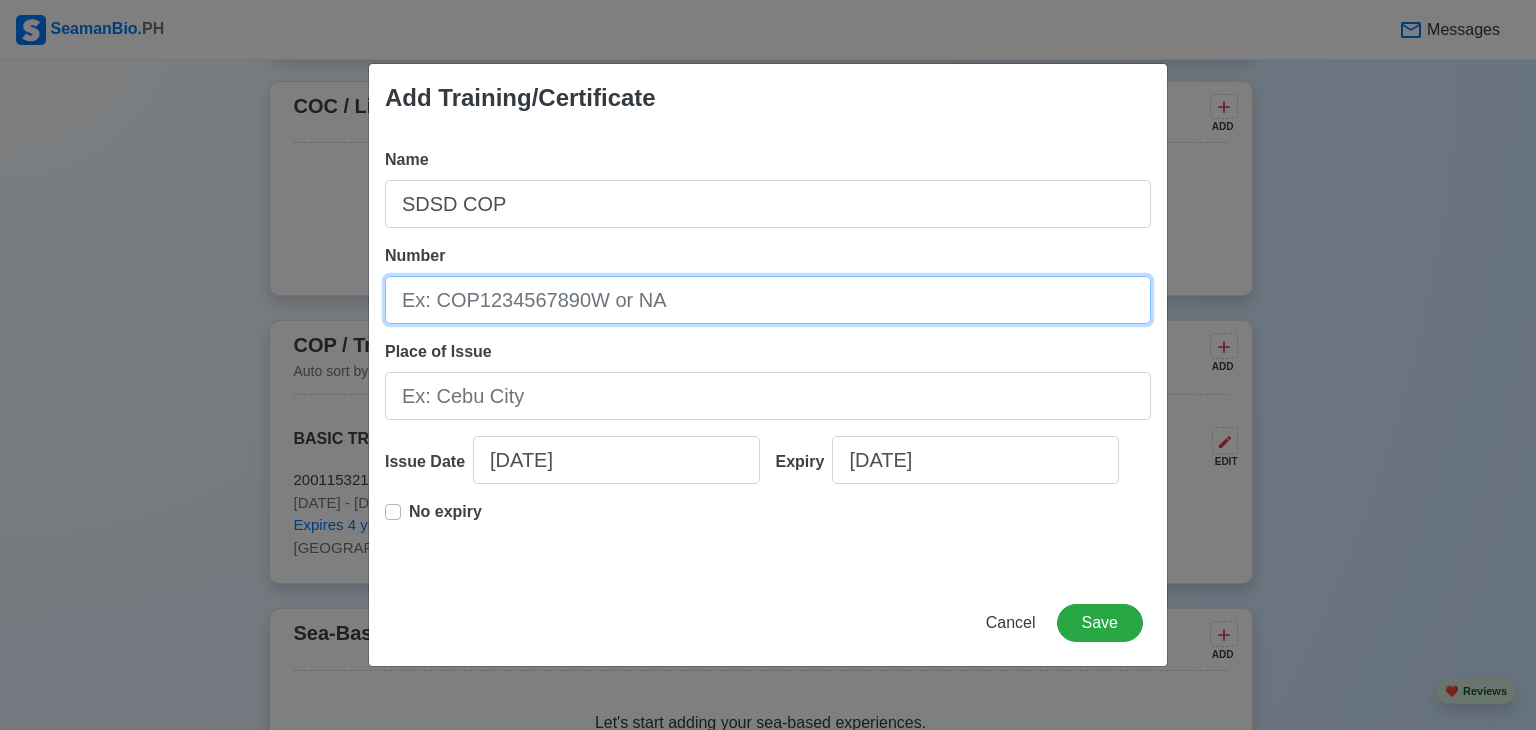 click on "Number" at bounding box center (768, 300) 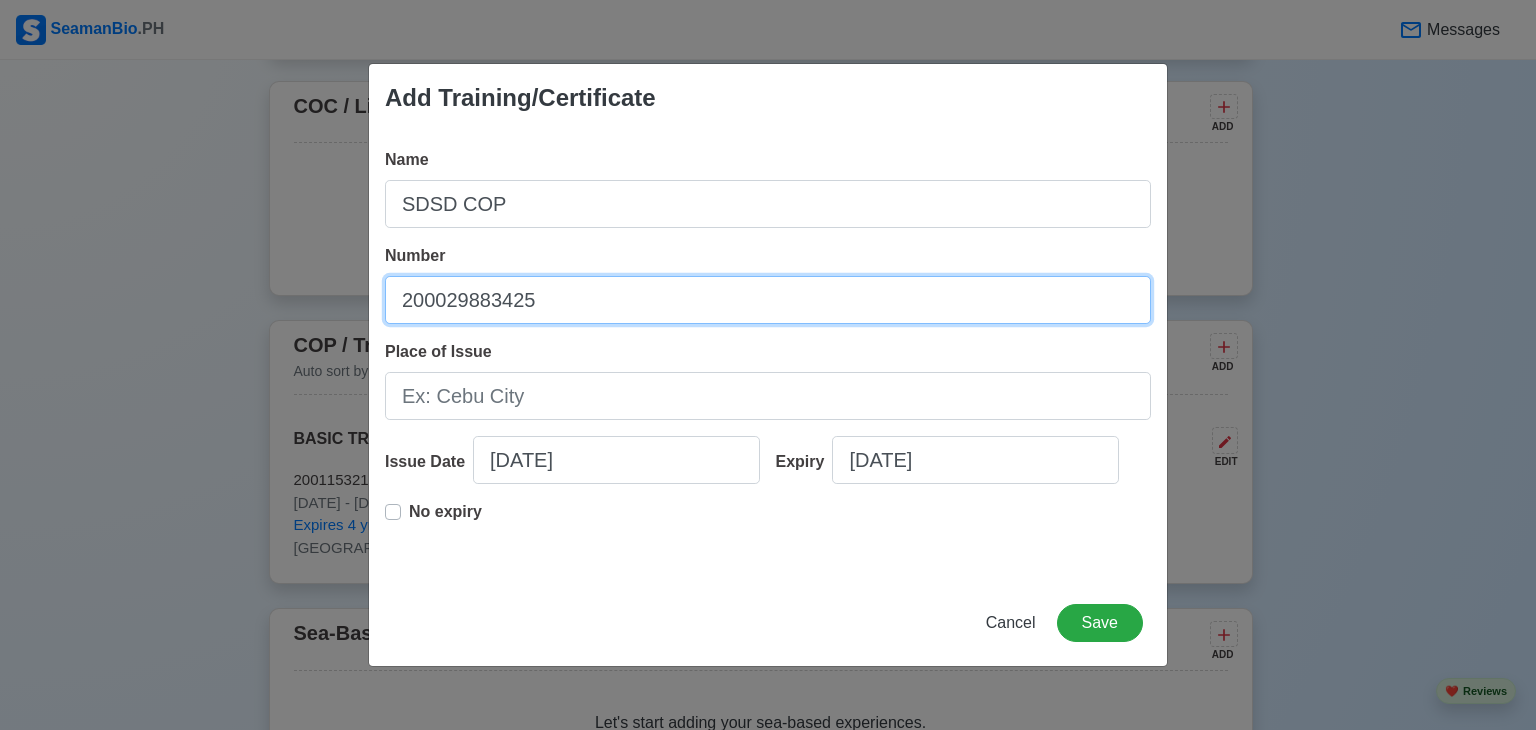 type on "200029883425" 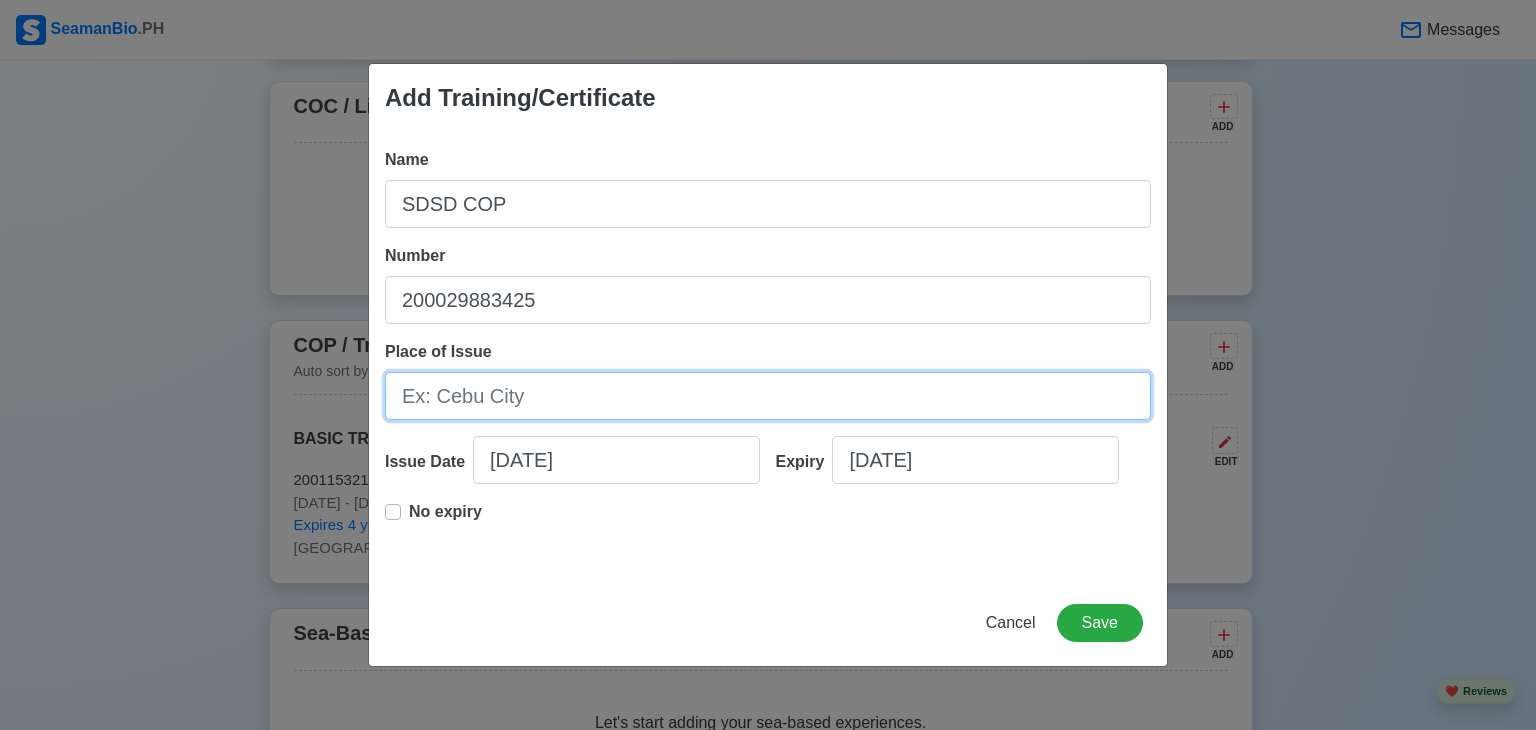 click on "Place of Issue" at bounding box center [768, 396] 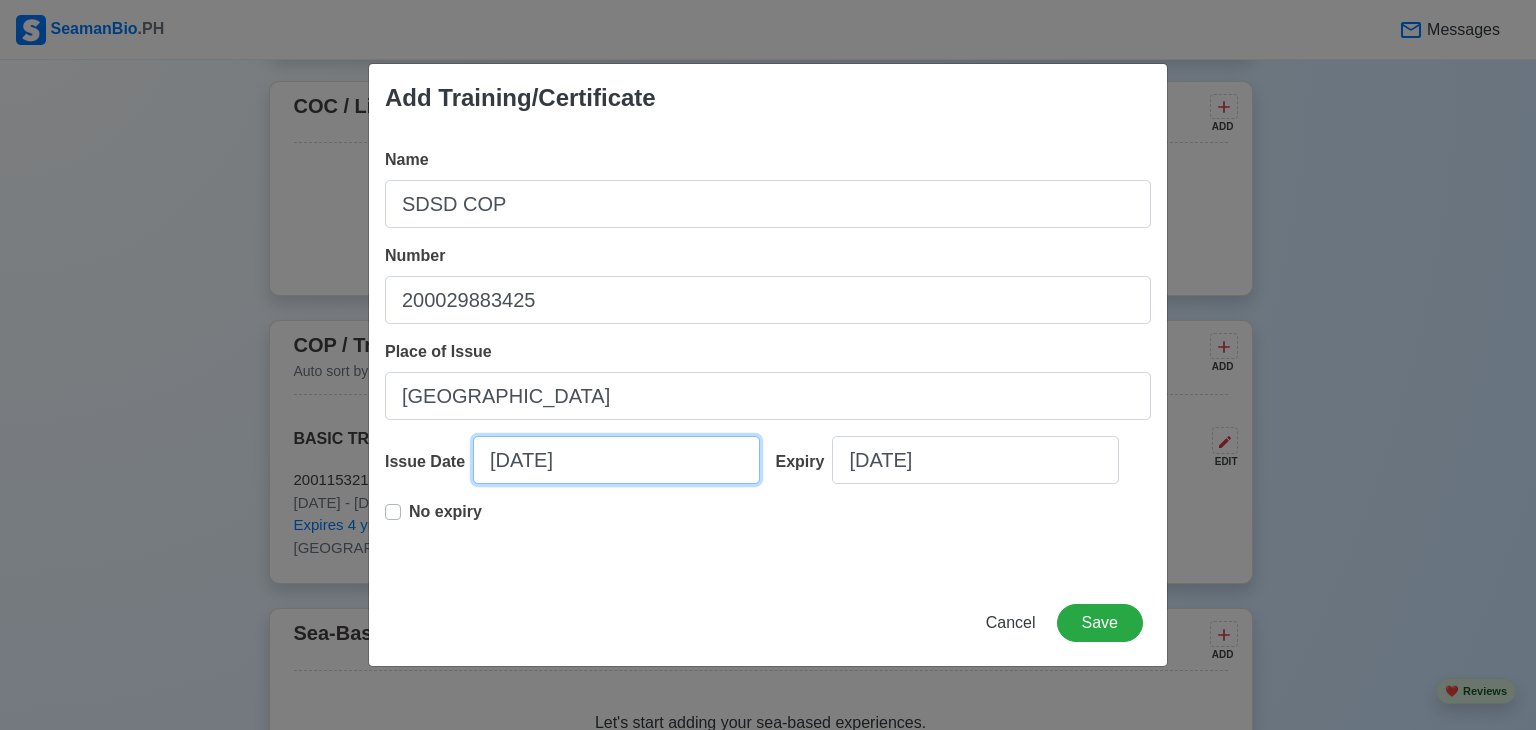 select on "****" 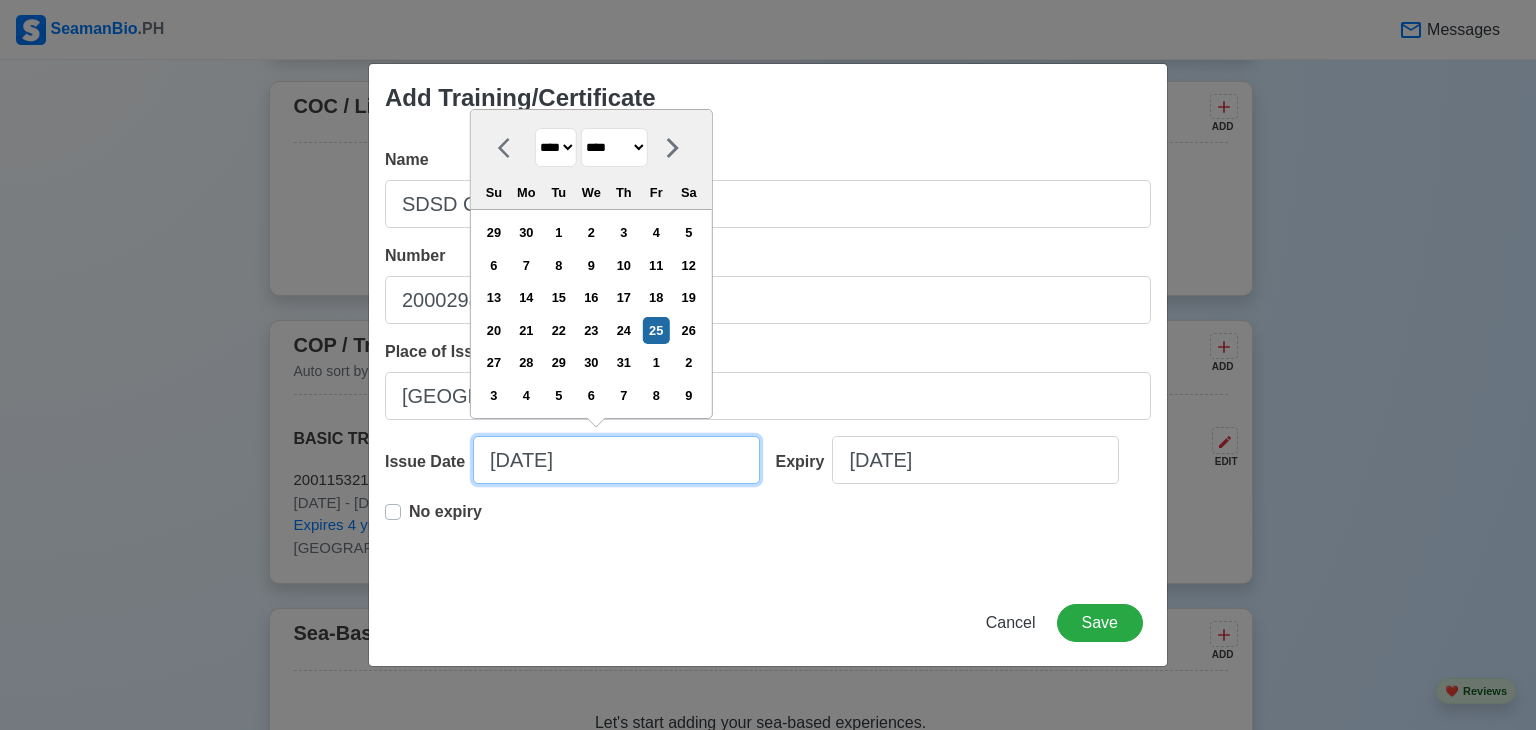 click on "07/25/2025" at bounding box center (616, 460) 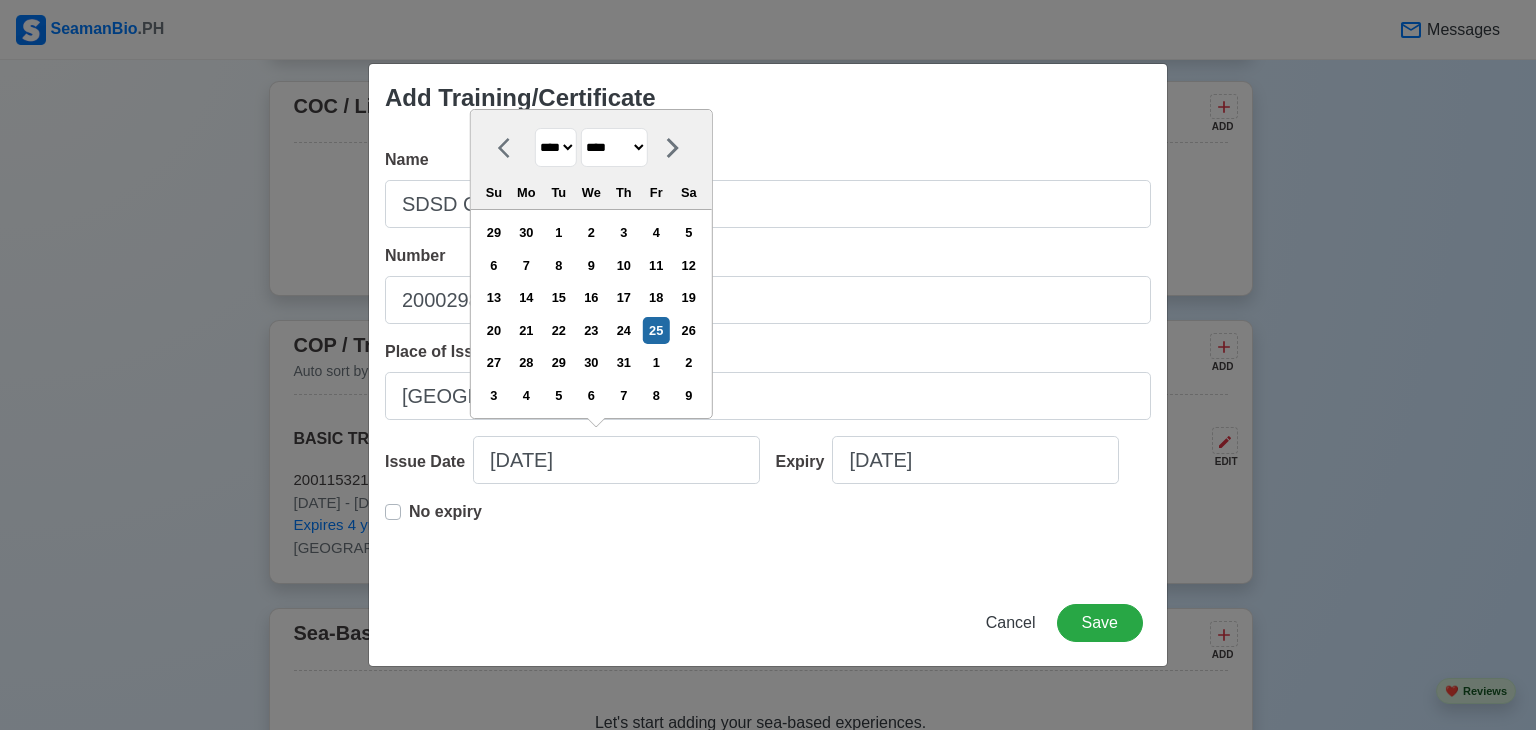 click on "******* ******** ***** ***** *** **** **** ****** ********* ******* ******** ********" at bounding box center [614, 147] 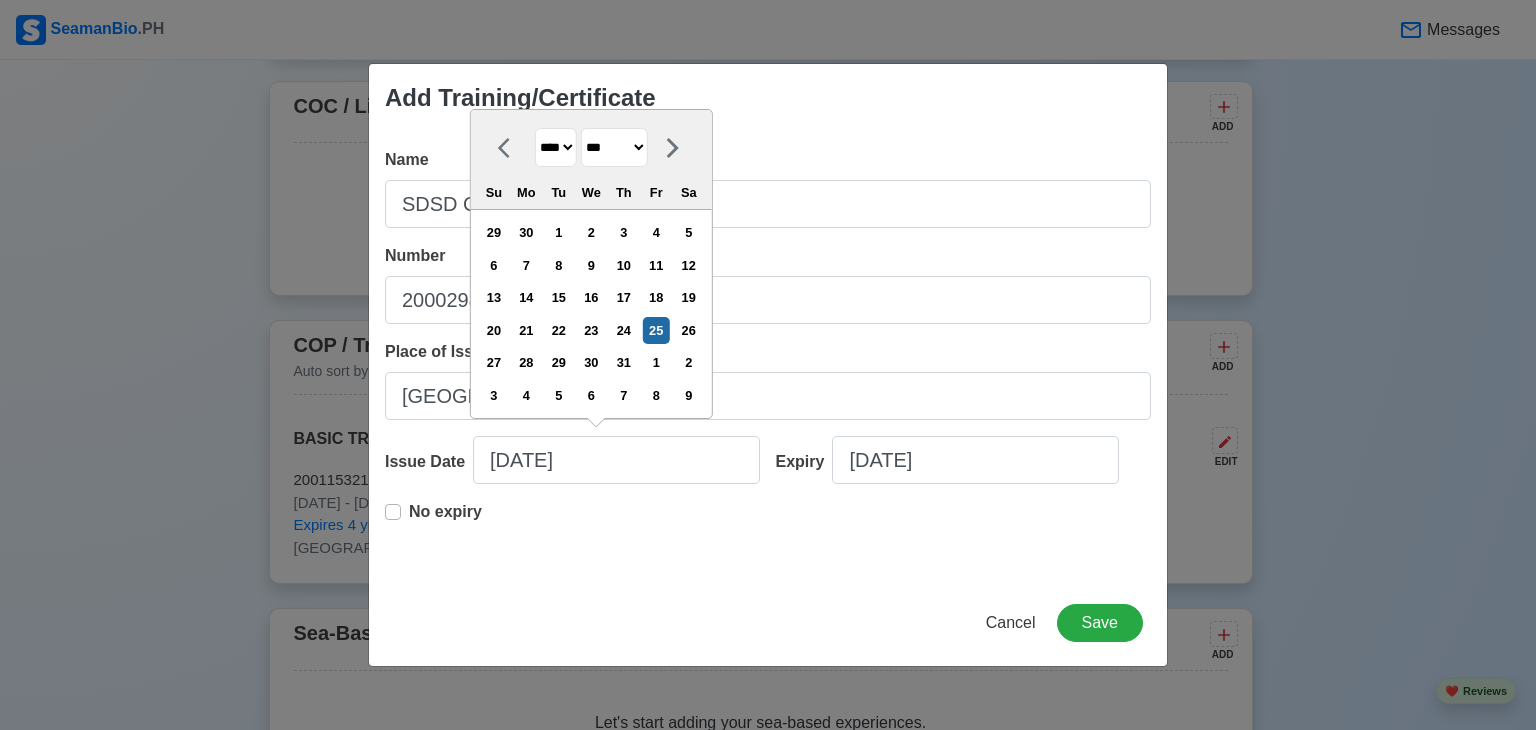 click on "******* ******** ***** ***** *** **** **** ****** ********* ******* ******** ********" at bounding box center [614, 147] 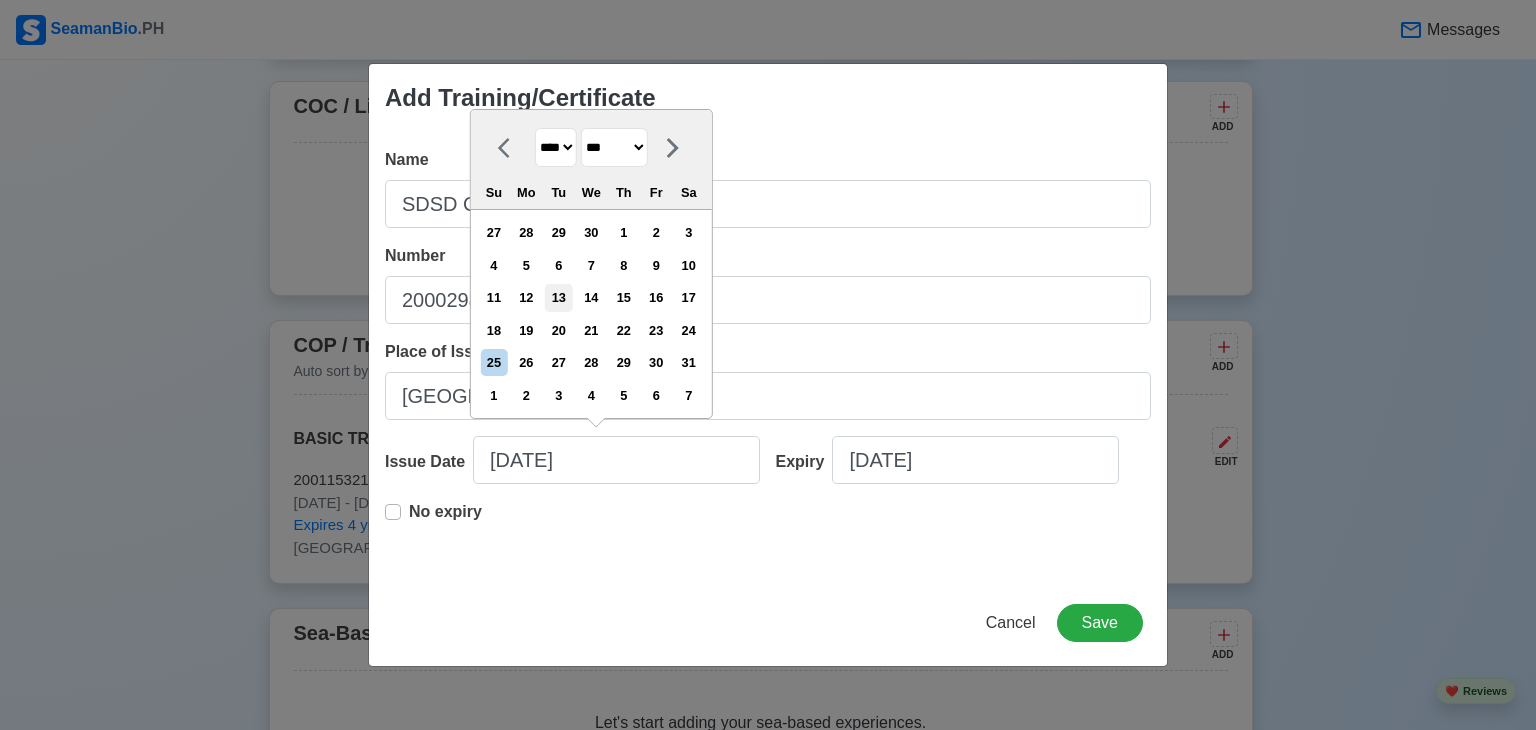 click on "13" at bounding box center (558, 297) 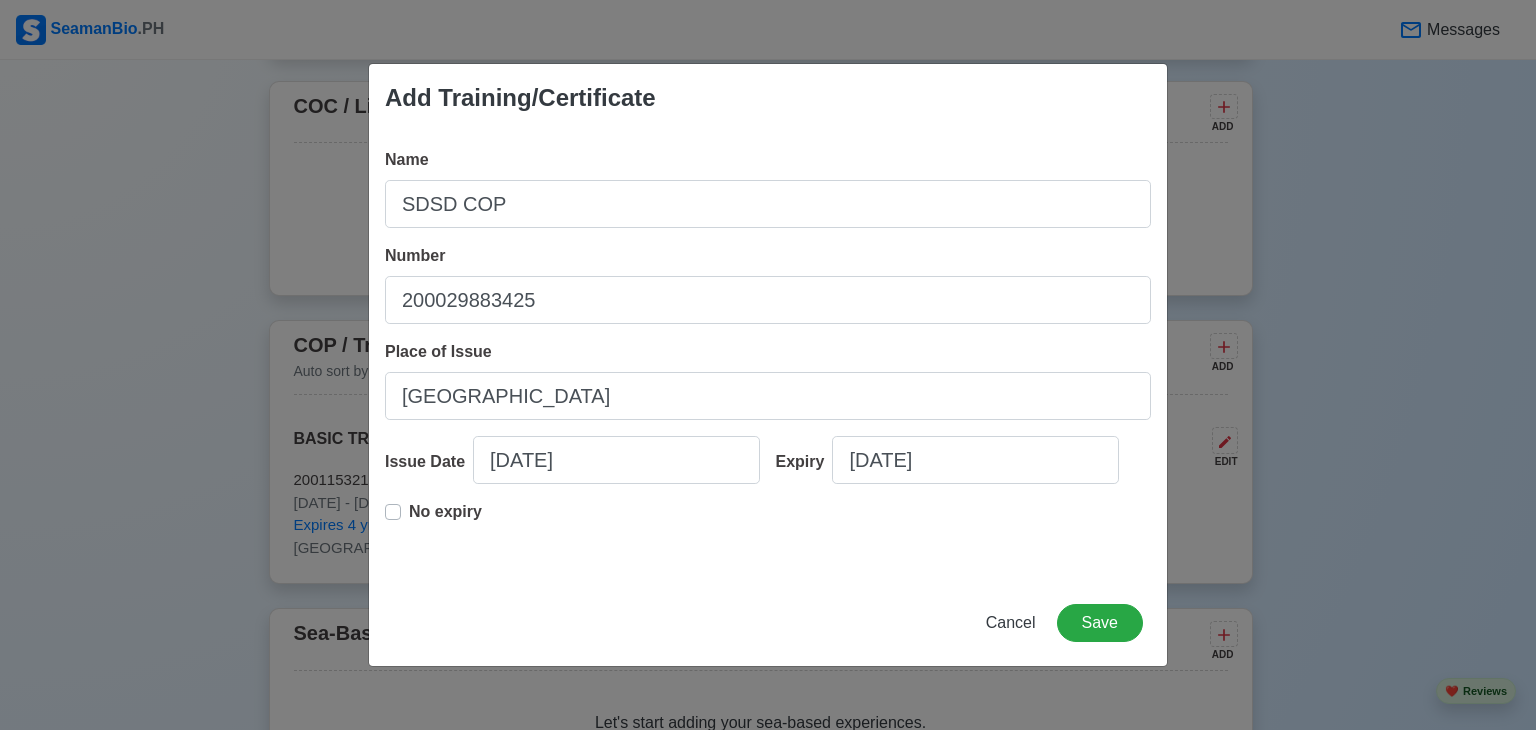 click on "No expiry" at bounding box center [445, 520] 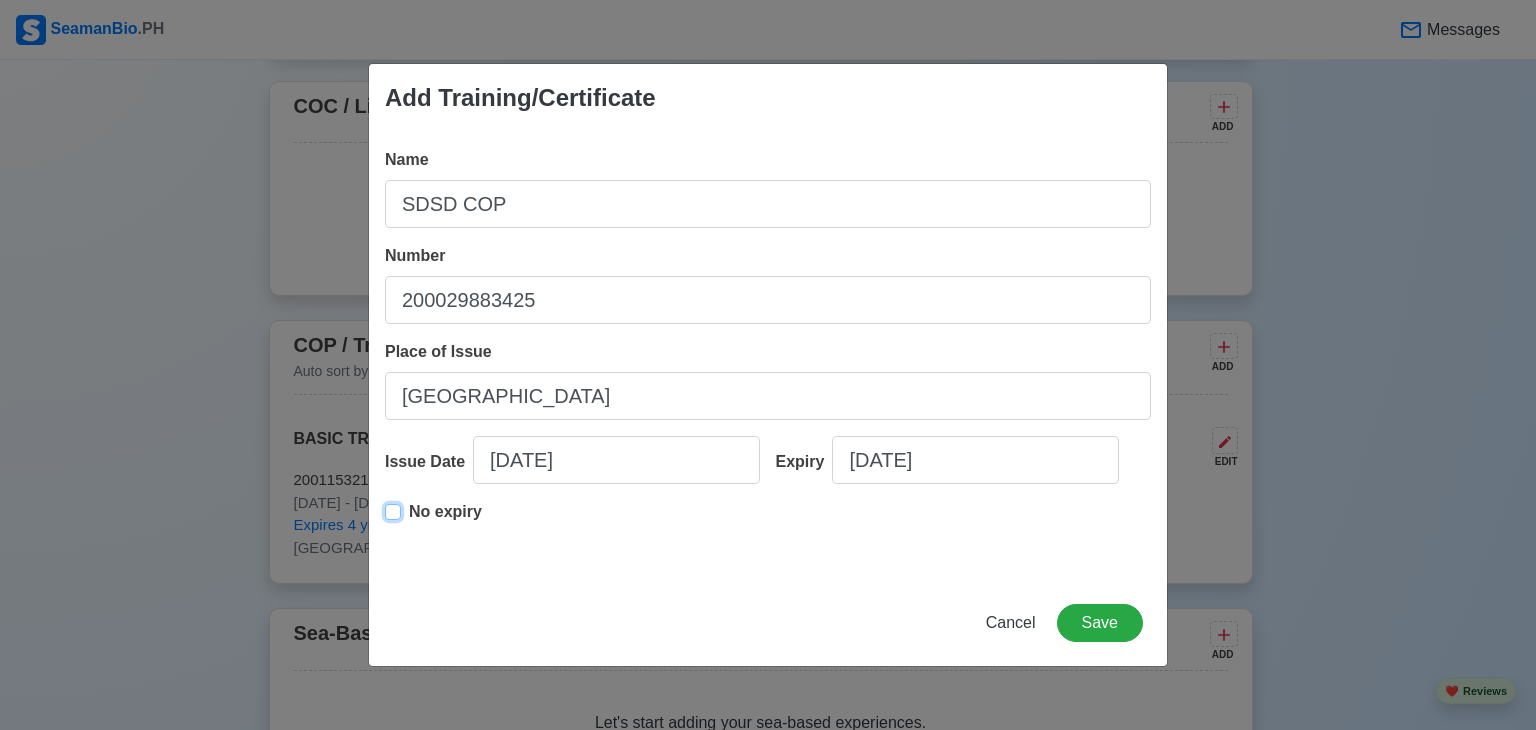type on "05/13/2025" 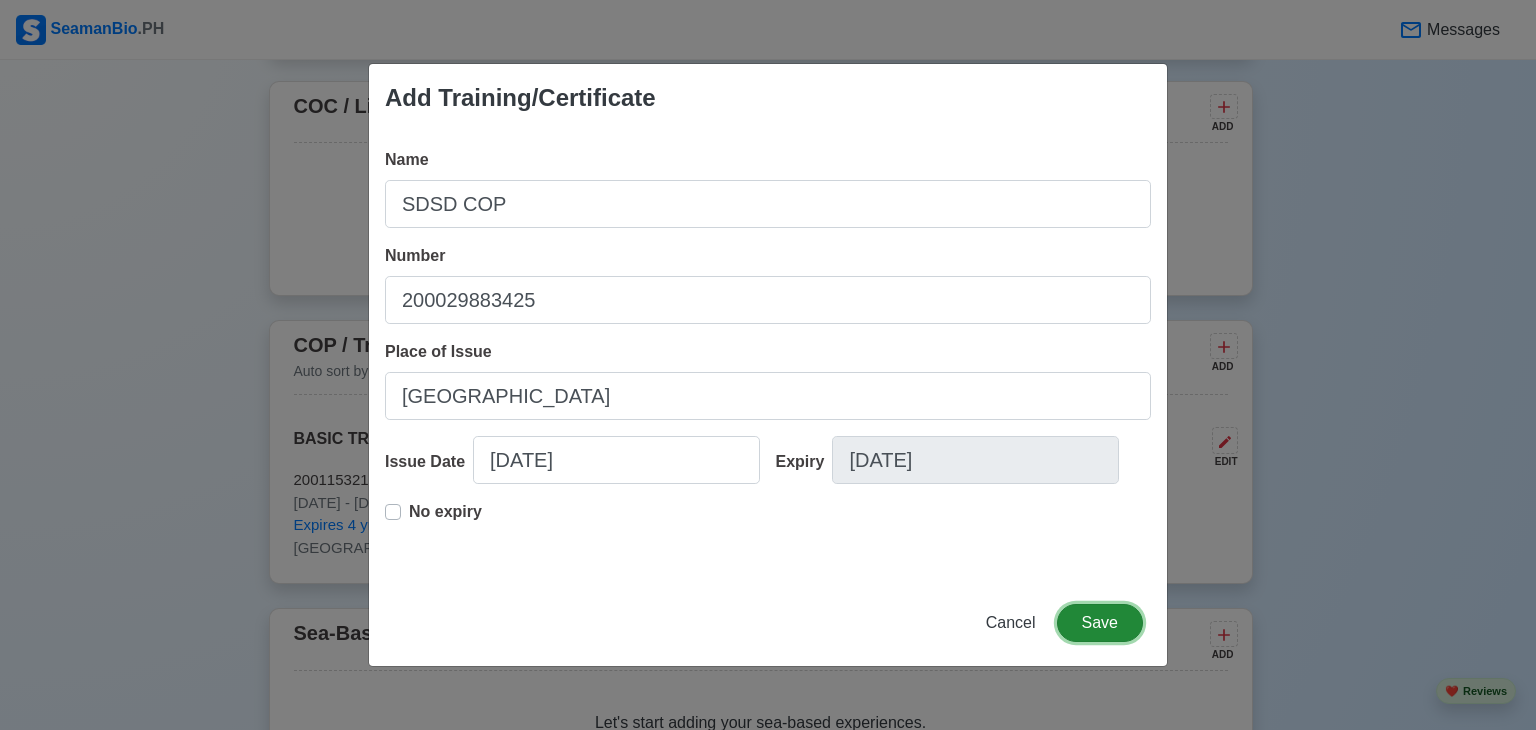 click on "Save" at bounding box center (1100, 623) 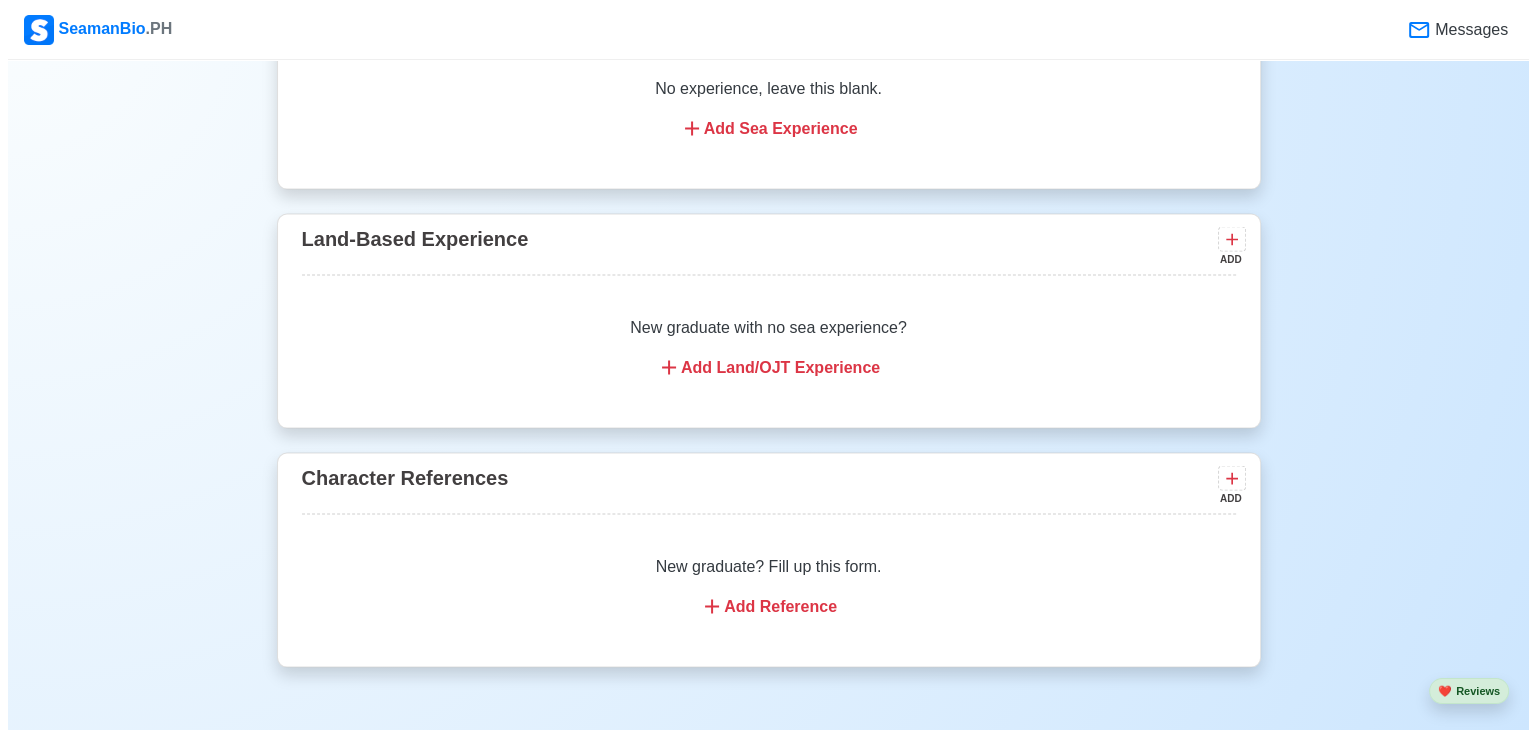 scroll, scrollTop: 3799, scrollLeft: 0, axis: vertical 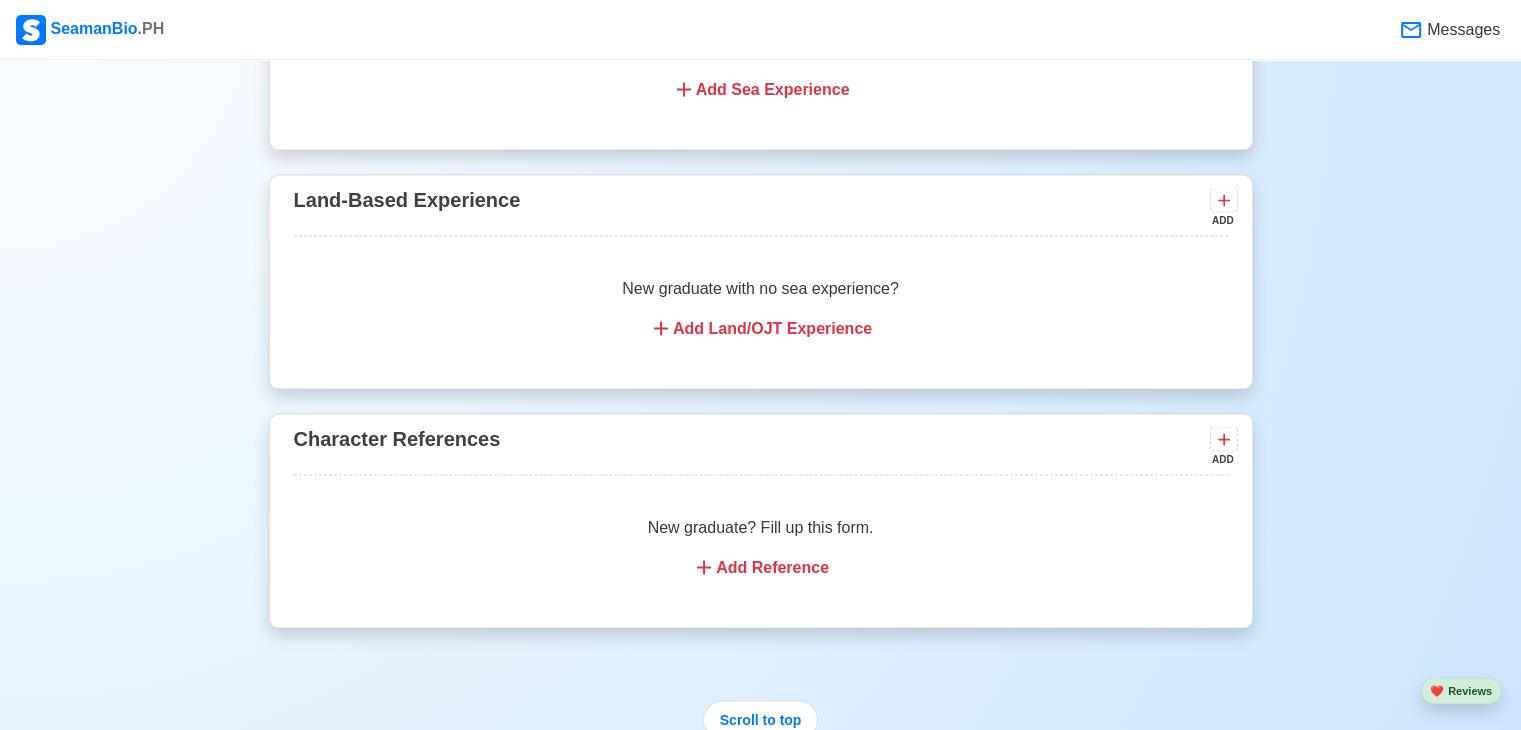 click on "Add Land/OJT Experience" at bounding box center (761, 328) 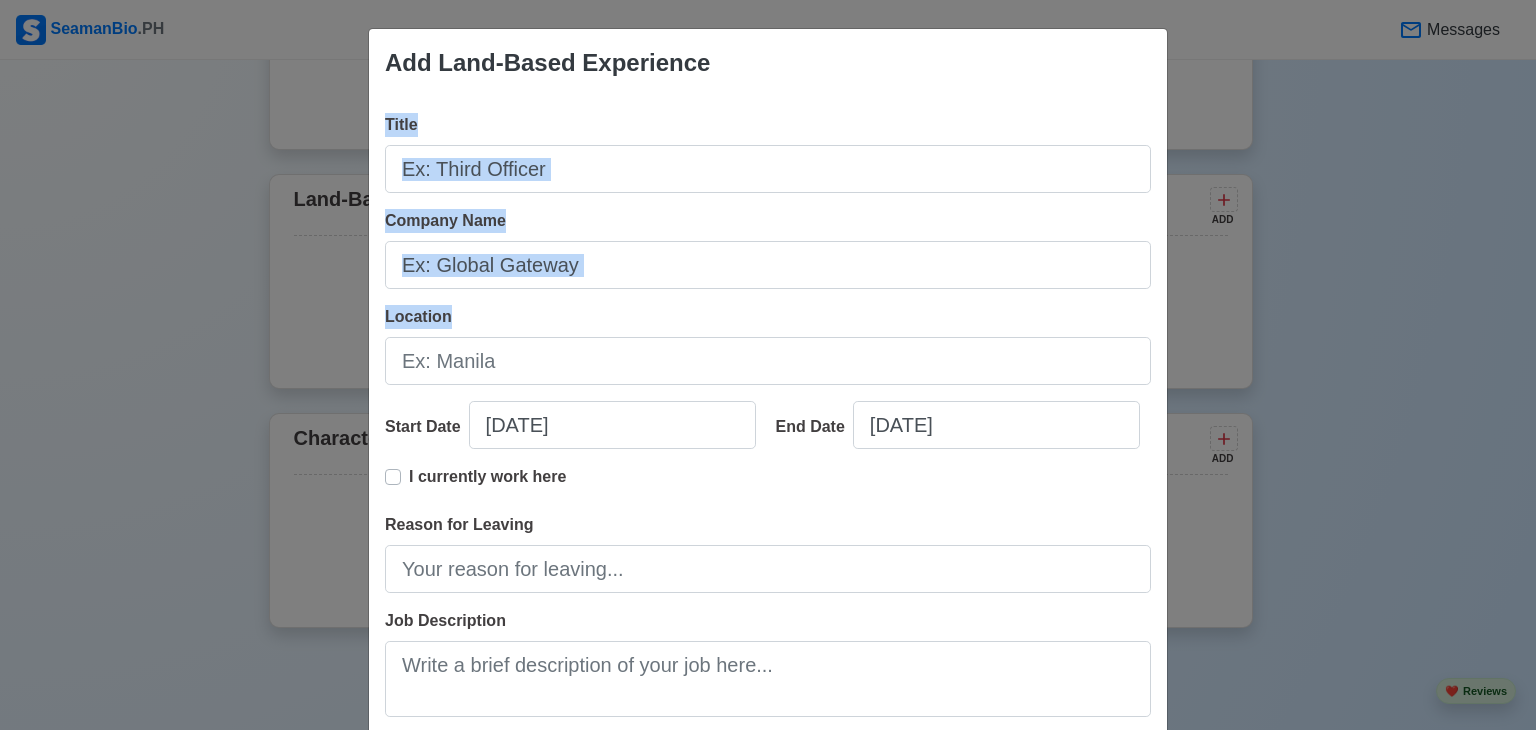drag, startPoint x: 804, startPoint y: 318, endPoint x: 704, endPoint y: 159, distance: 187.83237 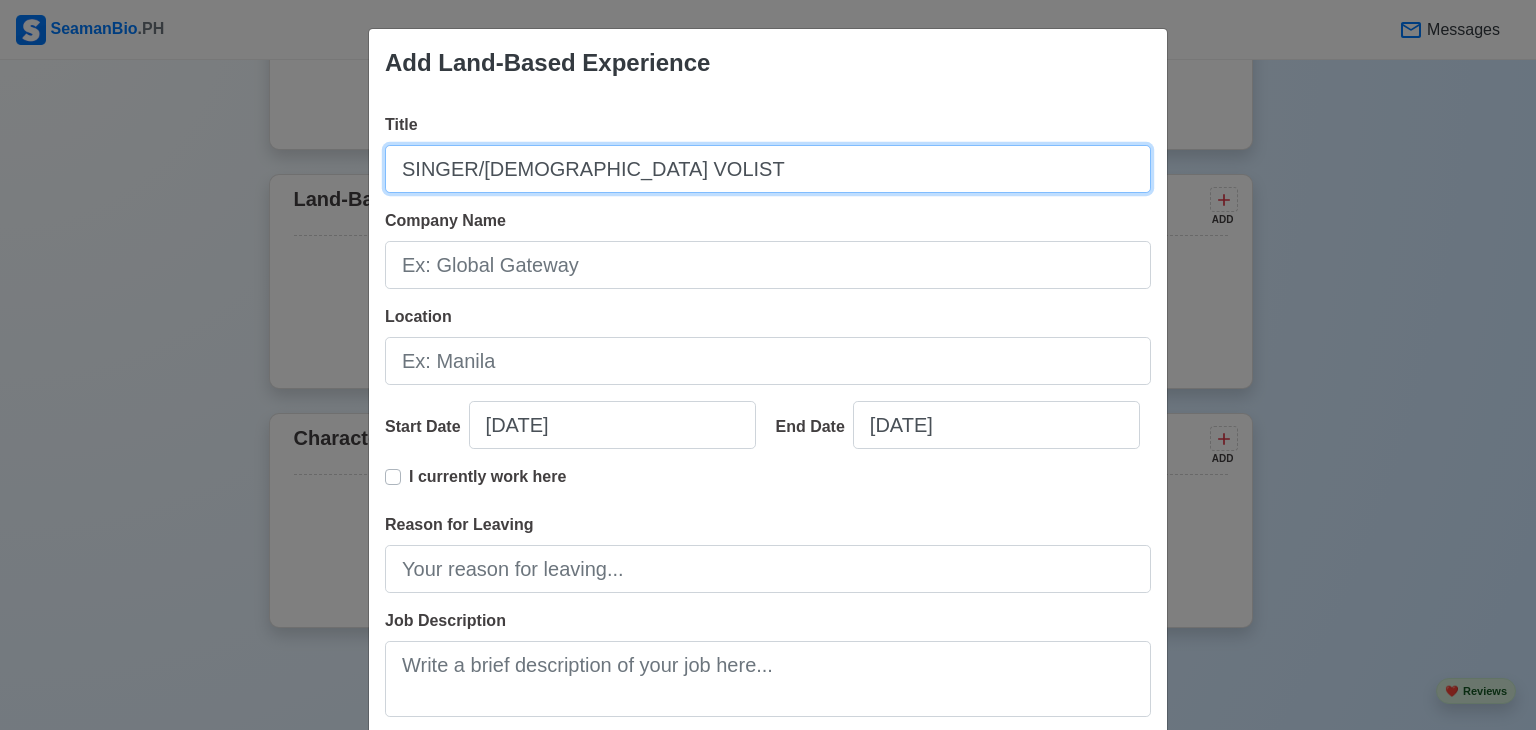 type on "SINGER/FEMALE VOLIST" 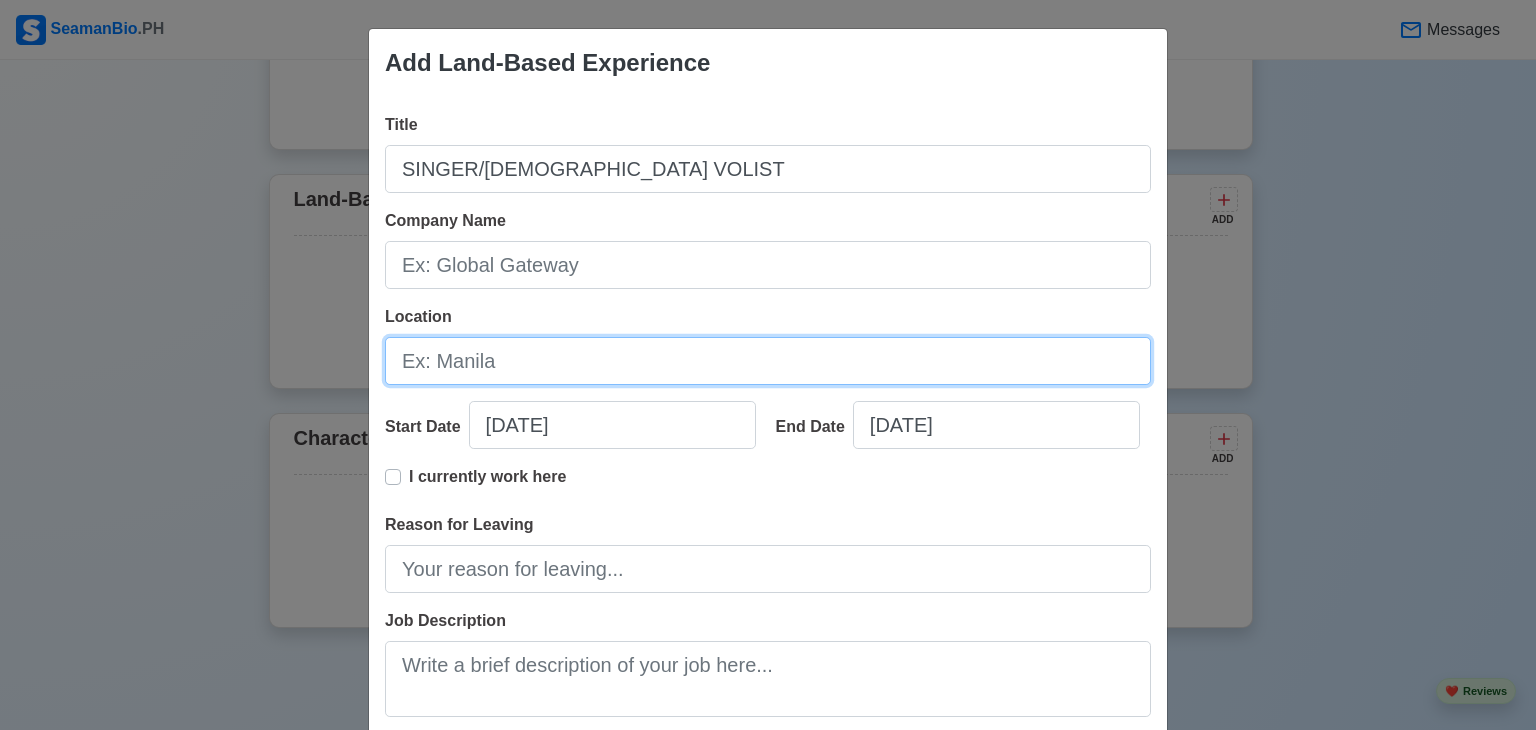 click on "Location" at bounding box center [768, 361] 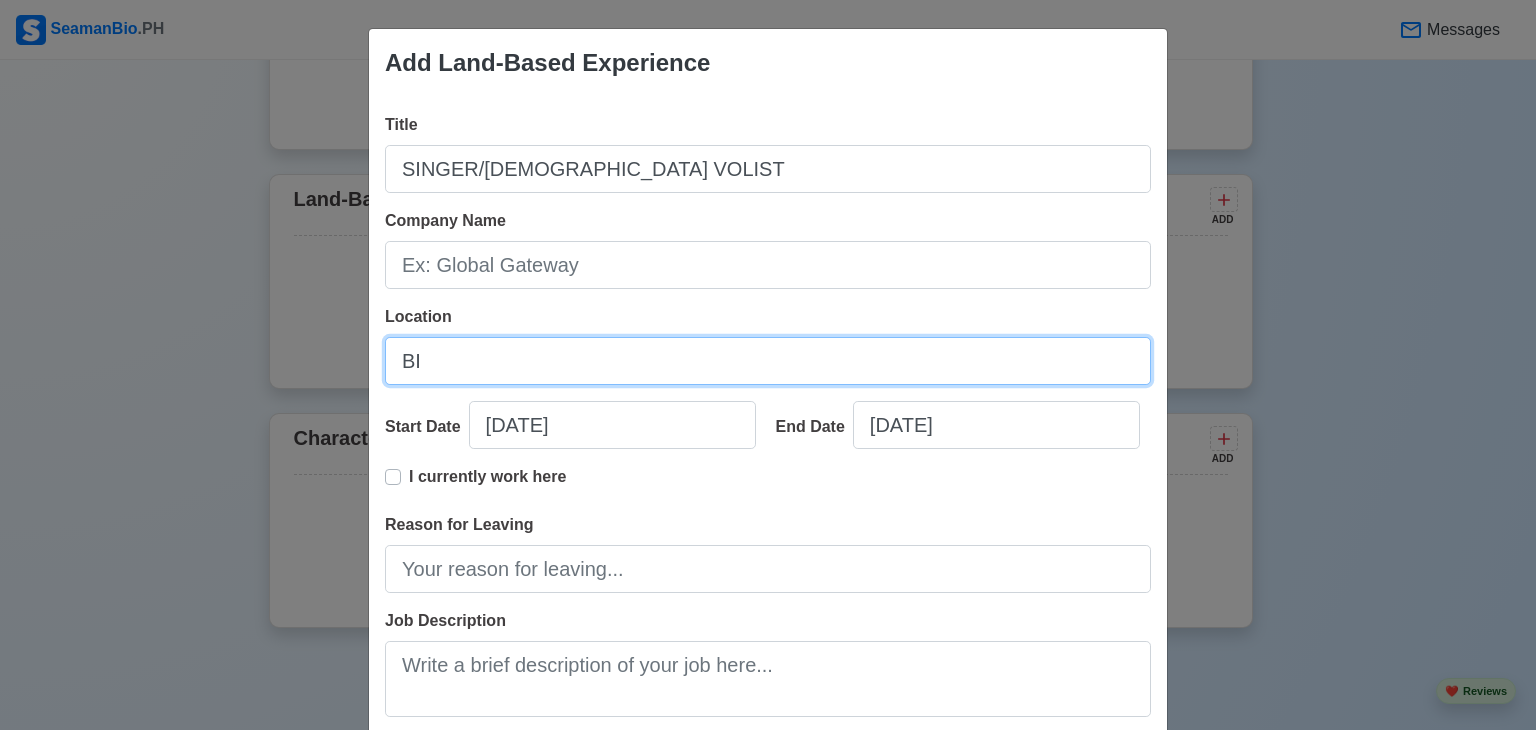 type on "B" 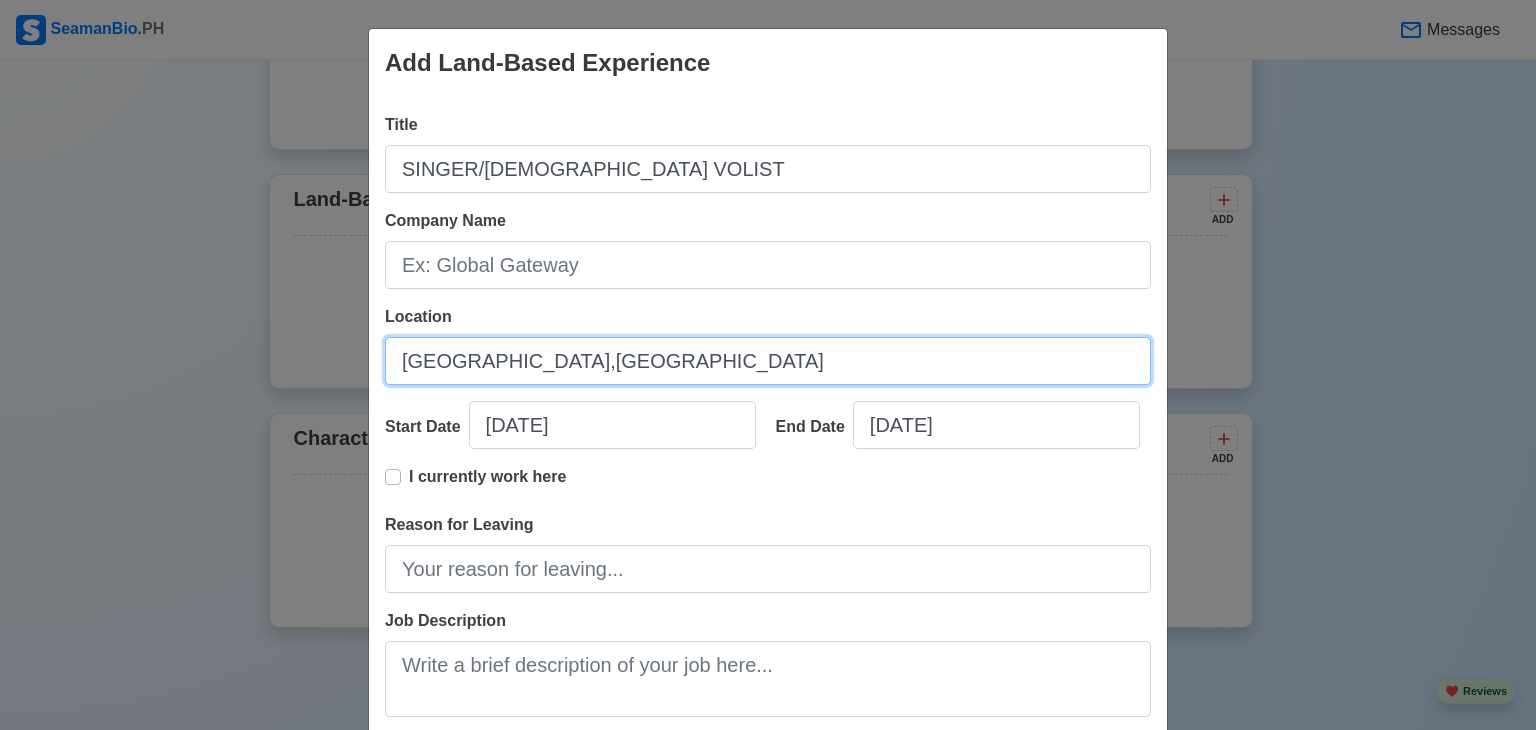 type on "NAGOYA,JAPAN" 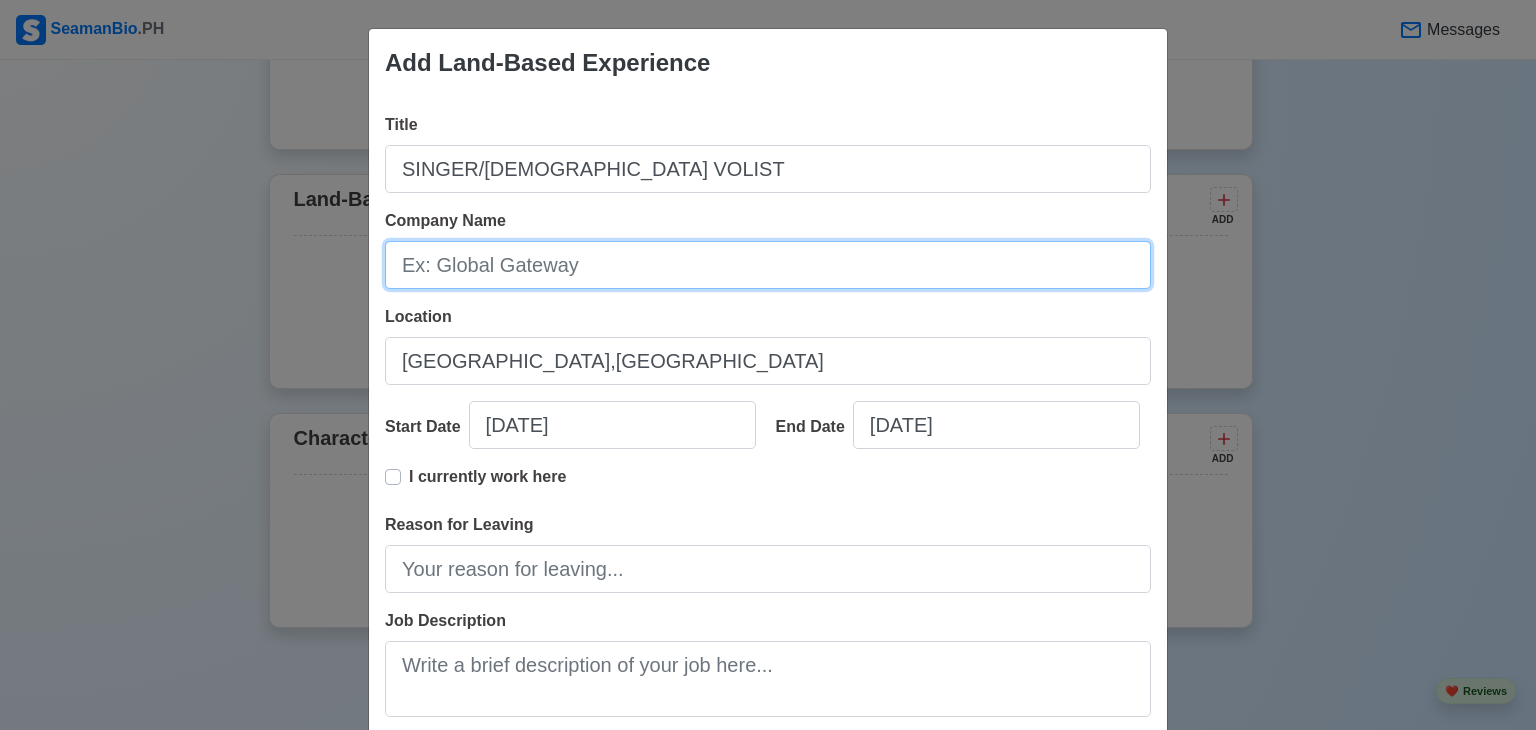 click on "Company Name" at bounding box center [768, 265] 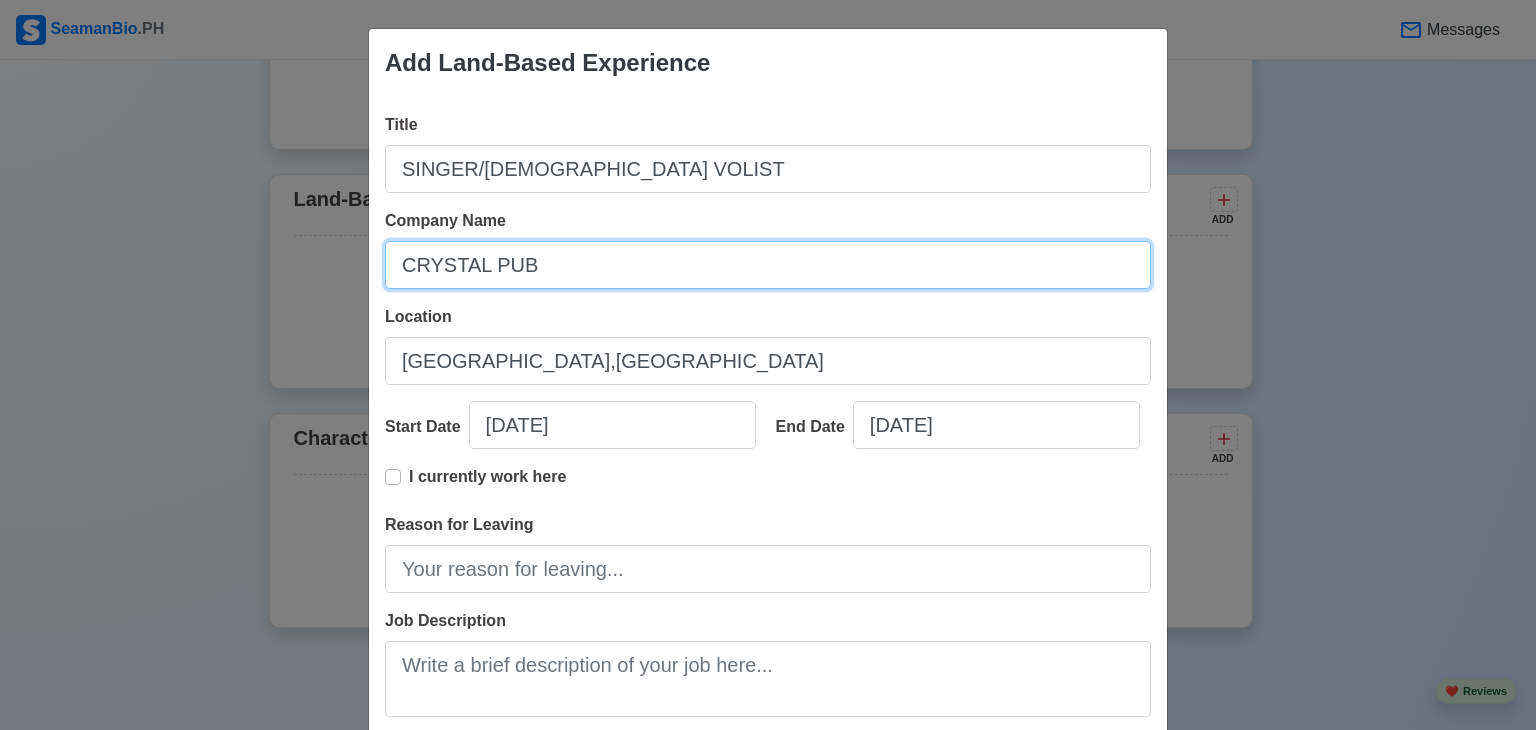 type on "CRYSTAL PUB" 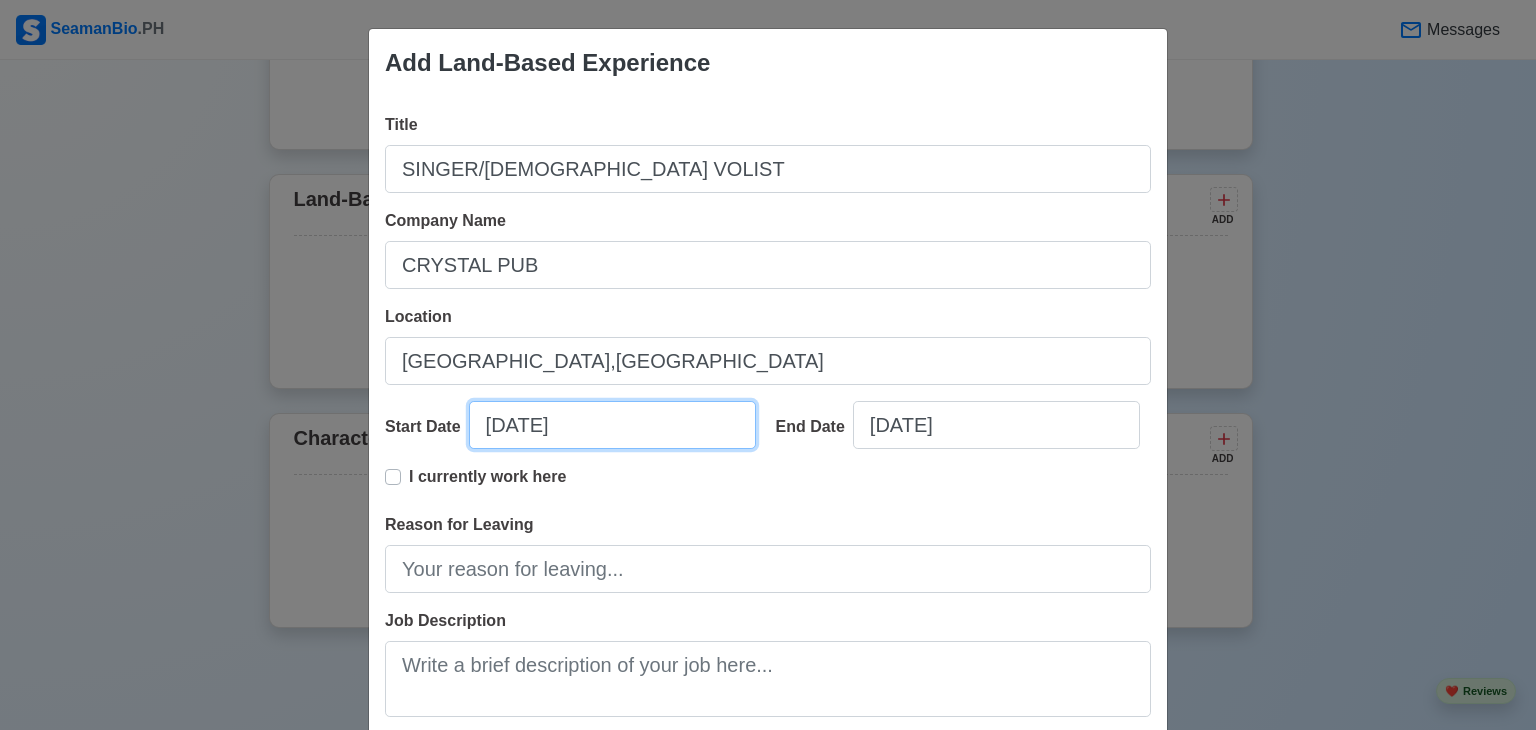 select on "****" 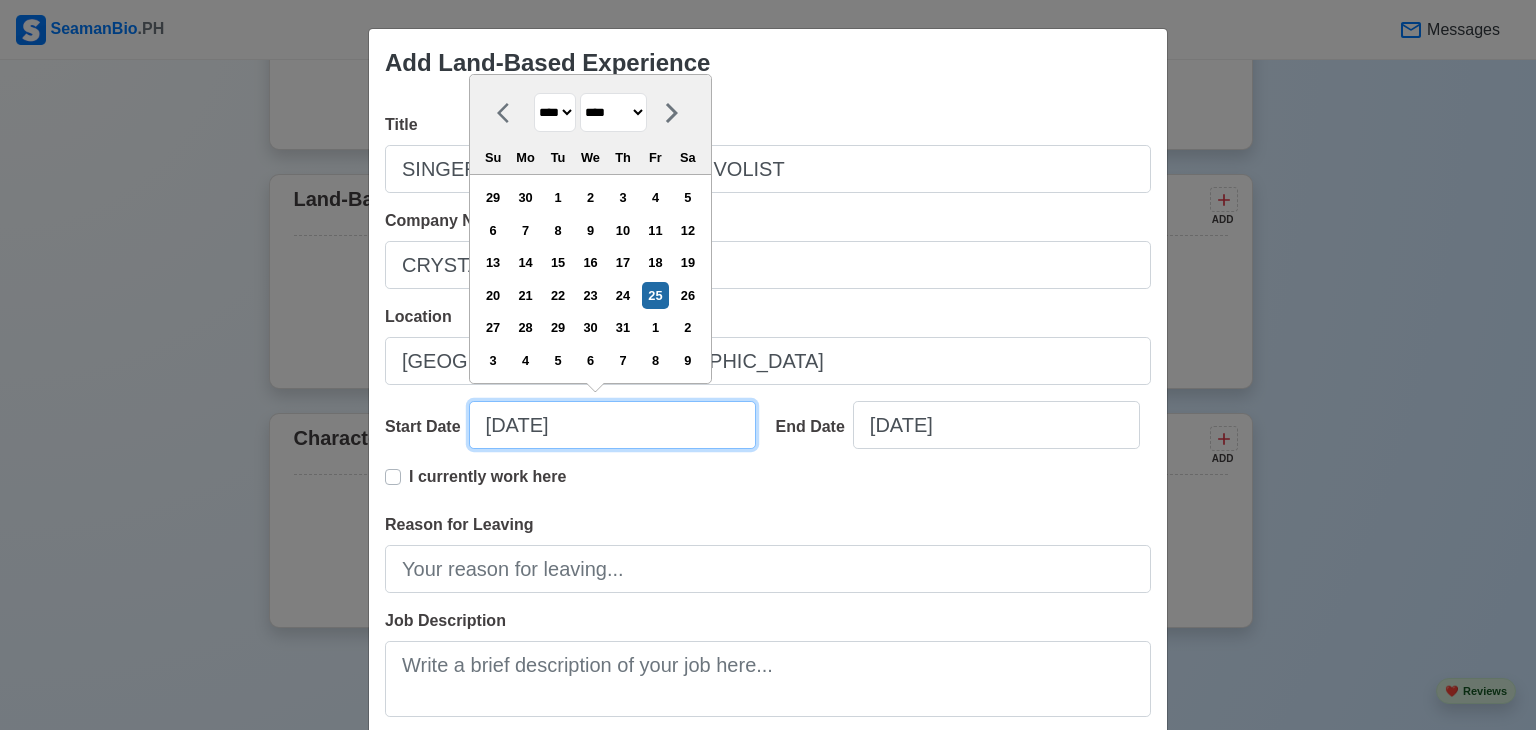 click on "07/25/2025" at bounding box center [612, 425] 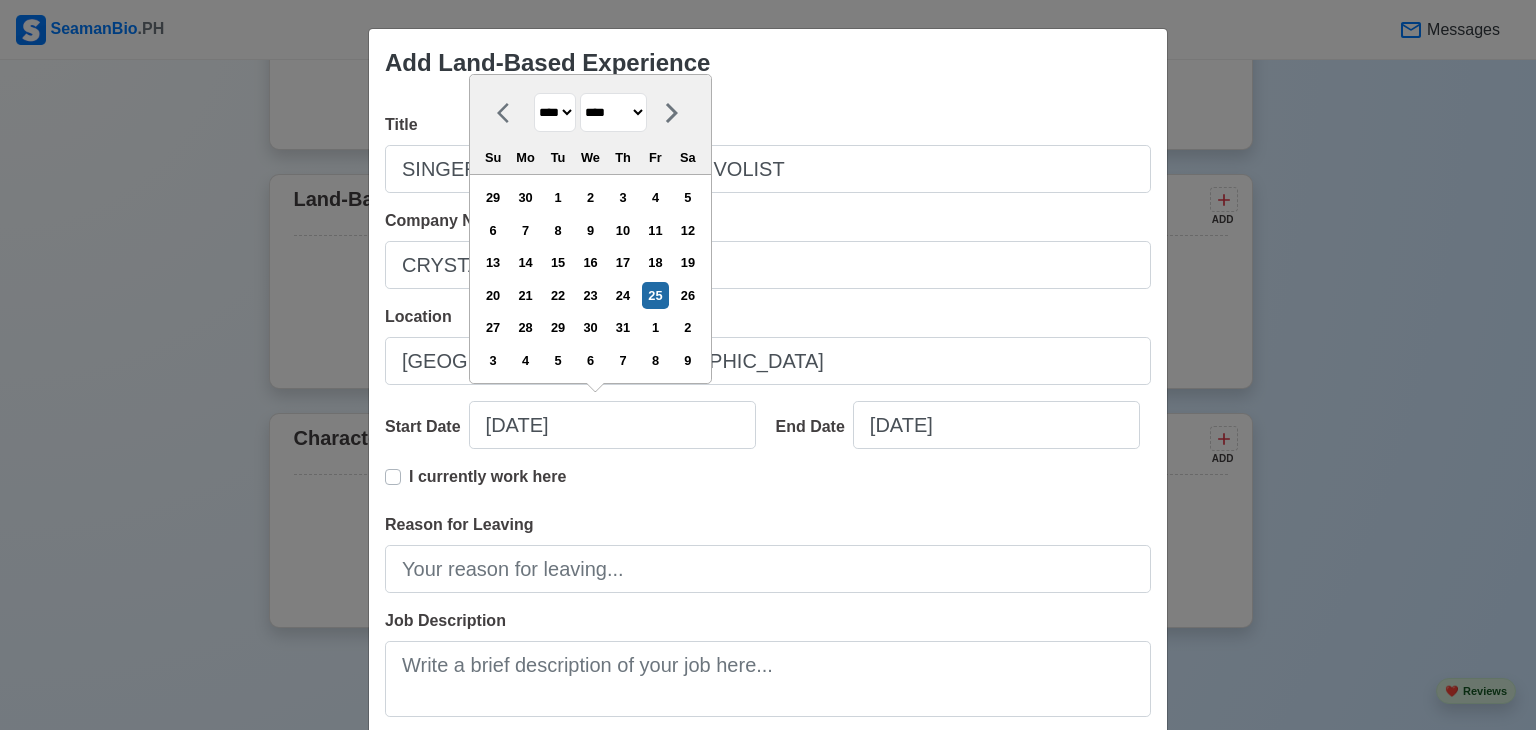 click on "******* ******** ***** ***** *** **** **** ****** ********* ******* ******** ********" at bounding box center (613, 112) 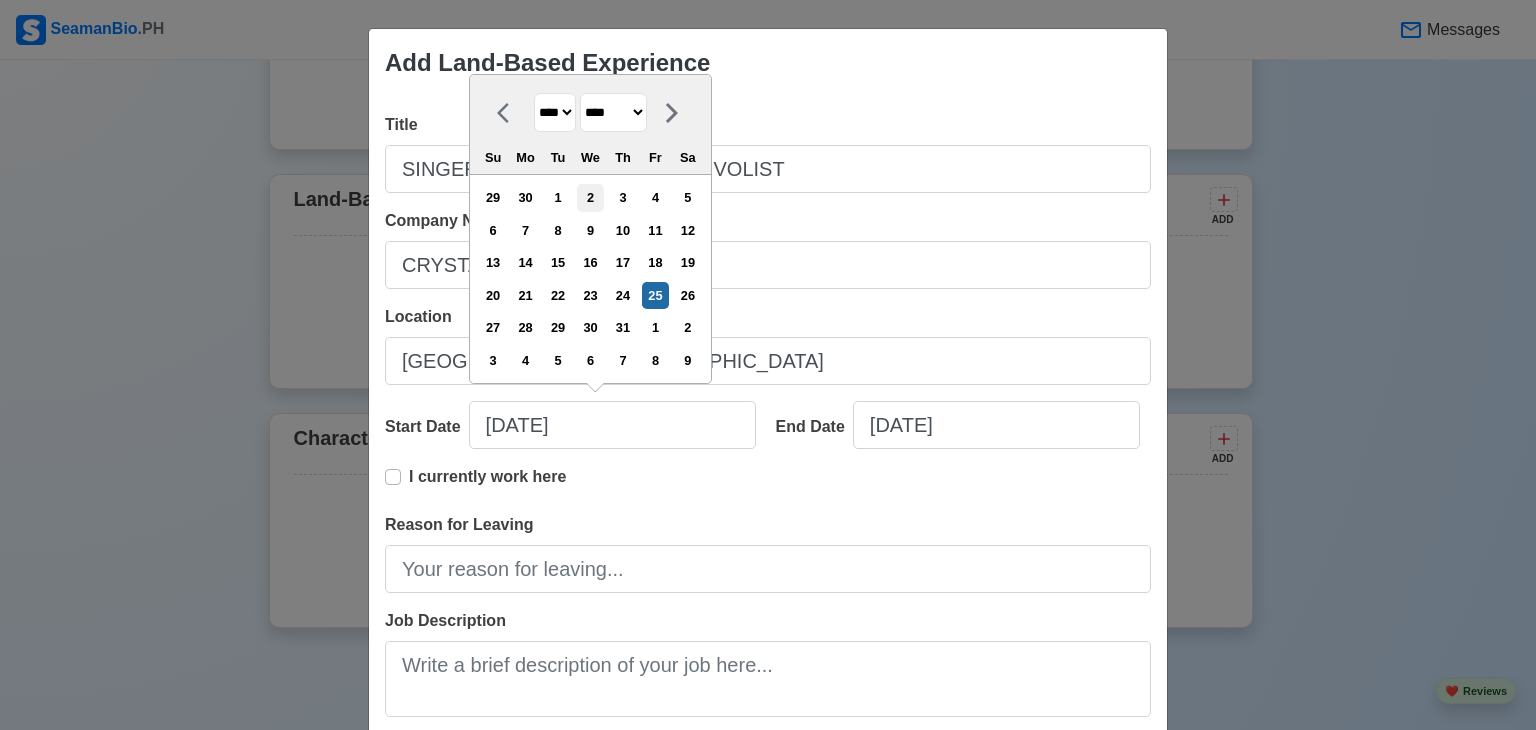 click on "2" at bounding box center (590, 197) 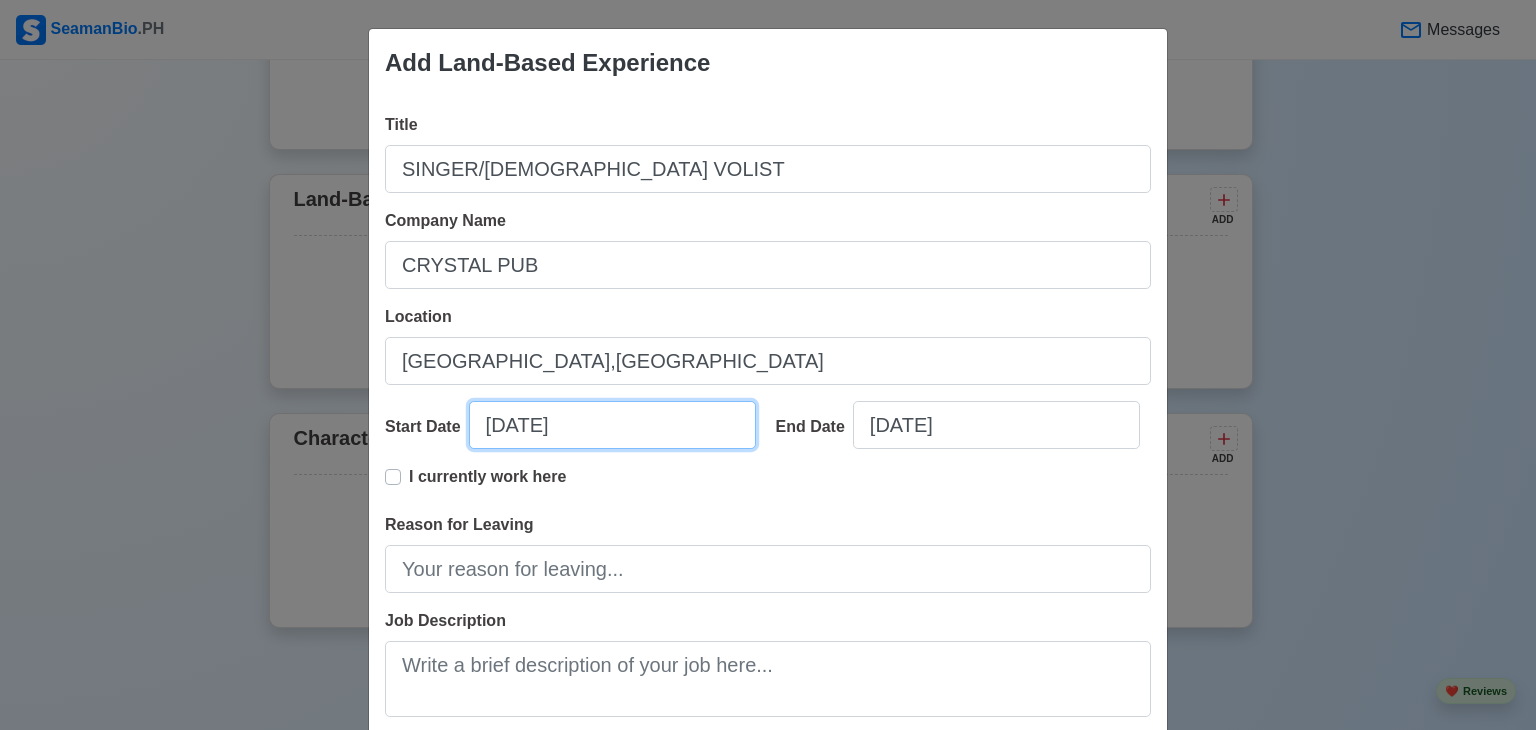 type on "07/02/2004" 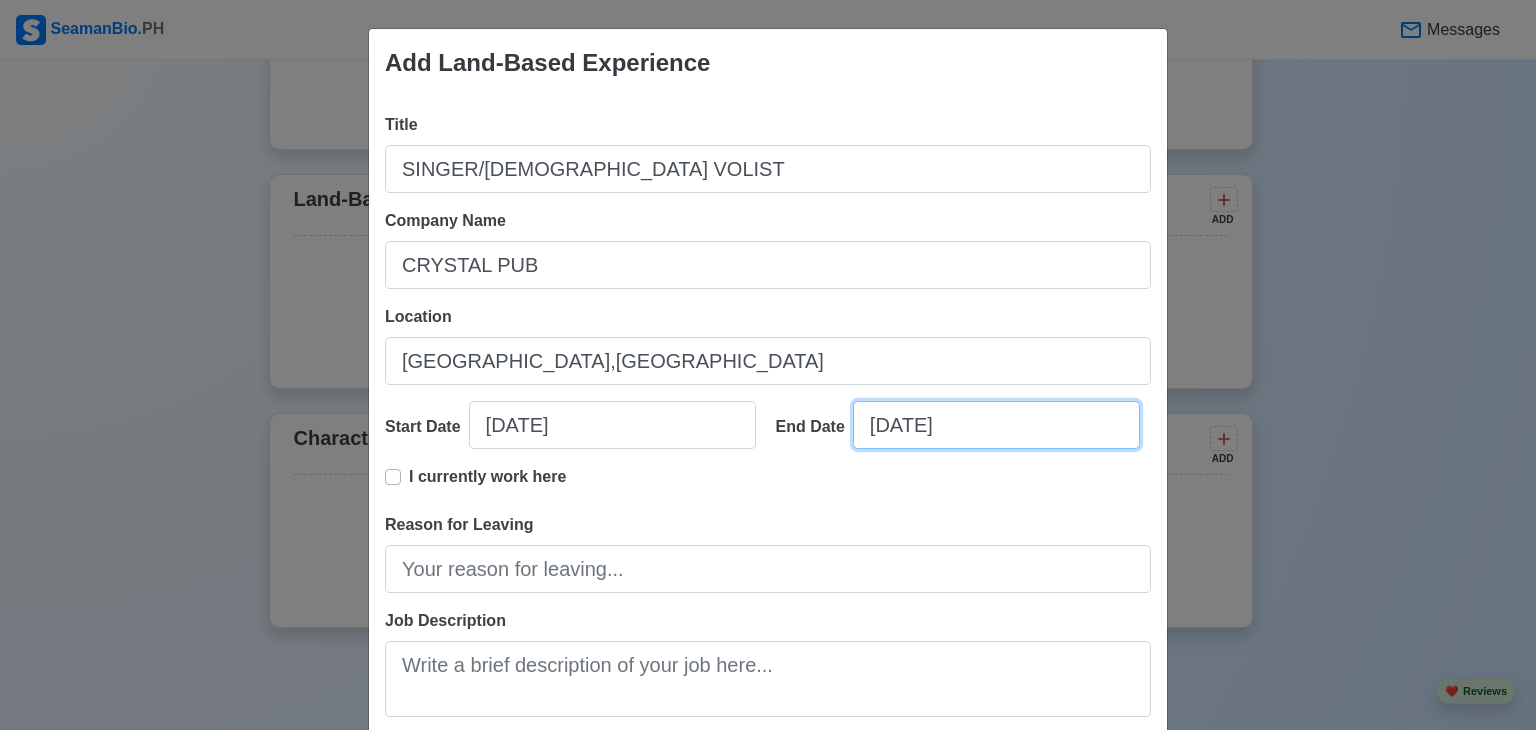 select on "****" 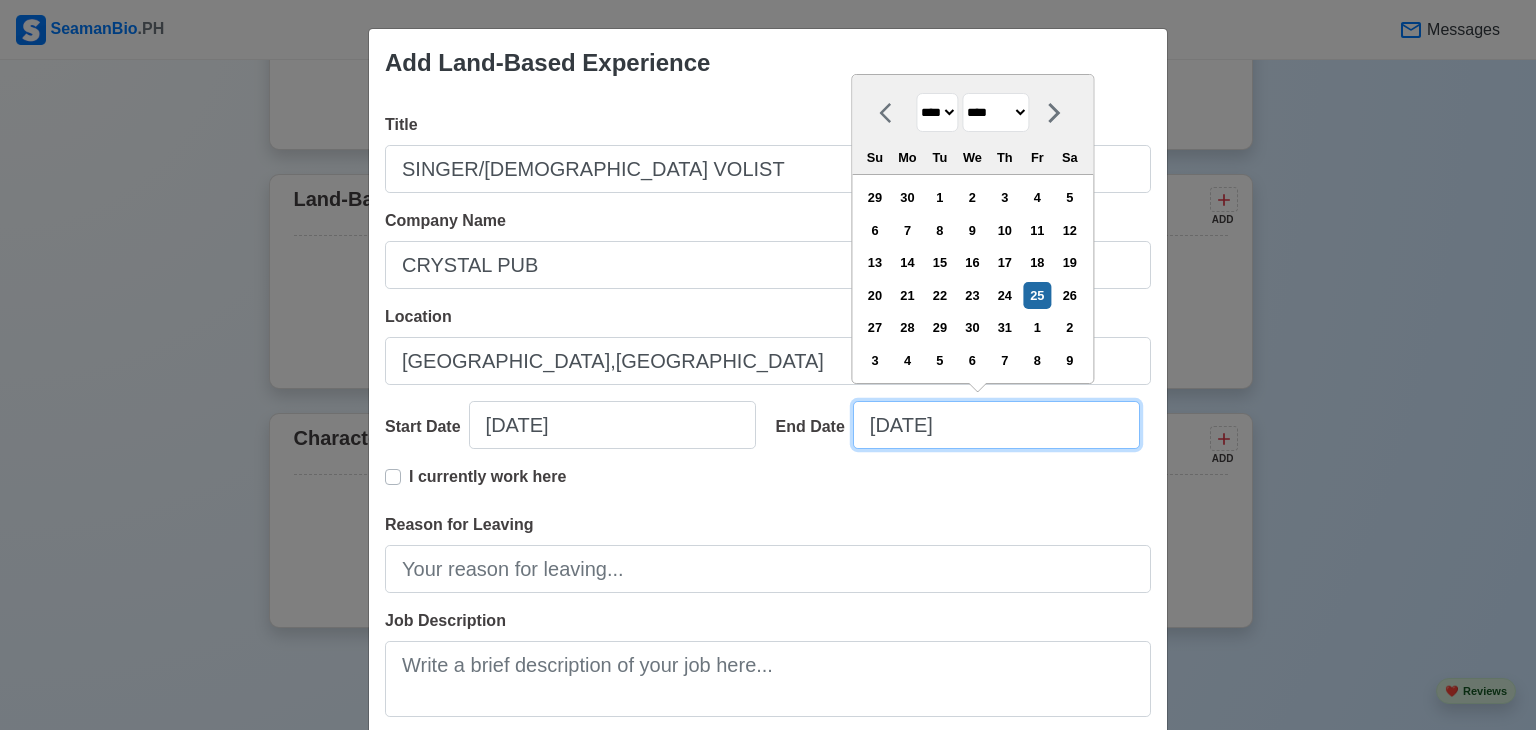 click on "07/25/2025" at bounding box center [996, 425] 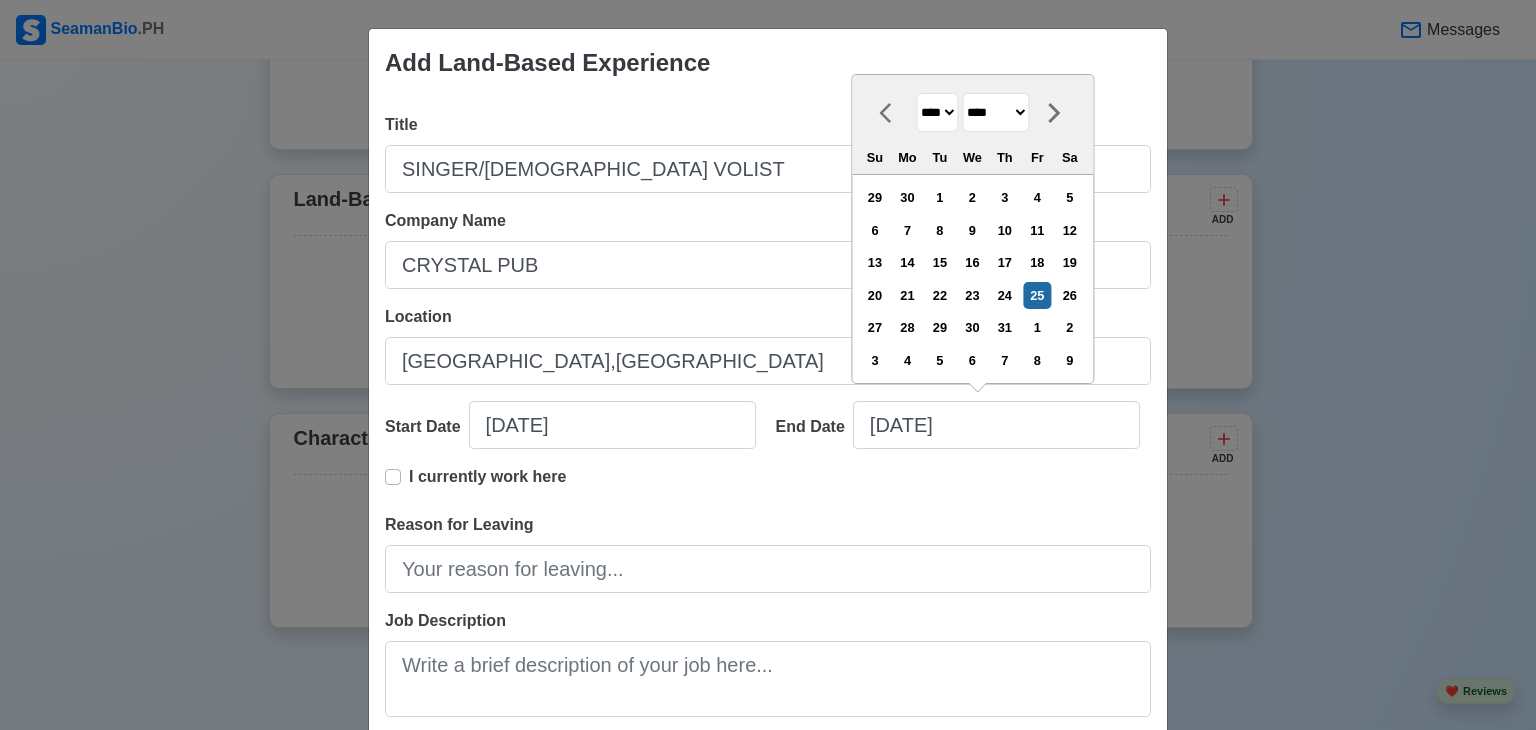 click on "******* ******** ***** ***** *** **** **** ****** ********* ******* ******** ********" at bounding box center (995, 112) 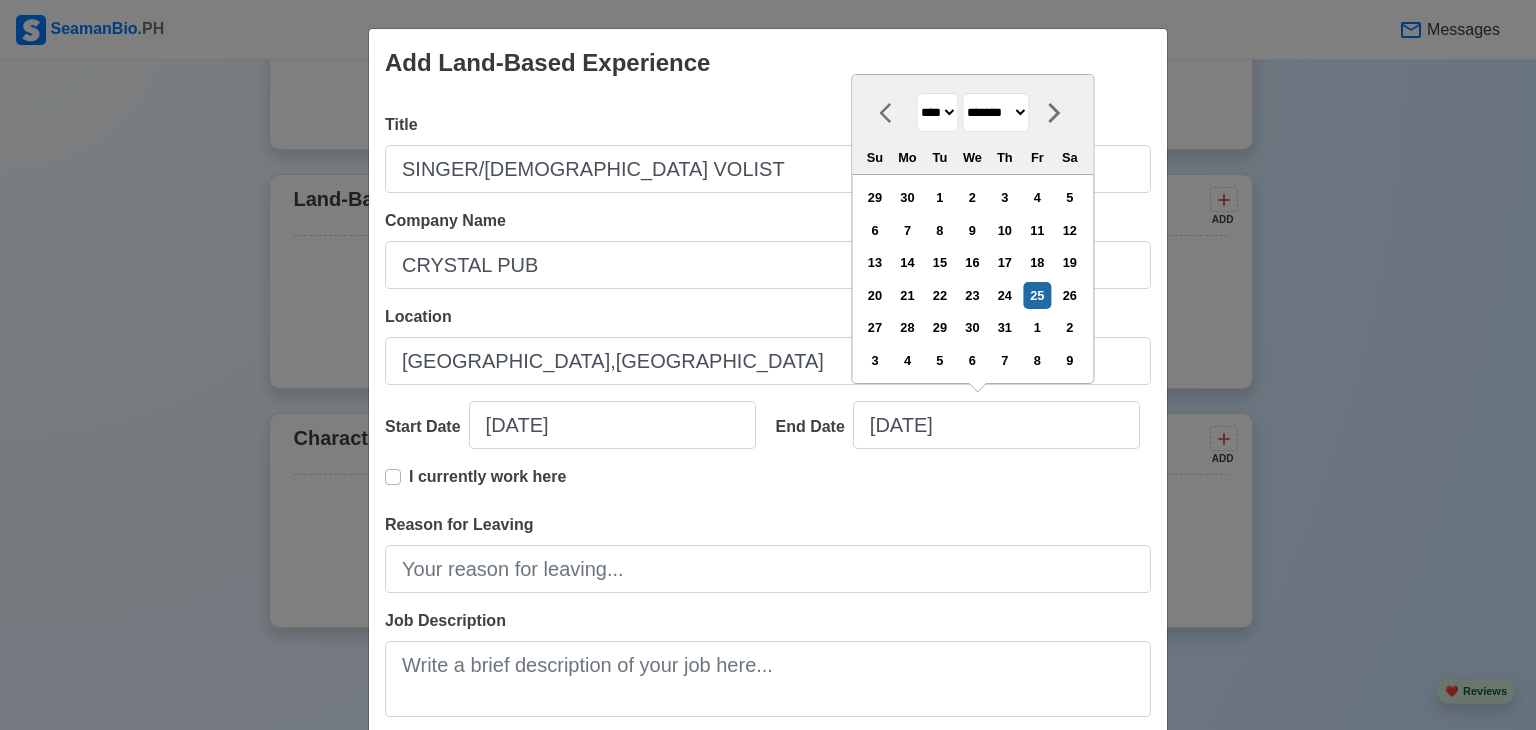 click on "******* ******** ***** ***** *** **** **** ****** ********* ******* ******** ********" at bounding box center [995, 112] 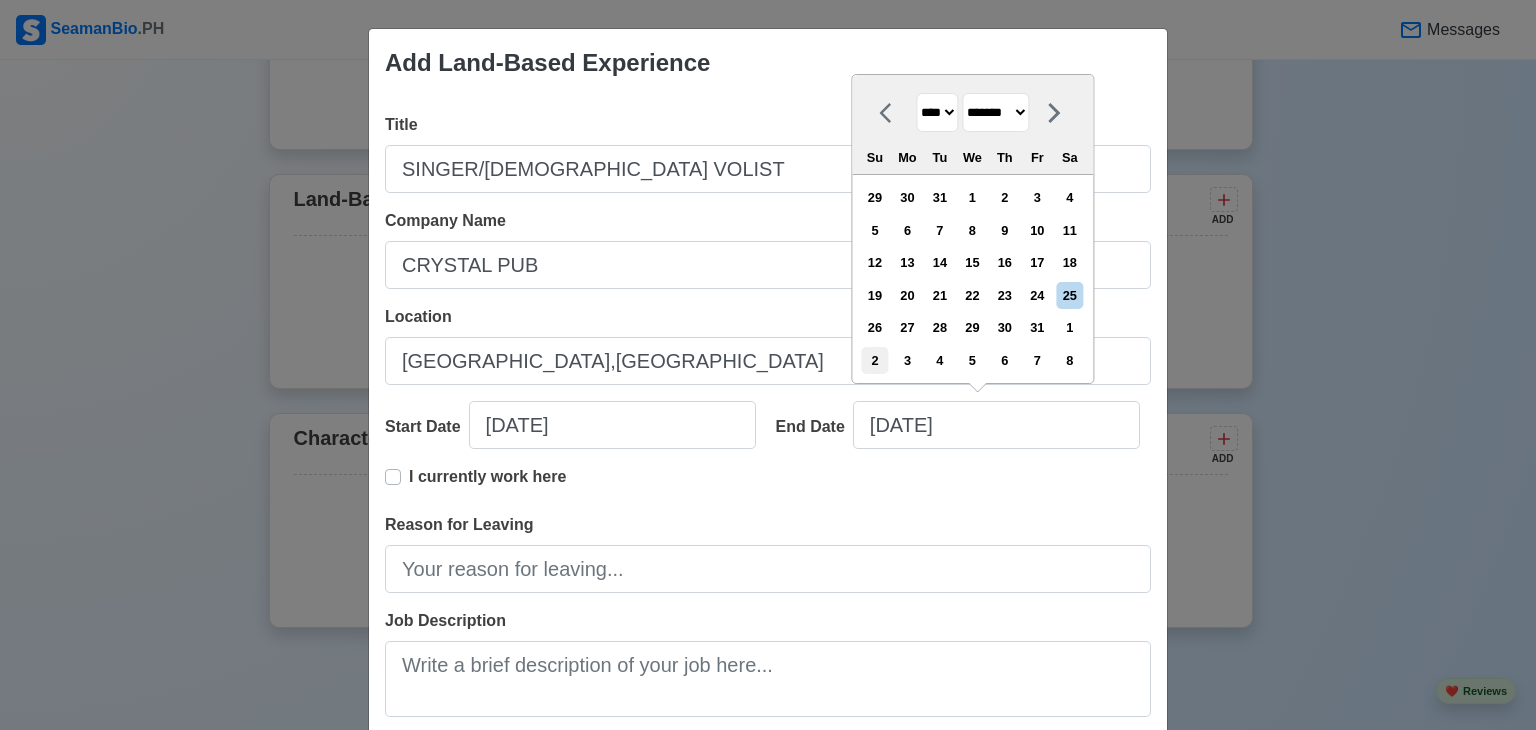 click on "2" at bounding box center (874, 360) 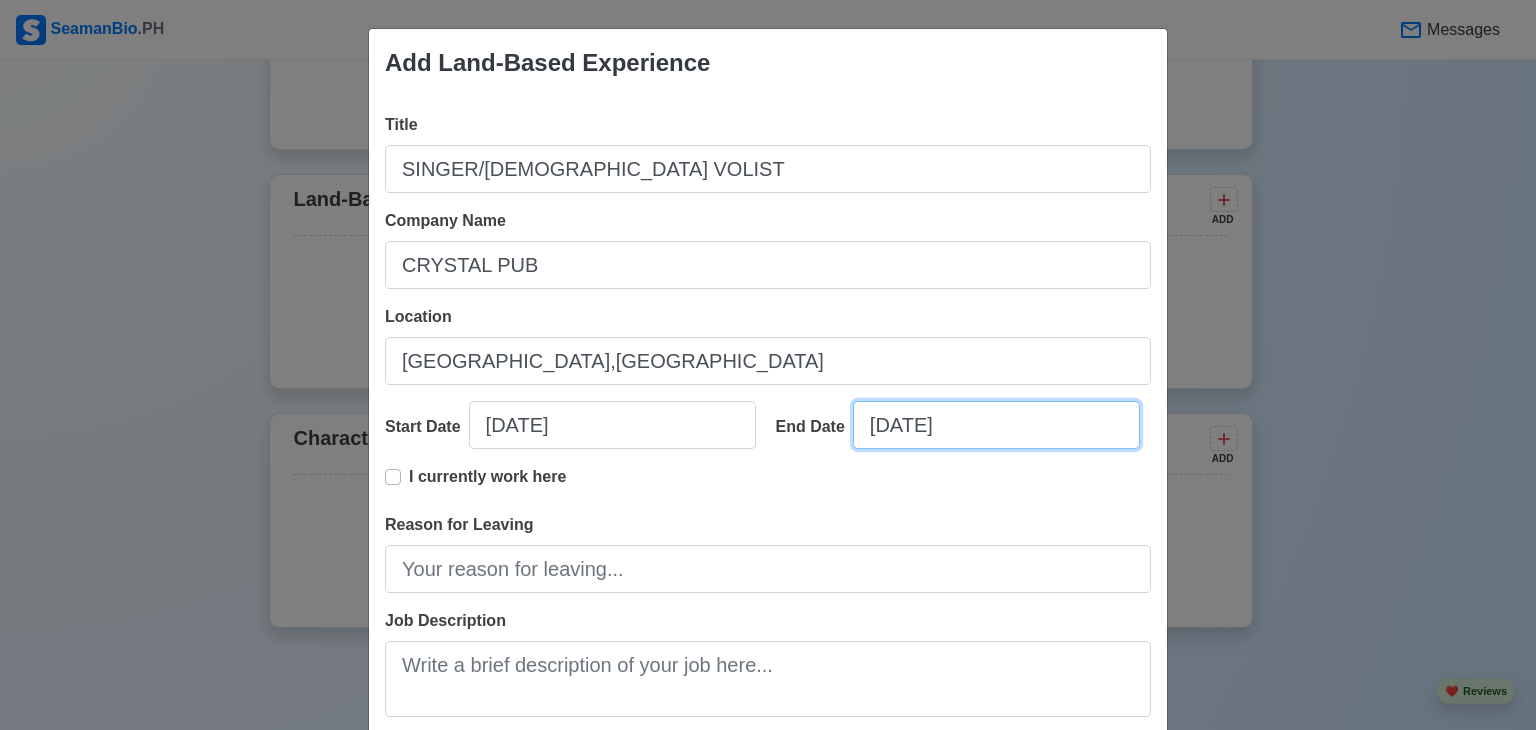 type on "02/02/2005" 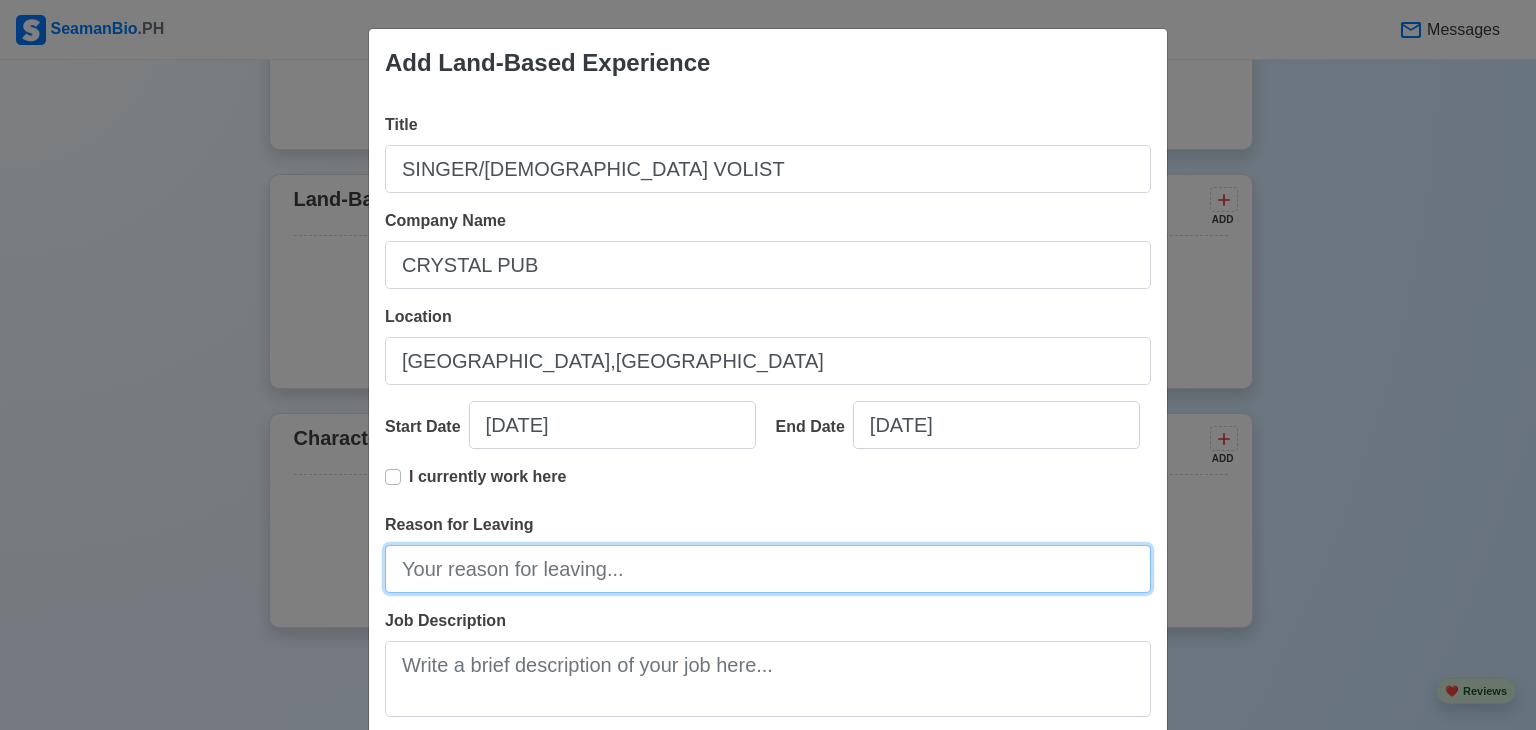 click on "Reason for Leaving" at bounding box center [768, 569] 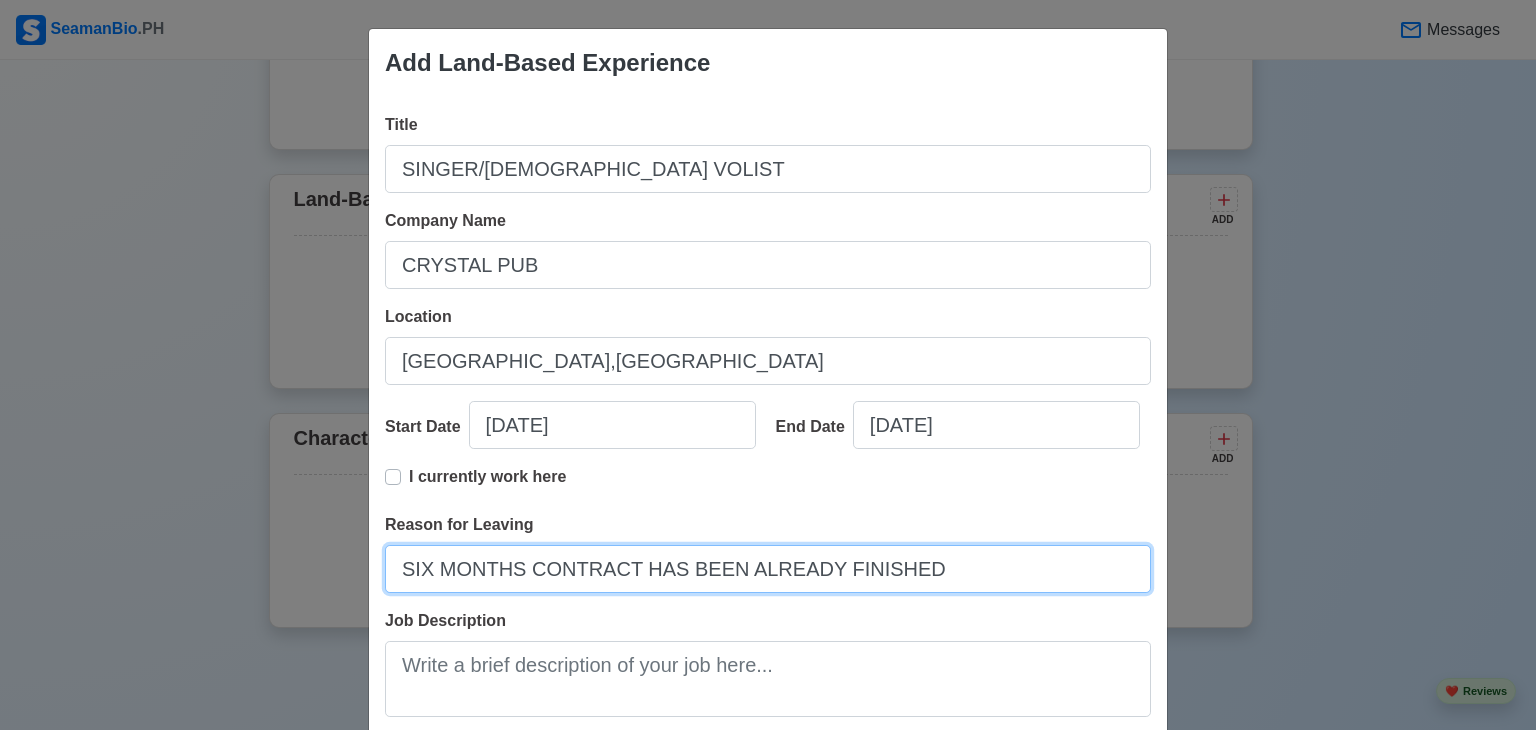 type on "SIX MONTHS CONTRACT HAS BEEN ALREADY FINISHED" 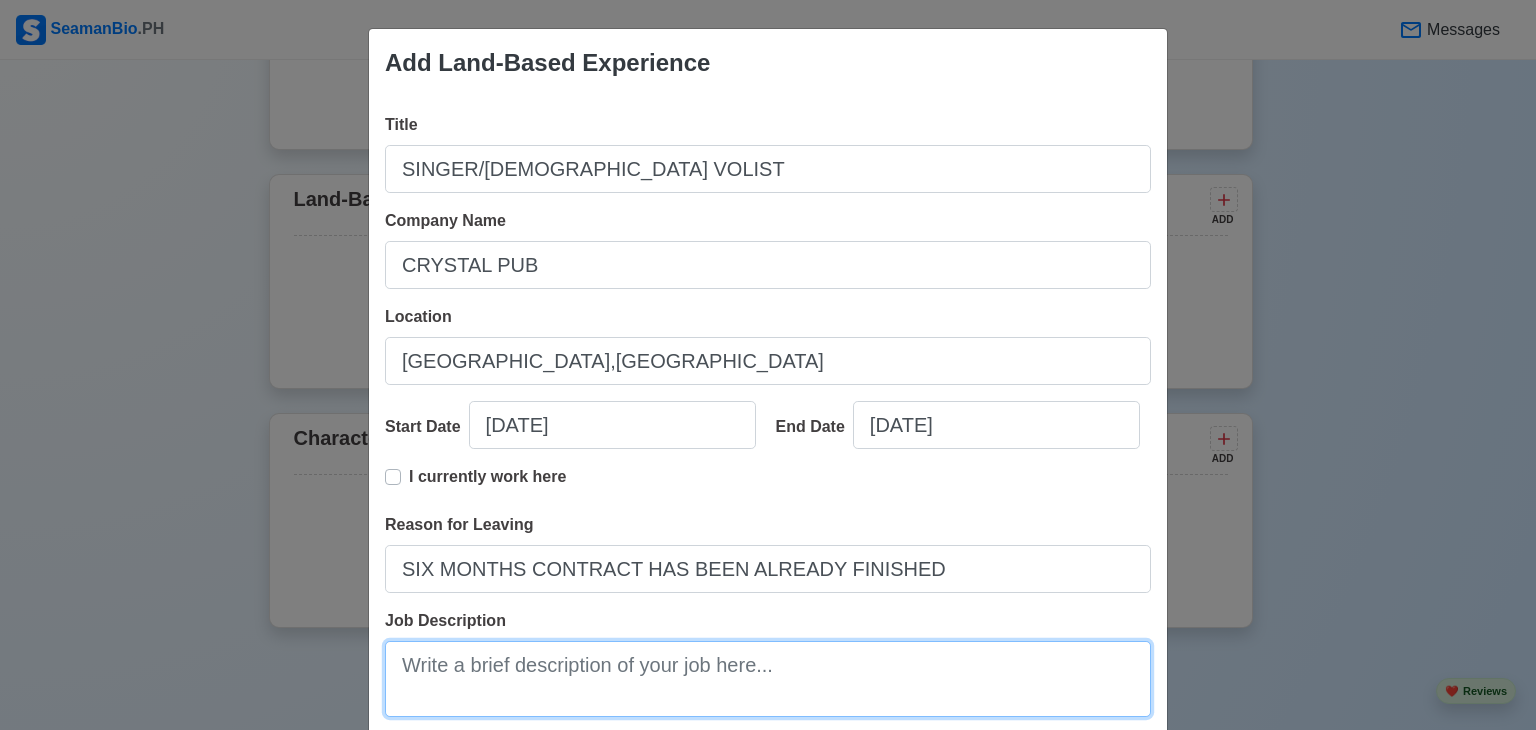 click on "Job Description" at bounding box center [768, 679] 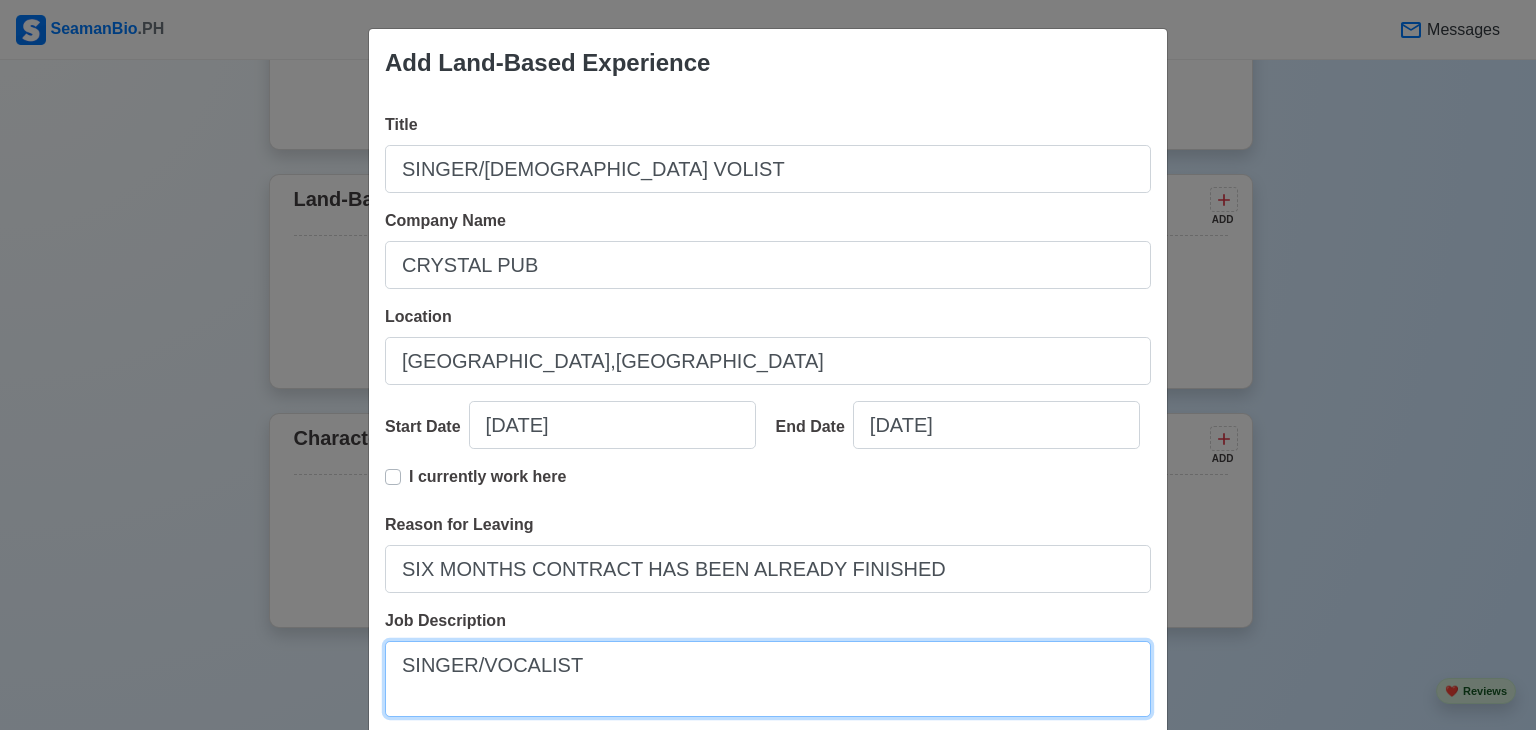 type on "SINGER/VOCALIST" 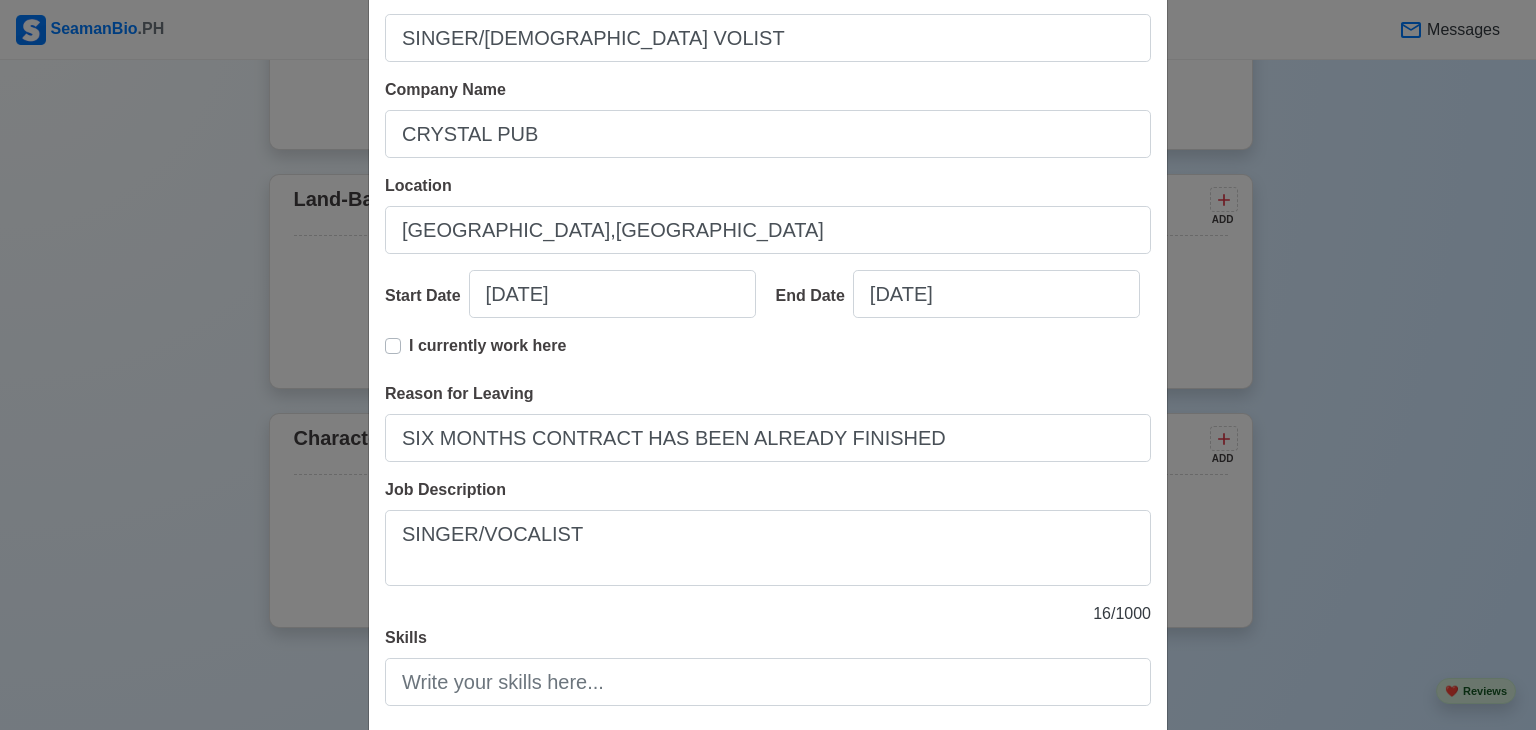 scroll, scrollTop: 160, scrollLeft: 0, axis: vertical 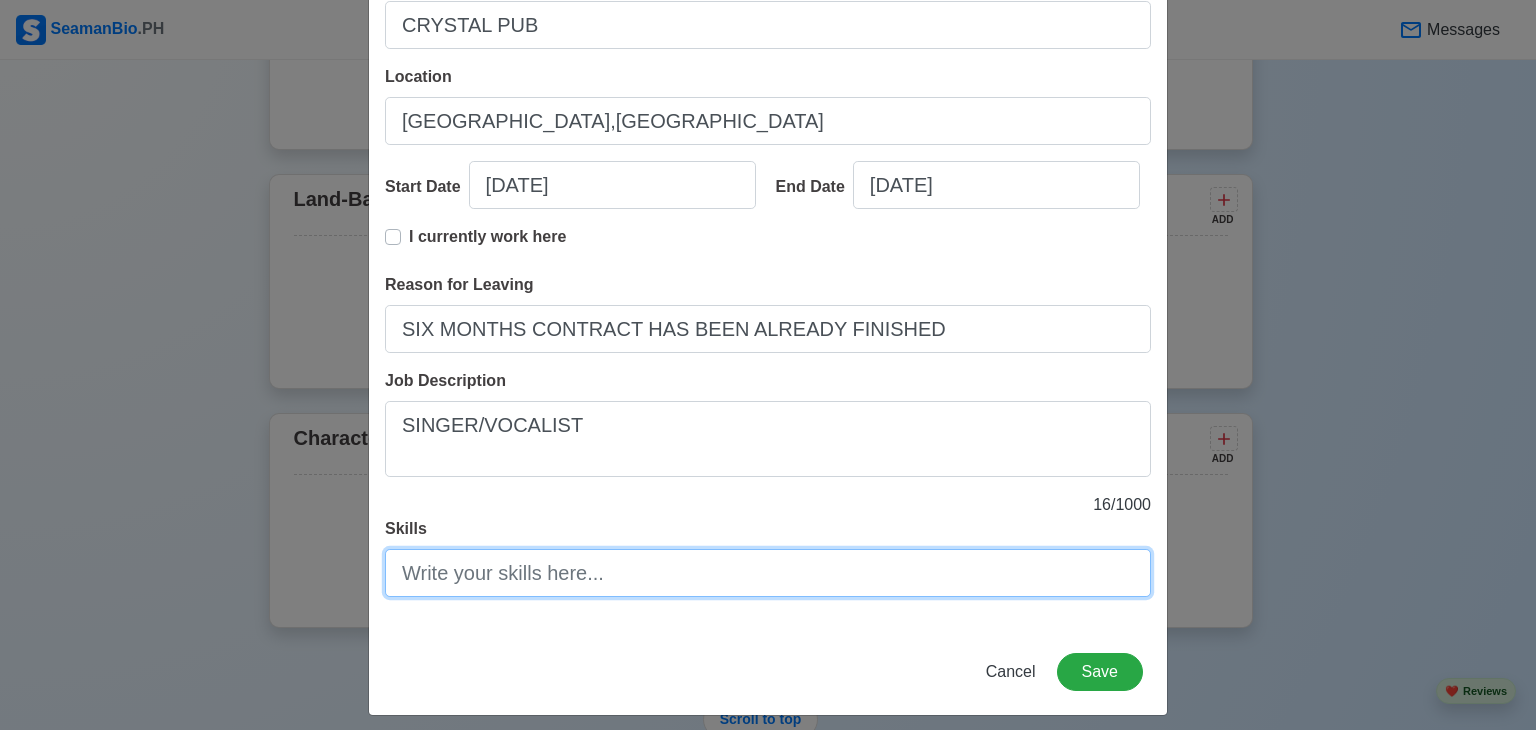 click on "Skills" at bounding box center (768, 573) 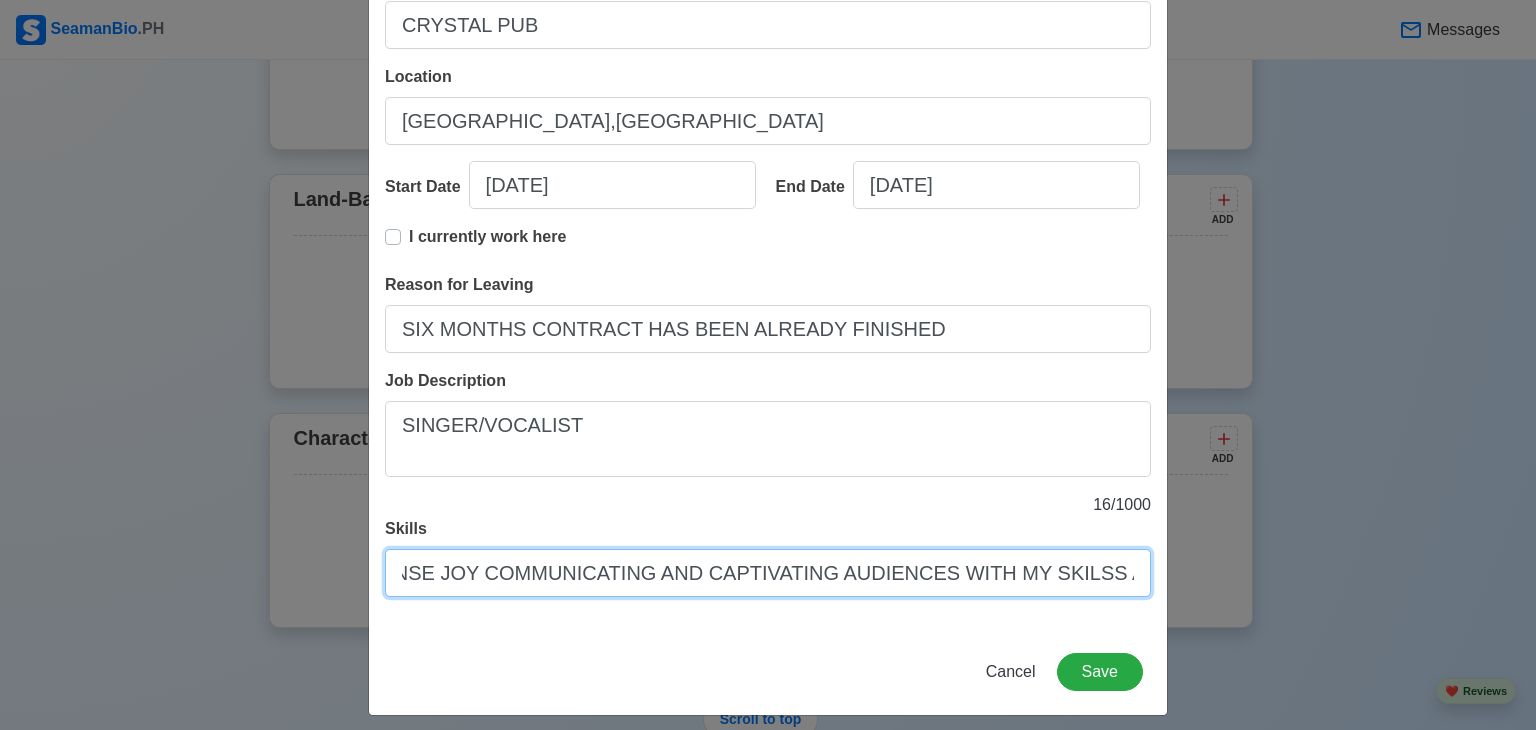 scroll, scrollTop: 0, scrollLeft: 796, axis: horizontal 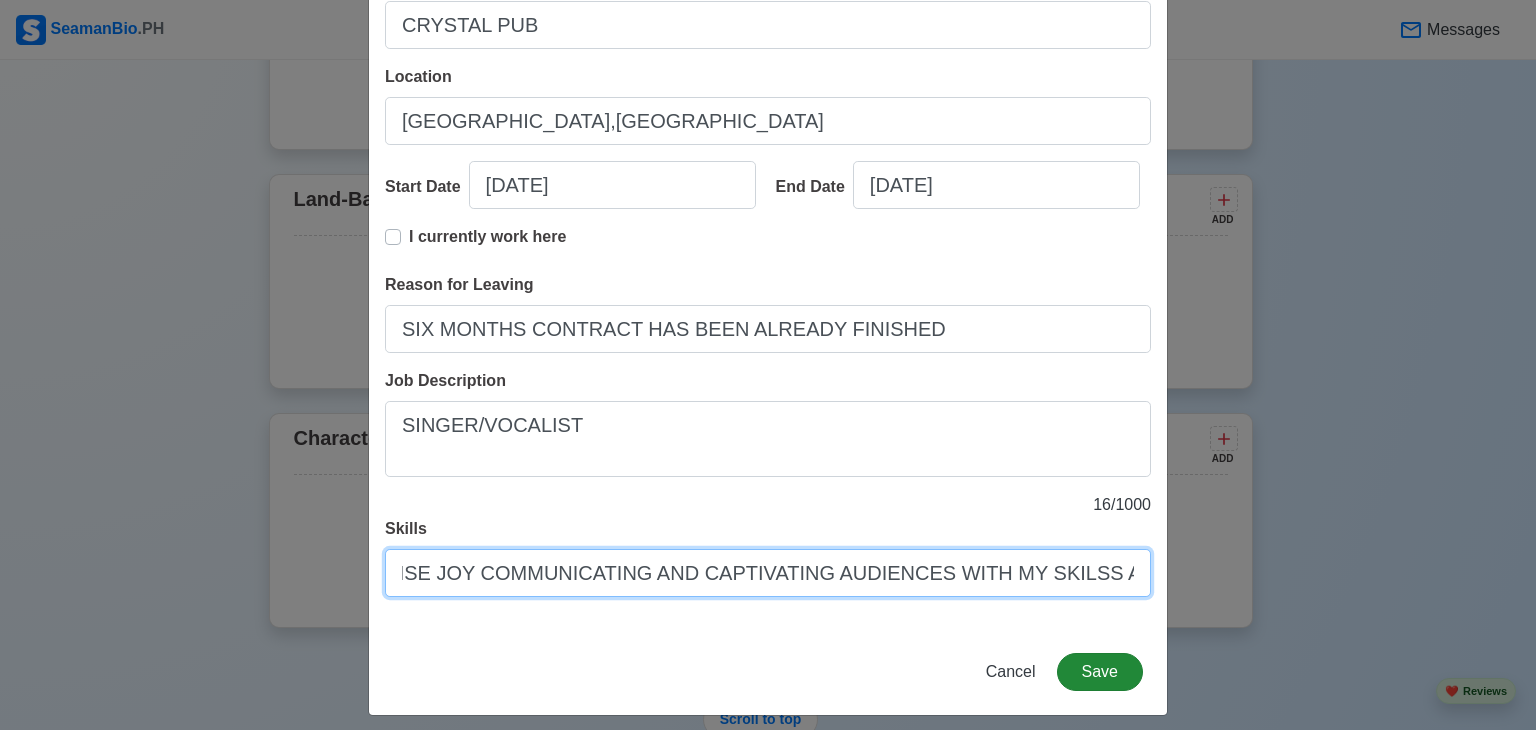 type on "I SING AND PERFORM DEDICATEDLY IN MY CRAFTWITH PASSION AS I FIND IMMENSE JOY COMMUNICATING AND CAPTIVATING AUDIENCES WITH MY SKILSS AND TALENT." 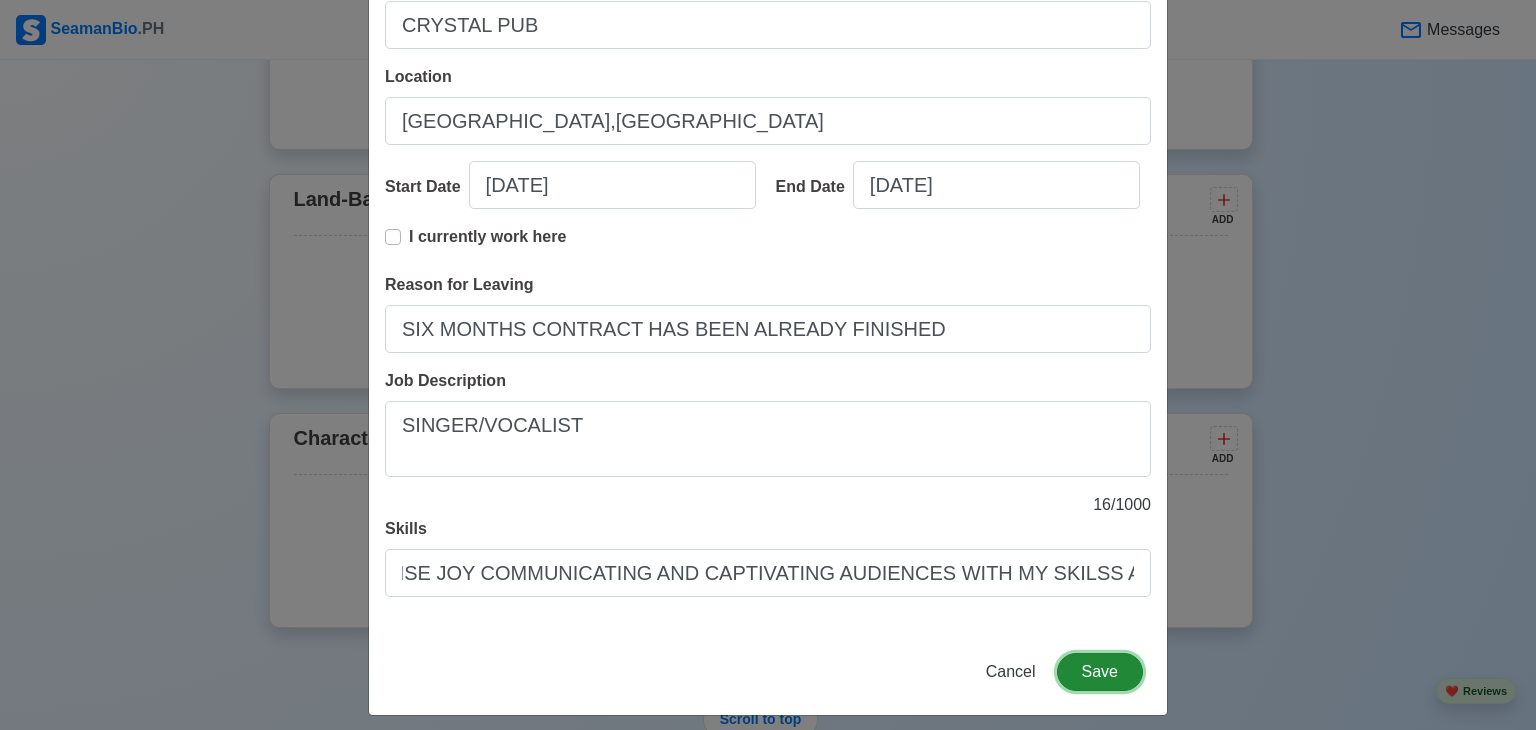 scroll, scrollTop: 0, scrollLeft: 0, axis: both 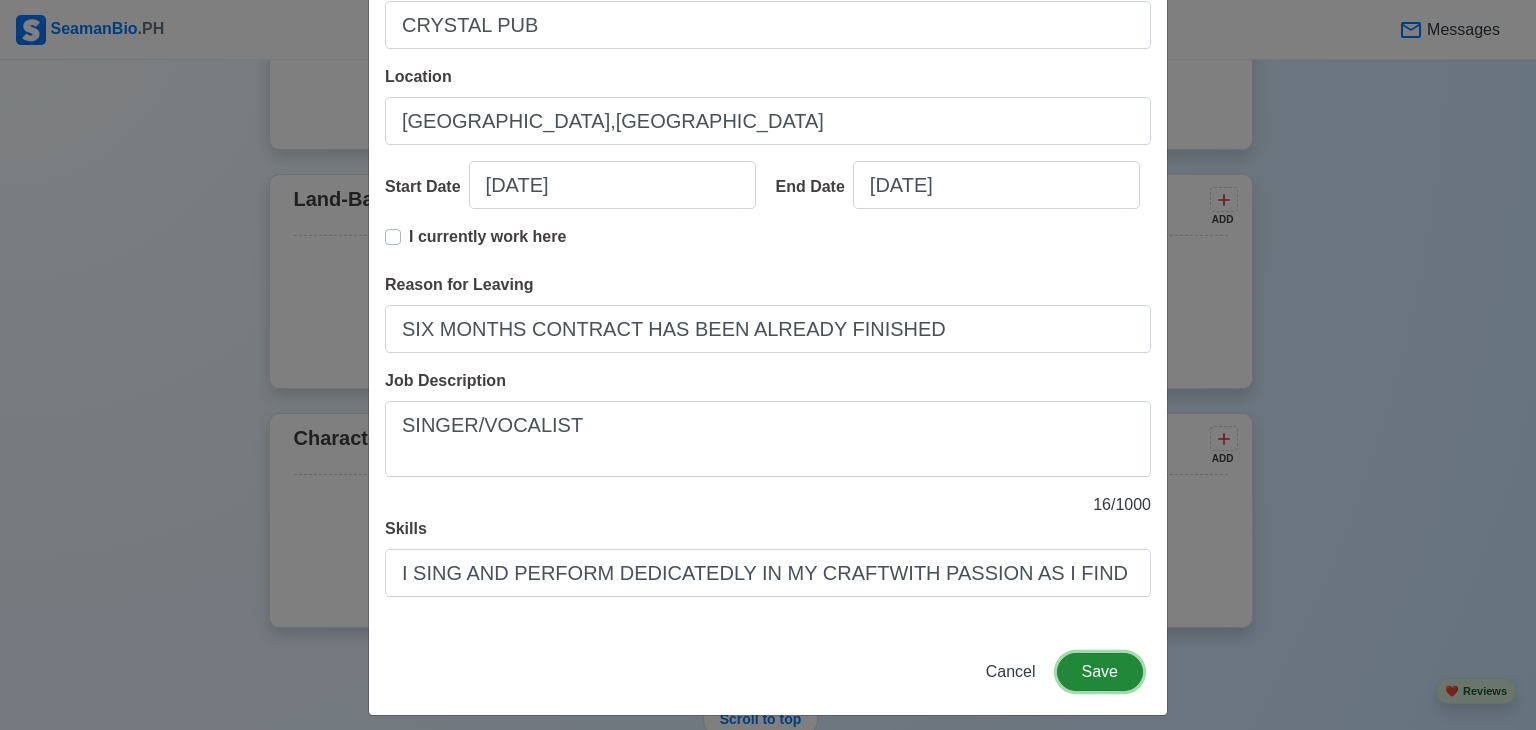 click on "Save" at bounding box center [1100, 672] 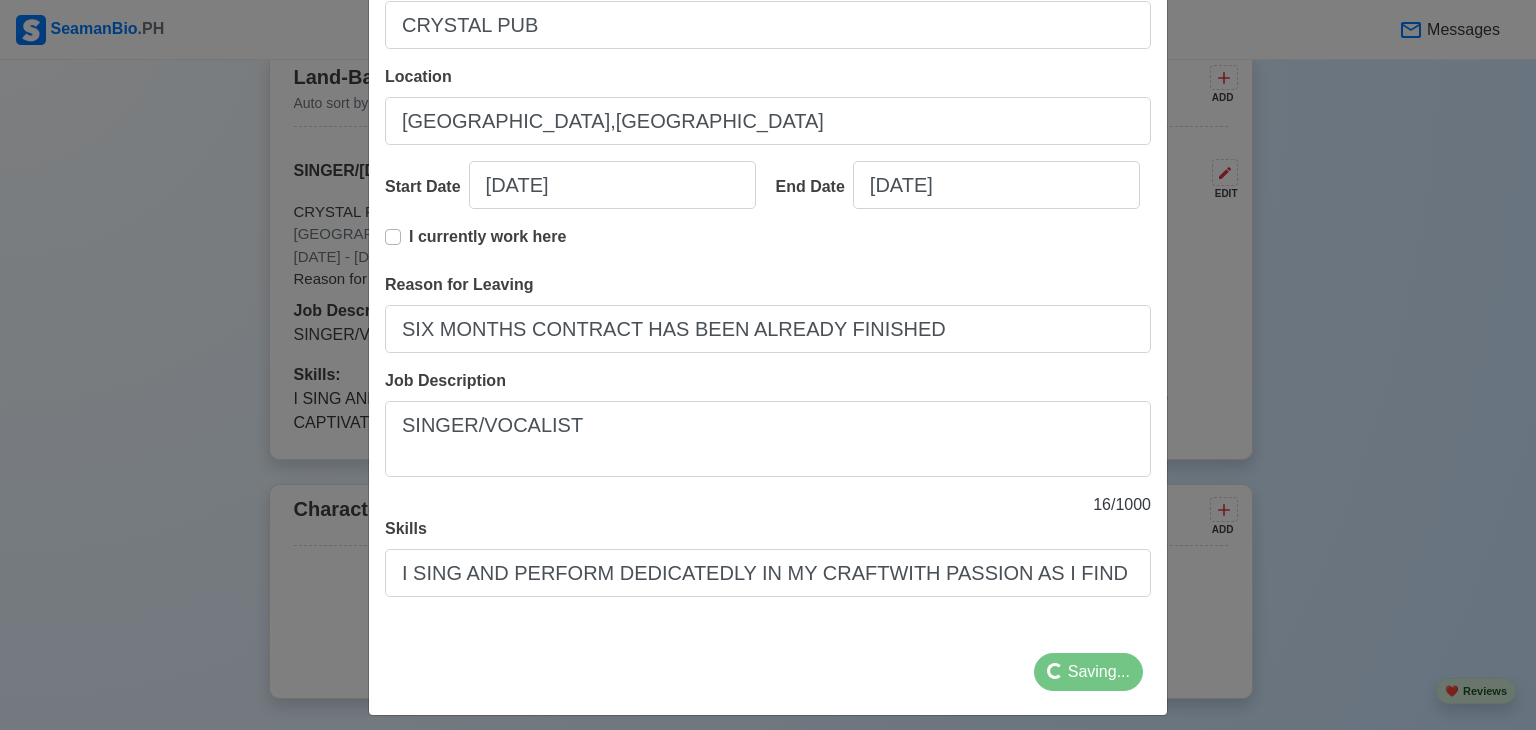 scroll, scrollTop: 3678, scrollLeft: 0, axis: vertical 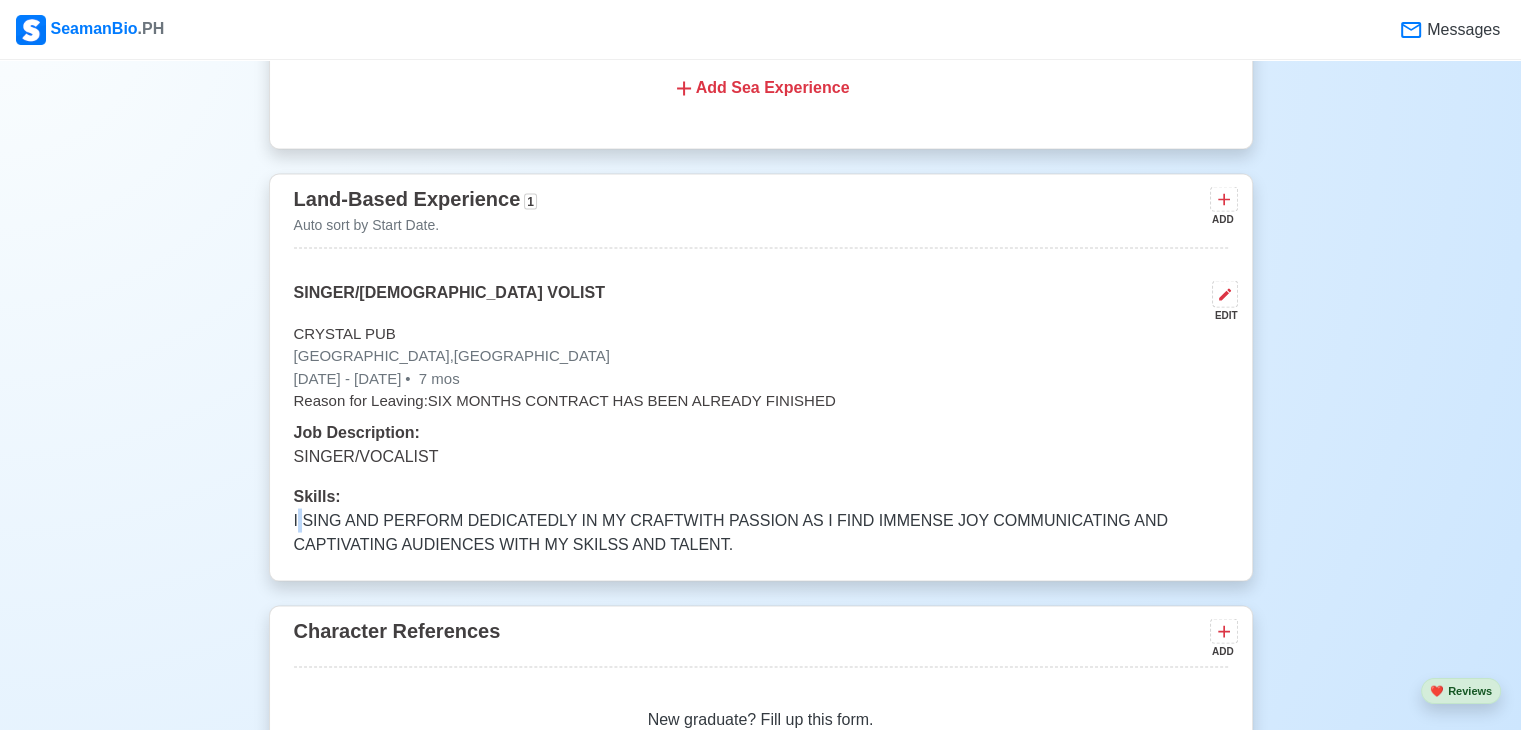 drag, startPoint x: 296, startPoint y: 508, endPoint x: 302, endPoint y: 523, distance: 16.155495 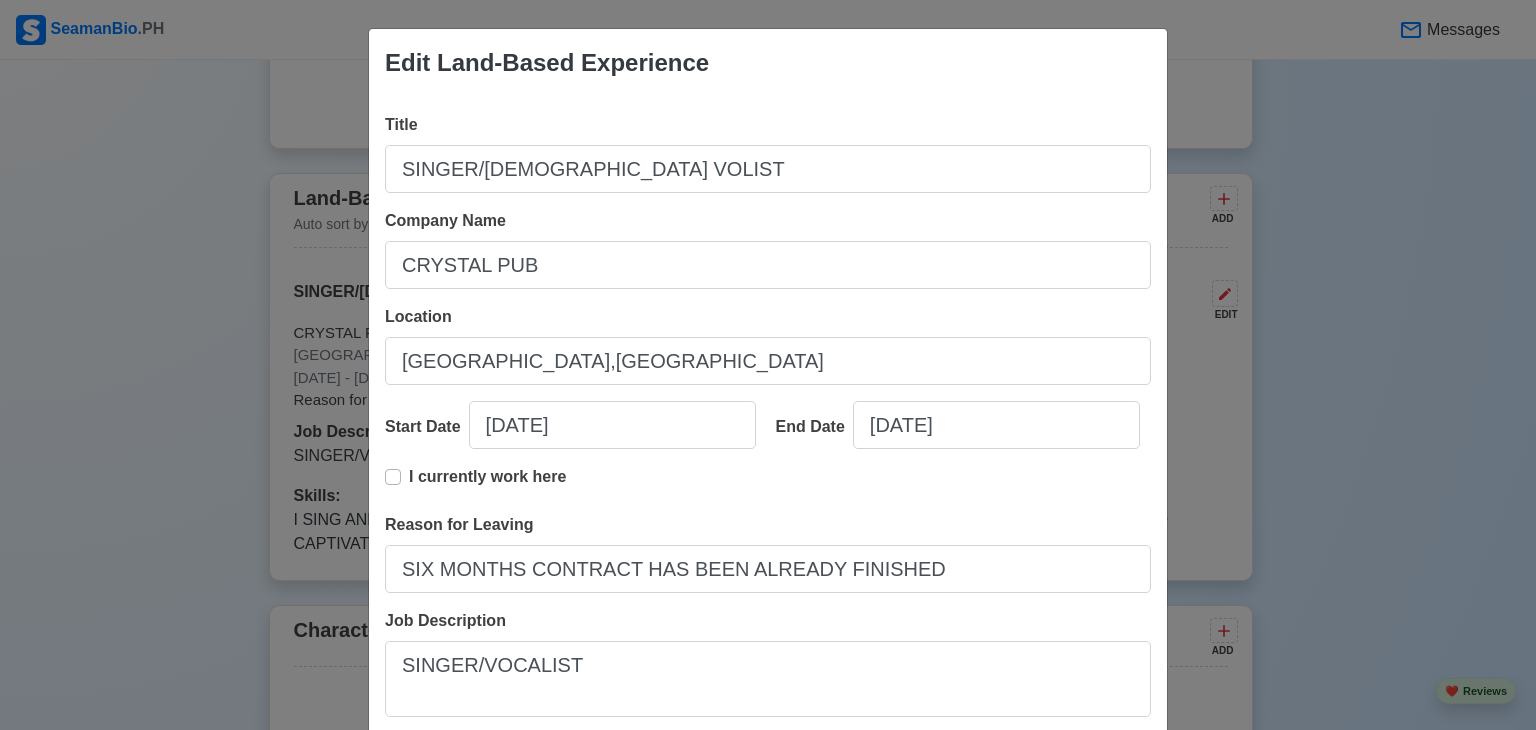 click on "Edit Land-Based Experience Title SINGER/FEMALE VOLIST Company Name CRYSTAL PUB Location NAGOYA,JAPAN Start Date 07/02/2004 End Date 02/02/2005 I currently work here Reason for Leaving SIX MONTHS CONTRACT HAS BEEN ALREADY FINISHED Job Description SINGER/VOCALIST  16 / 1000 Skills I SING AND PERFORM DEDICATEDLY IN MY CRAFTWITH PASSION AS I FIND IMMENSE JOY COMMUNICATING AND CAPTIVATING AUDIENCES WITH MY SKILSS AND TALENT.  Delete Cancel Save" at bounding box center [768, 365] 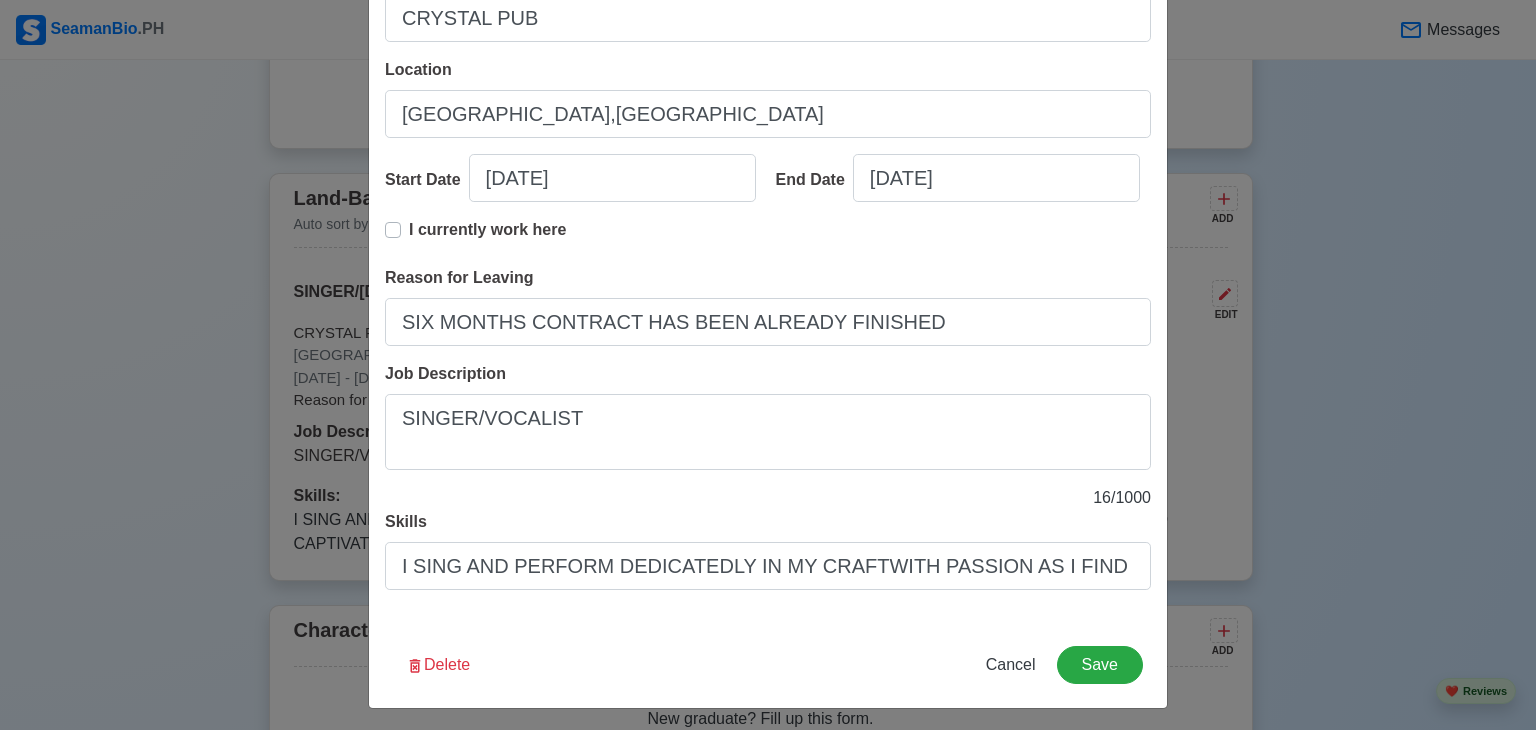 scroll, scrollTop: 253, scrollLeft: 0, axis: vertical 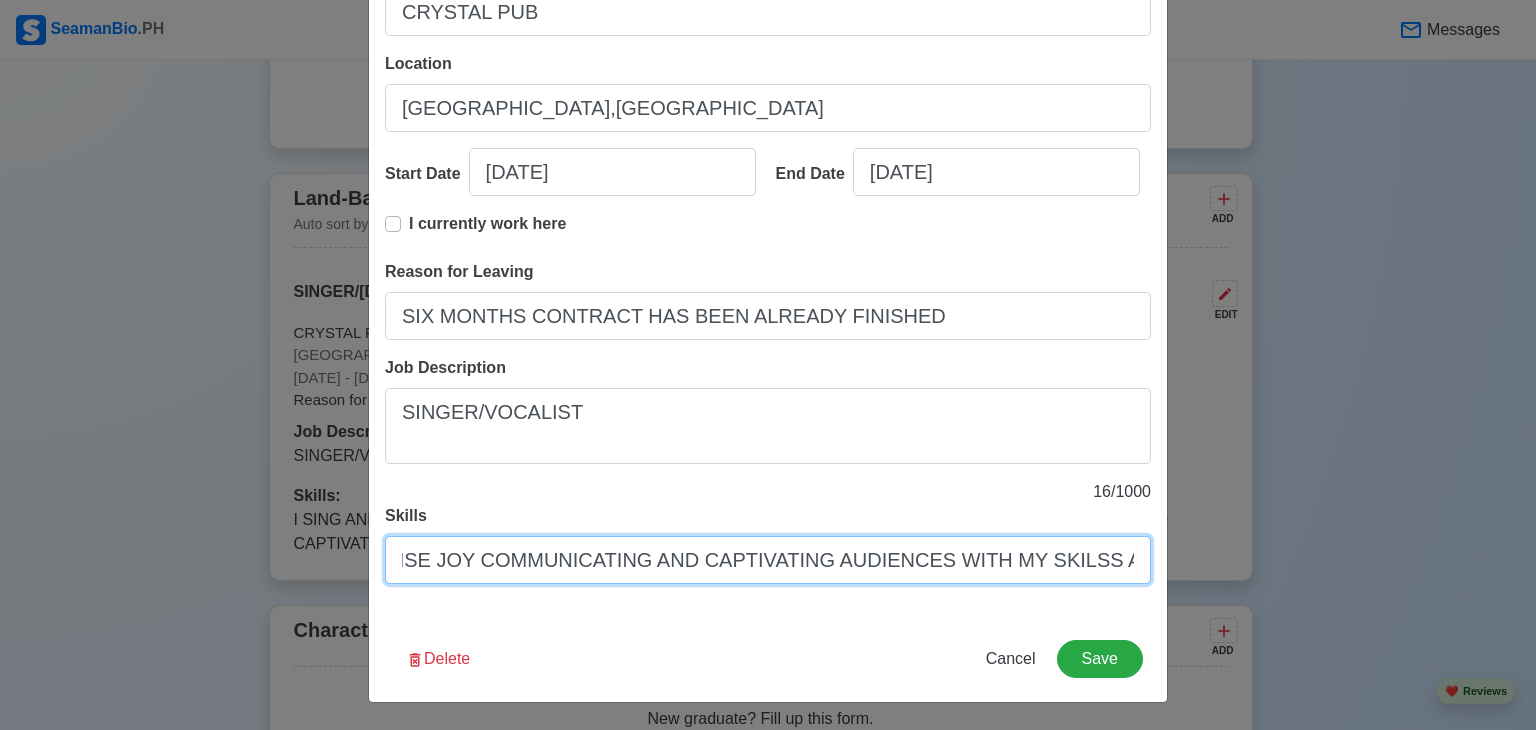 drag, startPoint x: 392, startPoint y: 553, endPoint x: 1144, endPoint y: 605, distance: 753.7957 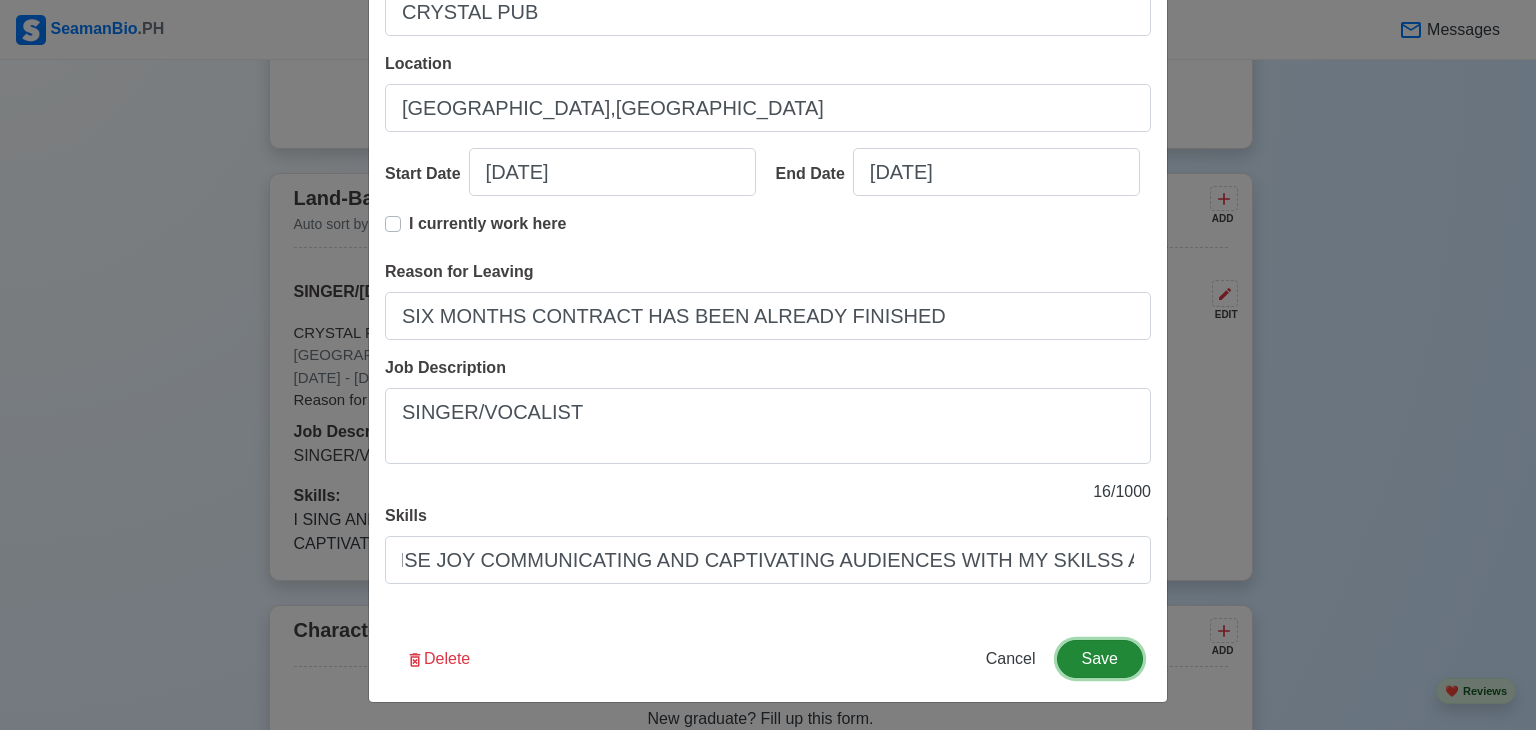 scroll, scrollTop: 0, scrollLeft: 0, axis: both 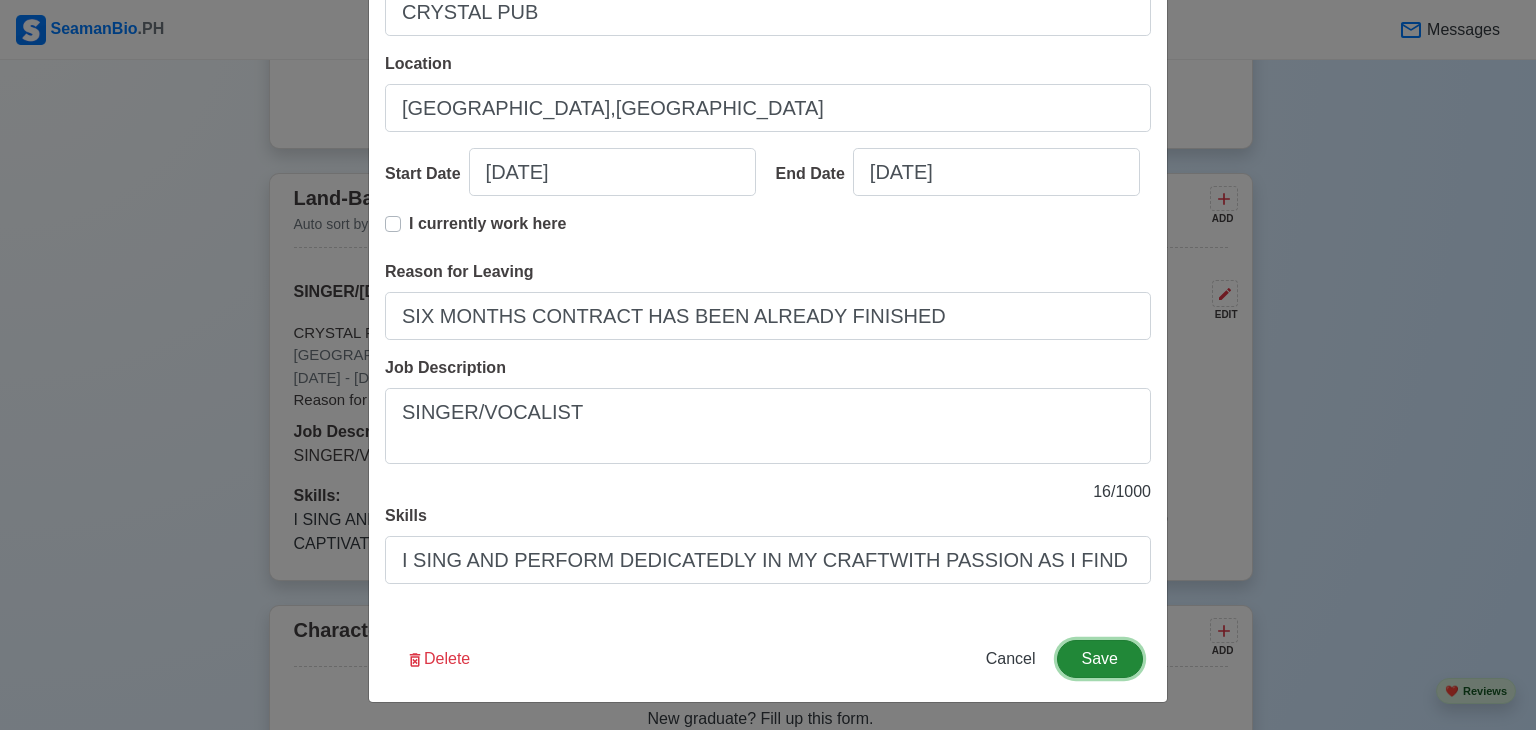 click on "Save" at bounding box center (1100, 659) 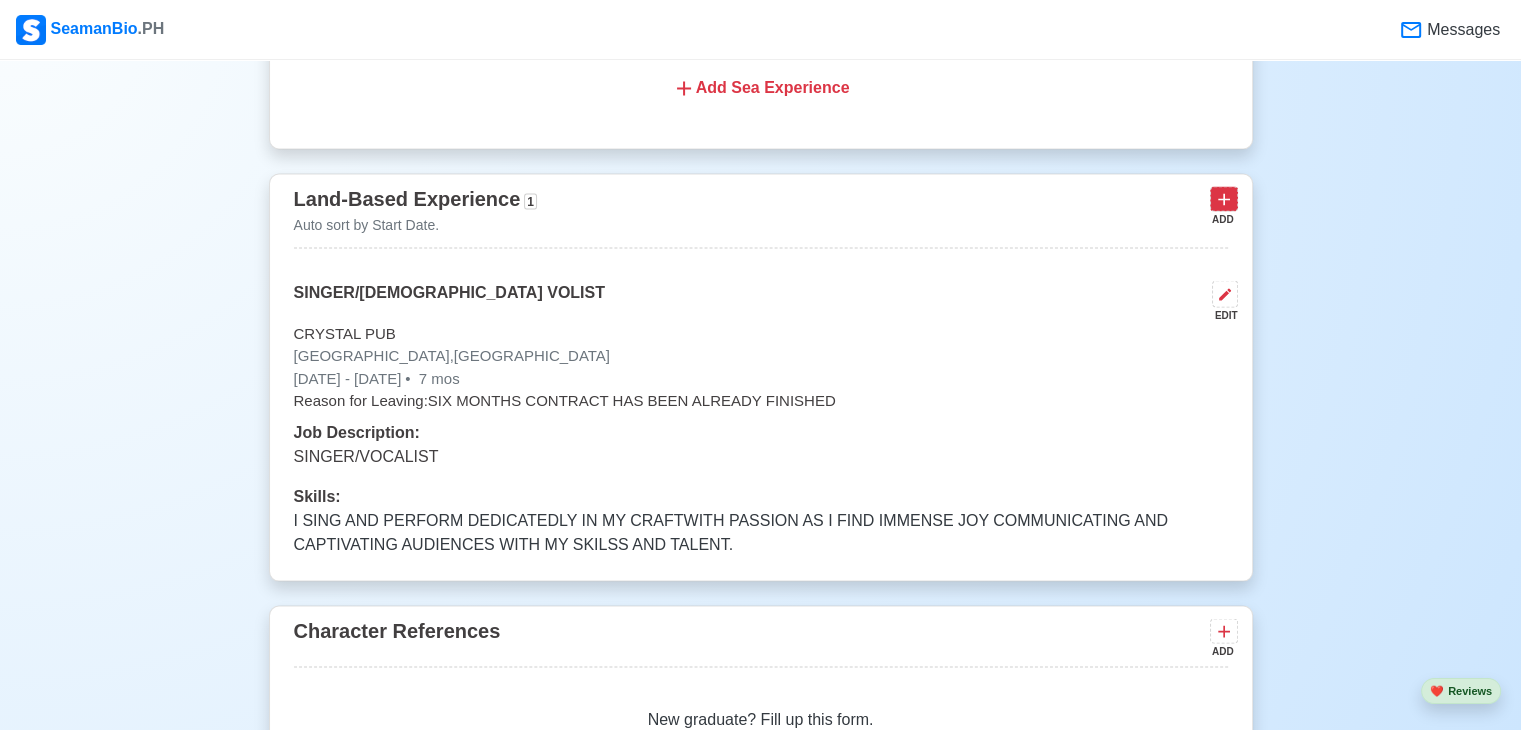 click 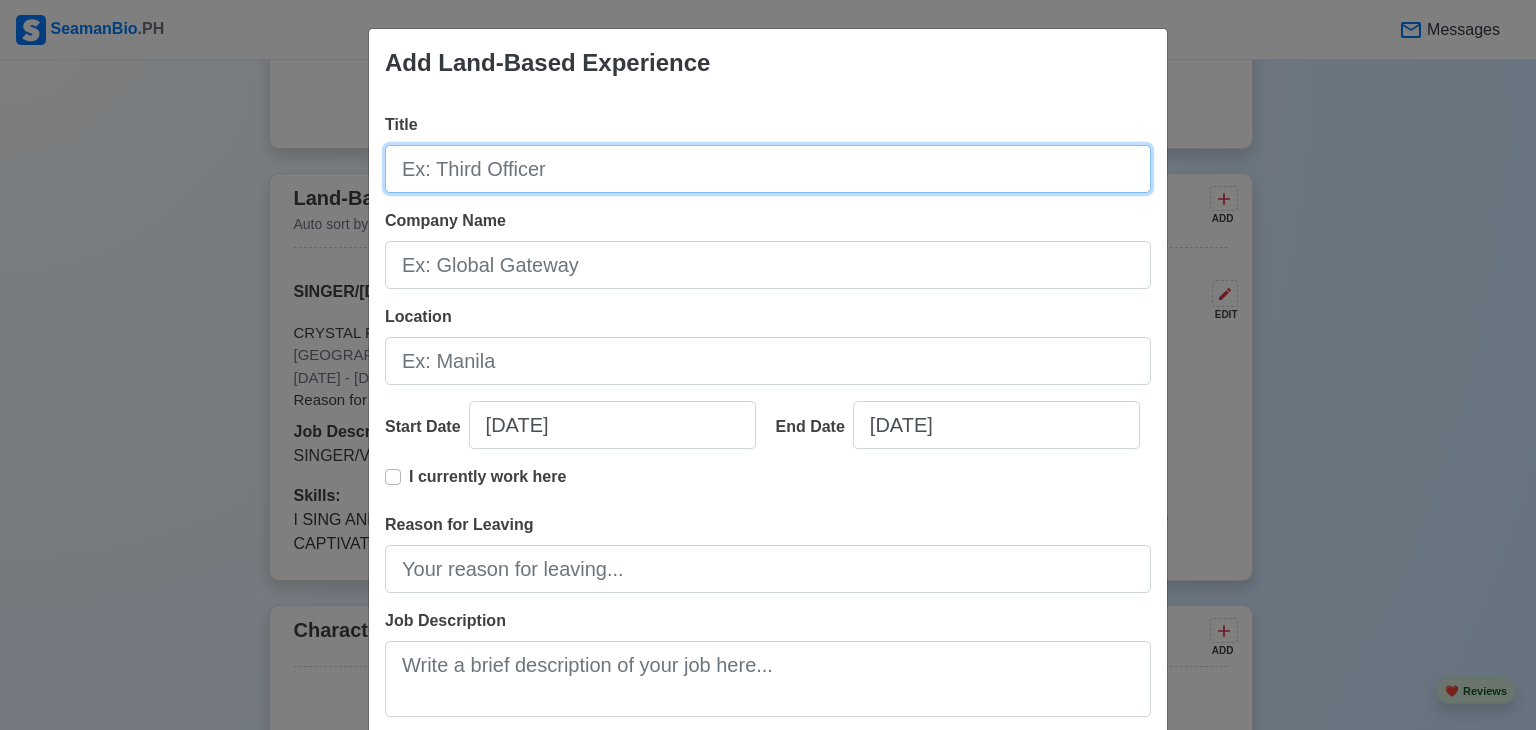 click on "Title" at bounding box center (768, 169) 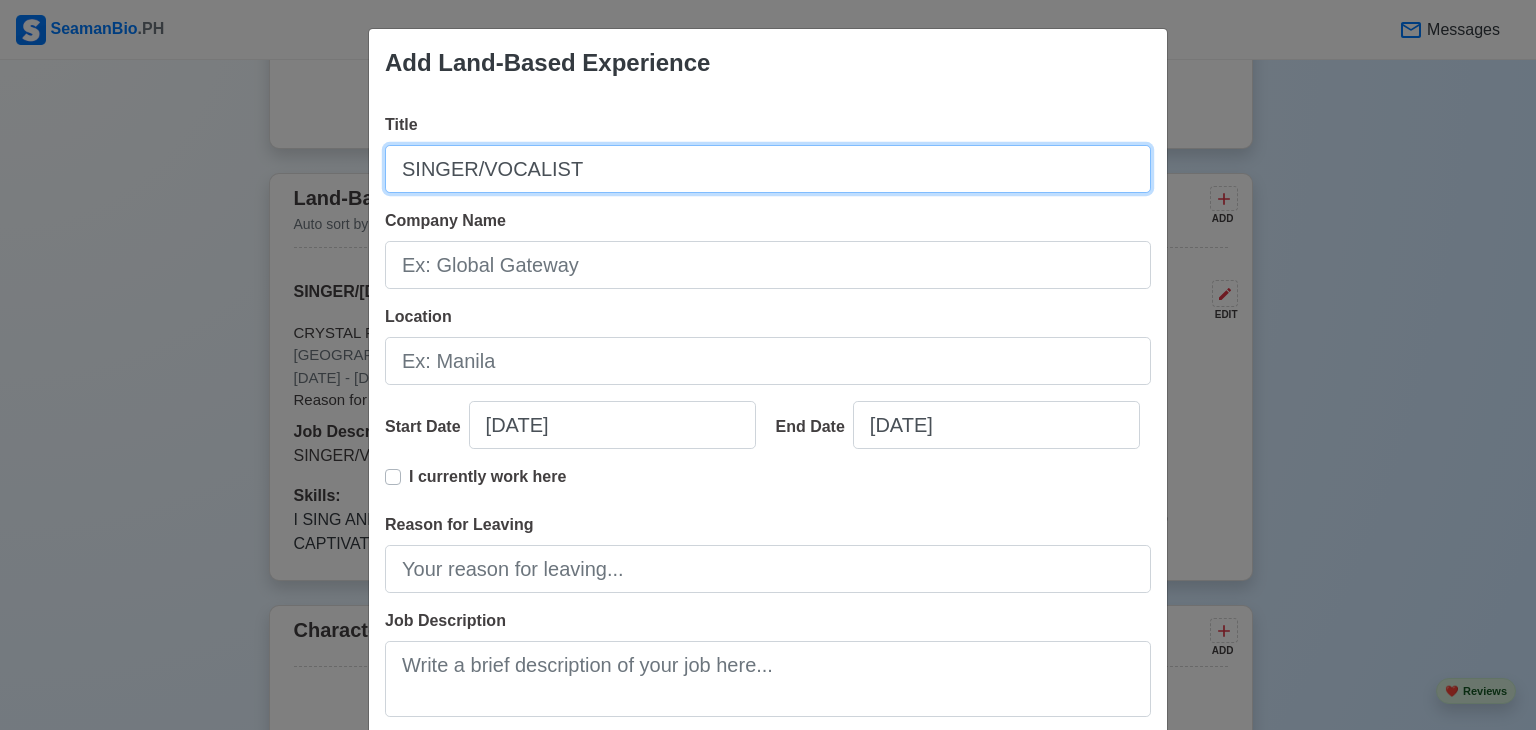 type on "SINGER/VOCALIST" 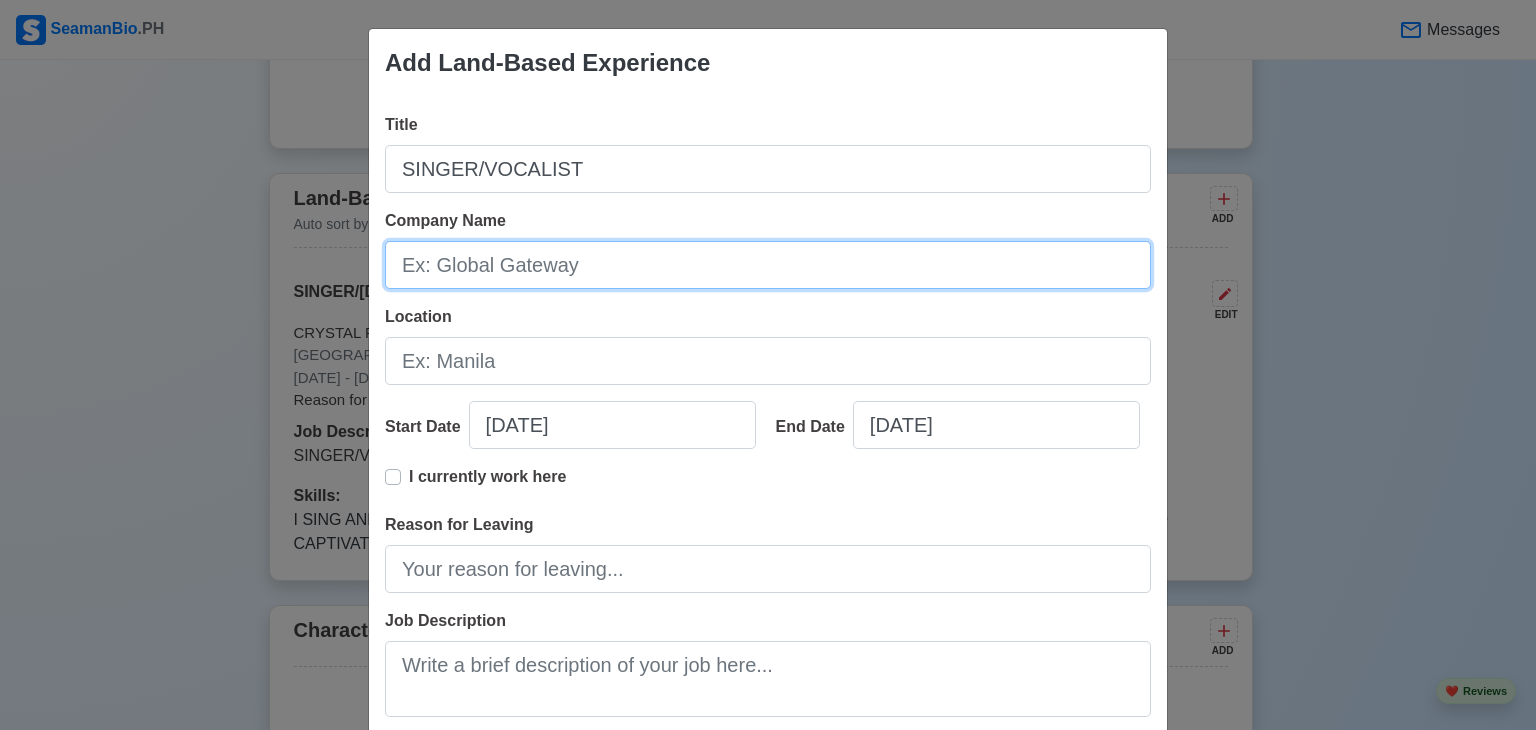 click on "Company Name" at bounding box center (768, 265) 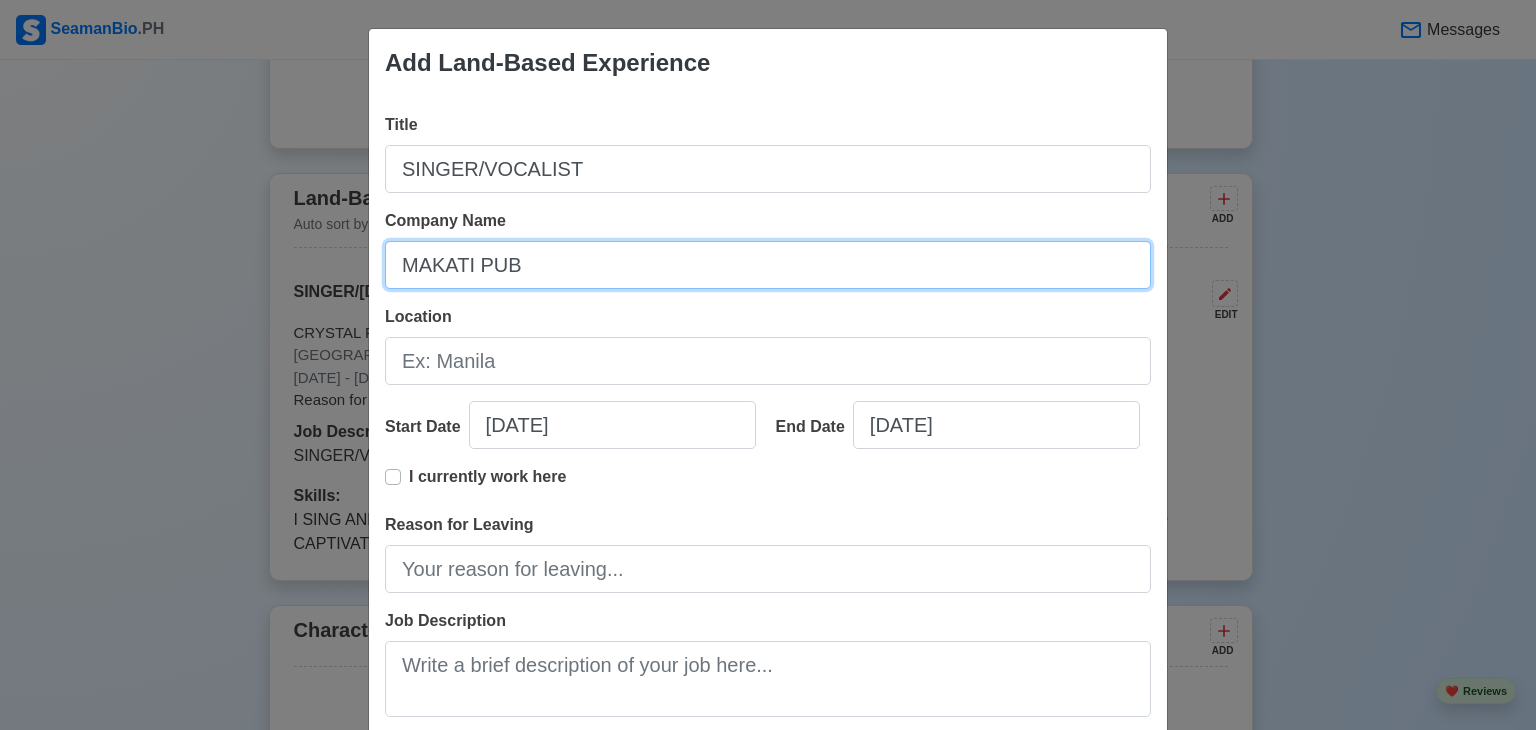 type on "MAKATI PUB" 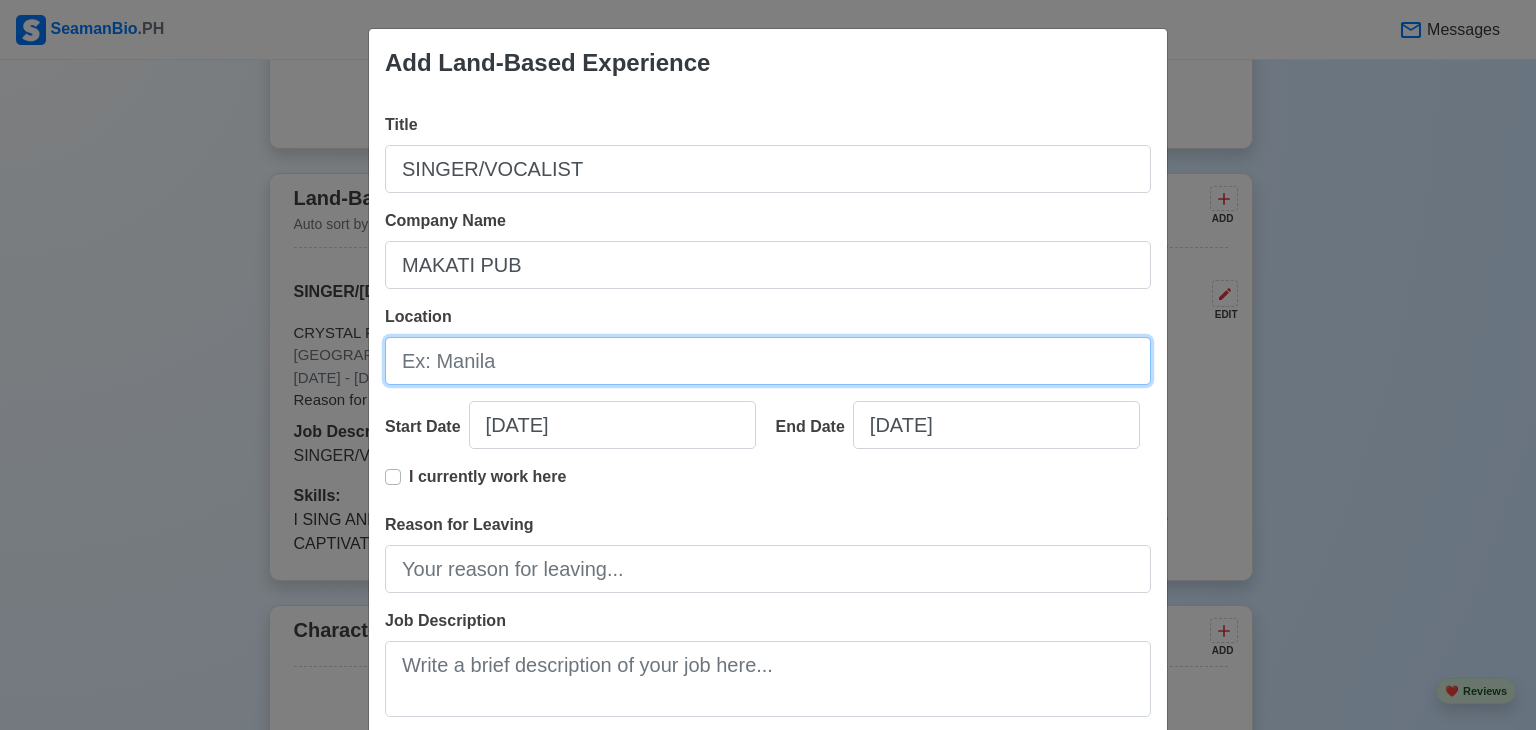 click on "Location" at bounding box center [768, 361] 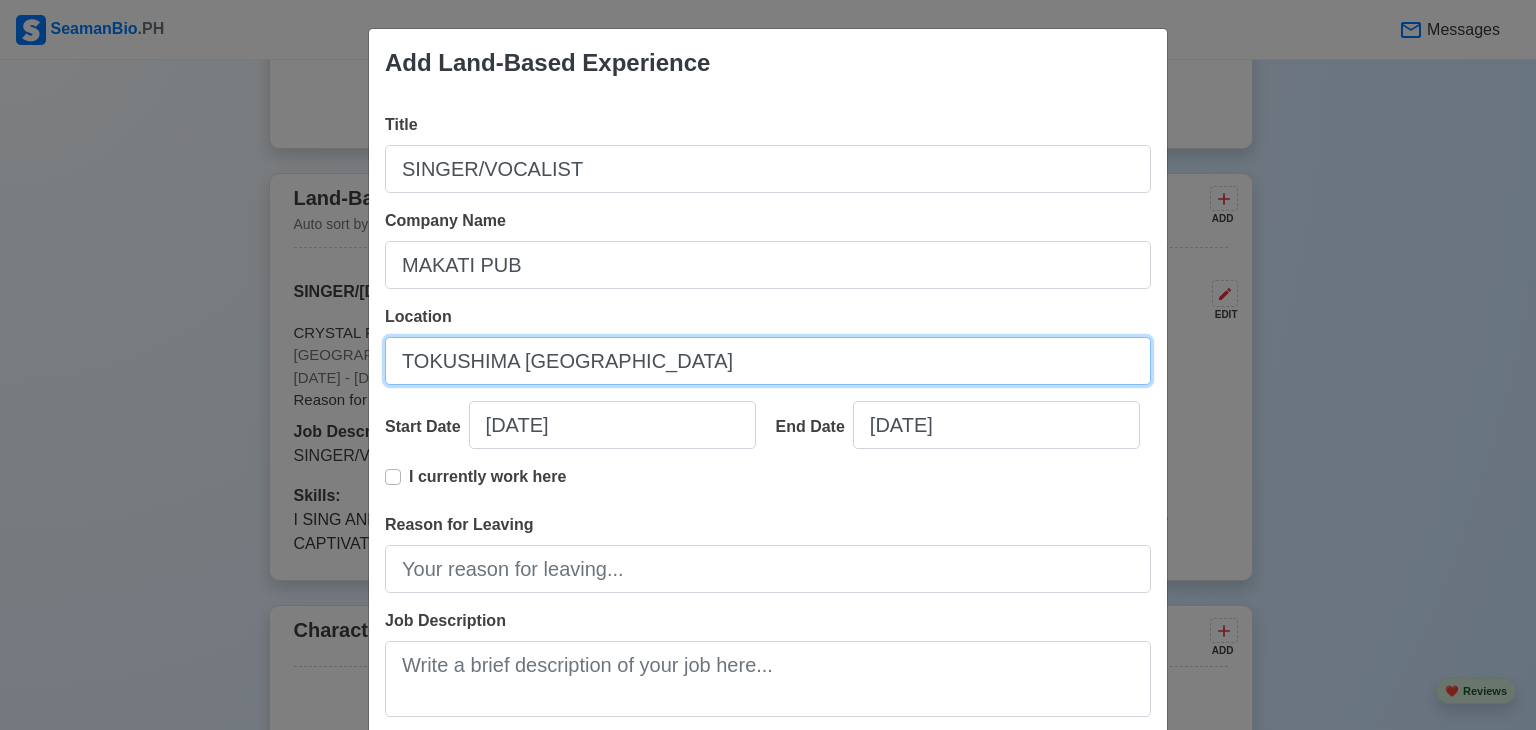 type on "TOKUSHIMA JAPAN" 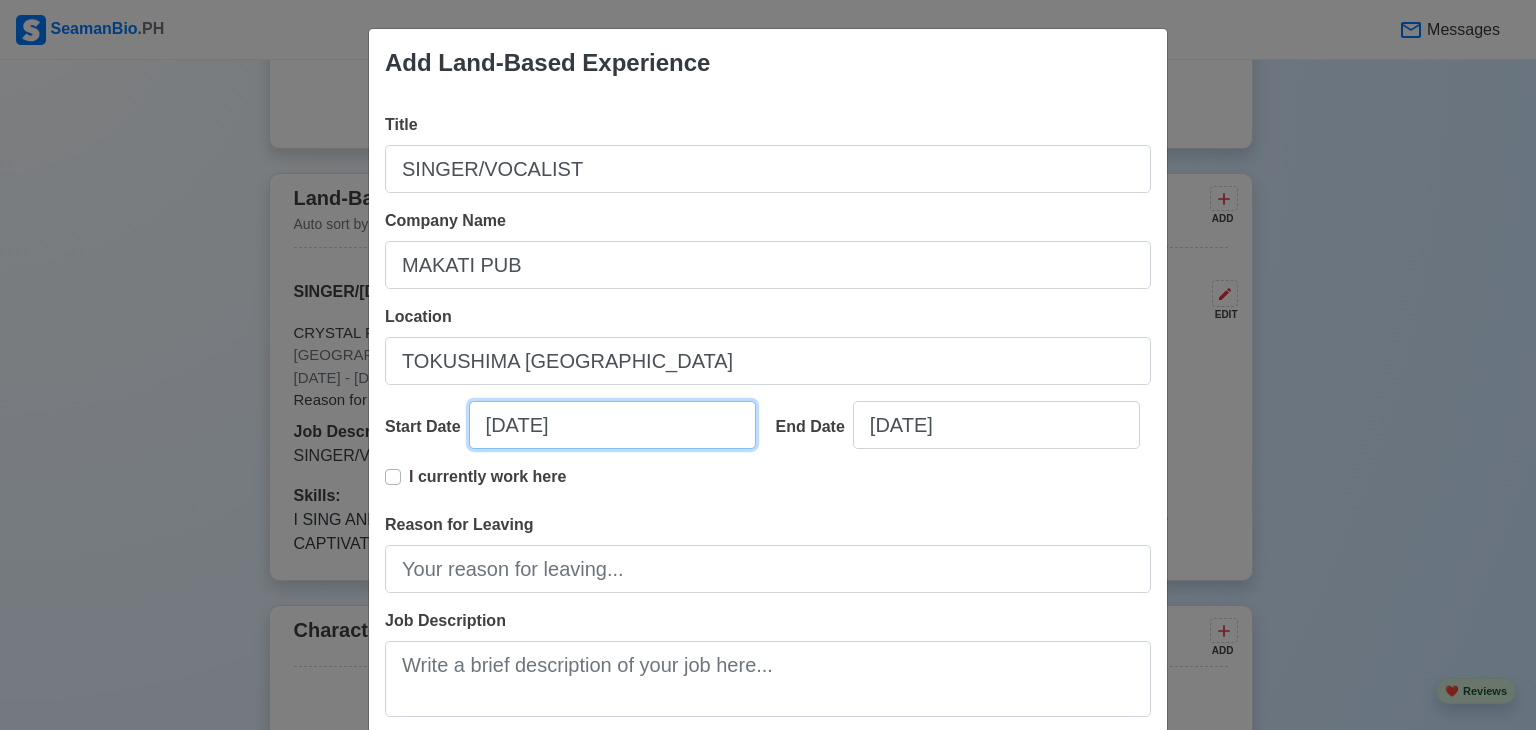 select on "****" 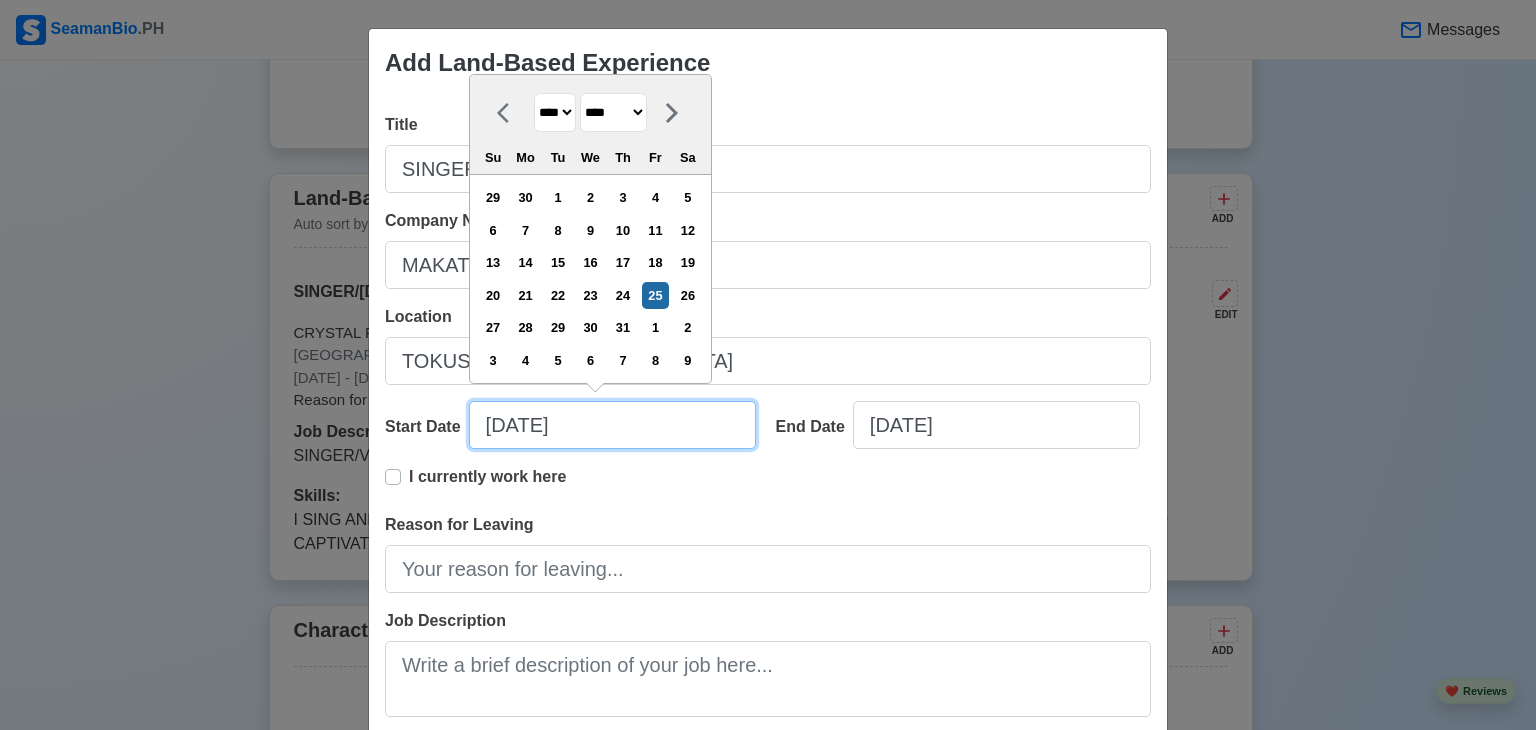 click on "07/25/2025" at bounding box center (612, 425) 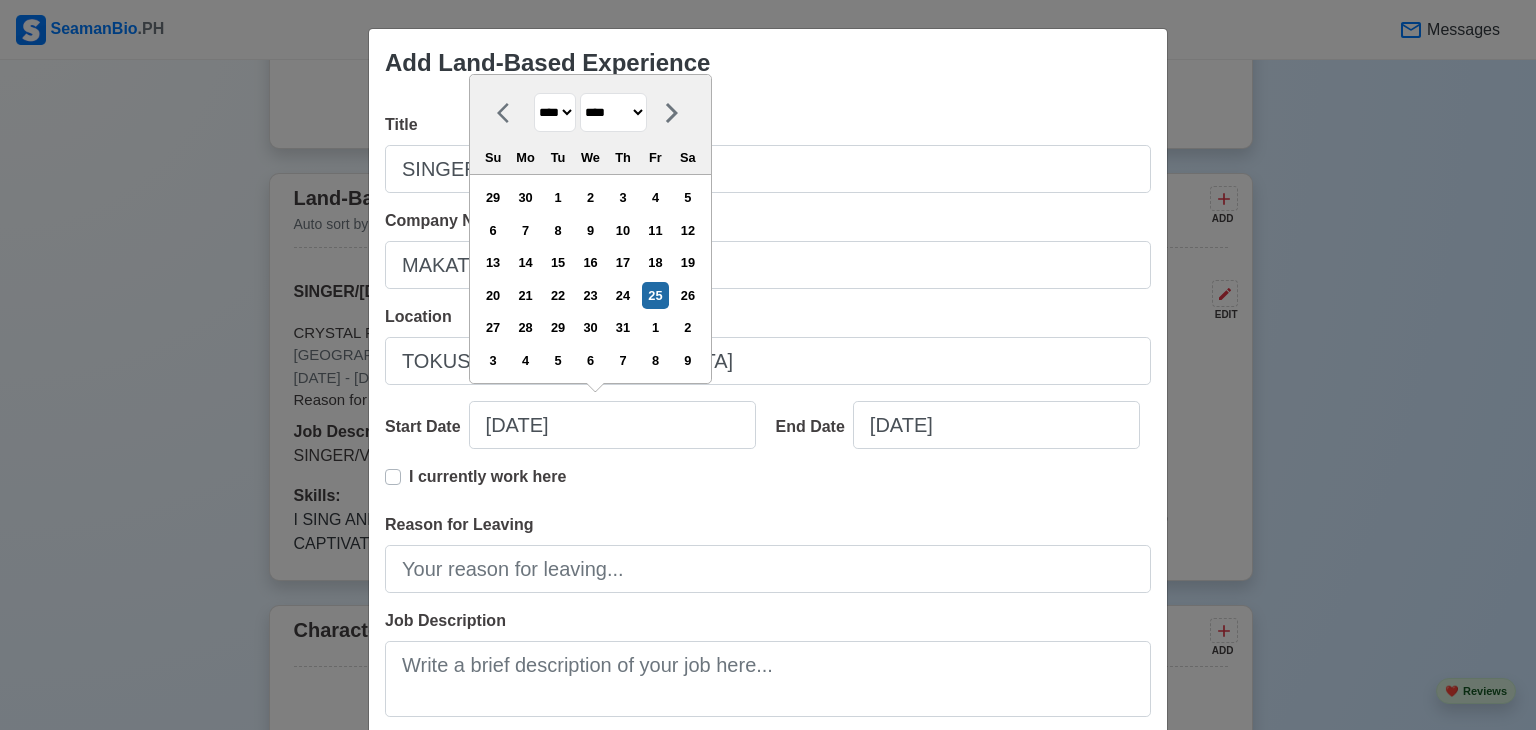 click on "******* ******** ***** ***** *** **** **** ****** ********* ******* ******** ********" at bounding box center (613, 112) 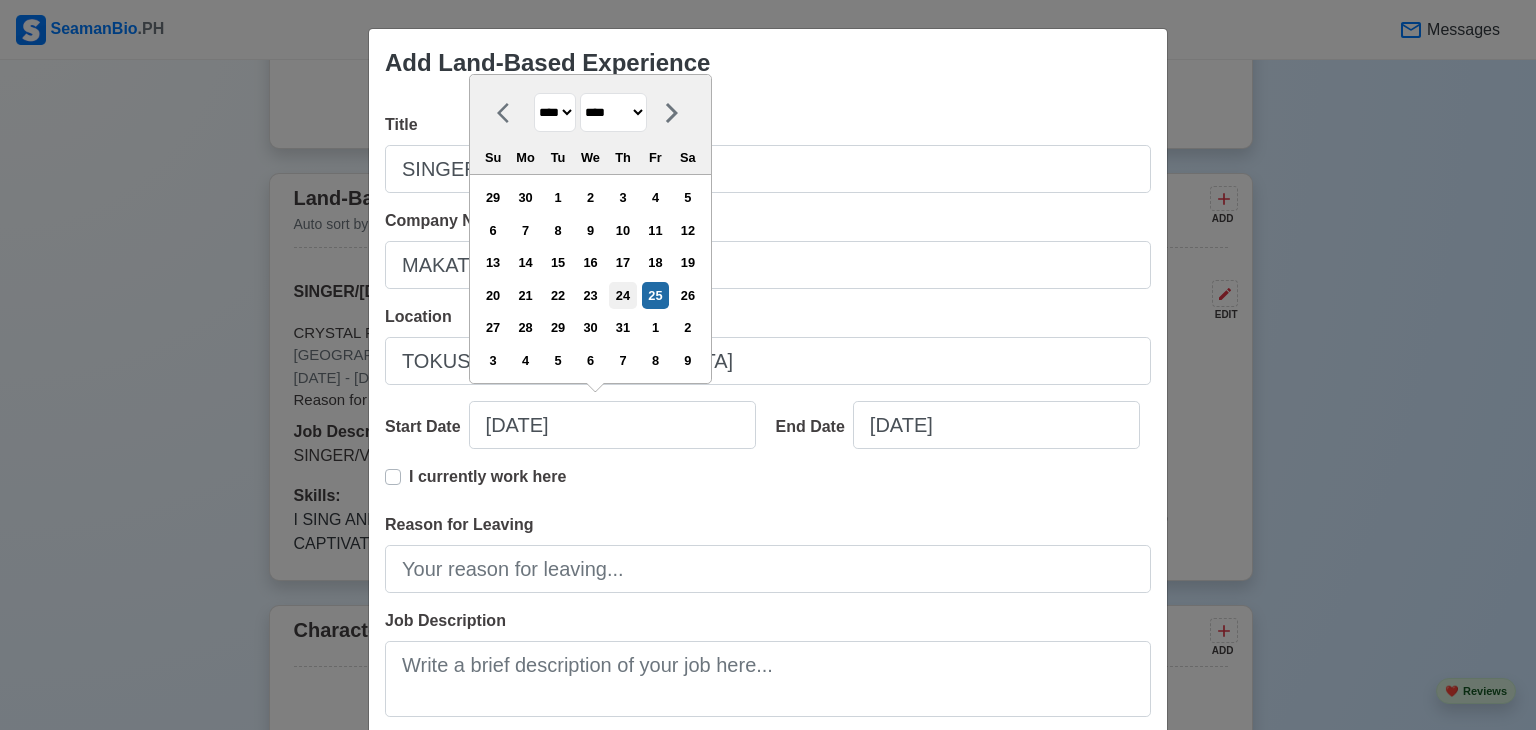 click on "24" at bounding box center (622, 295) 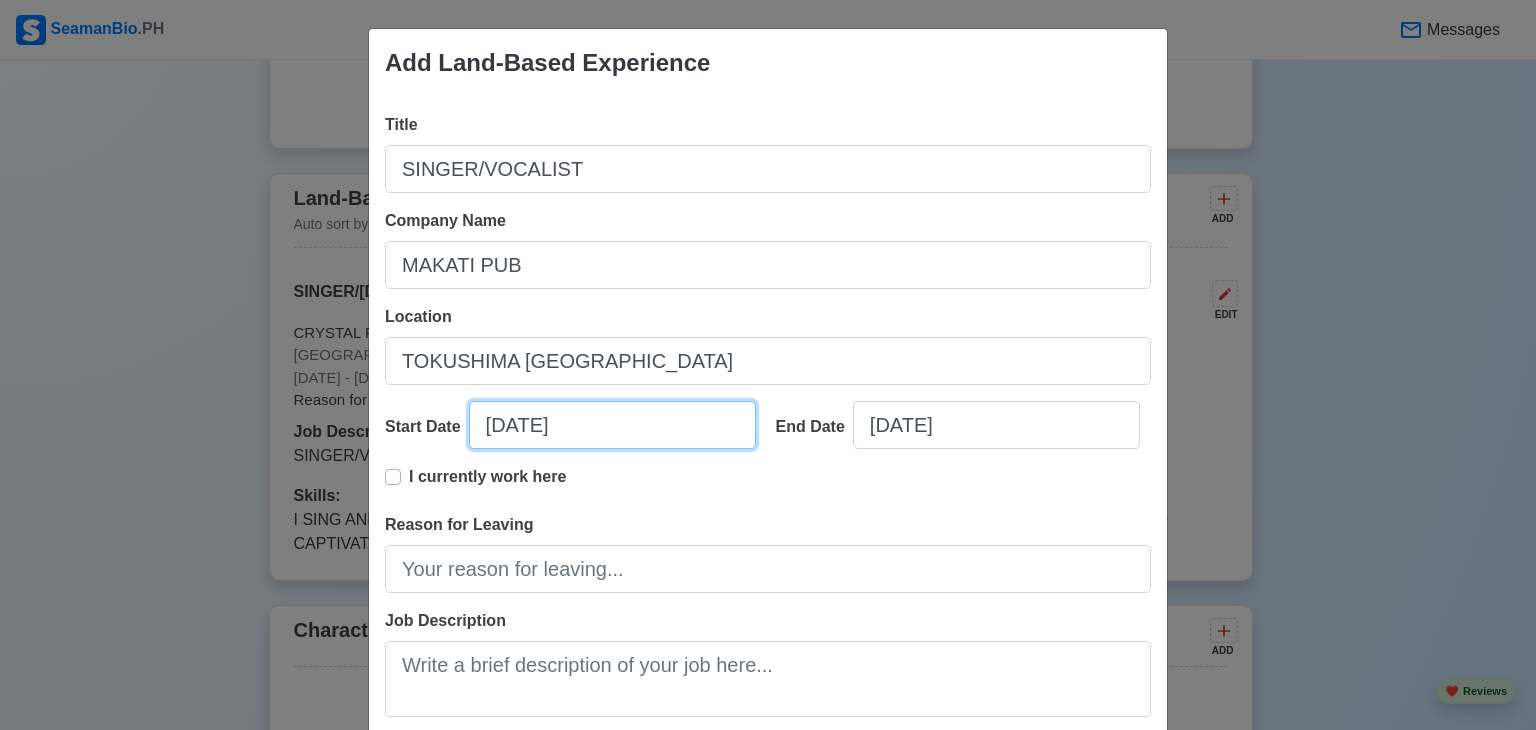 click on "07/24/2025" at bounding box center (612, 425) 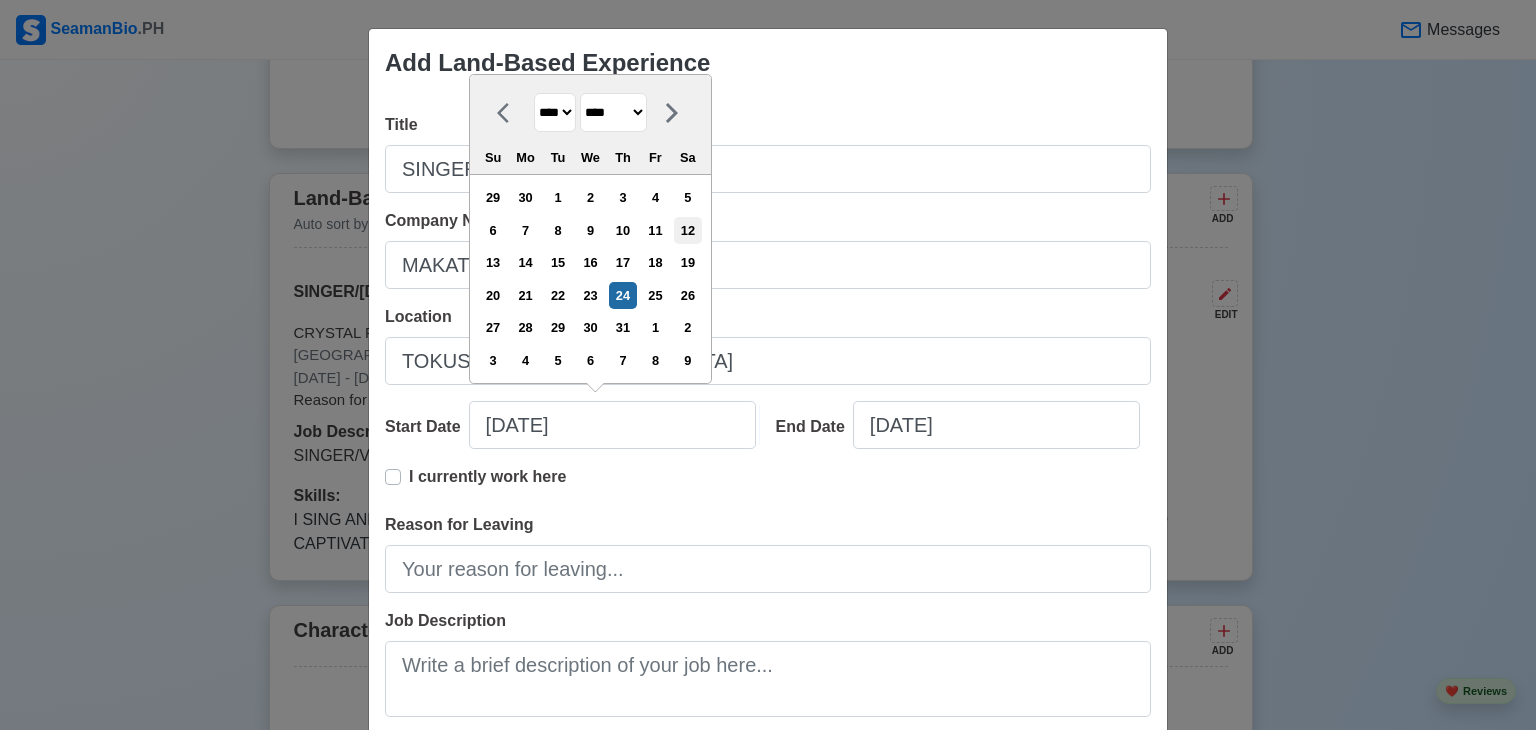 click on "12" at bounding box center [687, 230] 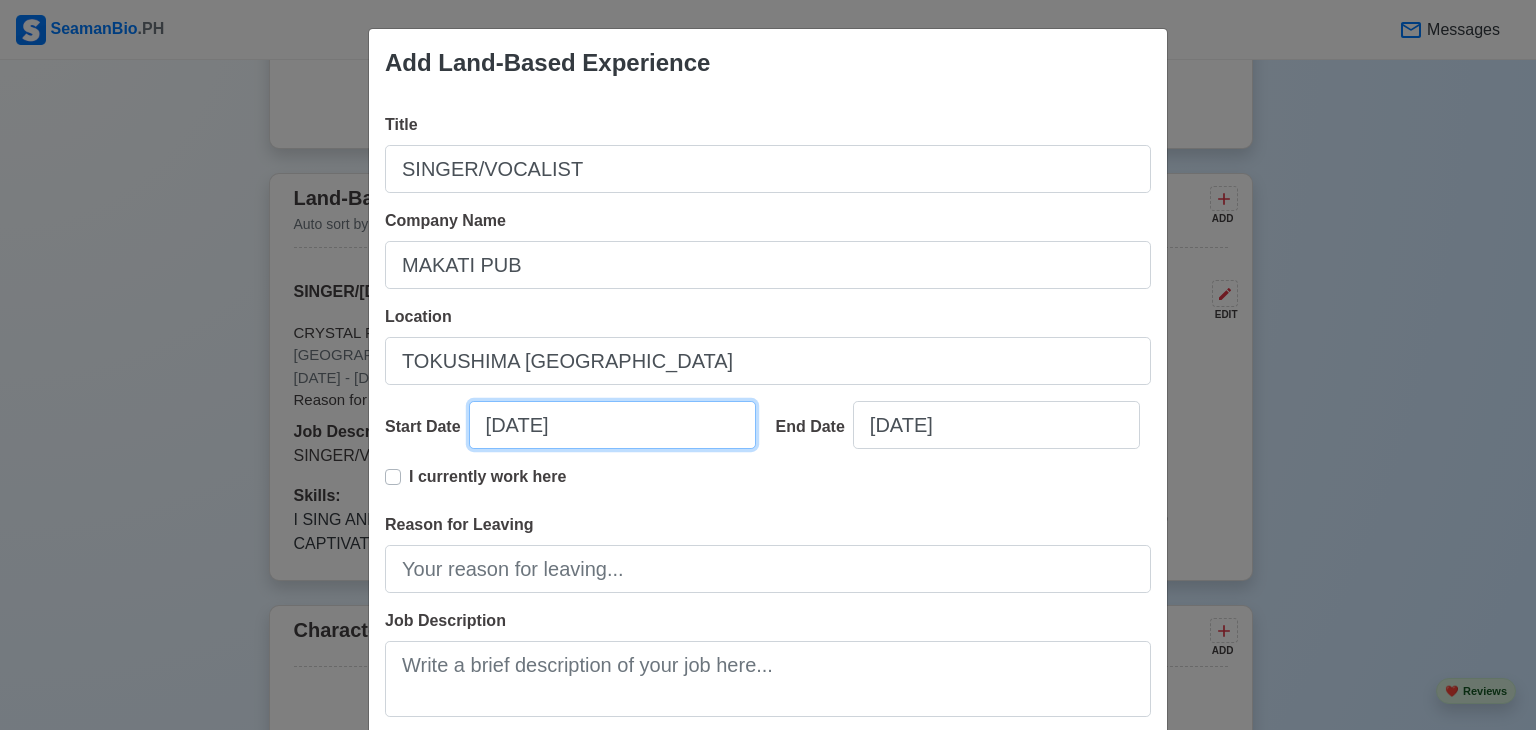 type on "07/12/2005" 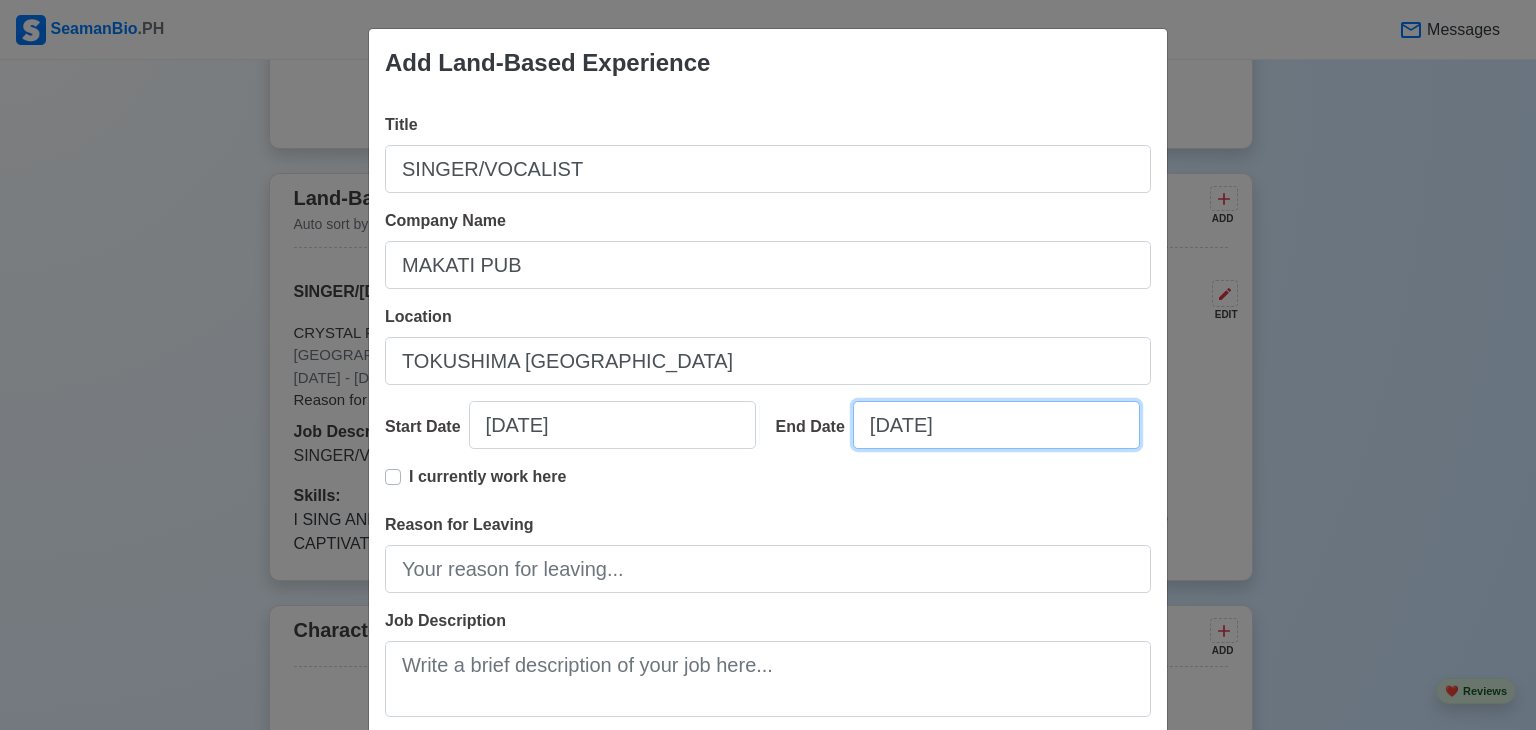 select on "****" 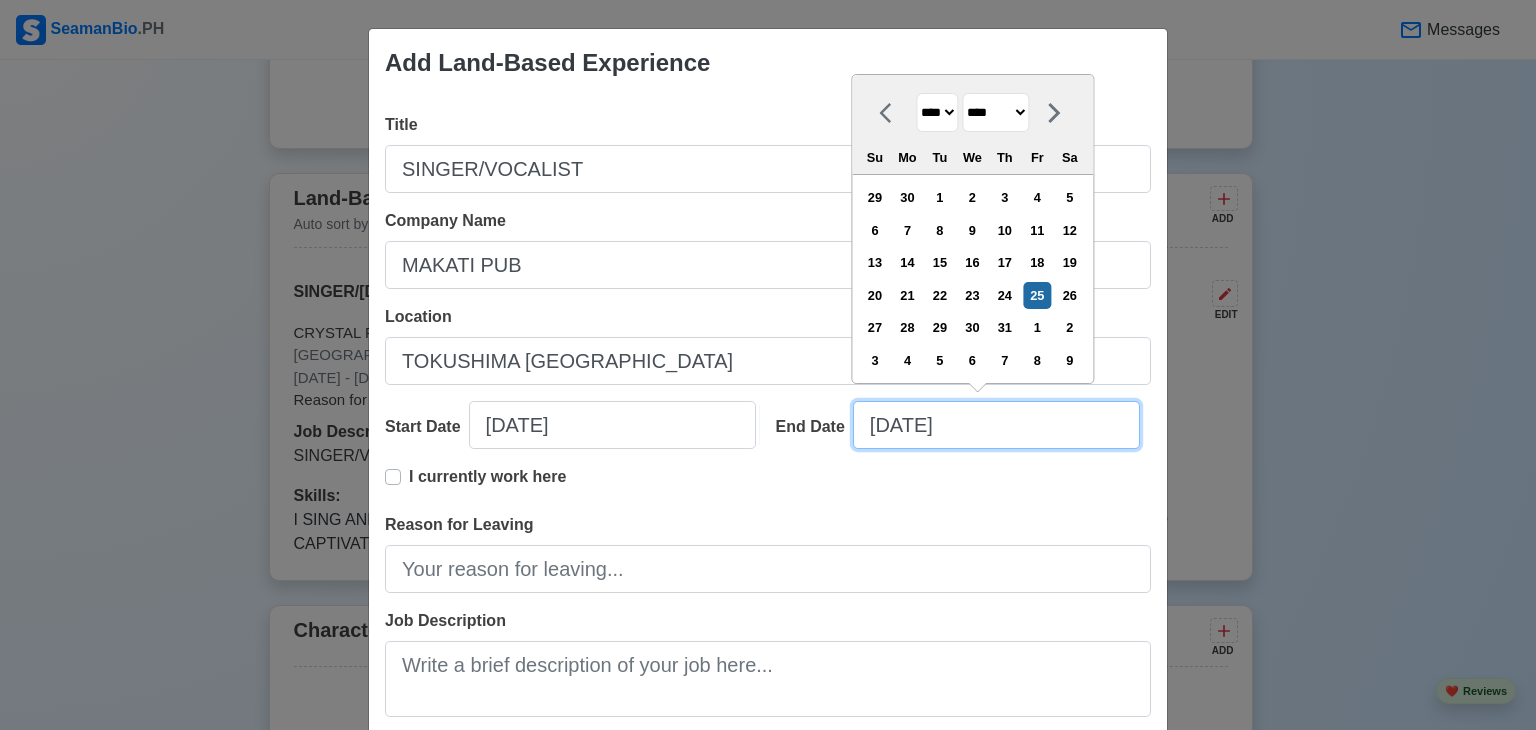 click on "07/25/2025" at bounding box center (996, 425) 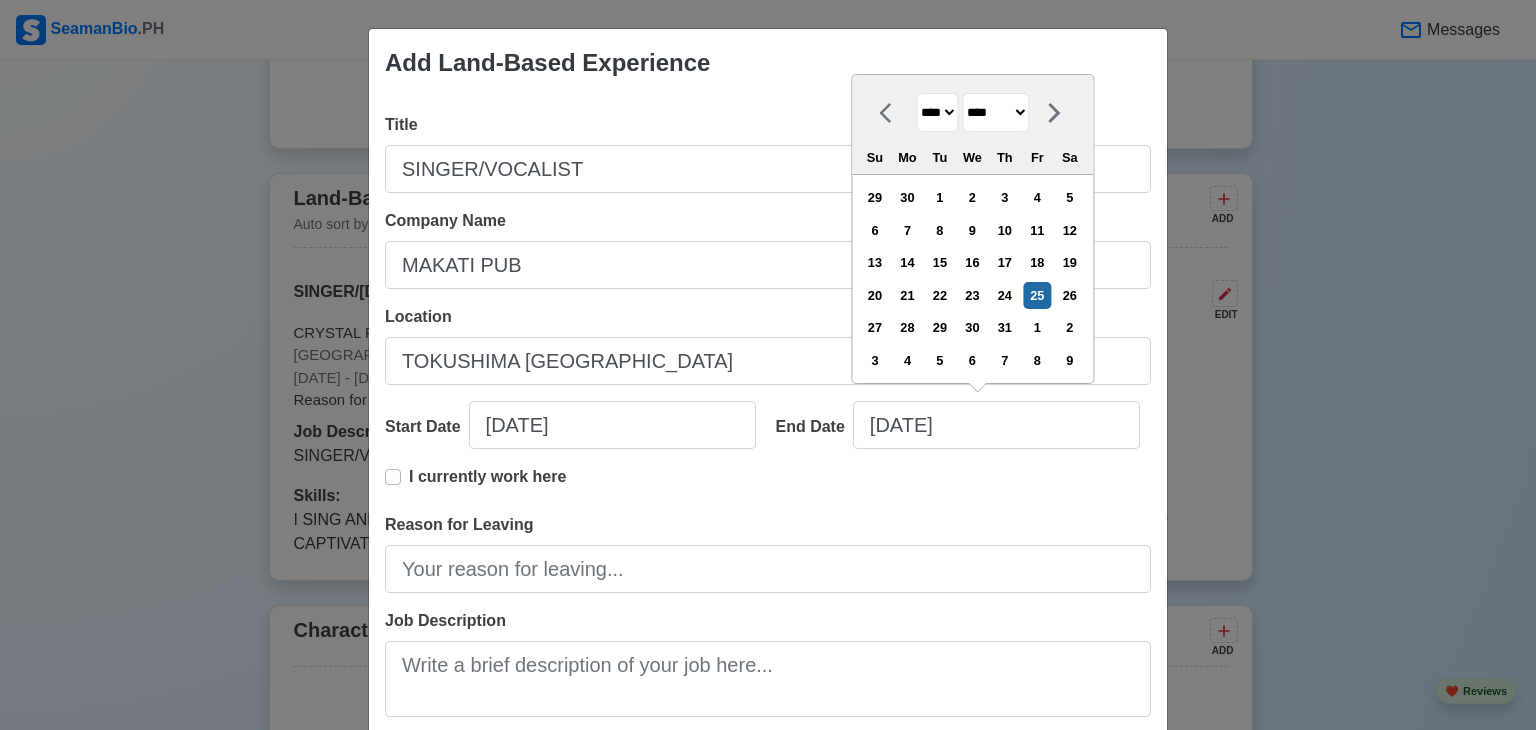 click on "******* ******** ***** ***** *** **** **** ****** ********* ******* ******** ********" at bounding box center (995, 112) 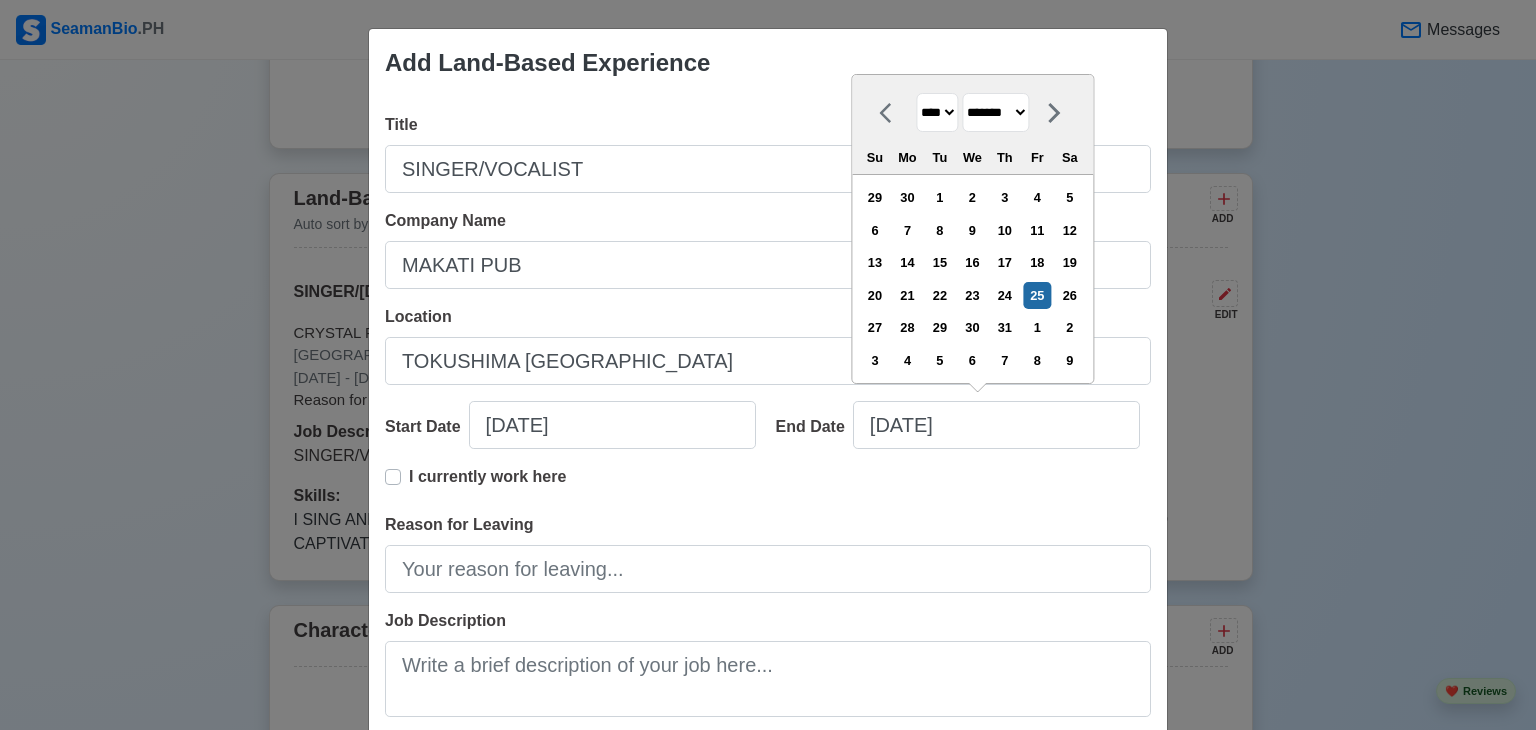 click on "******* ******** ***** ***** *** **** **** ****** ********* ******* ******** ********" at bounding box center (995, 112) 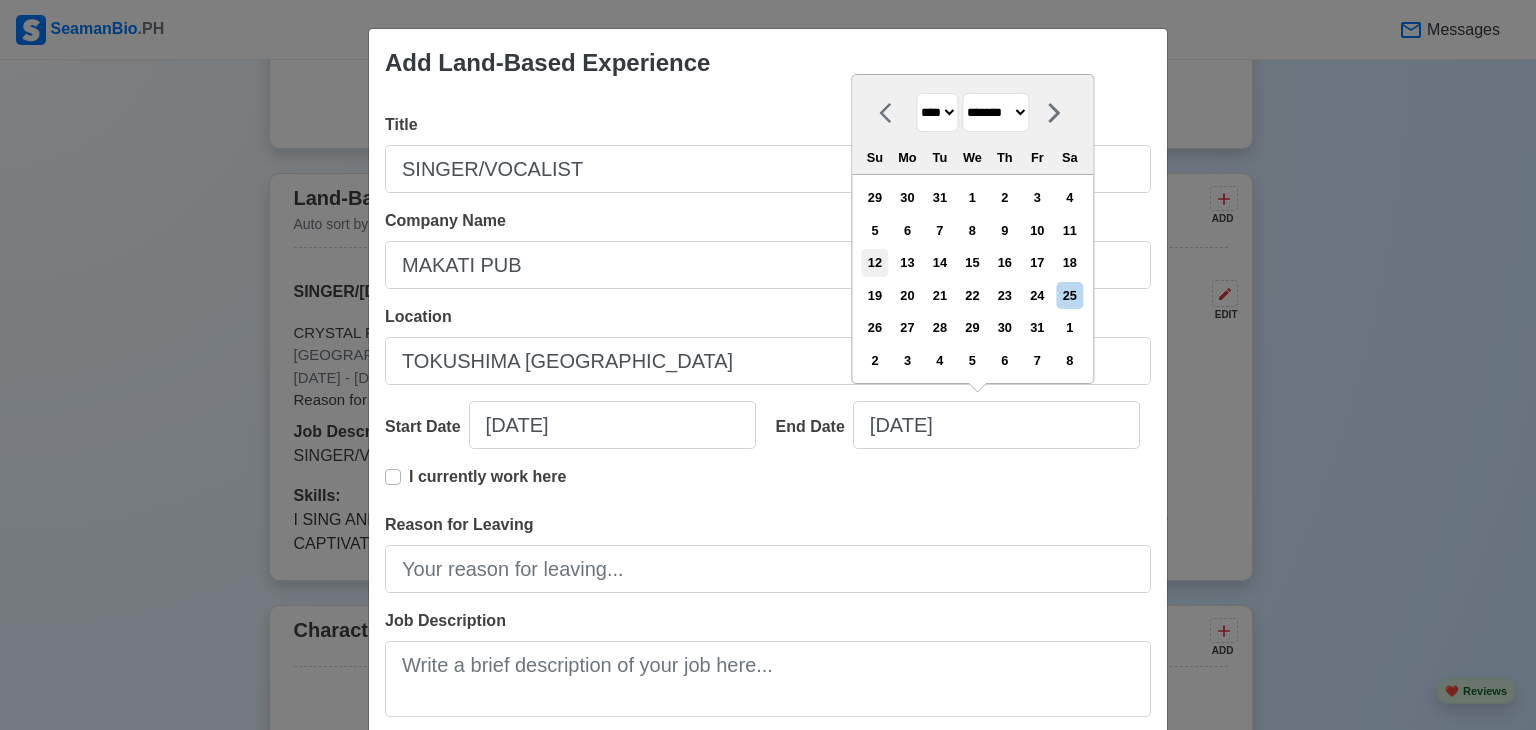 click on "12" at bounding box center [874, 262] 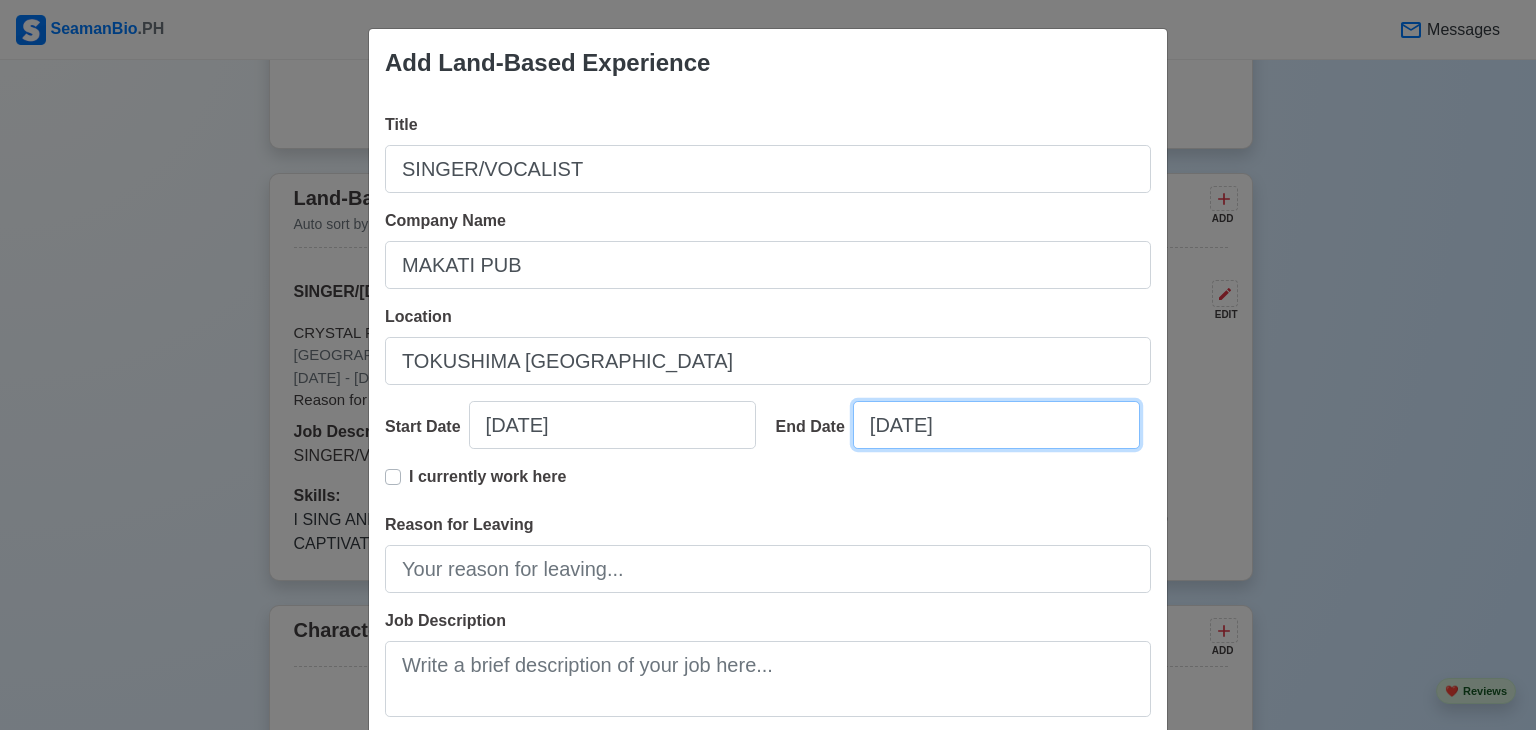 type on "01/12/2006" 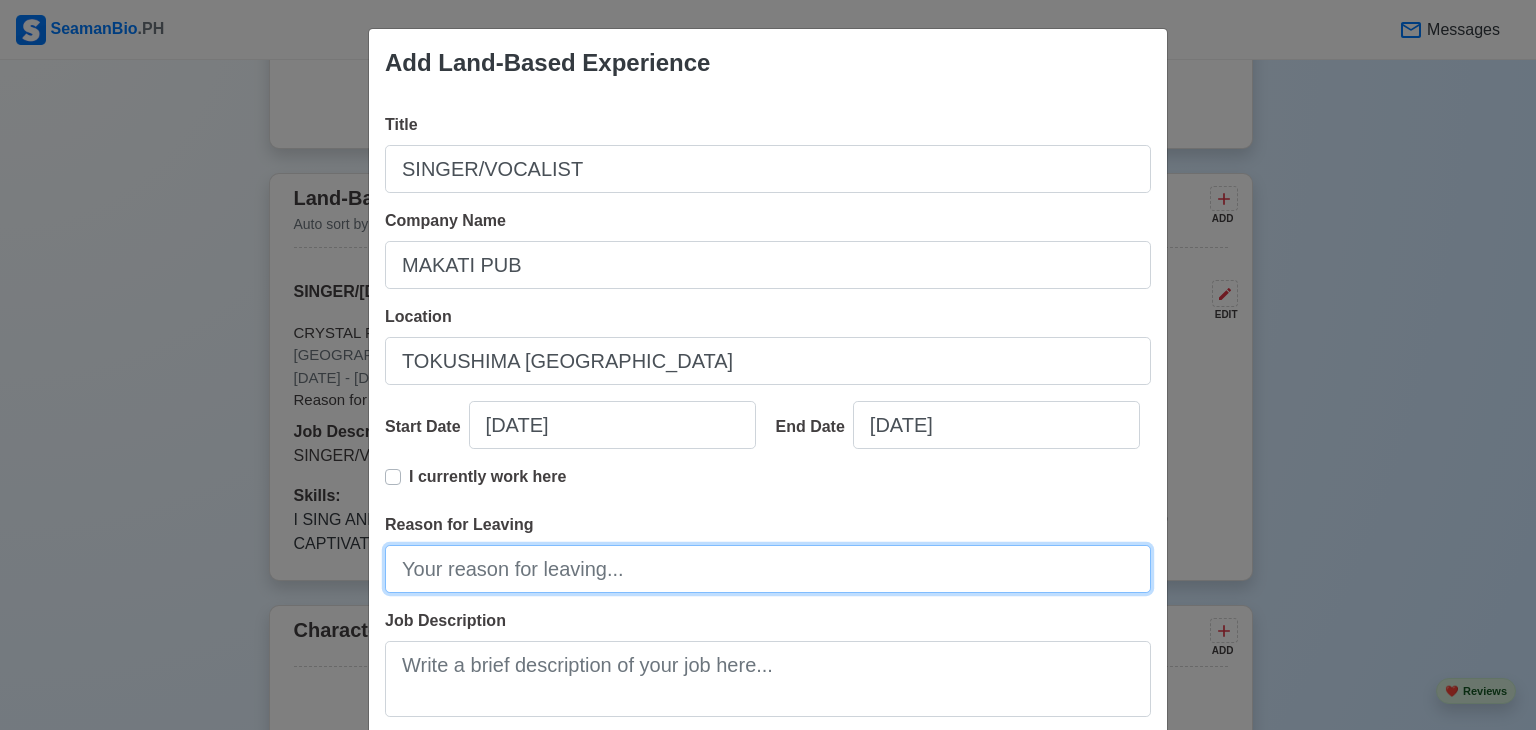click on "Reason for Leaving" at bounding box center [768, 569] 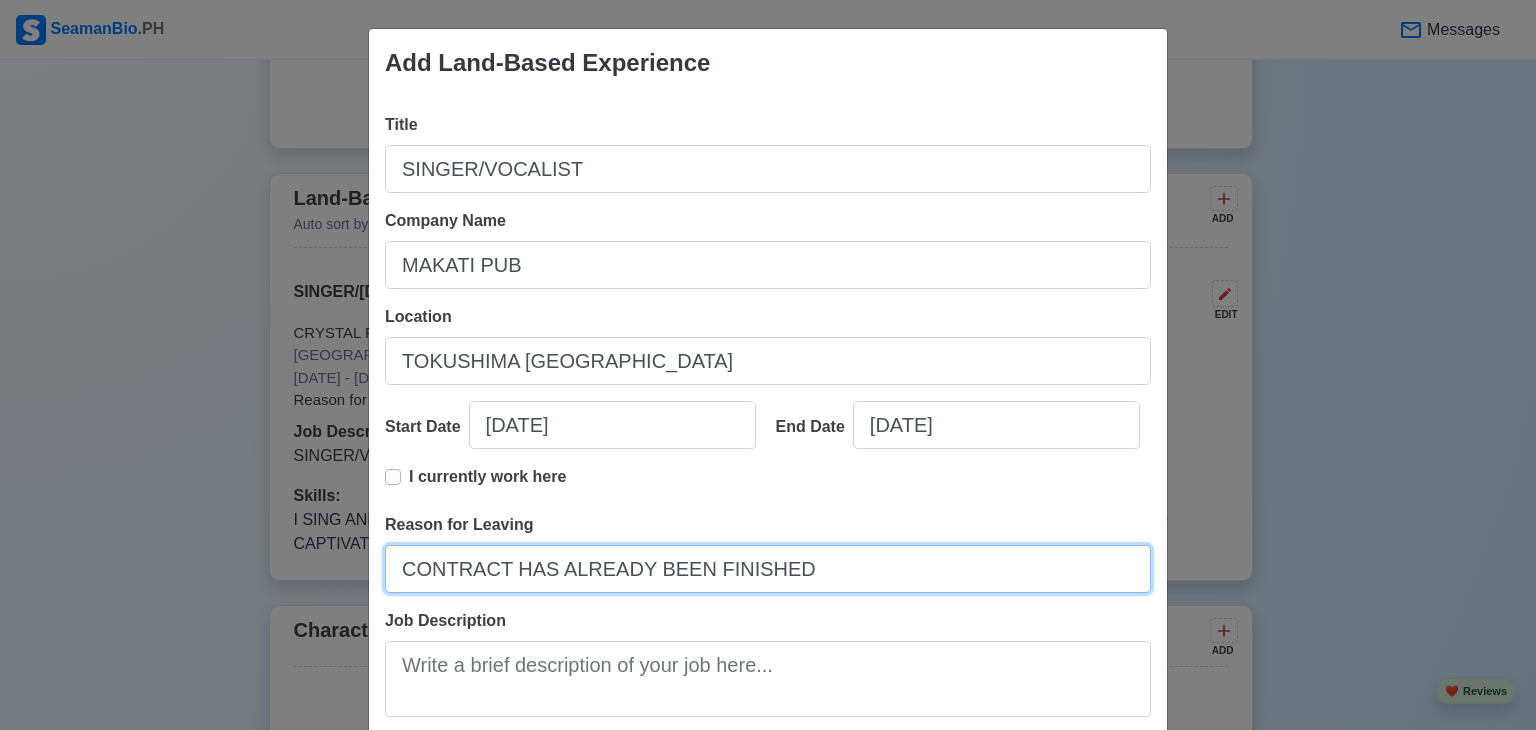 type on "CONTRACT HAS ALREADY BEEN FINISHED" 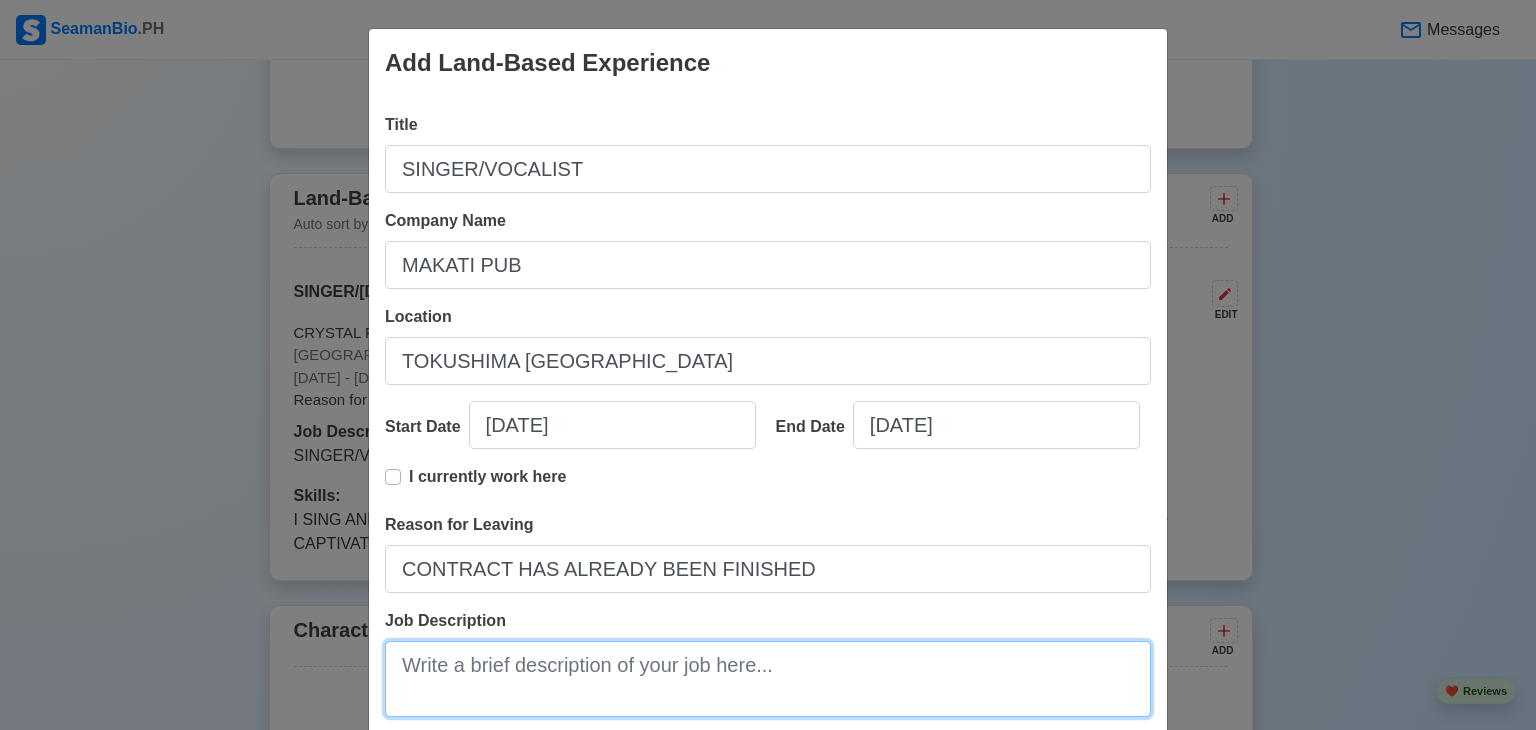 click on "Job Description" at bounding box center [768, 679] 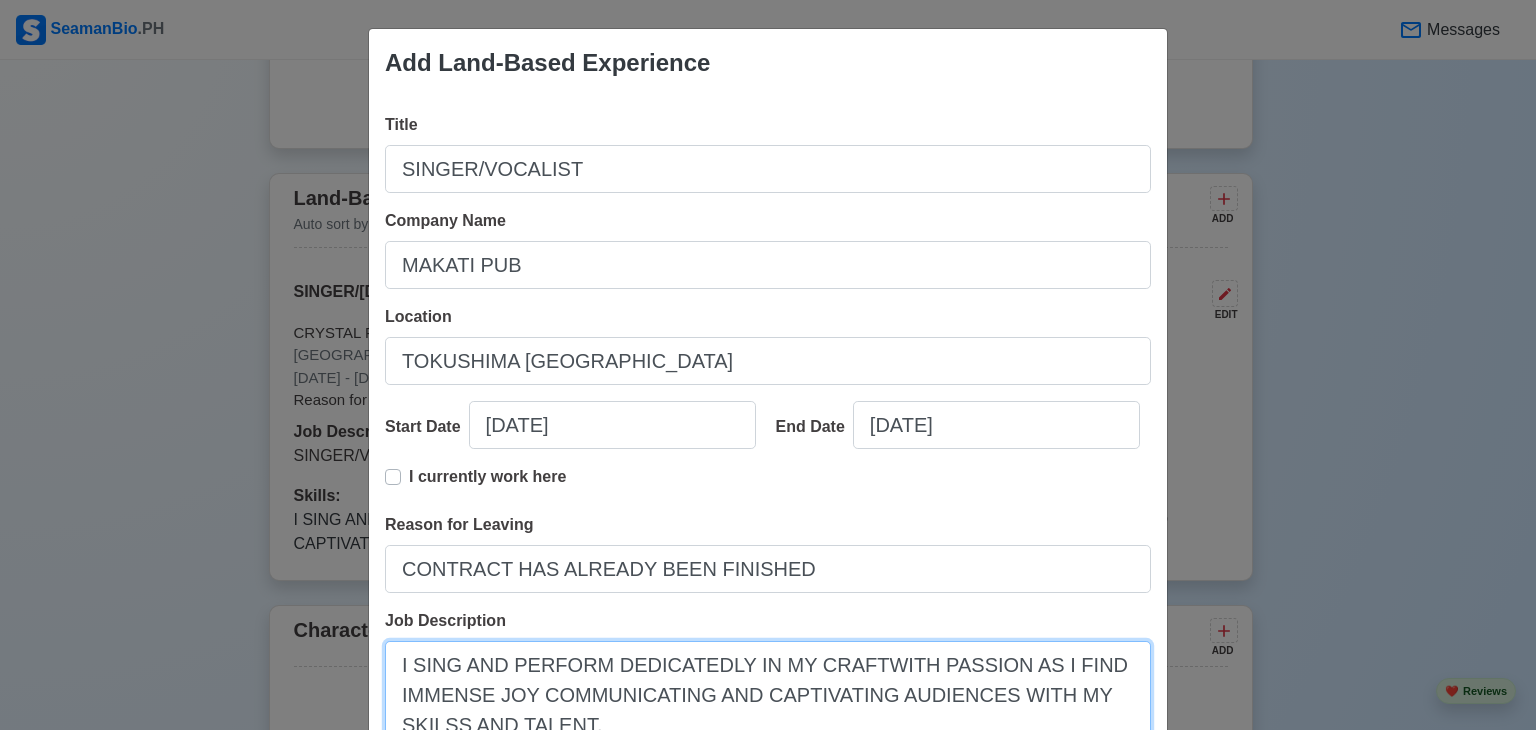 scroll, scrollTop: 8, scrollLeft: 0, axis: vertical 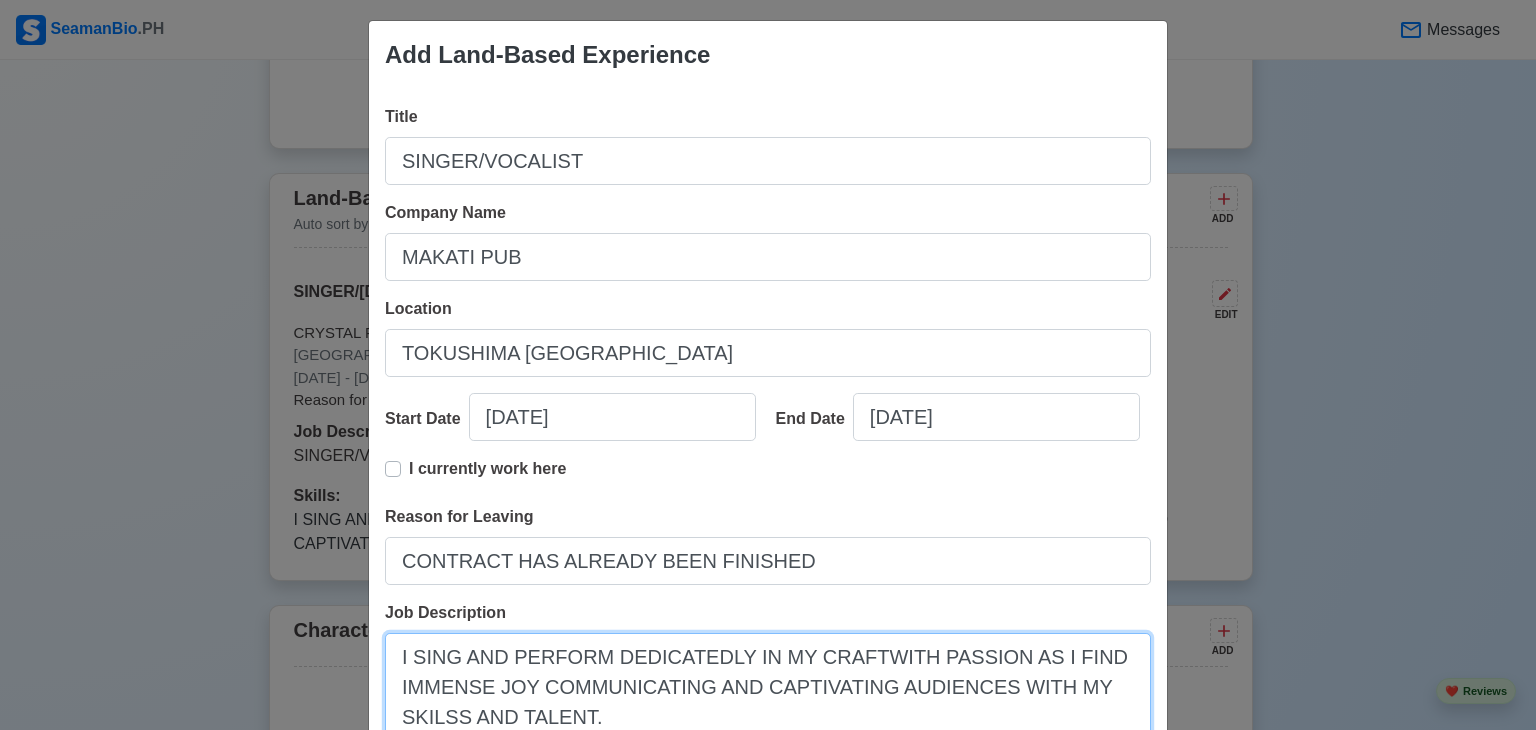type on "I SING AND PERFORM DEDICATEDLY IN MY CRAFTWITH PASSION AS I FIND IMMENSE JOY COMMUNICATING AND CAPTIVATING AUDIENCES WITH MY SKILSS AND TALENT." 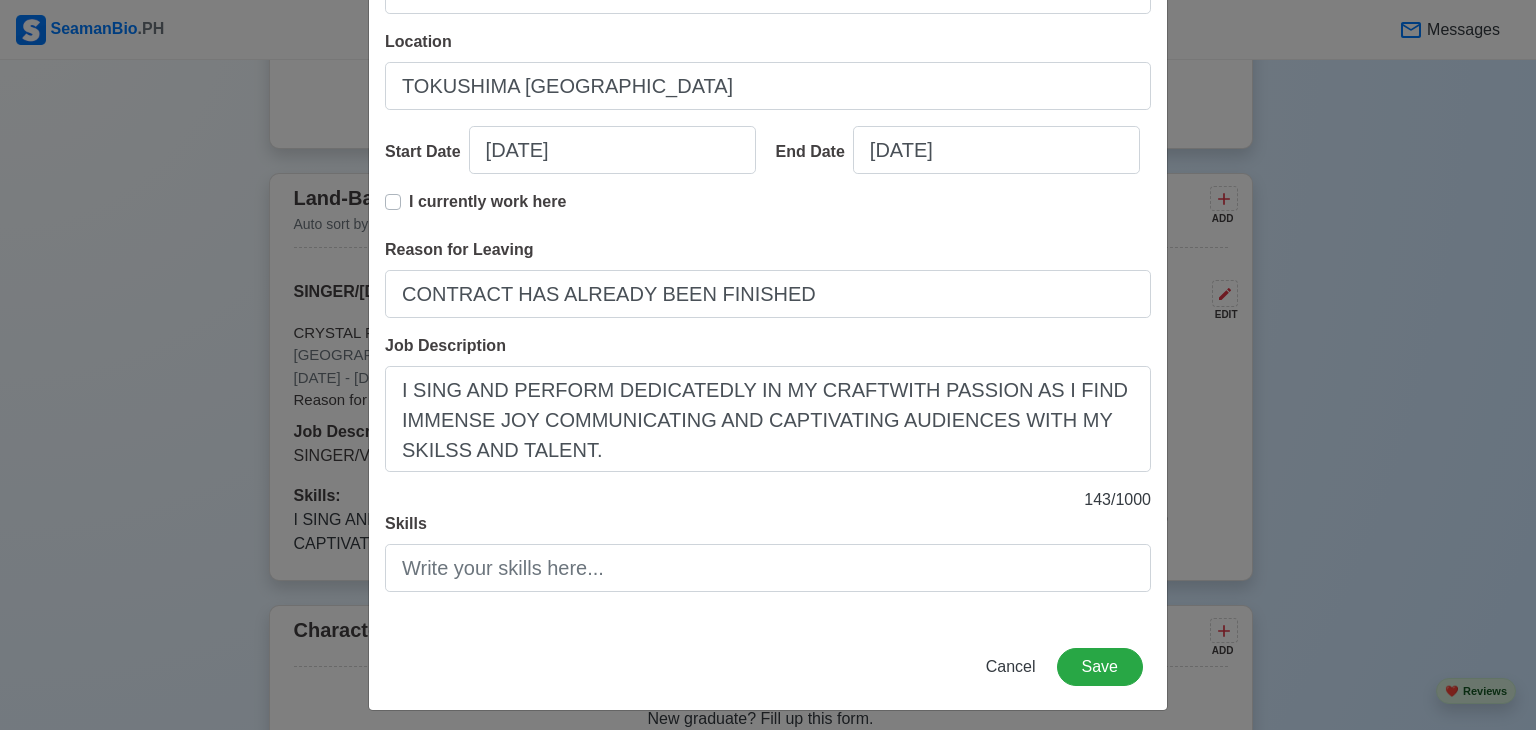 scroll, scrollTop: 284, scrollLeft: 0, axis: vertical 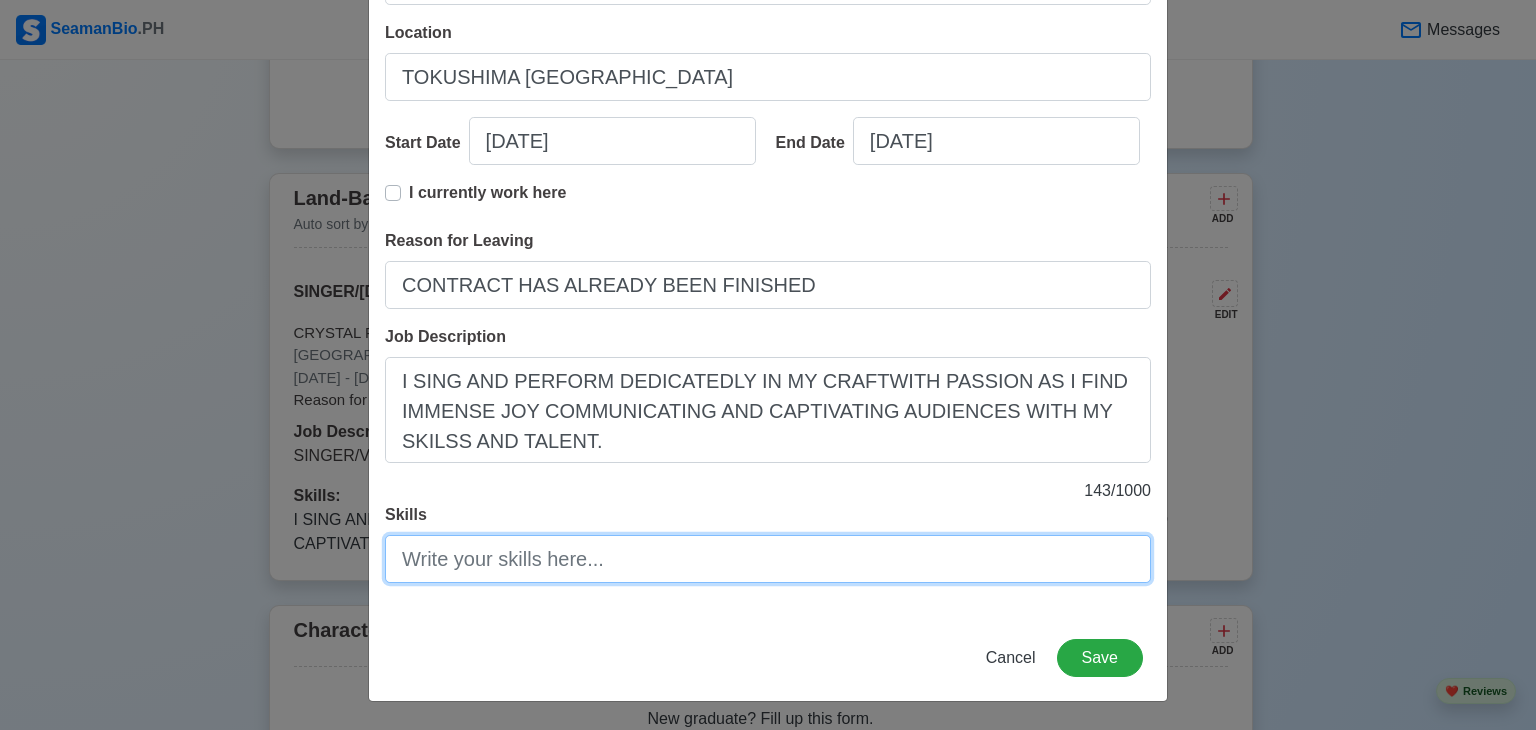 click on "Skills" at bounding box center (768, 559) 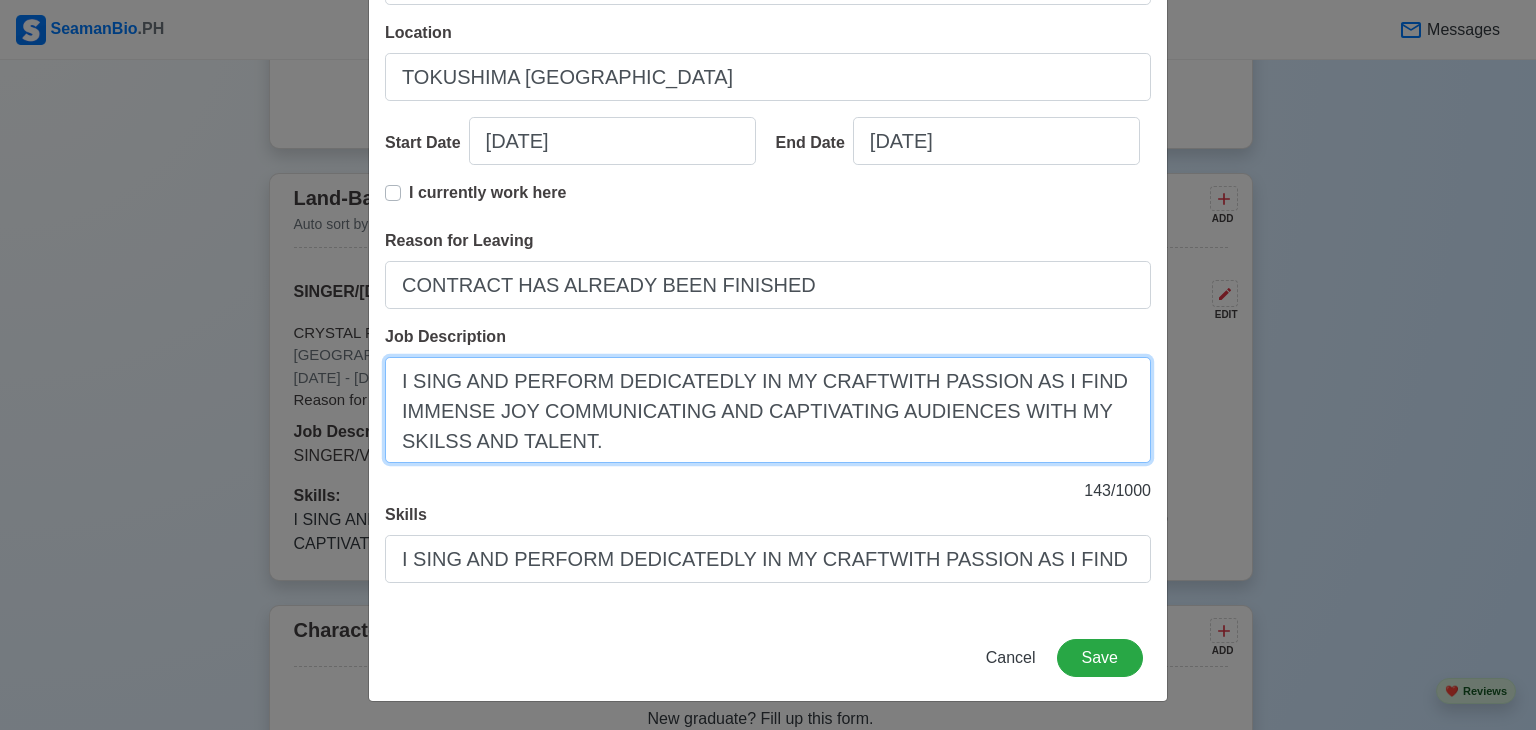 click on "I SING AND PERFORM DEDICATEDLY IN MY CRAFTWITH PASSION AS I FIND IMMENSE JOY COMMUNICATING AND CAPTIVATING AUDIENCES WITH MY SKILSS AND TALENT." at bounding box center (768, 410) 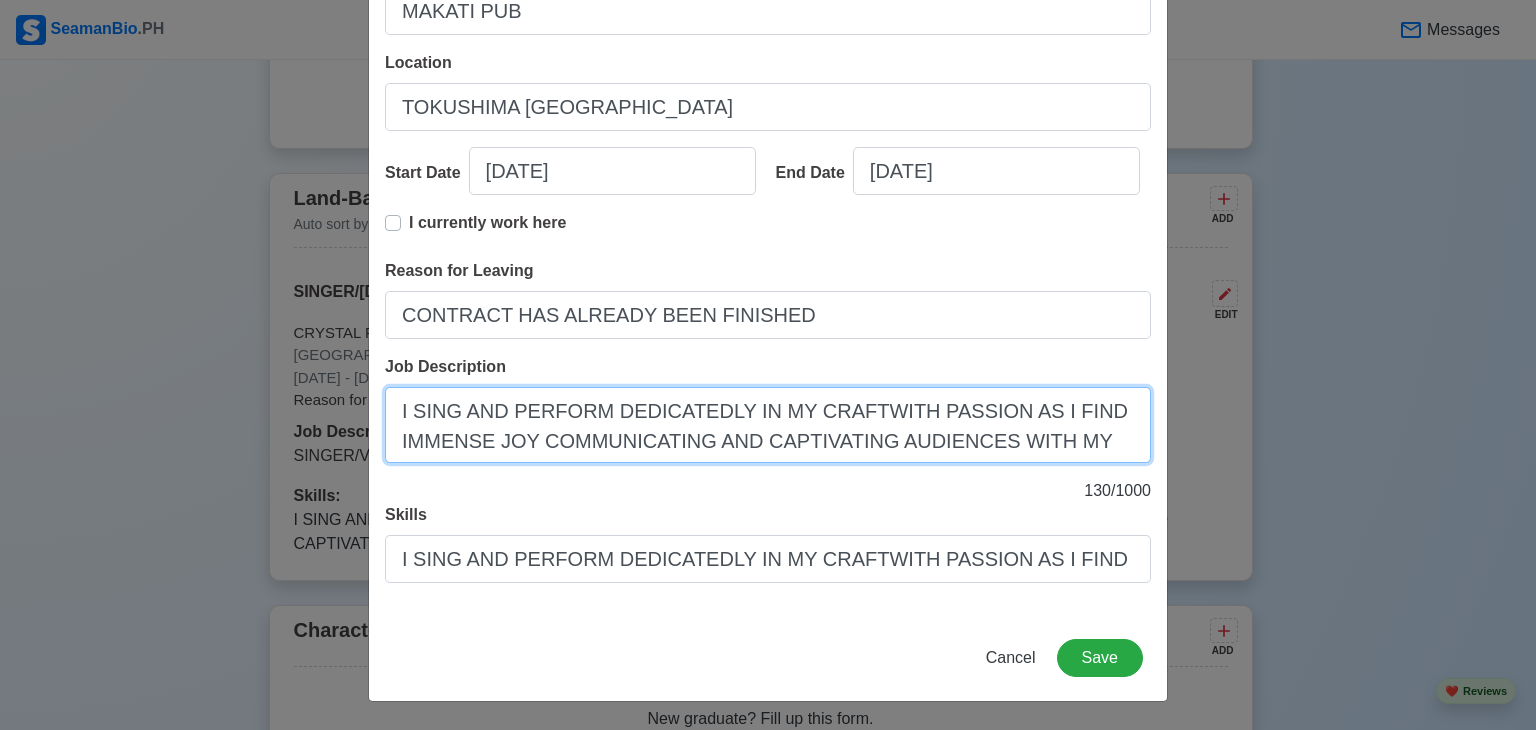 scroll, scrollTop: 253, scrollLeft: 0, axis: vertical 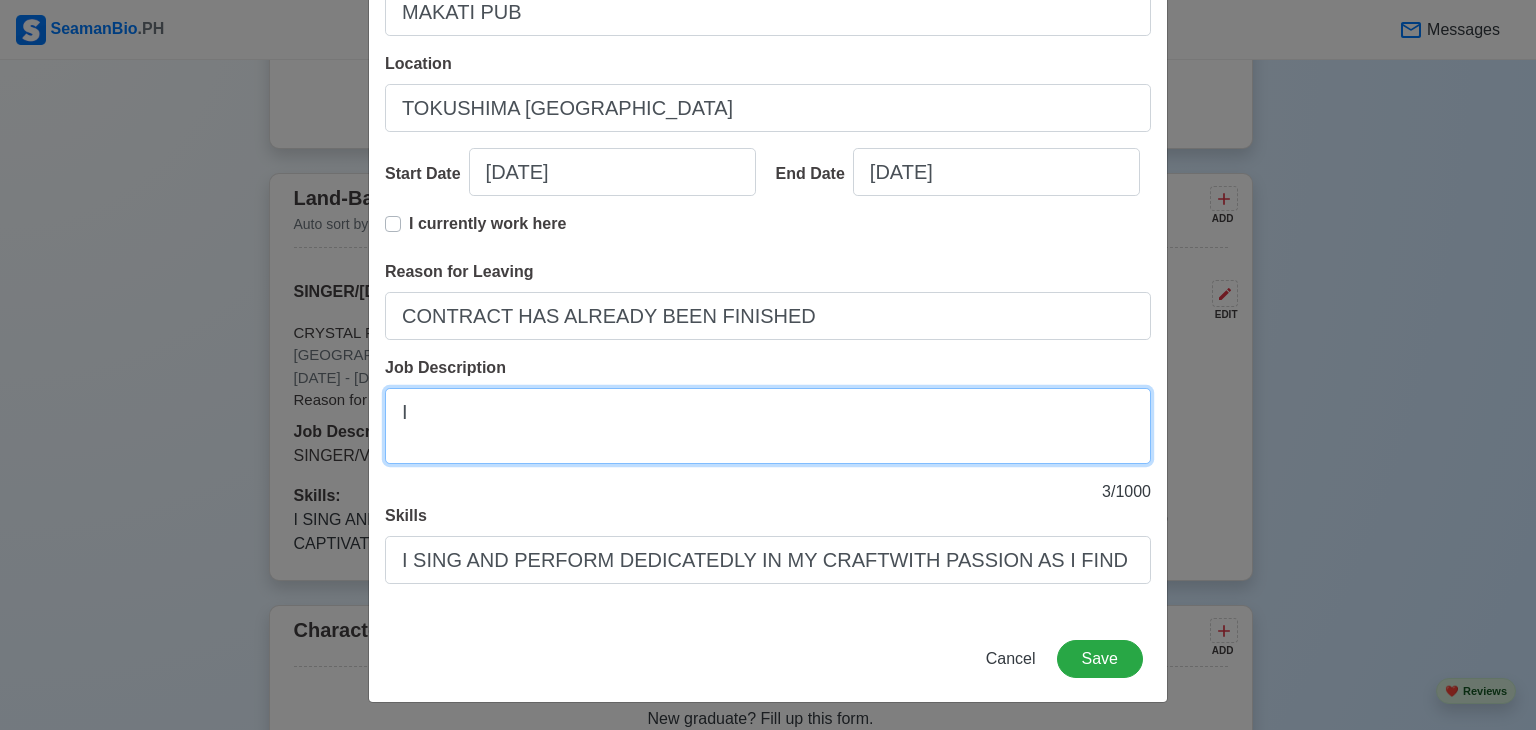 type on "I" 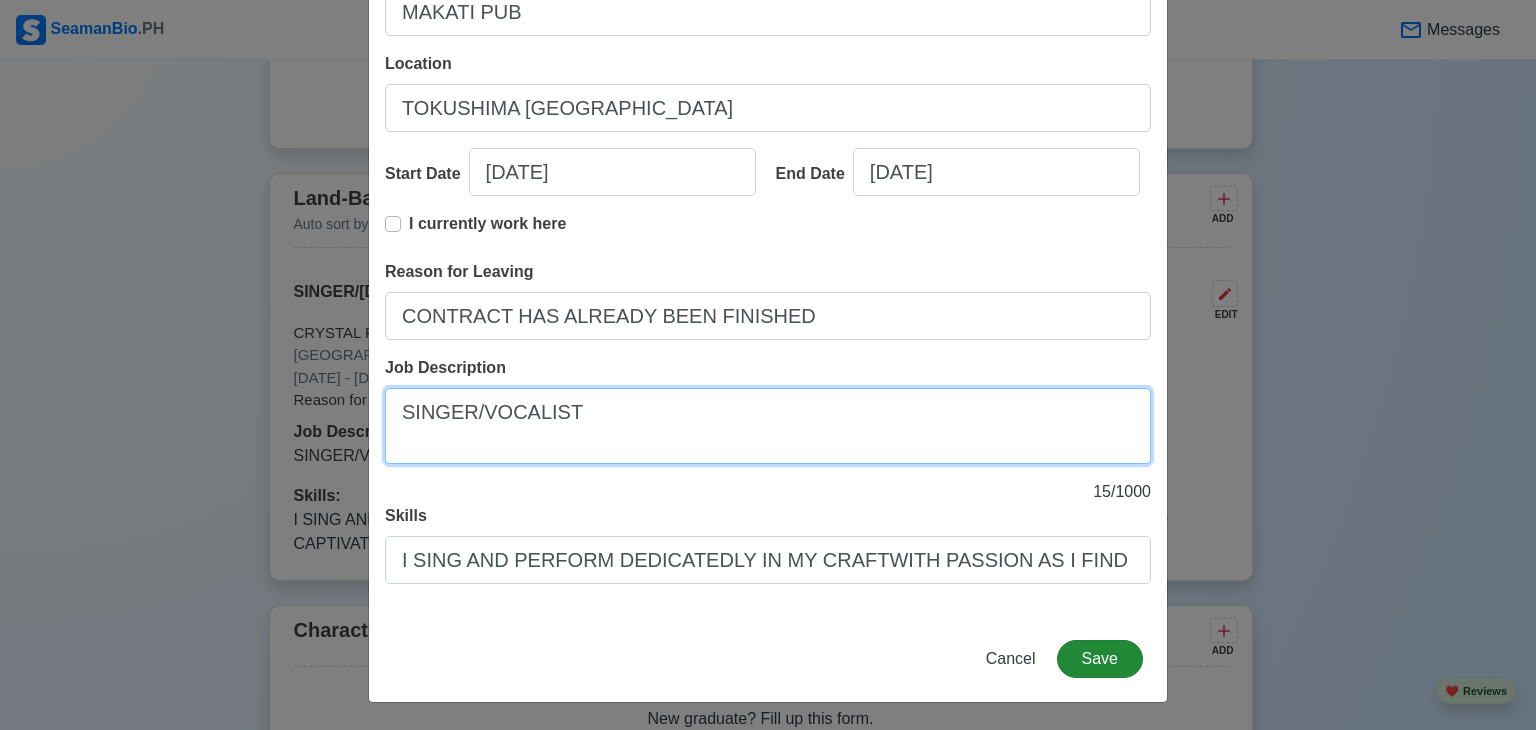 type on "SINGER/VOCALIST" 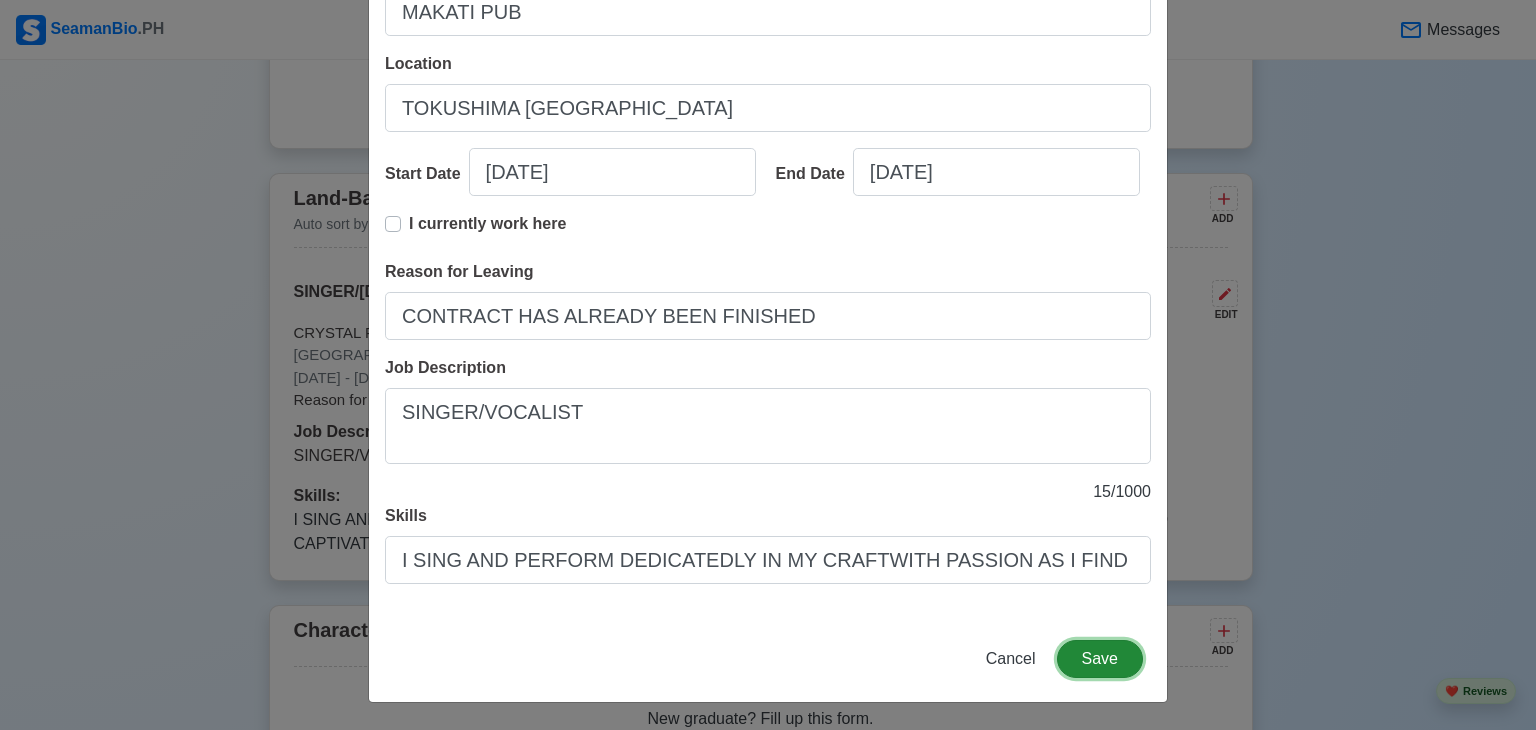 click on "Save" at bounding box center (1100, 659) 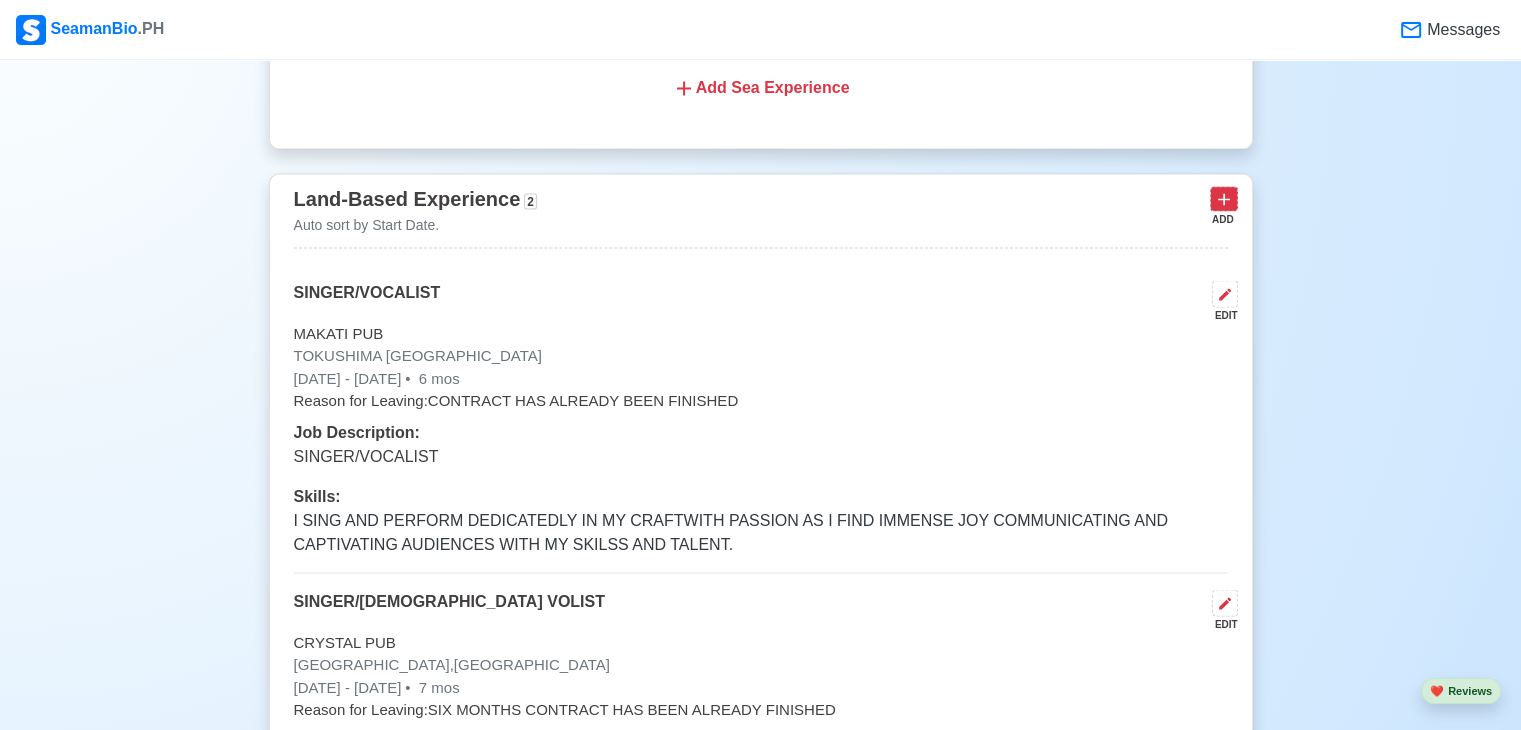 click 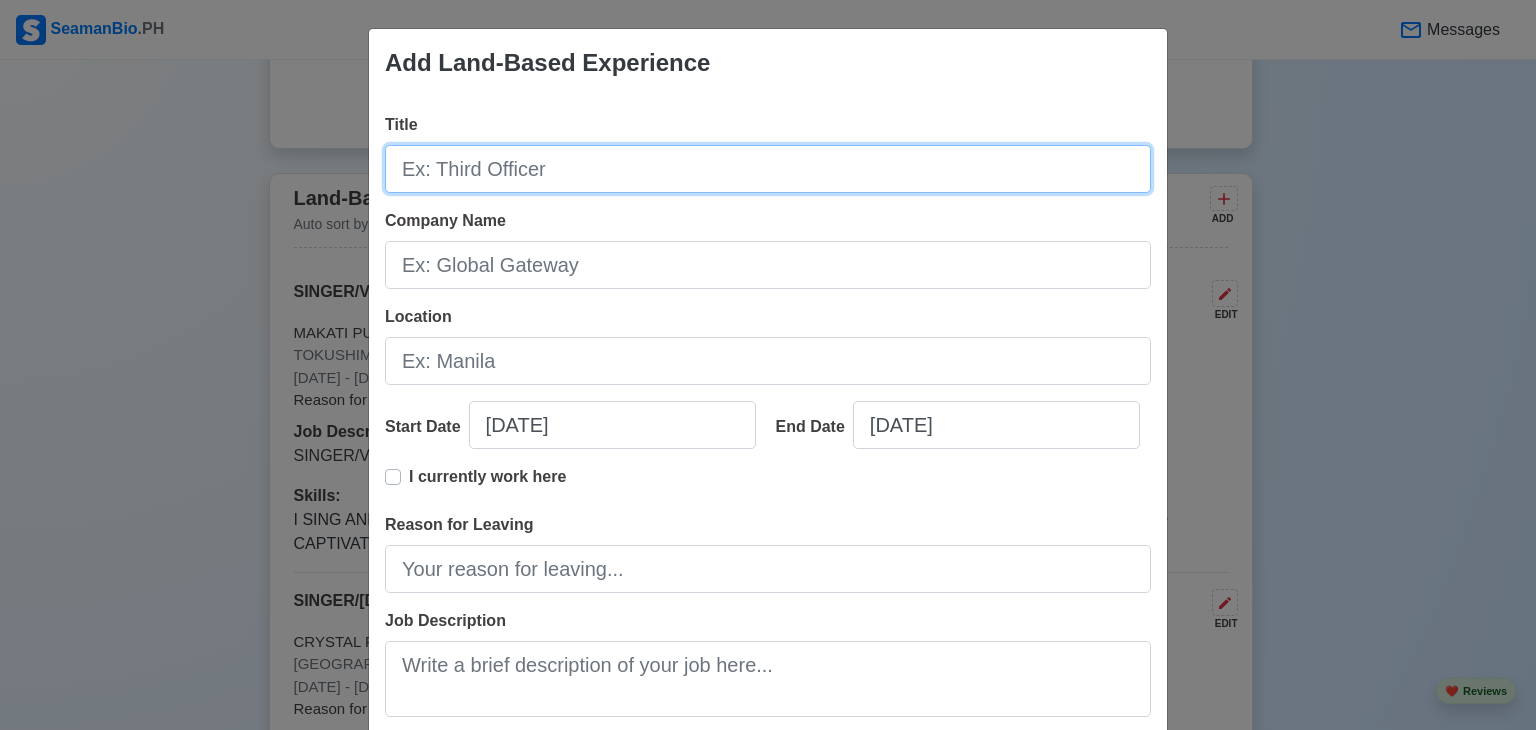 click on "Title" at bounding box center (768, 169) 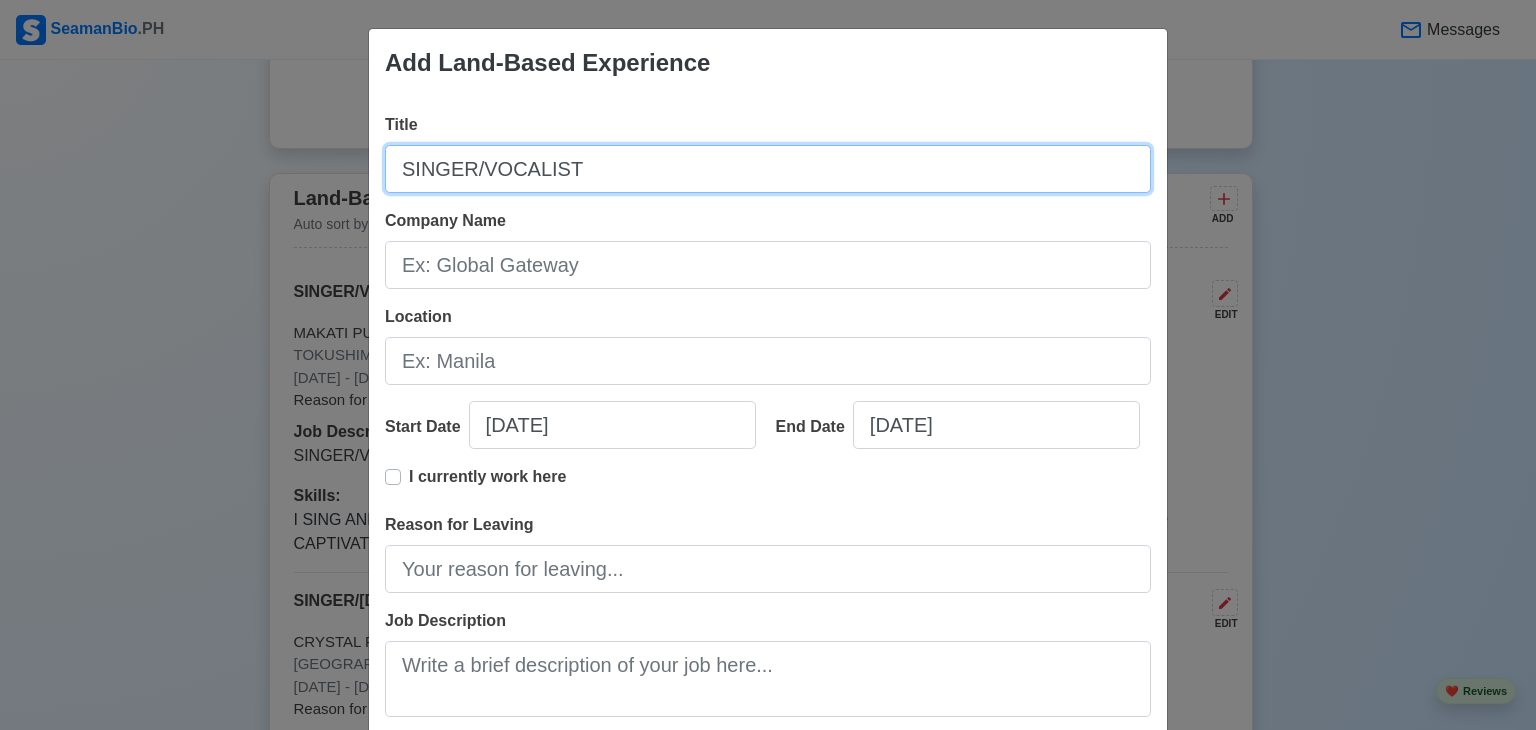 type on "SINGER/VOCALIST" 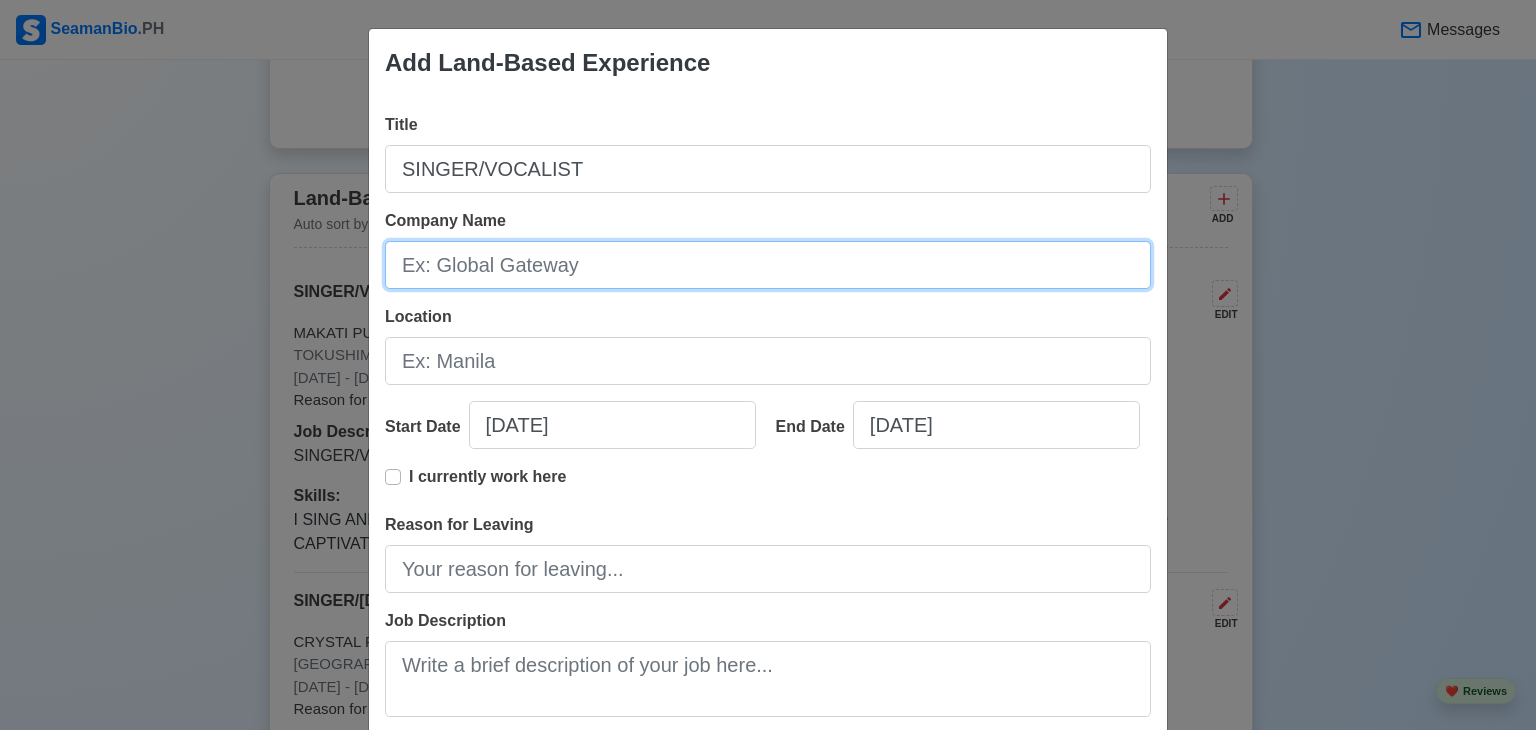click on "Company Name" at bounding box center (768, 265) 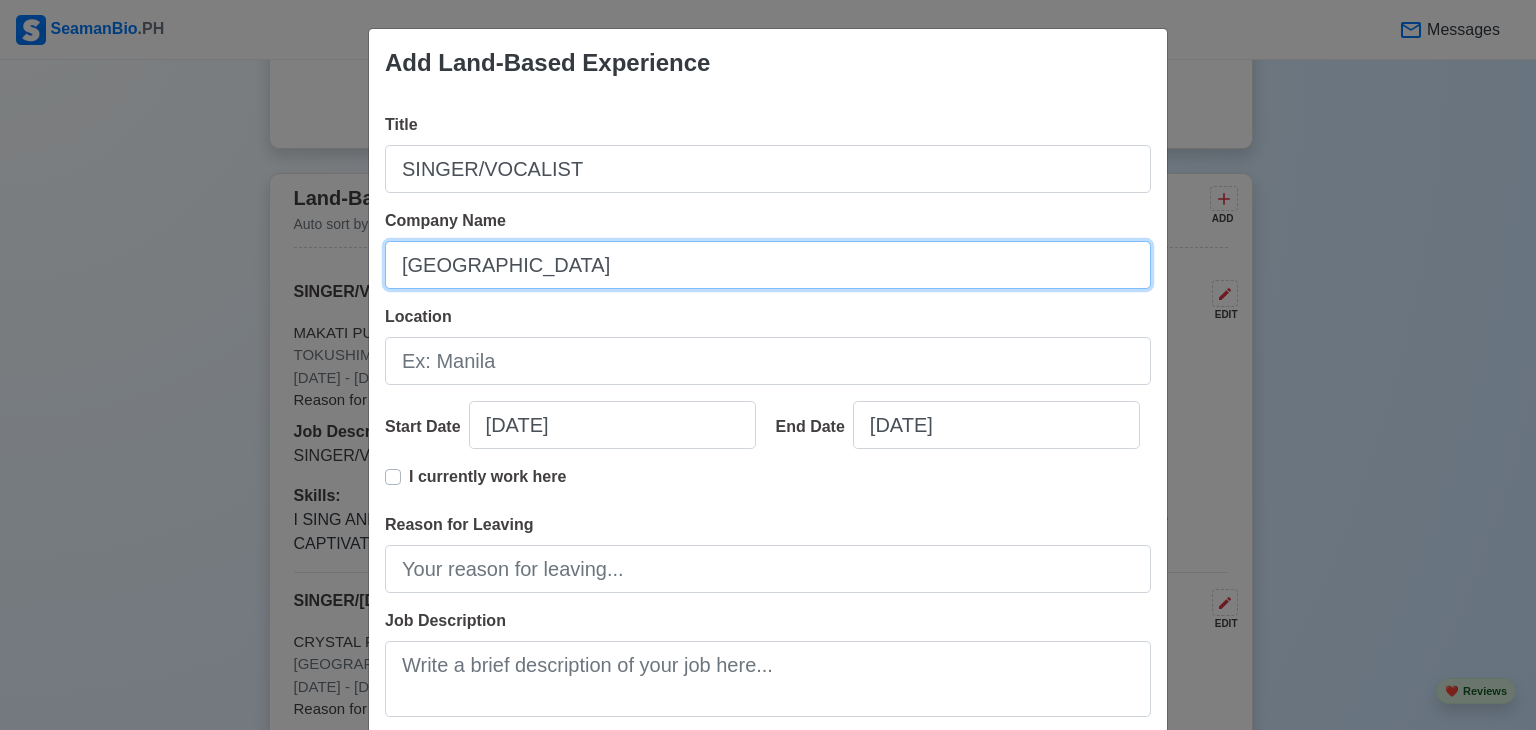 click on "MEKONG HOTEL CASINO" at bounding box center [768, 265] 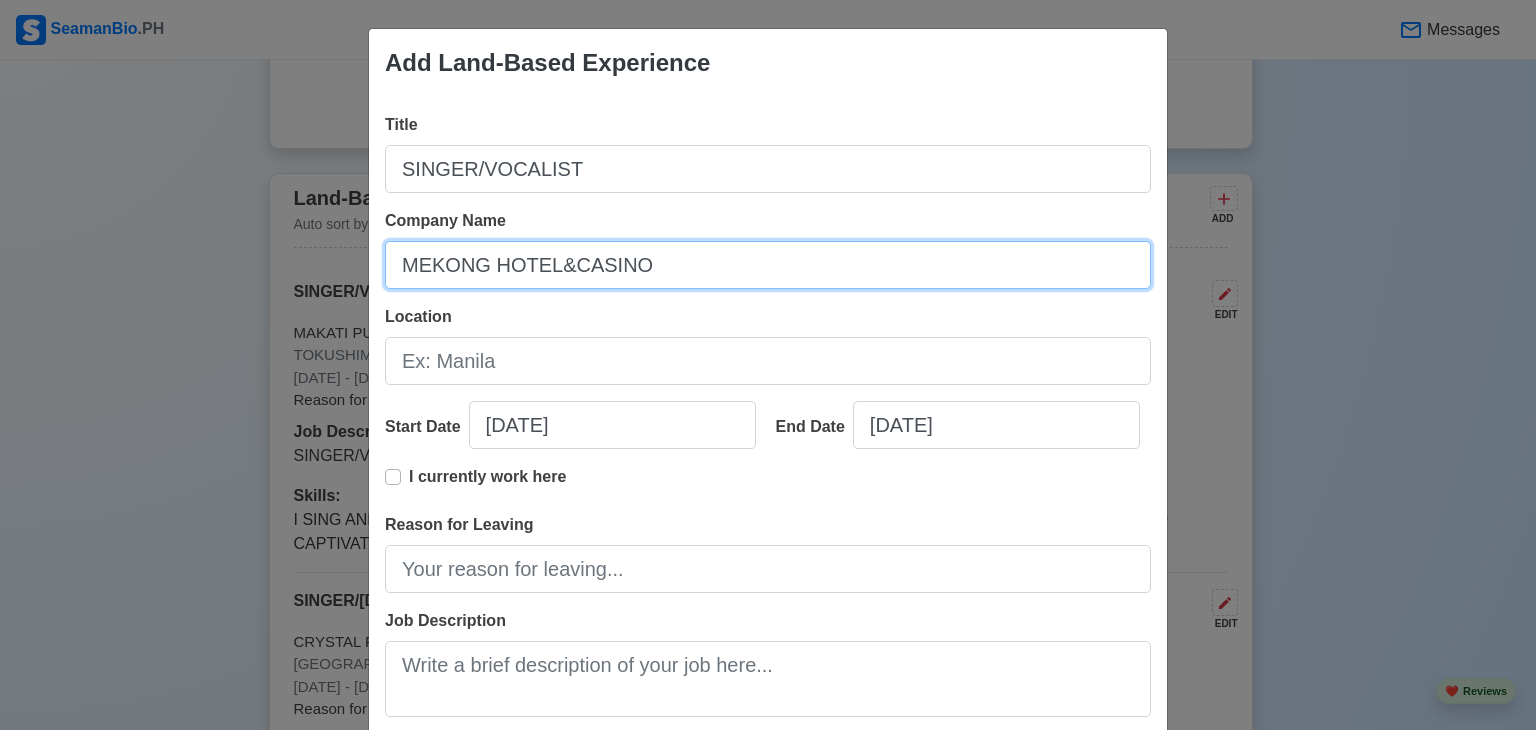 type on "MEKONG HOTEL&CASINO" 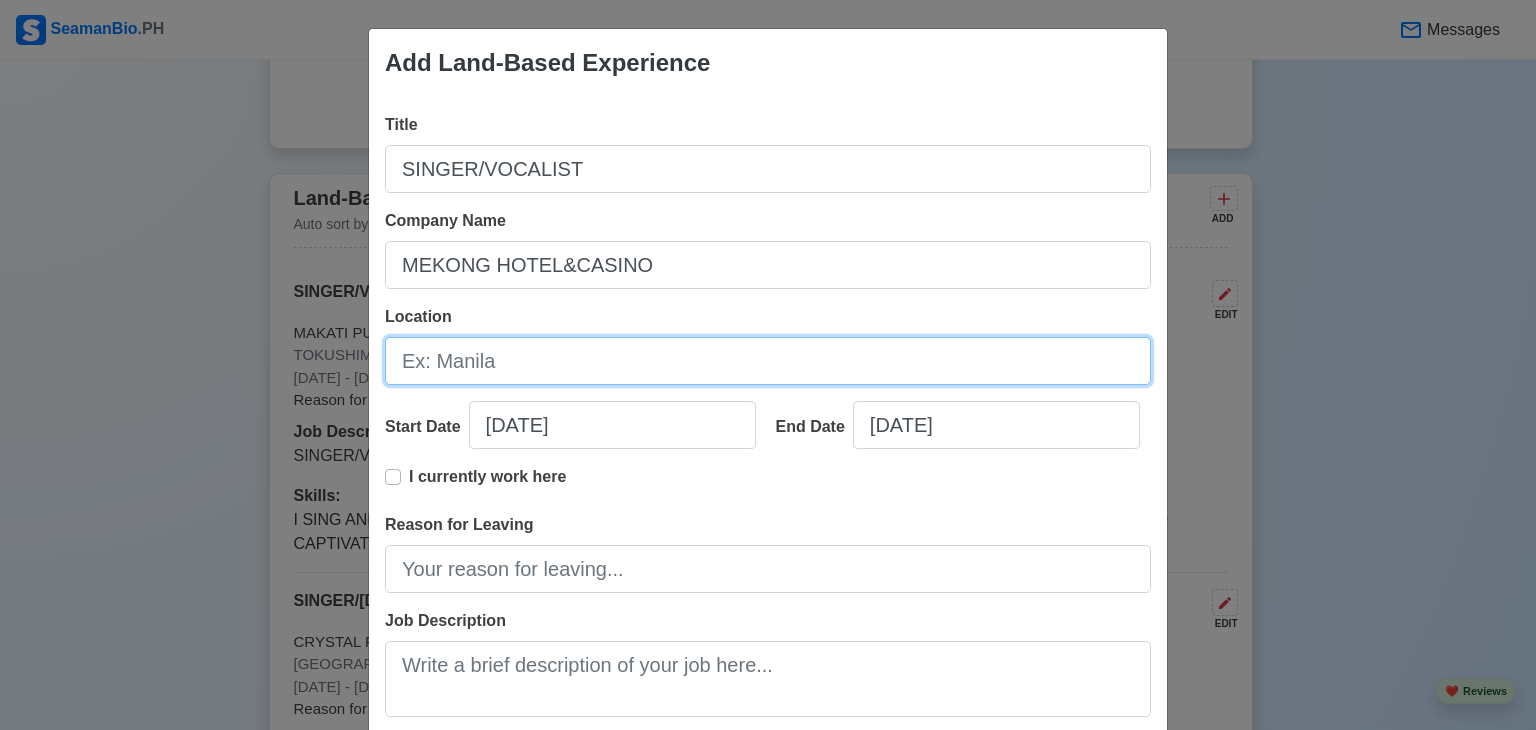 click on "Location" at bounding box center (768, 361) 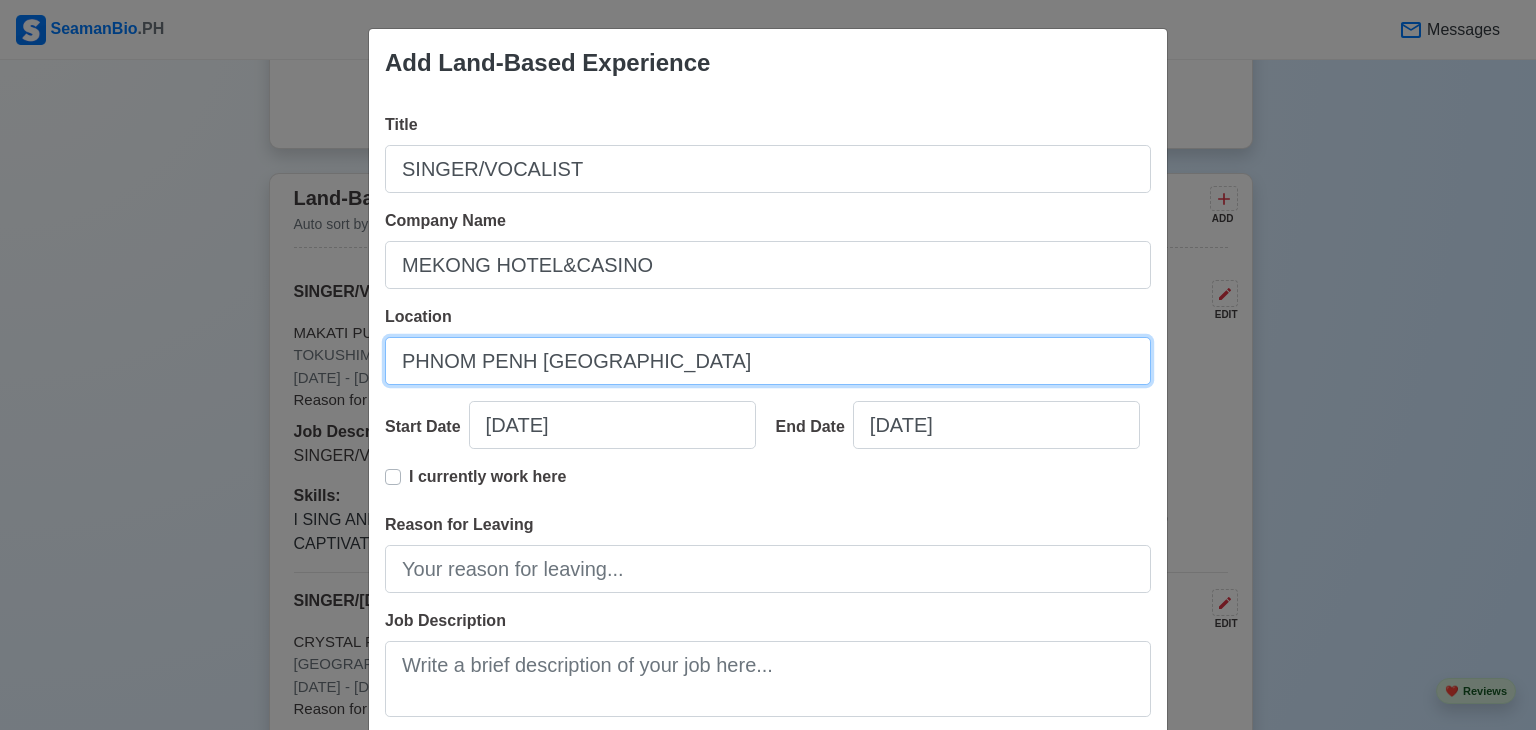 type on "PHNOM PENH CAMBODIA" 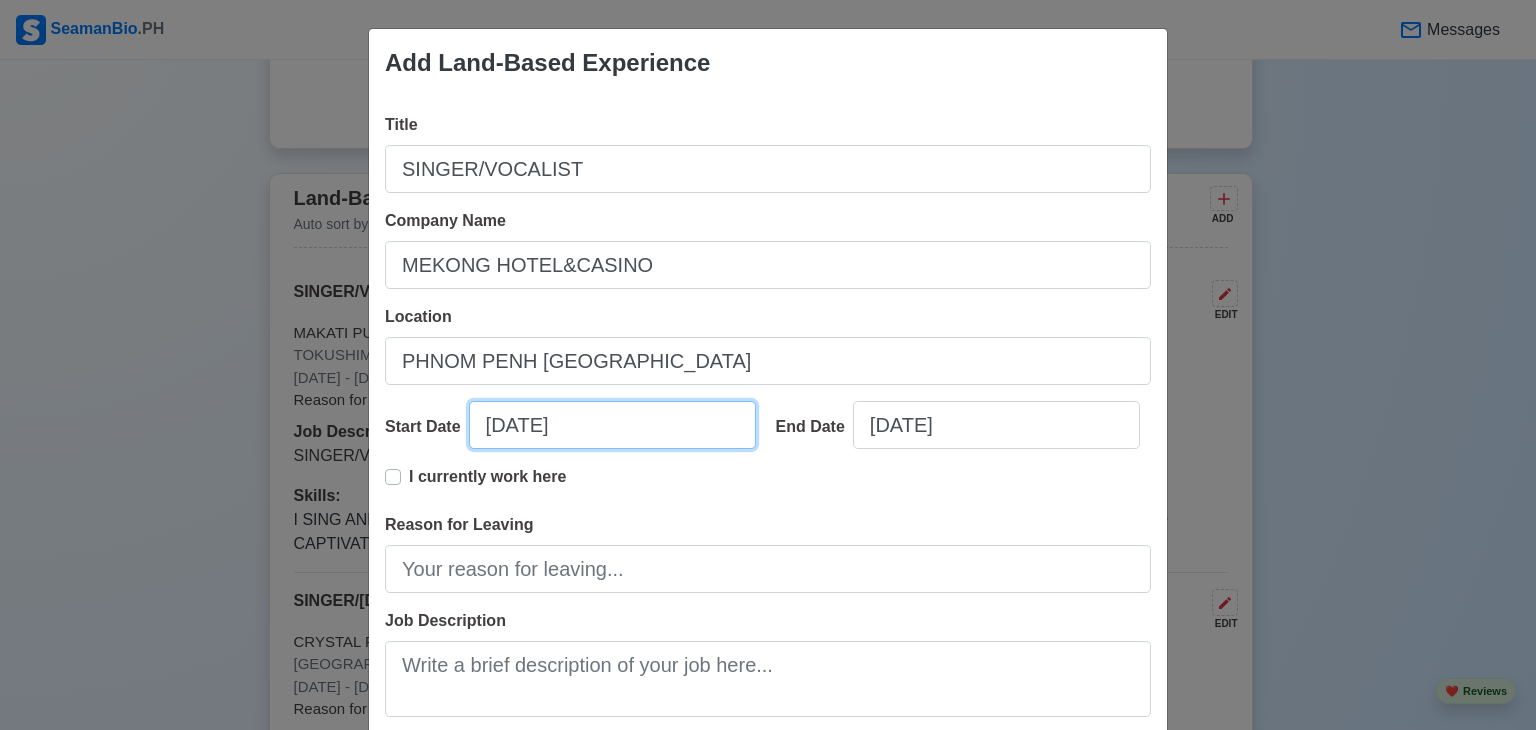 select on "****" 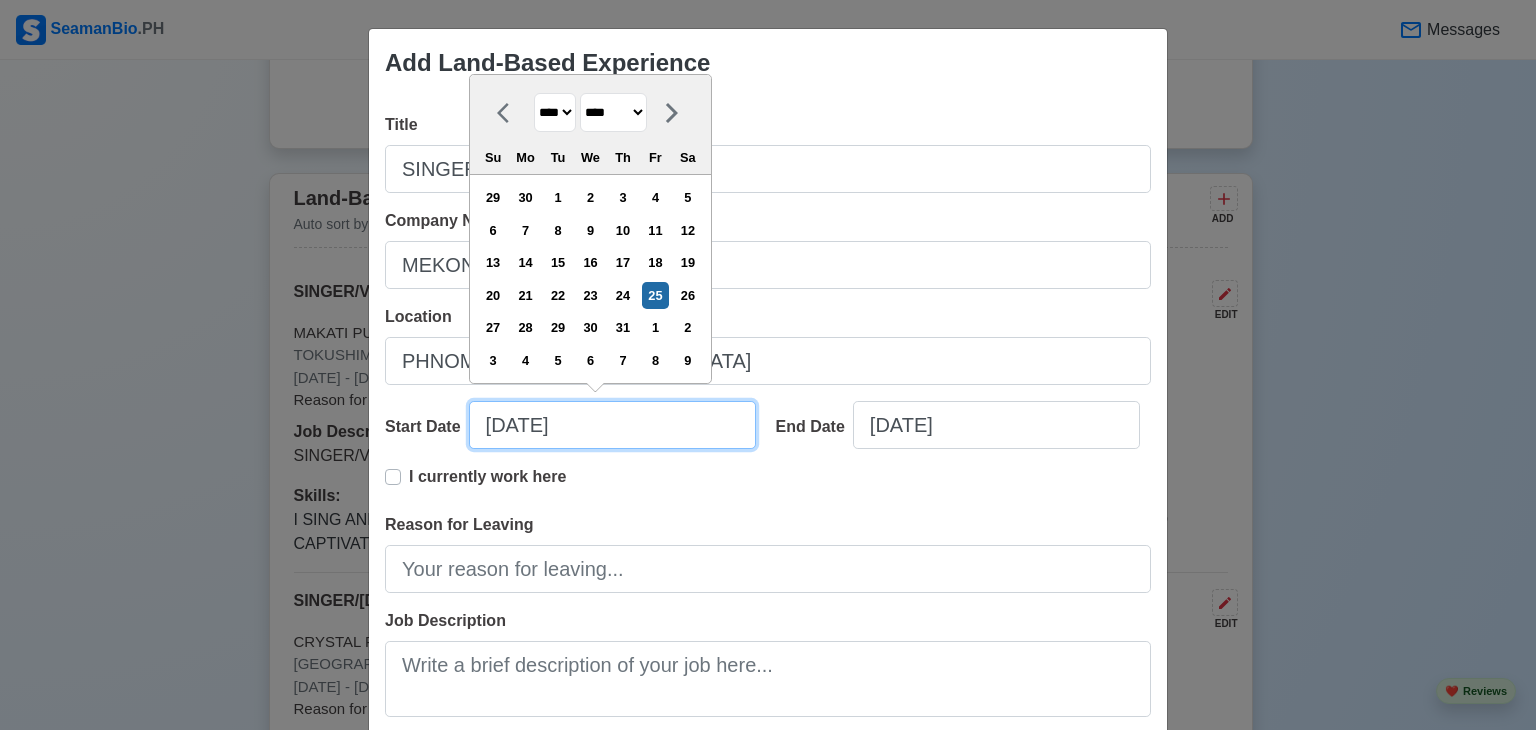 click on "07/25/2025" at bounding box center [612, 425] 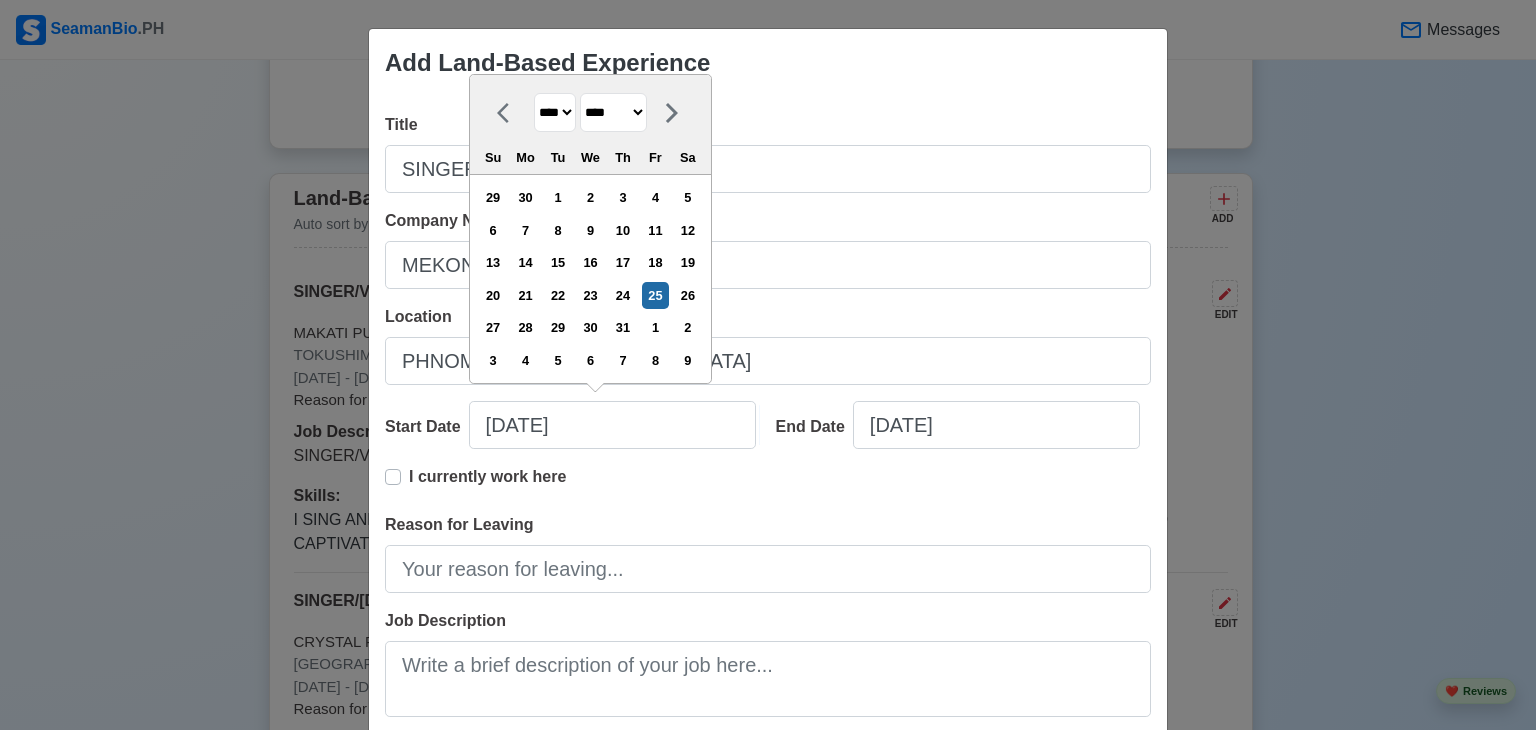 click on "******* ******** ***** ***** *** **** **** ****** ********* ******* ******** ********" at bounding box center (613, 112) 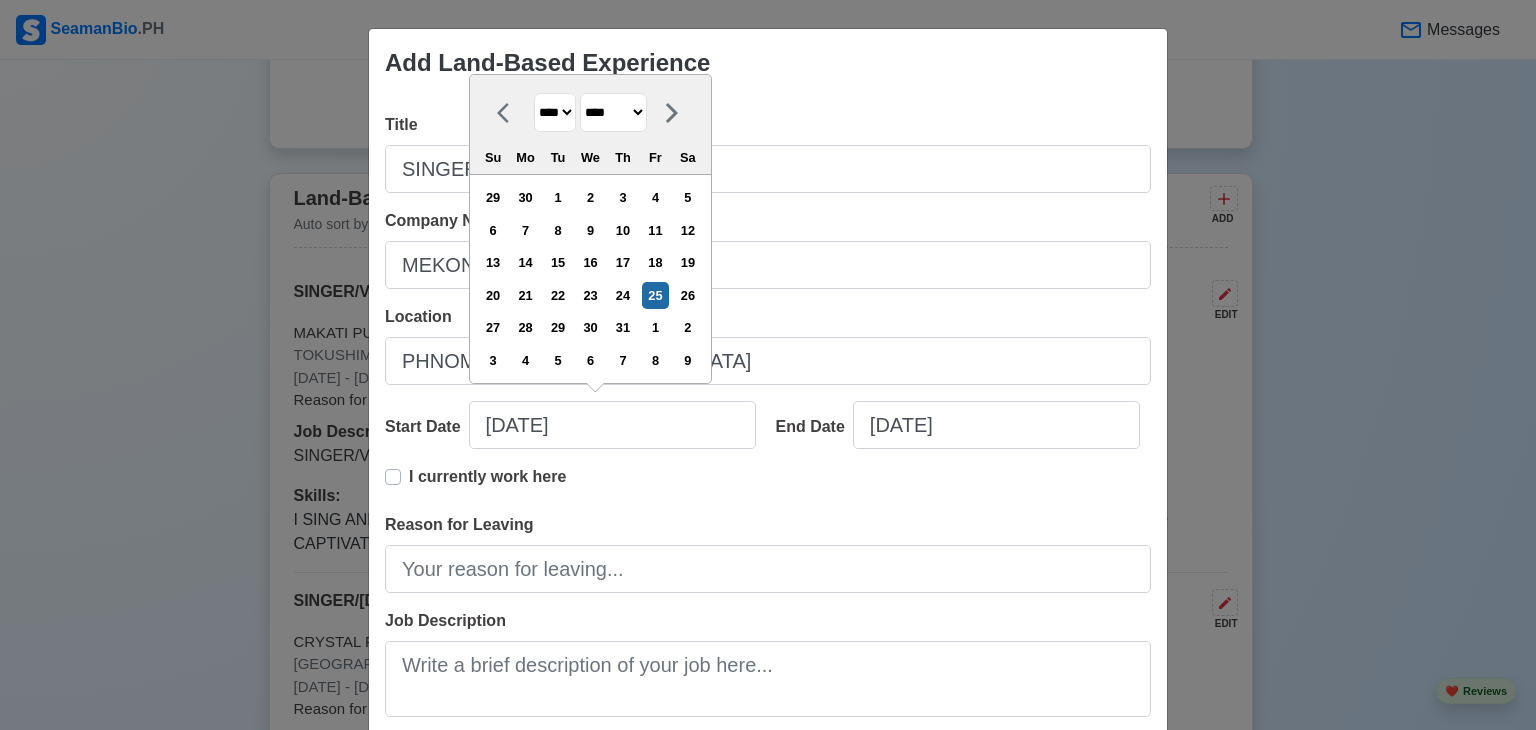 select on "****" 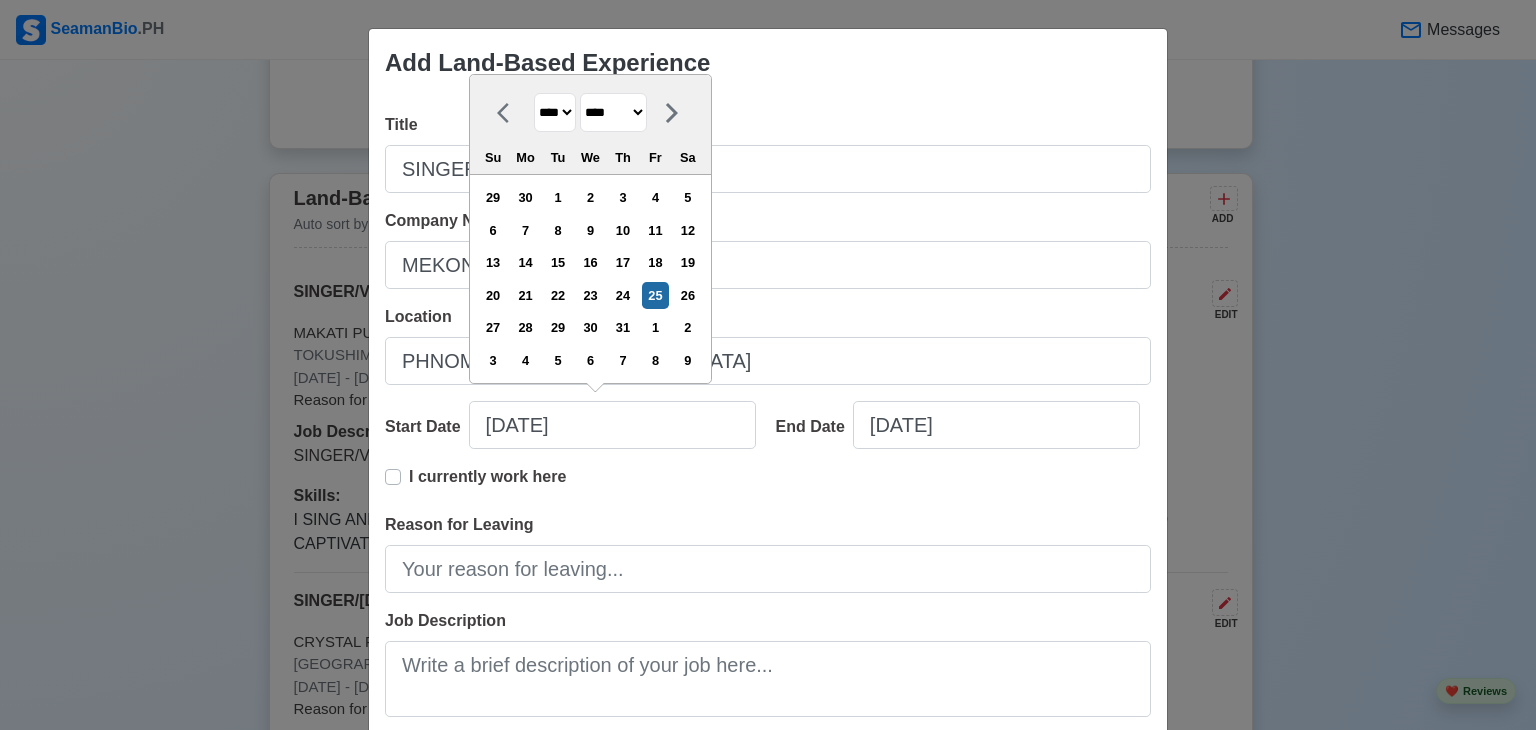 click on "******* ******** ***** ***** *** **** **** ****** ********* ******* ******** ********" at bounding box center [613, 112] 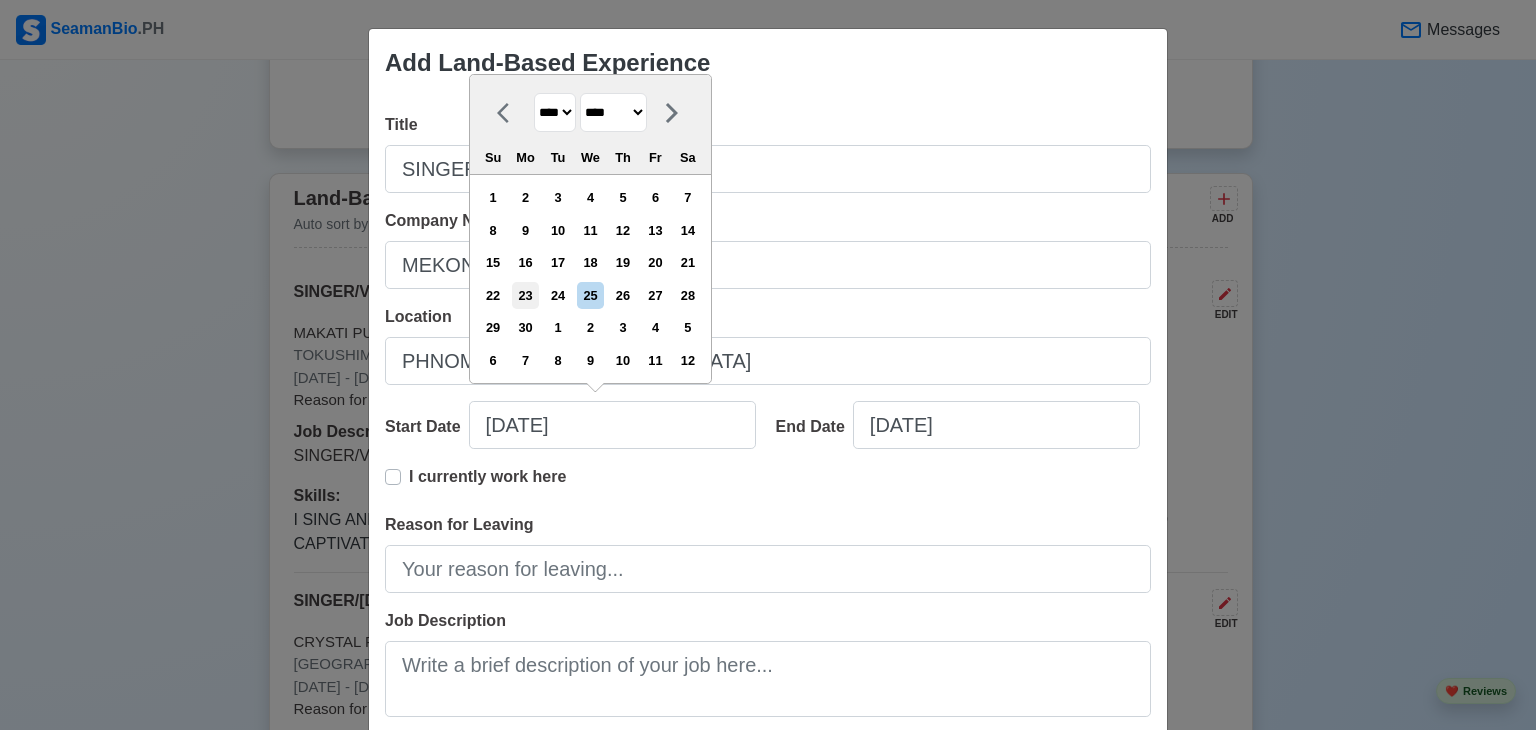 click on "23" at bounding box center (525, 295) 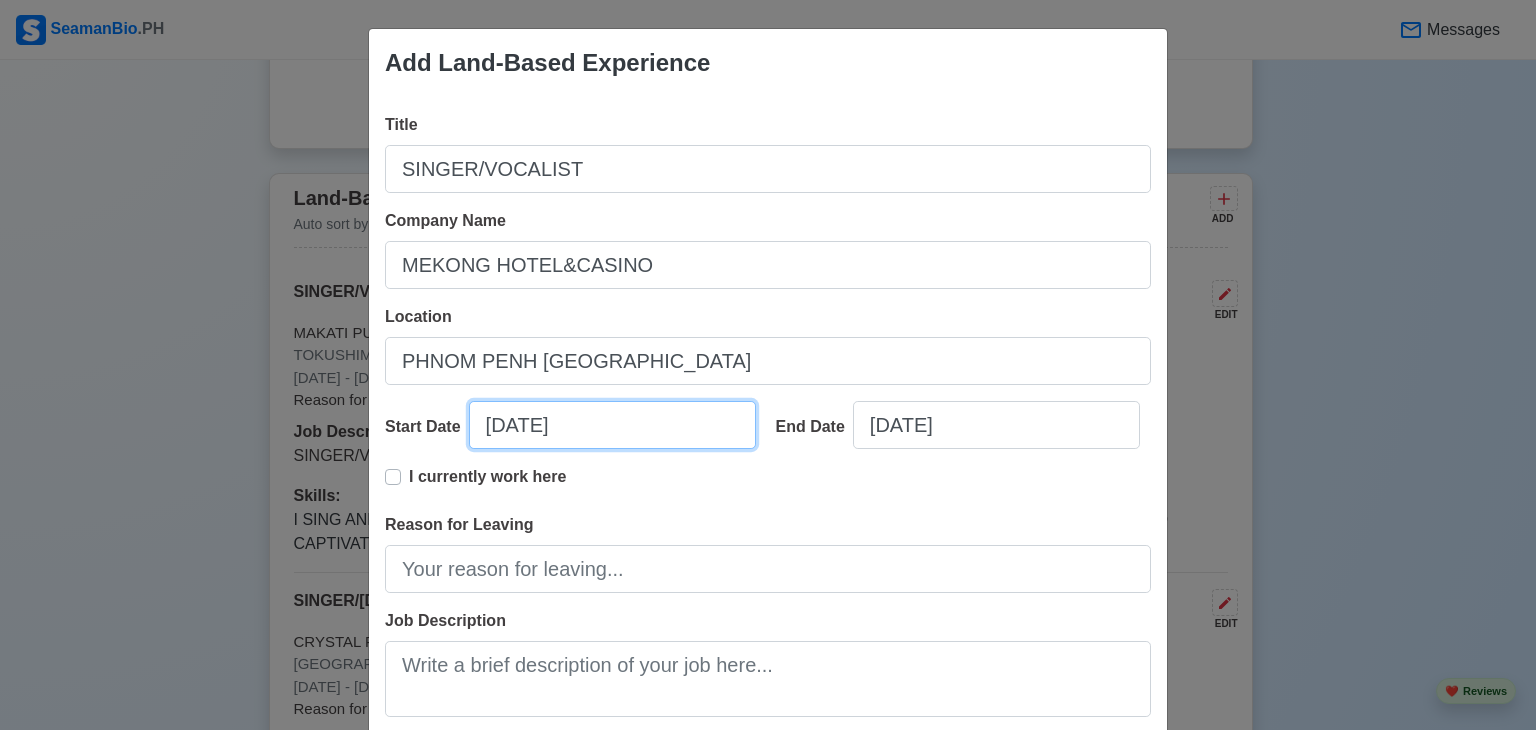 type on "06/23/2008" 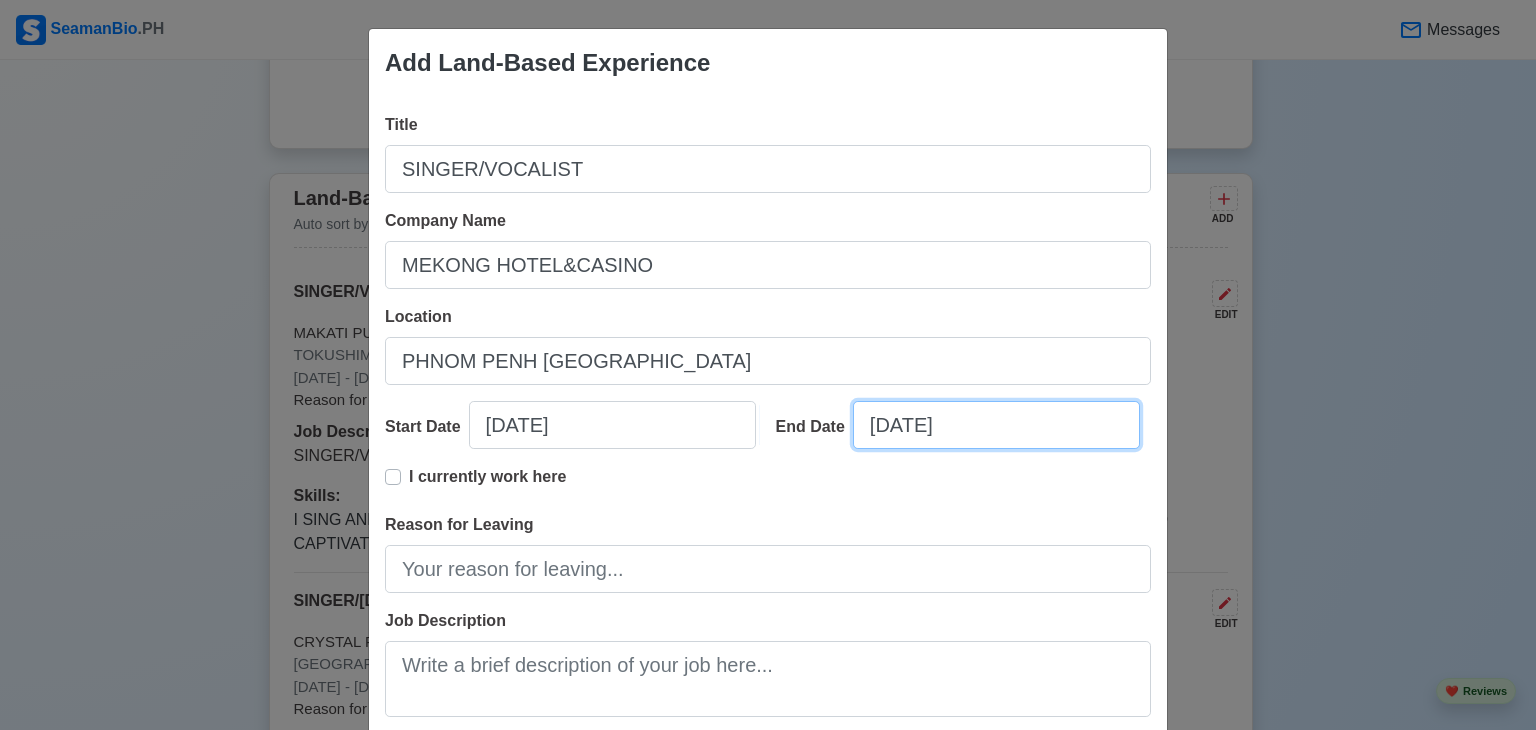 select on "****" 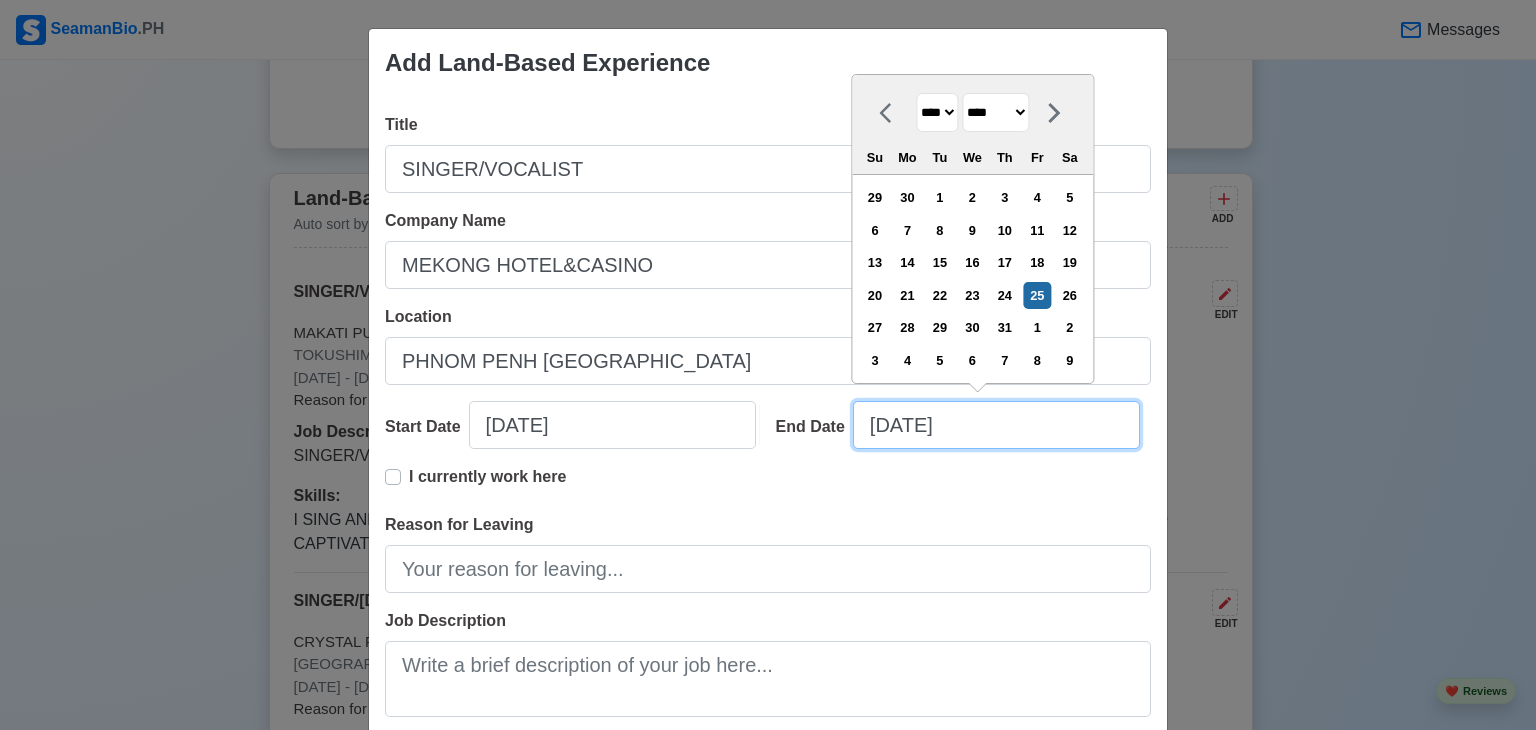 click on "07/25/2025" at bounding box center [996, 425] 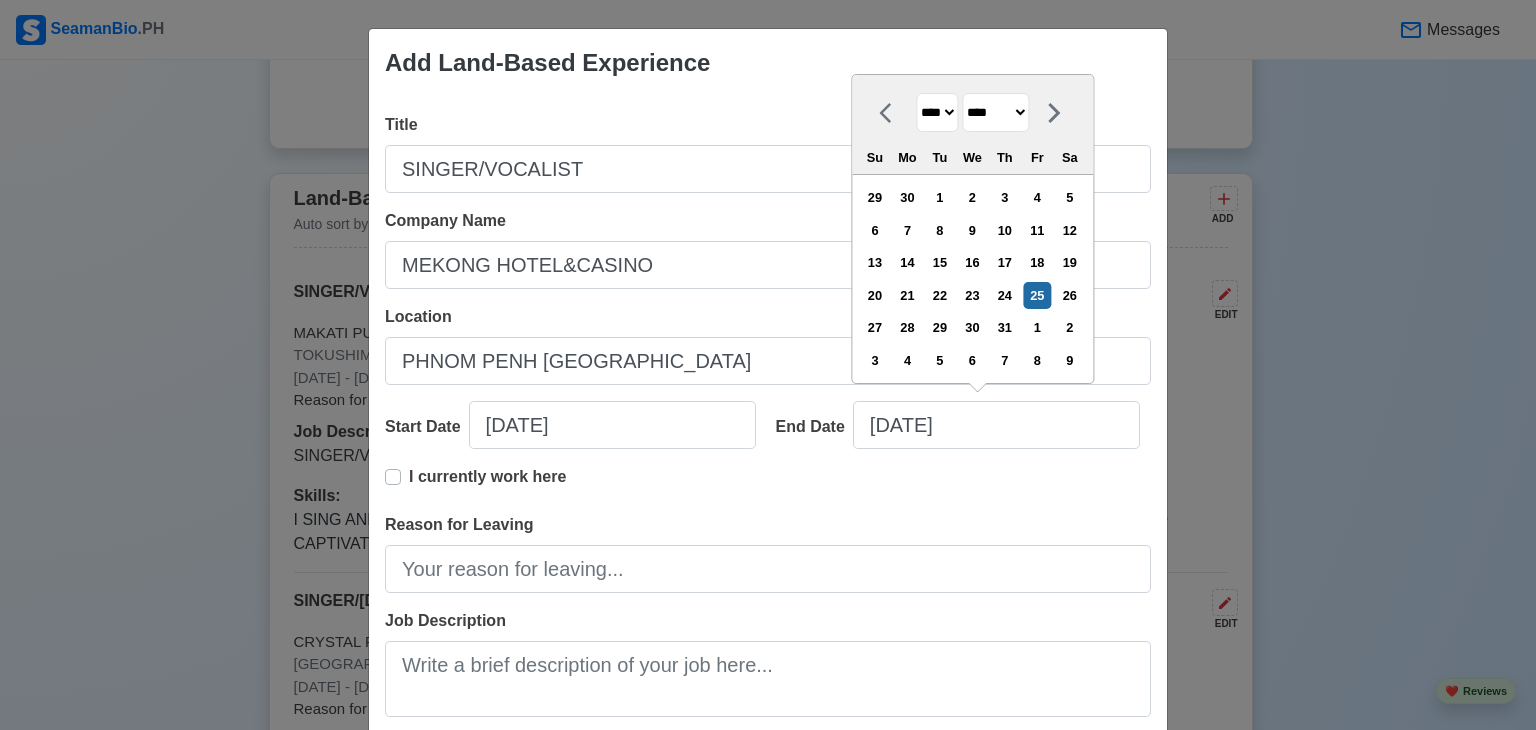 click on "******* ******** ***** ***** *** **** **** ****** ********* ******* ******** ********" at bounding box center [995, 112] 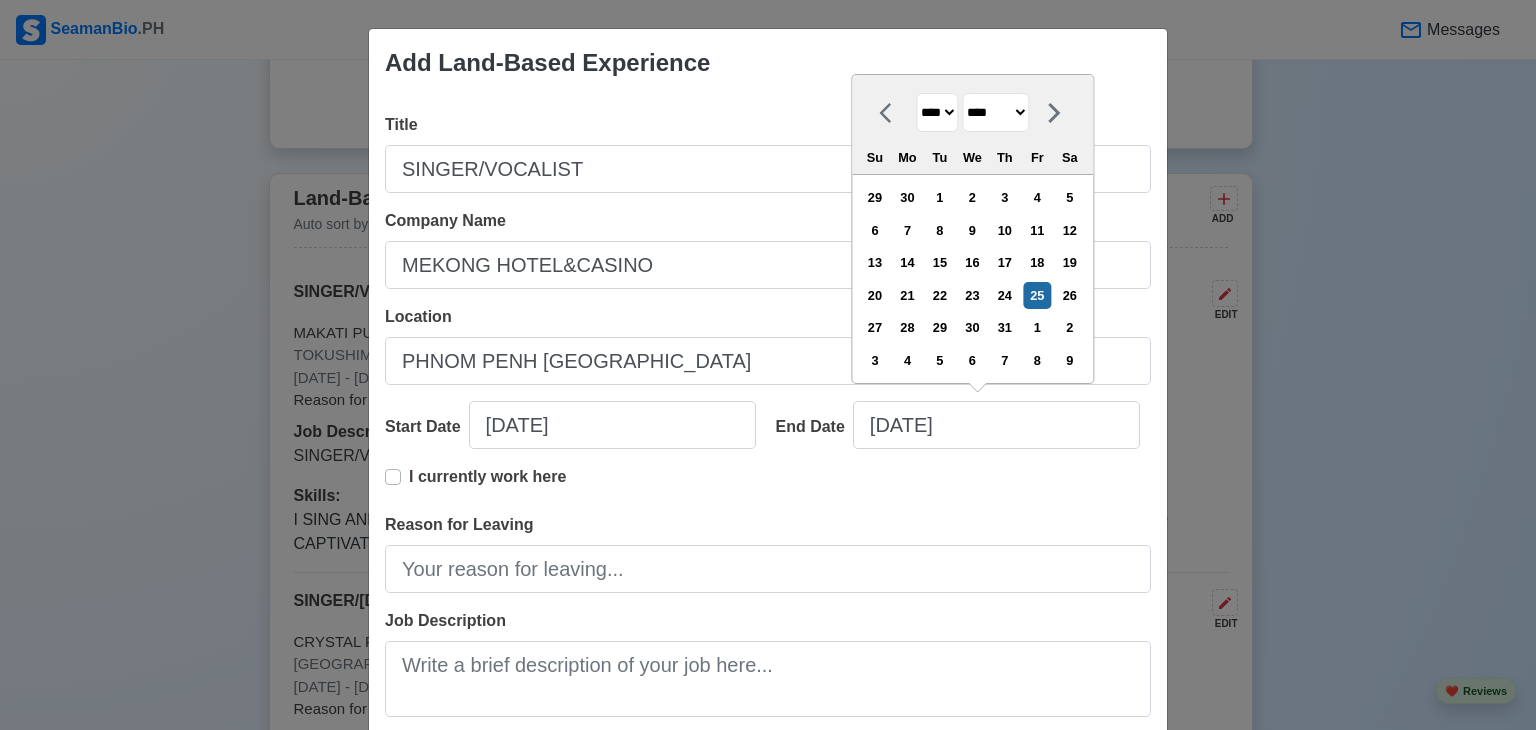 select on "********" 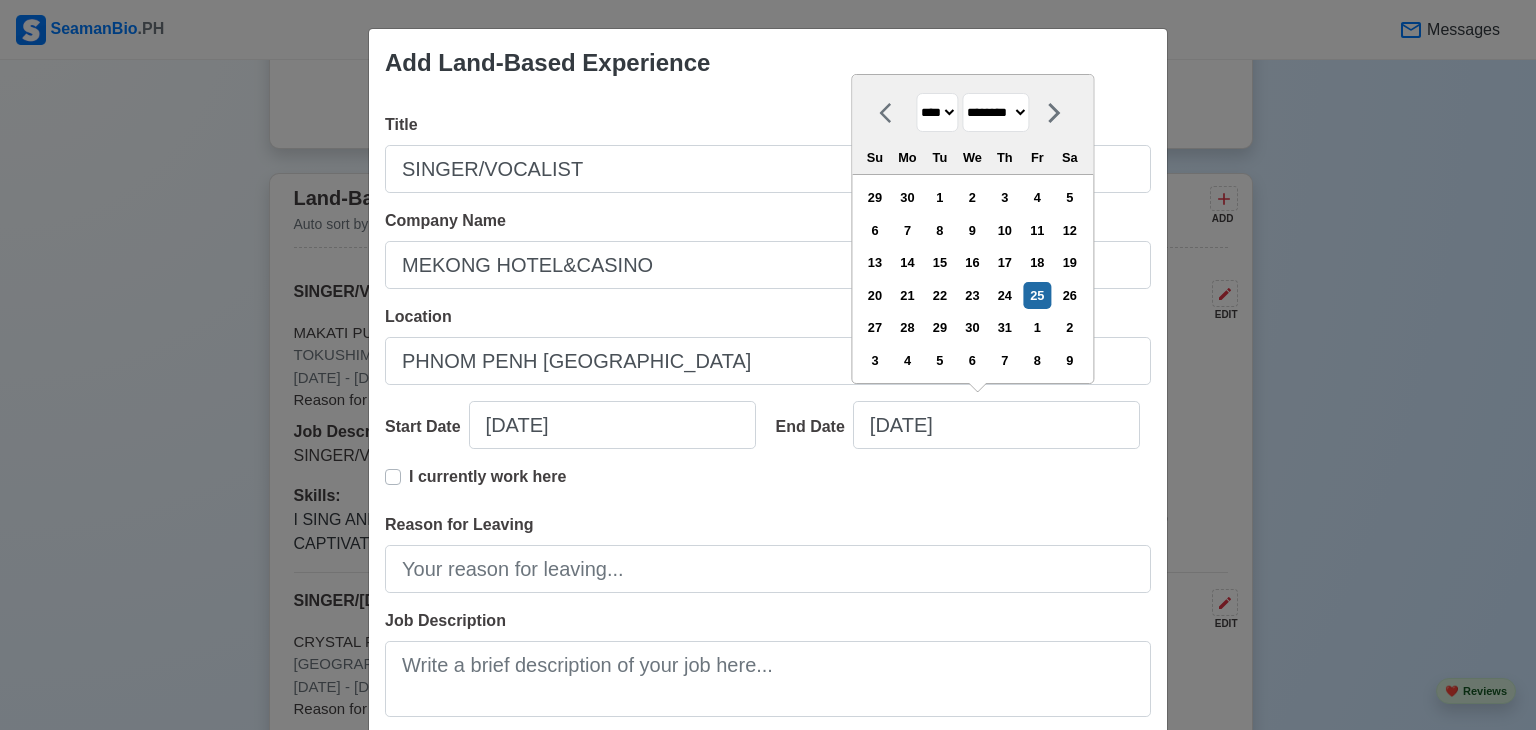 click on "******* ******** ***** ***** *** **** **** ****** ********* ******* ******** ********" at bounding box center [995, 112] 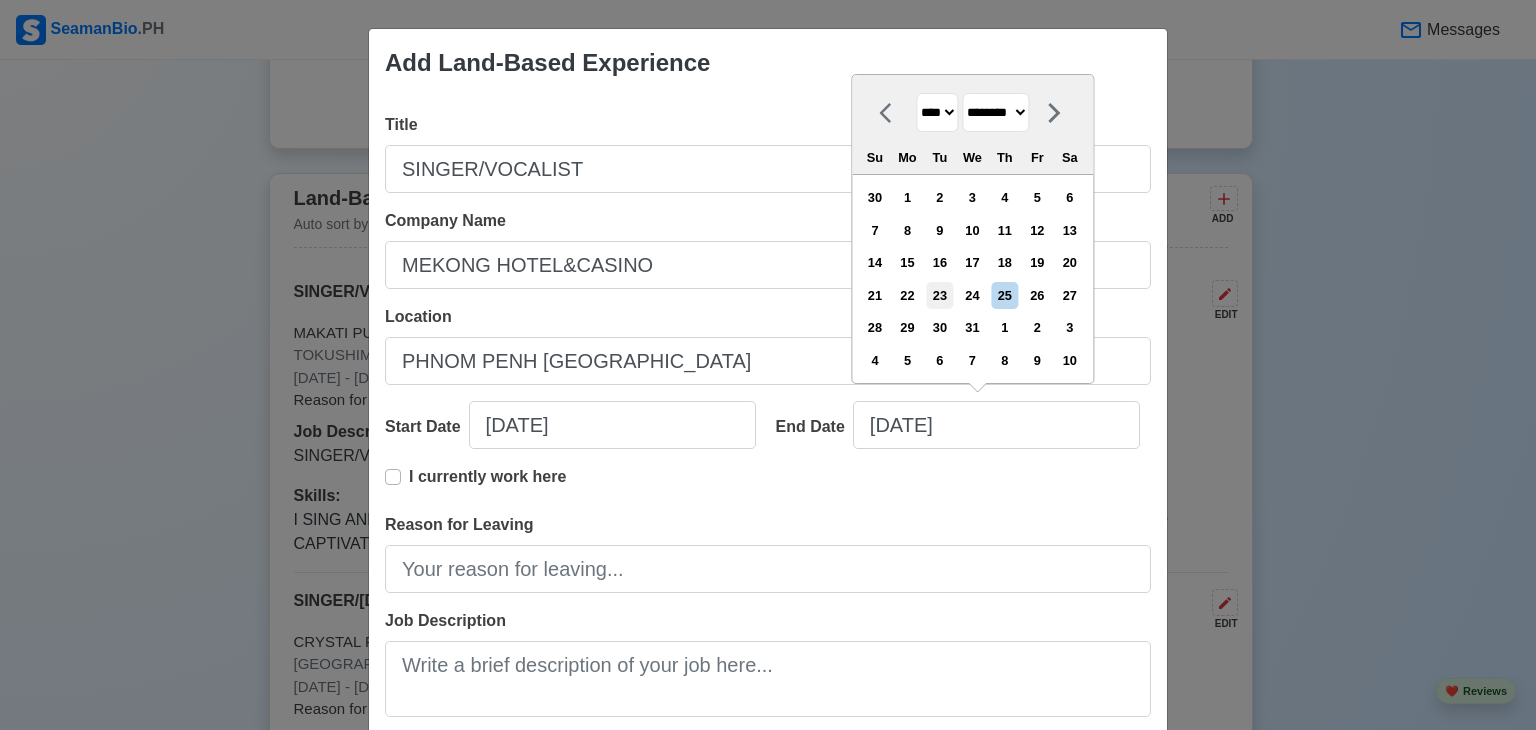click on "23" at bounding box center (939, 295) 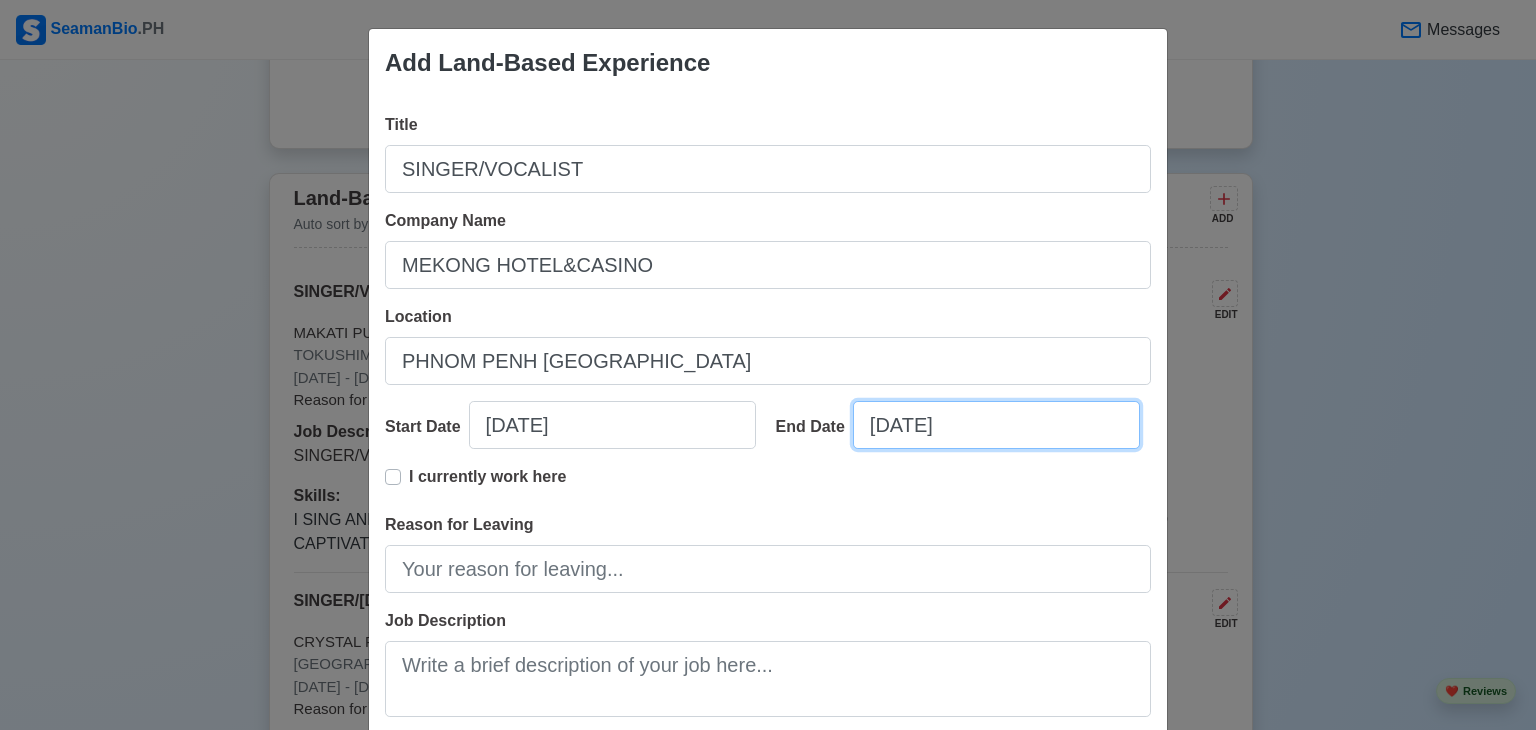 type on "12/23/2009" 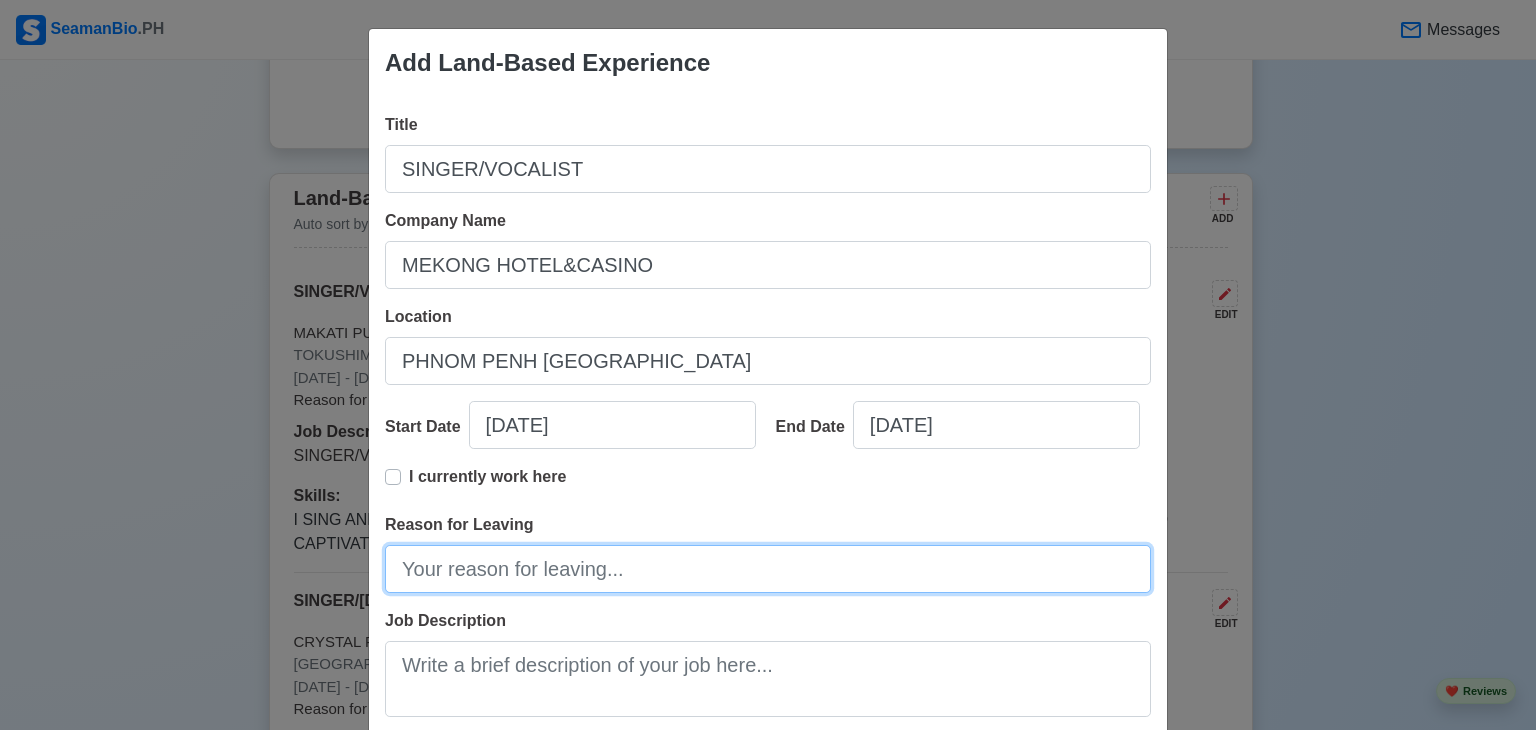 click on "Reason for Leaving" at bounding box center [768, 569] 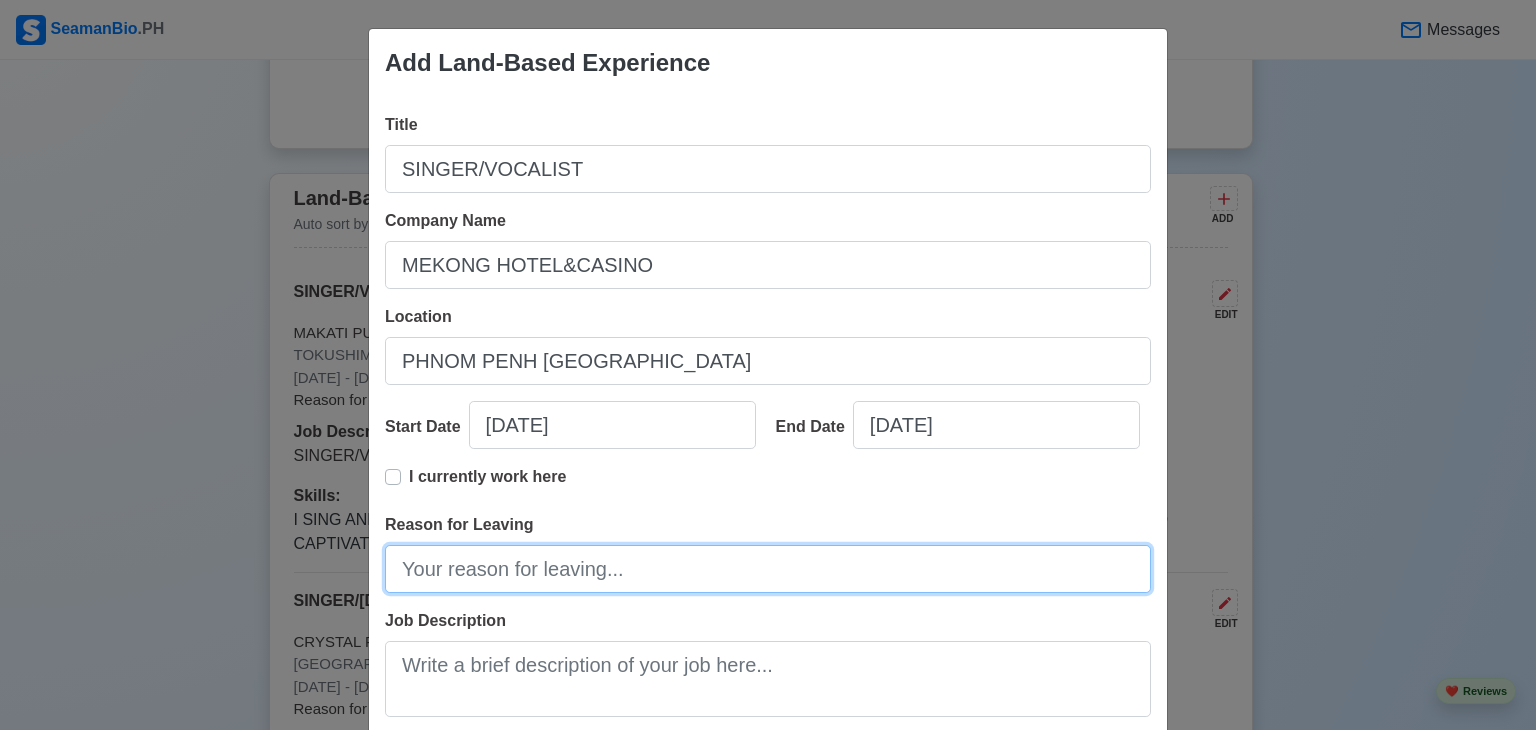 type on "CONTRACT HAS ALREADY BEEN FINISHED" 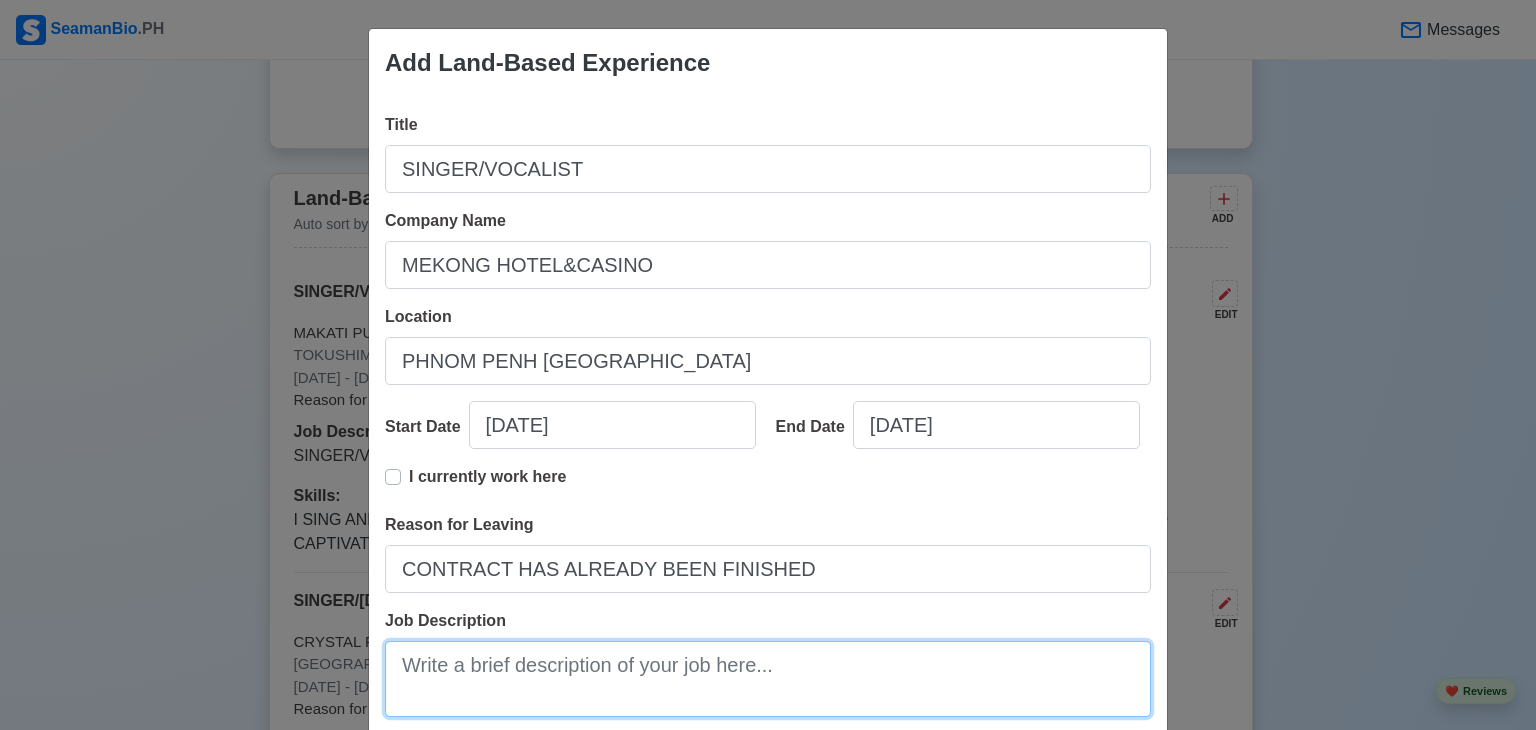 click on "Job Description" at bounding box center [768, 679] 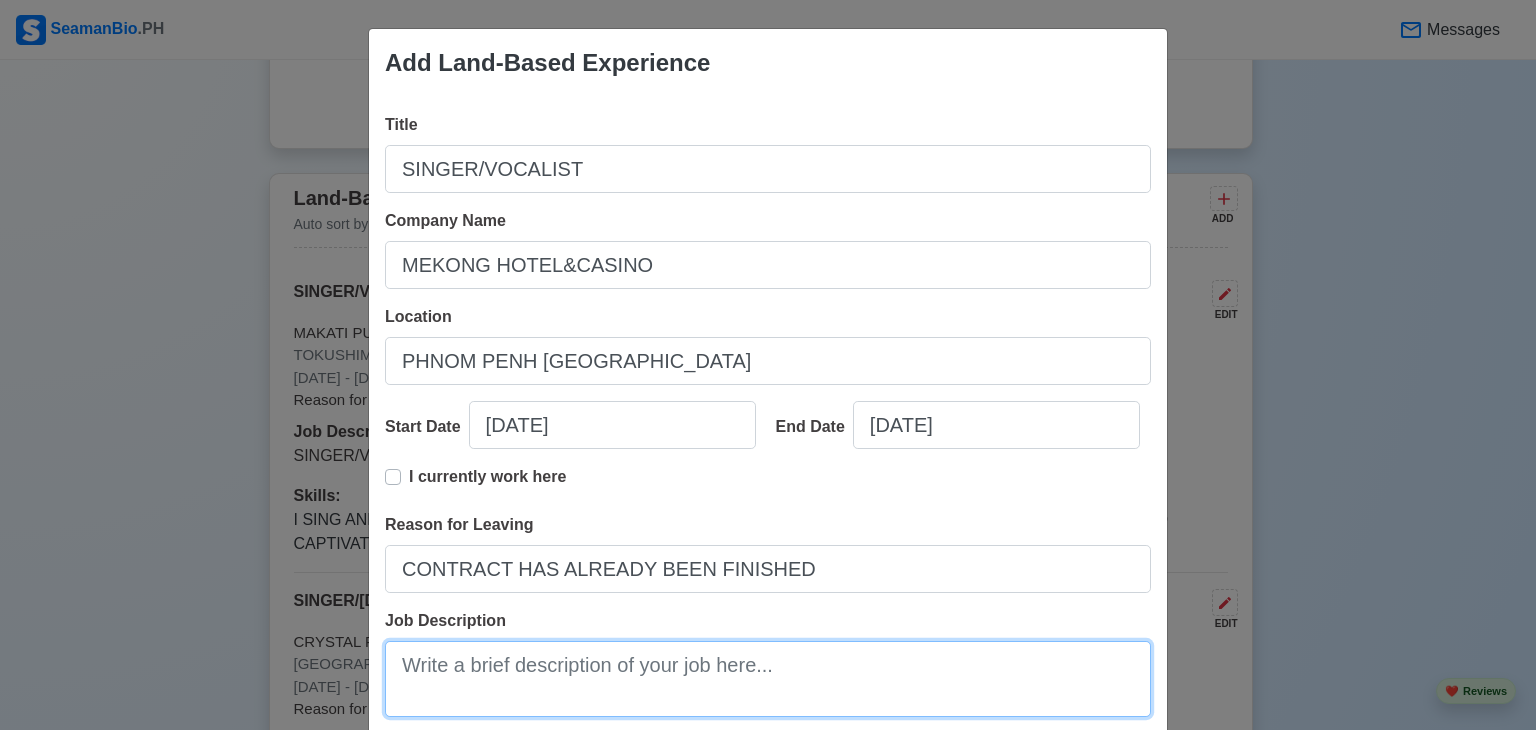 paste on "I SING AND PERFORM DEDICATEDLY IN MY CRAFTWITH PASSION AS I FIND IMMENSE JOY COMMUNICATING AND CAPTIVATING AUDIENCES WITH MY SKILSS AND TALENT." 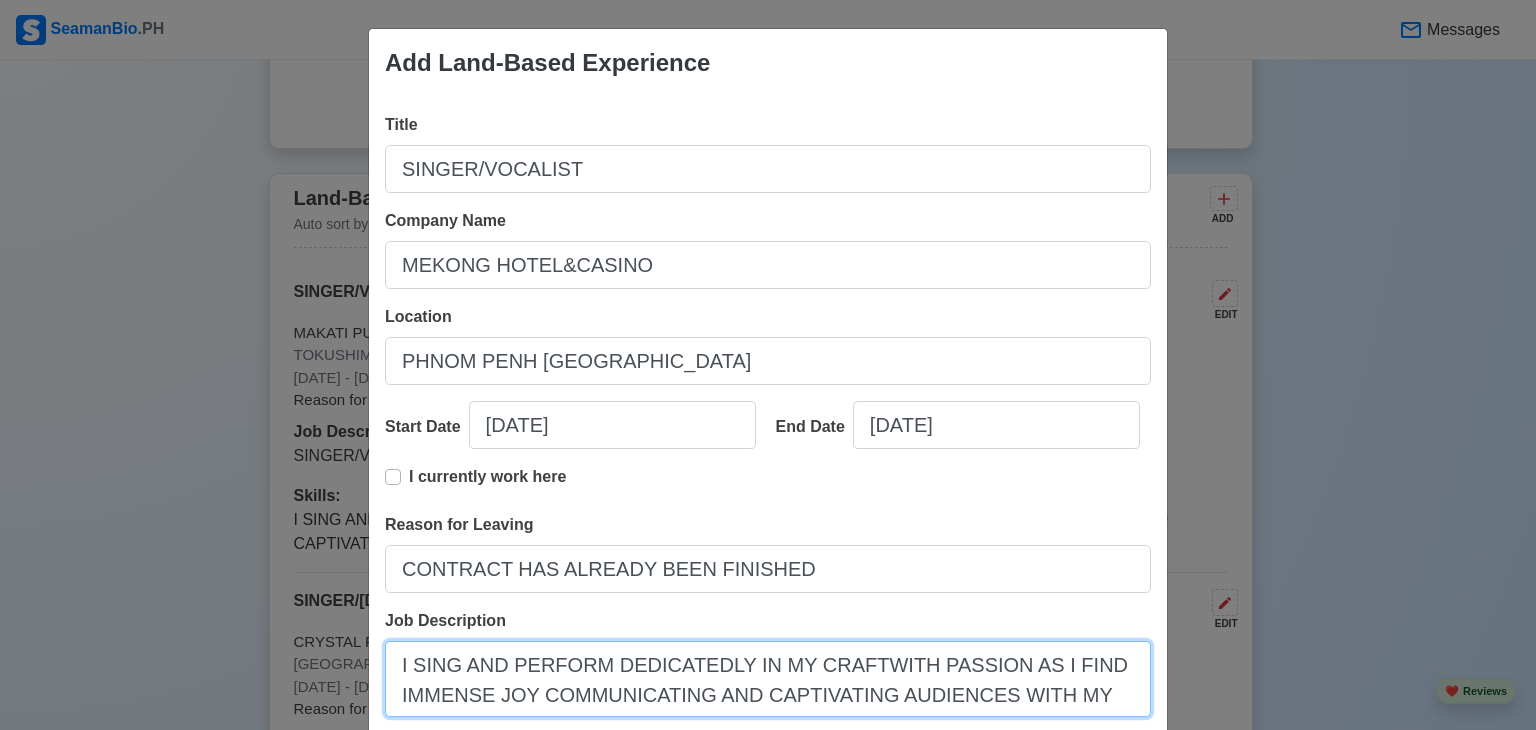 scroll, scrollTop: 8, scrollLeft: 0, axis: vertical 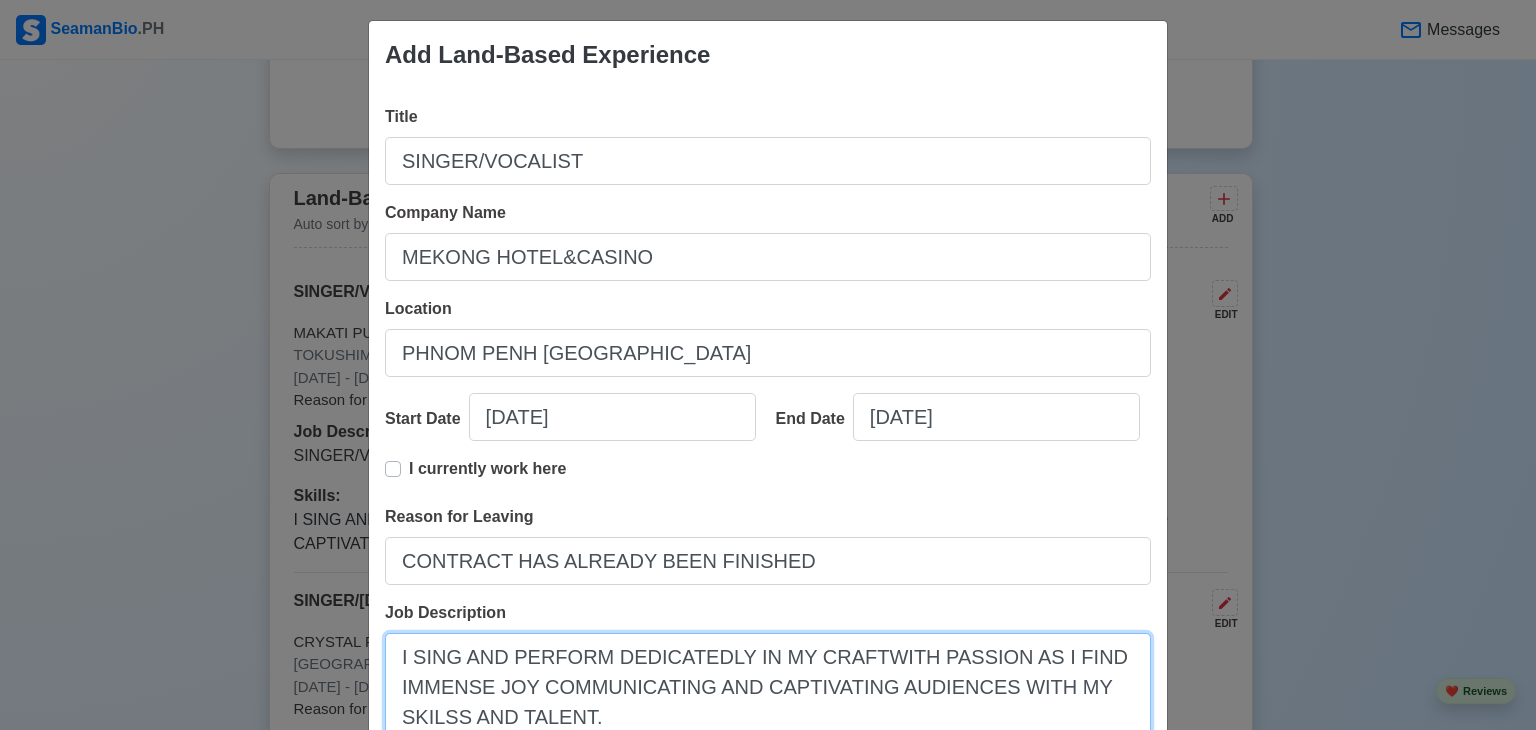 type on "I SING AND PERFORM DEDICATEDLY IN MY CRAFTWITH PASSION AS I FIND IMMENSE JOY COMMUNICATING AND CAPTIVATING AUDIENCES WITH MY SKILSS AND TALENT." 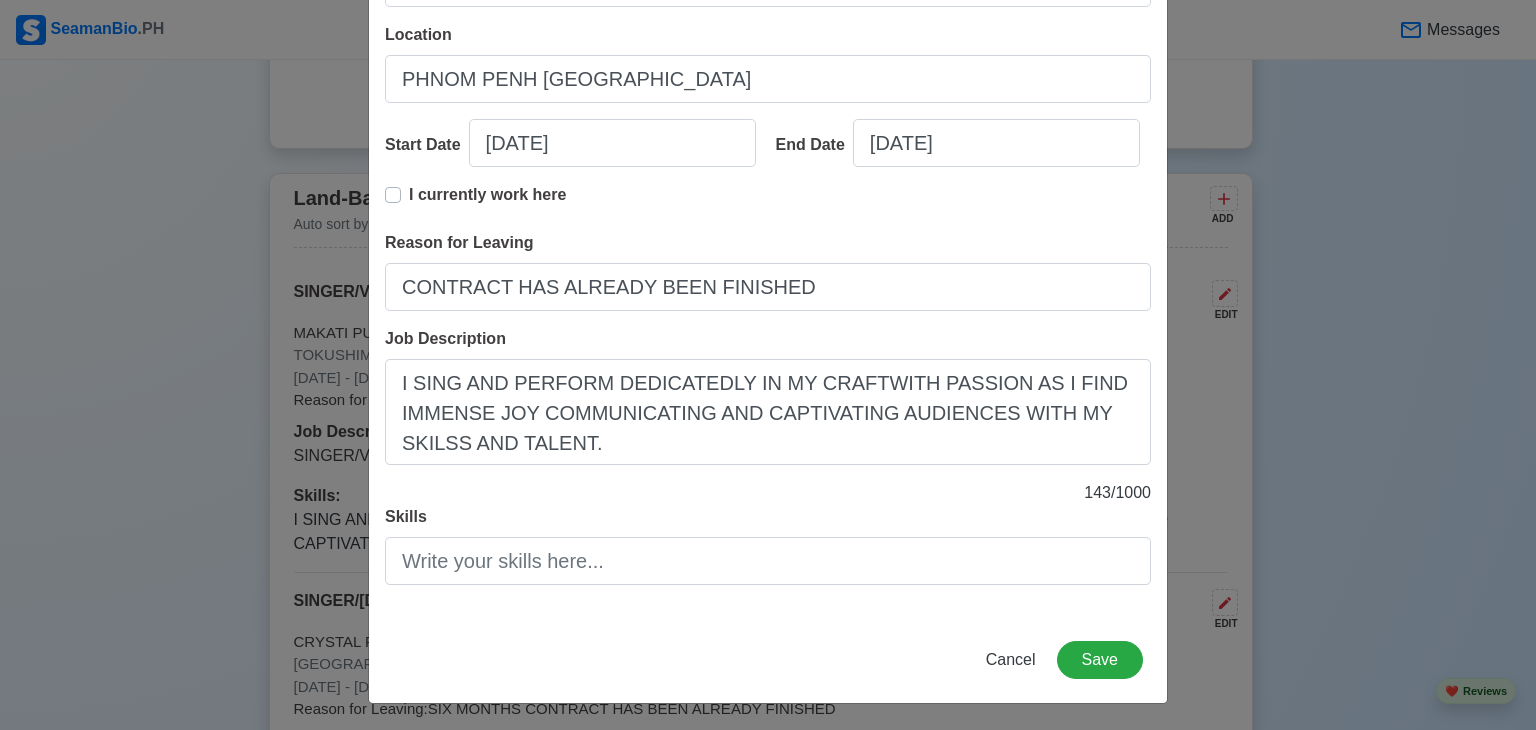 scroll, scrollTop: 284, scrollLeft: 0, axis: vertical 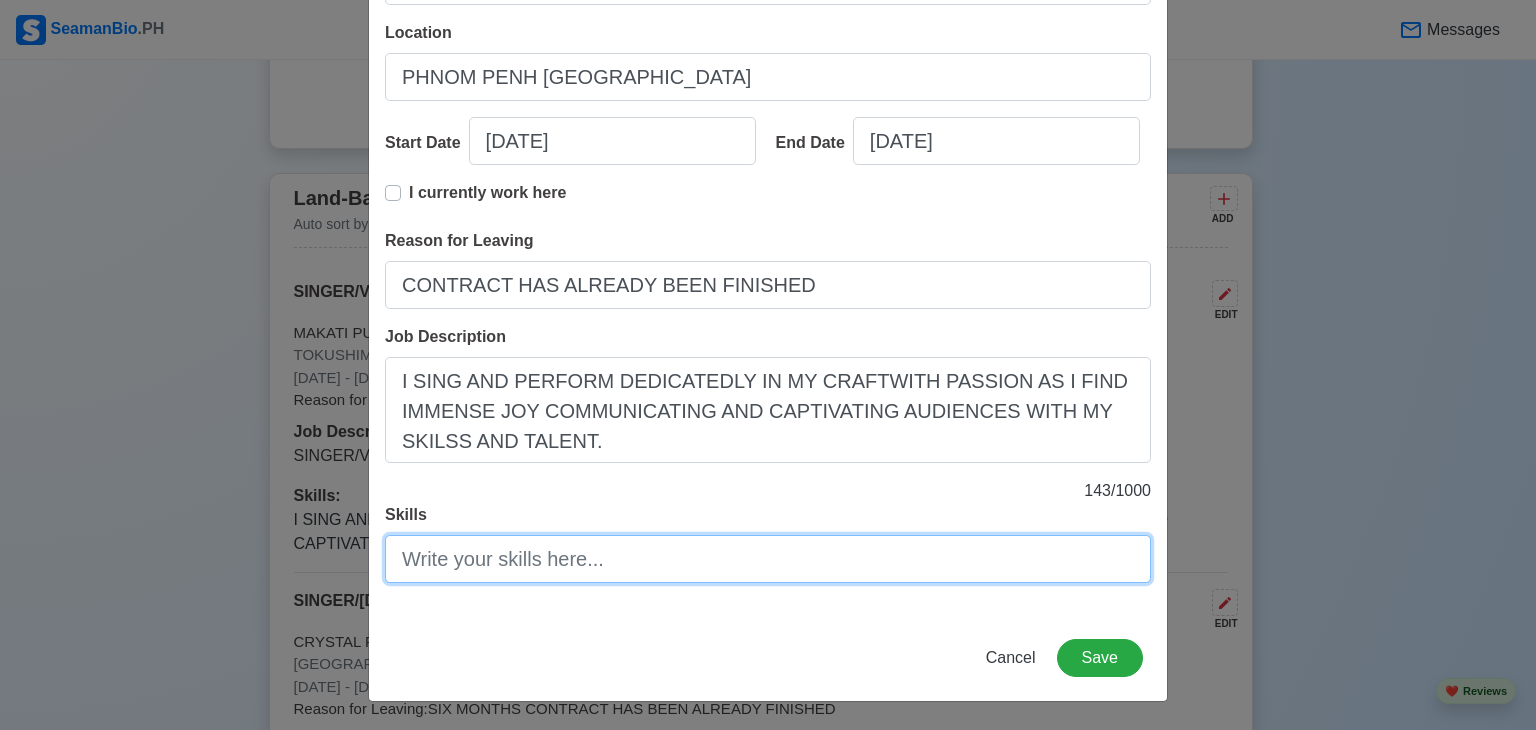 click on "Skills" at bounding box center (768, 559) 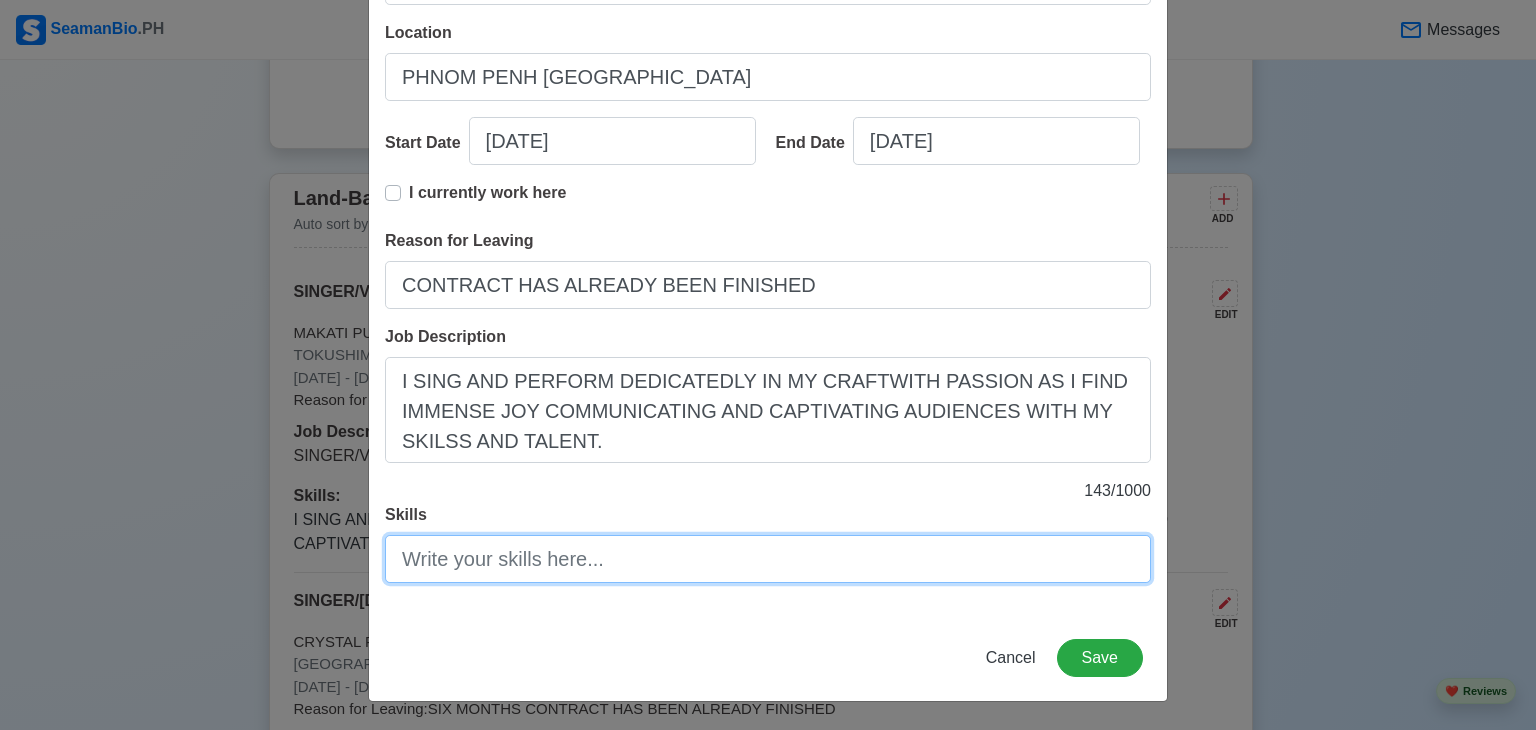 paste on "I SING AND PERFORM DEDICATEDLY IN MY CRAFTWITH PASSION AS I FIND IMMENSE JOY COMMUNICATING AND CAPTIVATING AUDIENCES WITH MY SKILSS AND TALENT." 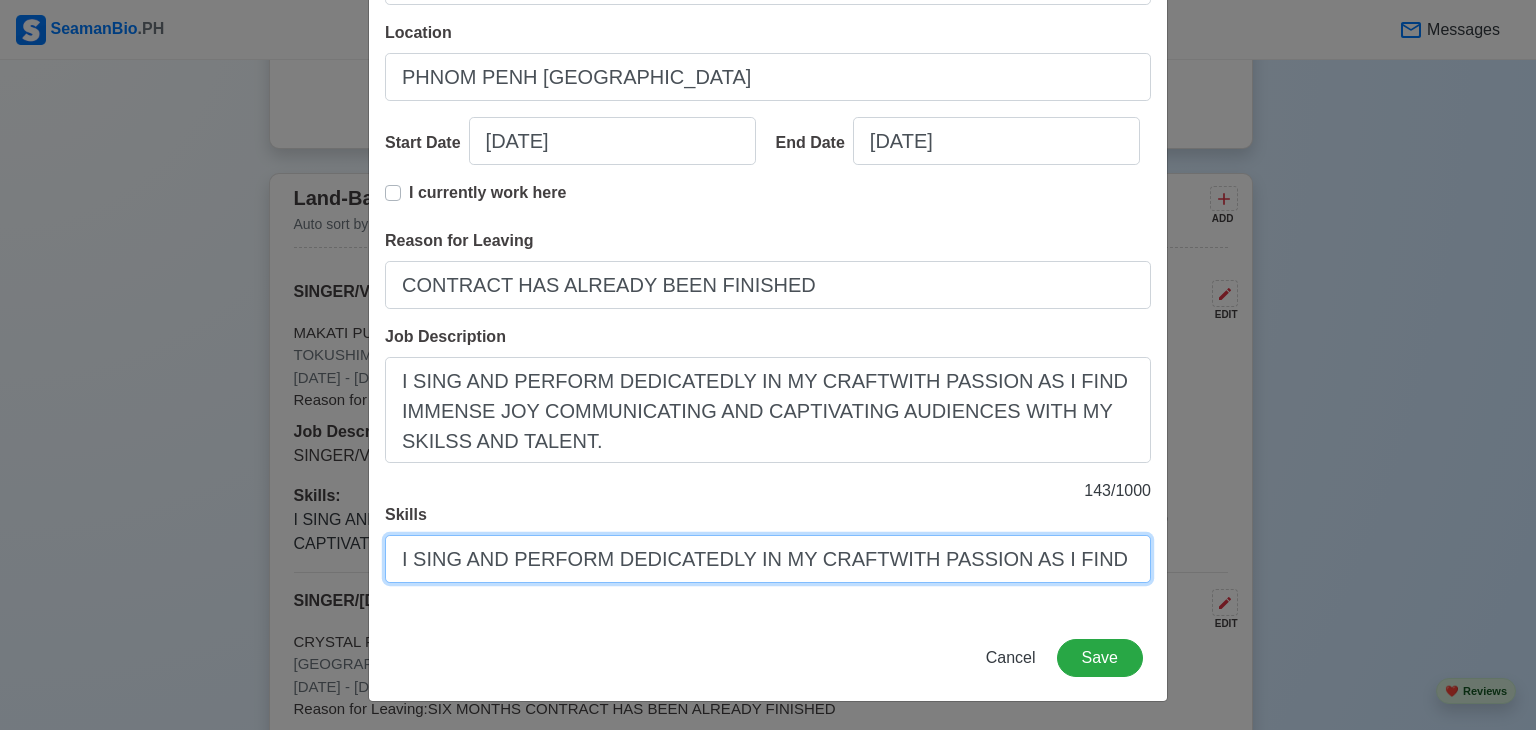 scroll, scrollTop: 0, scrollLeft: 796, axis: horizontal 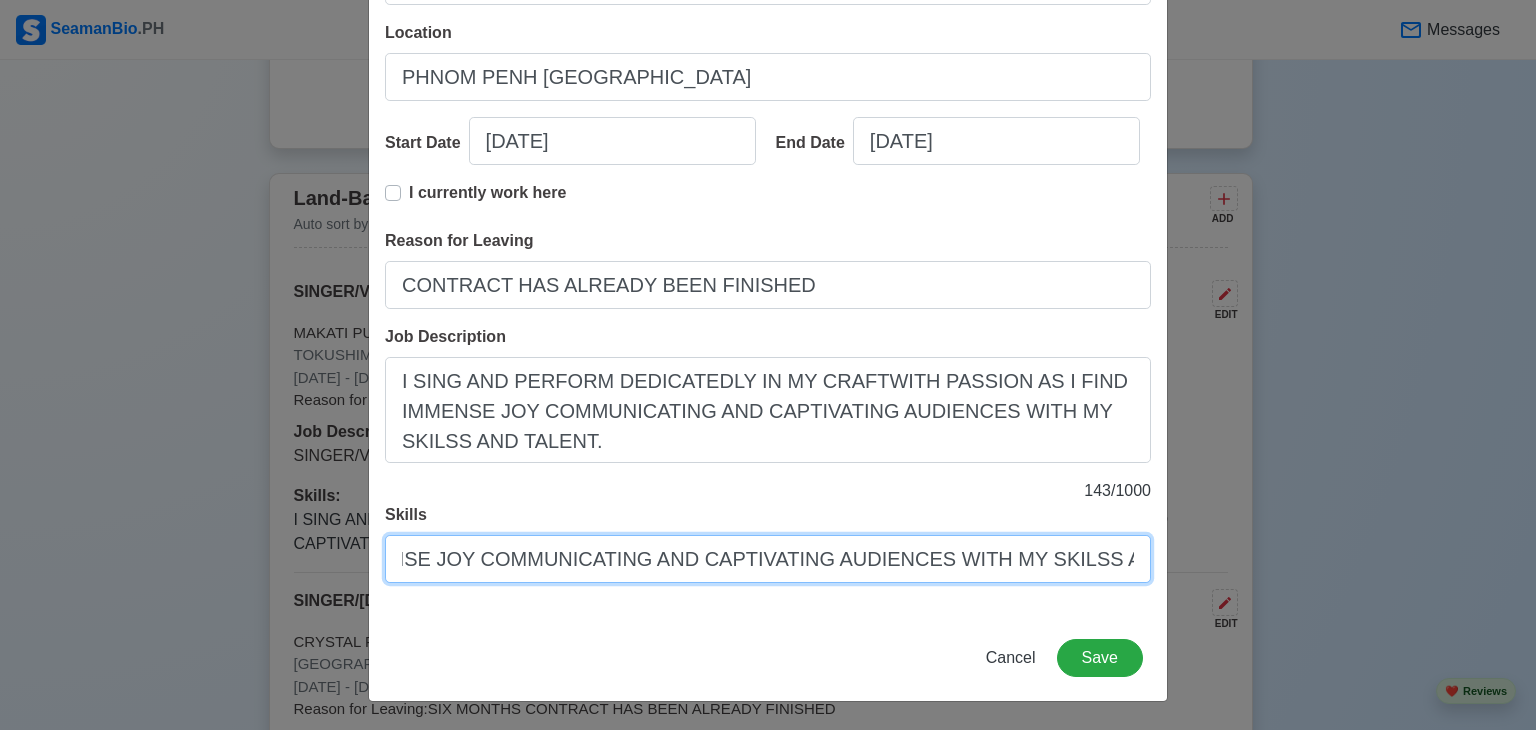 type on "I SING AND PERFORM DEDICATEDLY IN MY CRAFTWITH PASSION AS I FIND IMMENSE JOY COMMUNICATING AND CAPTIVATING AUDIENCES WITH MY SKILSS AND TALENT." 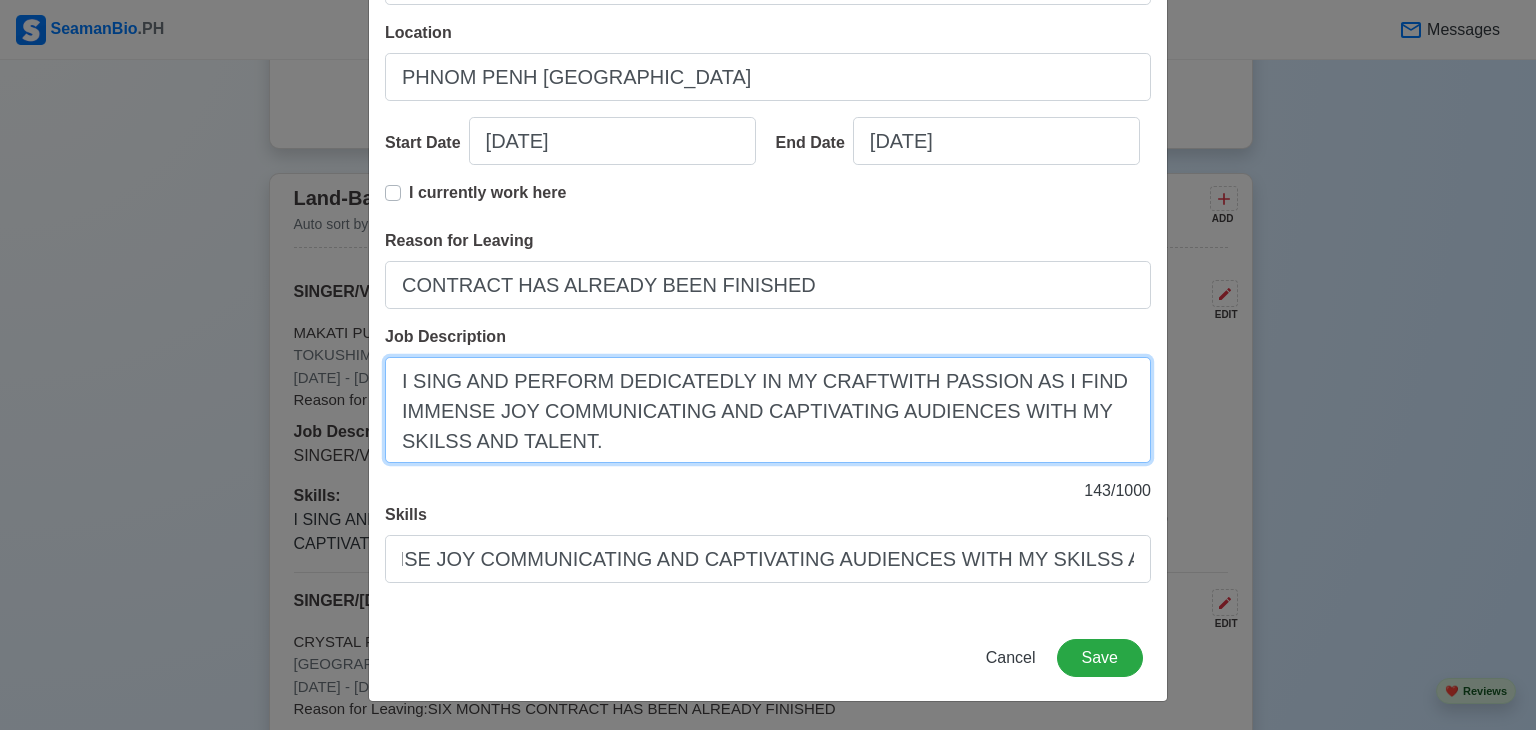 scroll, scrollTop: 0, scrollLeft: 0, axis: both 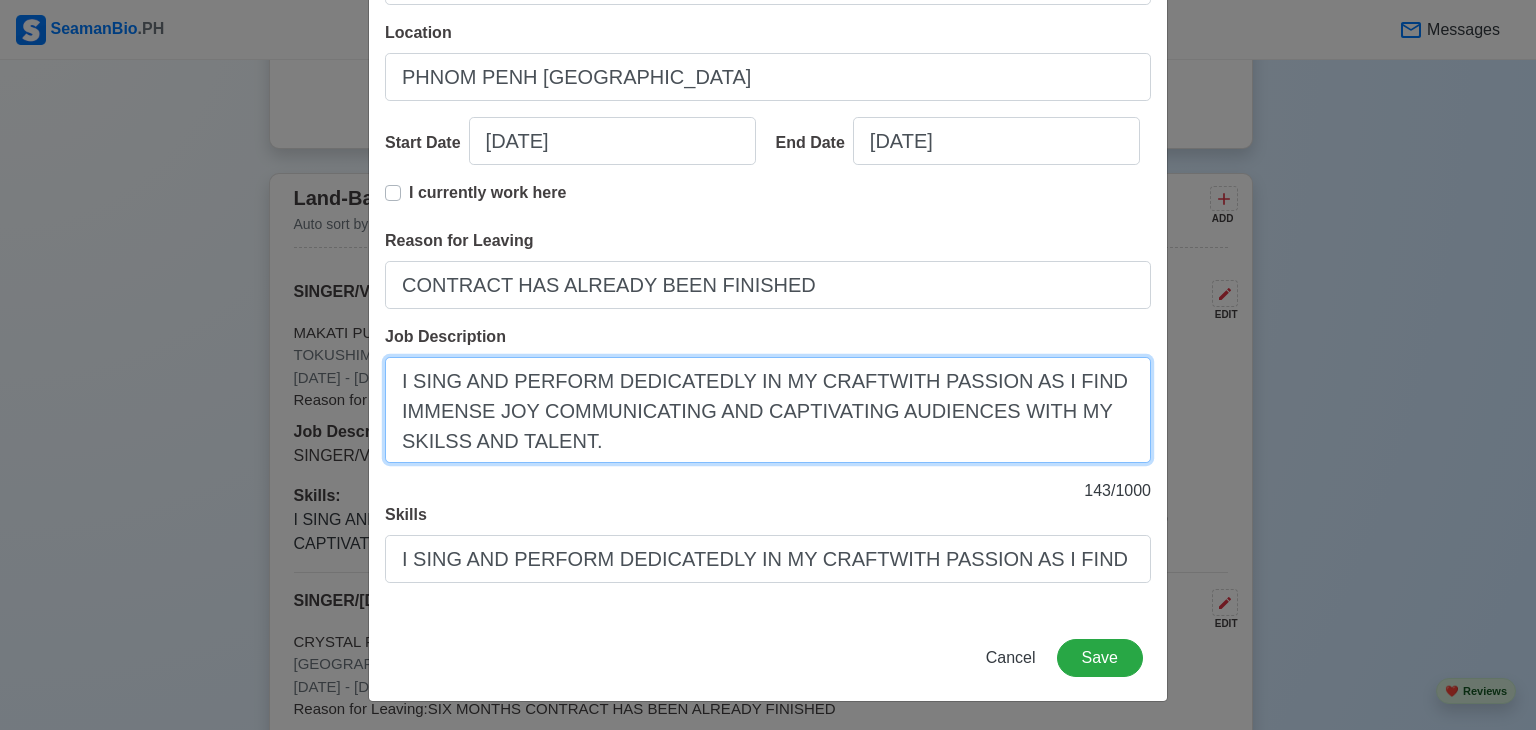 click on "I SING AND PERFORM DEDICATEDLY IN MY CRAFTWITH PASSION AS I FIND IMMENSE JOY COMMUNICATING AND CAPTIVATING AUDIENCES WITH MY SKILSS AND TALENT." at bounding box center [768, 410] 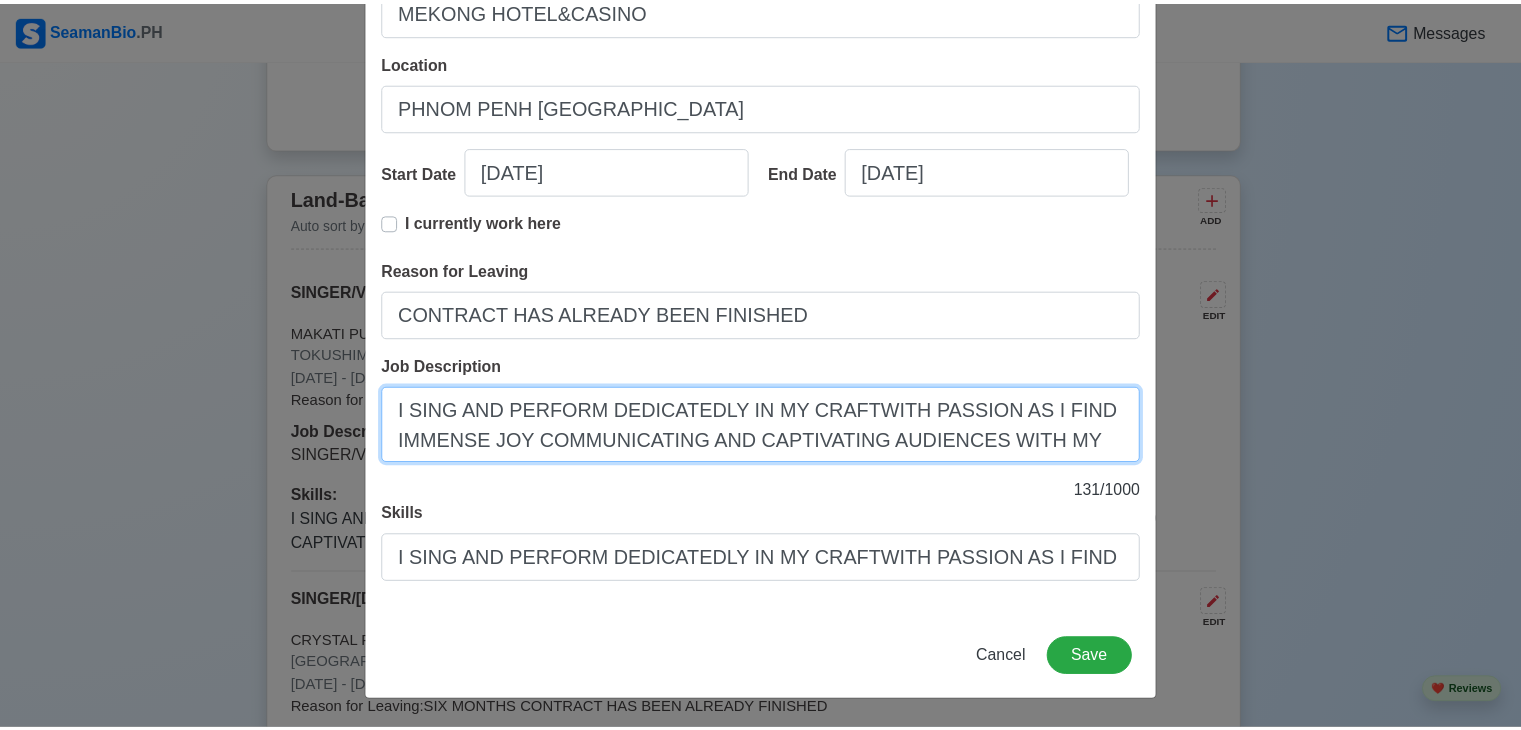 scroll, scrollTop: 253, scrollLeft: 0, axis: vertical 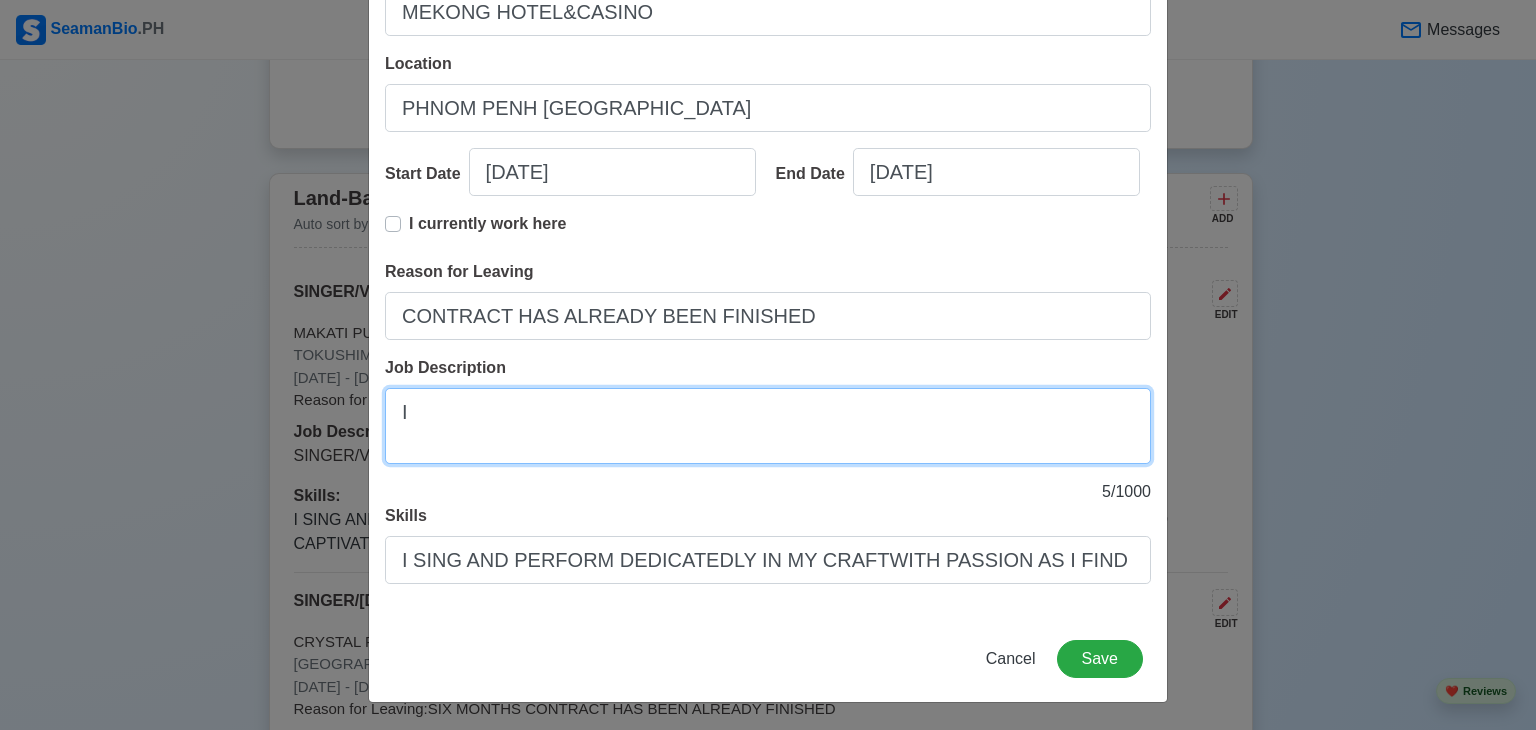 type on "I" 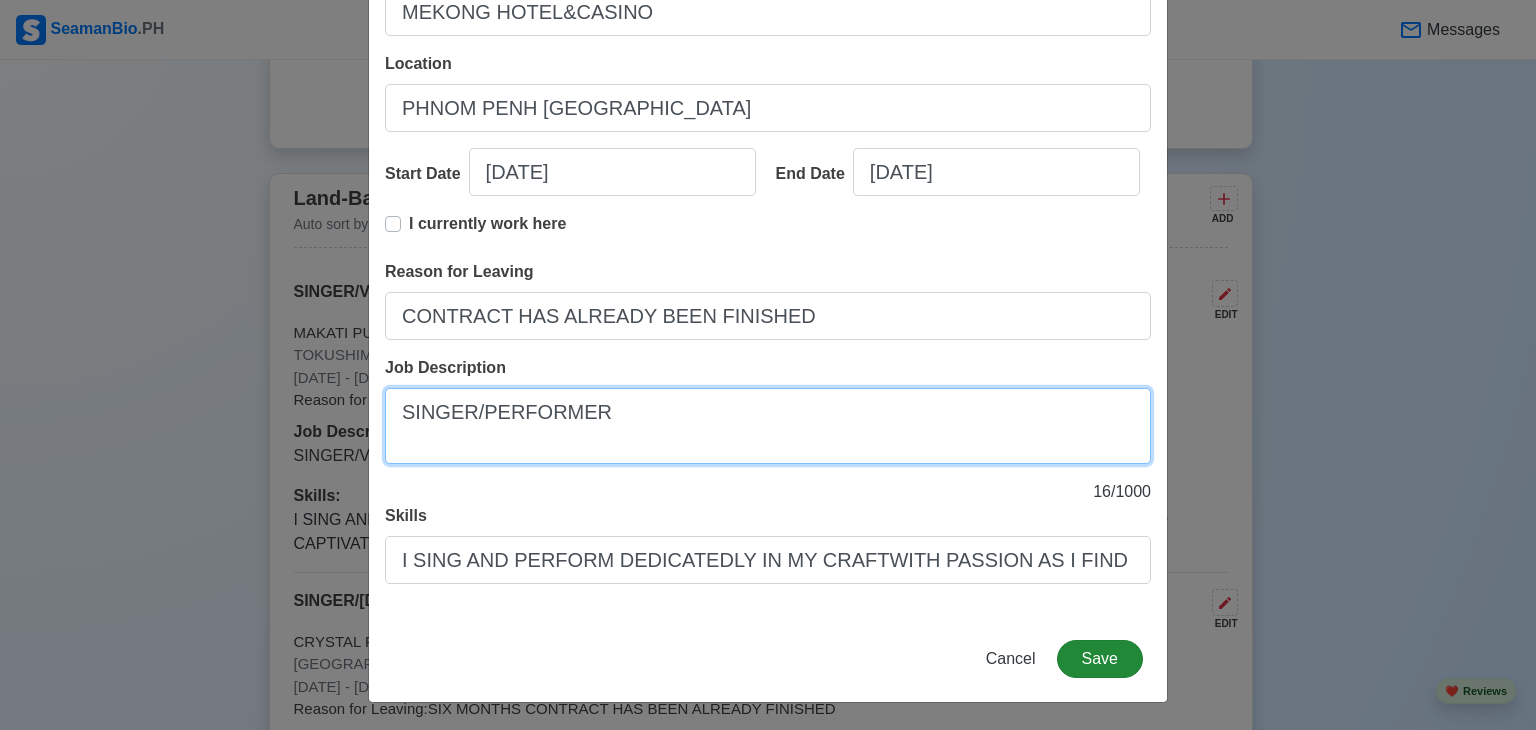 type on "SINGER/PERFORMER" 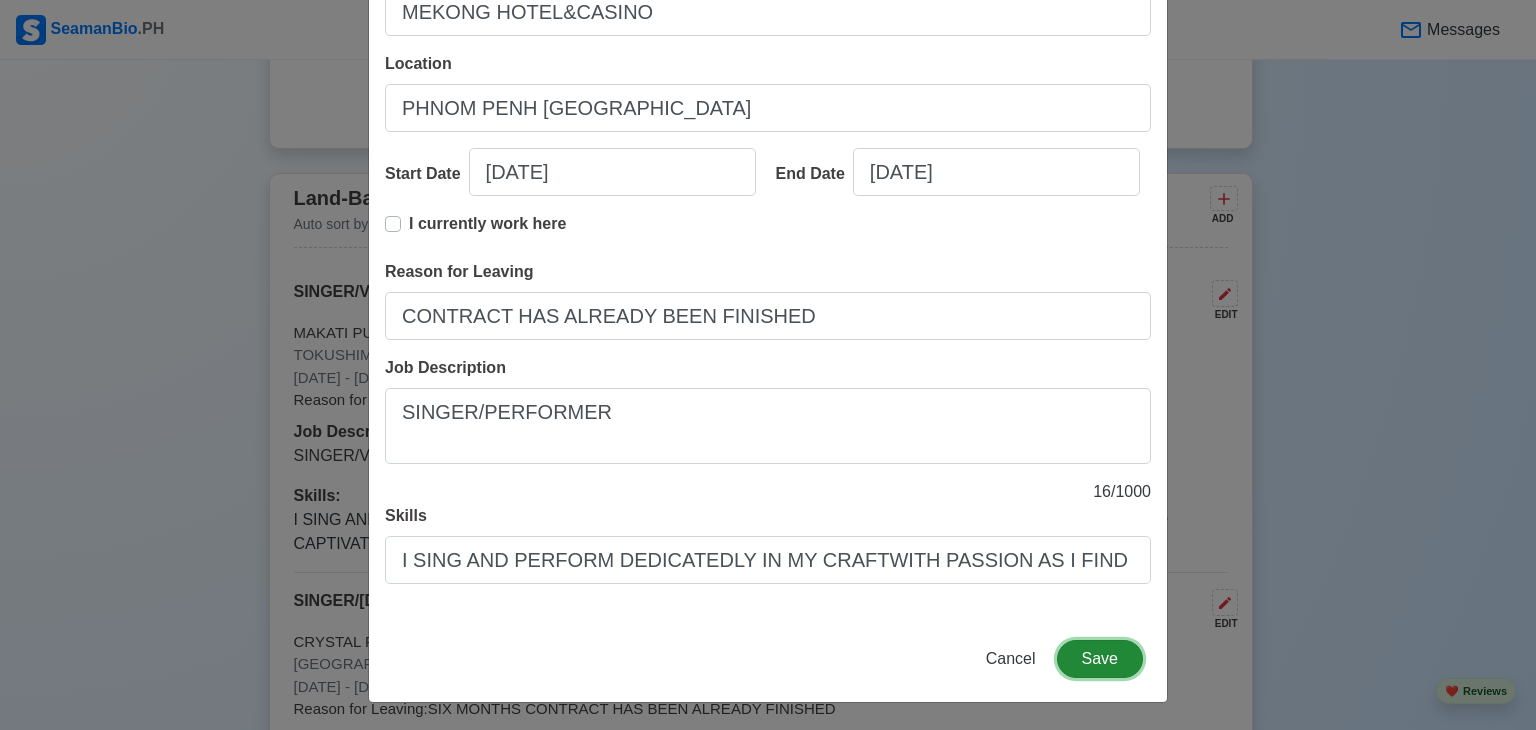 click on "Save" at bounding box center [1100, 659] 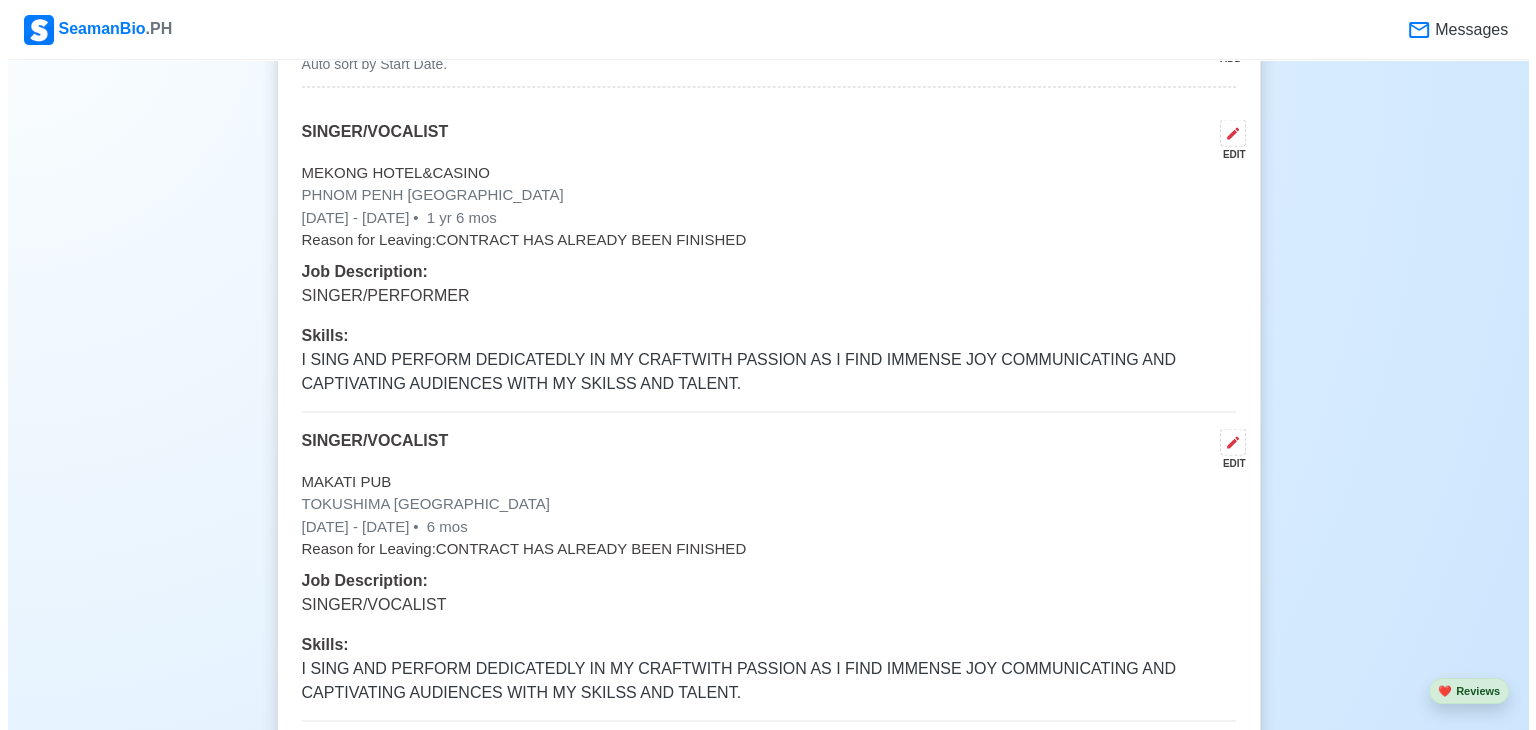 scroll, scrollTop: 3878, scrollLeft: 0, axis: vertical 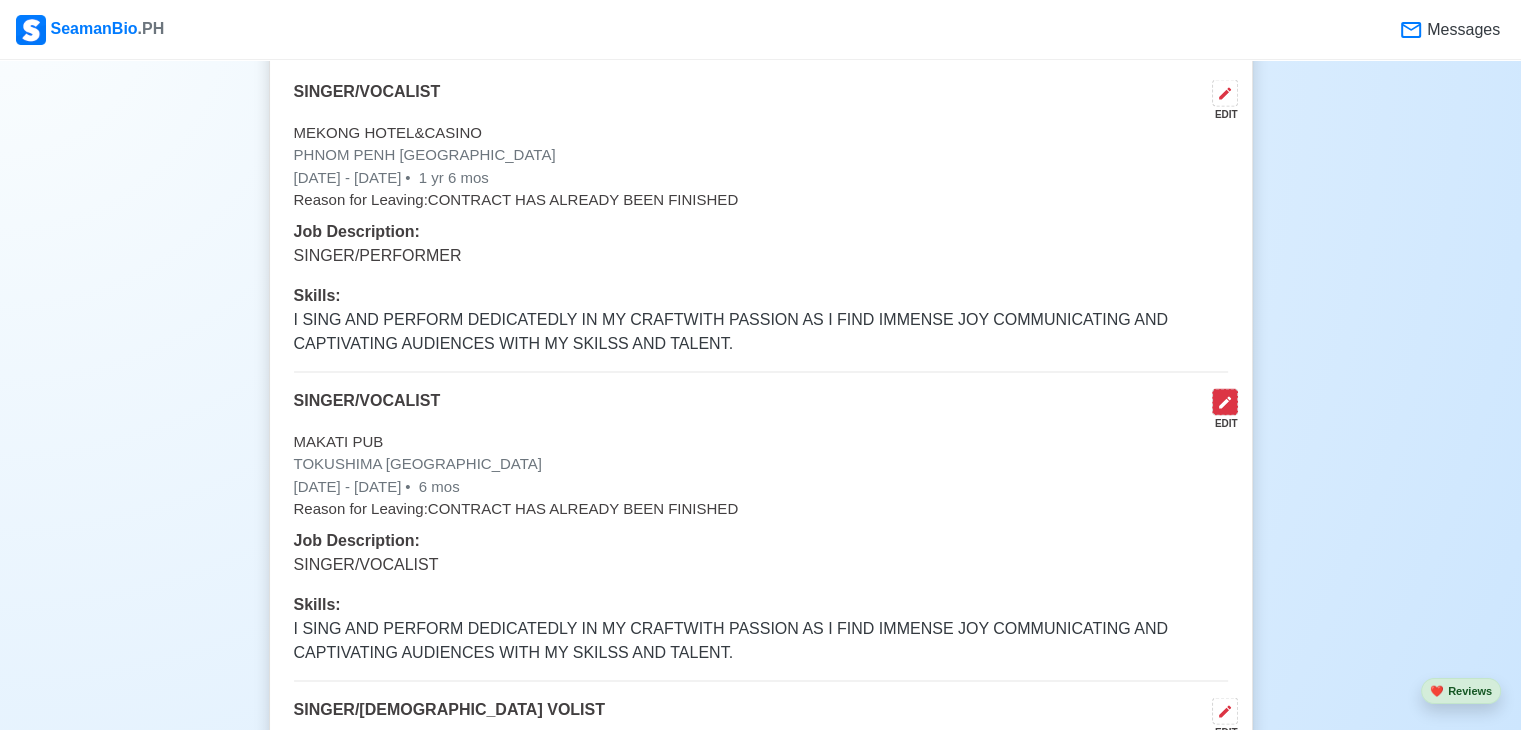 click at bounding box center [1225, 402] 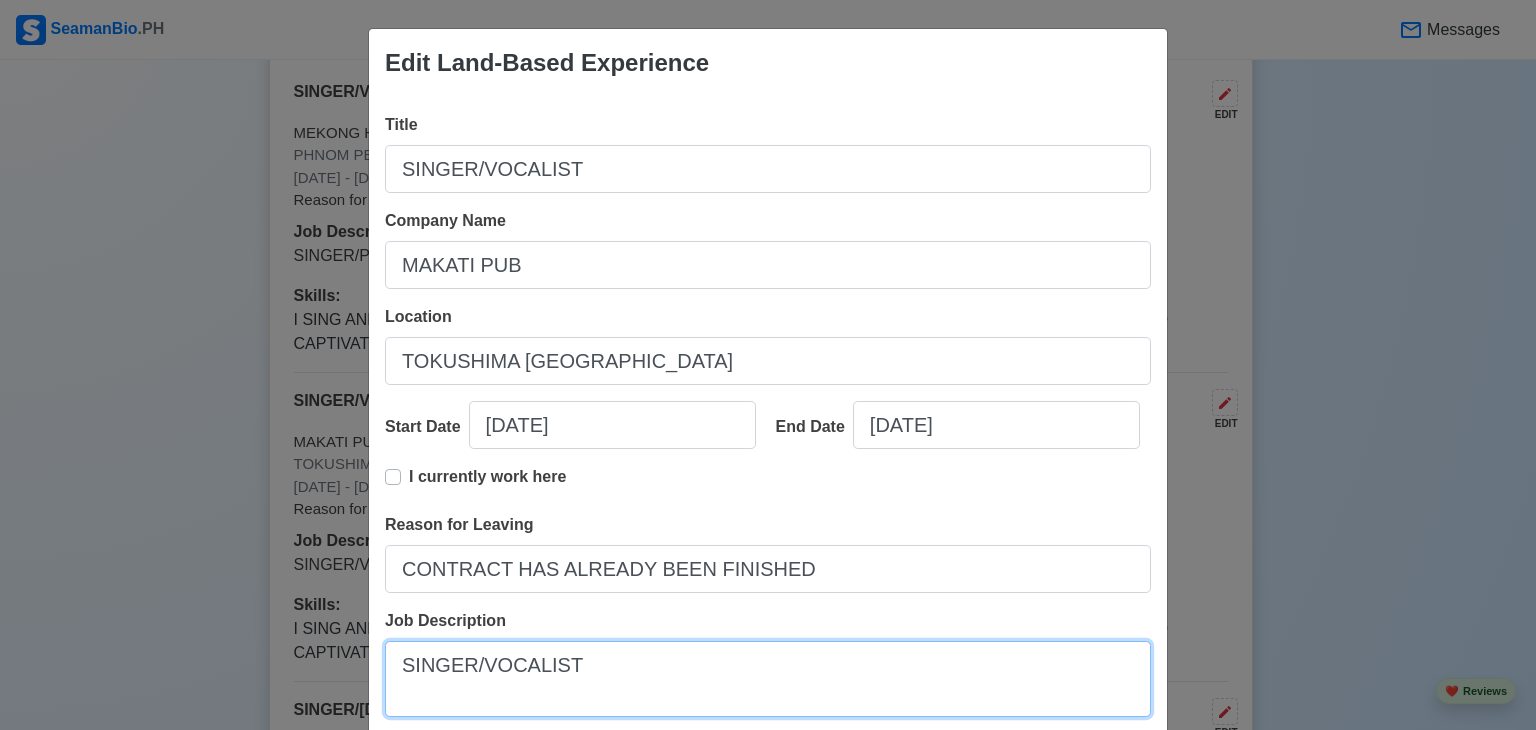 click on "SINGER/VOCALIST" at bounding box center [768, 679] 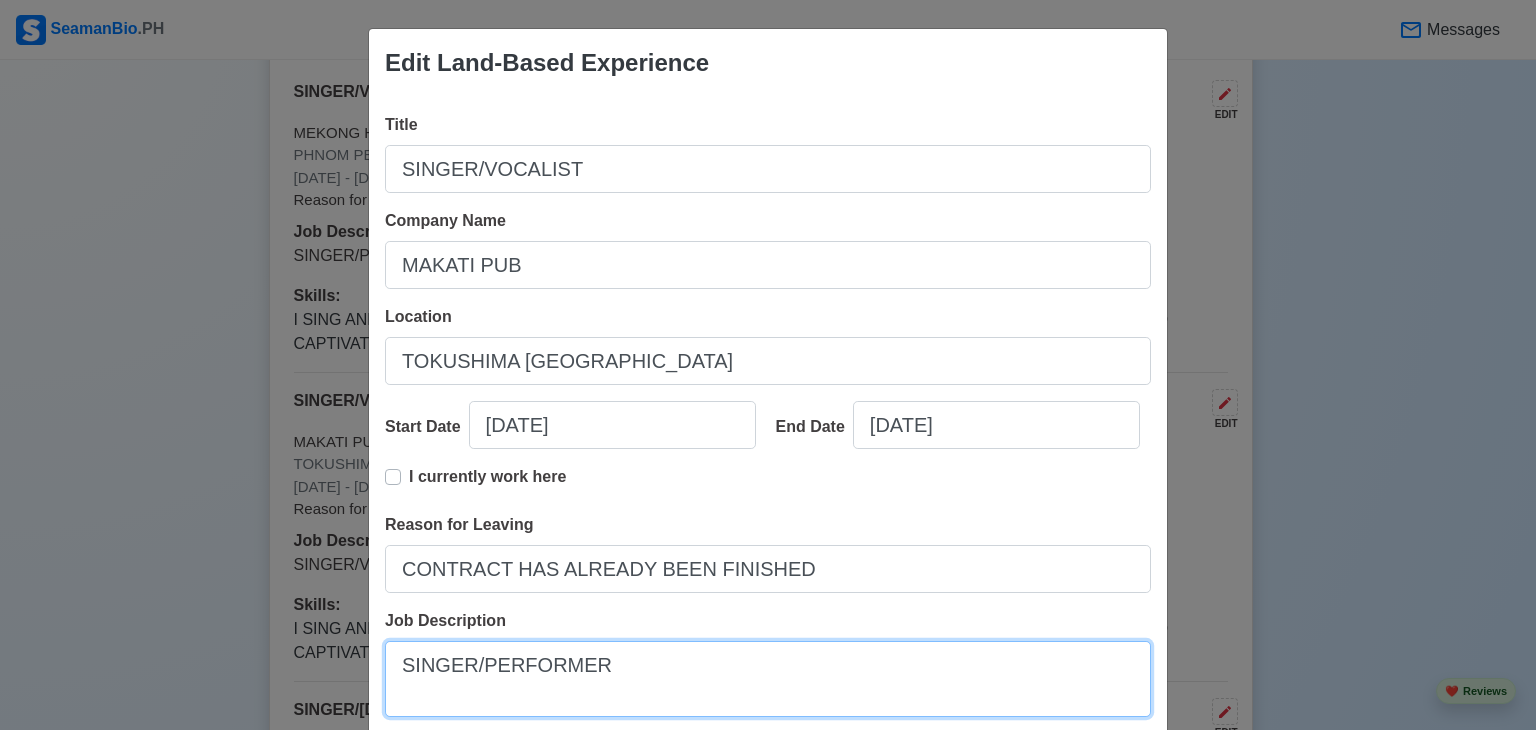 type on "SINGER/PERFORMER" 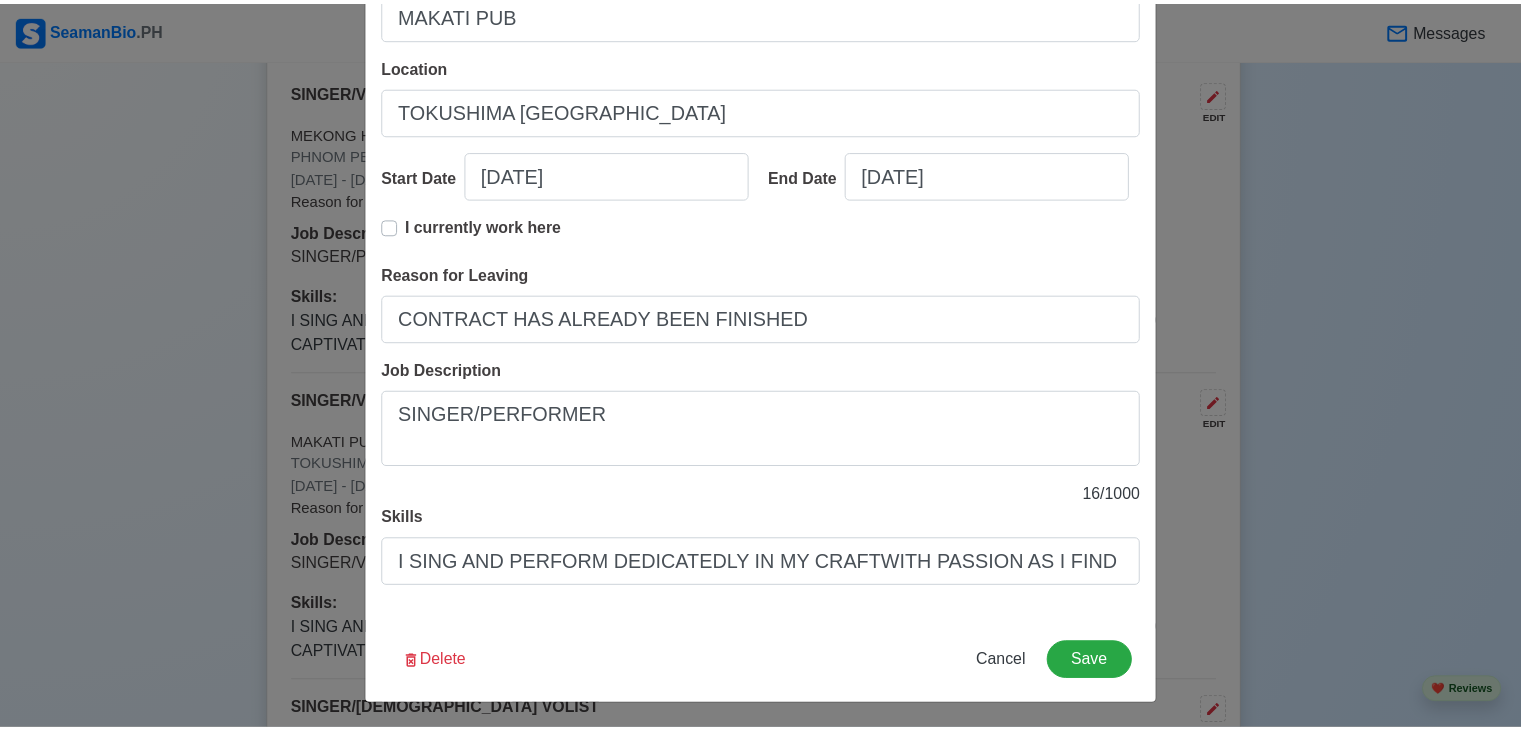 scroll, scrollTop: 253, scrollLeft: 0, axis: vertical 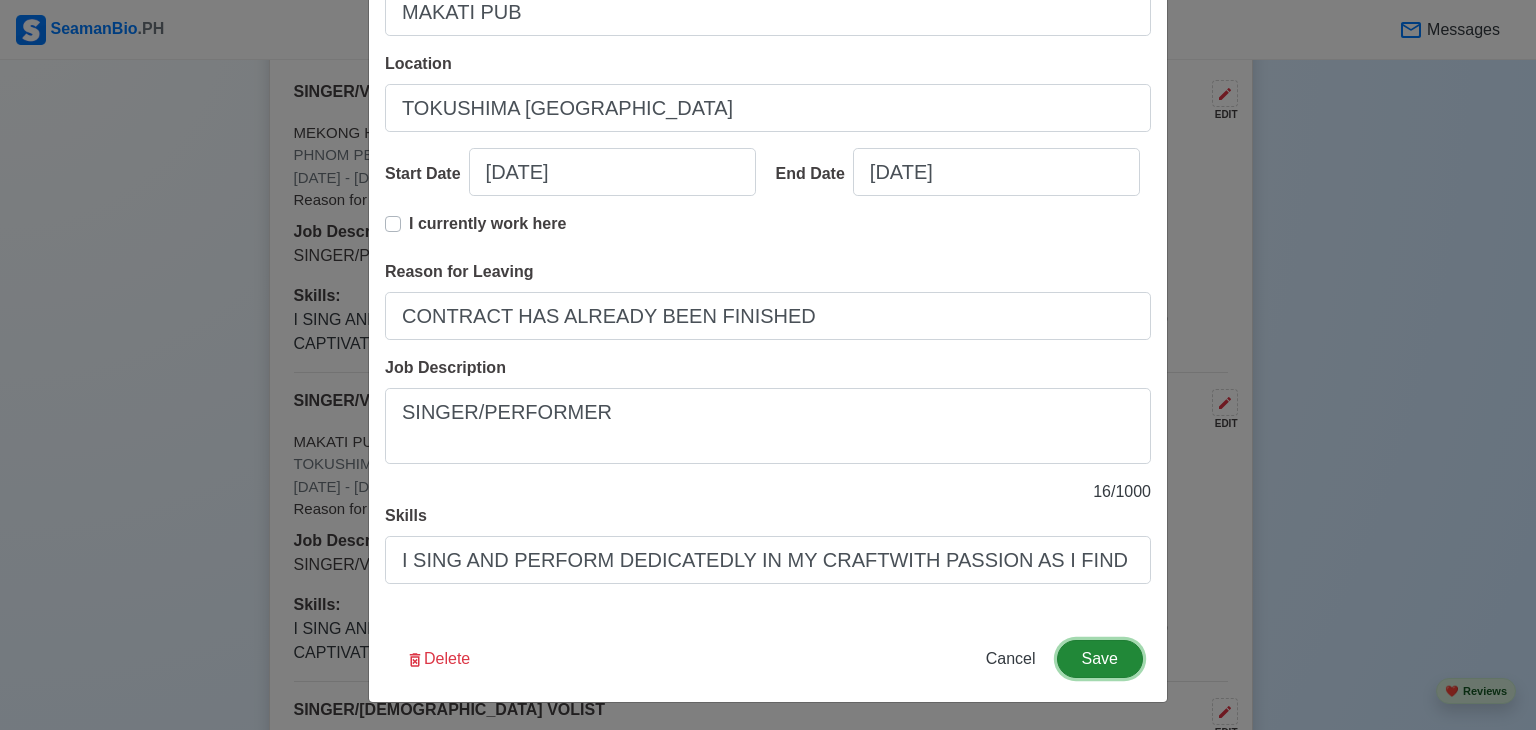 click on "Save" at bounding box center [1100, 659] 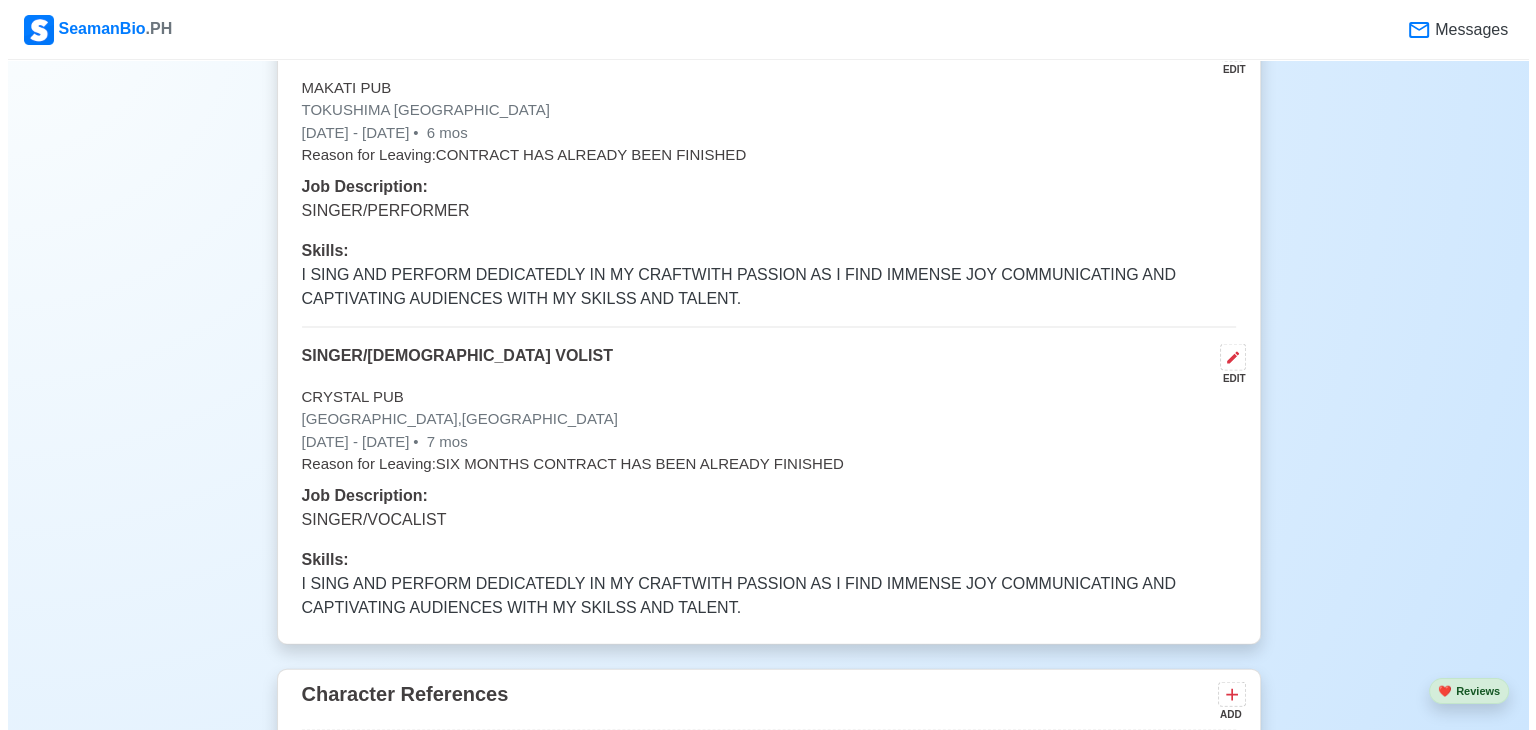 scroll, scrollTop: 4238, scrollLeft: 0, axis: vertical 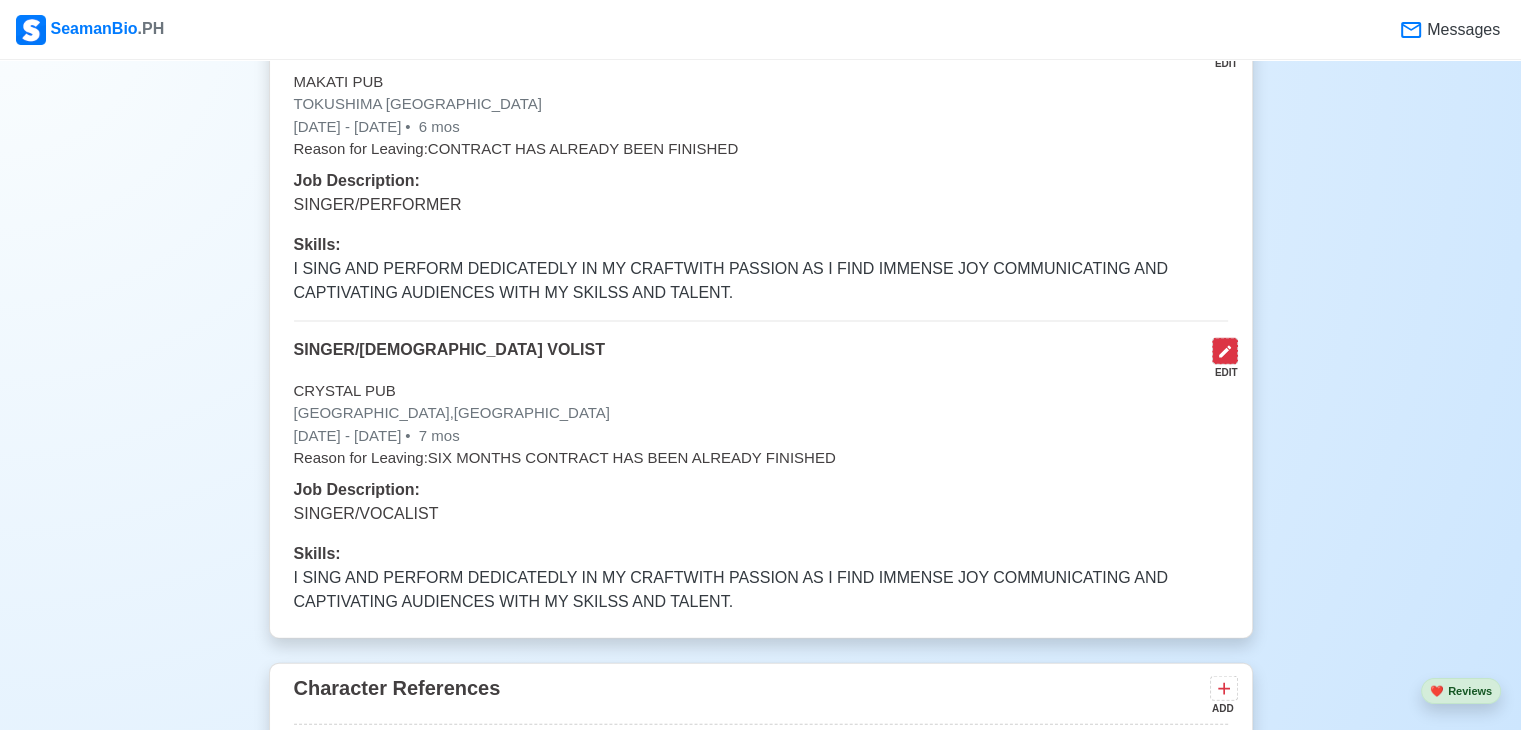 click 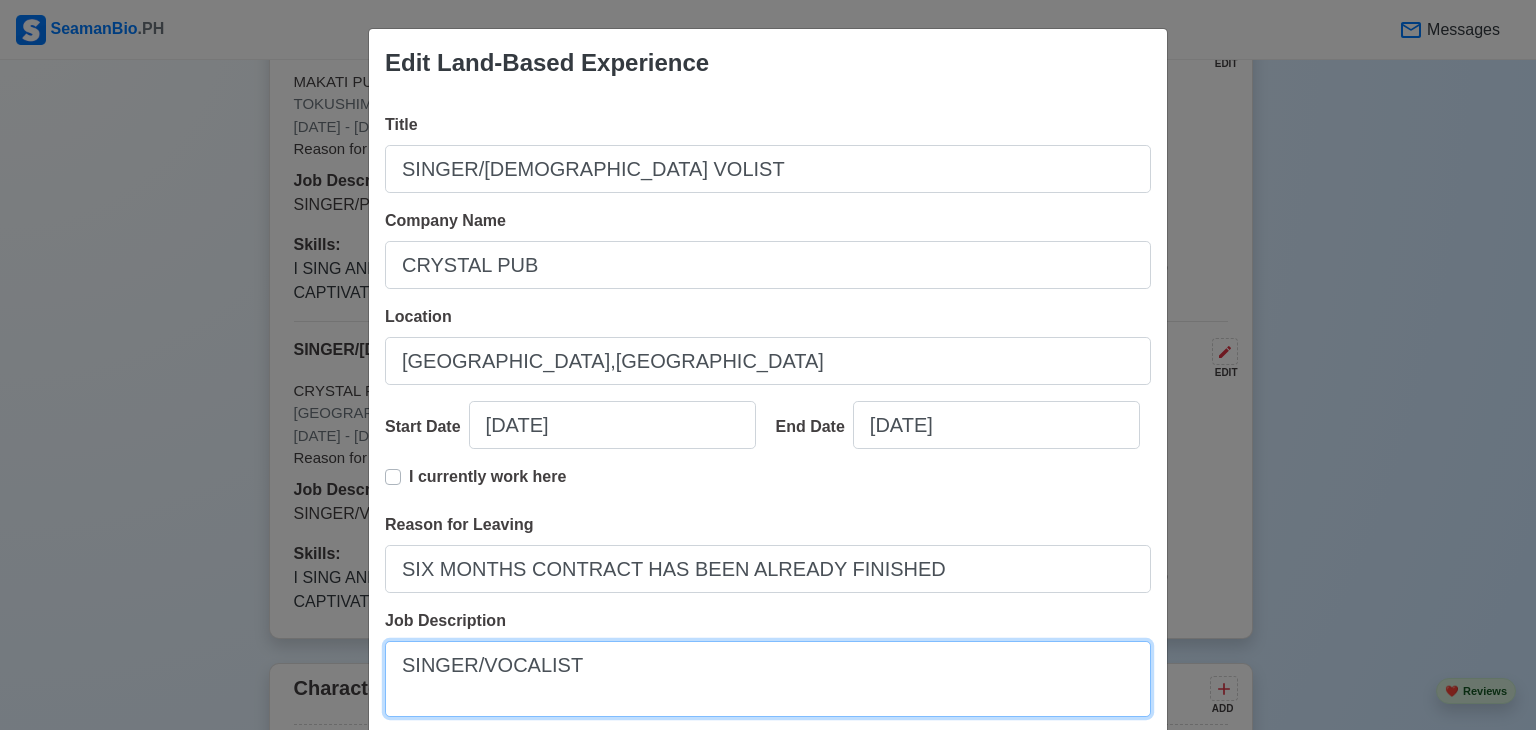 click on "SINGER/VOCALIST" at bounding box center (768, 679) 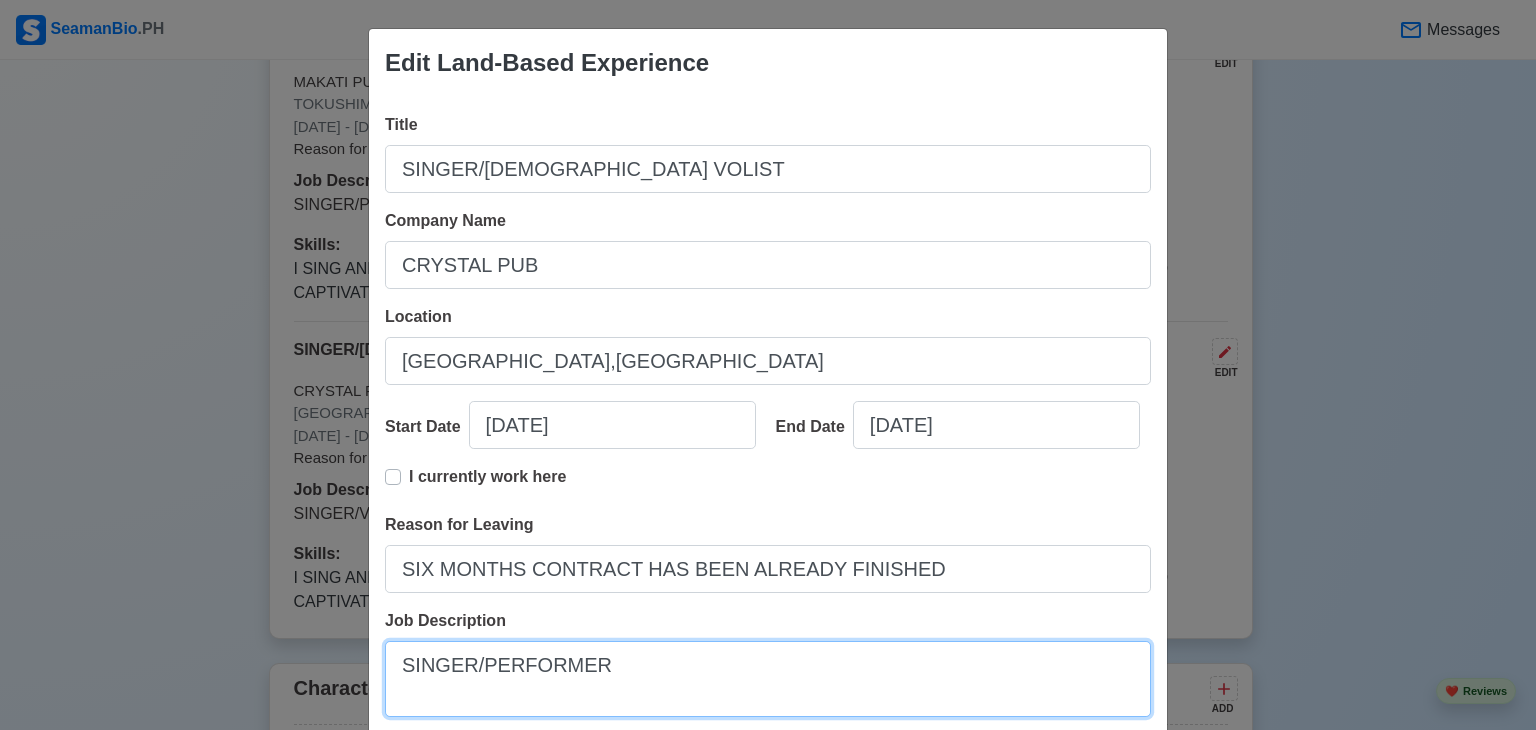 type on "SINGER/PERFORMER" 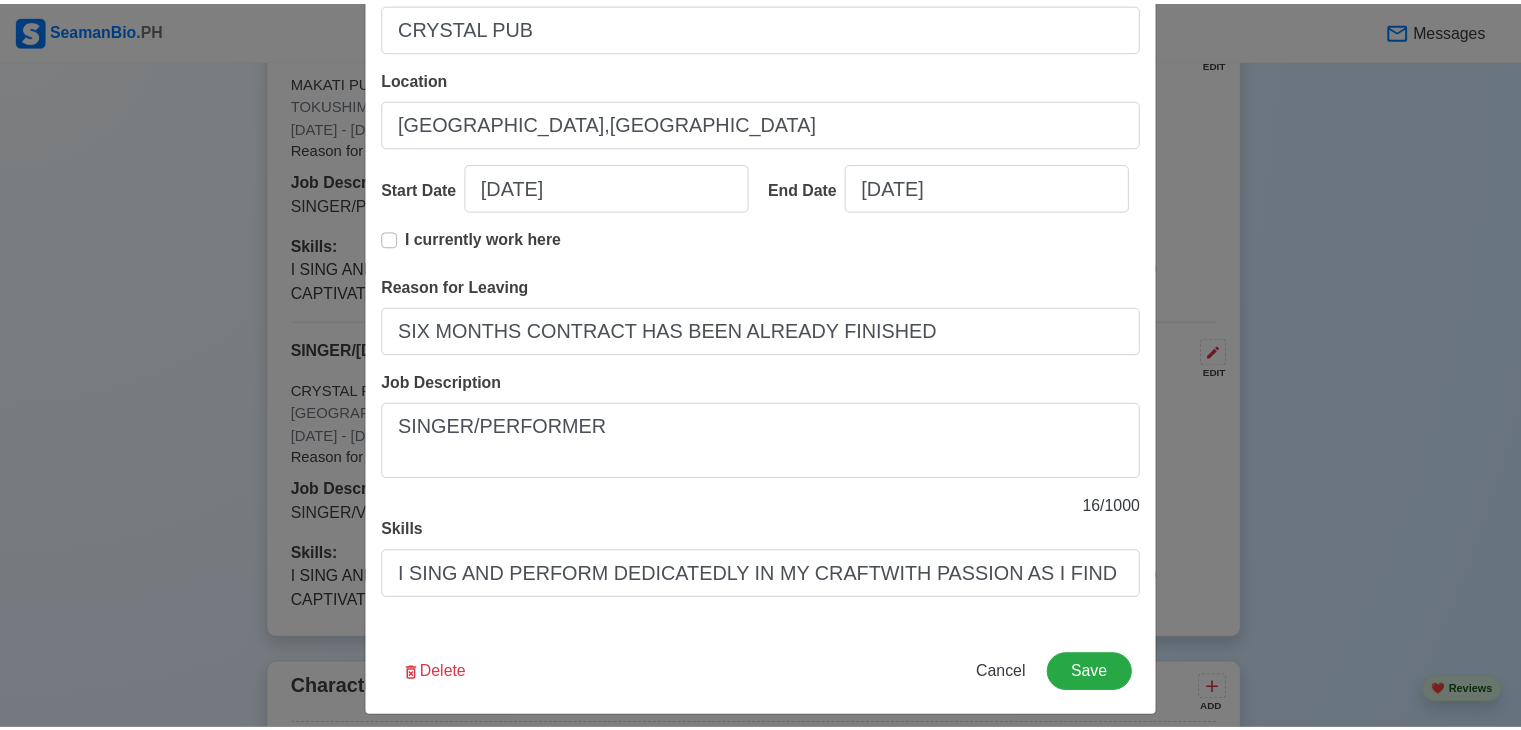 scroll, scrollTop: 253, scrollLeft: 0, axis: vertical 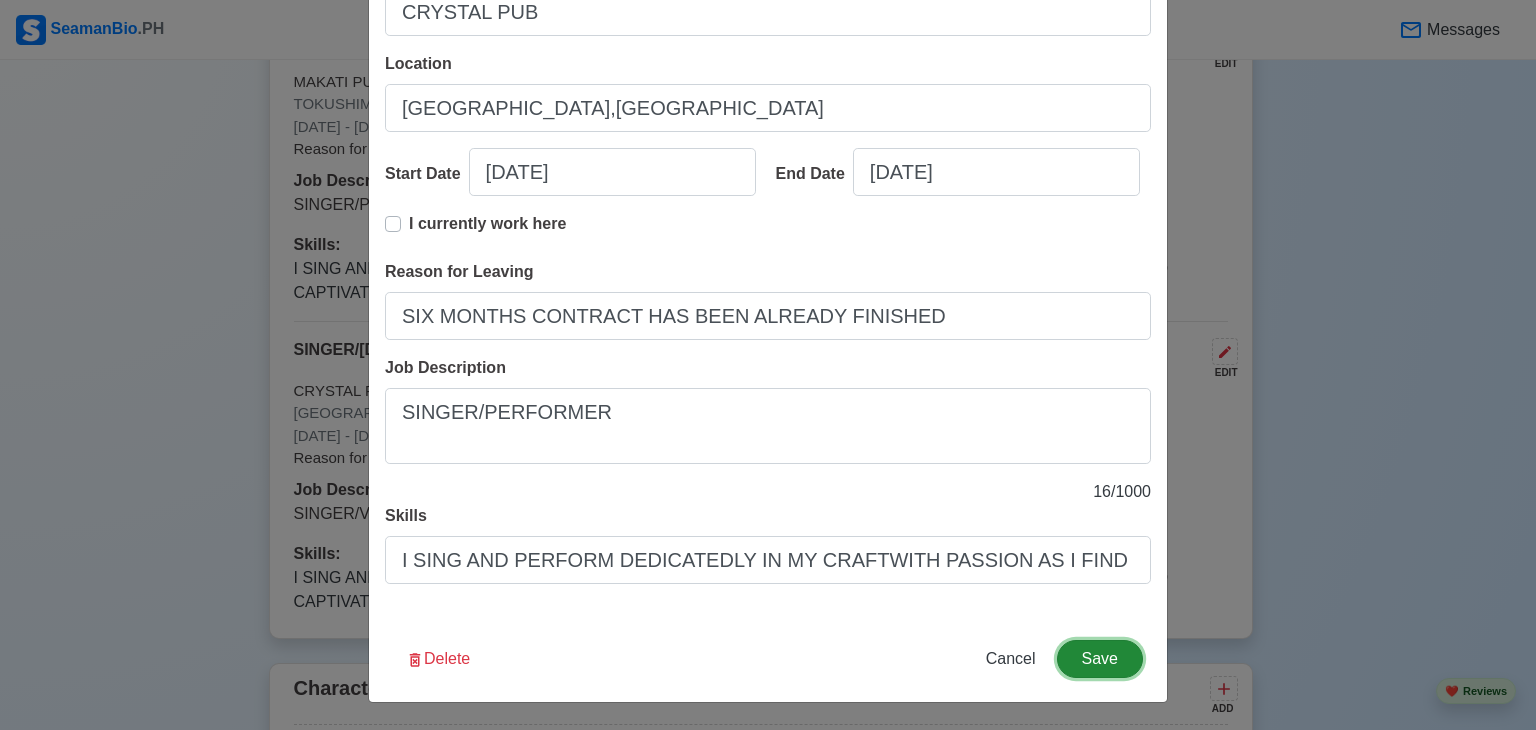 click on "Save" at bounding box center [1100, 659] 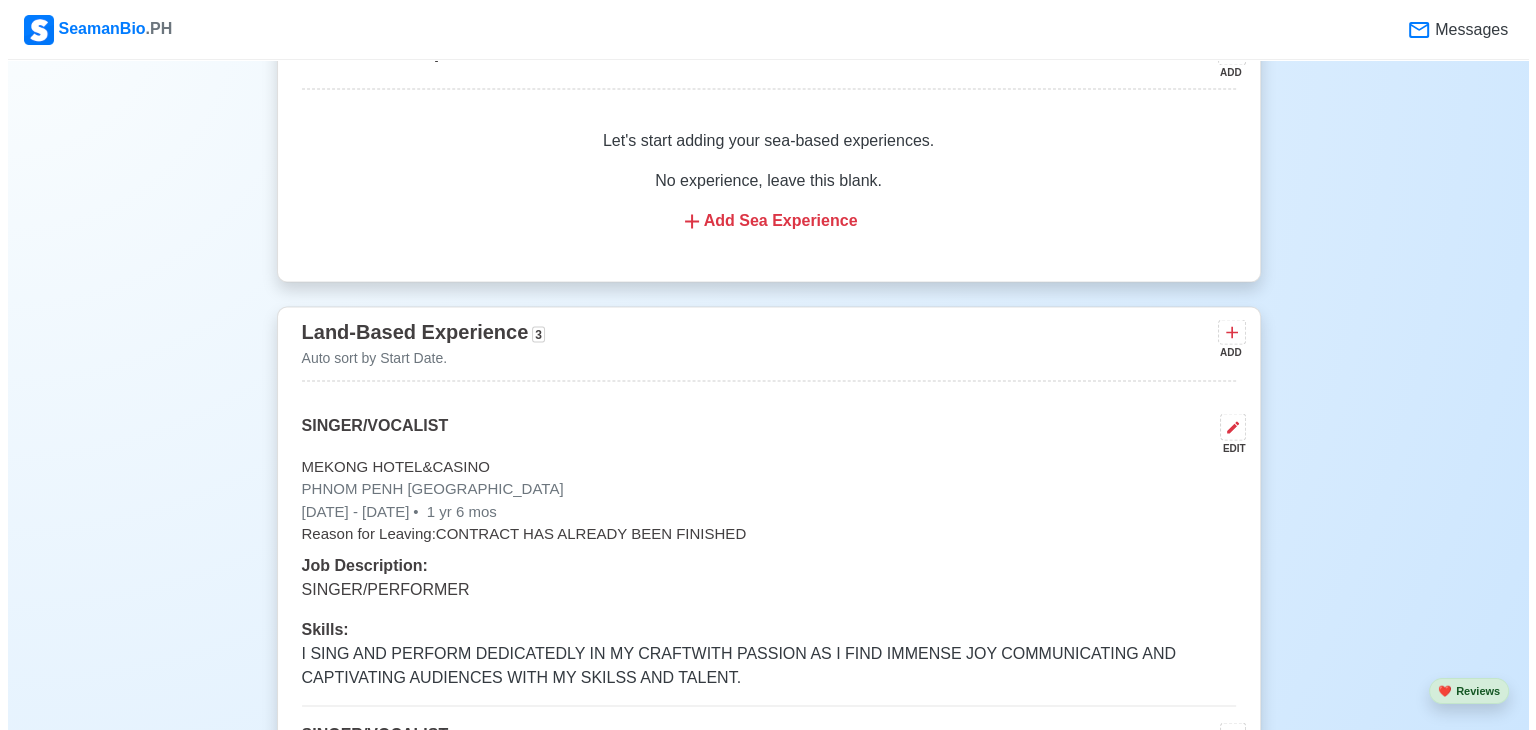 scroll, scrollTop: 3505, scrollLeft: 0, axis: vertical 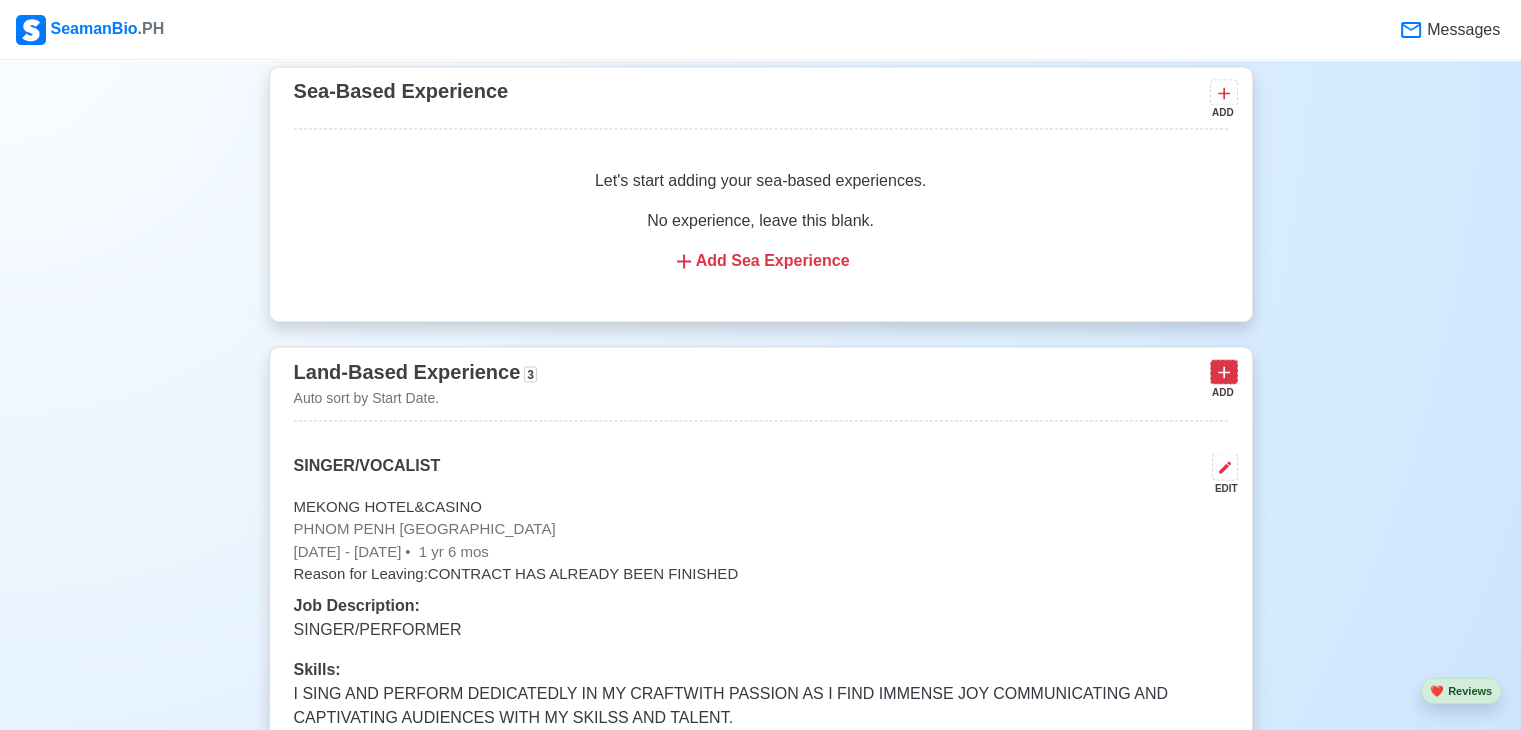 click 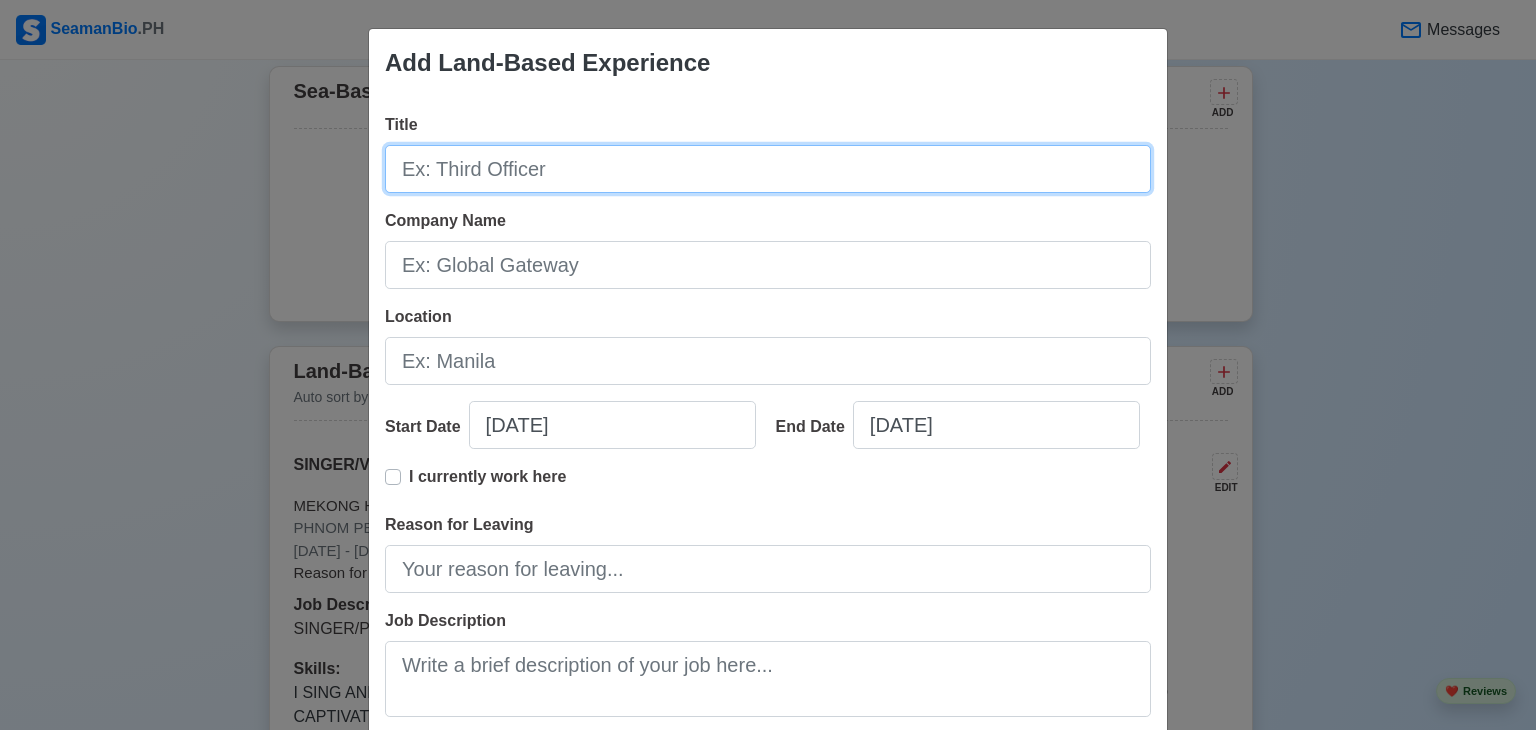 click on "Title" at bounding box center (768, 169) 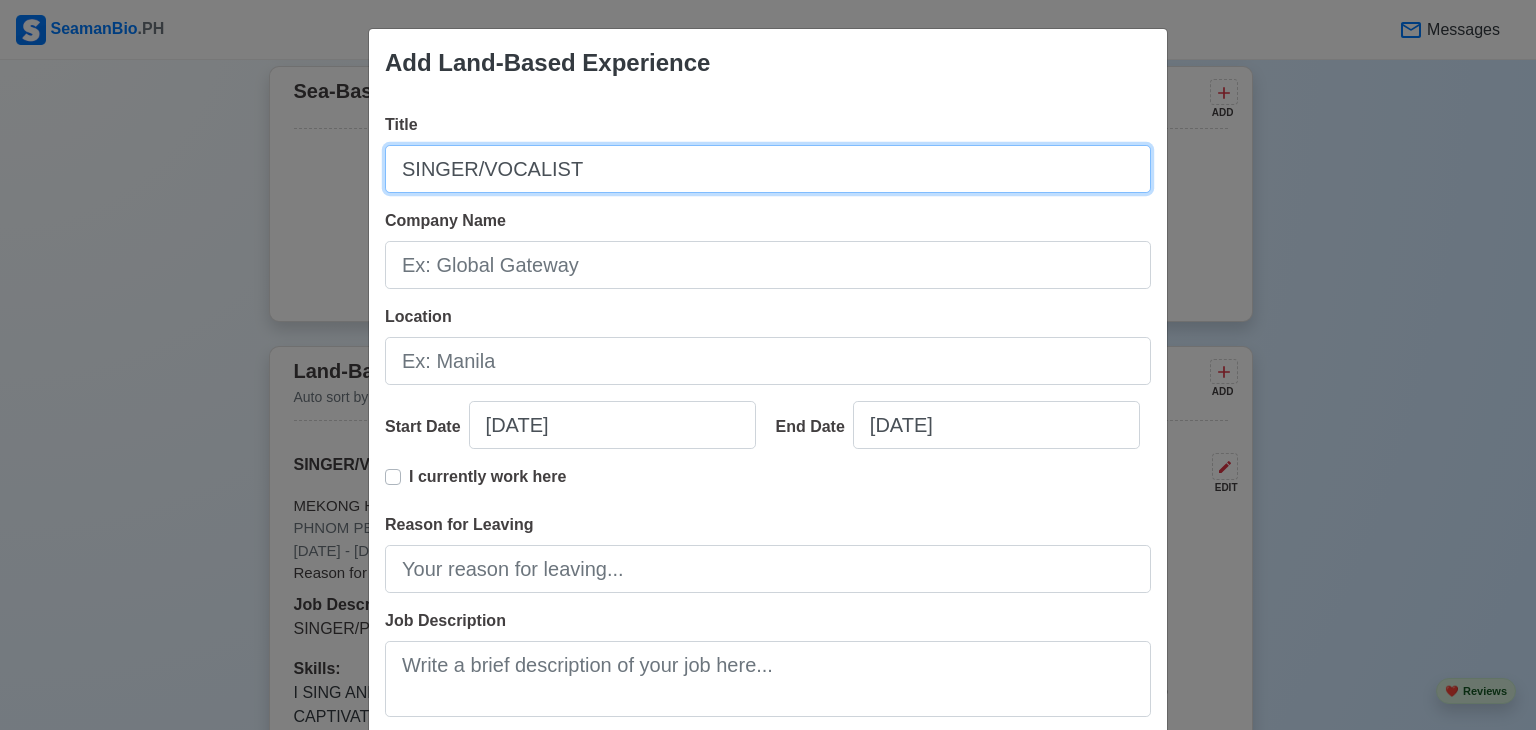 type on "SINGER/VOCALIST" 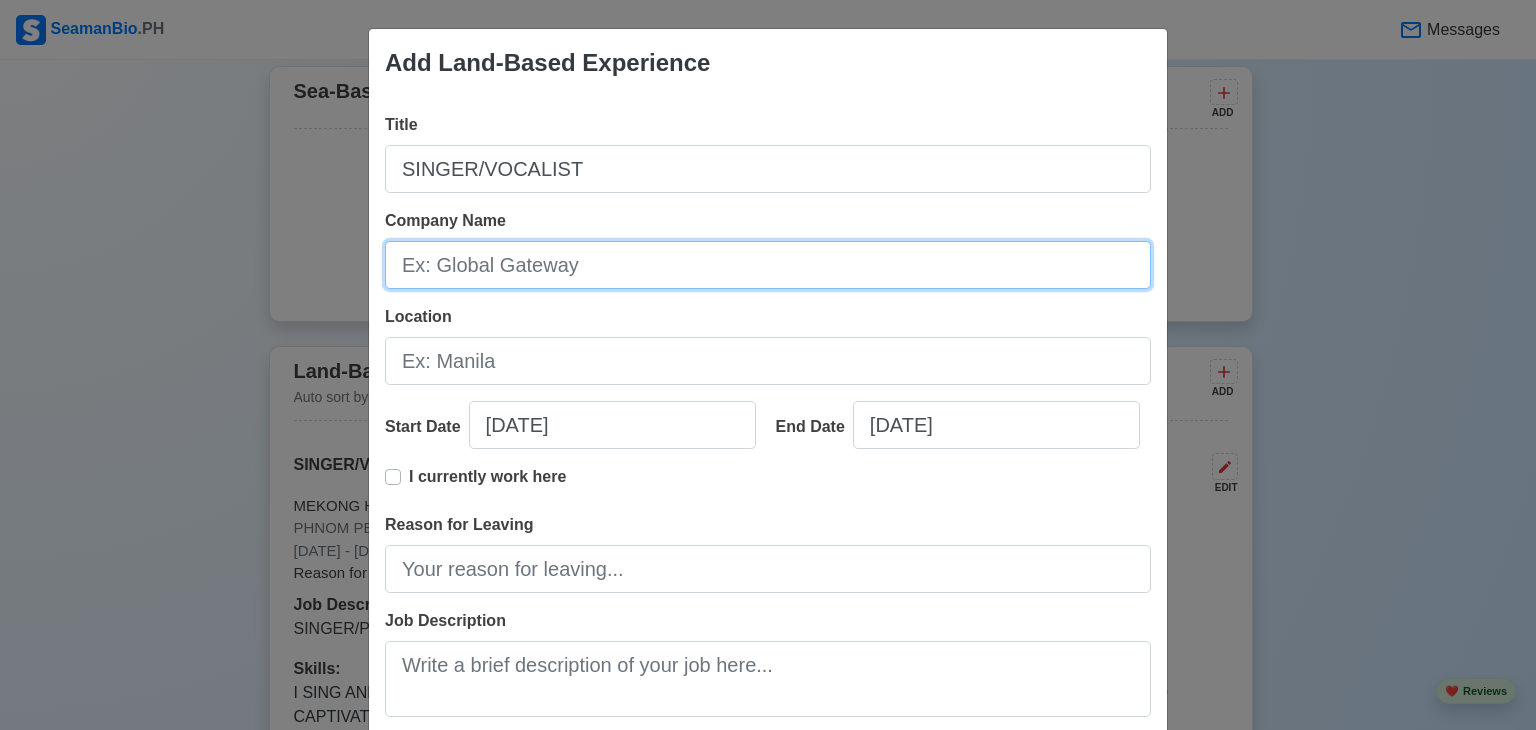 click on "Company Name" at bounding box center [768, 265] 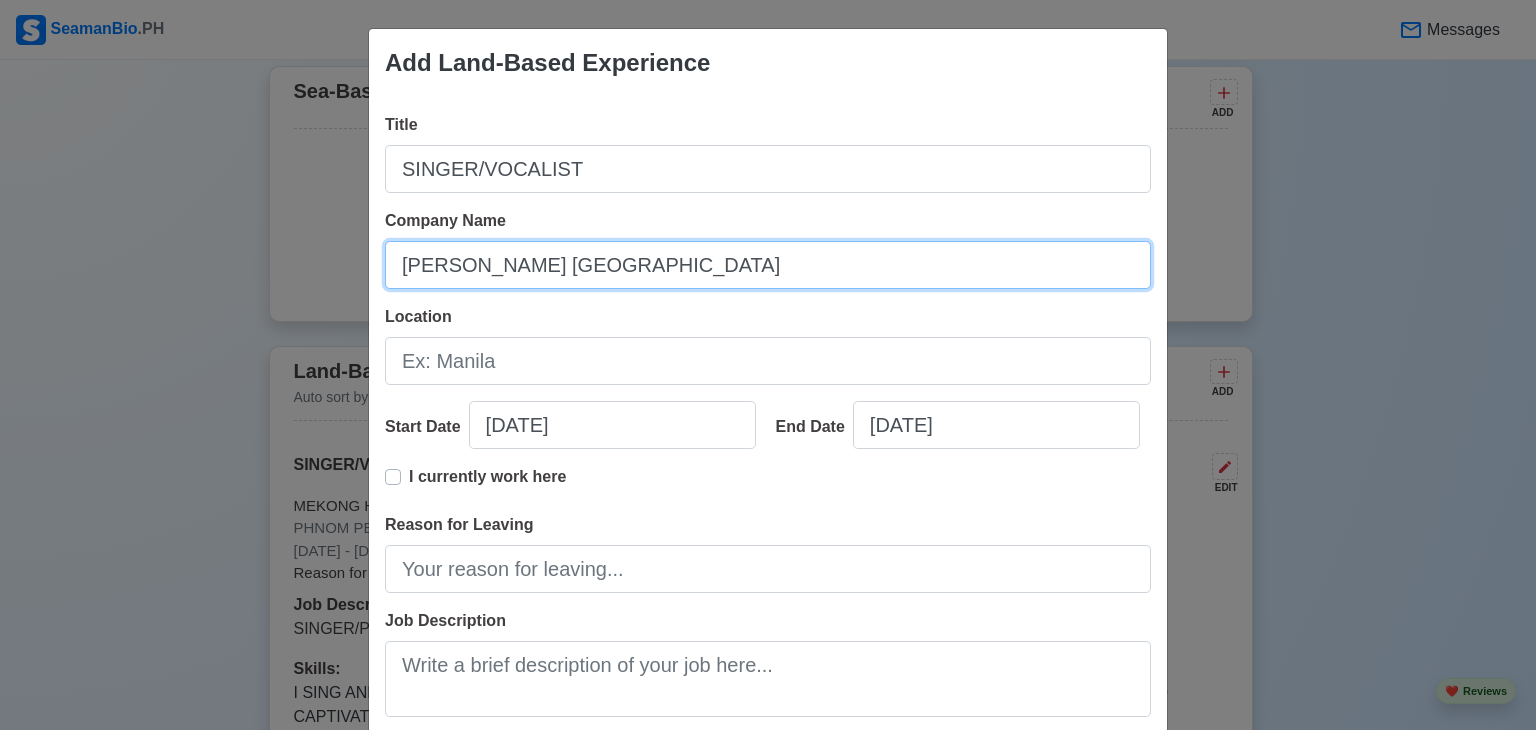 type on "SOKHA ANGKOR RESORT HOTEL" 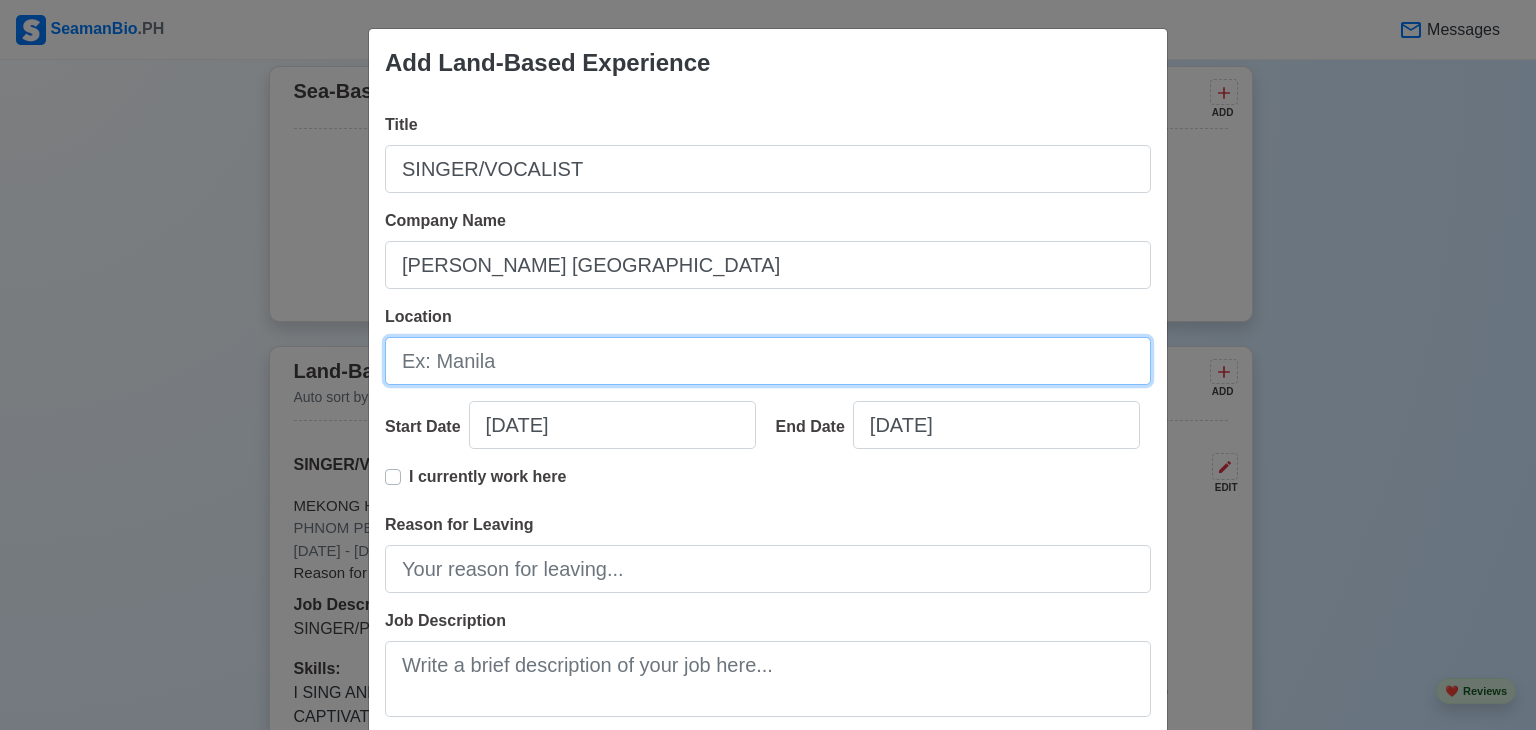 click on "Location" at bounding box center [768, 361] 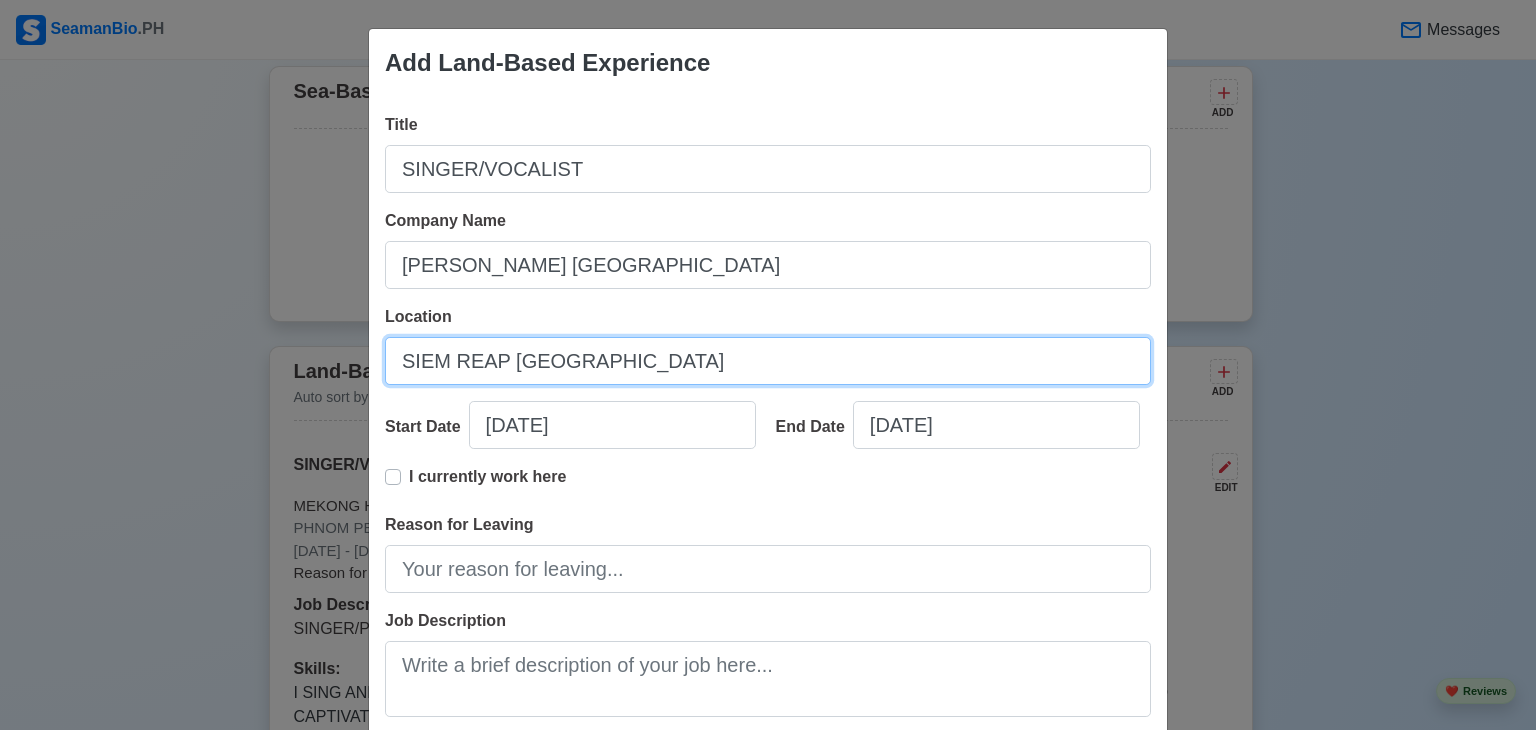 type on "SIEM REAP CAMBODIA" 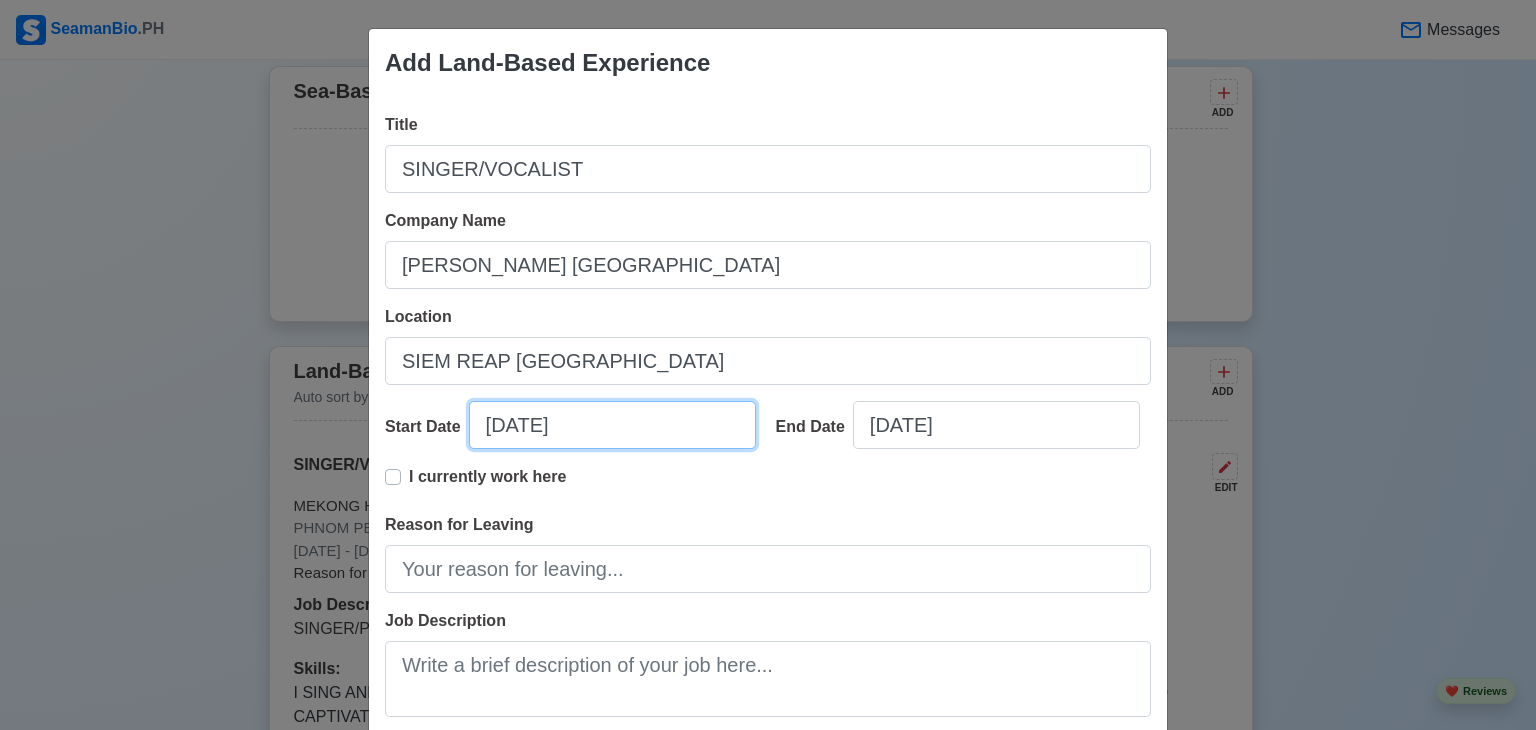 click on "07/25/2025" at bounding box center [612, 425] 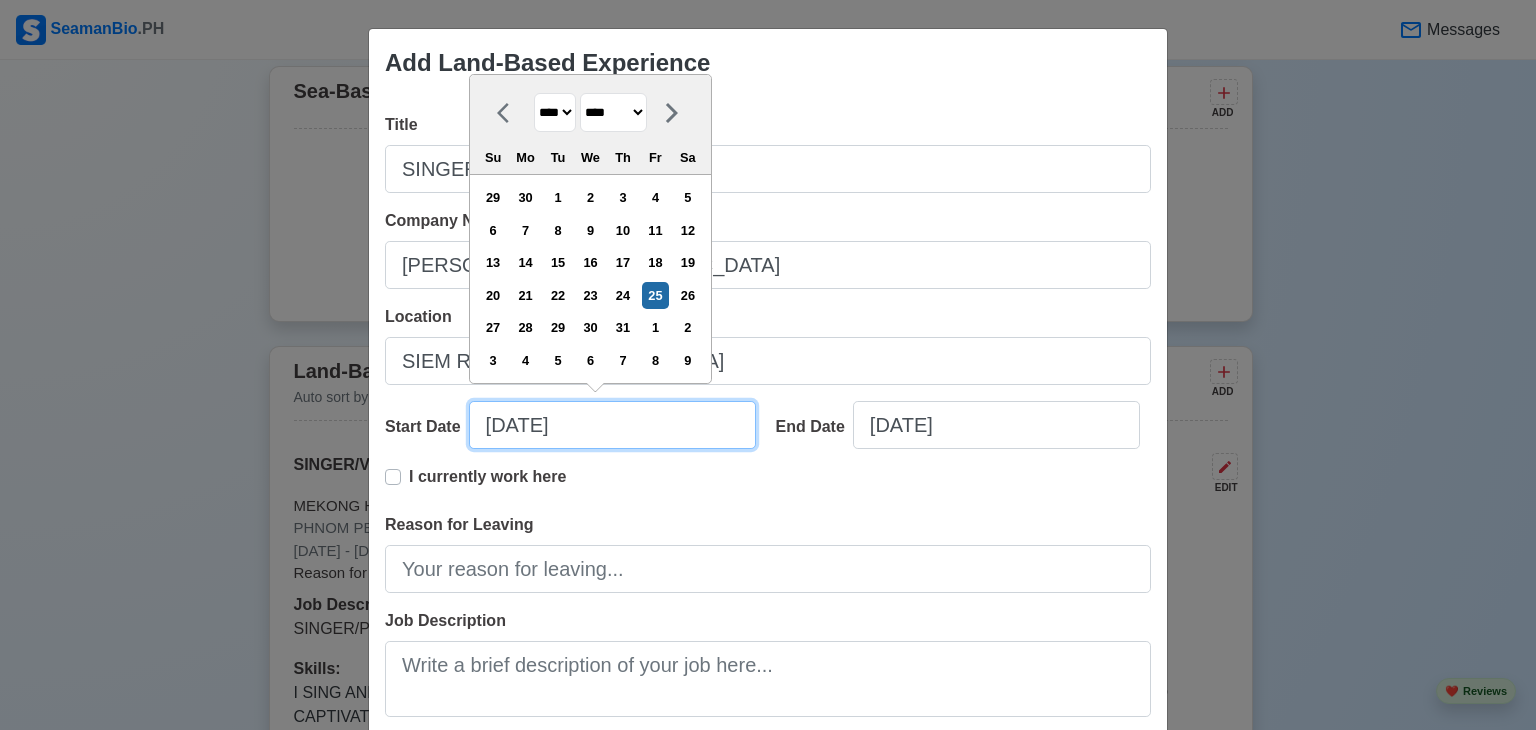 click on "07/25/2025" at bounding box center [612, 425] 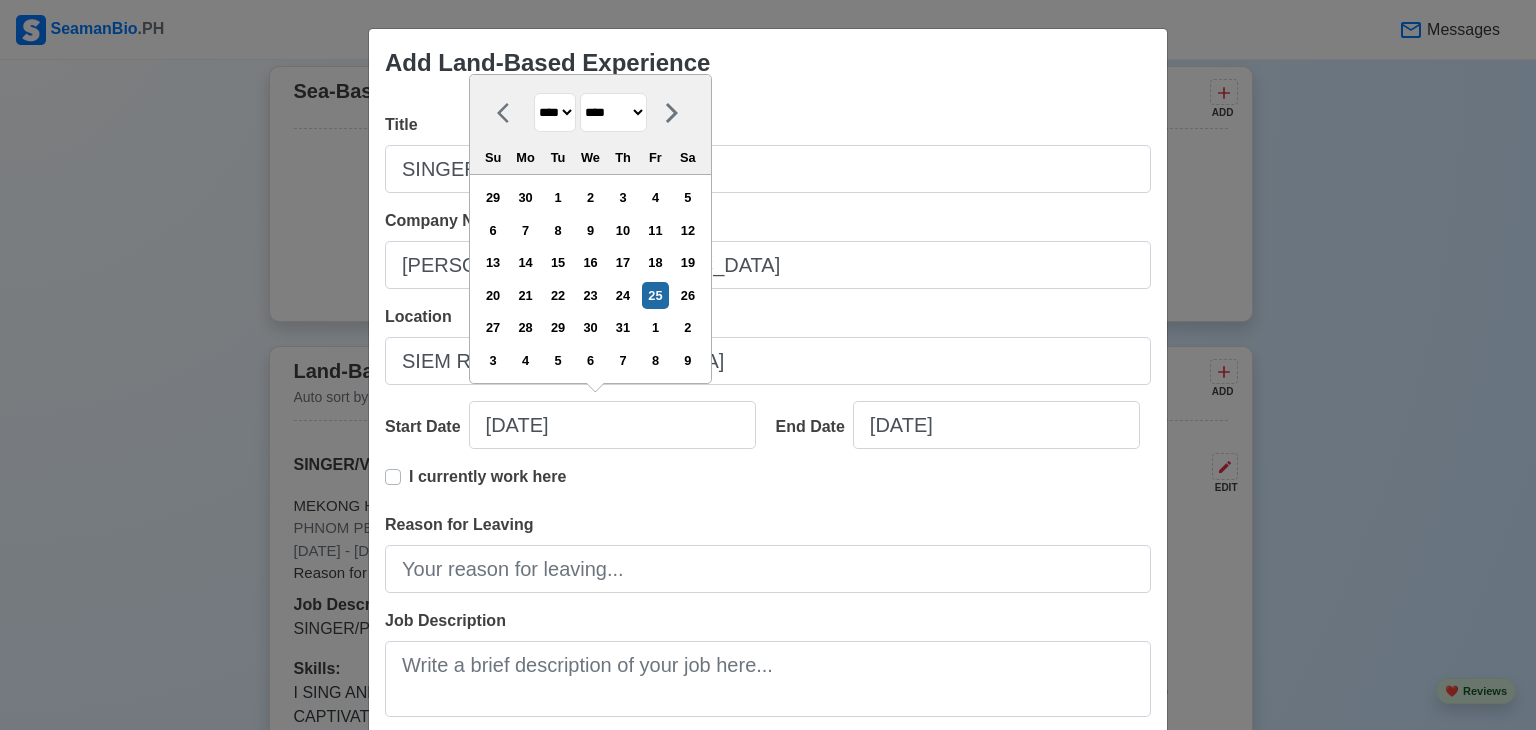 click on "******* ******** ***** ***** *** **** **** ****** ********* ******* ******** ********" at bounding box center [613, 112] 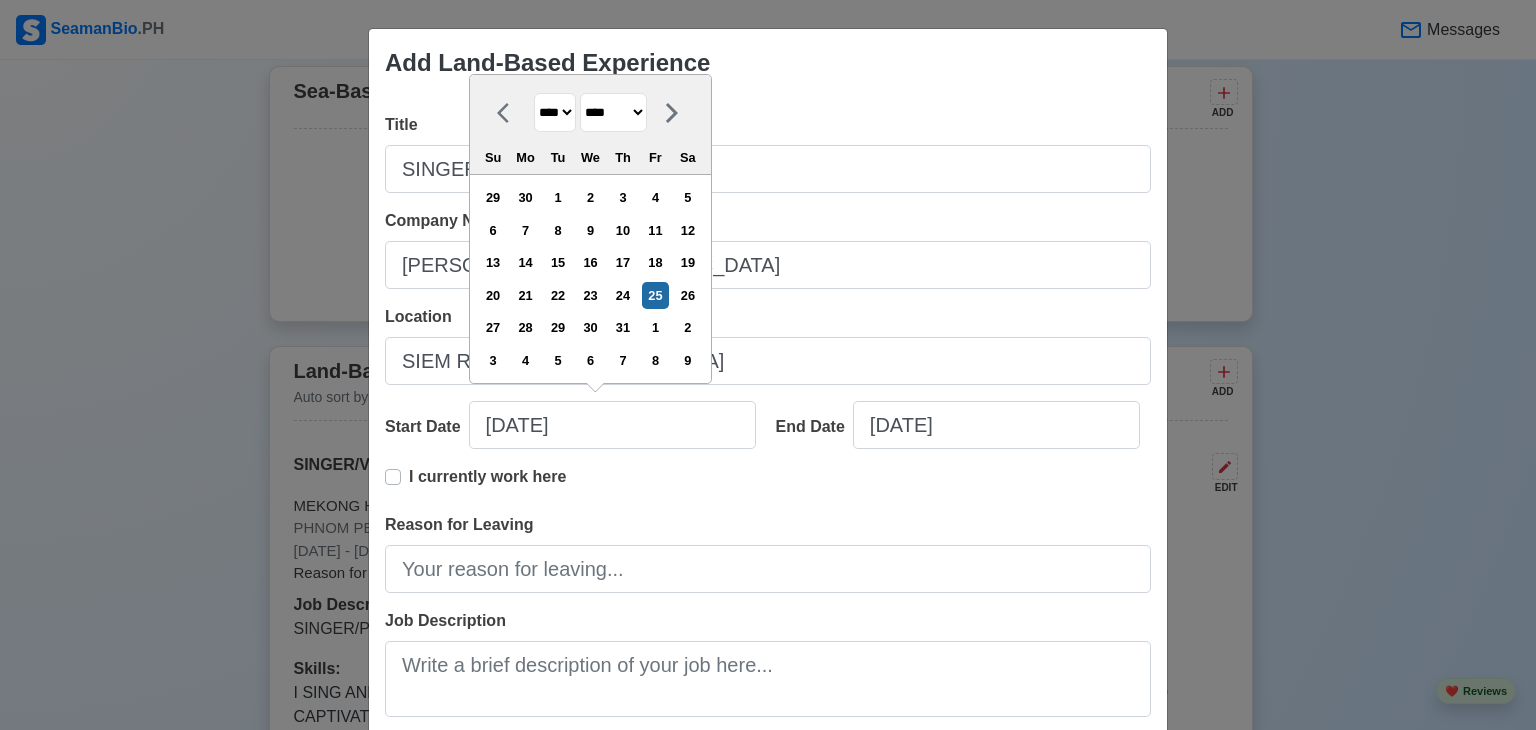 select on "********" 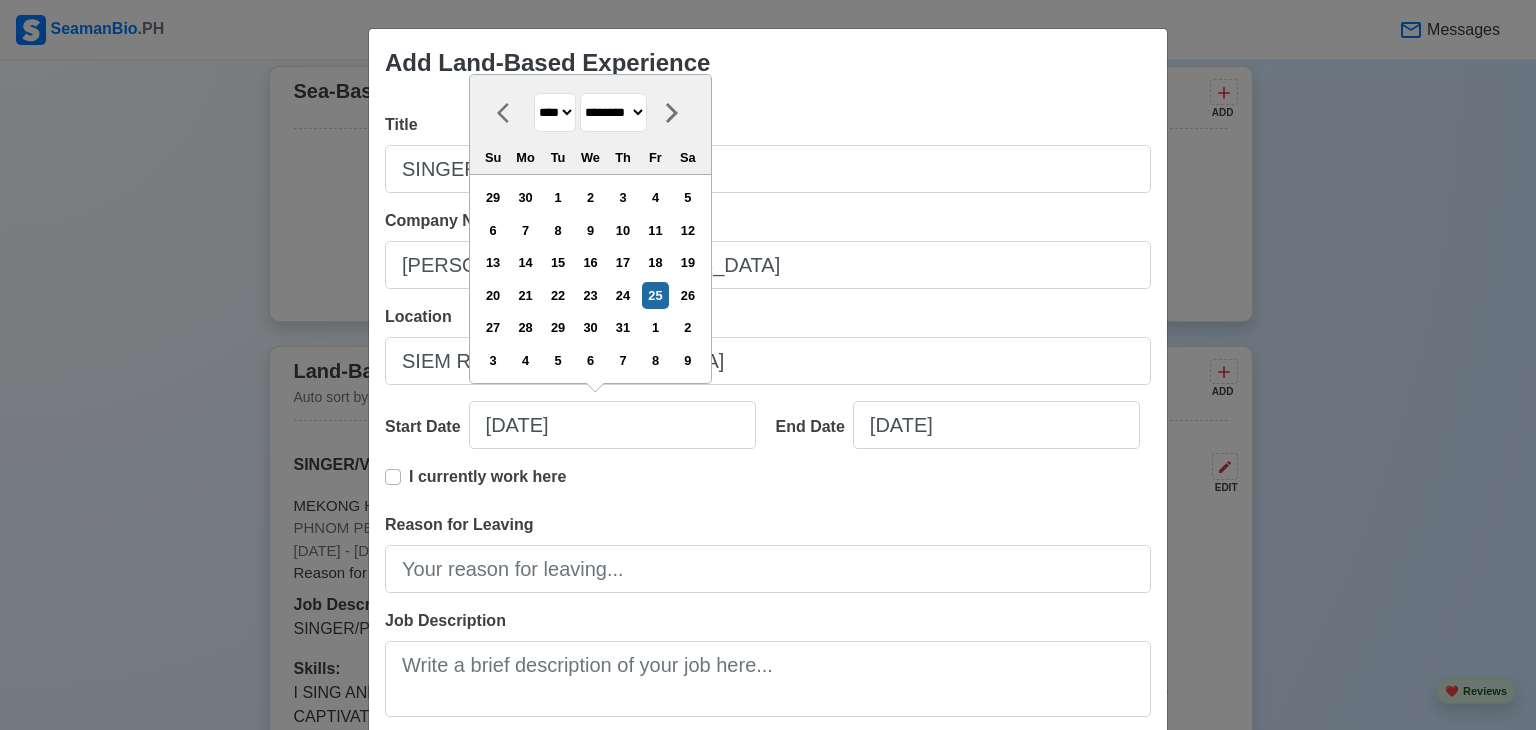 click on "******* ******** ***** ***** *** **** **** ****** ********* ******* ******** ********" at bounding box center (613, 112) 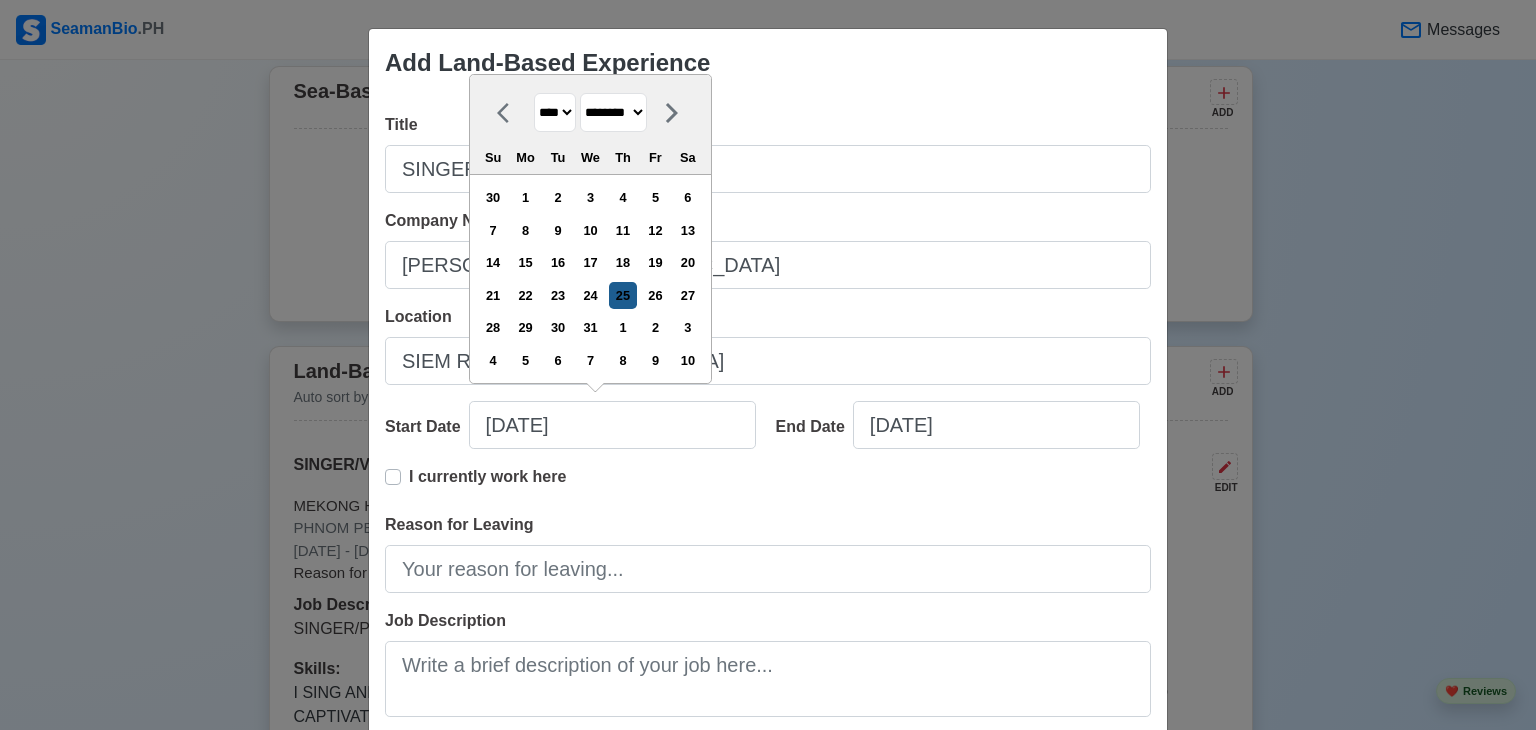 click on "25" at bounding box center [622, 295] 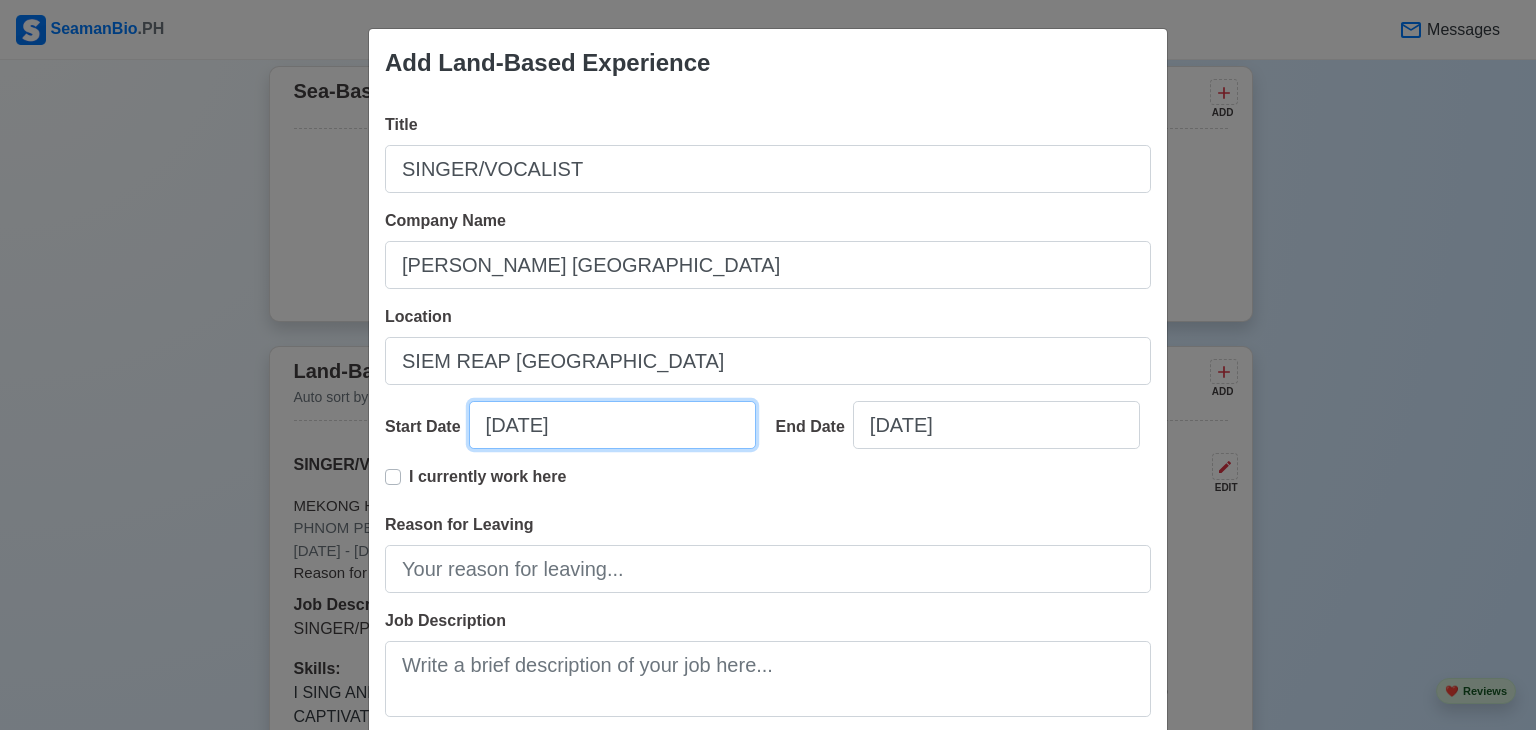 type on "12/25/2008" 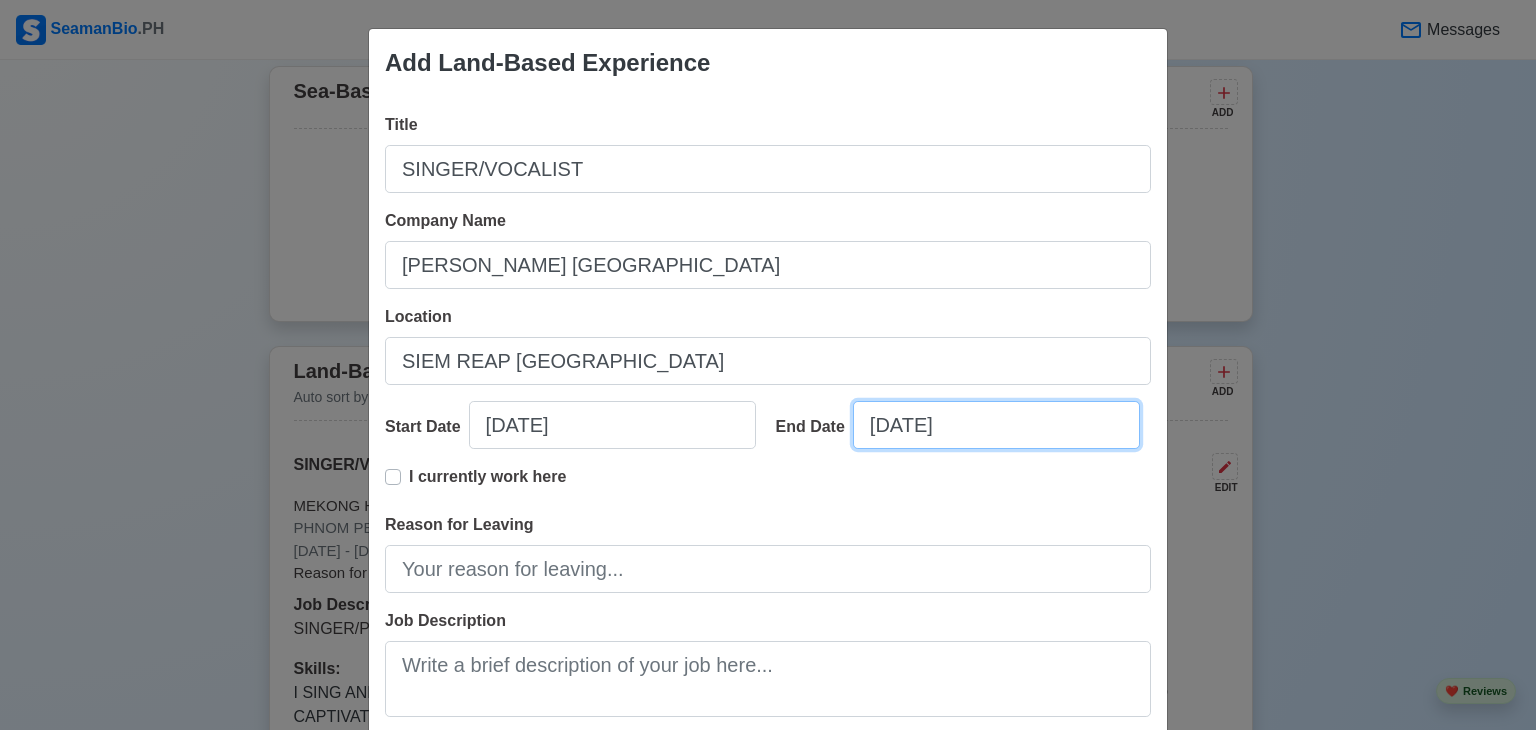 select on "****" 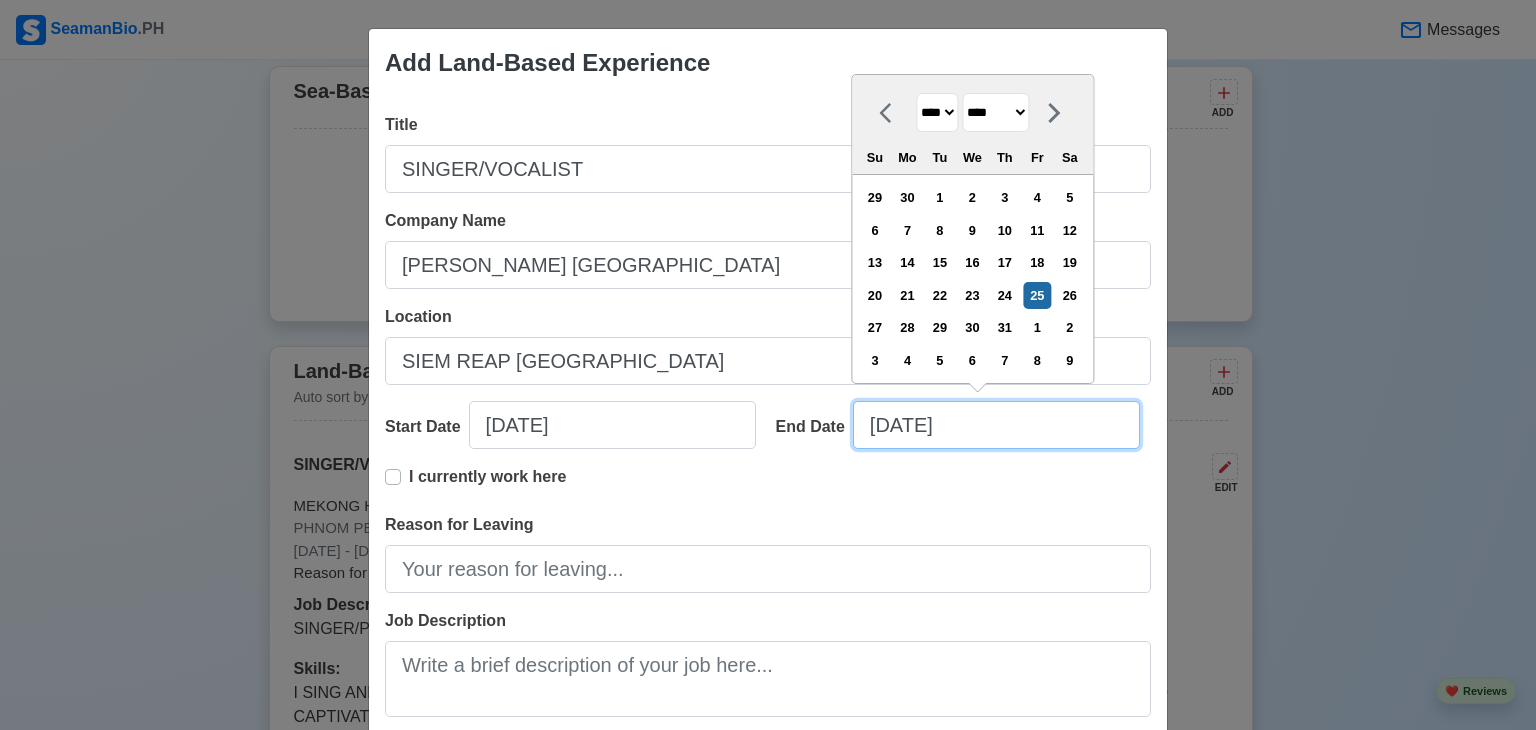 click on "07/25/2025" at bounding box center (996, 425) 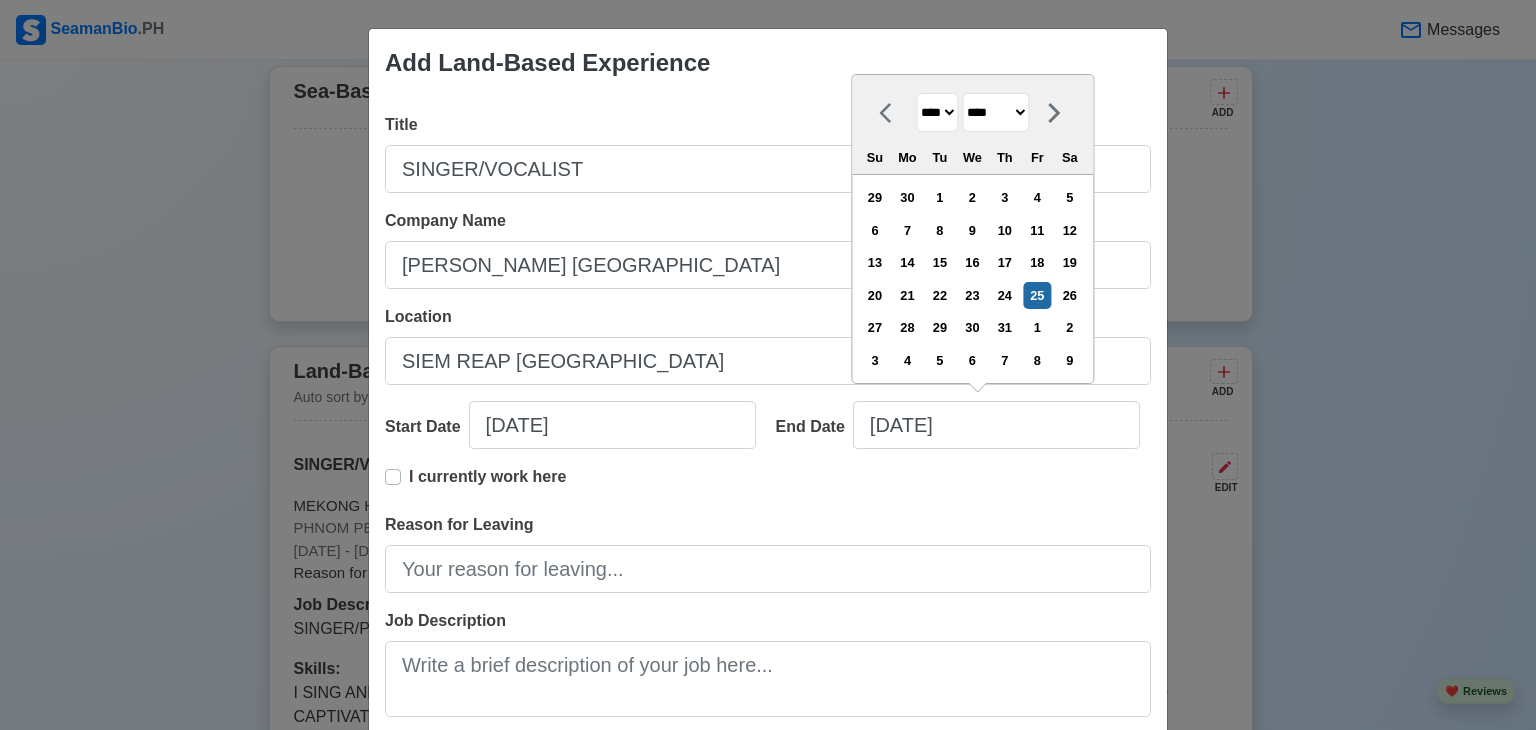 click on "******* ******** ***** ***** *** **** **** ****** ********* ******* ******** ********" at bounding box center [995, 112] 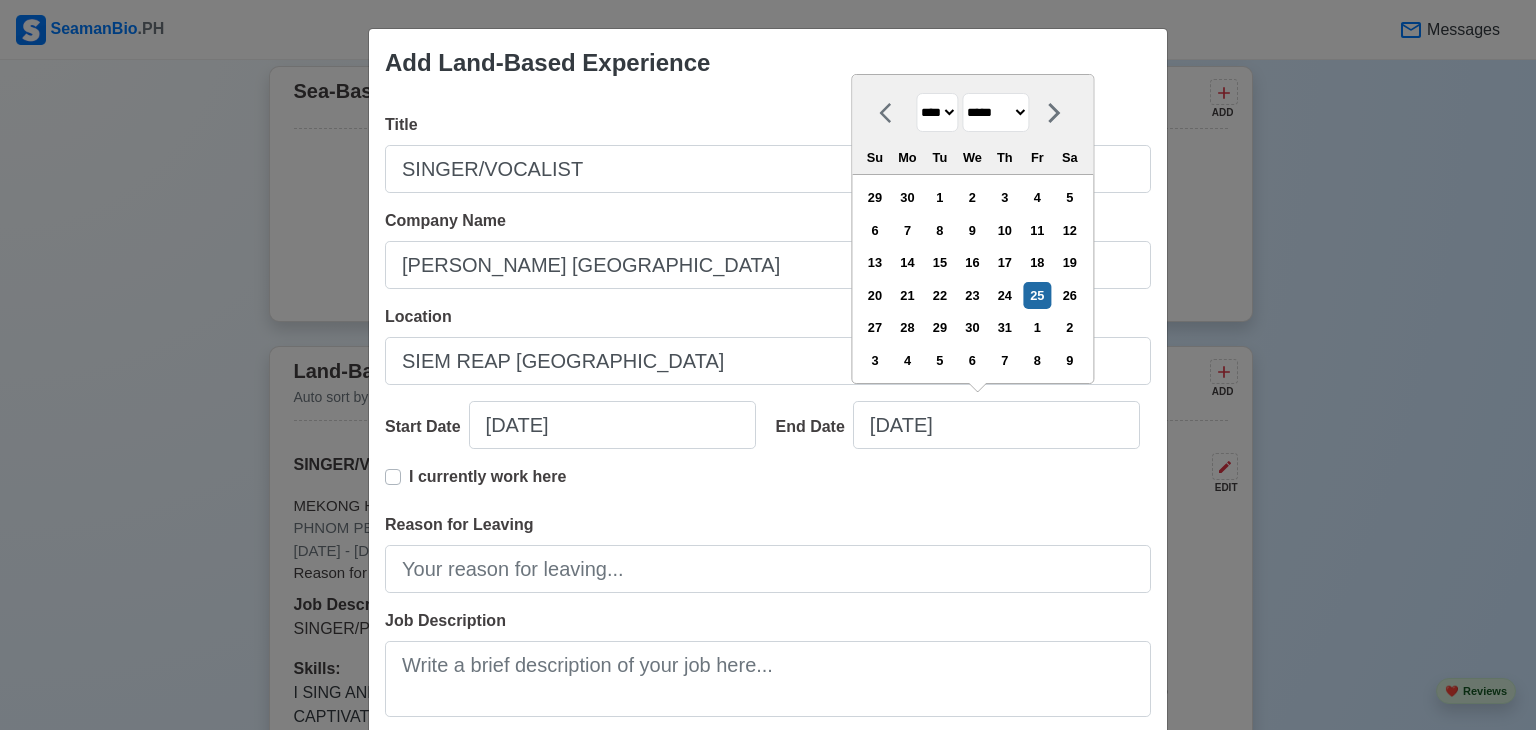 click on "******* ******** ***** ***** *** **** **** ****** ********* ******* ******** ********" at bounding box center (995, 112) 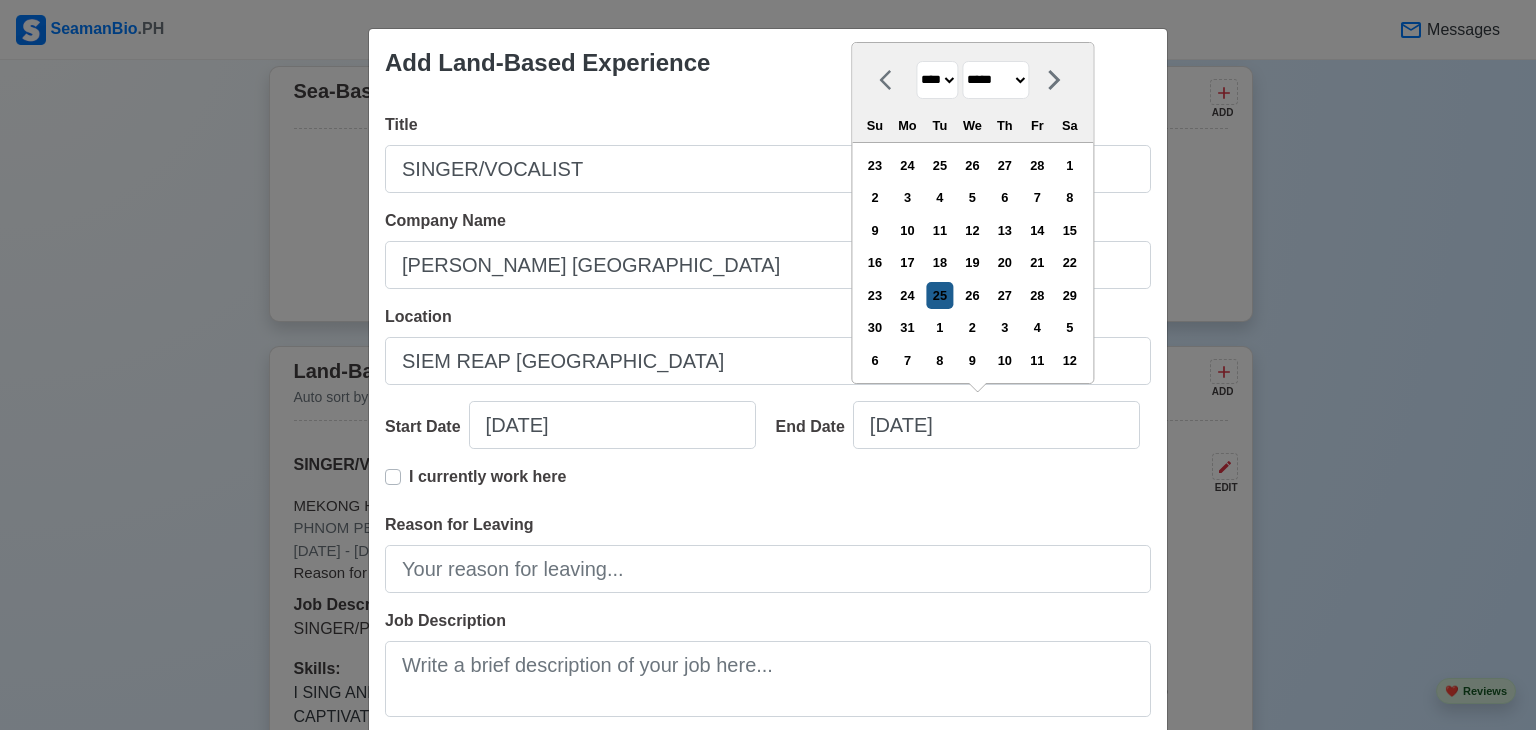 click on "25" at bounding box center [939, 295] 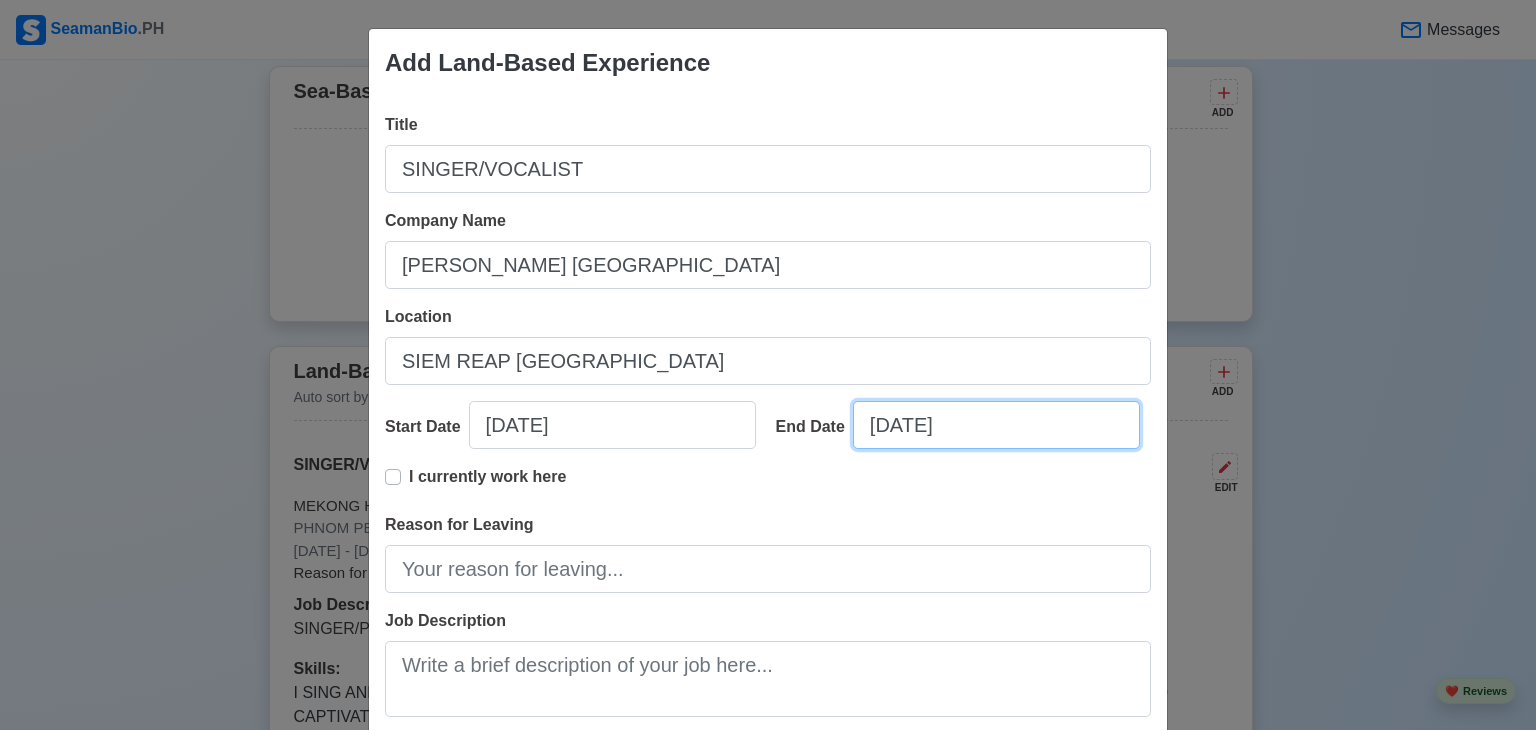 type on "03/25/2009" 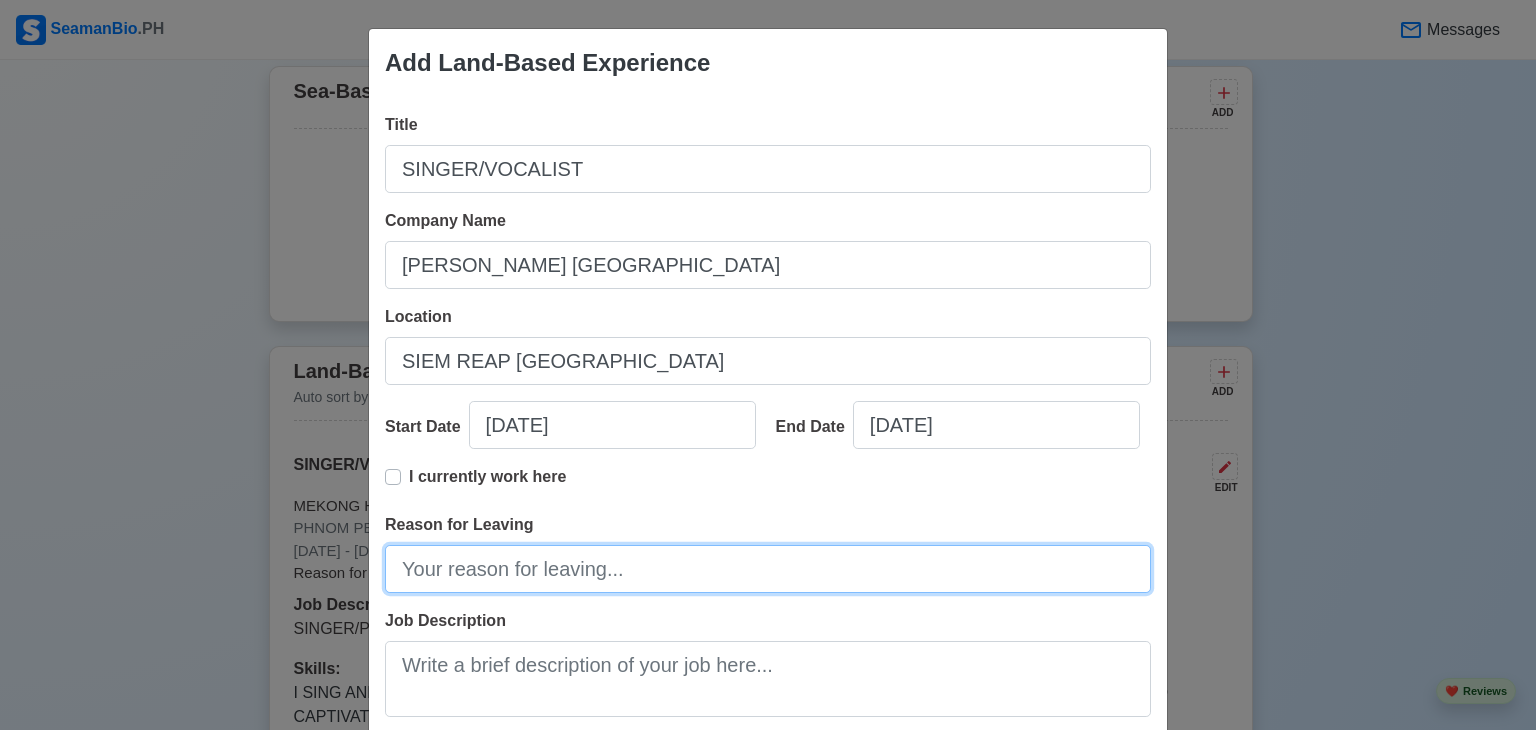 click on "Reason for Leaving" at bounding box center (768, 569) 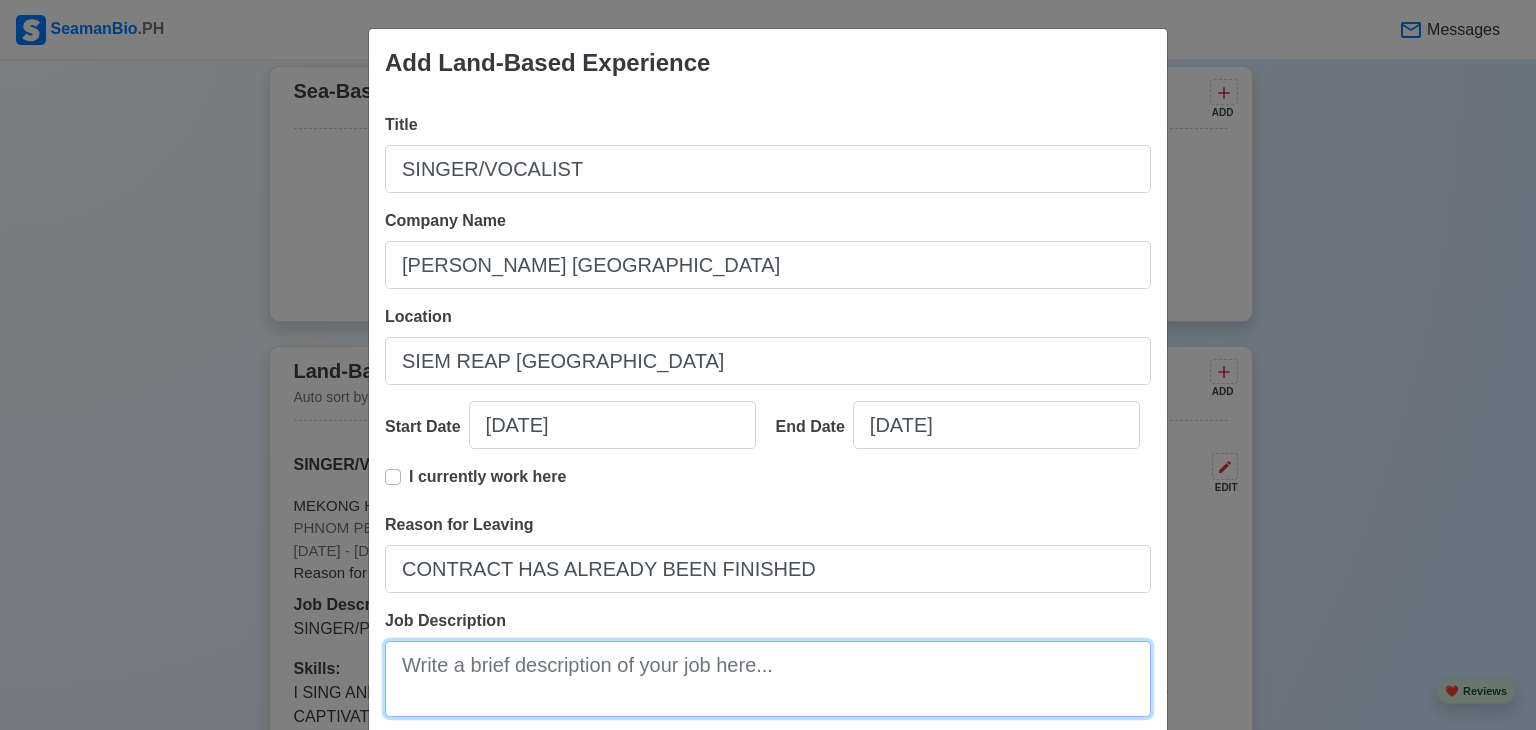 click on "Job Description" at bounding box center (768, 679) 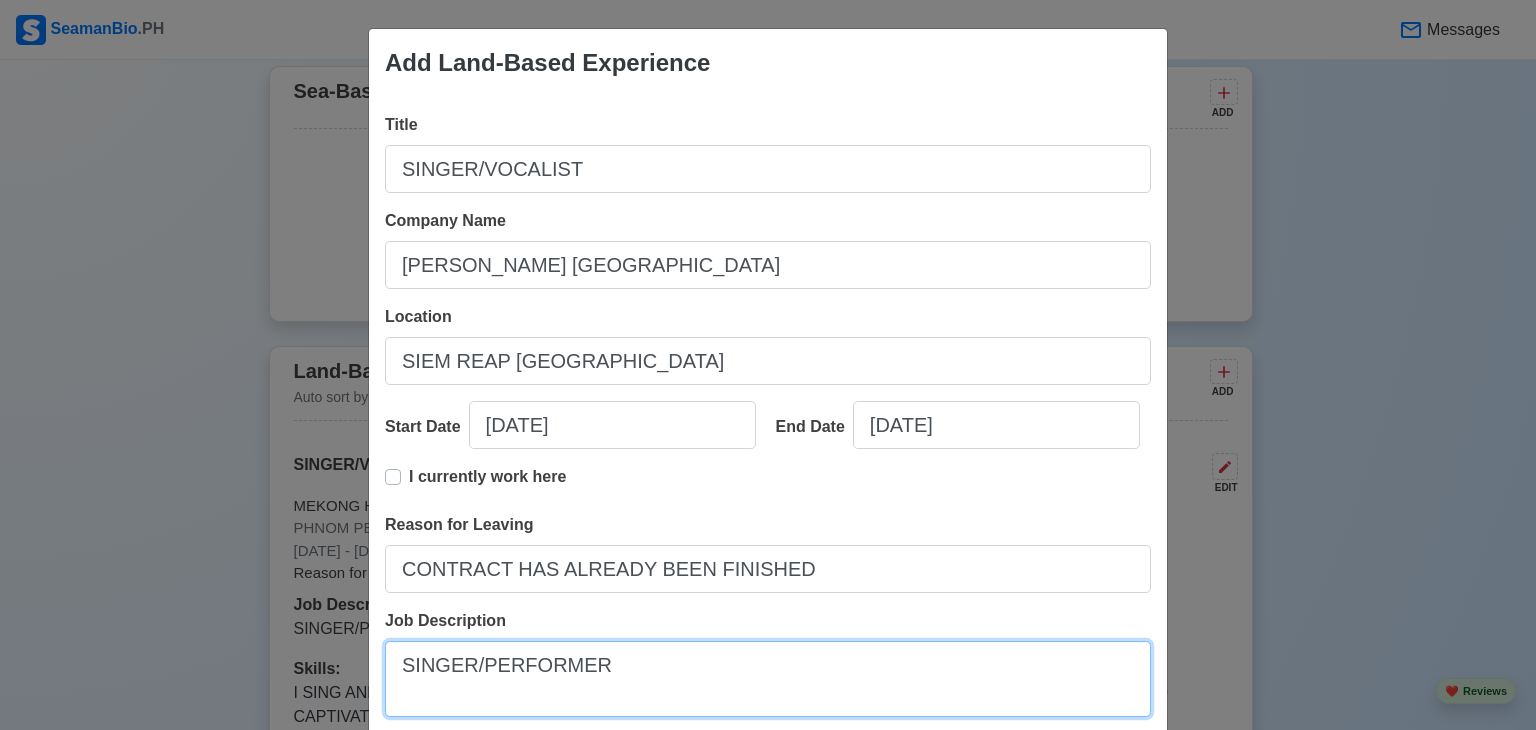 type on "SINGER/PERFORMER" 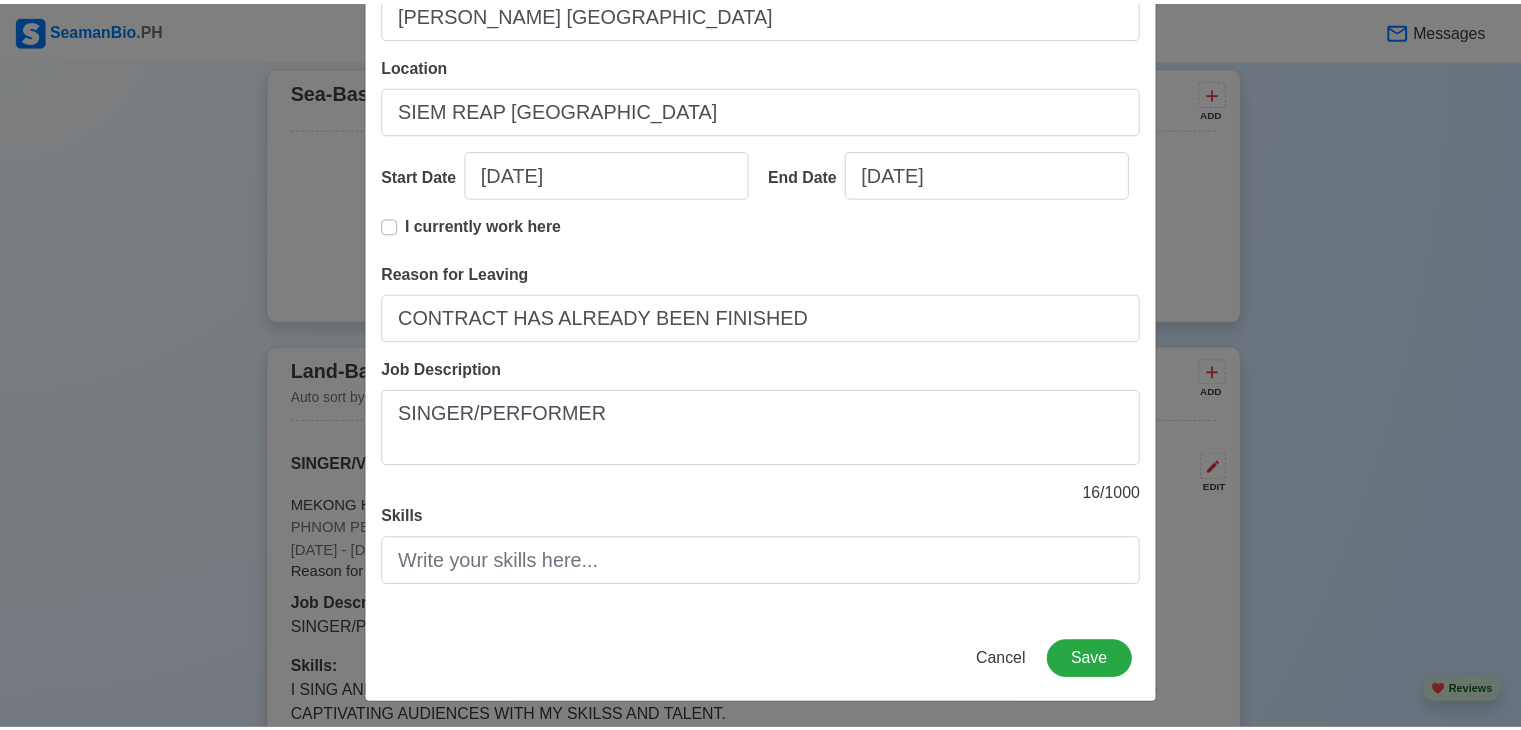 scroll, scrollTop: 253, scrollLeft: 0, axis: vertical 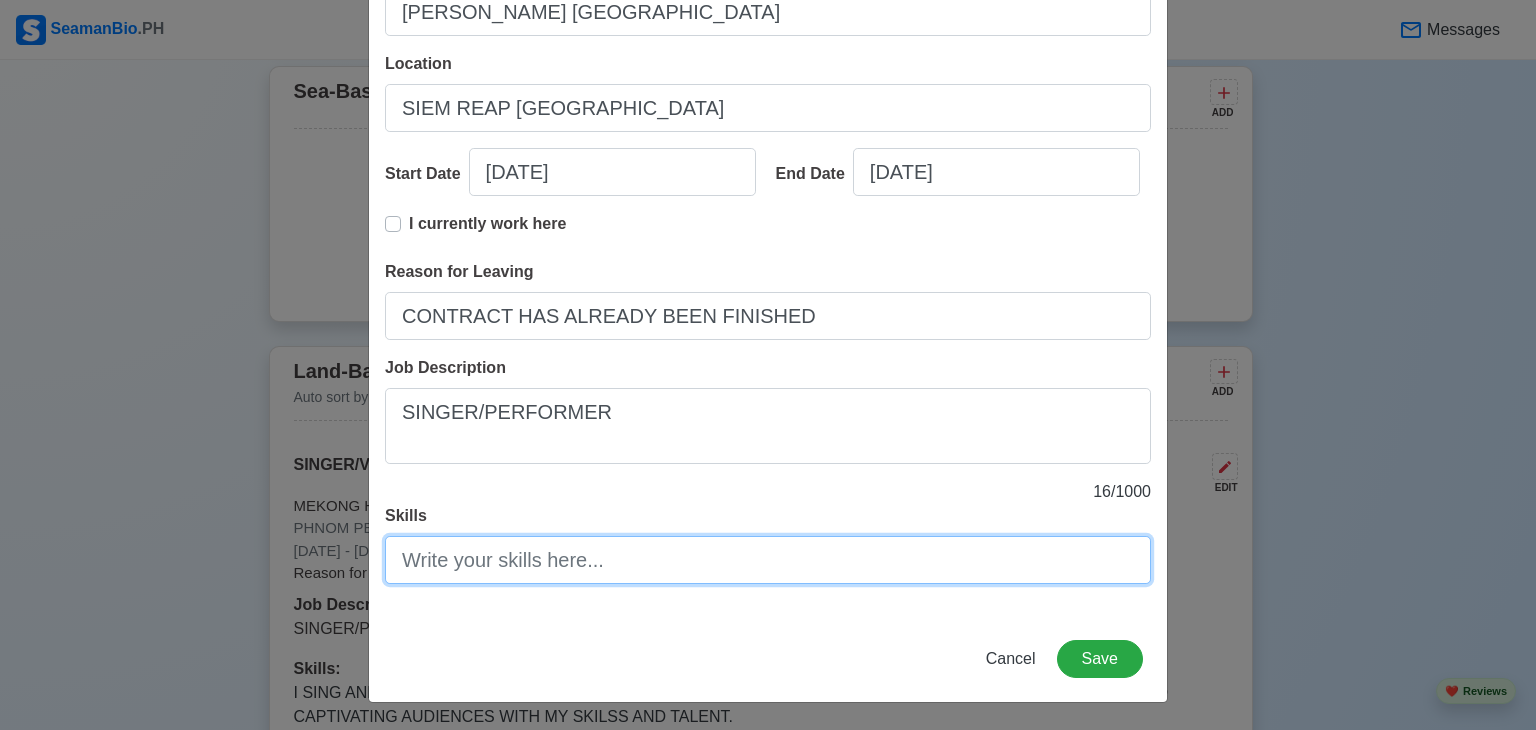 click on "Skills" at bounding box center [768, 560] 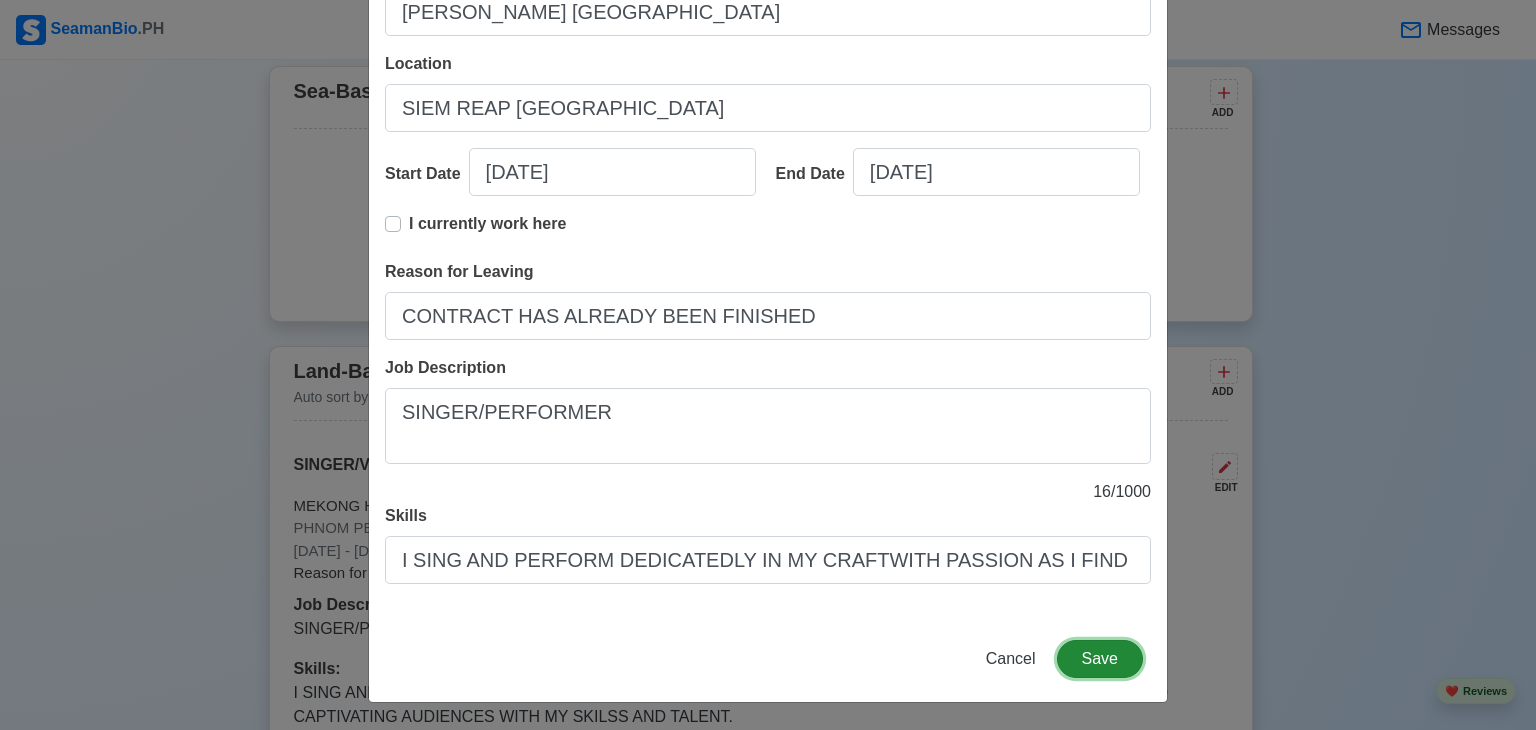 click on "Save" at bounding box center (1100, 659) 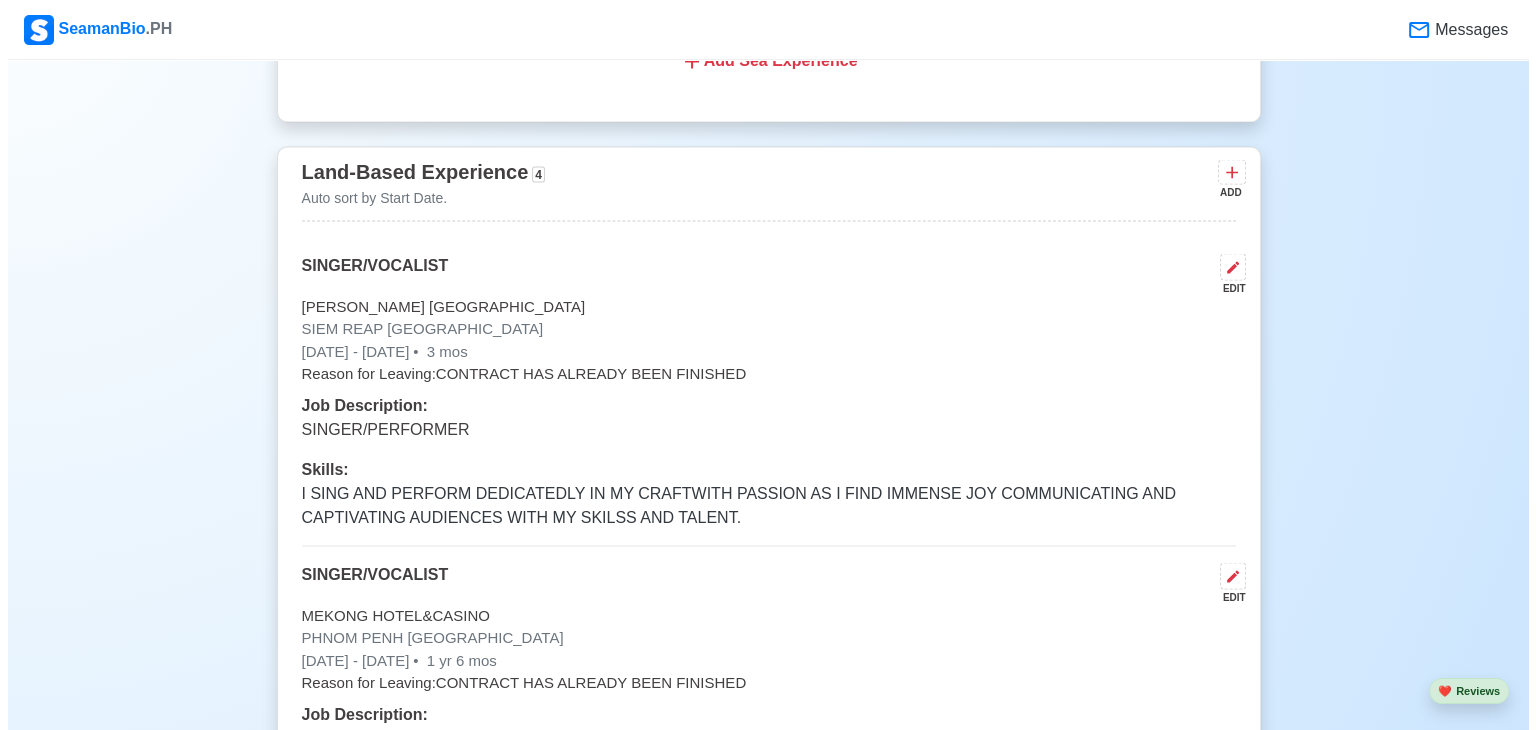 scroll, scrollTop: 3679, scrollLeft: 0, axis: vertical 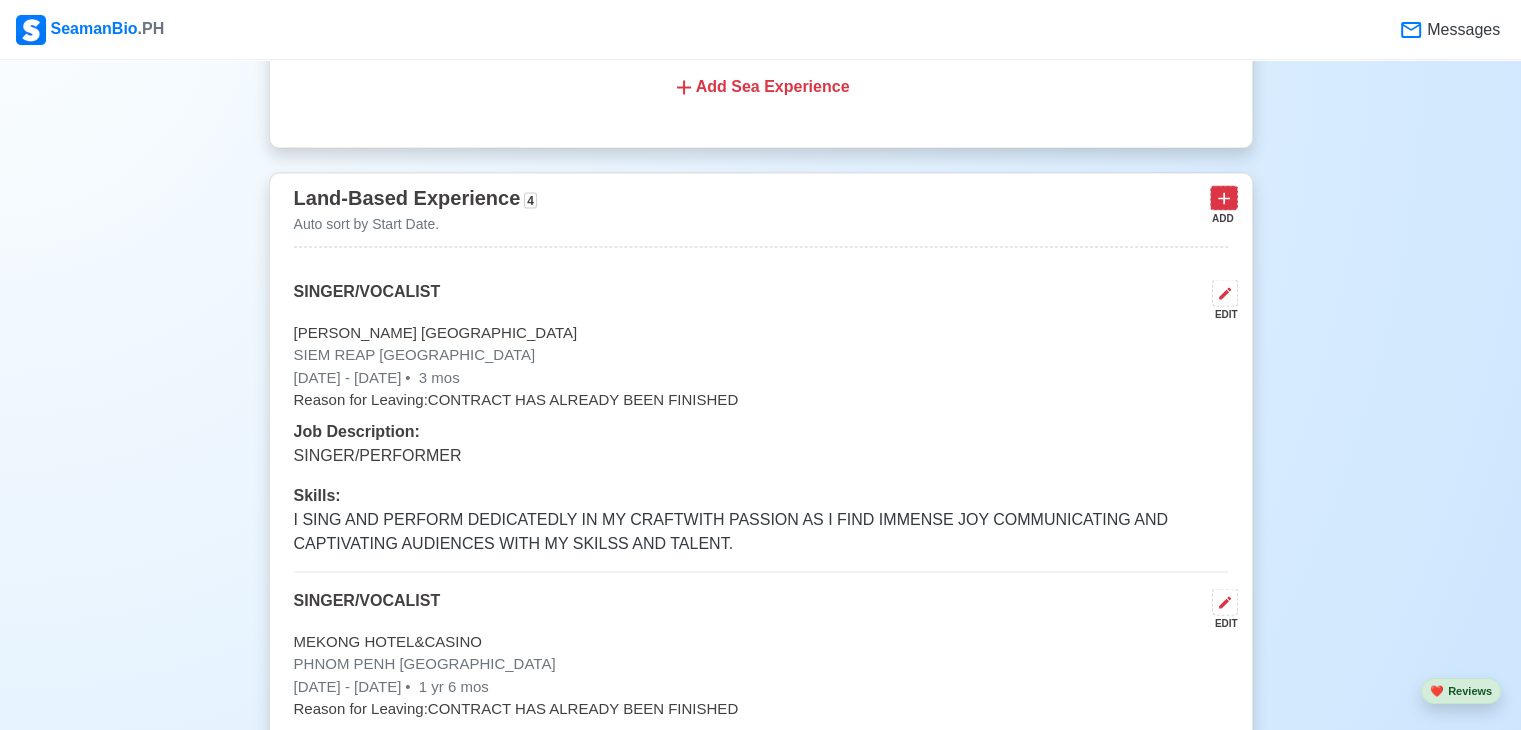 click 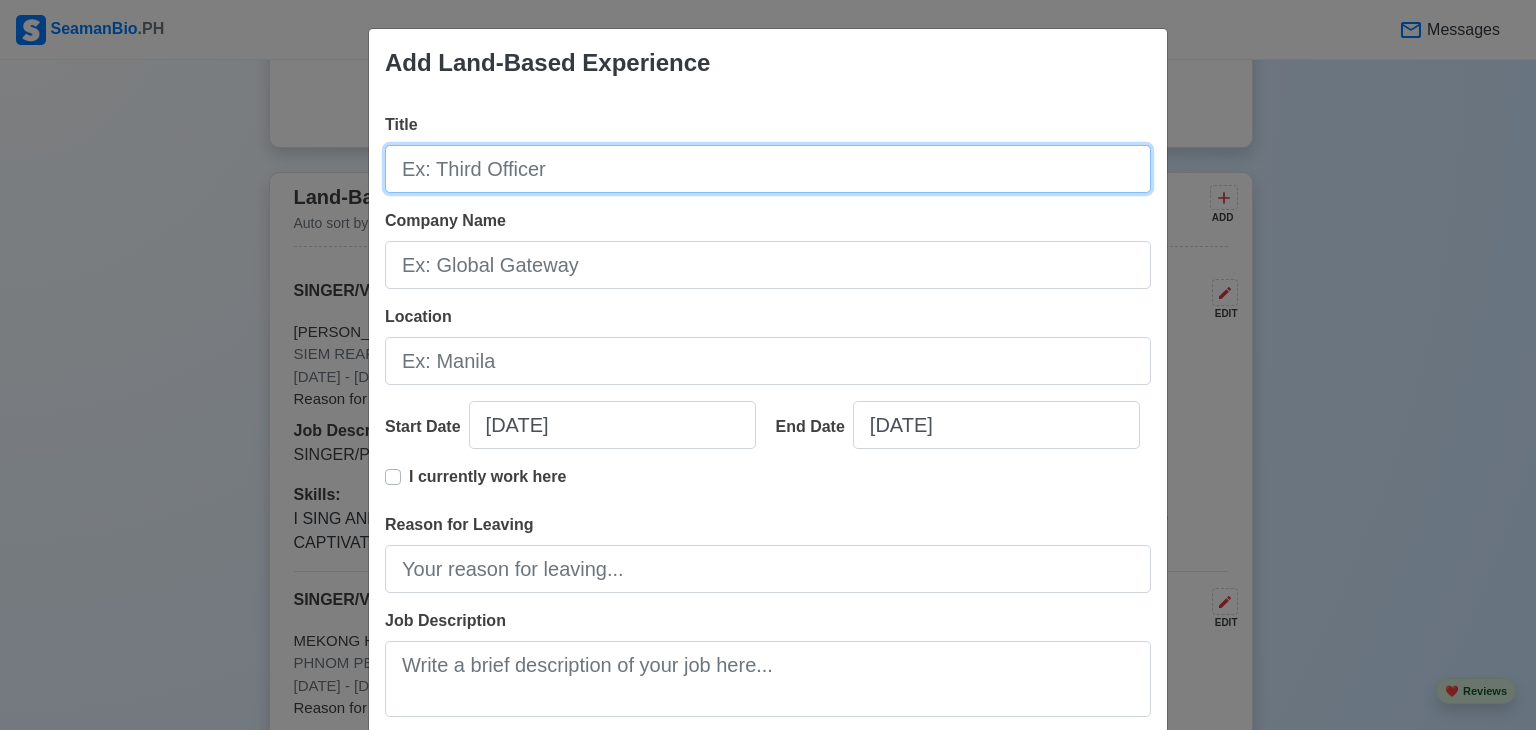 click on "Title" at bounding box center [768, 169] 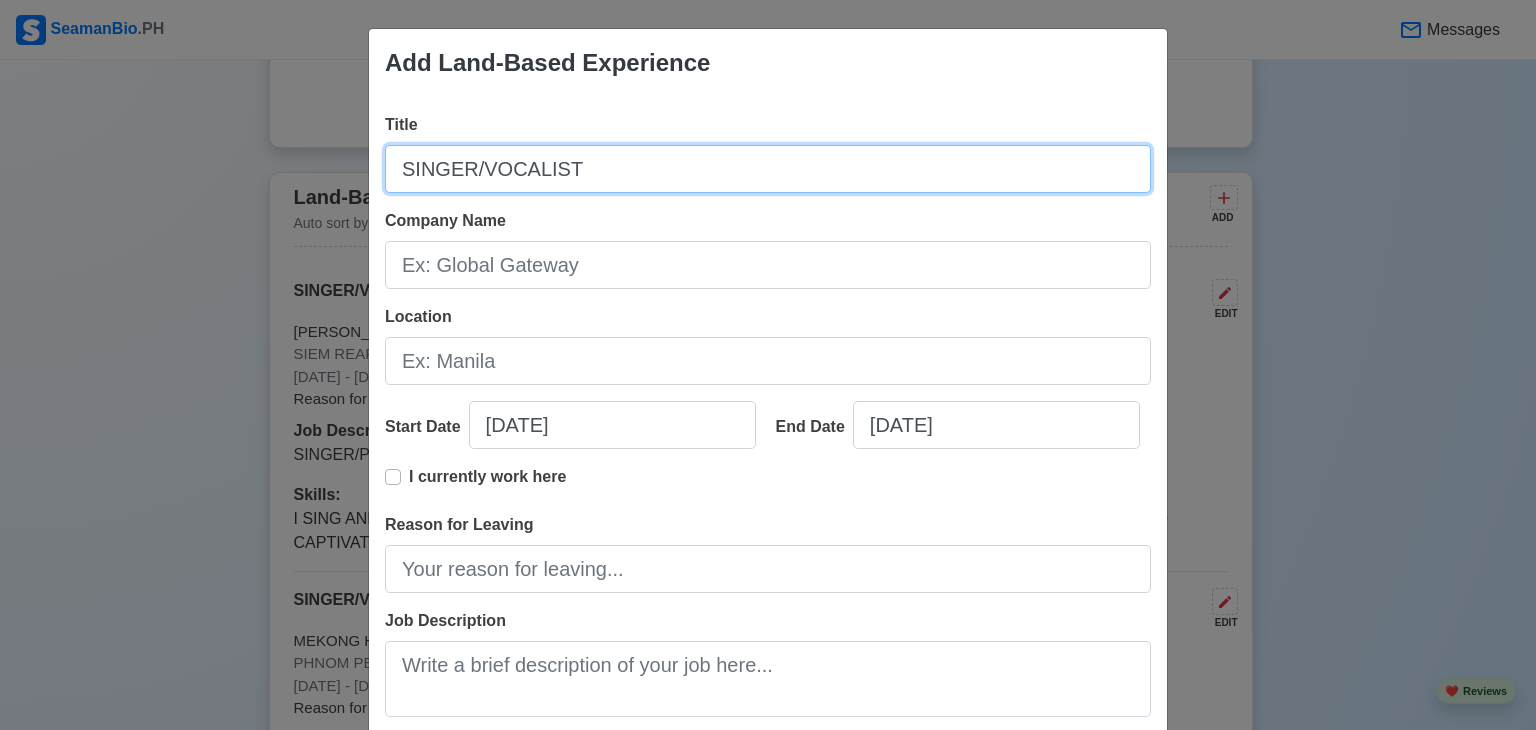 type on "SINGER/VOCALIST" 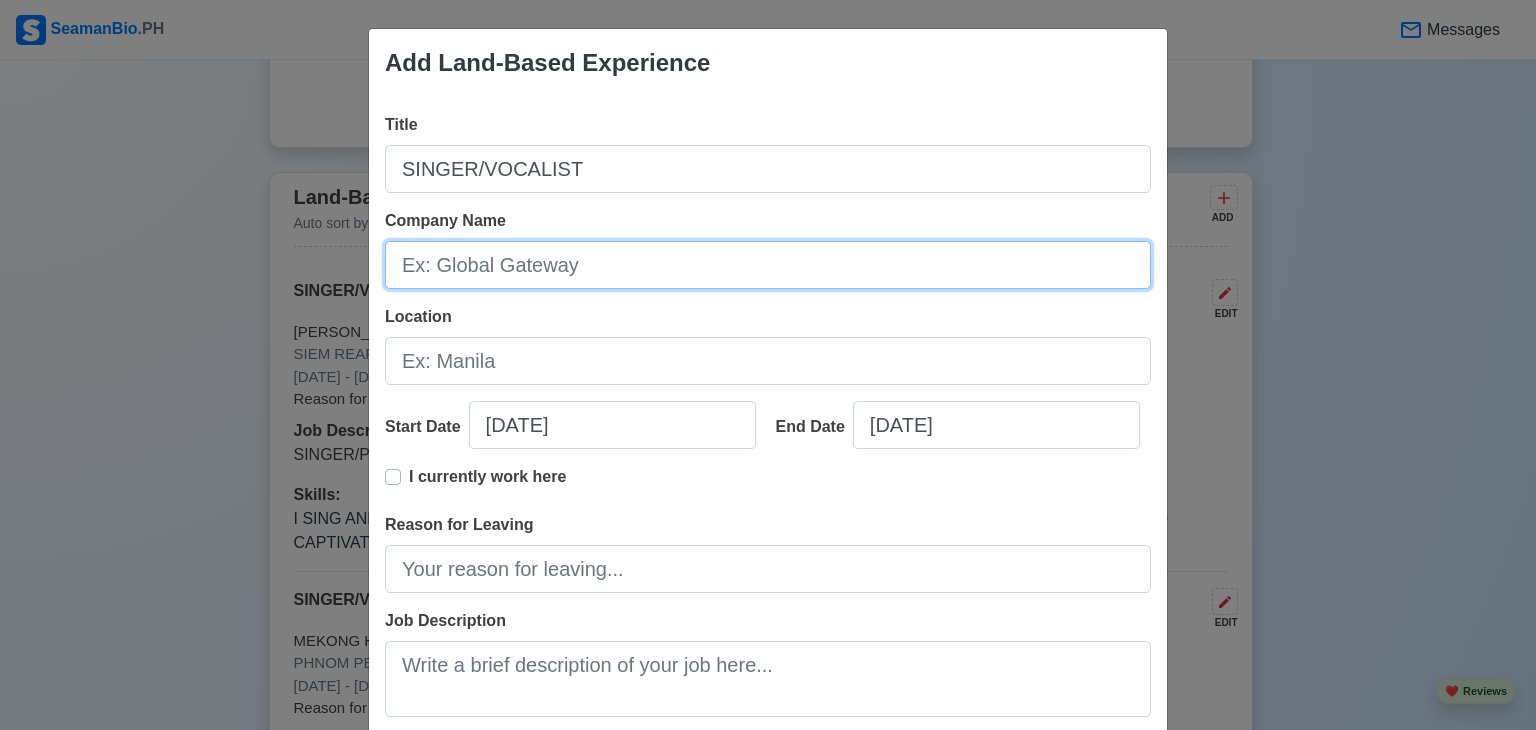 click on "Company Name" at bounding box center [768, 265] 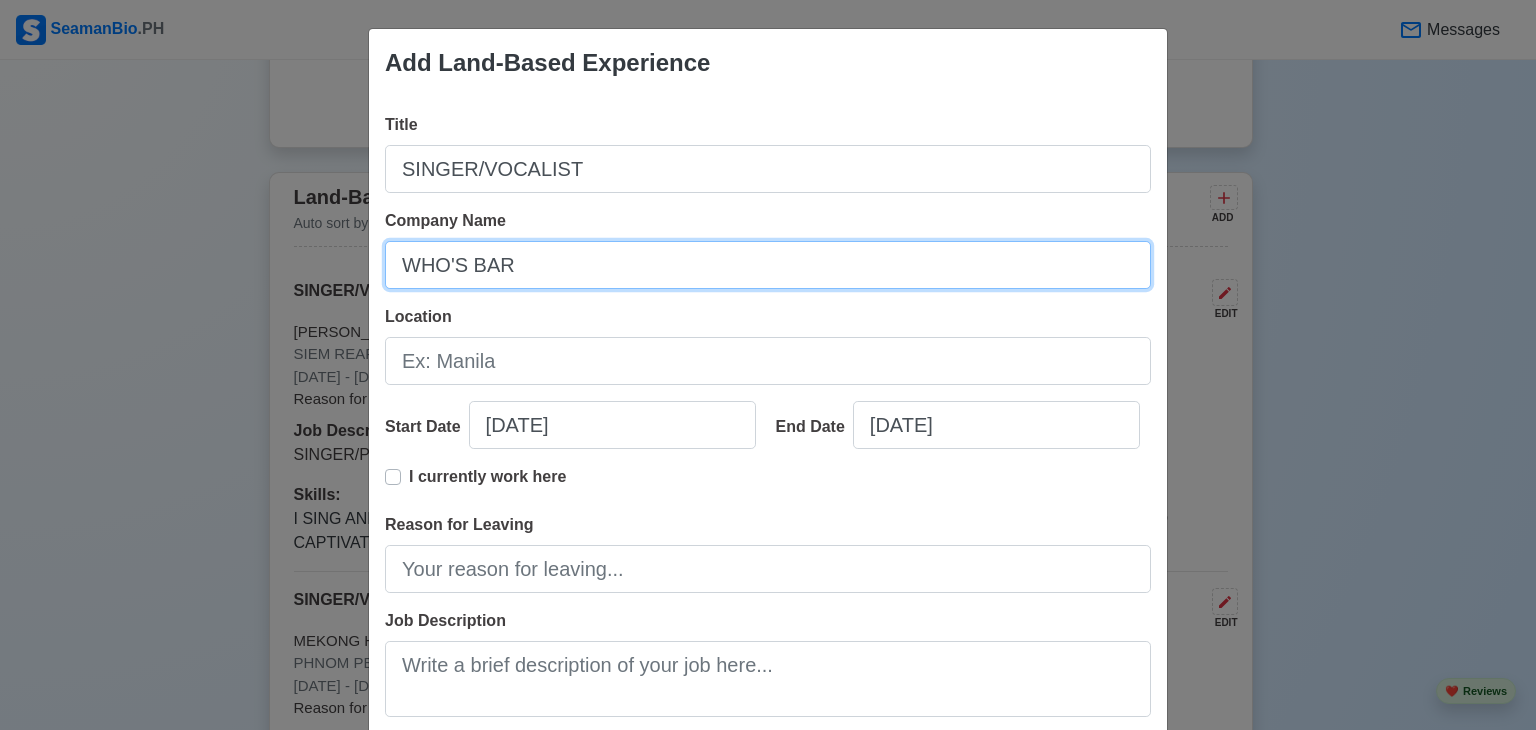 type on "WHO'S BAR" 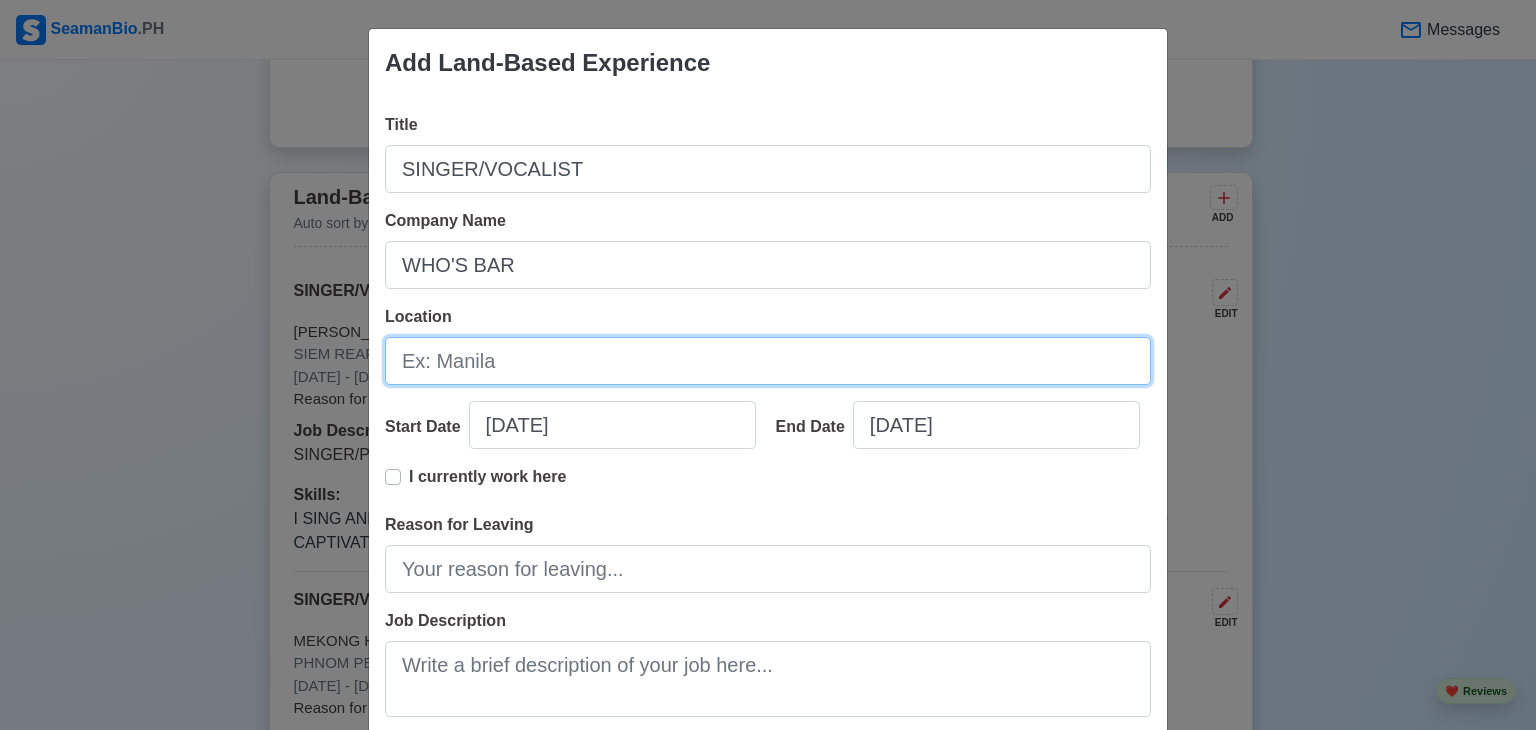click on "Location" at bounding box center (768, 361) 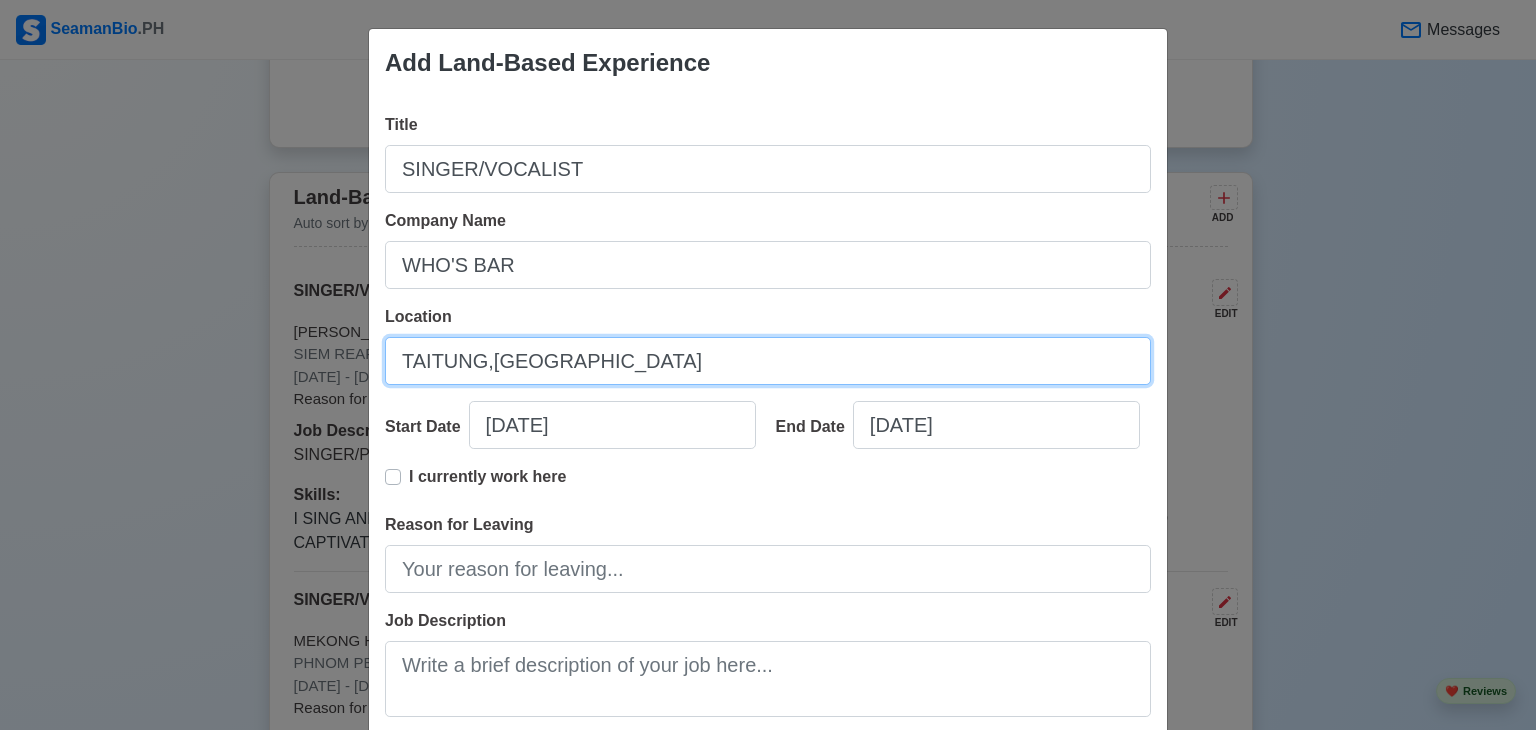 type on "TAITUNG,TAIWAN" 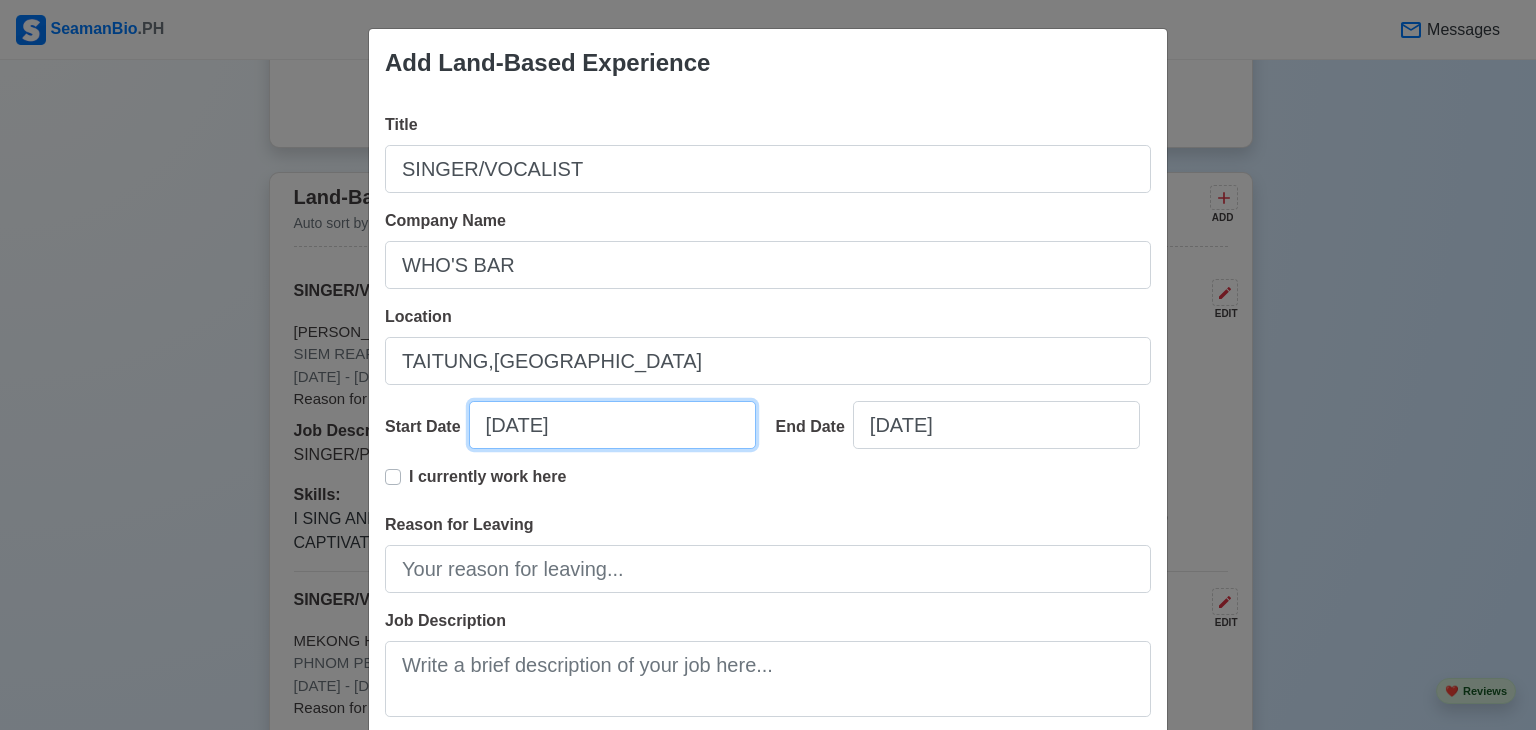 click on "07/25/2025" at bounding box center (612, 425) 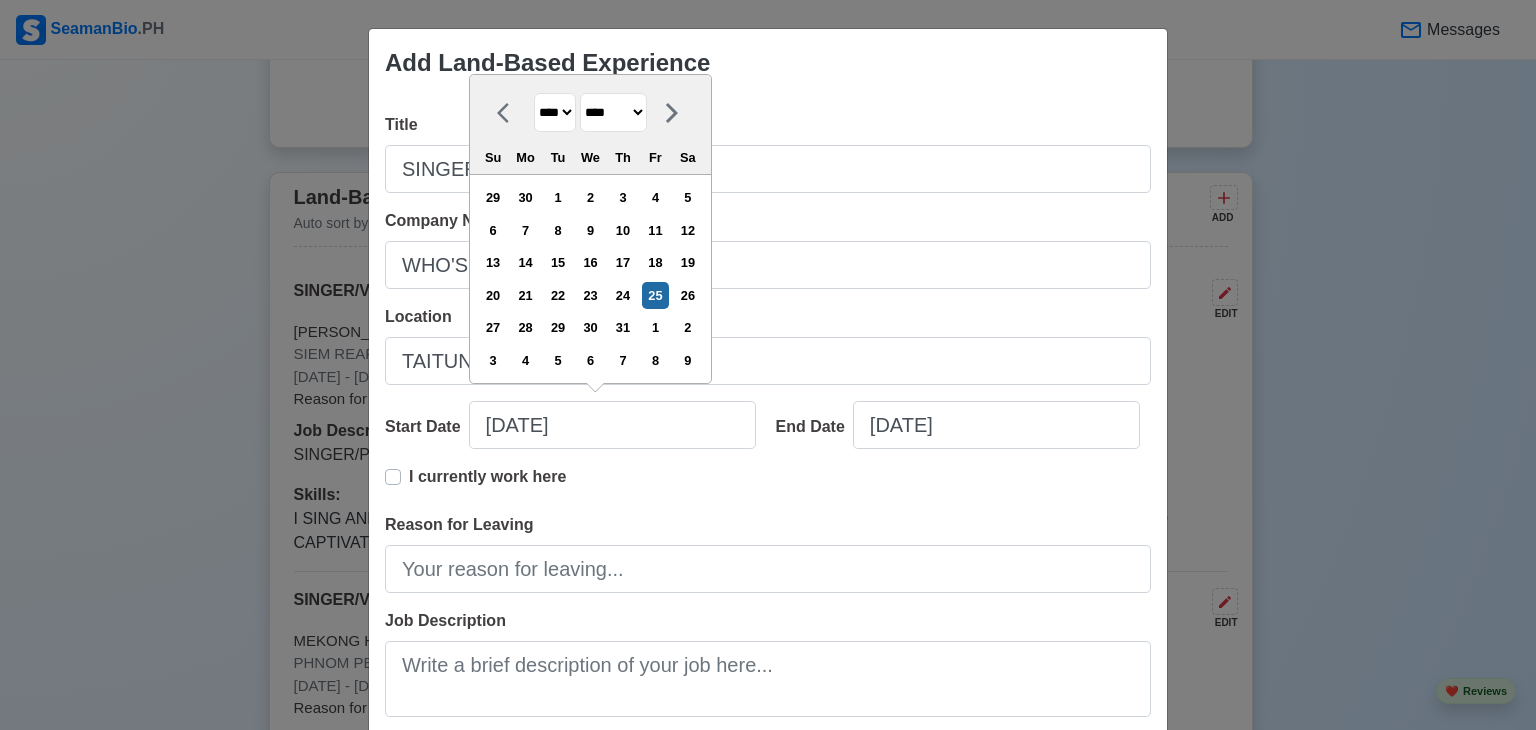 click on "******* ******** ***** ***** *** **** **** ****** ********* ******* ******** ********" at bounding box center (613, 112) 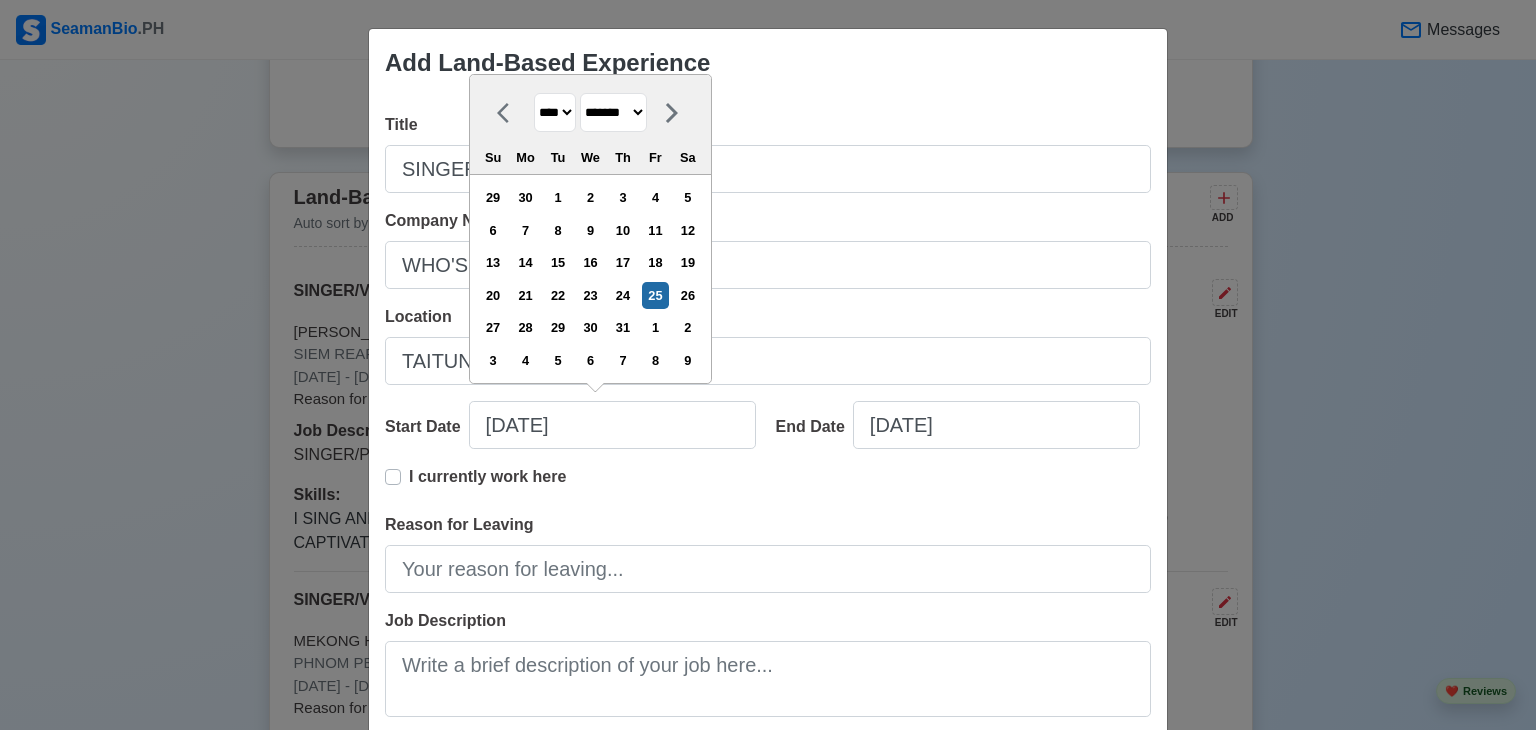 click on "******* ******** ***** ***** *** **** **** ****** ********* ******* ******** ********" at bounding box center (613, 112) 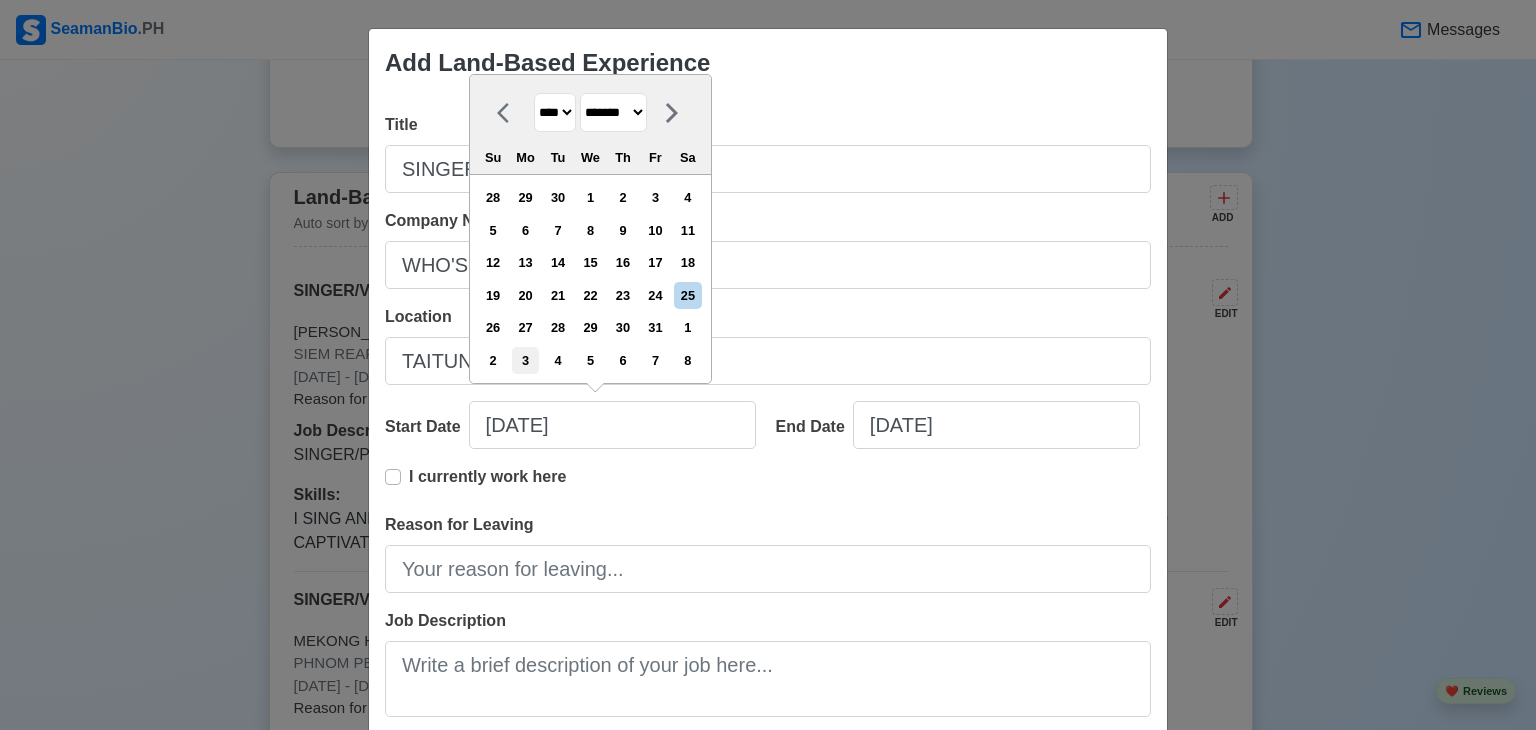 click on "3" at bounding box center (525, 360) 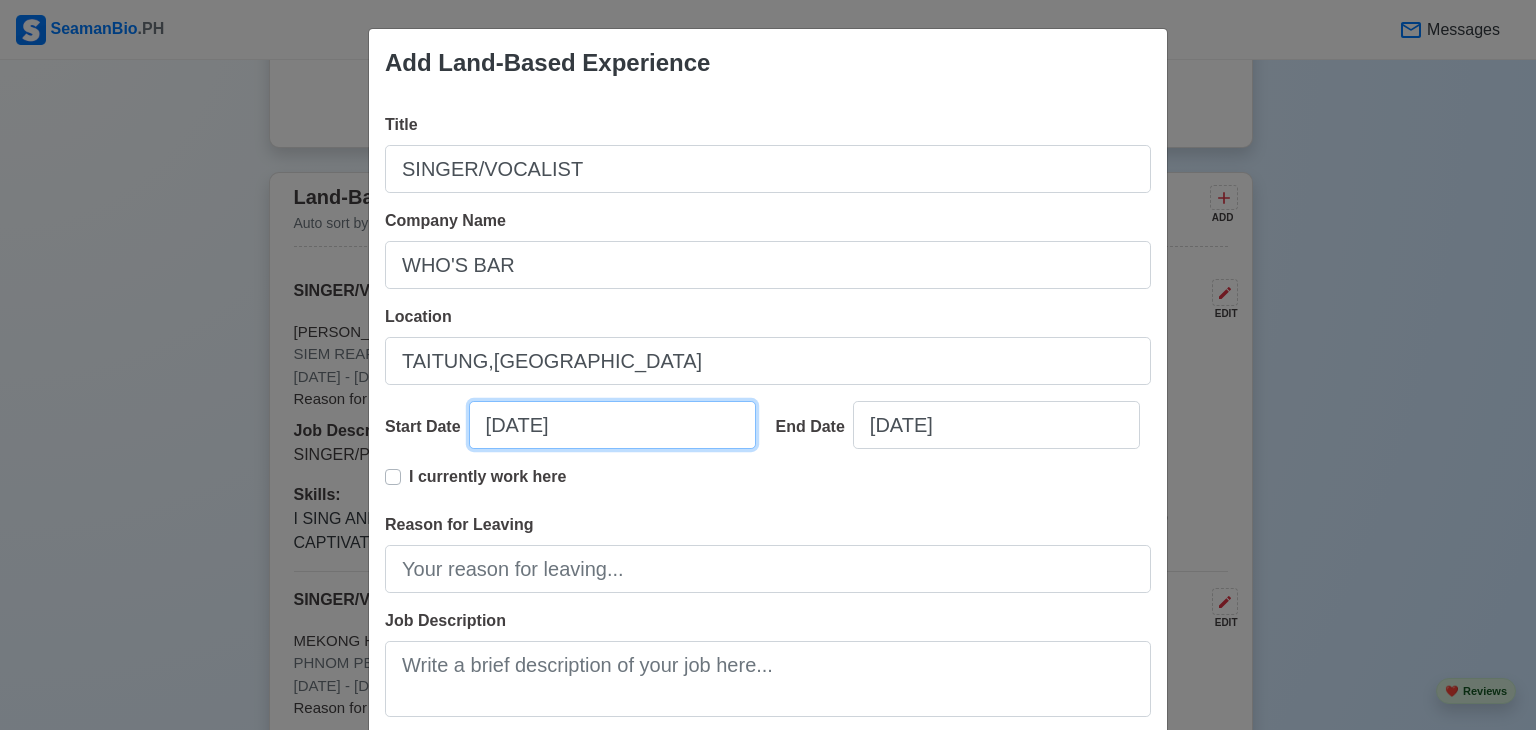 type on "11/03/2010" 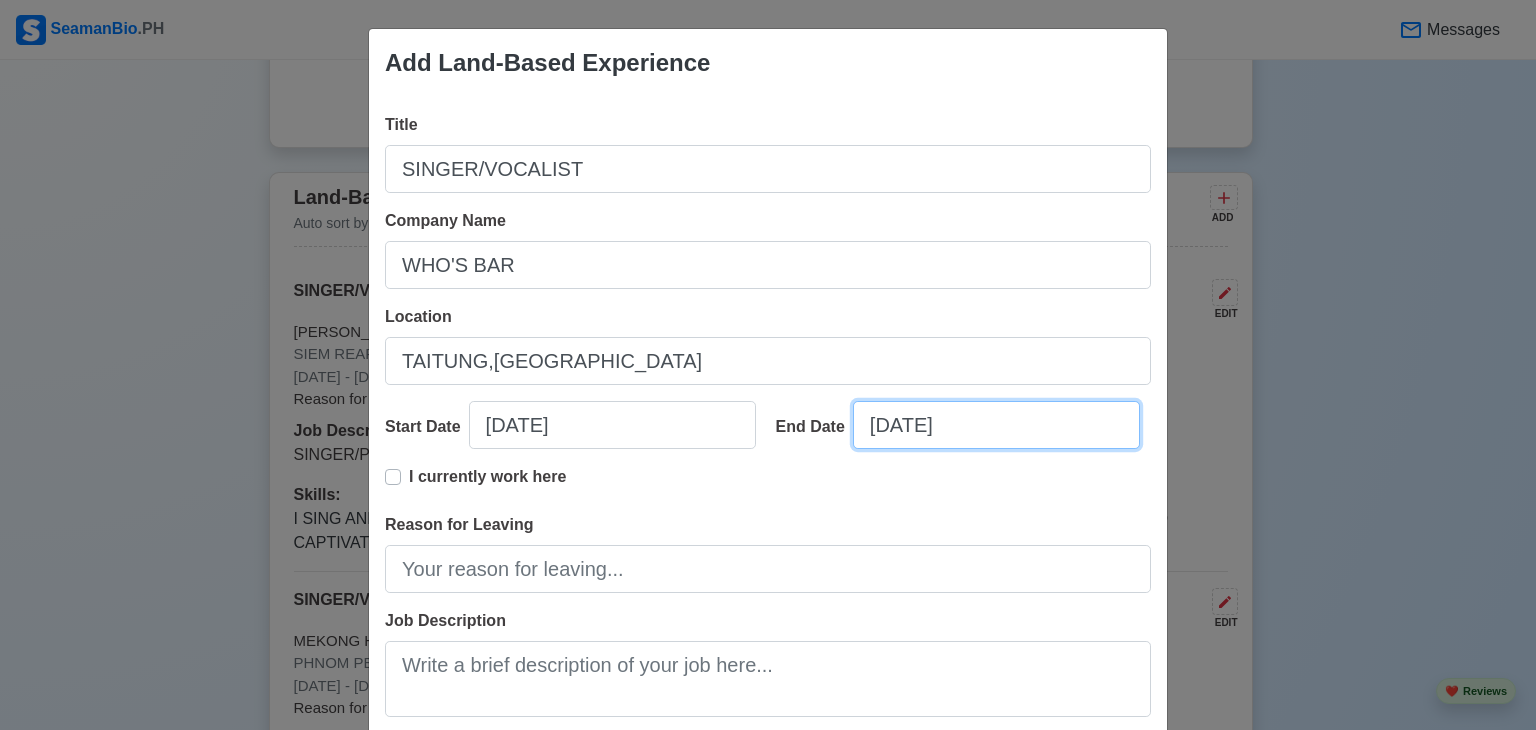 select on "****" 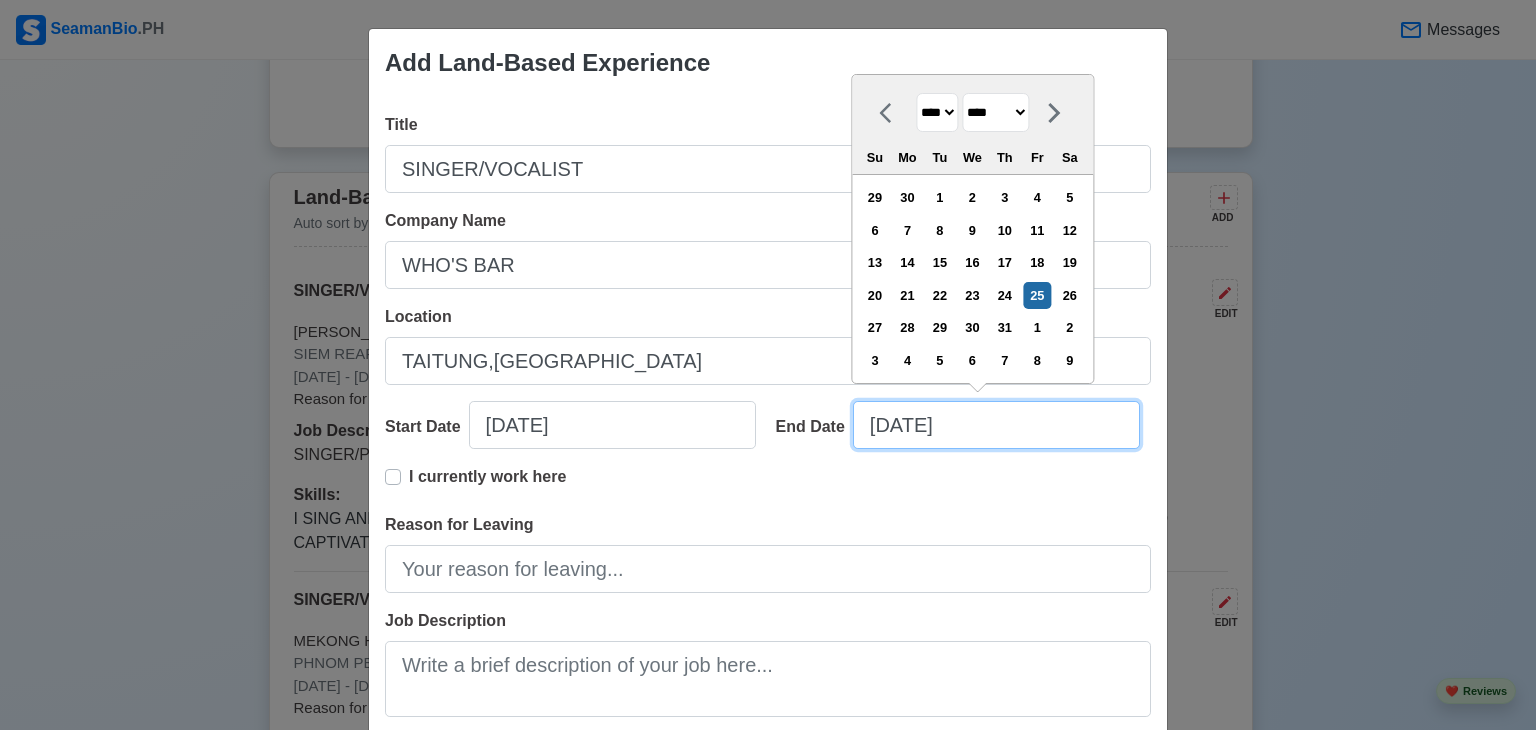 click on "07/25/2025" at bounding box center (996, 425) 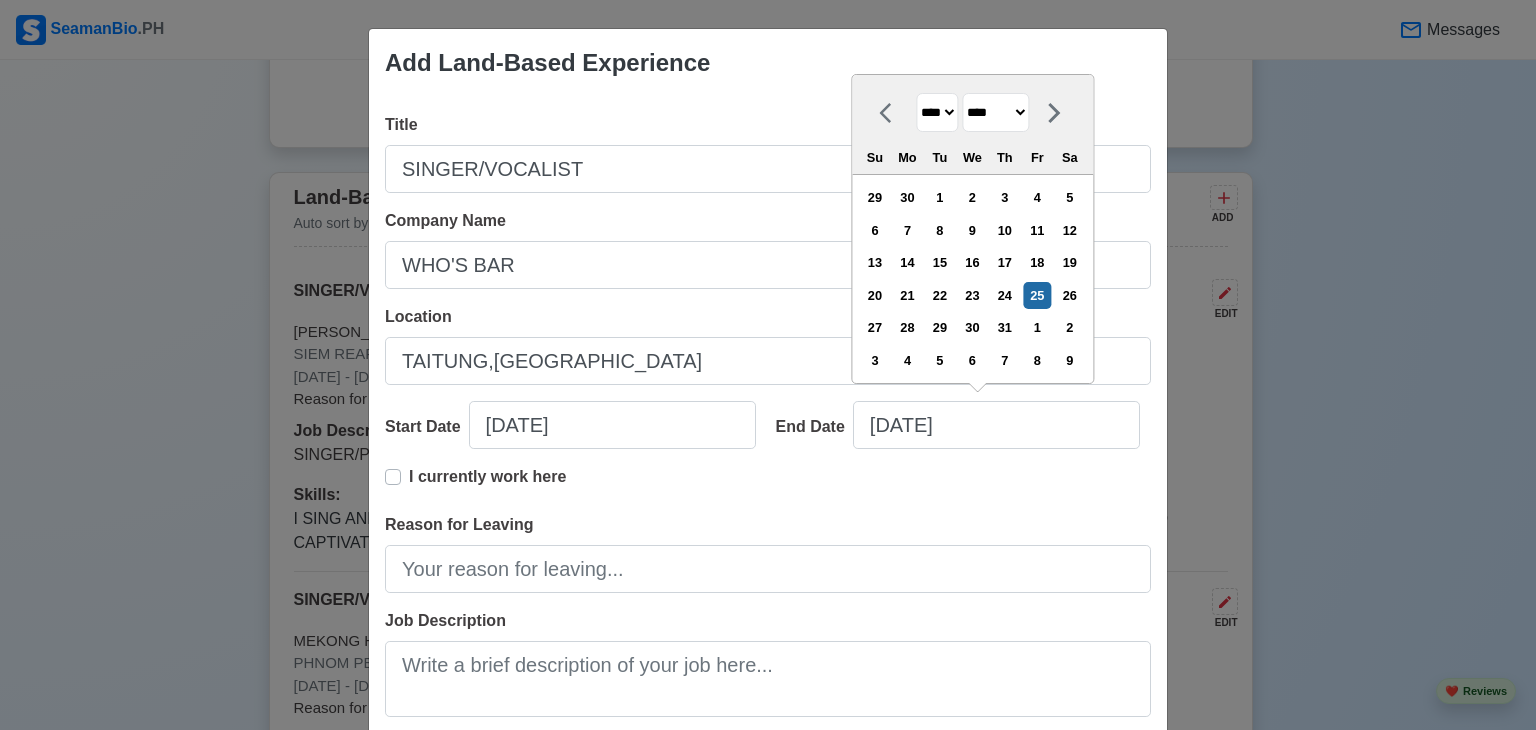 click on "******* ******** ***** ***** *** **** **** ****** ********* ******* ******** ********" at bounding box center (995, 112) 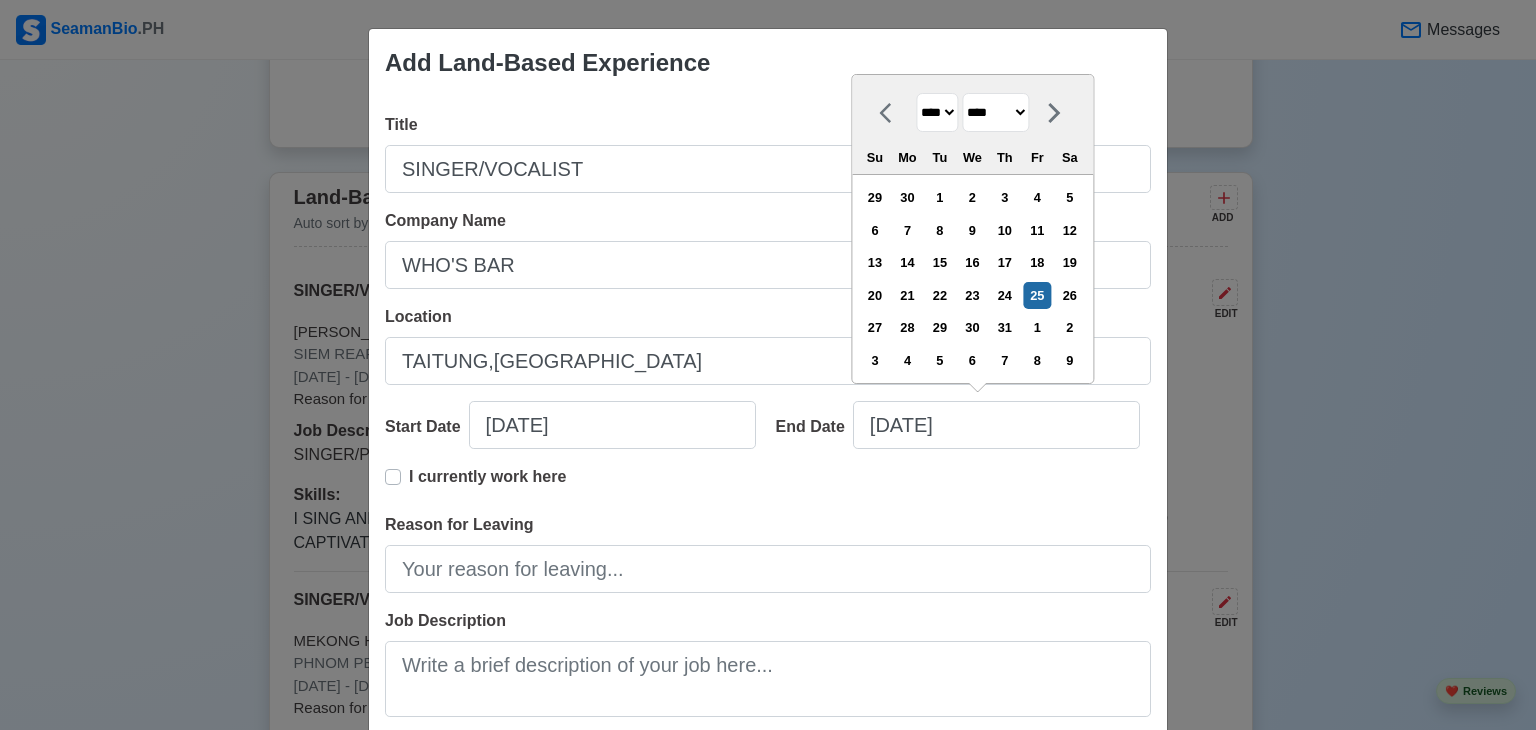 select on "*****" 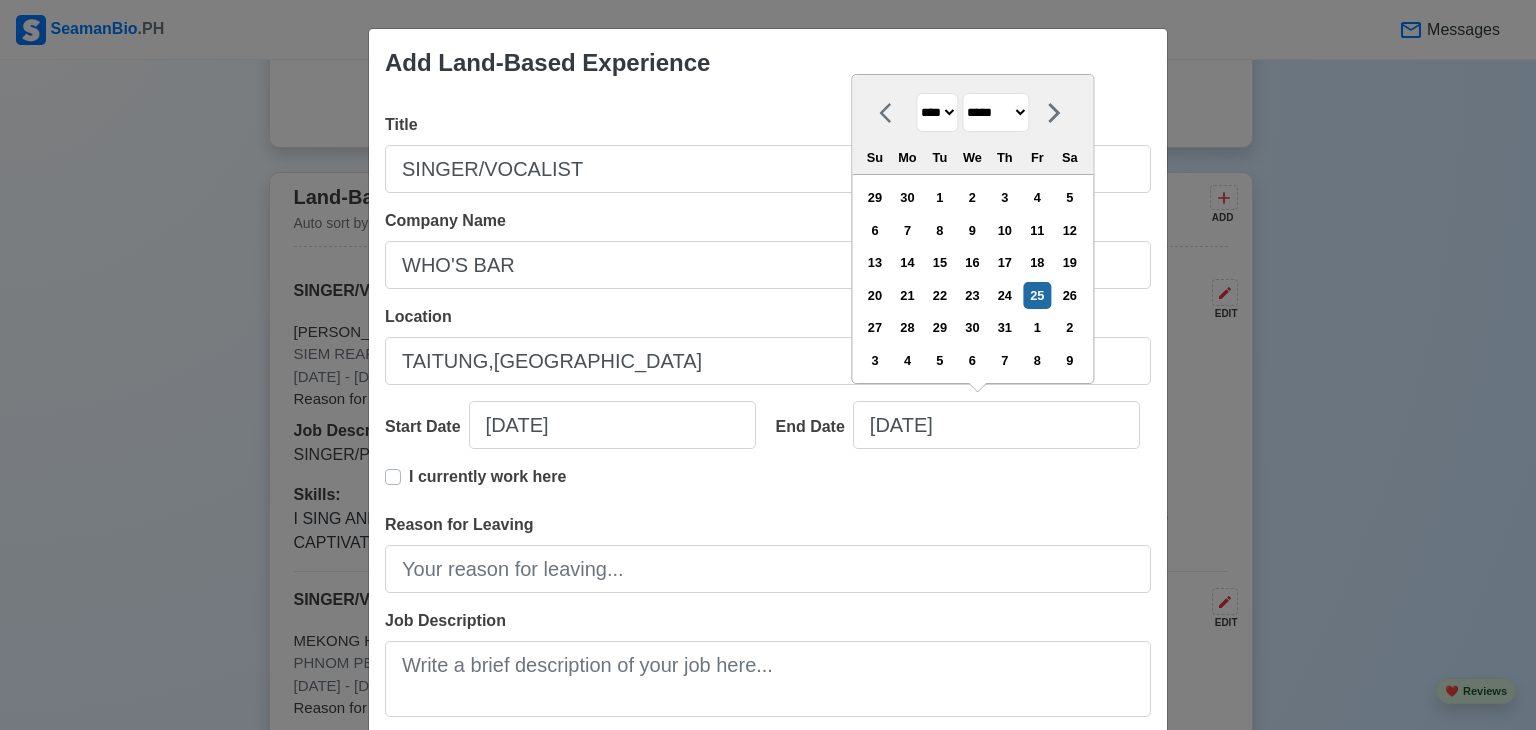 click on "******* ******** ***** ***** *** **** **** ****** ********* ******* ******** ********" at bounding box center (995, 112) 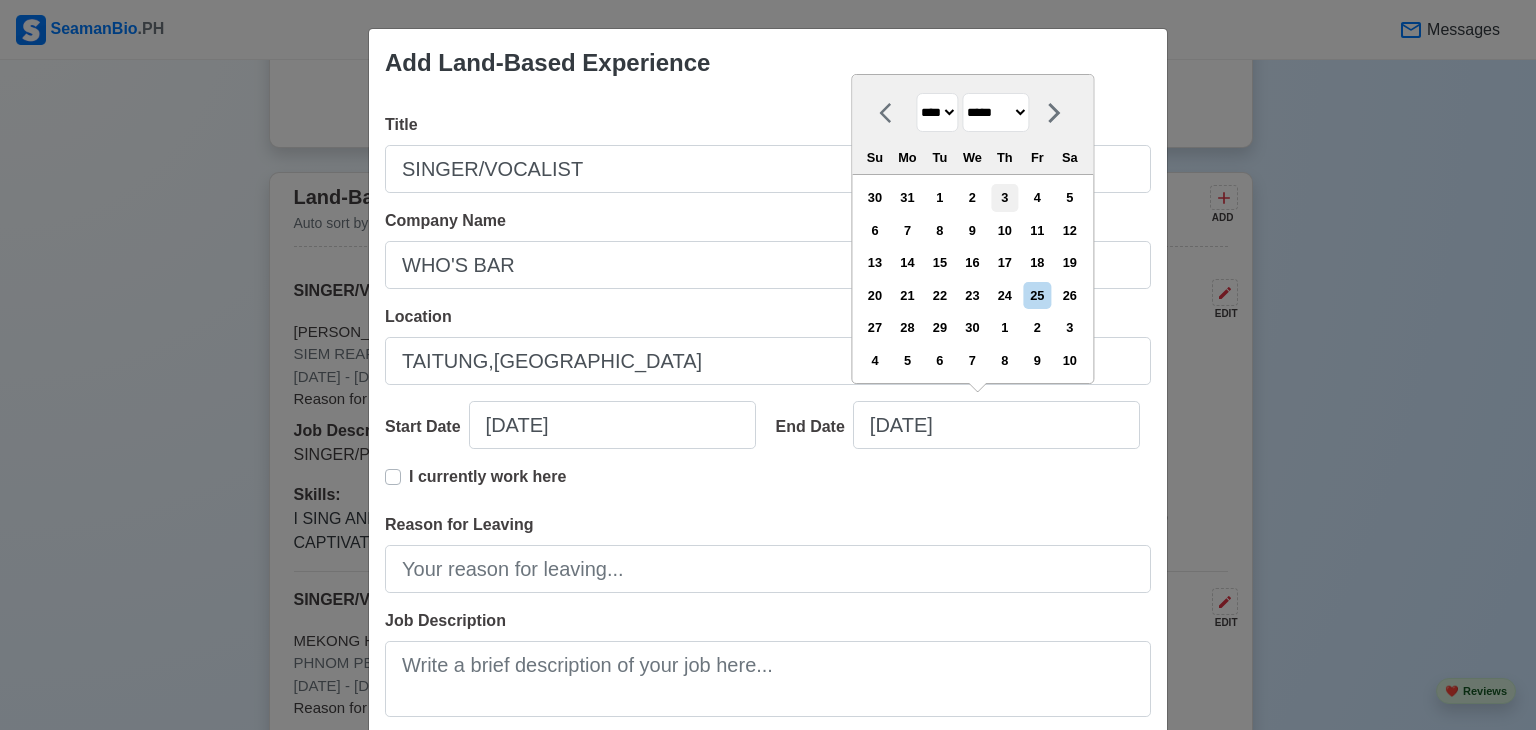 click on "3" at bounding box center [1004, 197] 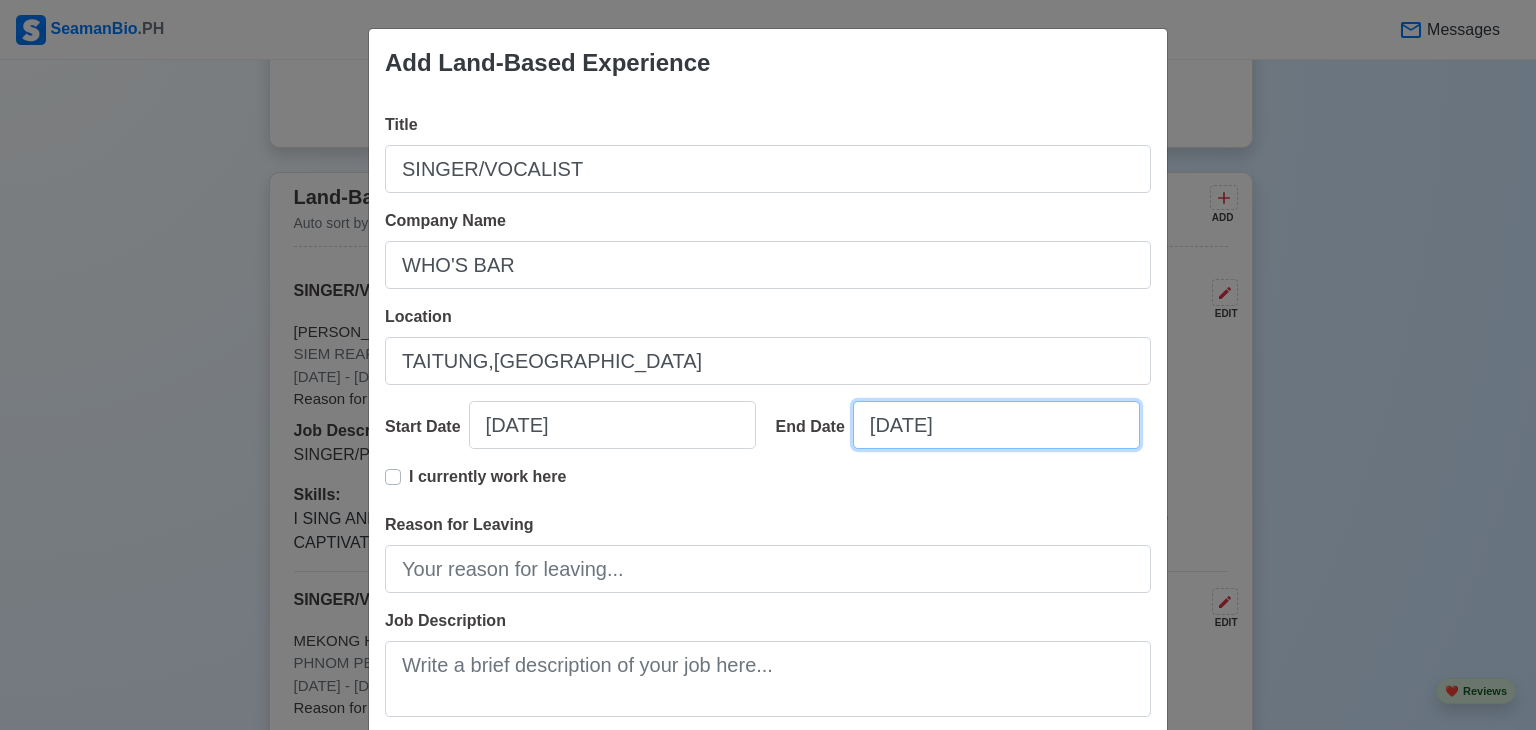type on "04/03/2011" 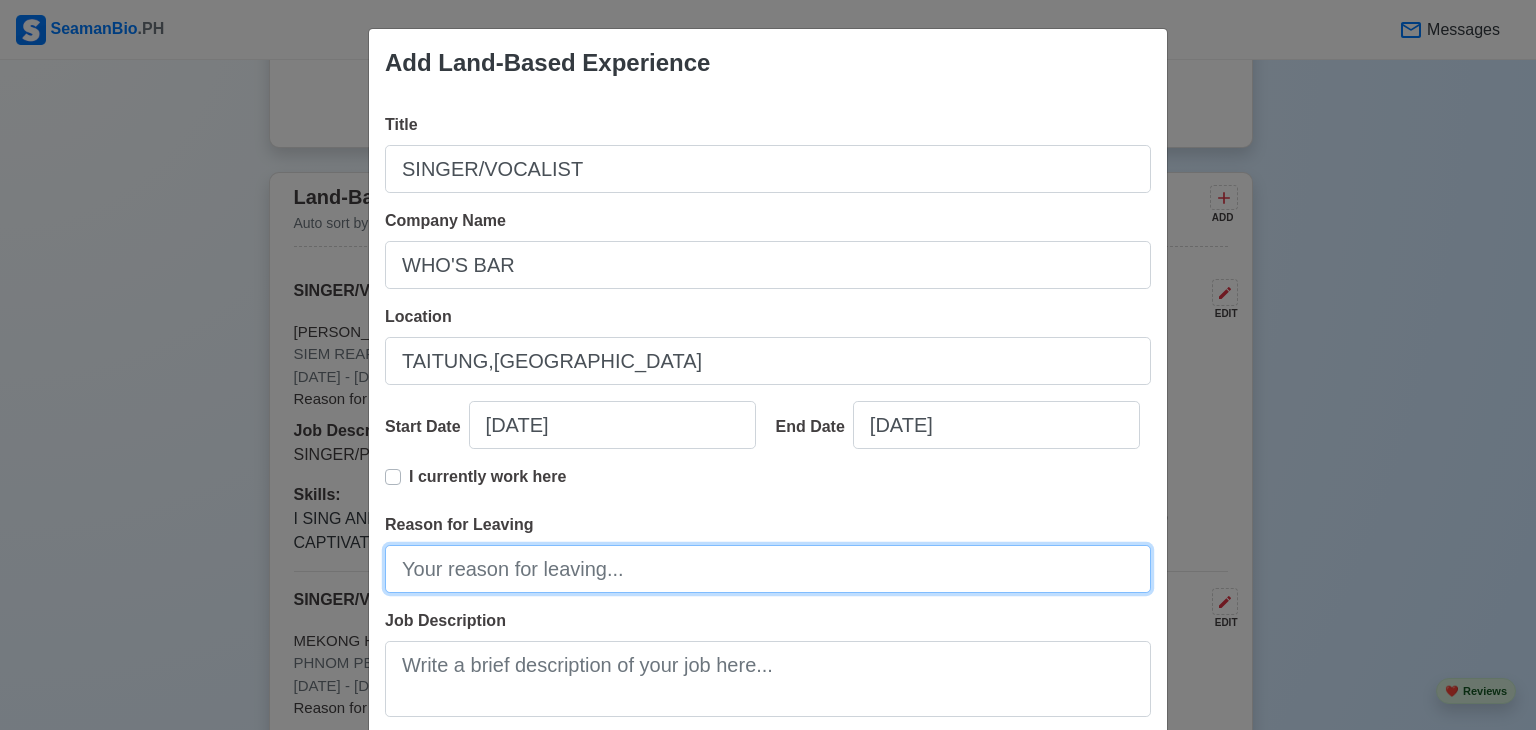 click on "Reason for Leaving" at bounding box center [768, 569] 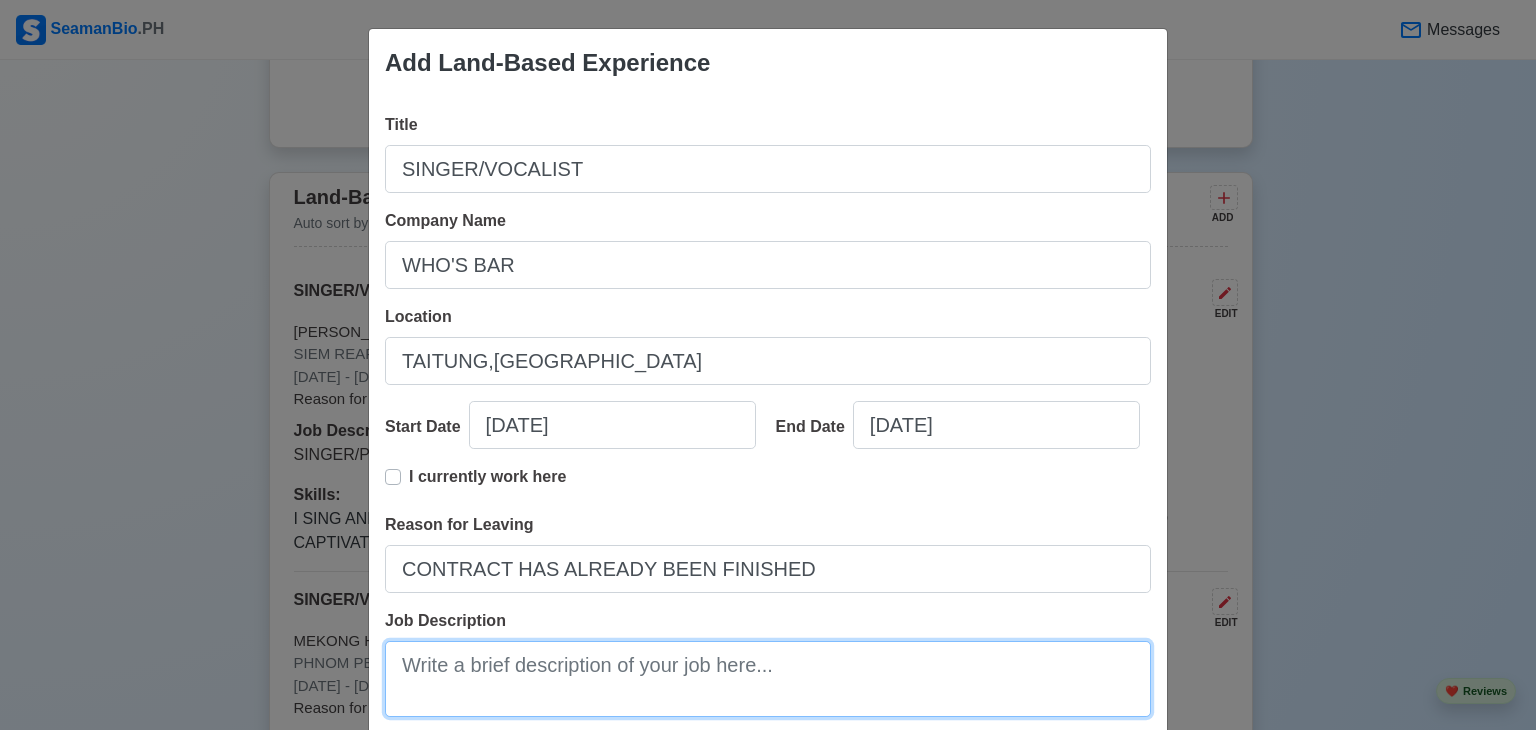 click on "Job Description" at bounding box center (768, 679) 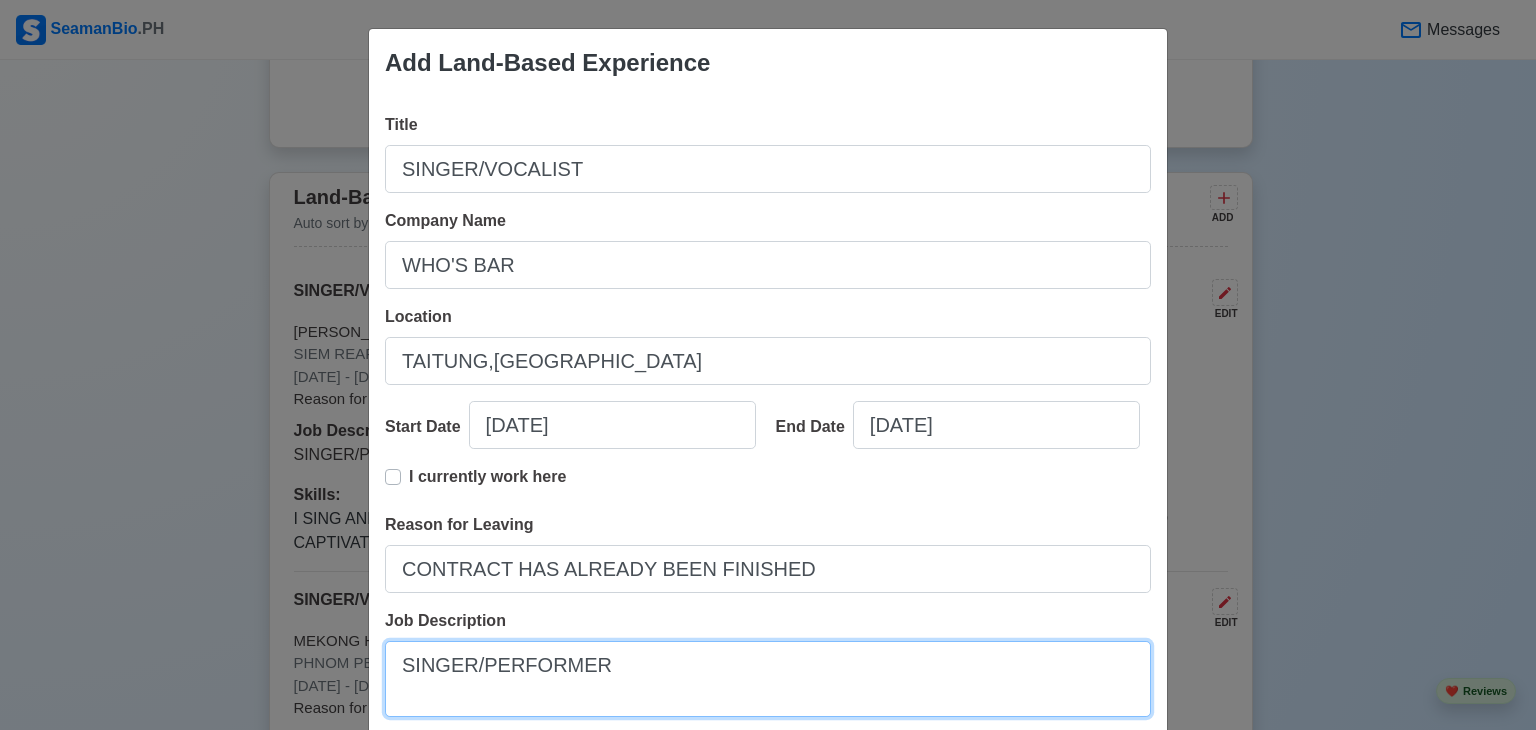 type on "SINGER/PERFORMER" 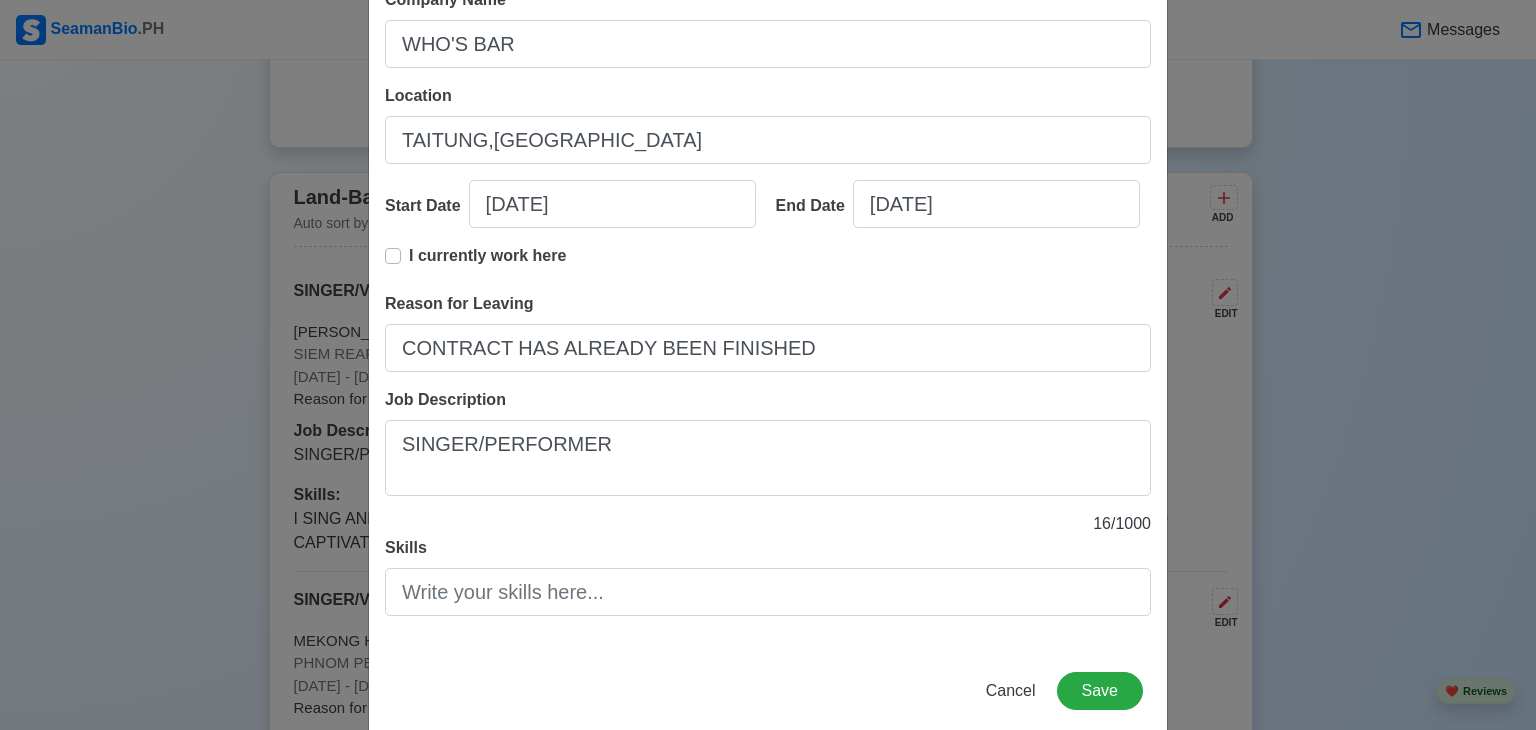 scroll, scrollTop: 253, scrollLeft: 0, axis: vertical 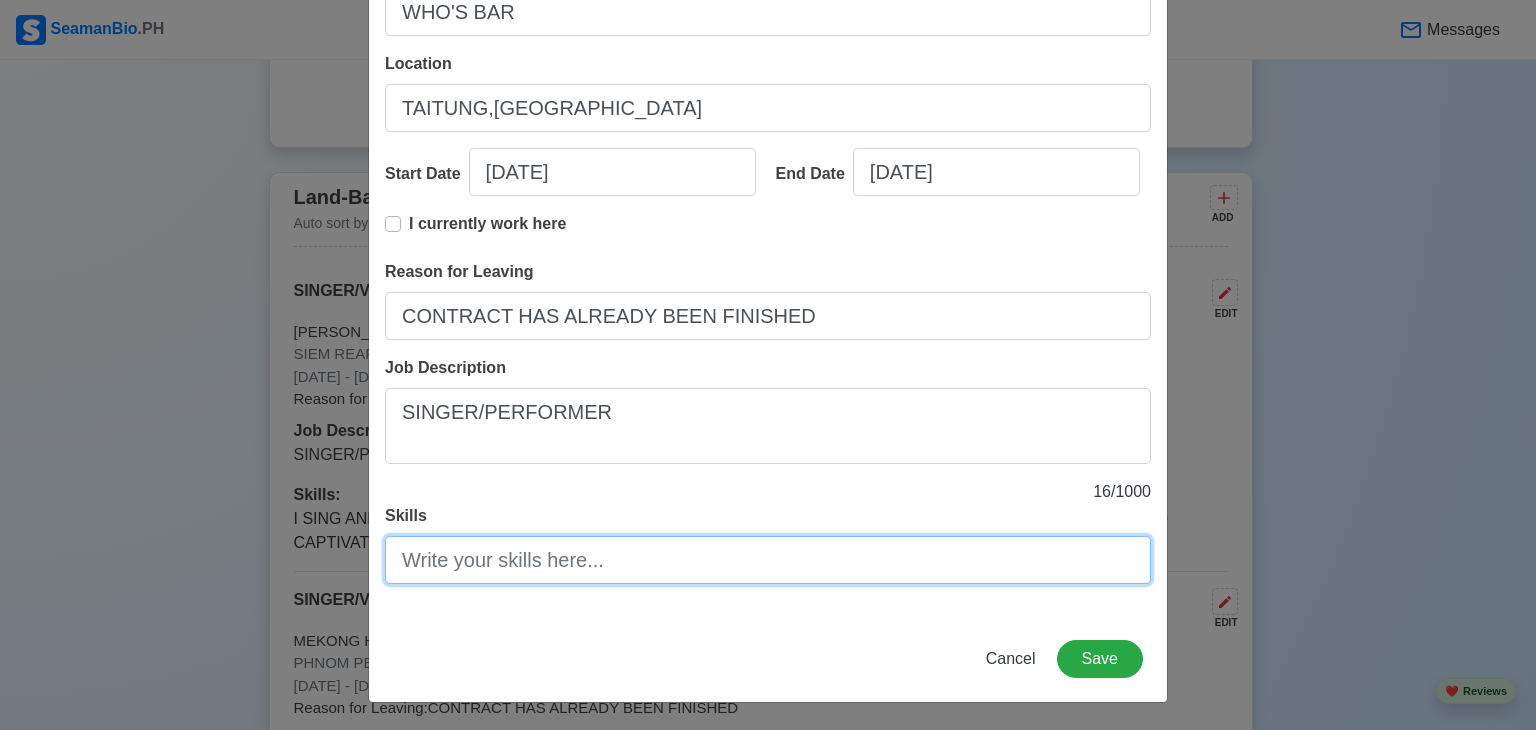 click on "Skills" at bounding box center (768, 560) 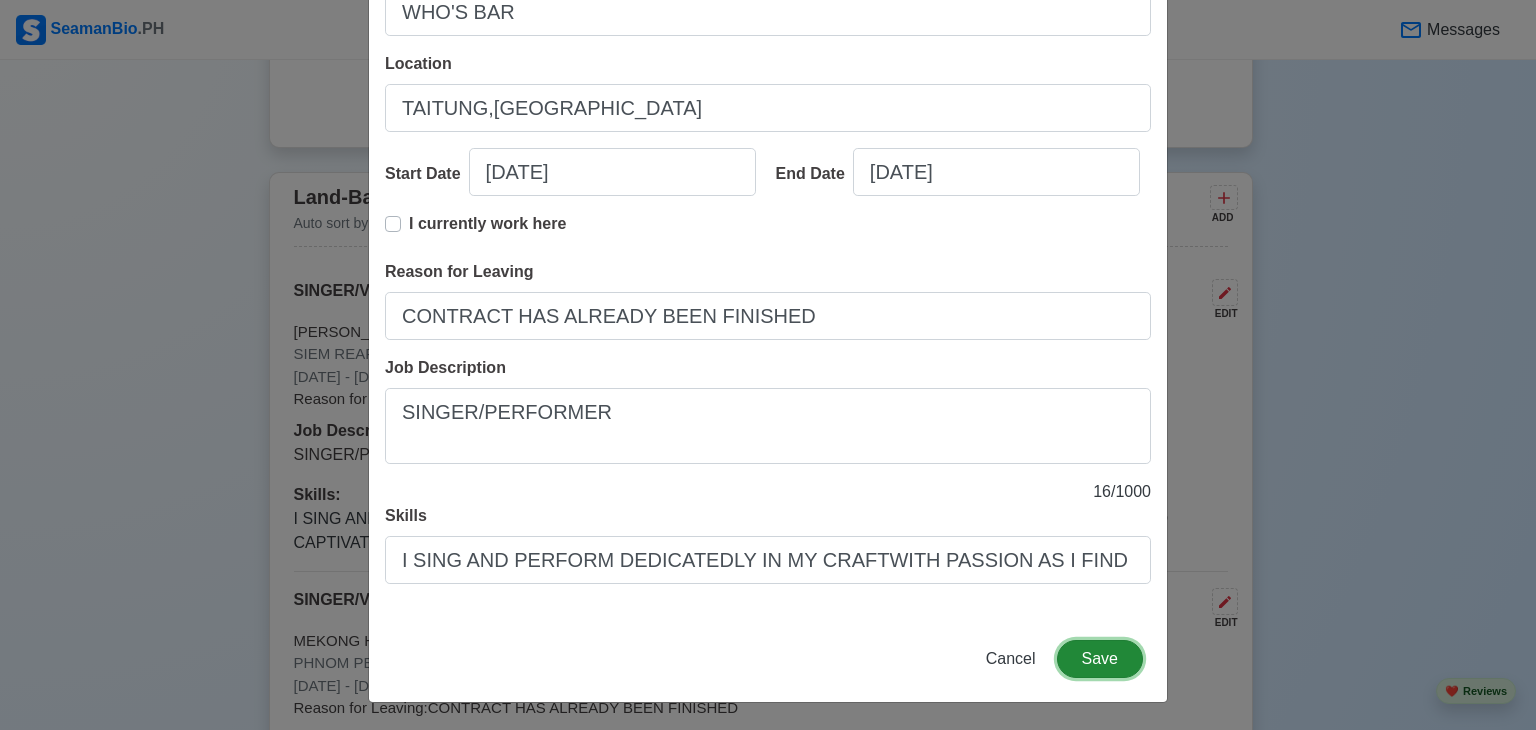 click on "Save" at bounding box center (1100, 659) 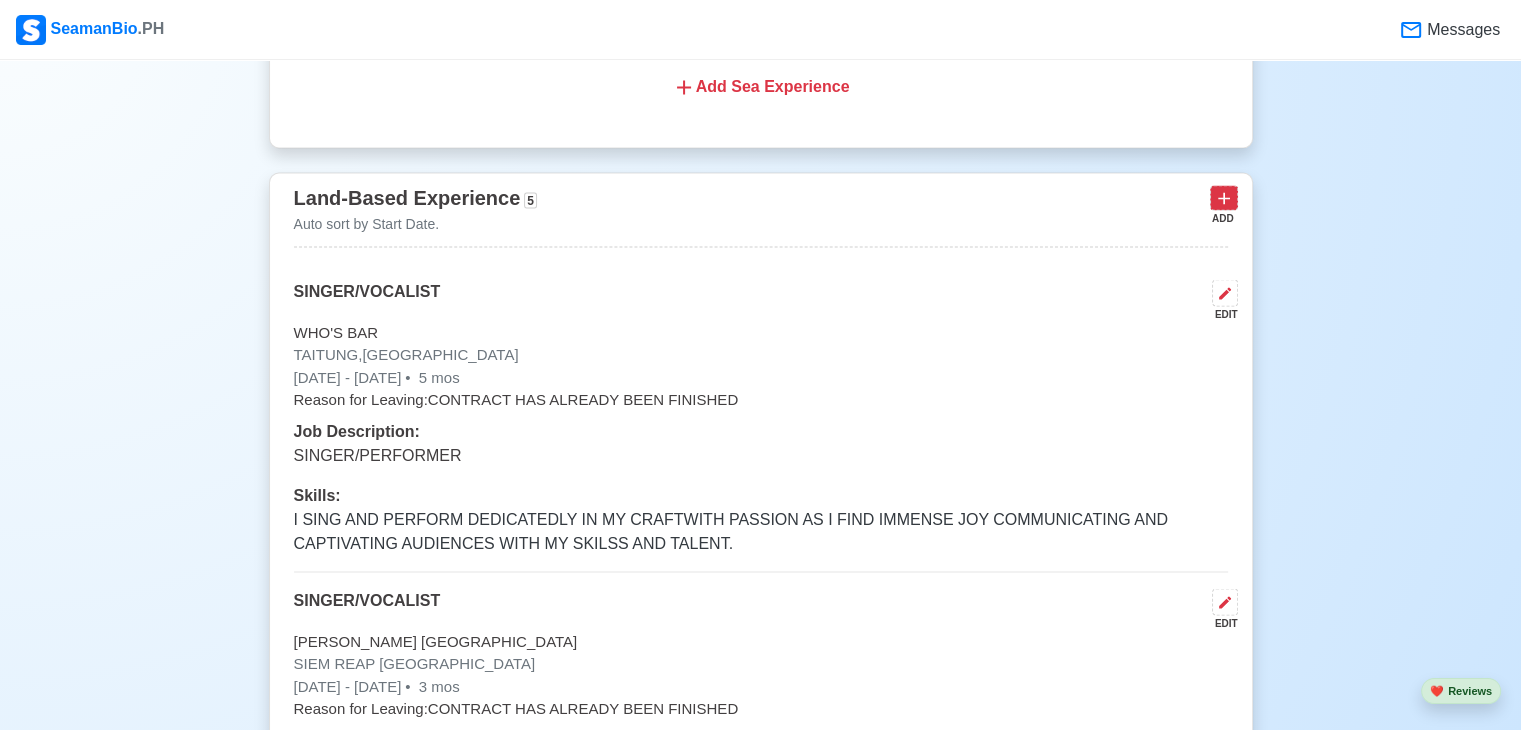 click 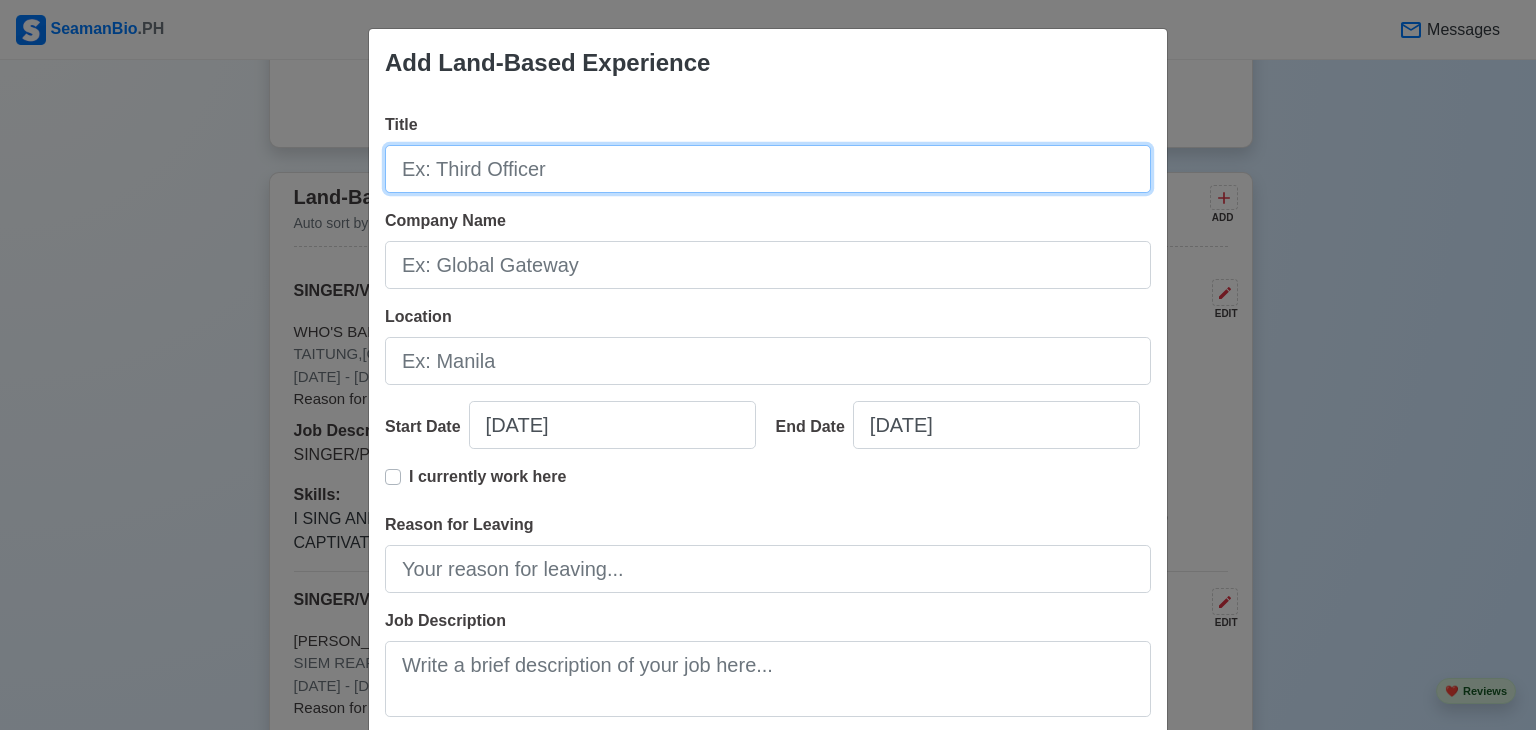 click on "Title" at bounding box center (768, 169) 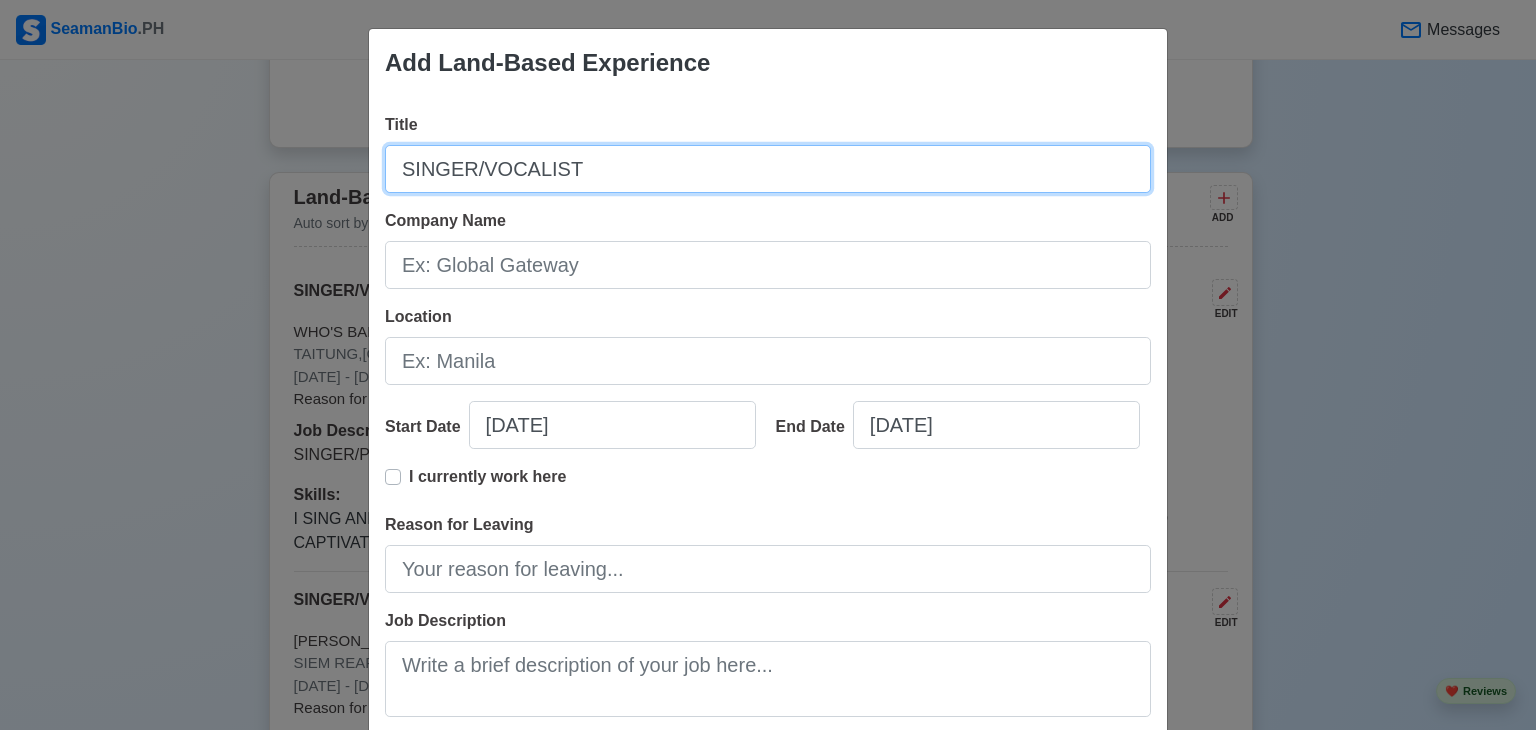 type on "SINGER/VOCALIST" 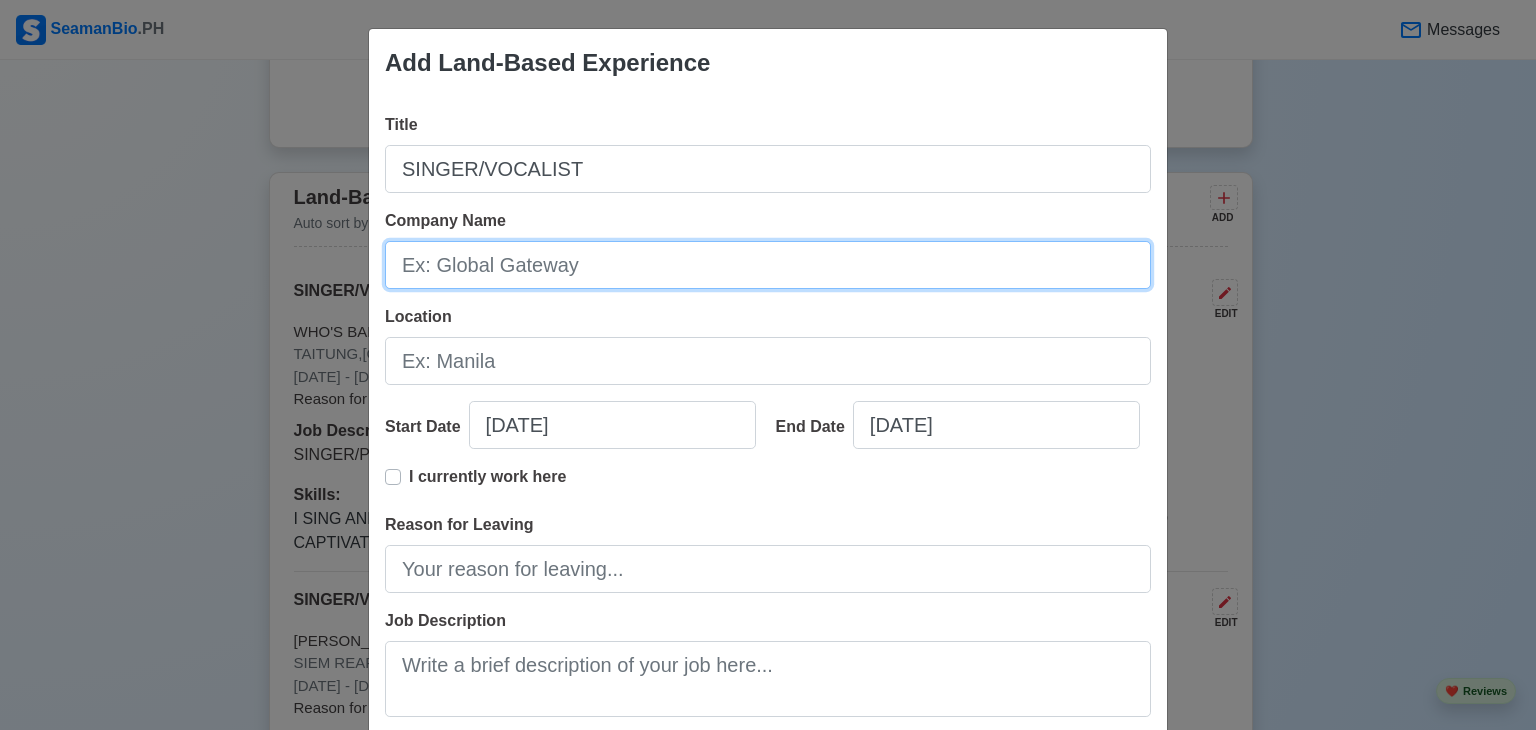 click on "Company Name" at bounding box center [768, 265] 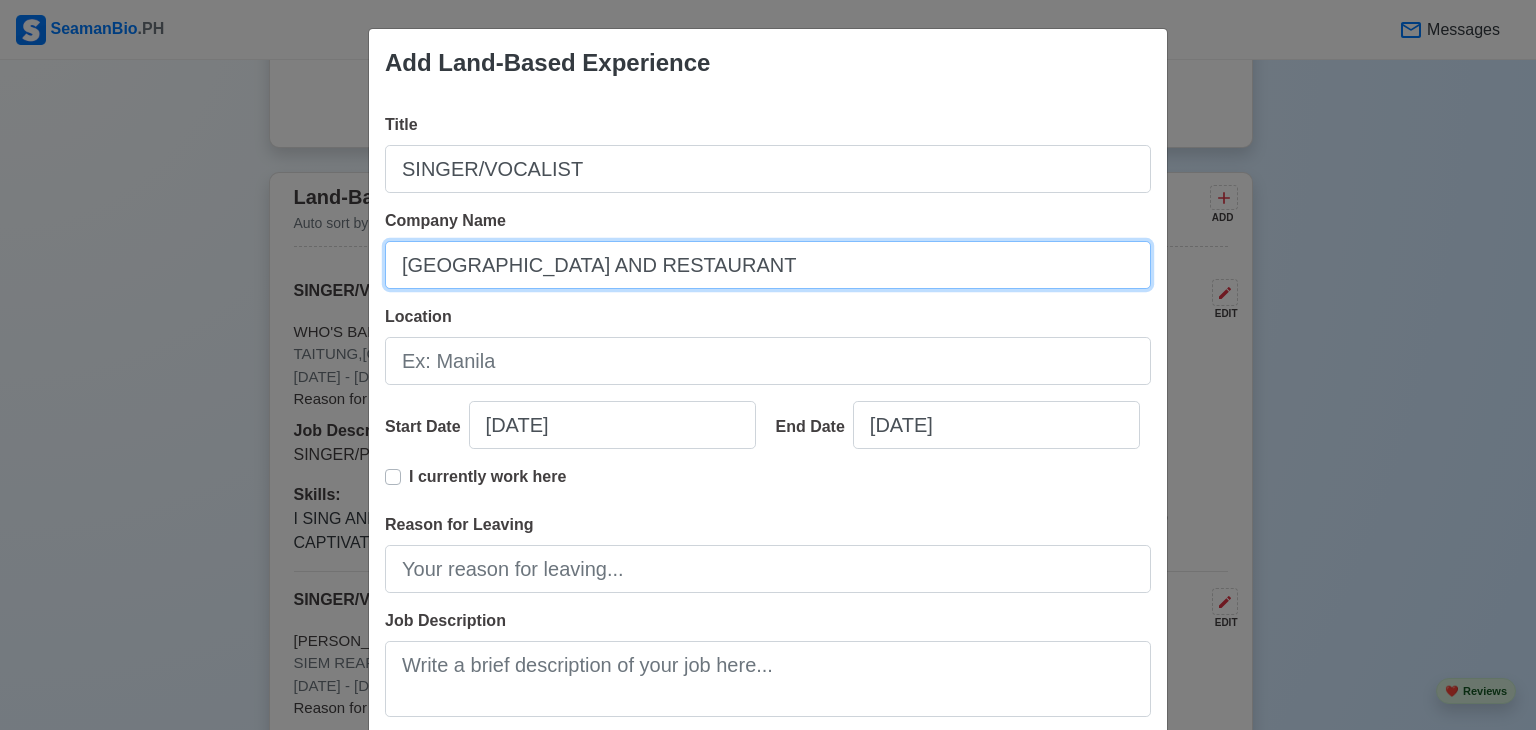 type on "GOLDEN BEACH RESORT HOTEL BAR AND RESTAURANT" 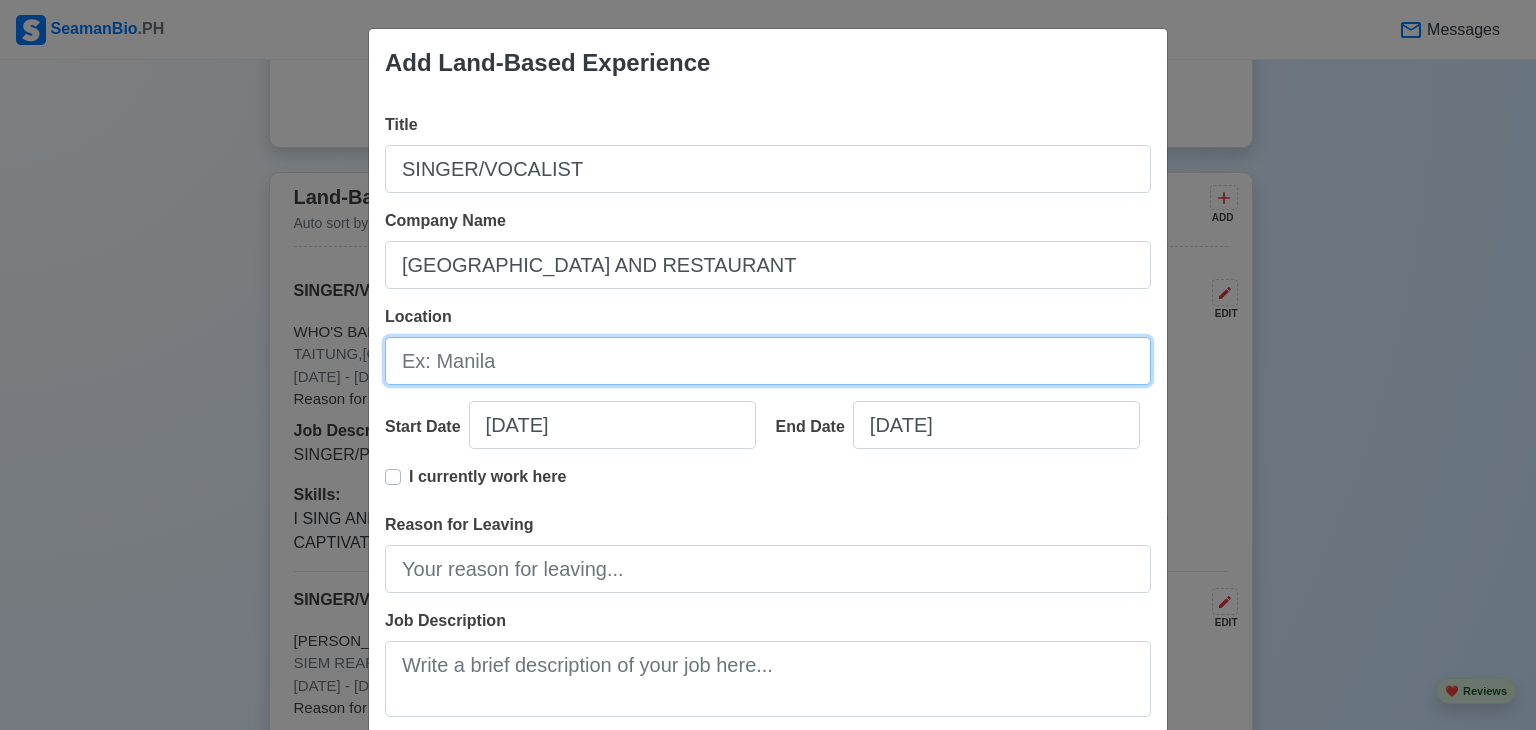 click on "Location" at bounding box center (768, 361) 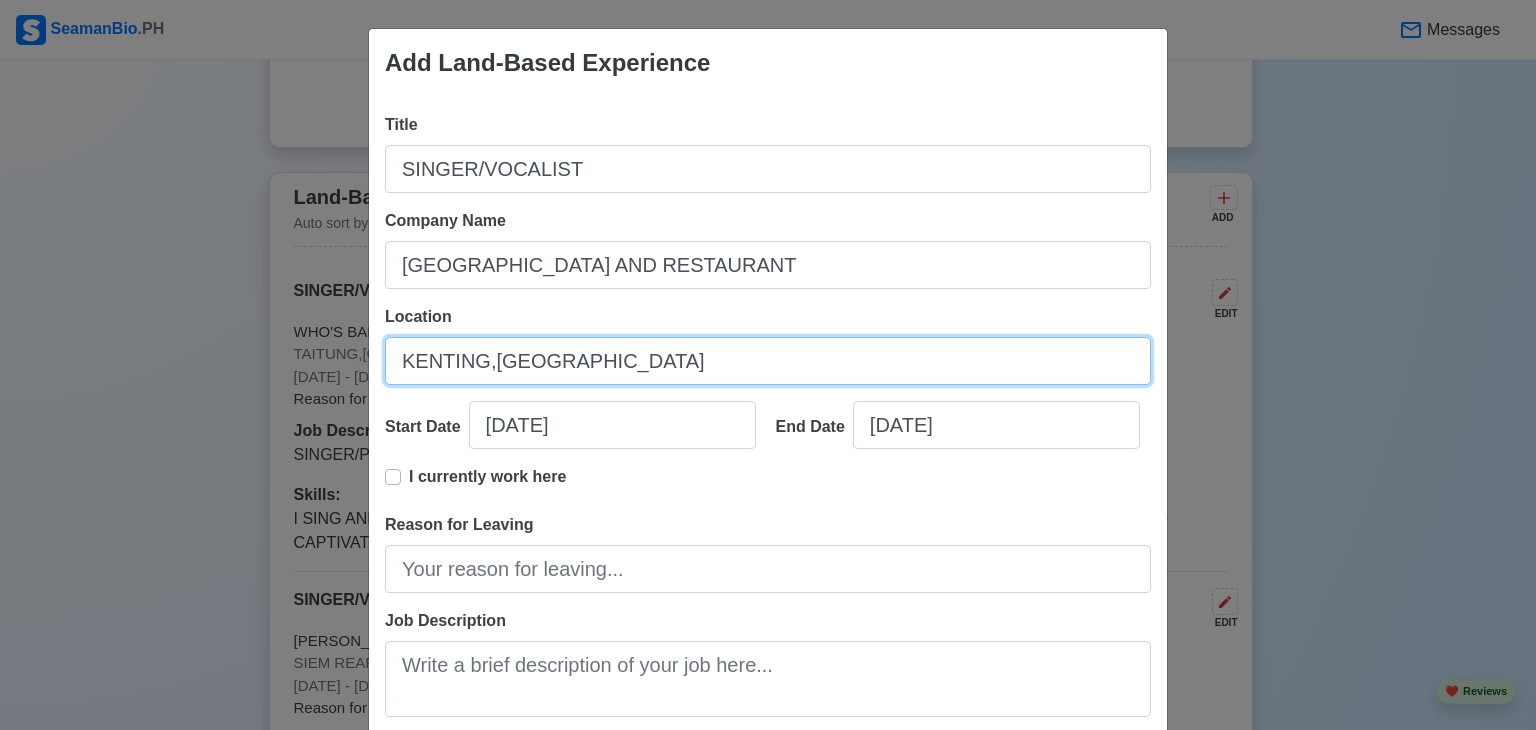 type 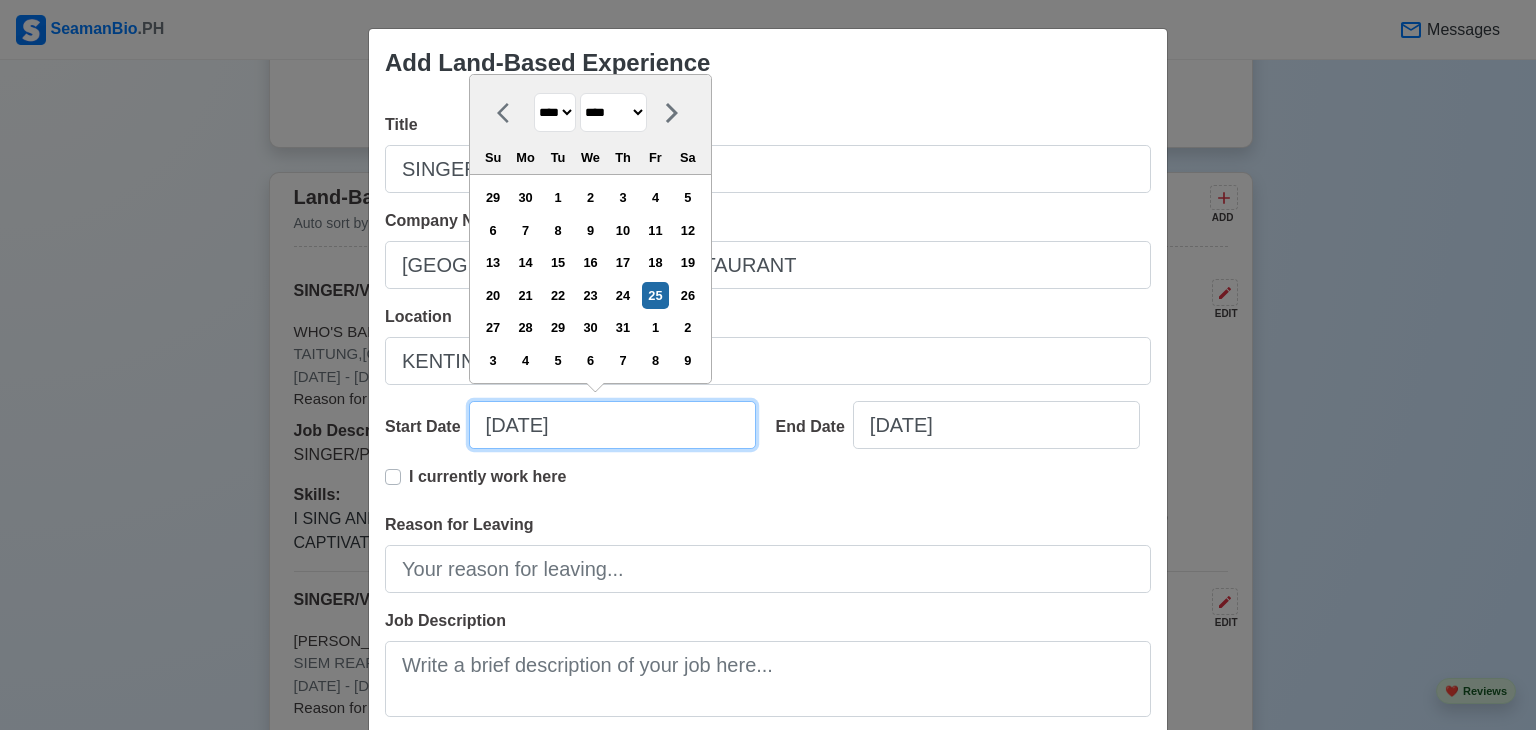 click on "07/25/2025" at bounding box center (612, 425) 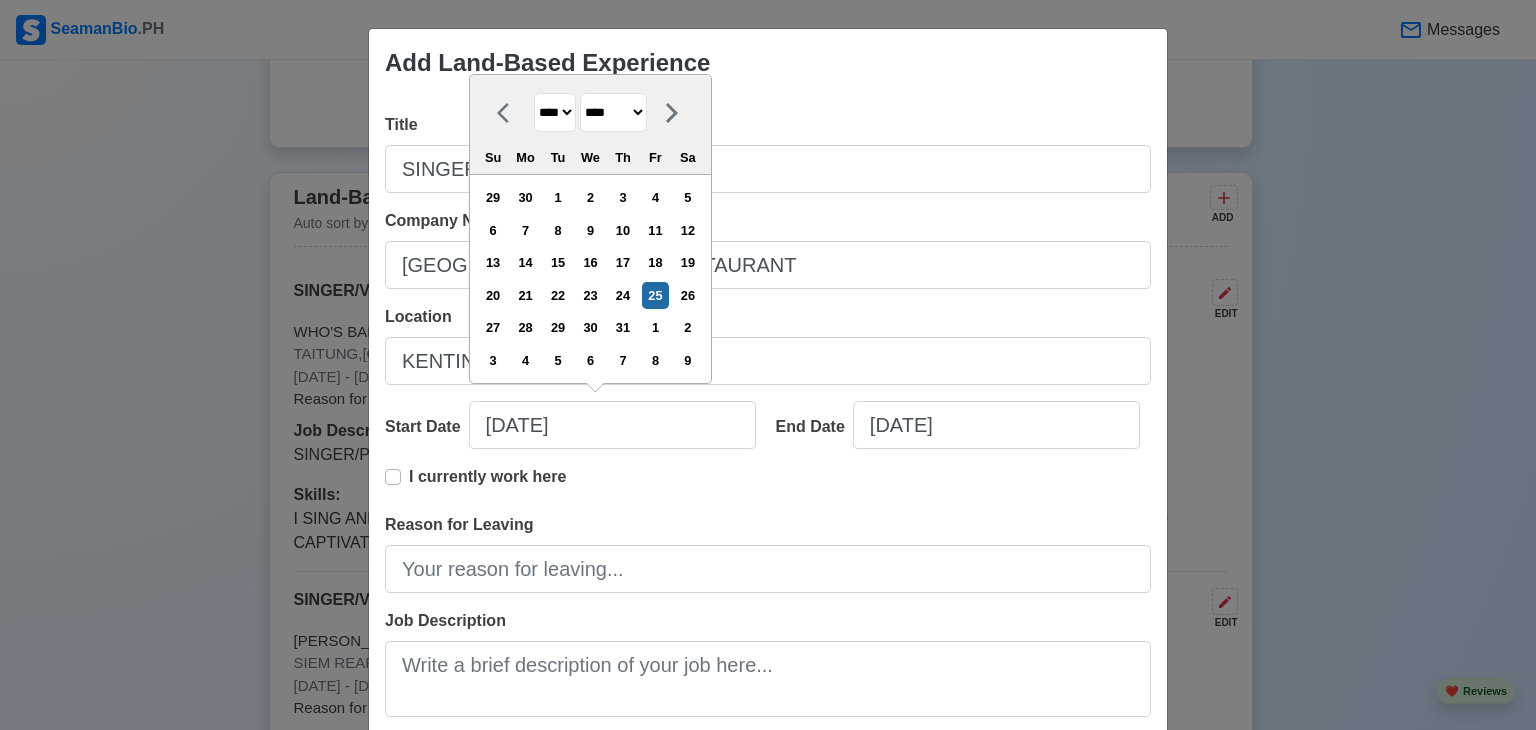 click on "******* ******** ***** ***** *** **** **** ****** ********* ******* ******** ********" at bounding box center [613, 112] 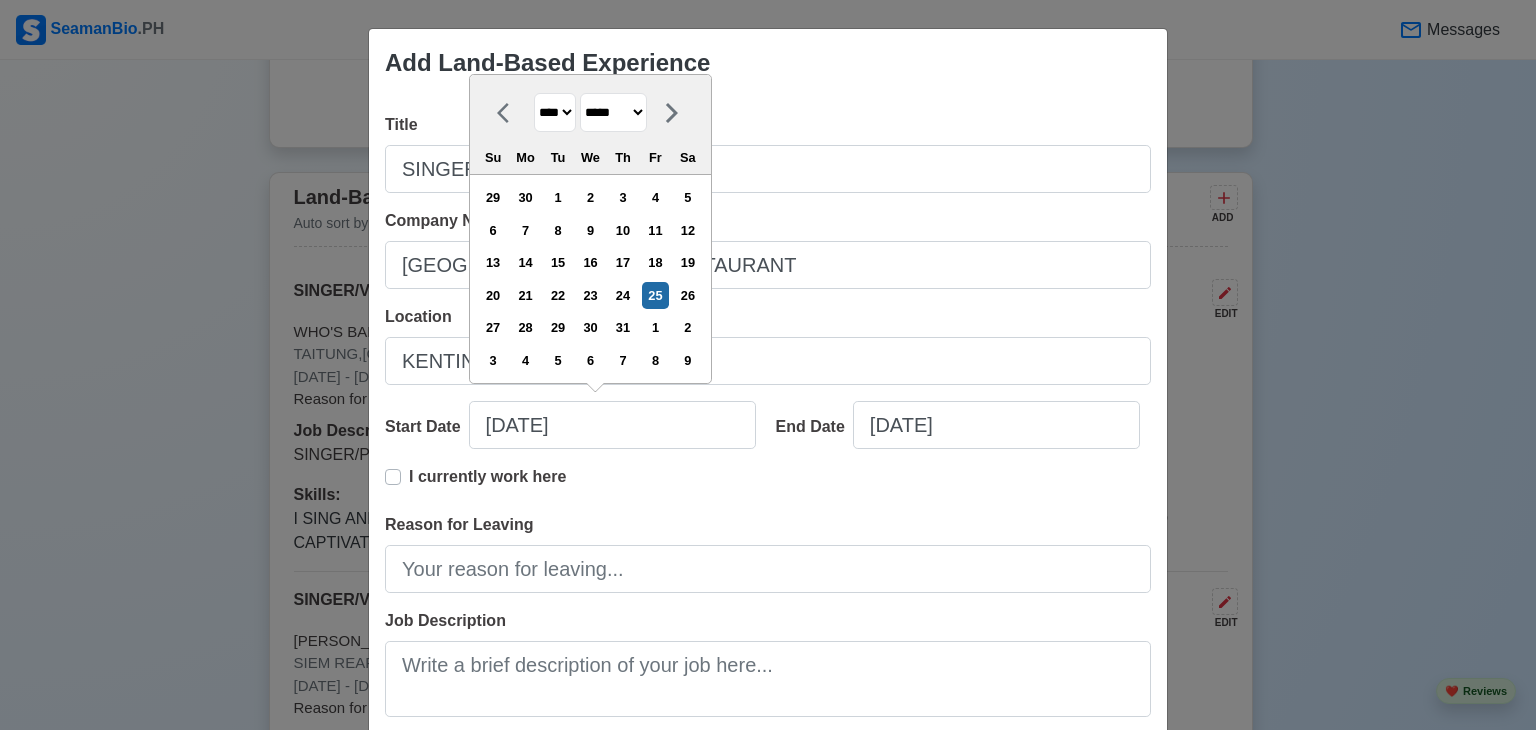click on "******* ******** ***** ***** *** **** **** ****** ********* ******* ******** ********" at bounding box center [613, 112] 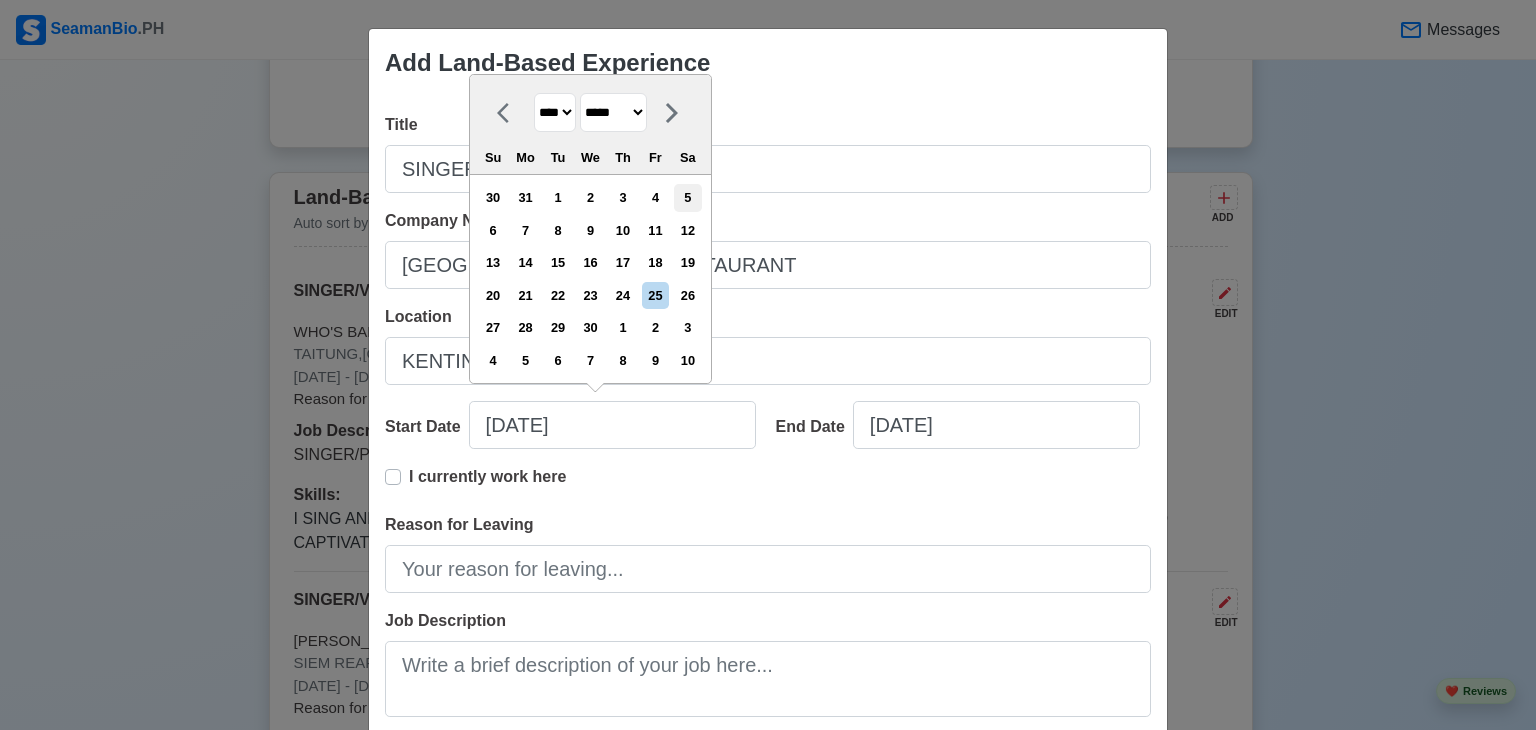 click on "5" at bounding box center (687, 197) 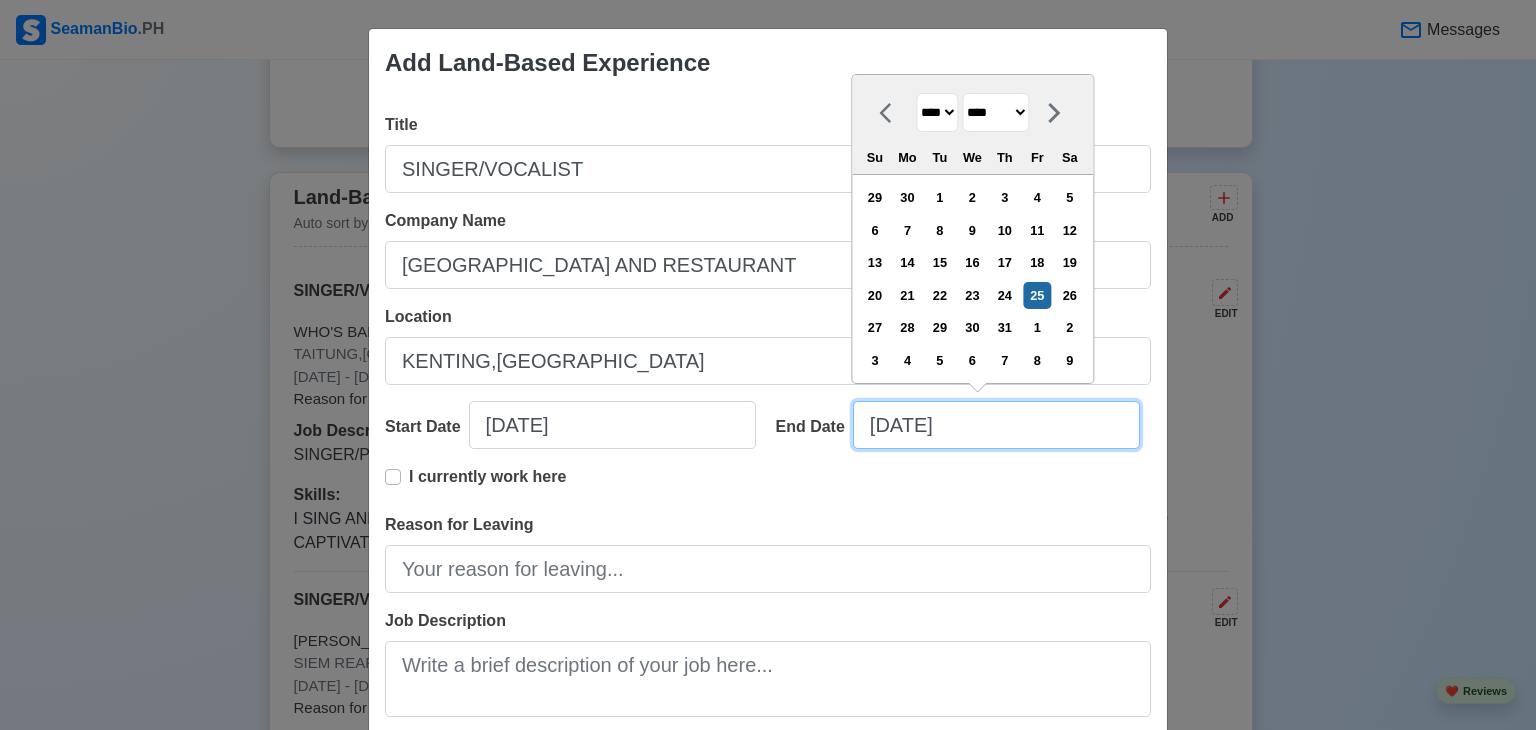 click on "07/25/2025" at bounding box center [996, 425] 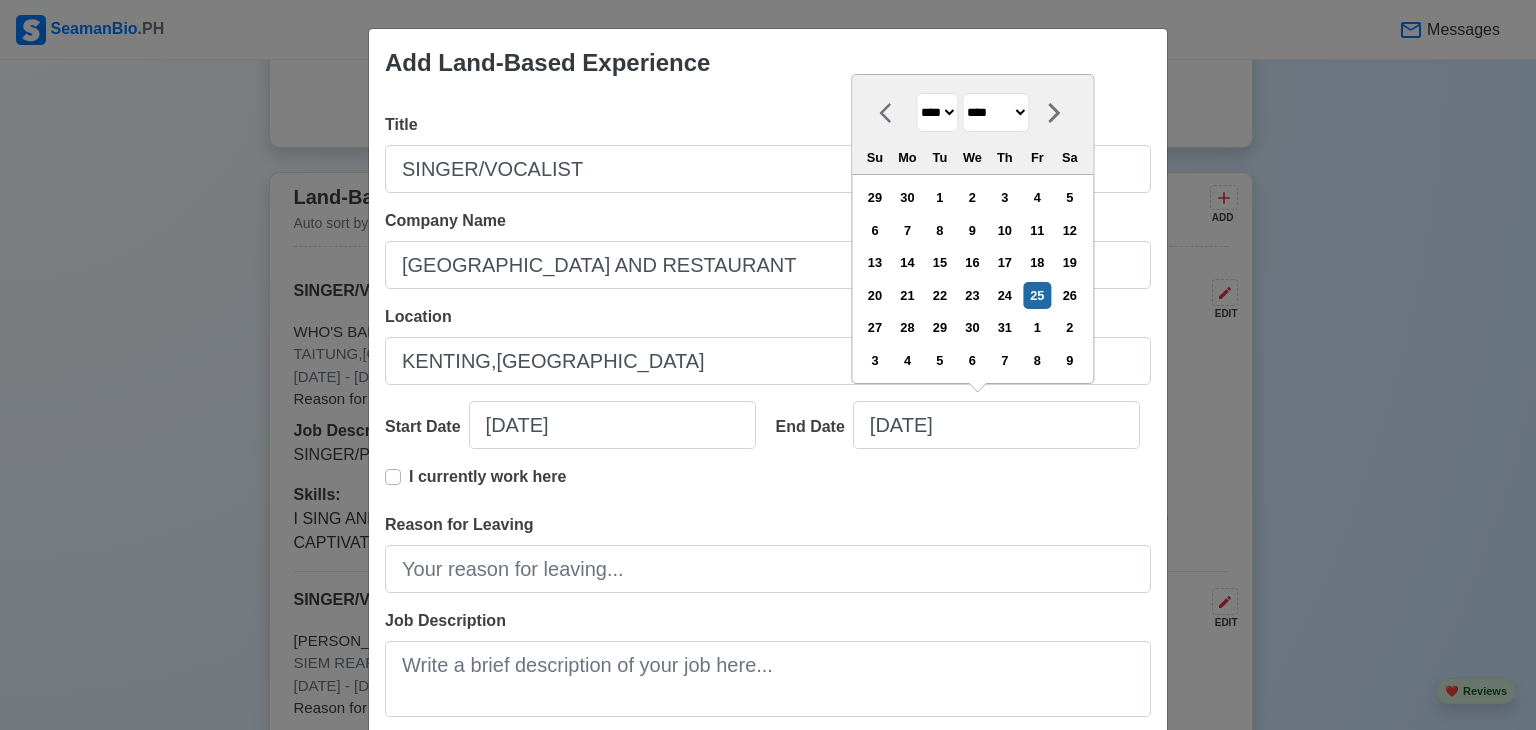 click on "******* ******** ***** ***** *** **** **** ****** ********* ******* ******** ********" at bounding box center [995, 112] 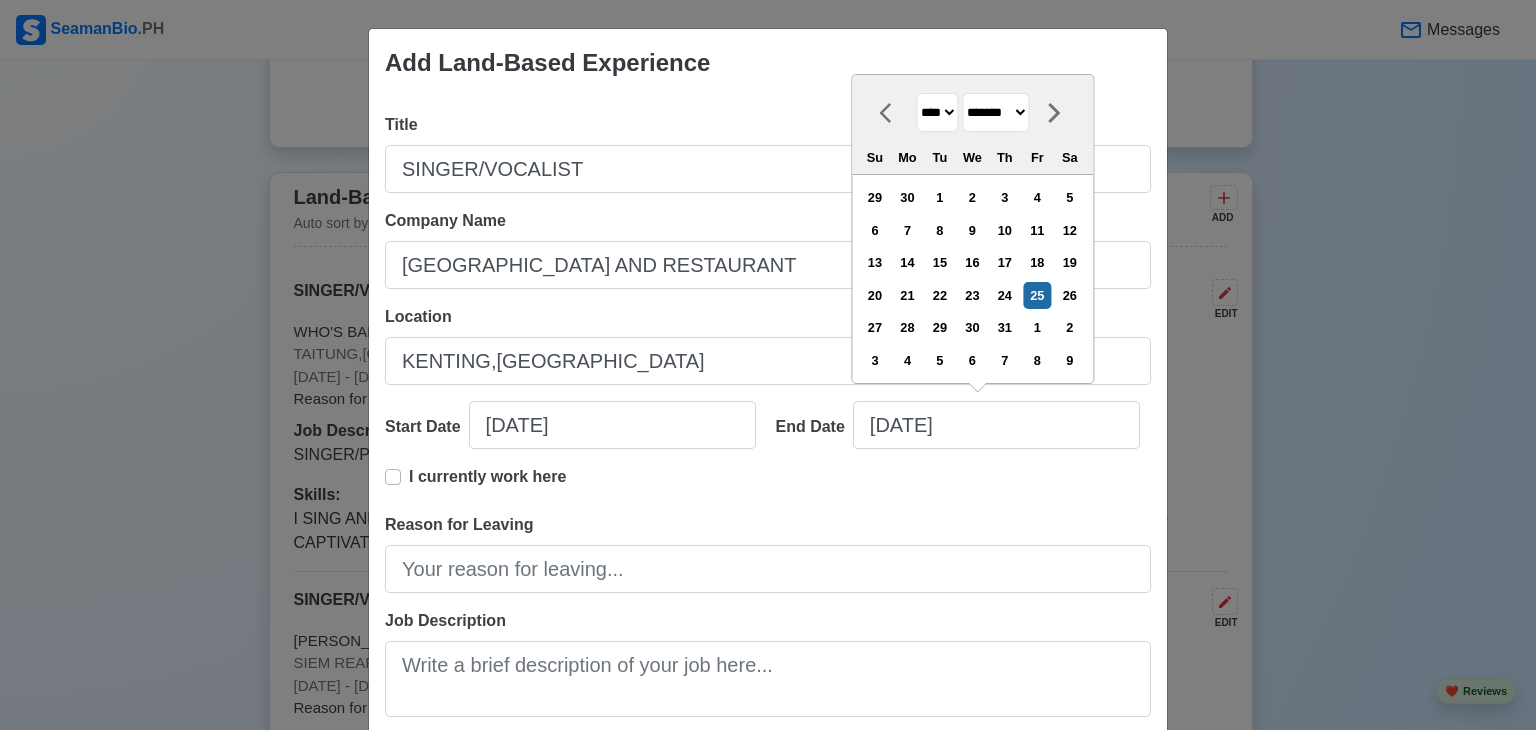 click on "******* ******** ***** ***** *** **** **** ****** ********* ******* ******** ********" at bounding box center [995, 112] 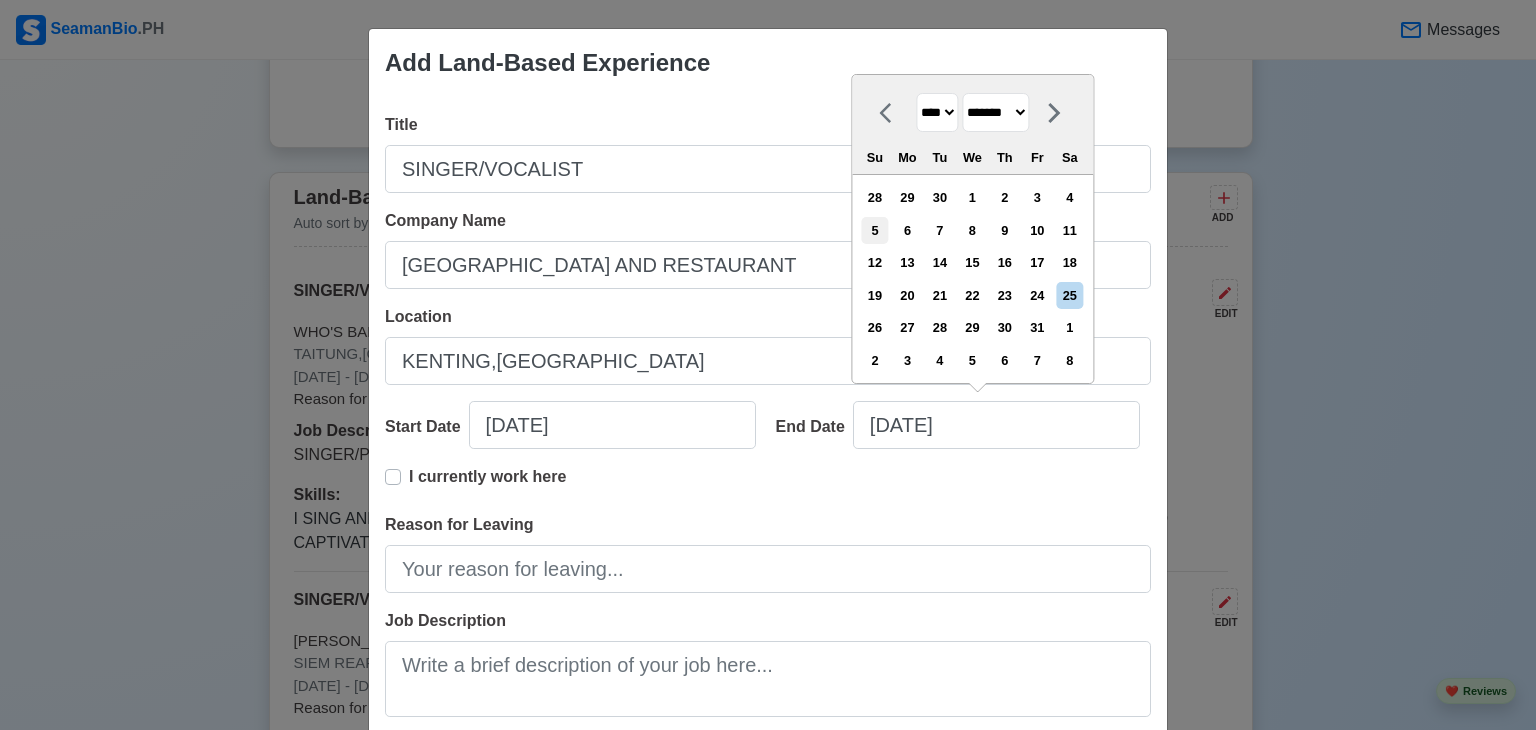 click on "5" at bounding box center (874, 230) 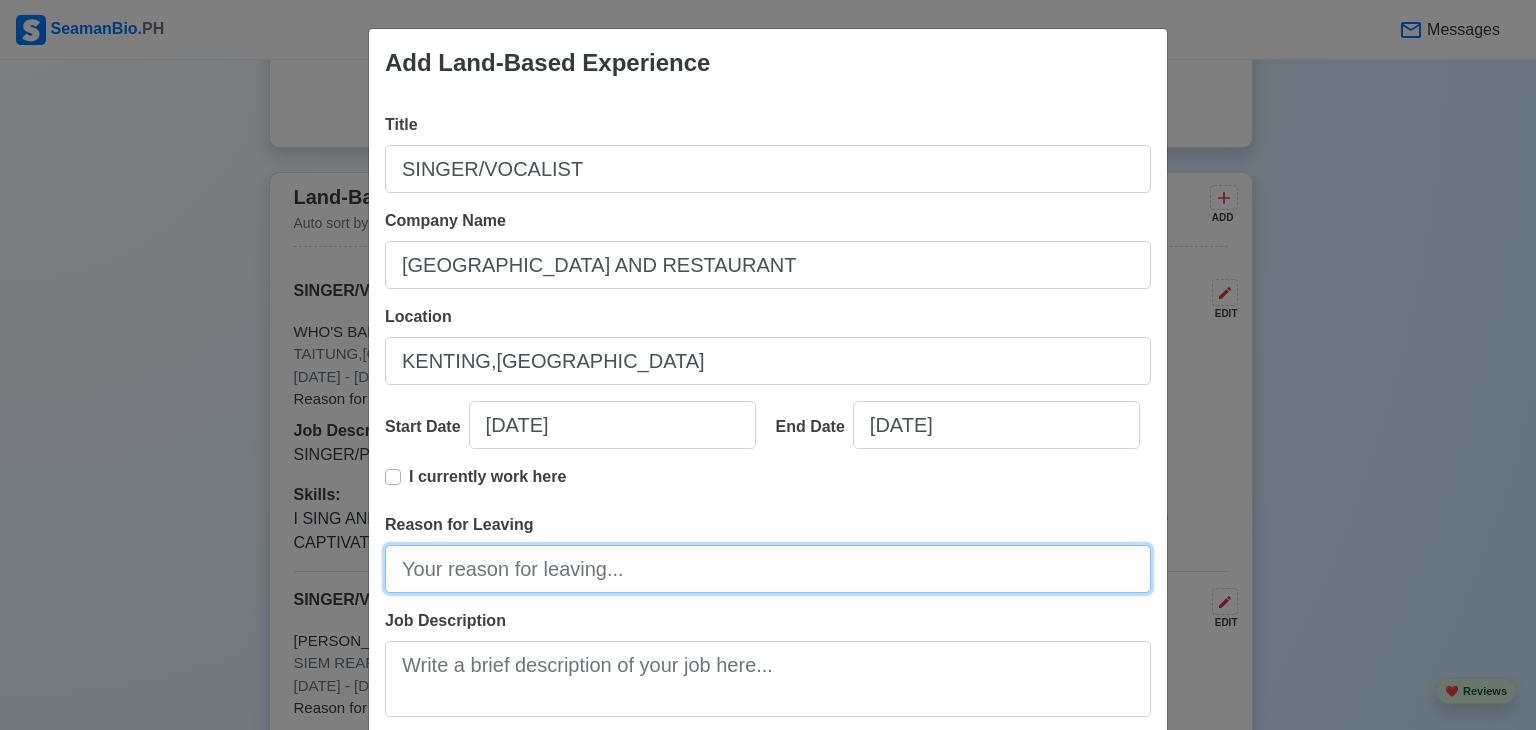 click on "Reason for Leaving" at bounding box center (768, 569) 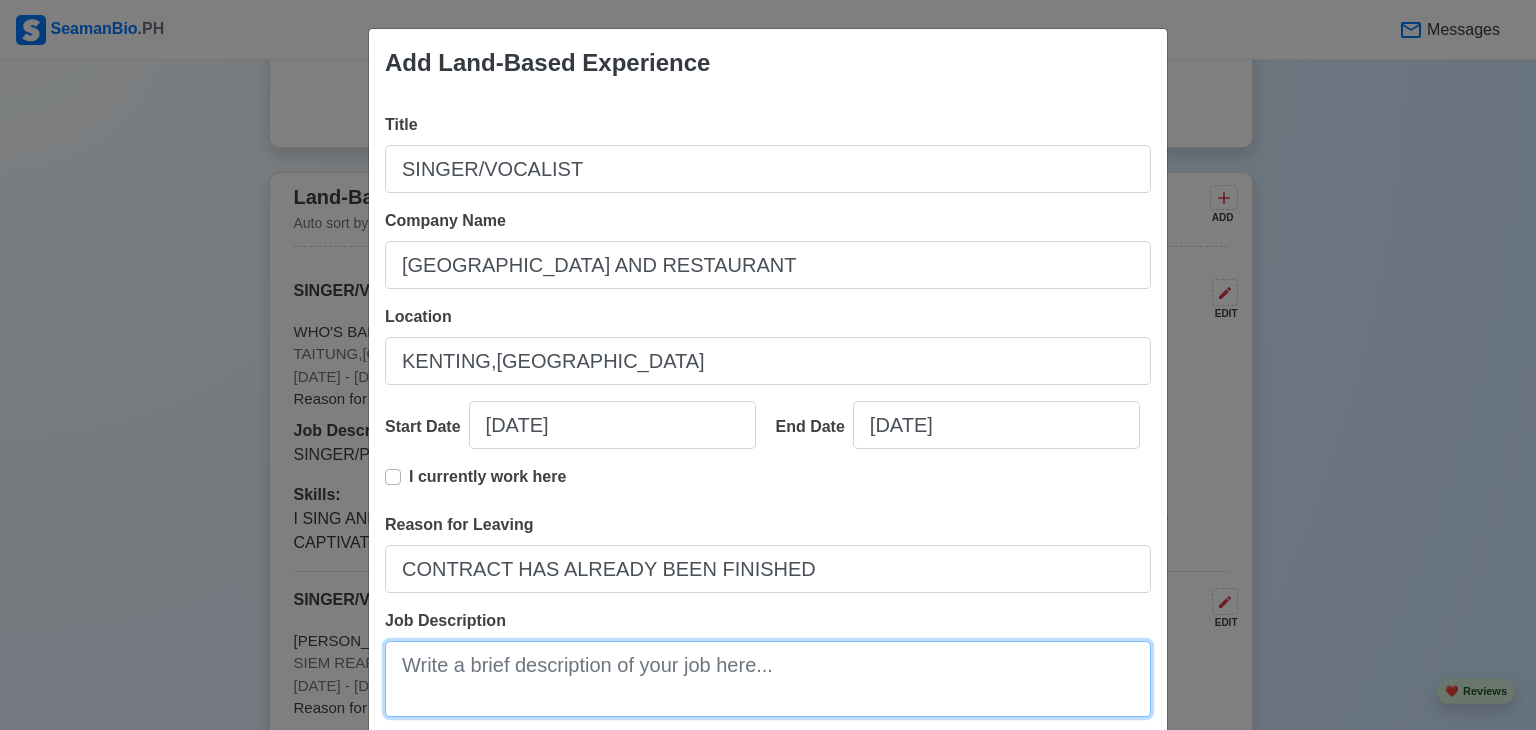 click on "Job Description" at bounding box center [768, 679] 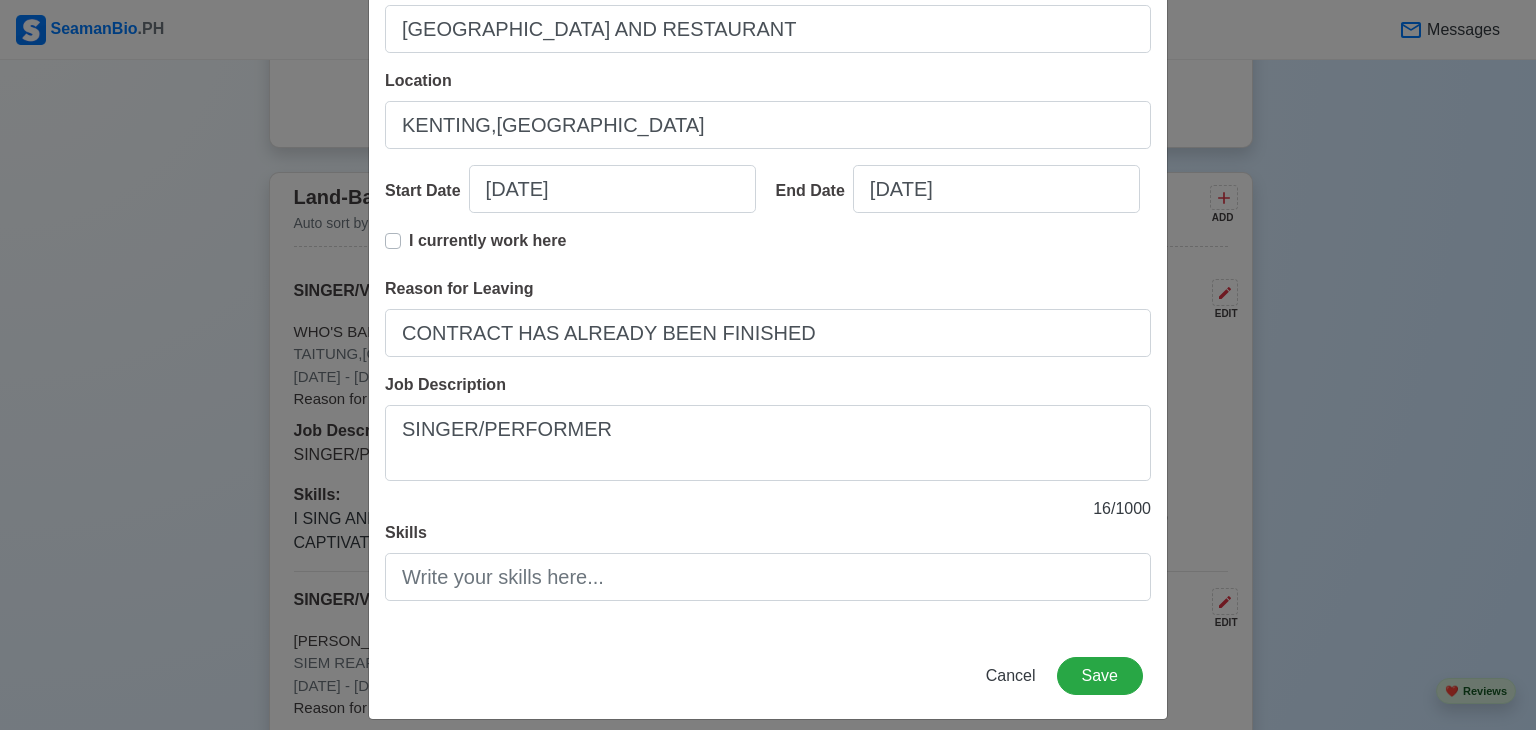 scroll, scrollTop: 240, scrollLeft: 0, axis: vertical 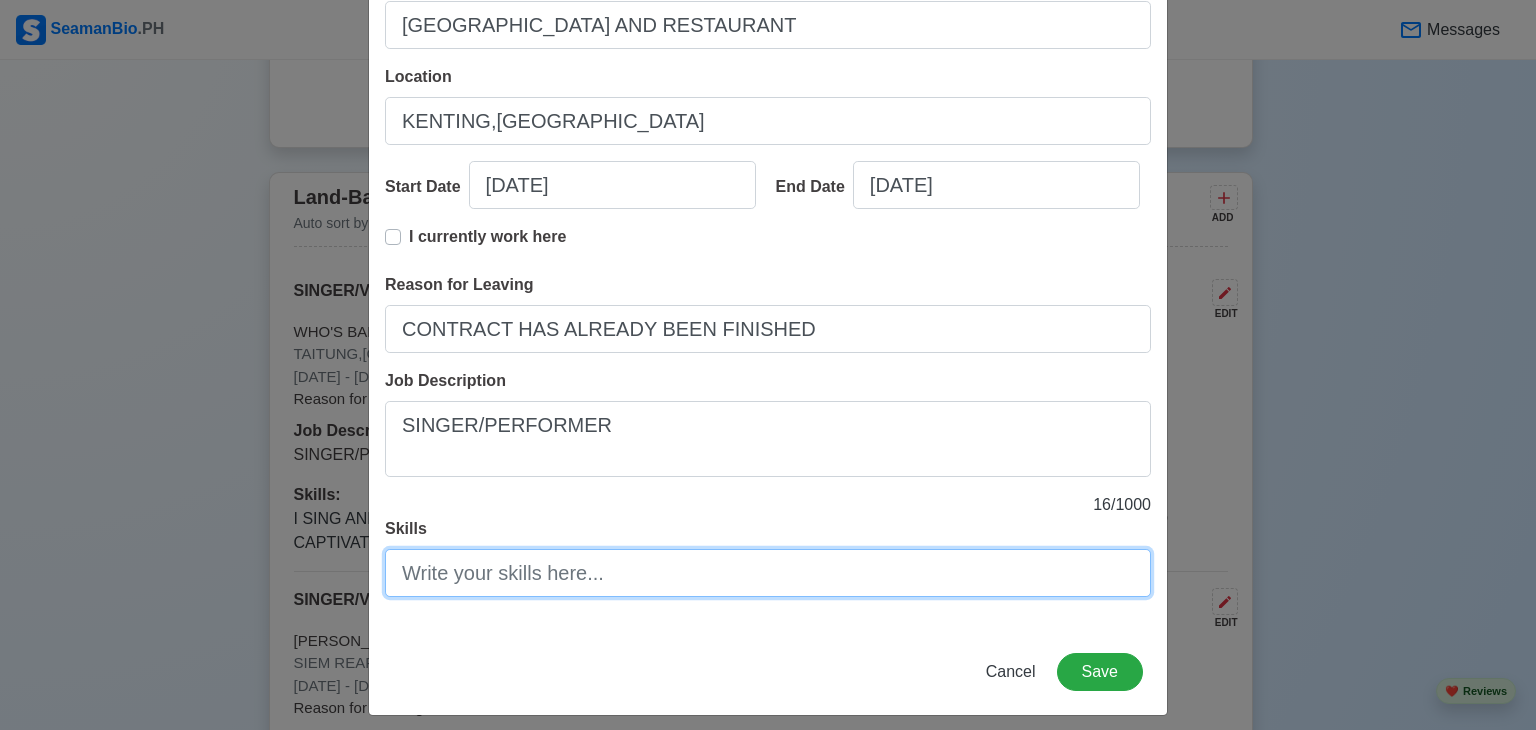 click on "Skills" at bounding box center [768, 573] 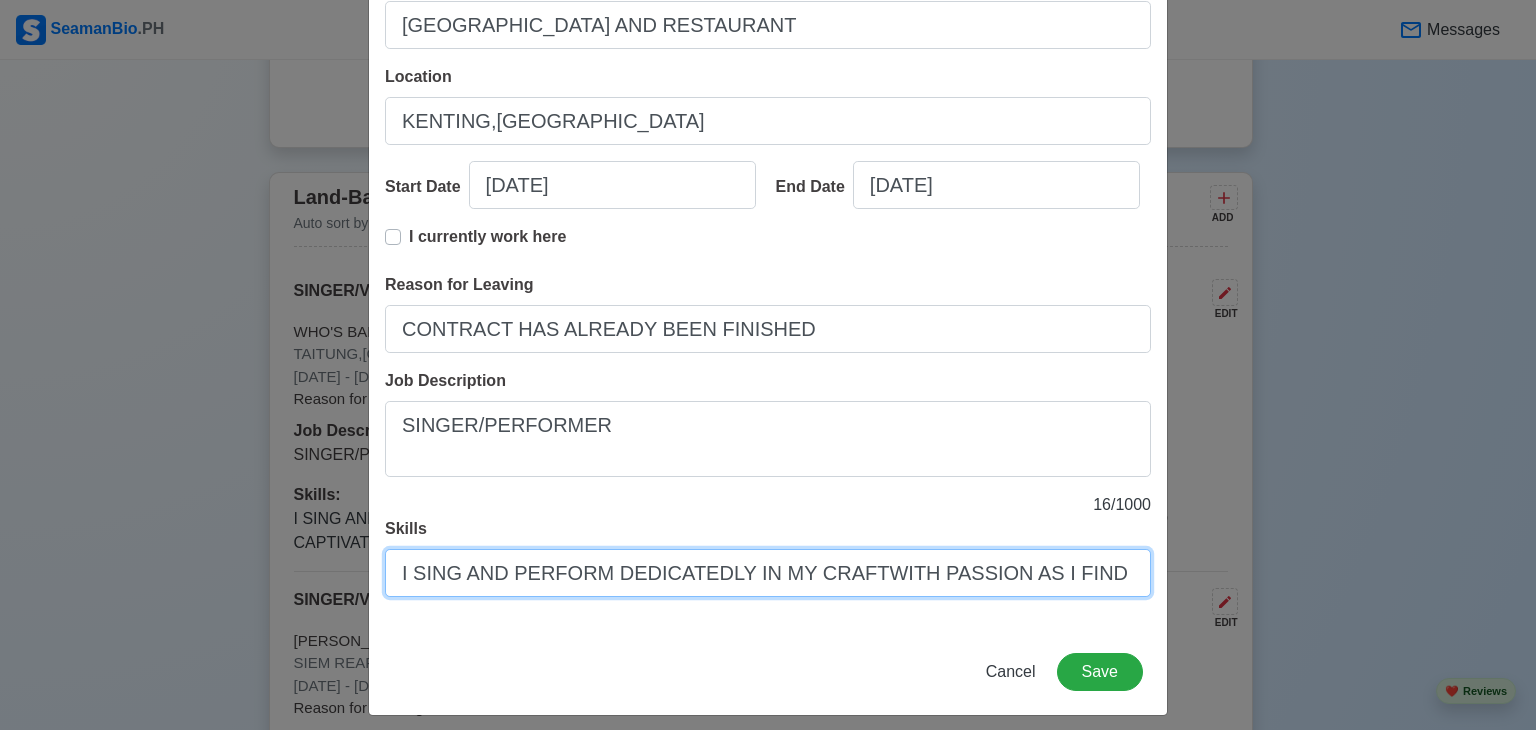 scroll, scrollTop: 0, scrollLeft: 796, axis: horizontal 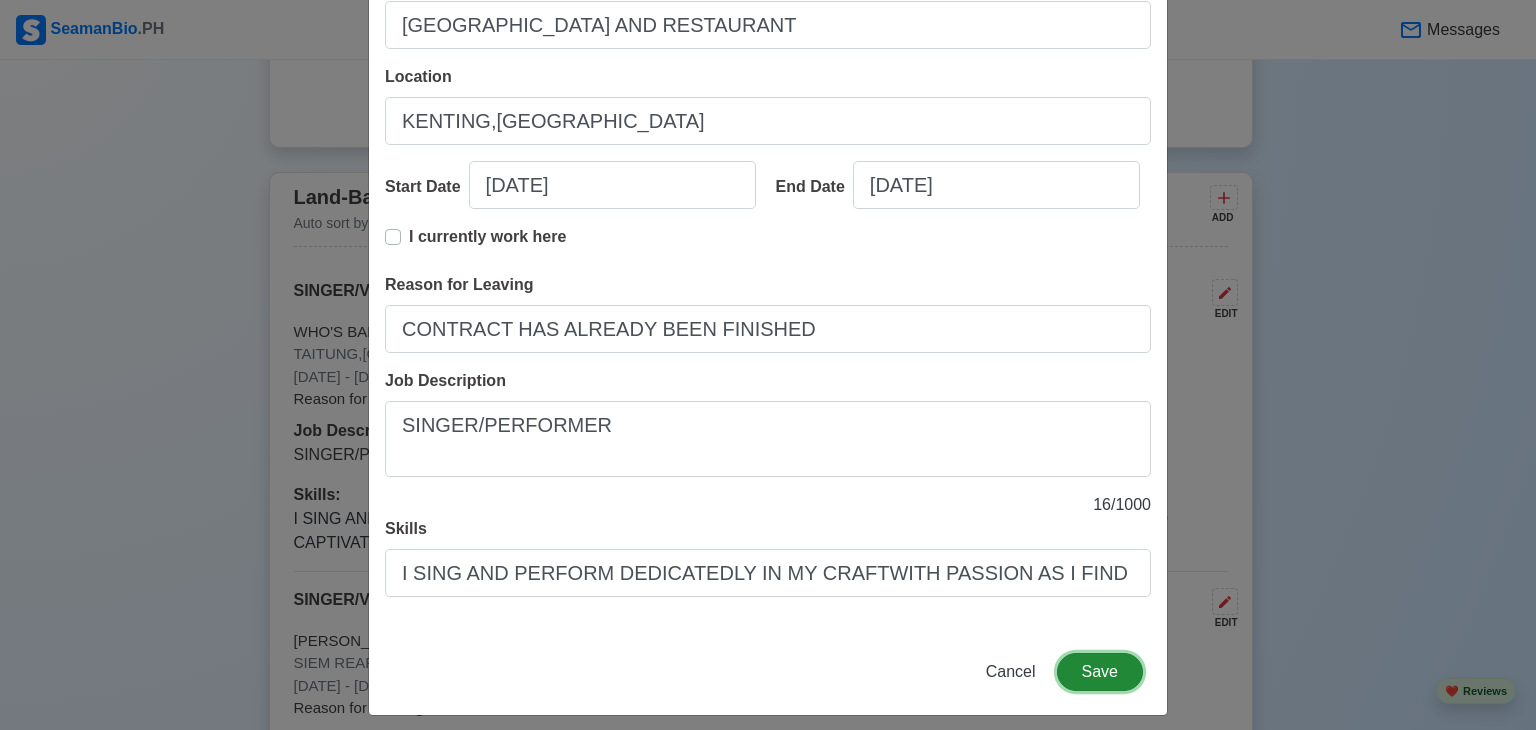 click on "Save" at bounding box center (1100, 672) 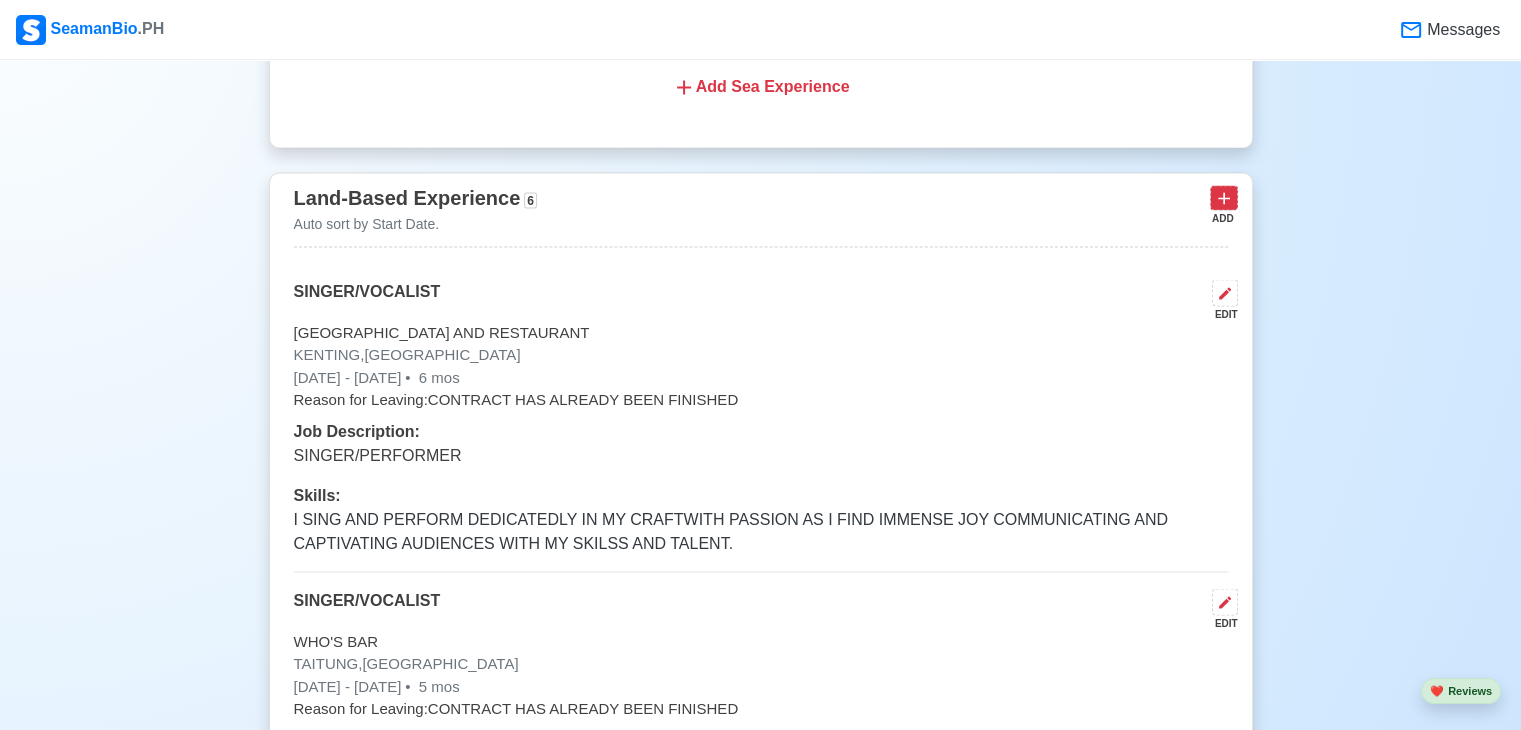 click 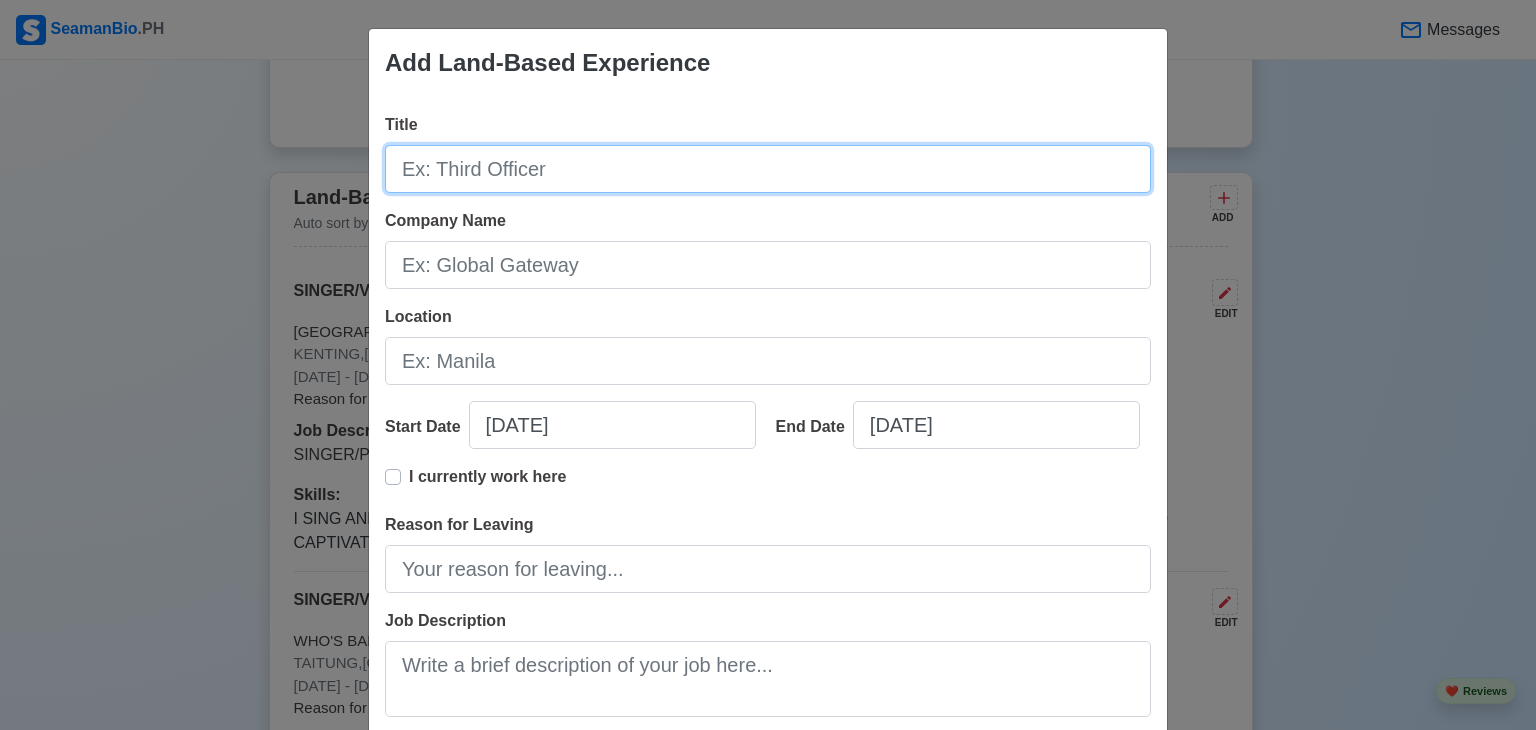 click on "Title" at bounding box center (768, 169) 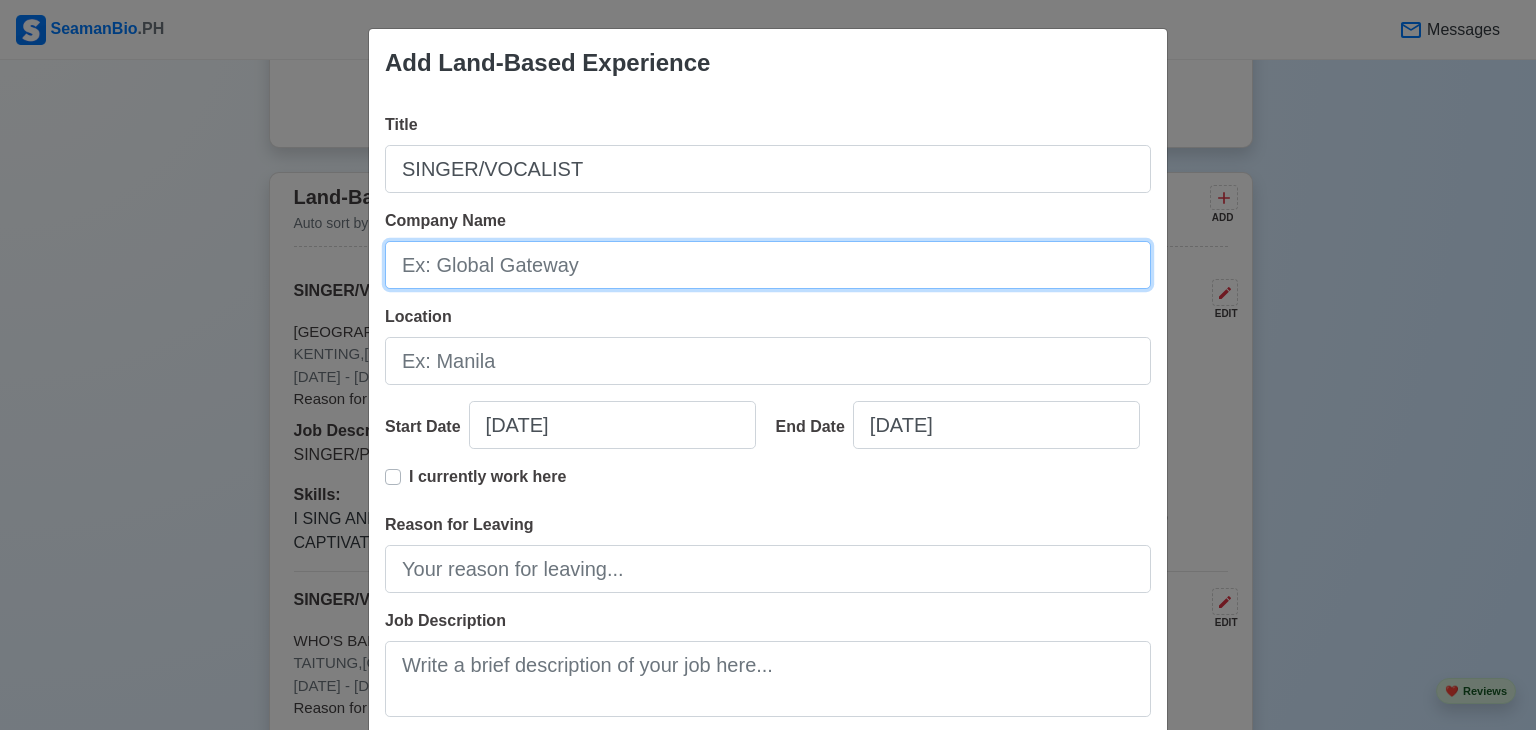 click on "Company Name" at bounding box center (768, 265) 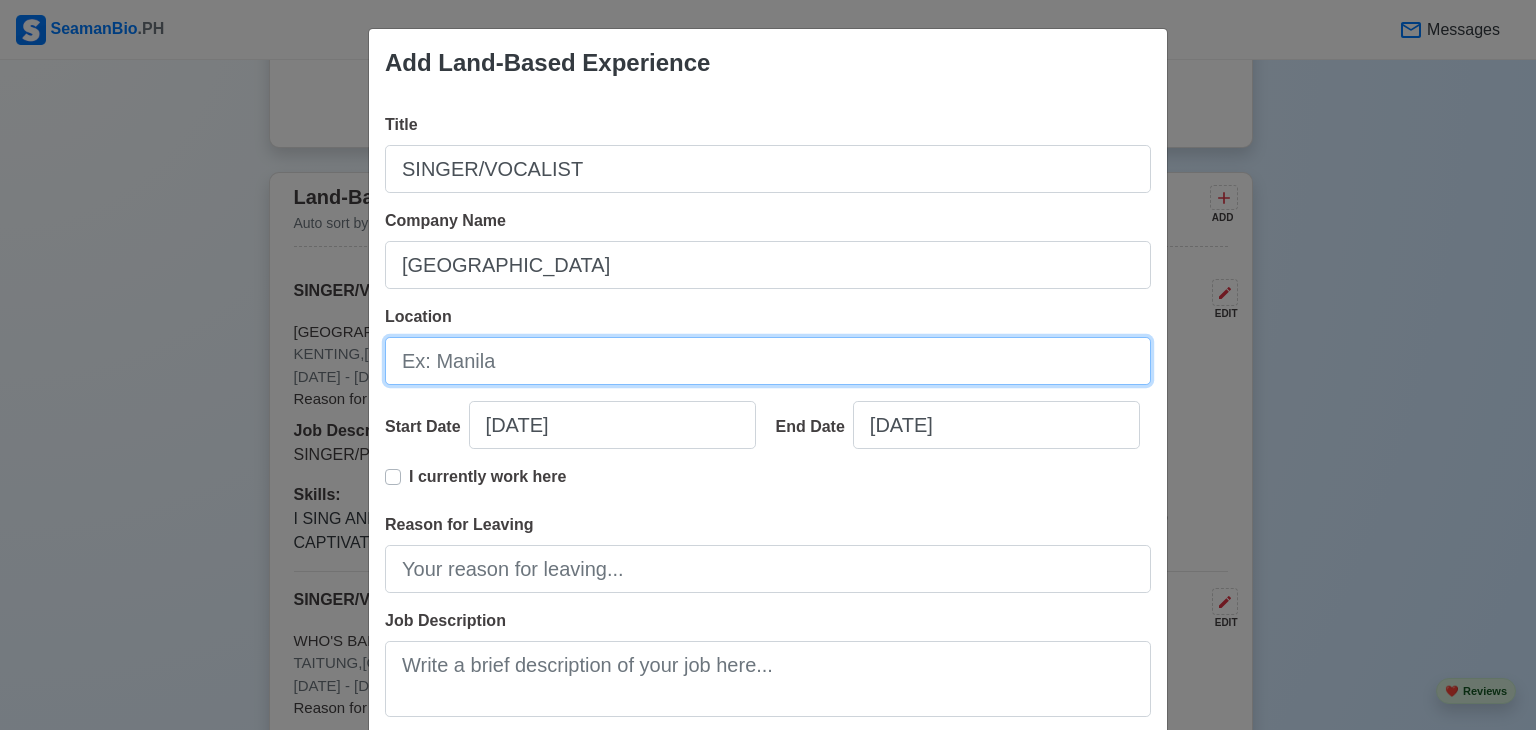 click on "Location" at bounding box center (768, 361) 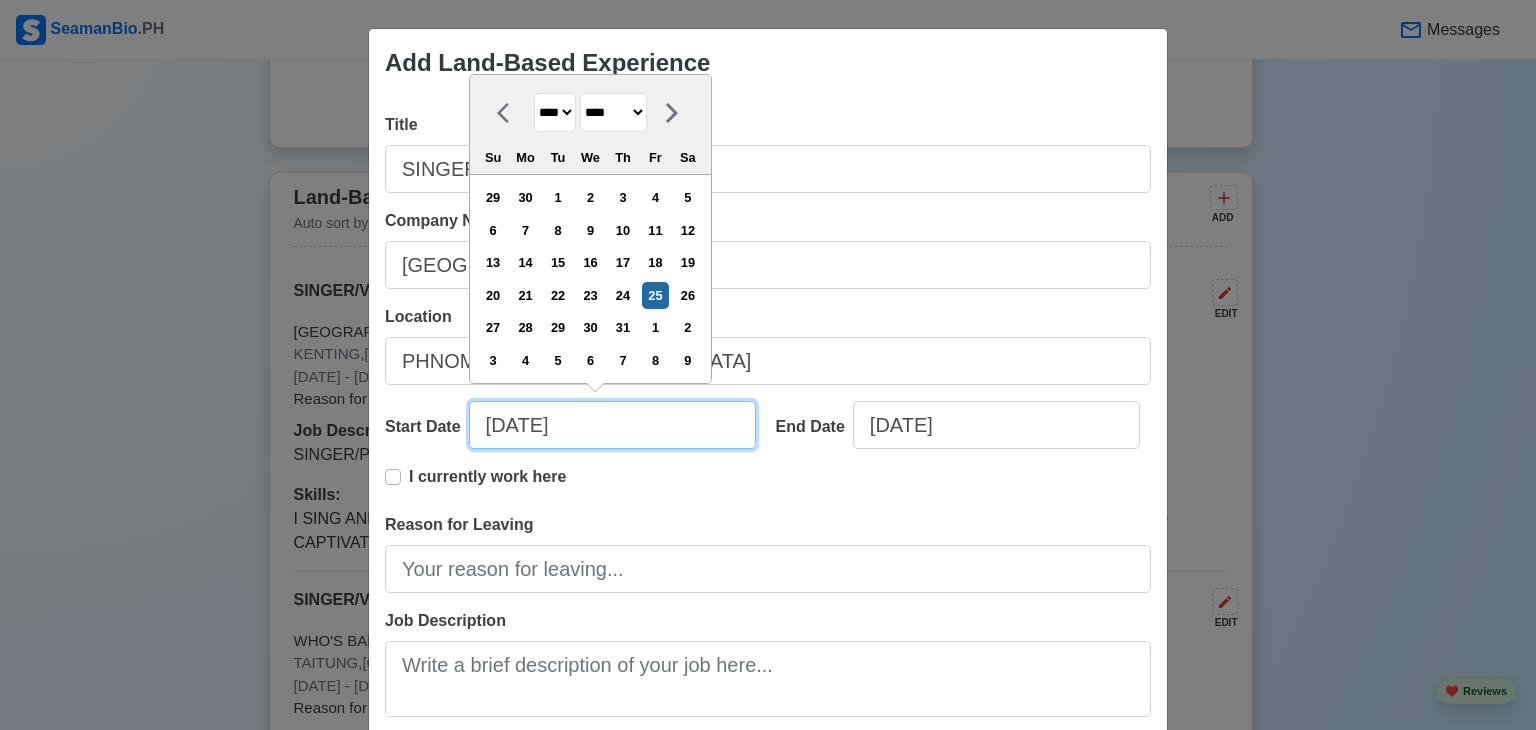 click on "07/25/2025" at bounding box center [612, 425] 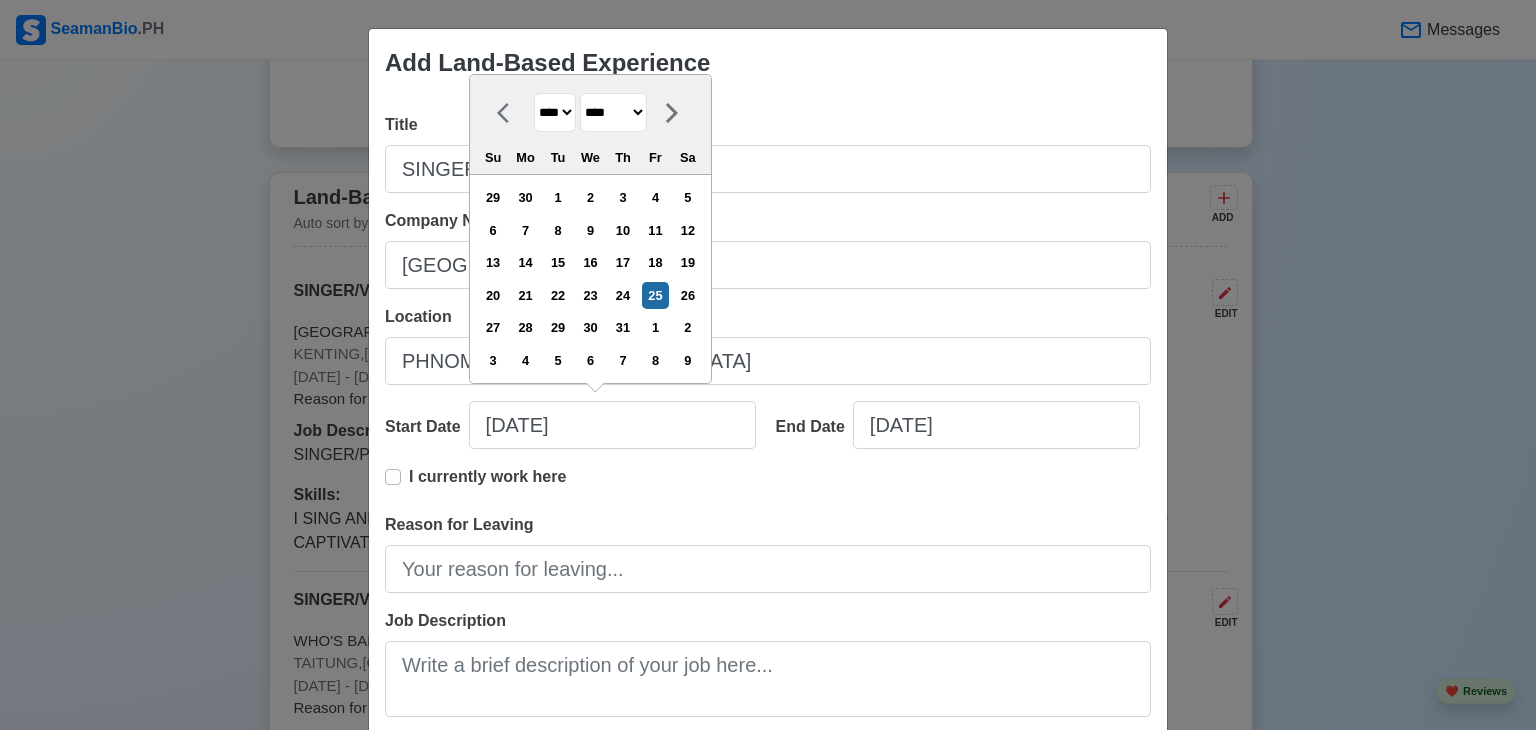 click on "******* ******** ***** ***** *** **** **** ****** ********* ******* ******** ********" at bounding box center [613, 112] 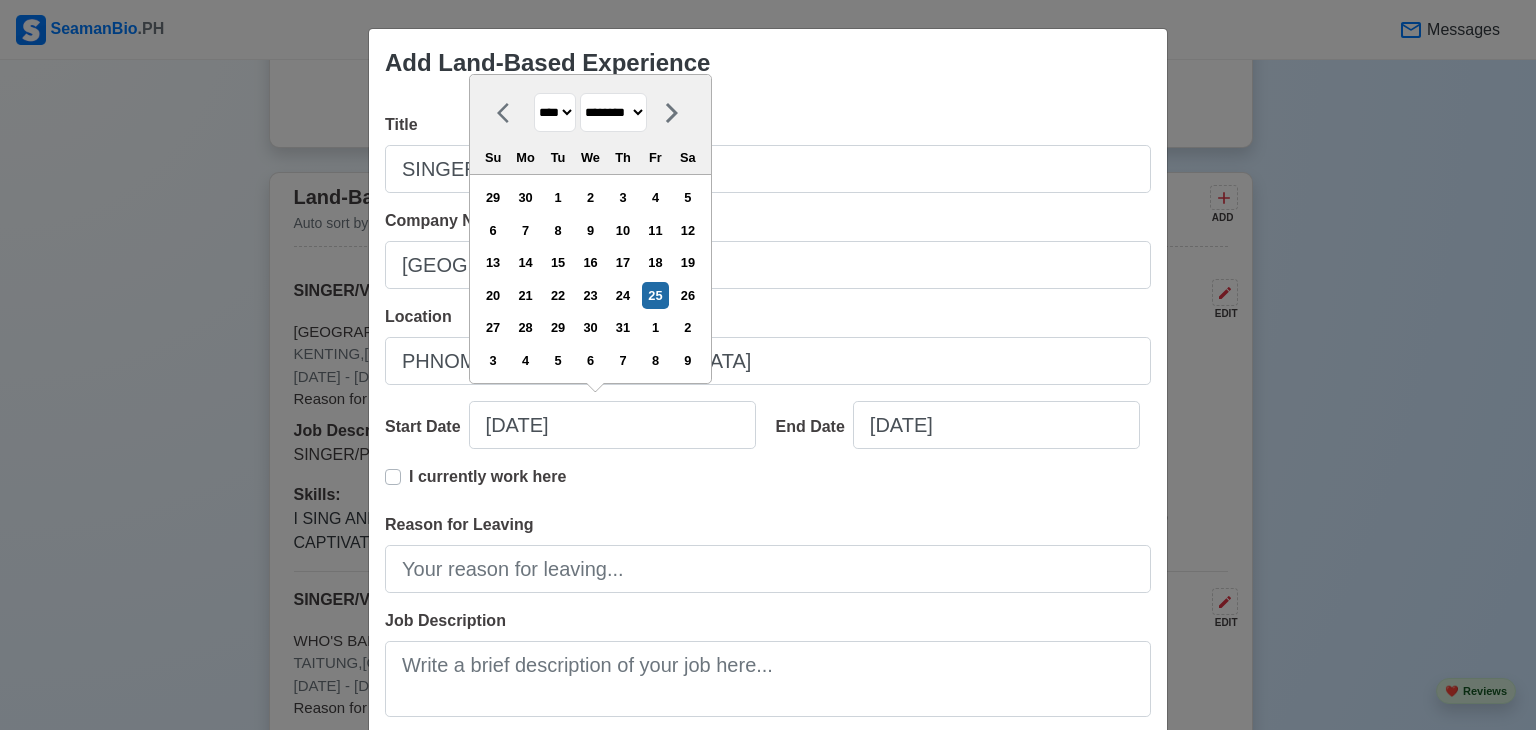 click on "******* ******** ***** ***** *** **** **** ****** ********* ******* ******** ********" at bounding box center [613, 112] 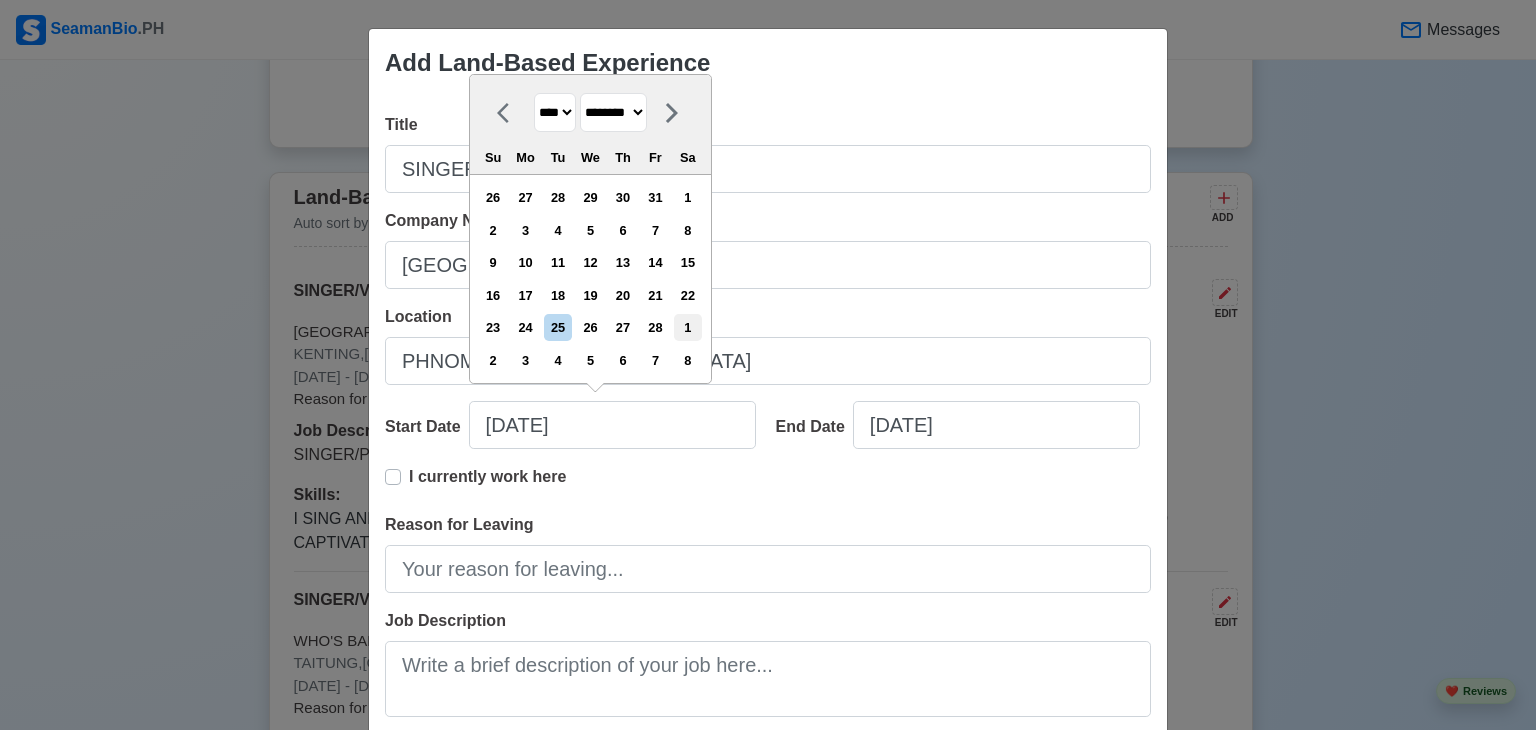 click on "1" at bounding box center [687, 327] 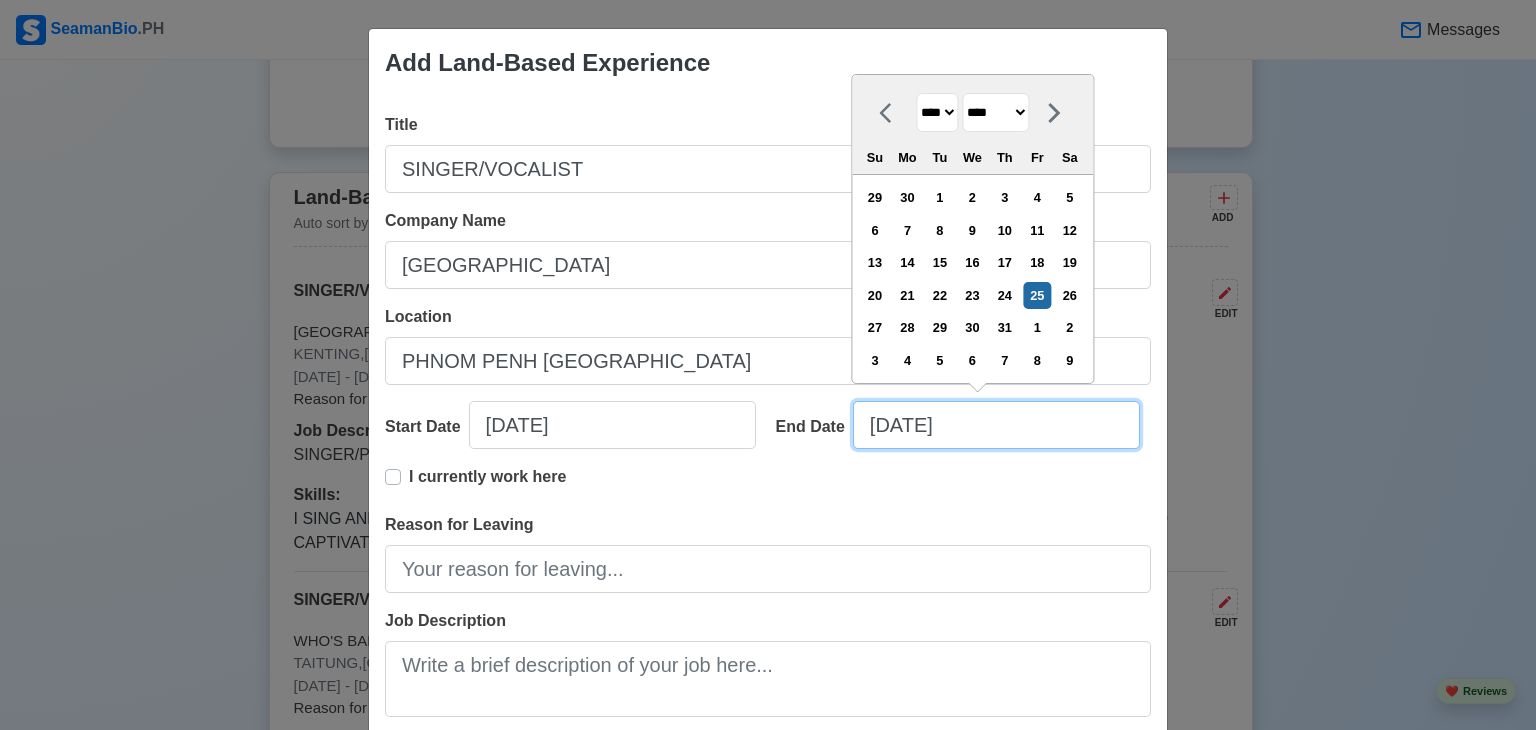 click on "07/25/2025" at bounding box center (996, 425) 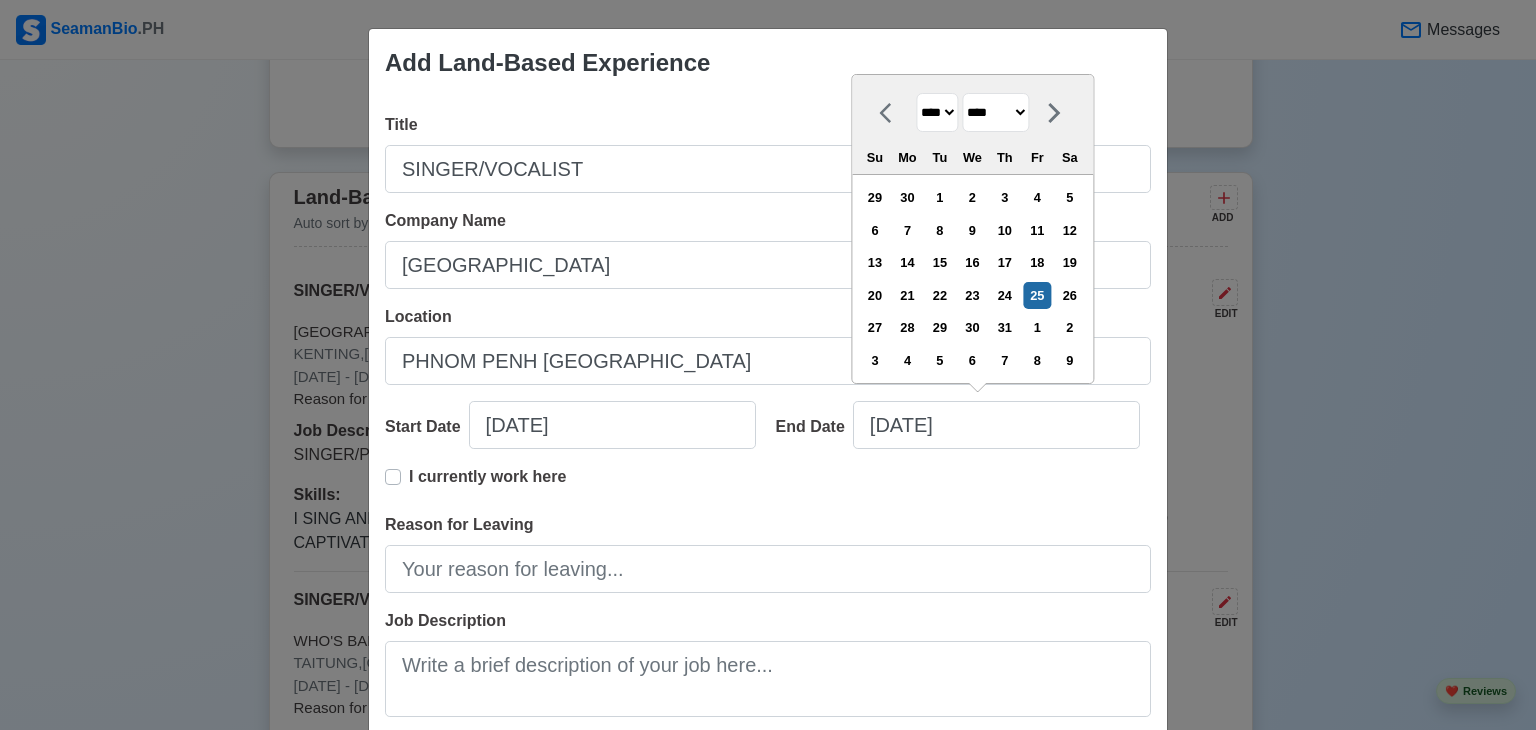 click on "******* ******** ***** ***** *** **** **** ****** ********* ******* ******** ********" at bounding box center (995, 112) 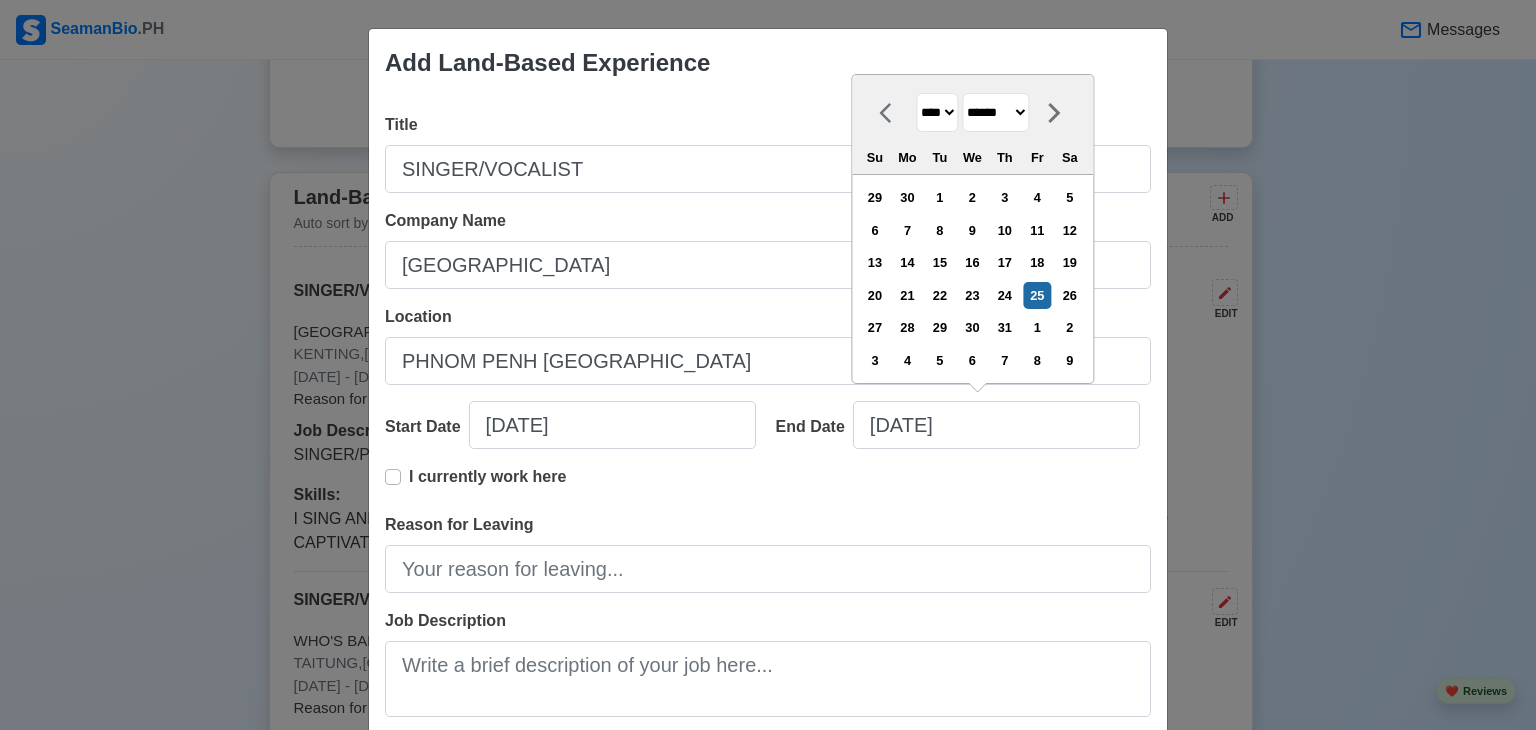 click on "******* ******** ***** ***** *** **** **** ****** ********* ******* ******** ********" at bounding box center (995, 112) 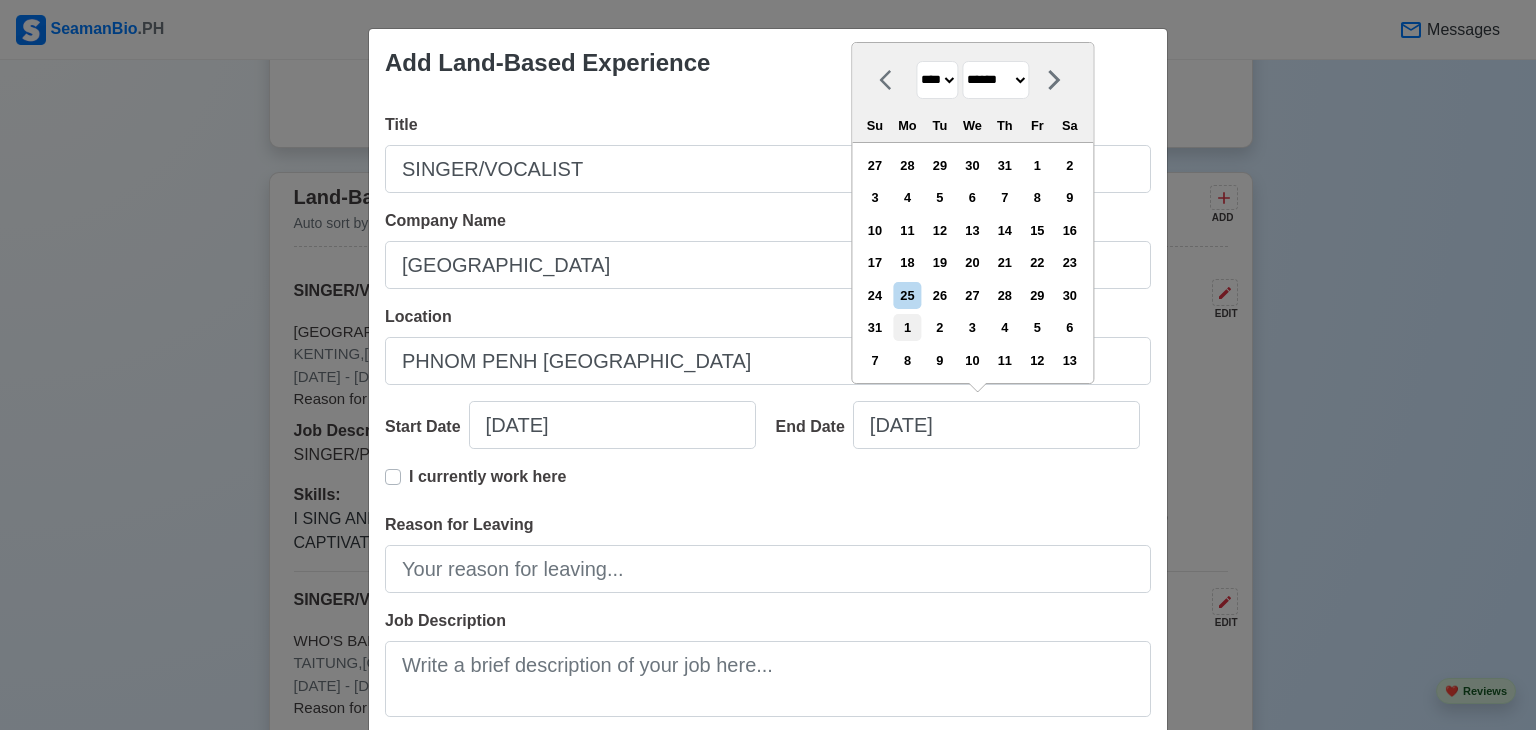 click on "1" at bounding box center [907, 327] 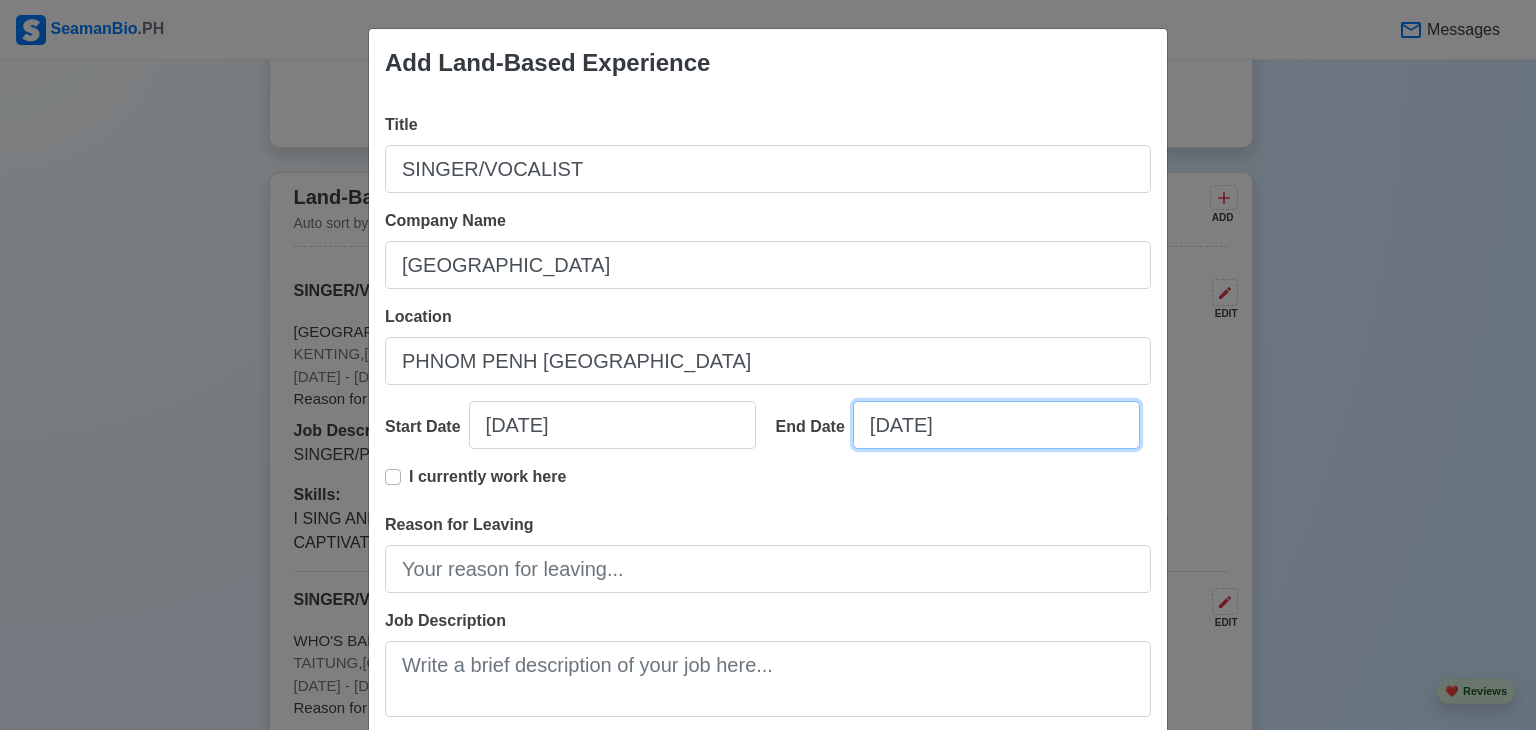 click on "09/01/2025" at bounding box center (996, 425) 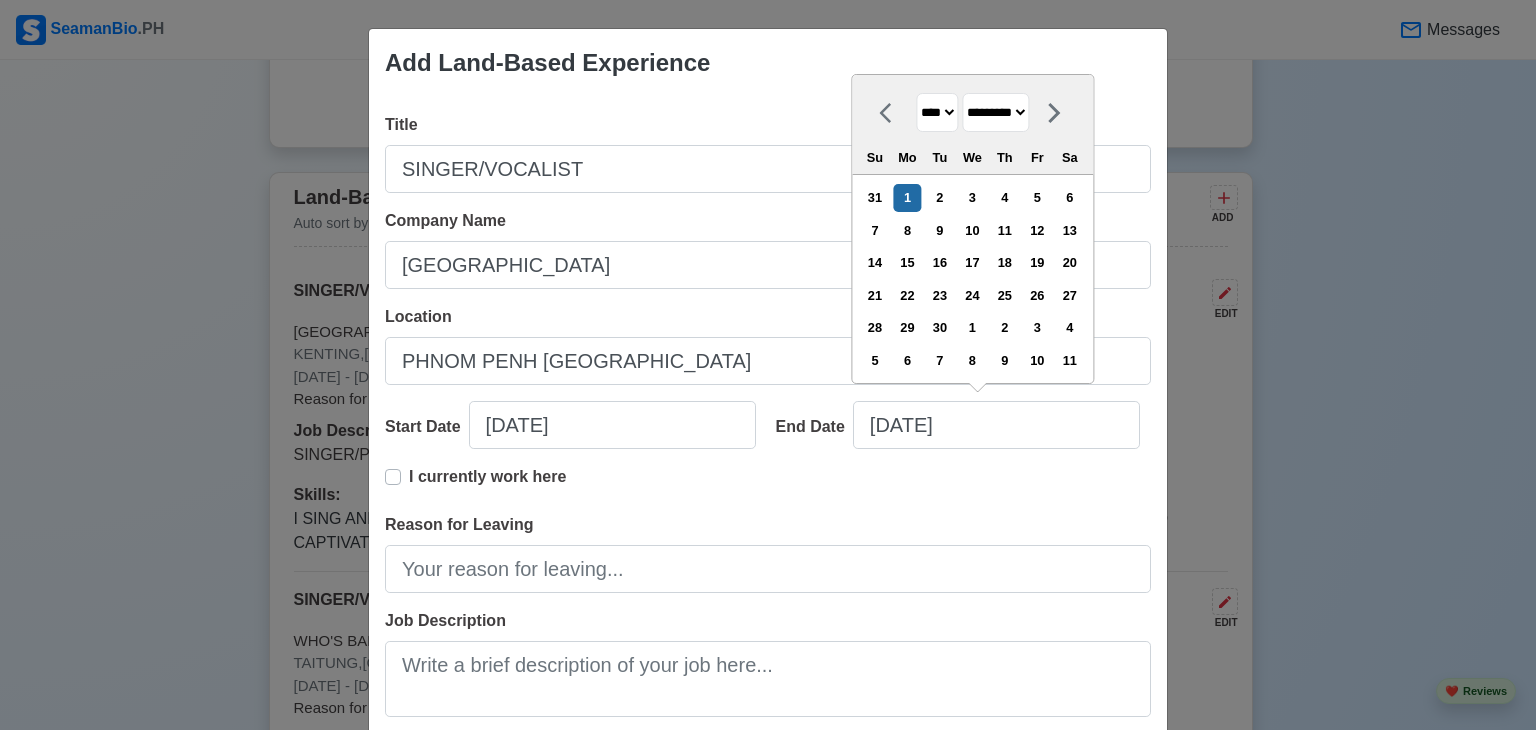 click on "******* ******** ***** ***** *** **** **** ****** ********* ******* ******** ********" at bounding box center (995, 112) 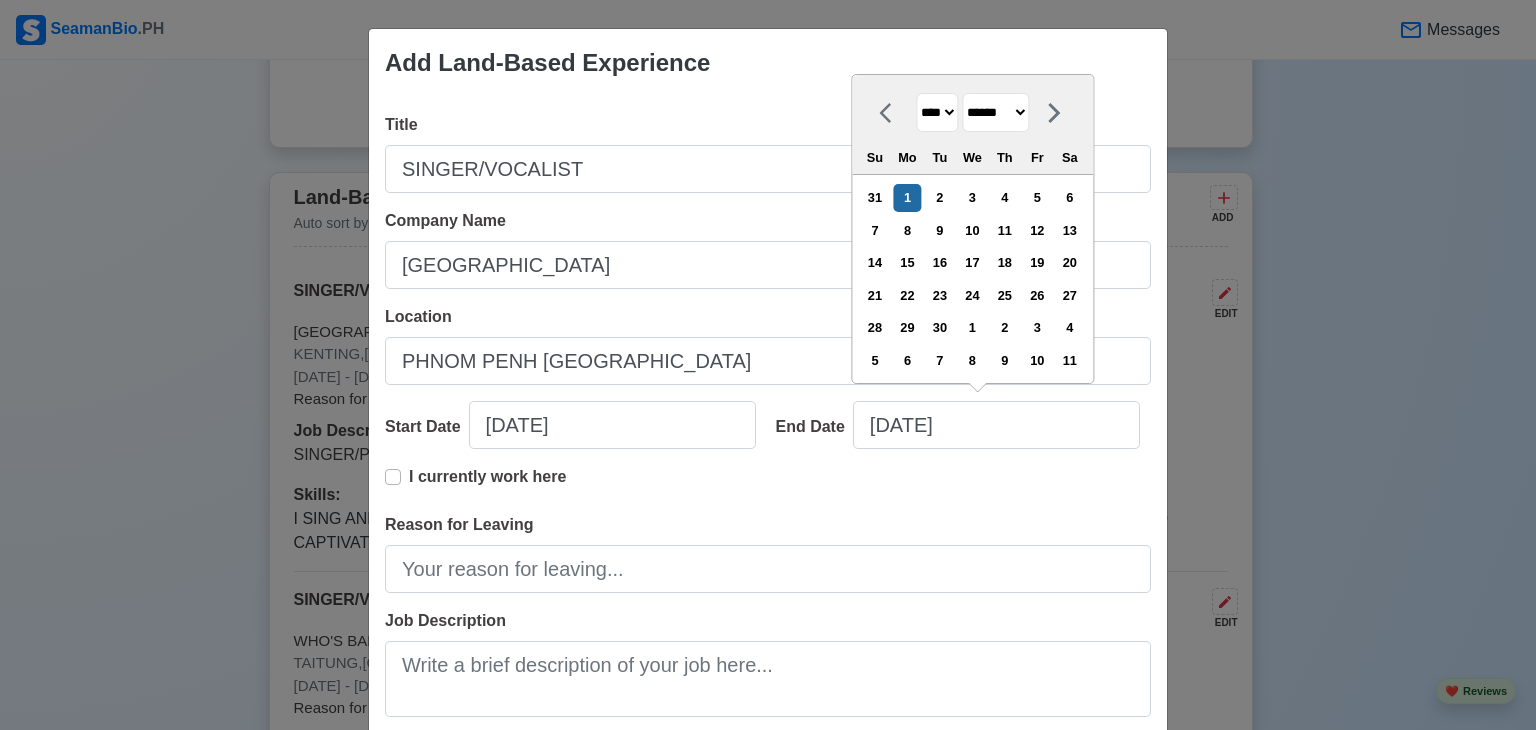 click on "******* ******** ***** ***** *** **** **** ****** ********* ******* ******** ********" at bounding box center (995, 112) 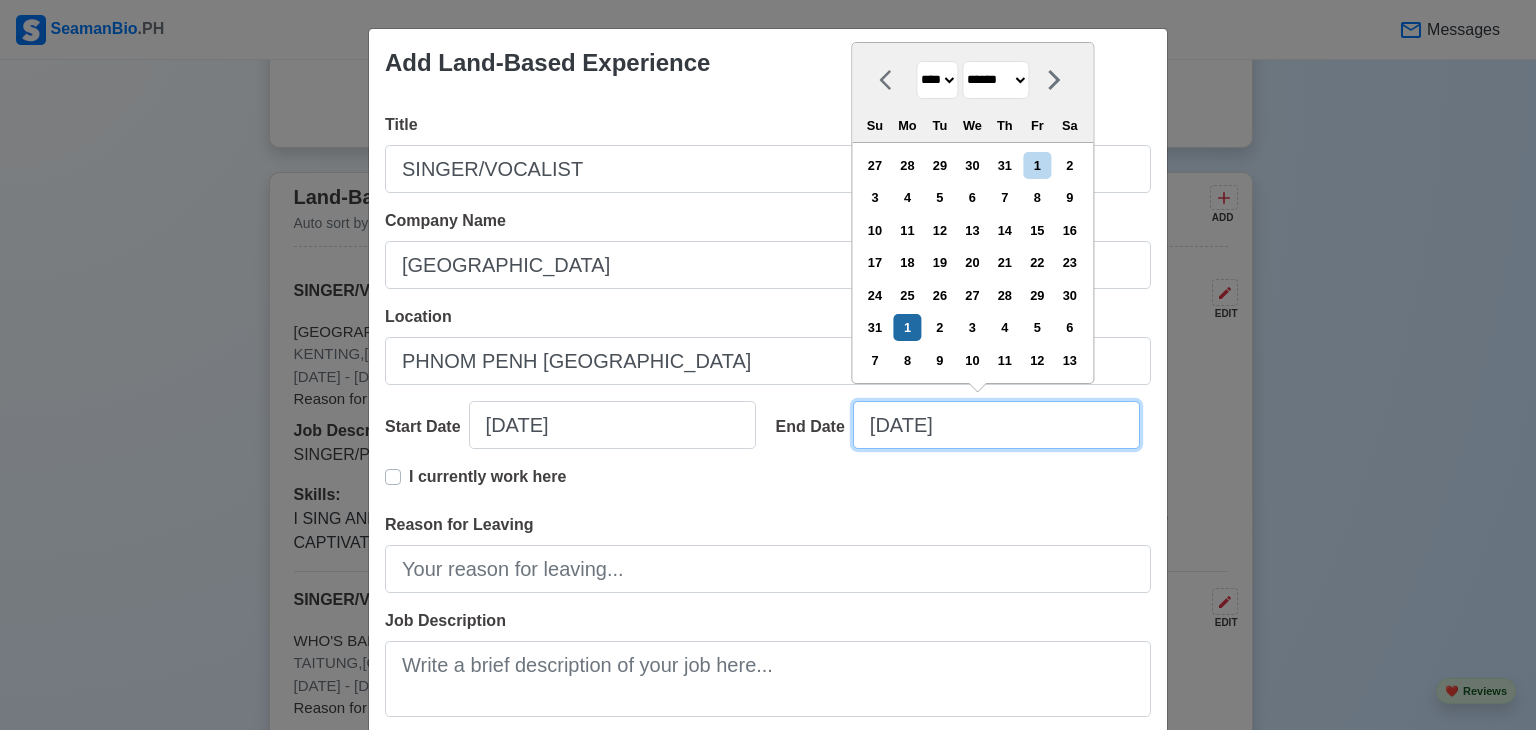 click on "09/01/2025" at bounding box center [996, 425] 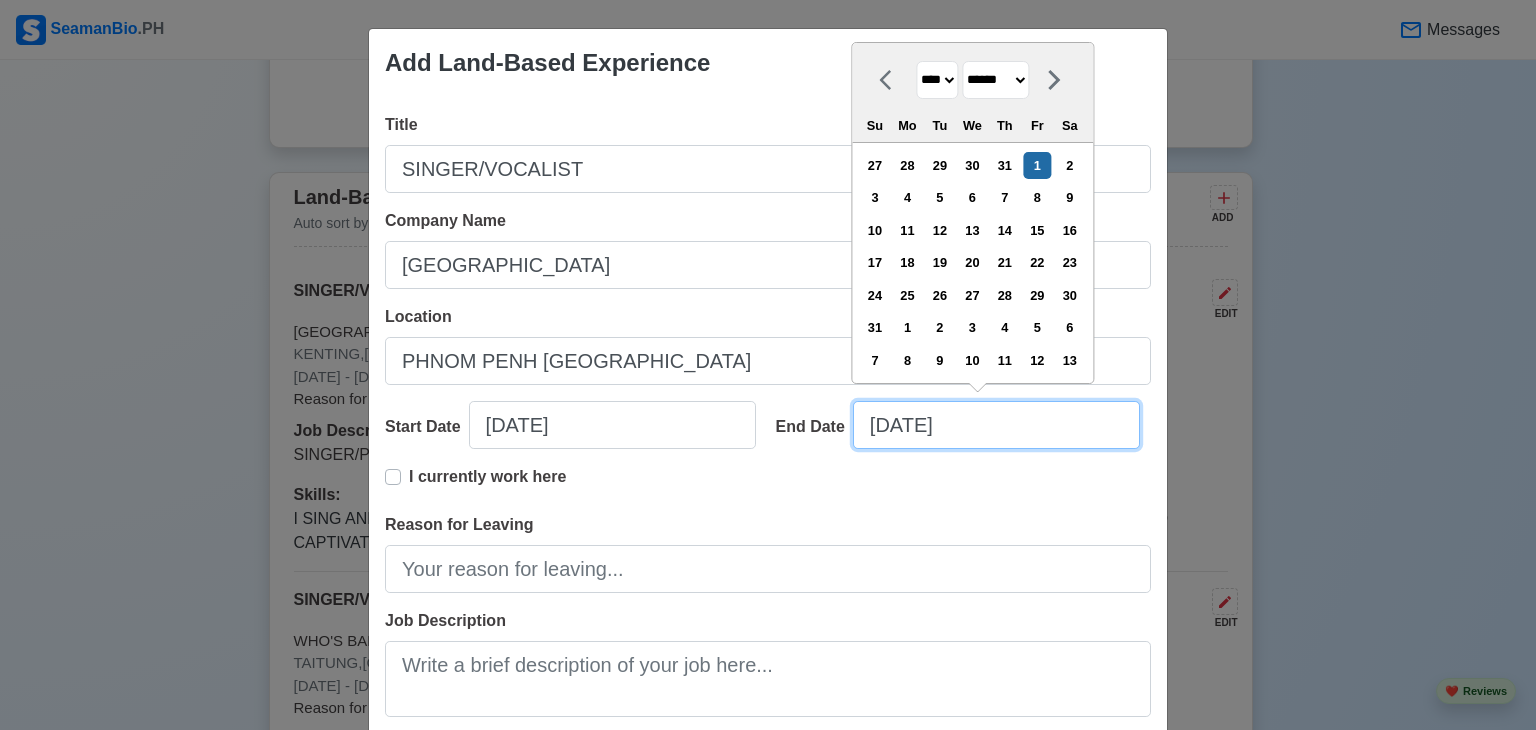 click on "08/01/2025" at bounding box center (996, 425) 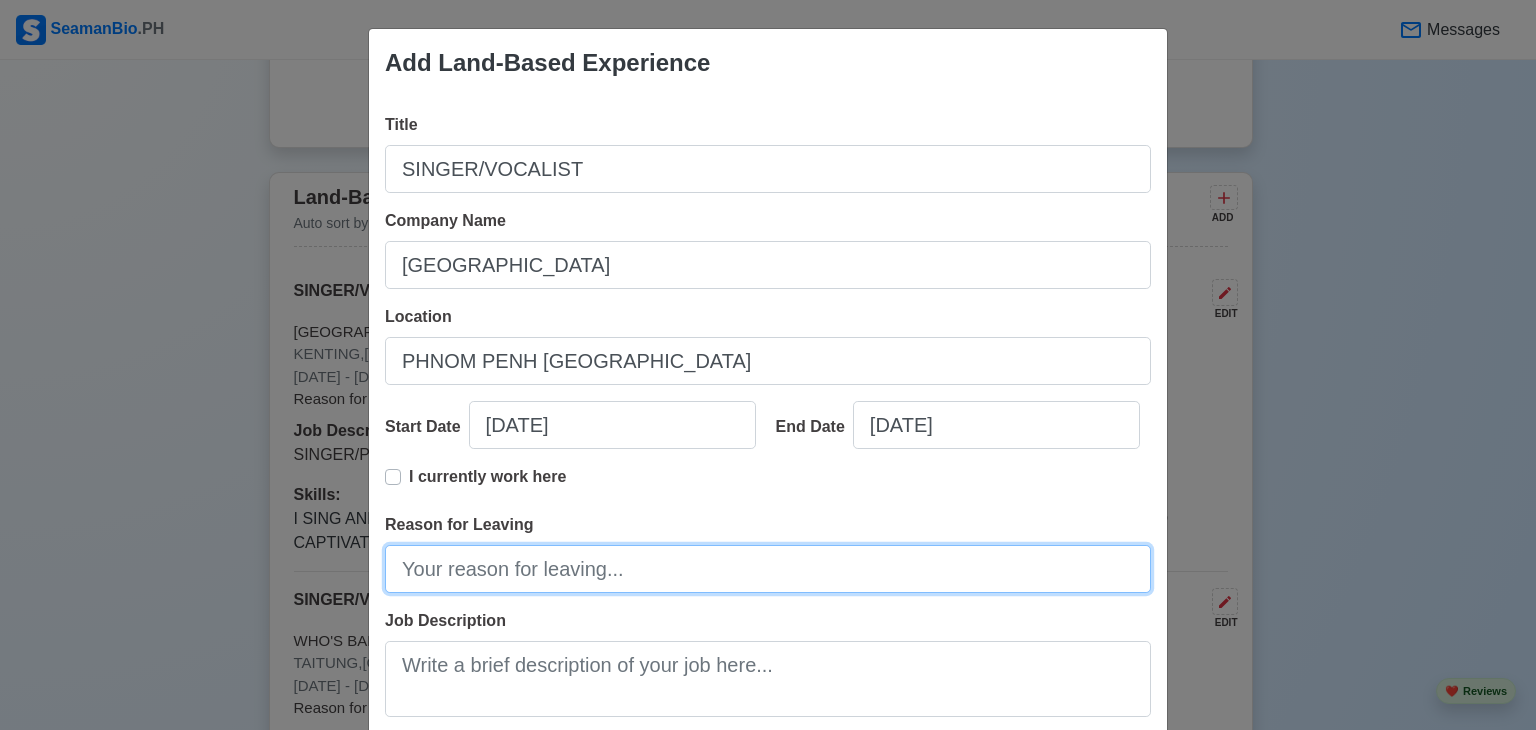 click on "Reason for Leaving" at bounding box center (768, 569) 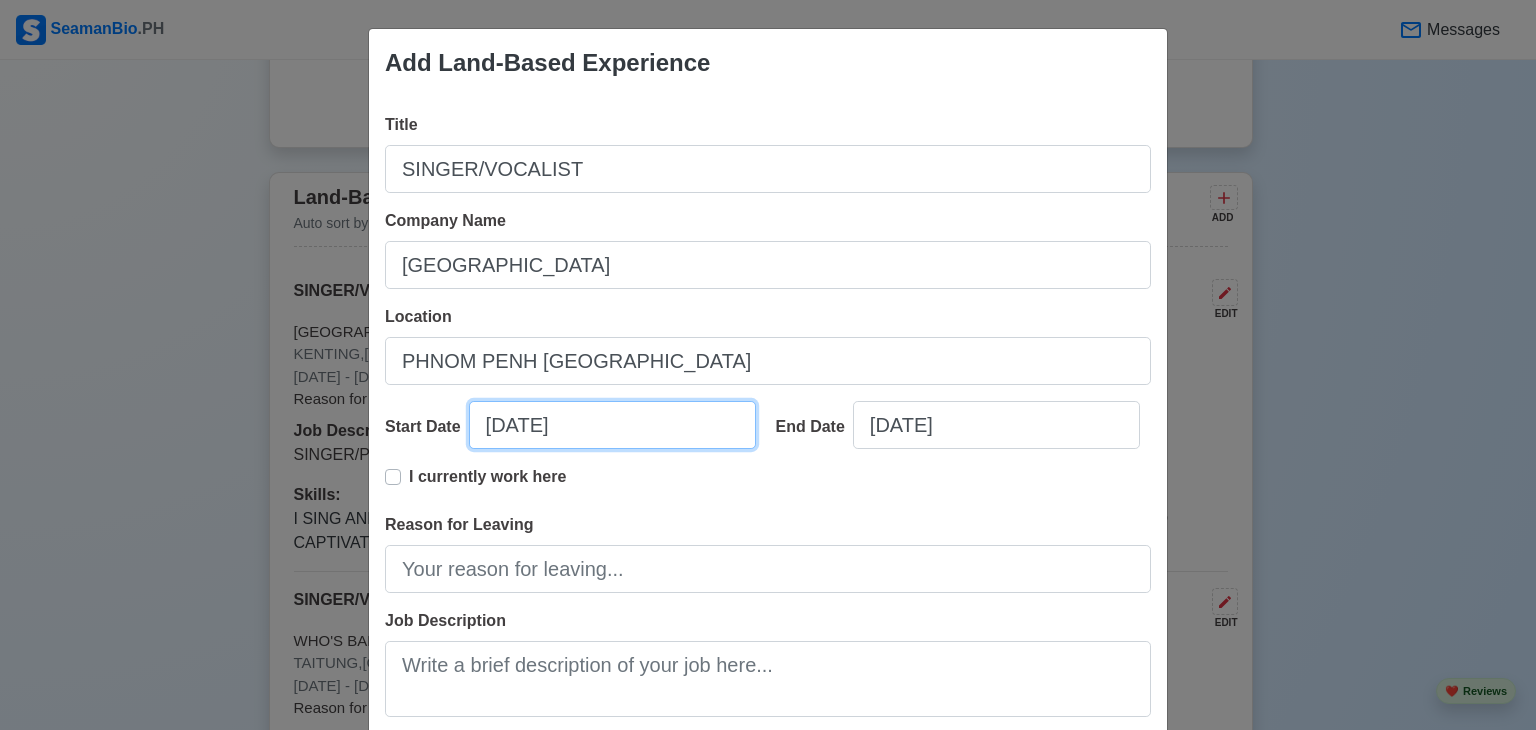click on "03/01/2012" at bounding box center [612, 425] 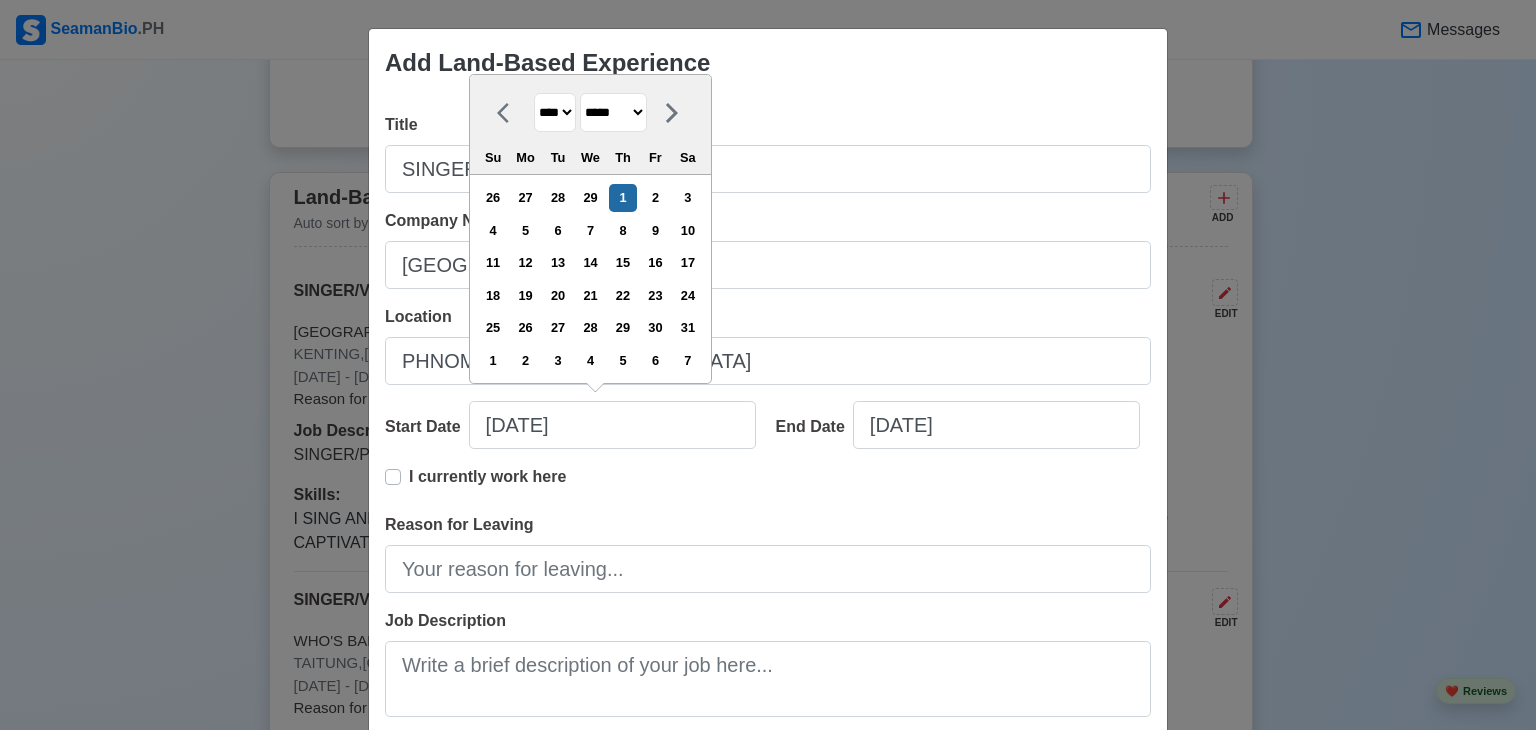 click on "******* ******** ***** ***** *** **** **** ****** ********* ******* ******** ********" at bounding box center [613, 112] 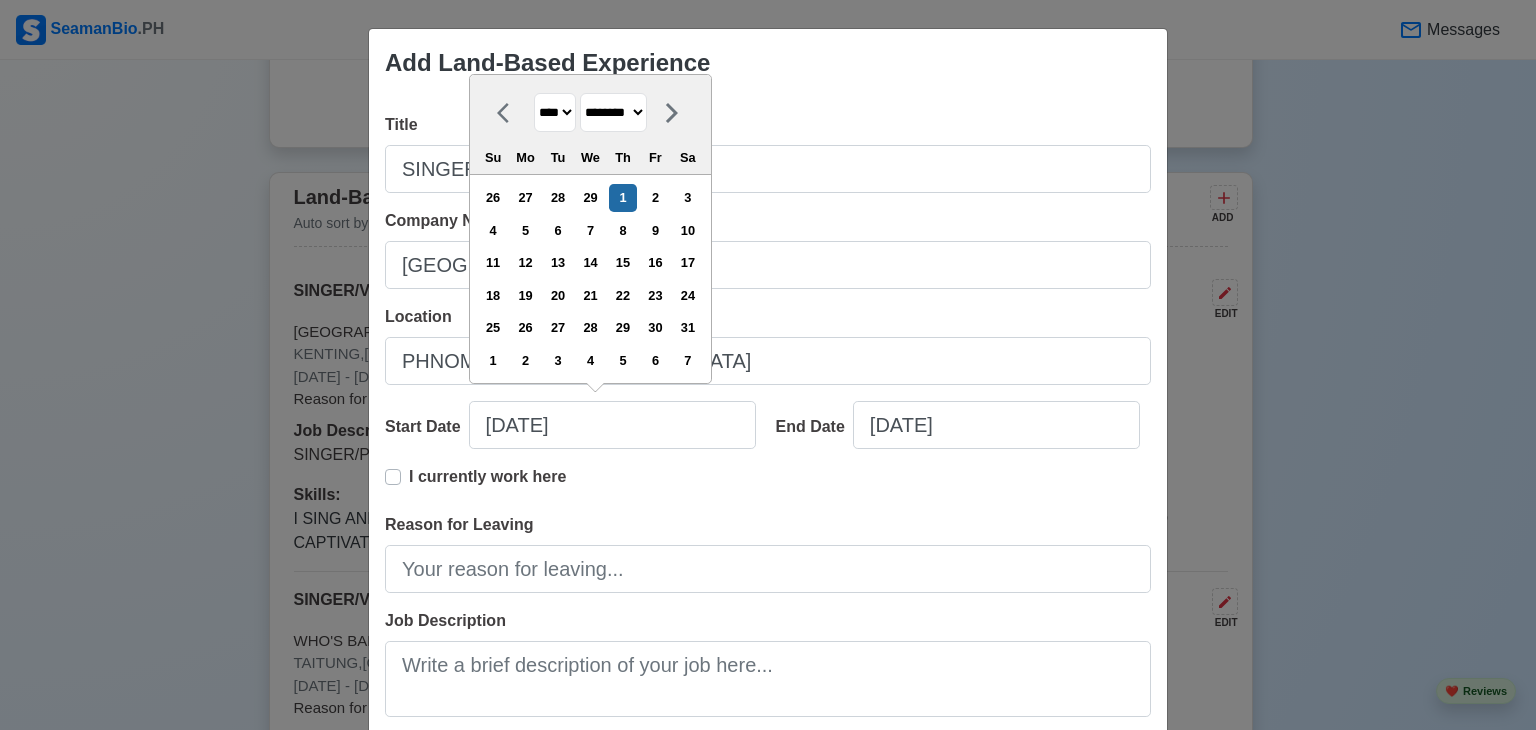 click on "******* ******** ***** ***** *** **** **** ****** ********* ******* ******** ********" at bounding box center (613, 112) 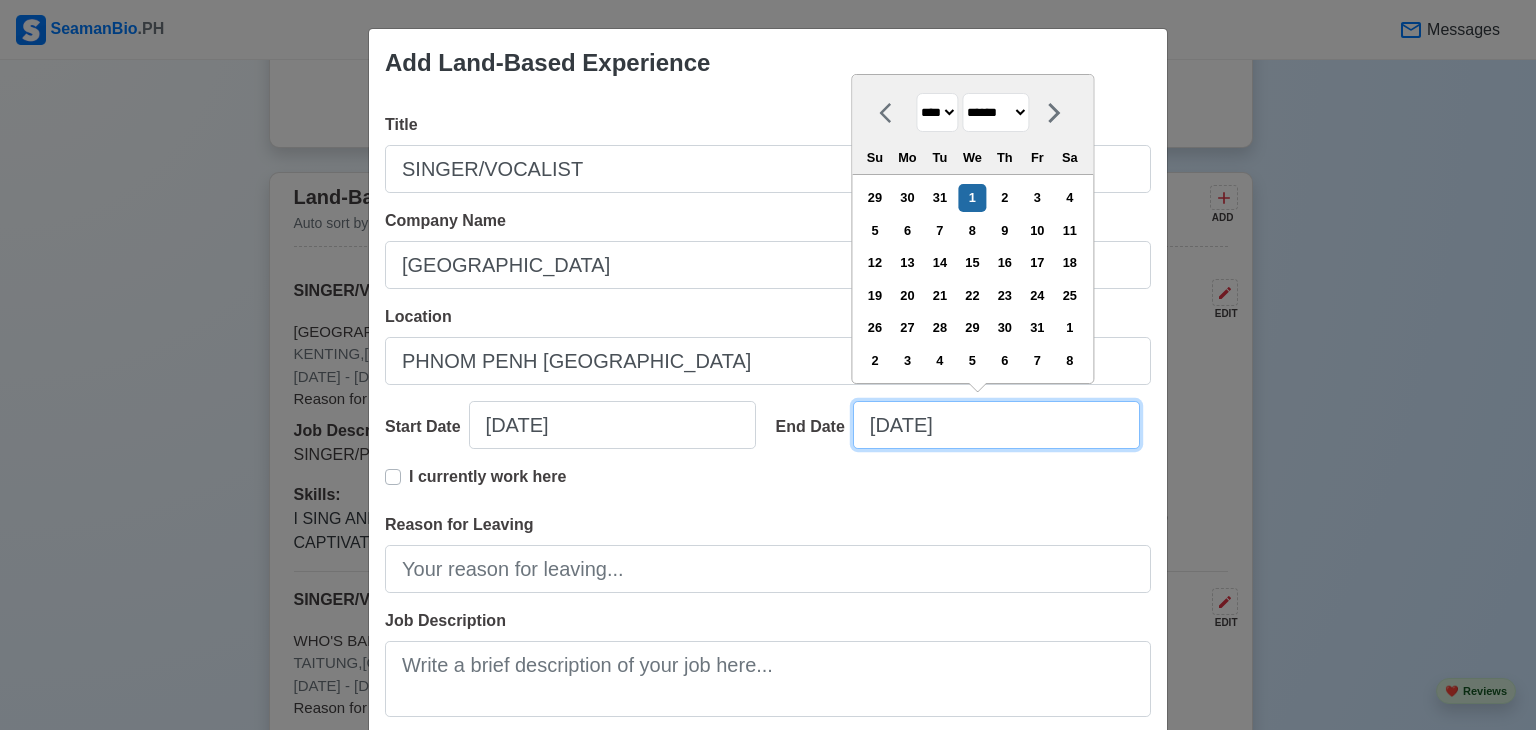 click on "08/01/2012" at bounding box center [996, 425] 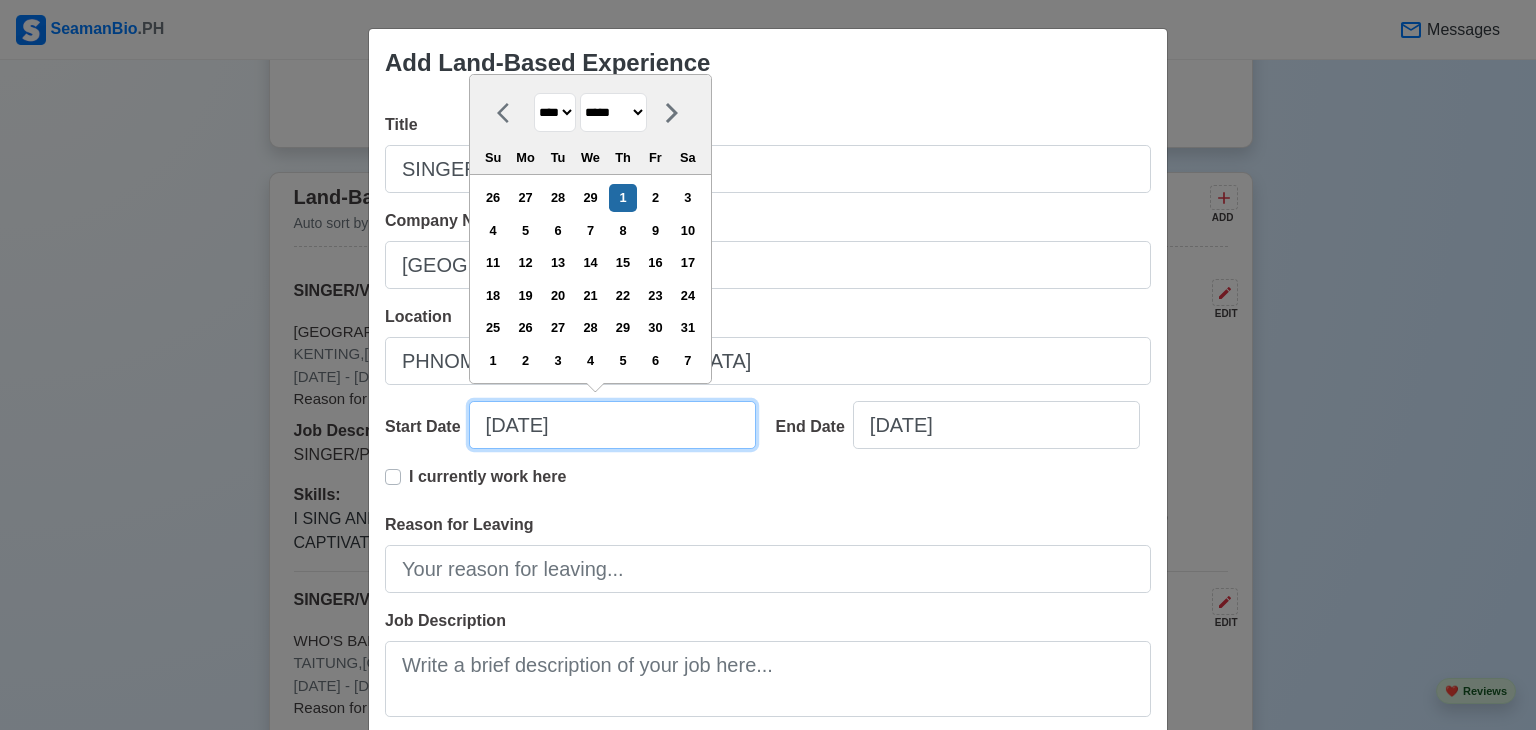 click on "03/01/2012" at bounding box center [612, 425] 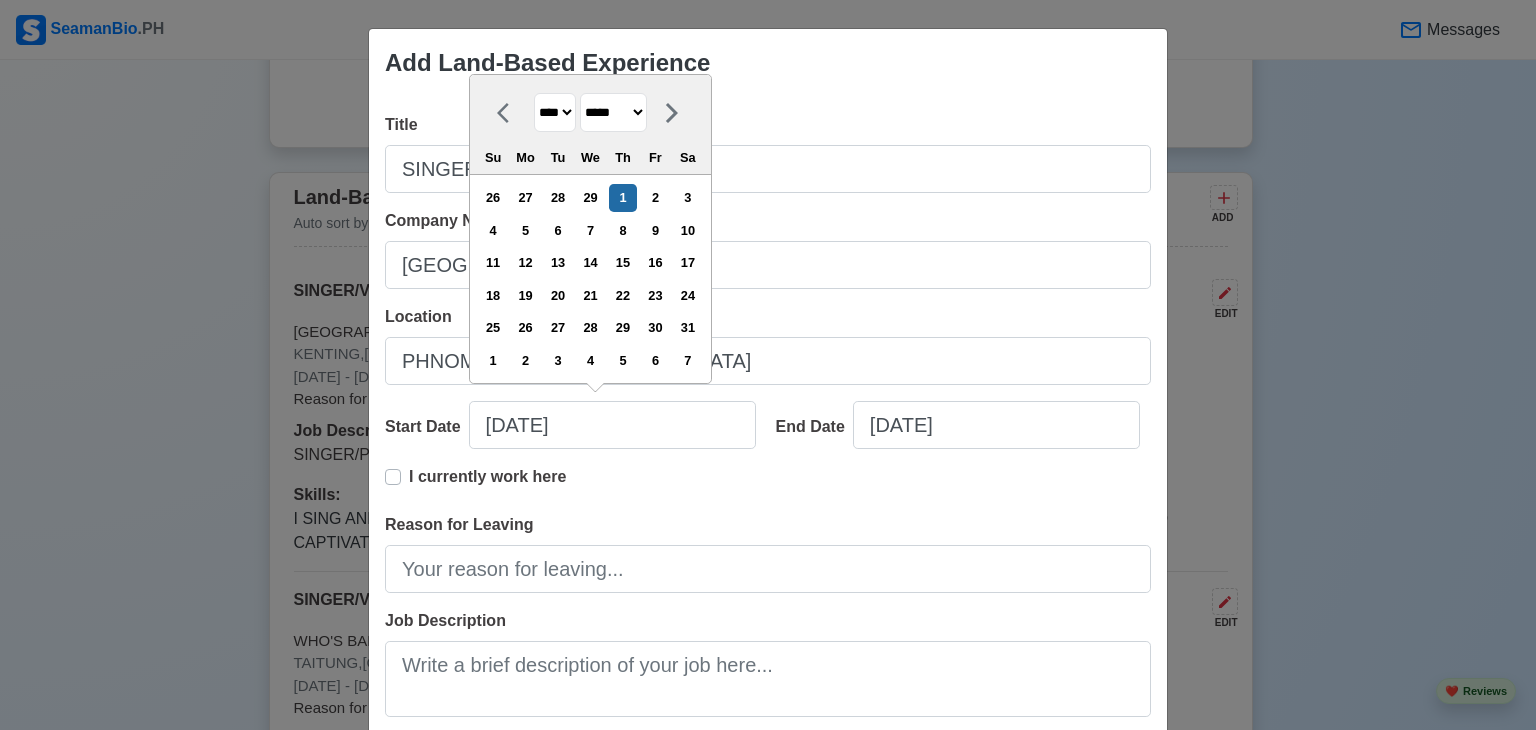 click on "******* ******** ***** ***** *** **** **** ****** ********* ******* ******** ********" at bounding box center [613, 112] 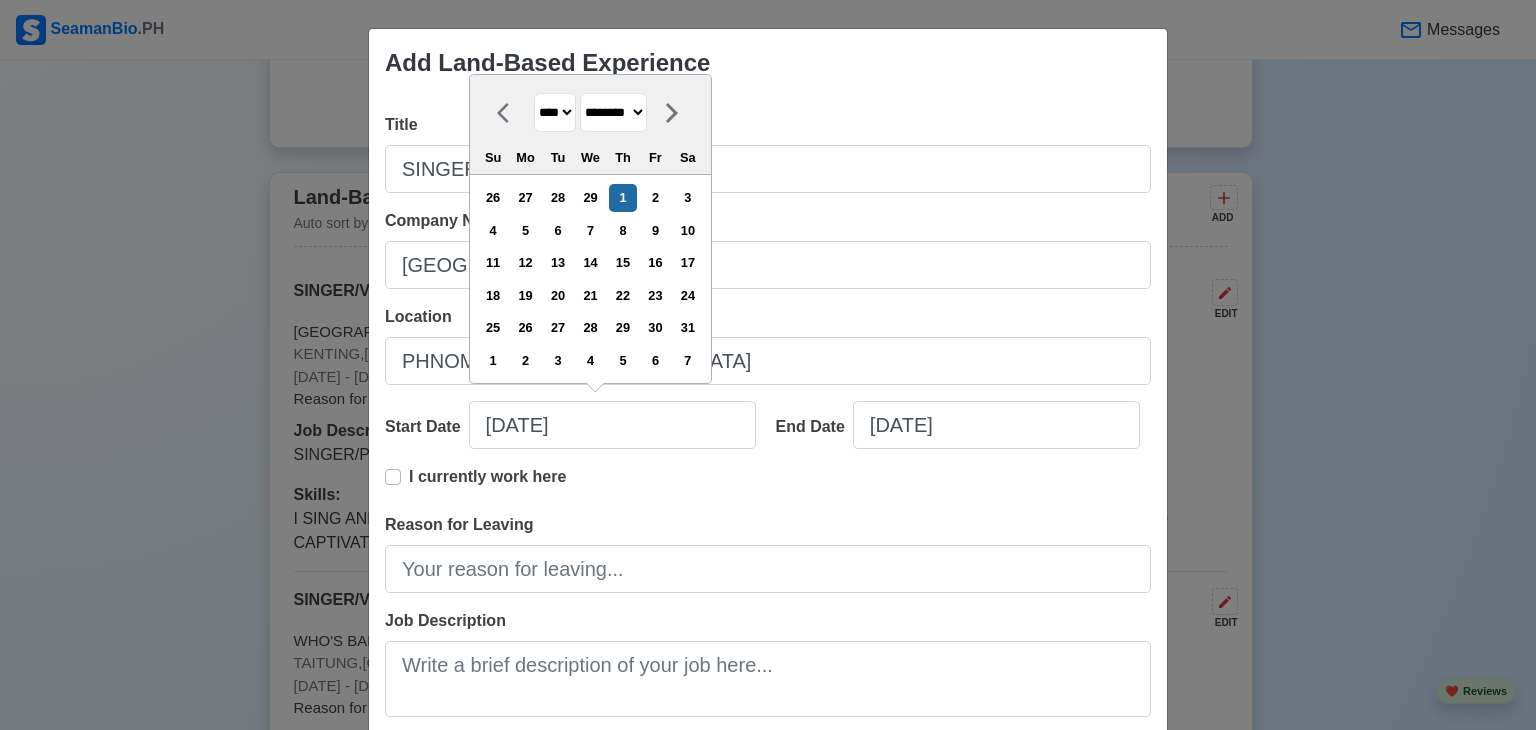click on "******* ******** ***** ***** *** **** **** ****** ********* ******* ******** ********" at bounding box center (613, 112) 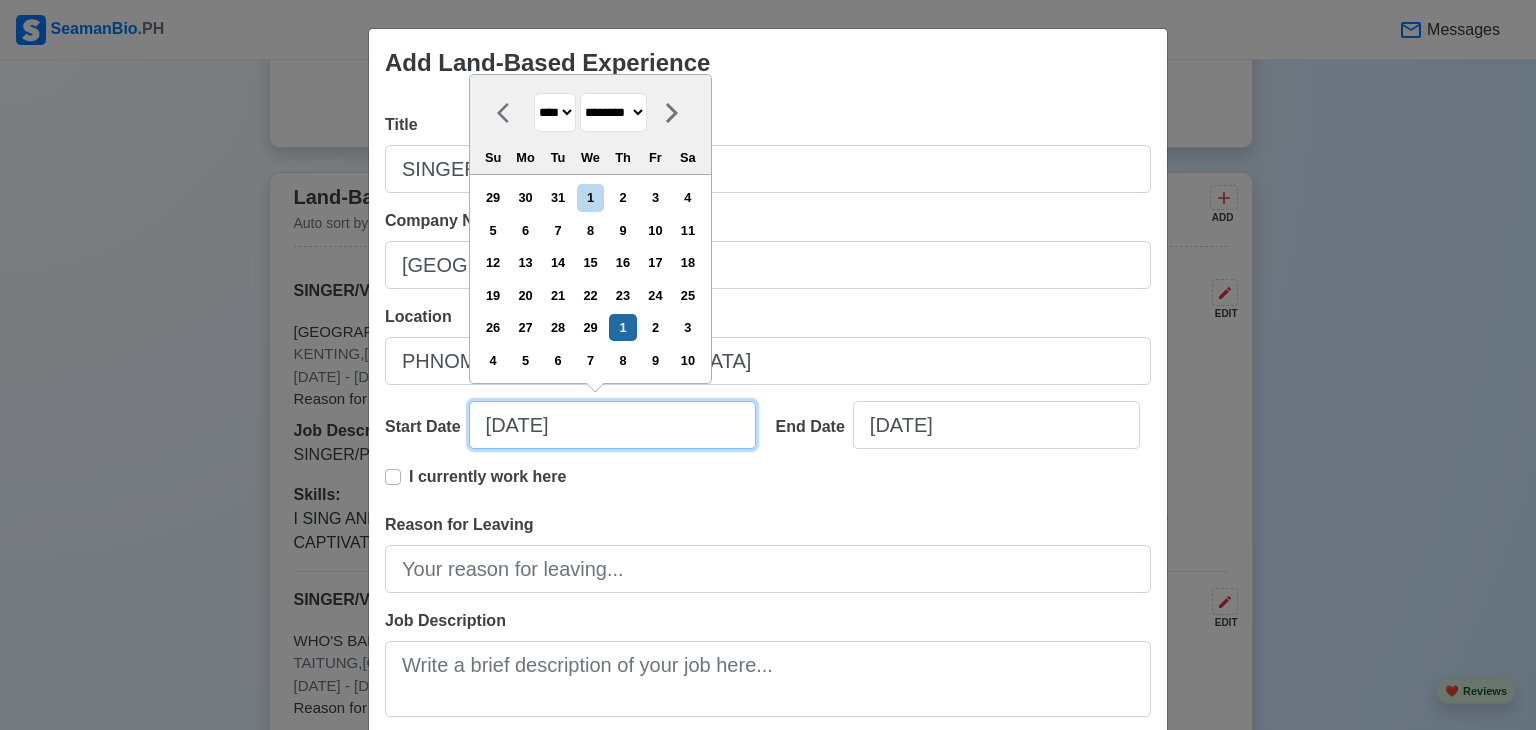 drag, startPoint x: 641, startPoint y: 418, endPoint x: 604, endPoint y: 499, distance: 89.050545 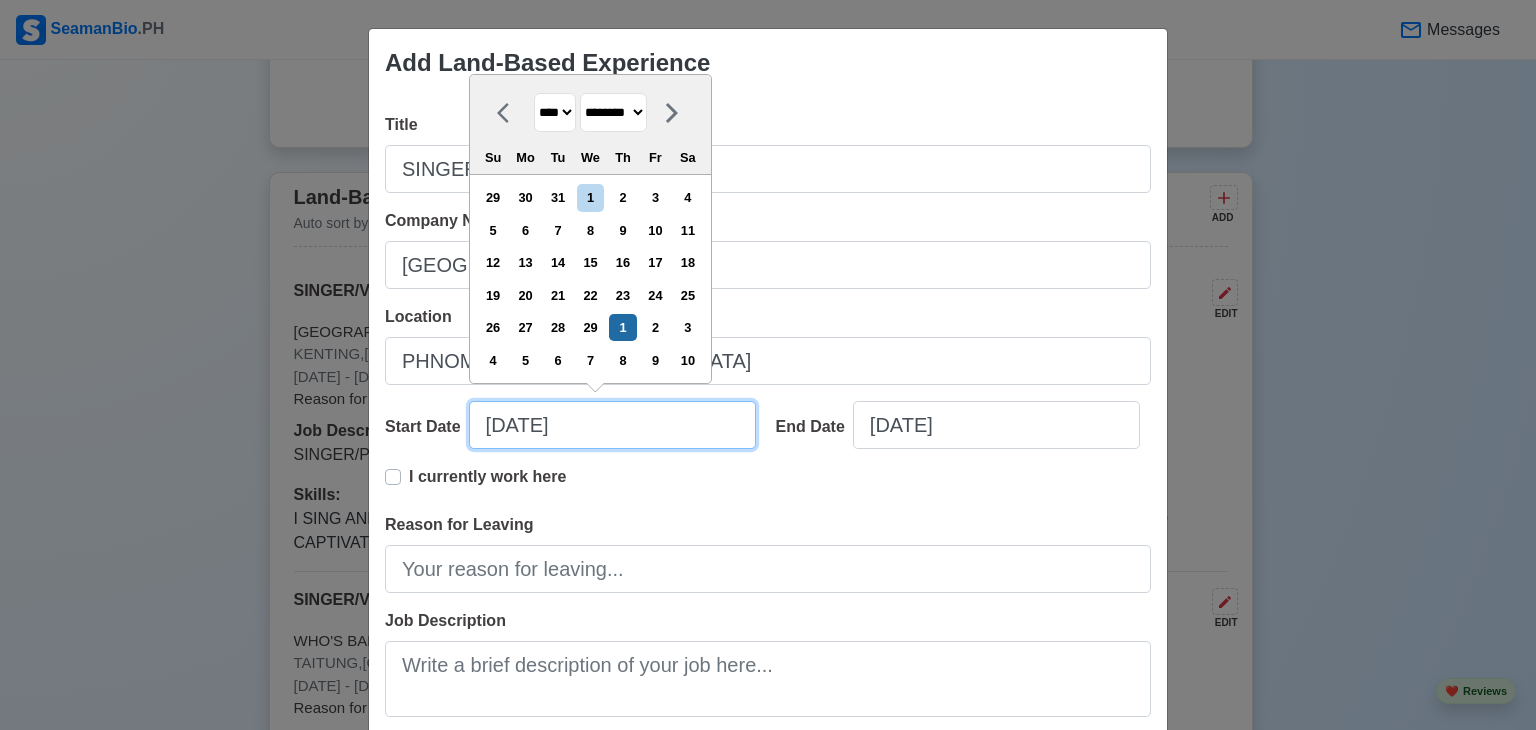 click on "Start Date 03/01/2012 February 2012 **** **** **** **** **** **** **** **** **** **** **** **** **** **** **** **** **** **** **** **** **** **** **** **** **** **** **** **** **** **** **** **** **** **** **** **** **** **** **** **** **** **** **** **** **** **** **** **** **** **** **** **** **** **** **** **** **** **** **** **** **** **** **** **** **** **** **** **** **** **** **** **** **** **** **** **** **** **** **** **** **** **** **** **** **** **** **** **** **** **** **** **** **** **** **** **** **** **** **** **** **** **** **** **** **** **** ******* ******** ***** ***** *** **** **** ****** ********* ******* ******** ******** Su Mo Tu We Th Fr Sa 29 30 31 1 2 3 4 5 6 7 8 9 10 11 12 13 14 15 16 17 18 19 20 21 22 23 24 25 26 27 28 29 1 2 3 4 5 6 7 8 9 10 End Date 08/01/2012 I currently work here" at bounding box center [768, 457] 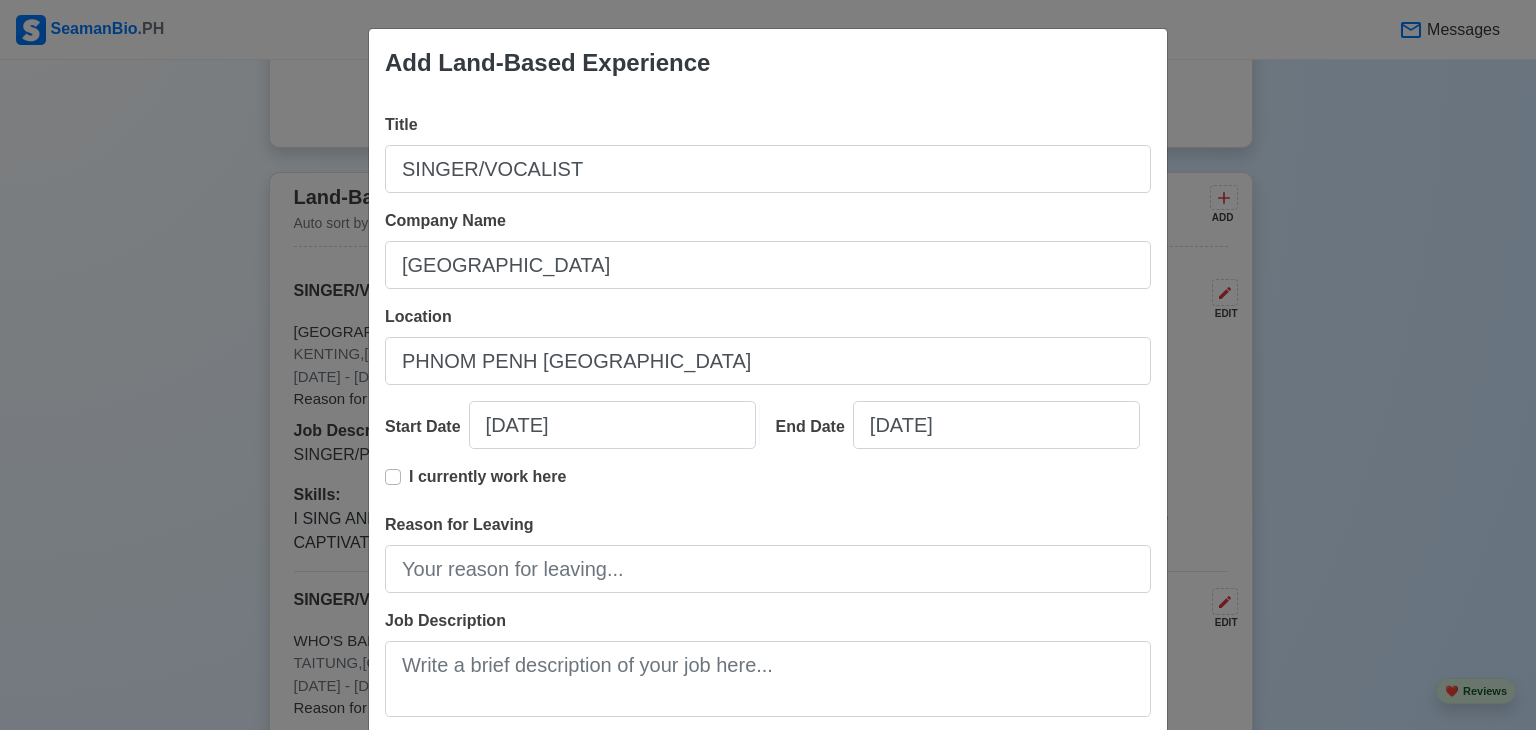 click on "I currently work here" at bounding box center [768, 489] 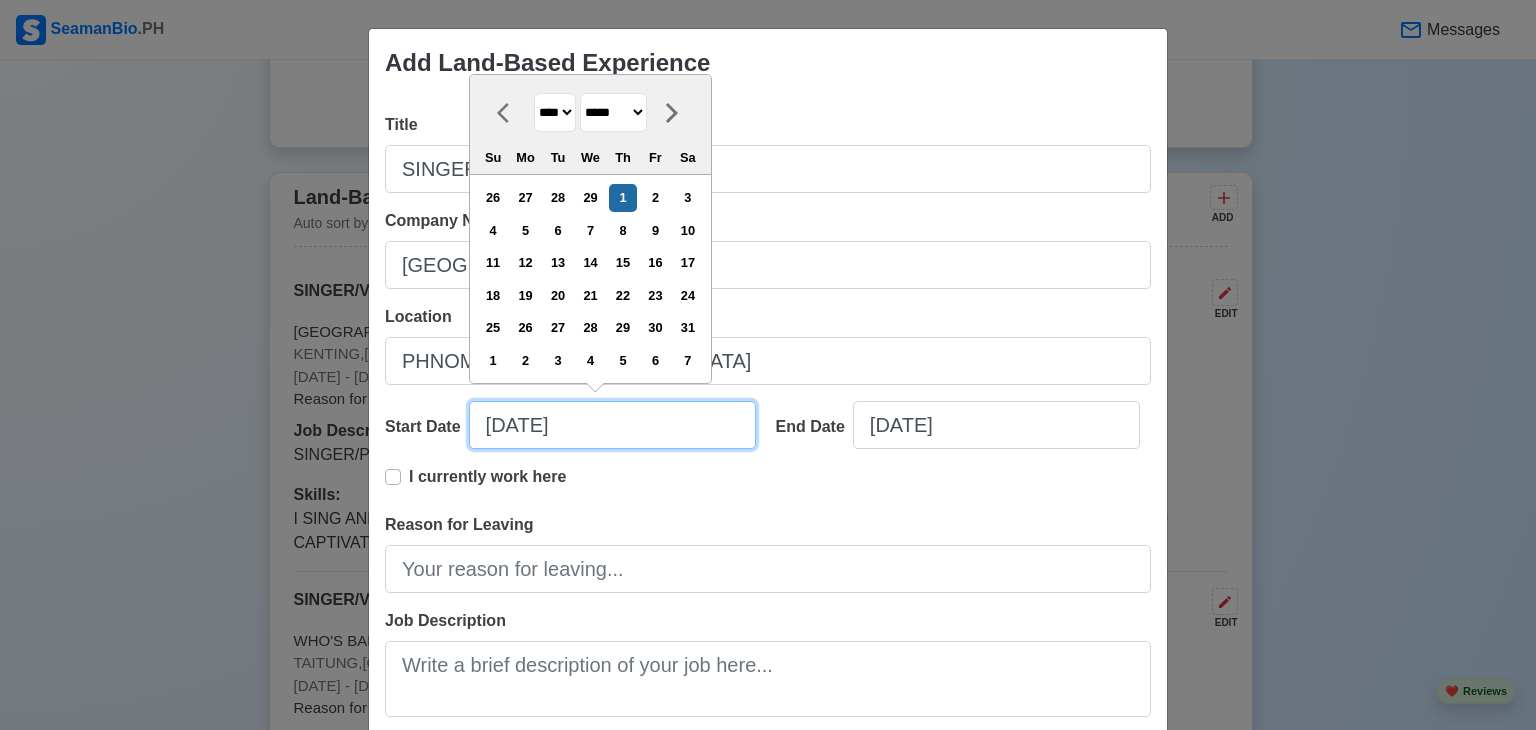click on "03/01/2012" at bounding box center [612, 425] 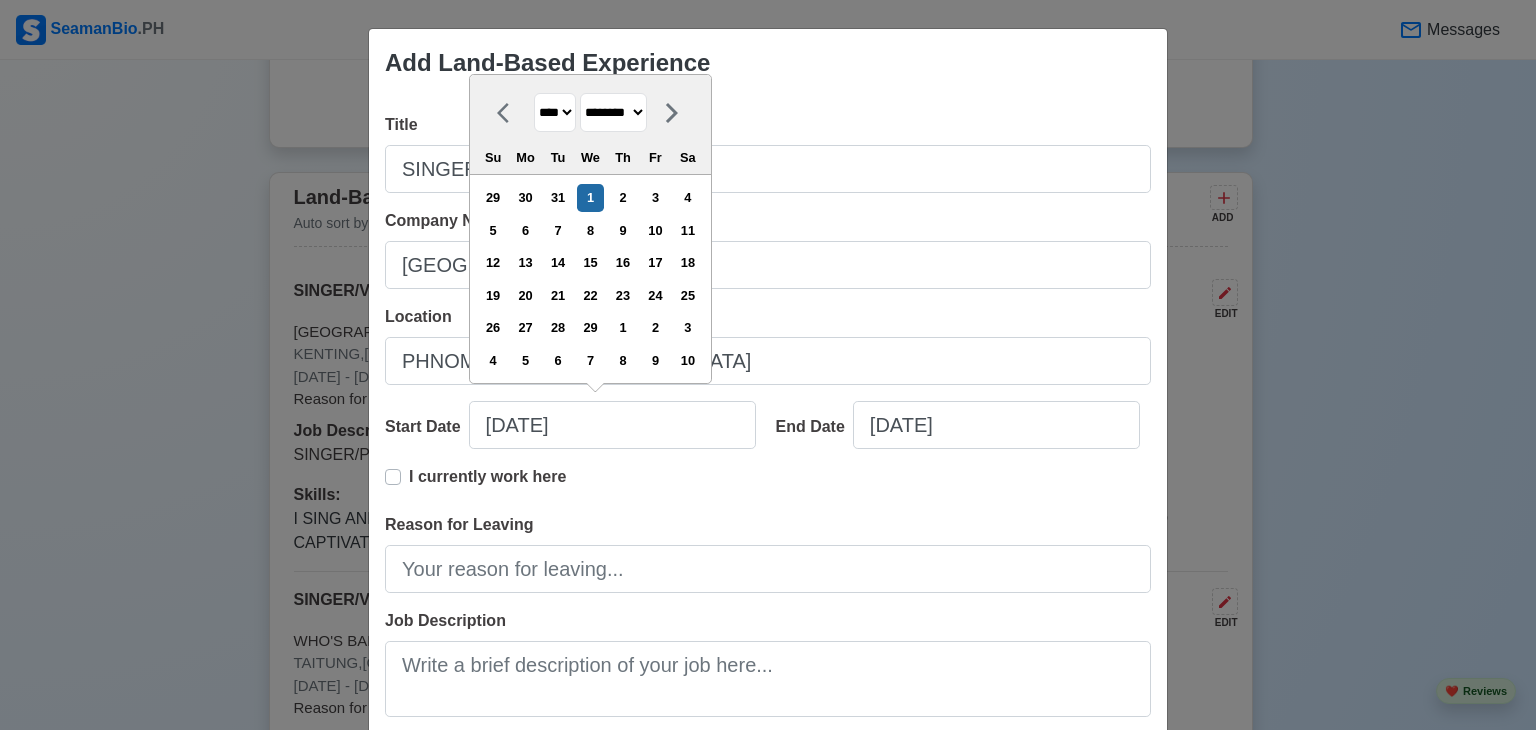 click on "I currently work here" at bounding box center (768, 489) 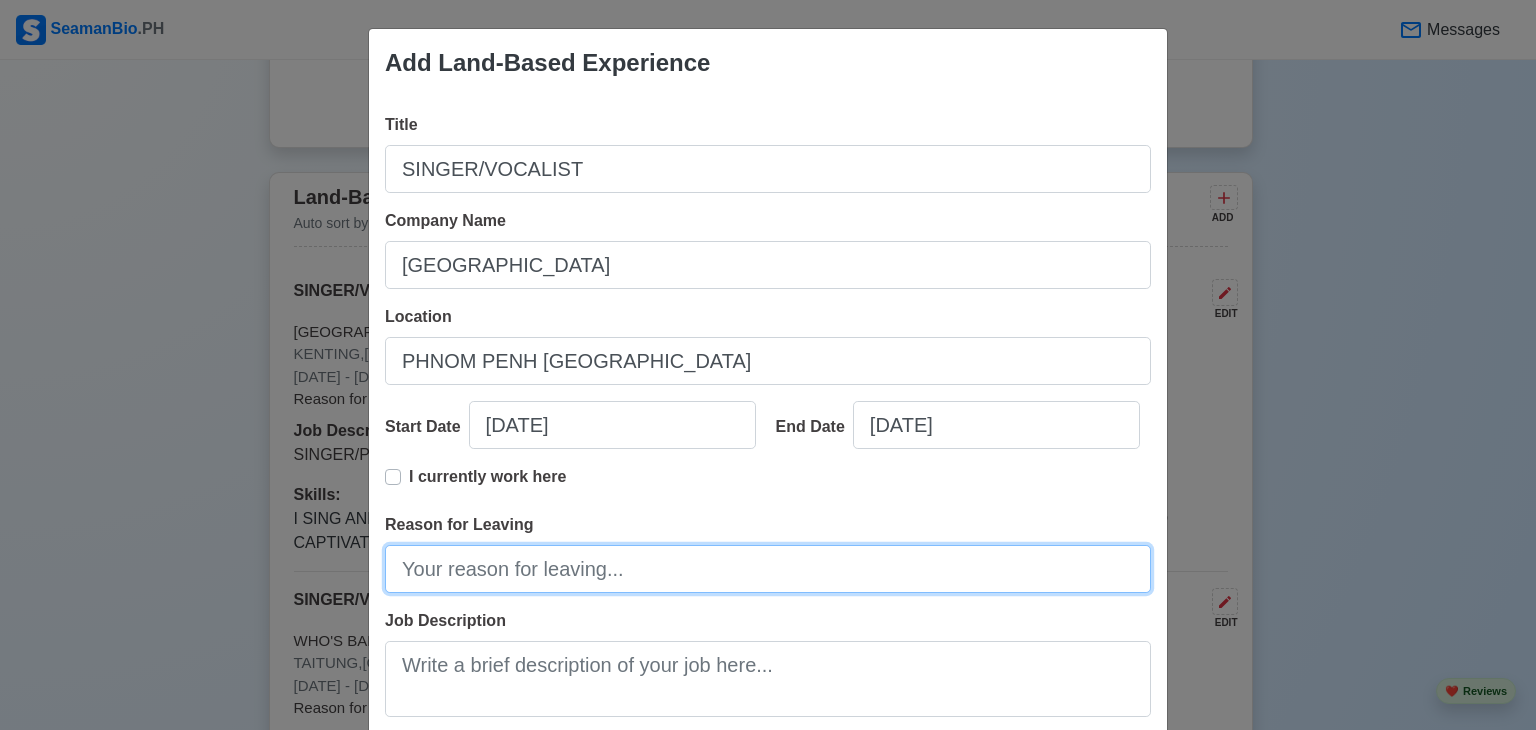 click on "Reason for Leaving" at bounding box center [768, 569] 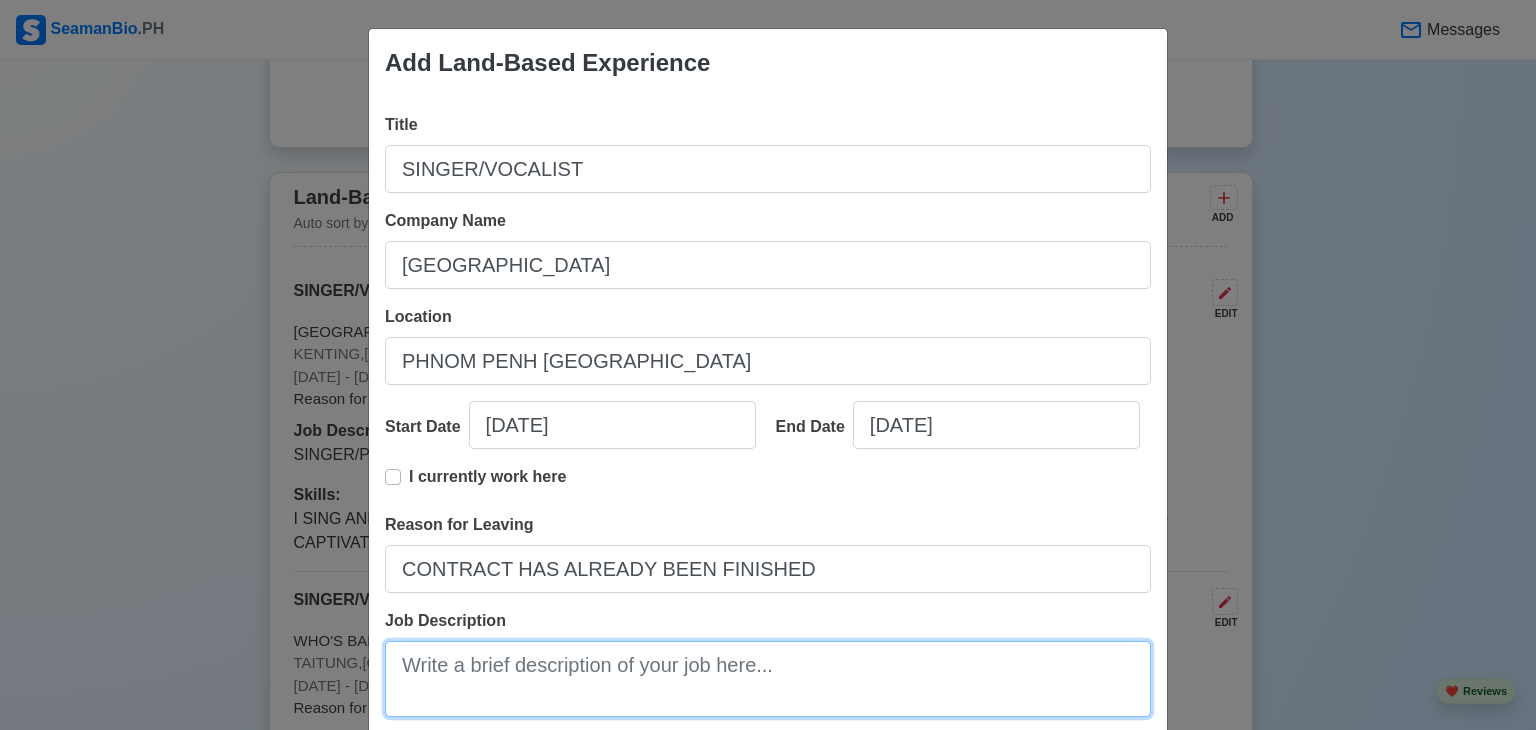 click on "Job Description" at bounding box center [768, 679] 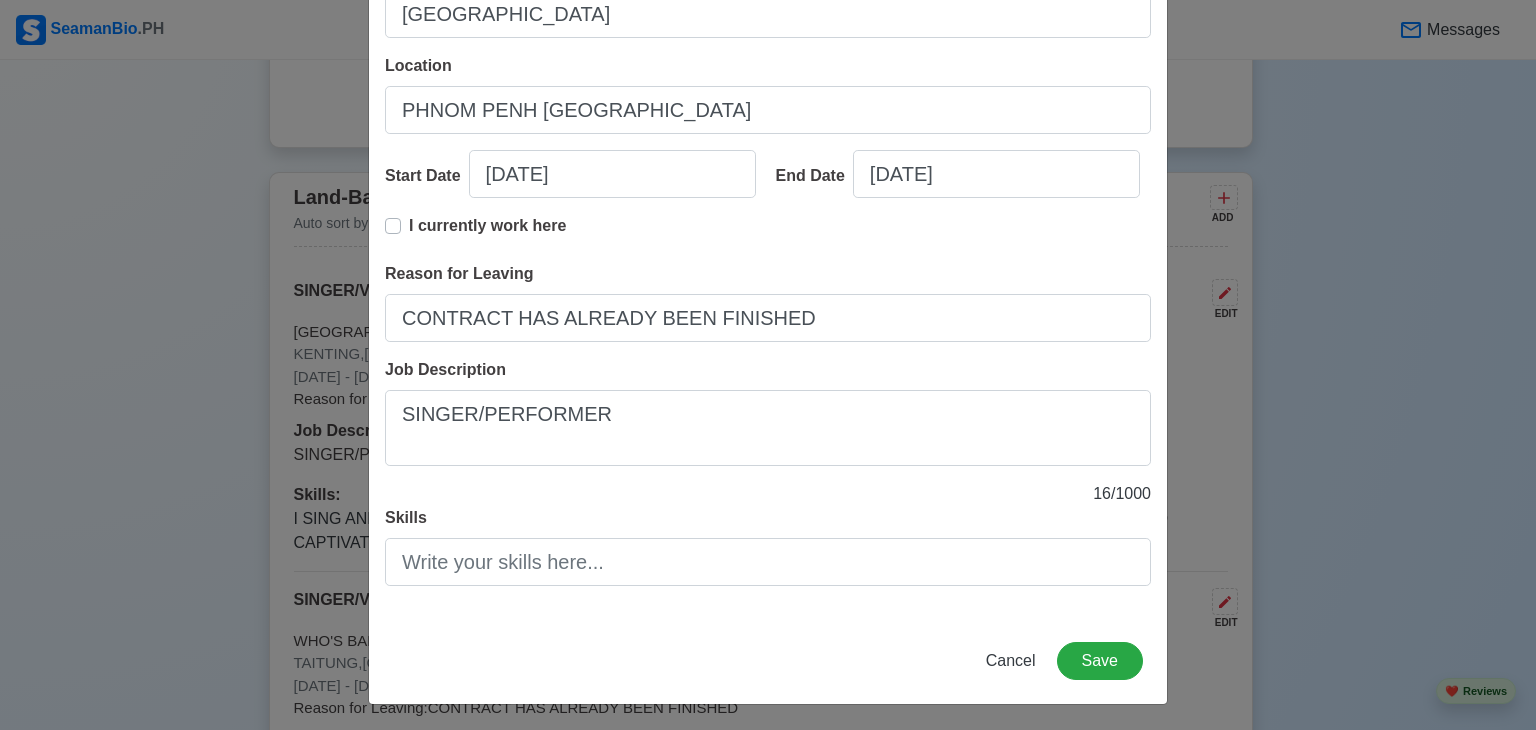 scroll, scrollTop: 253, scrollLeft: 0, axis: vertical 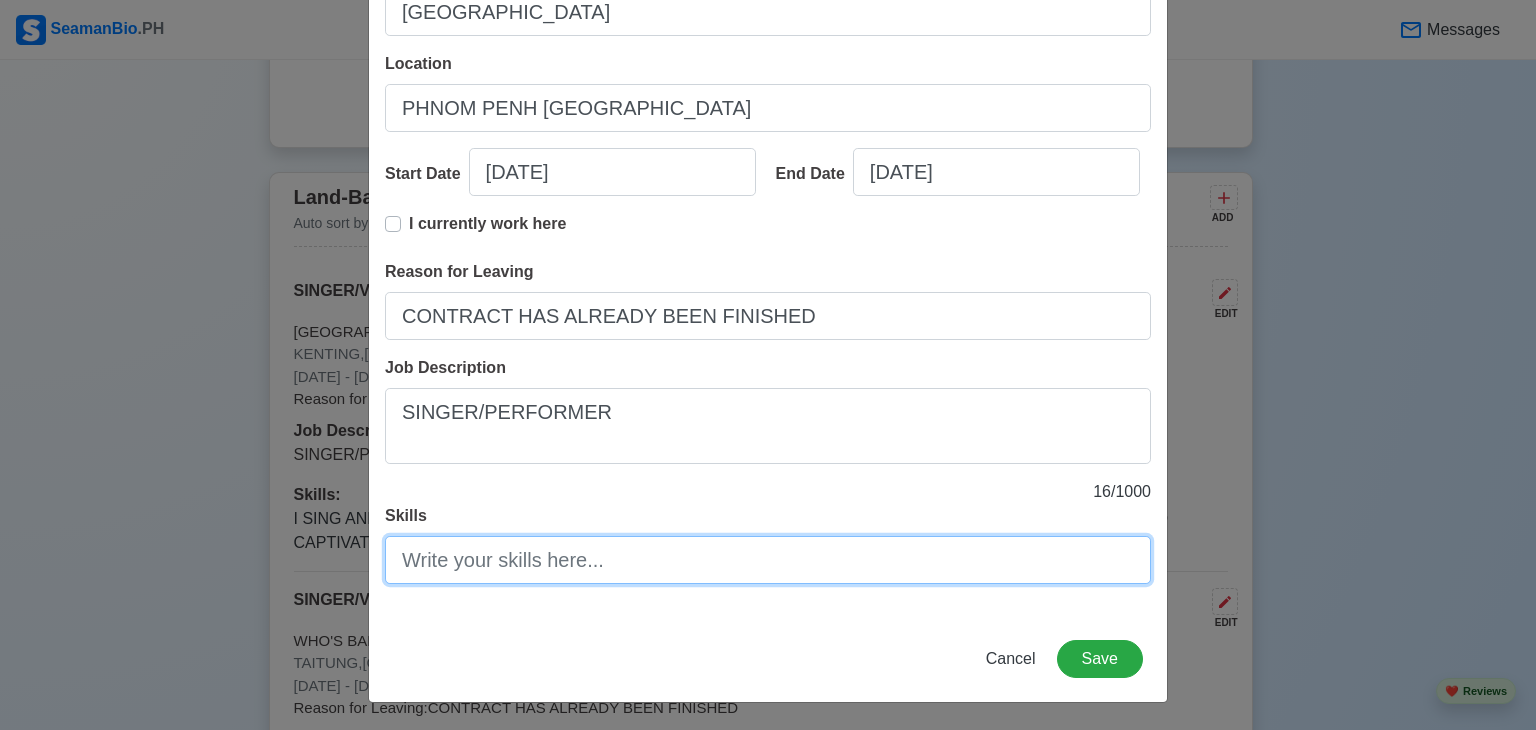 click on "Skills" at bounding box center [768, 560] 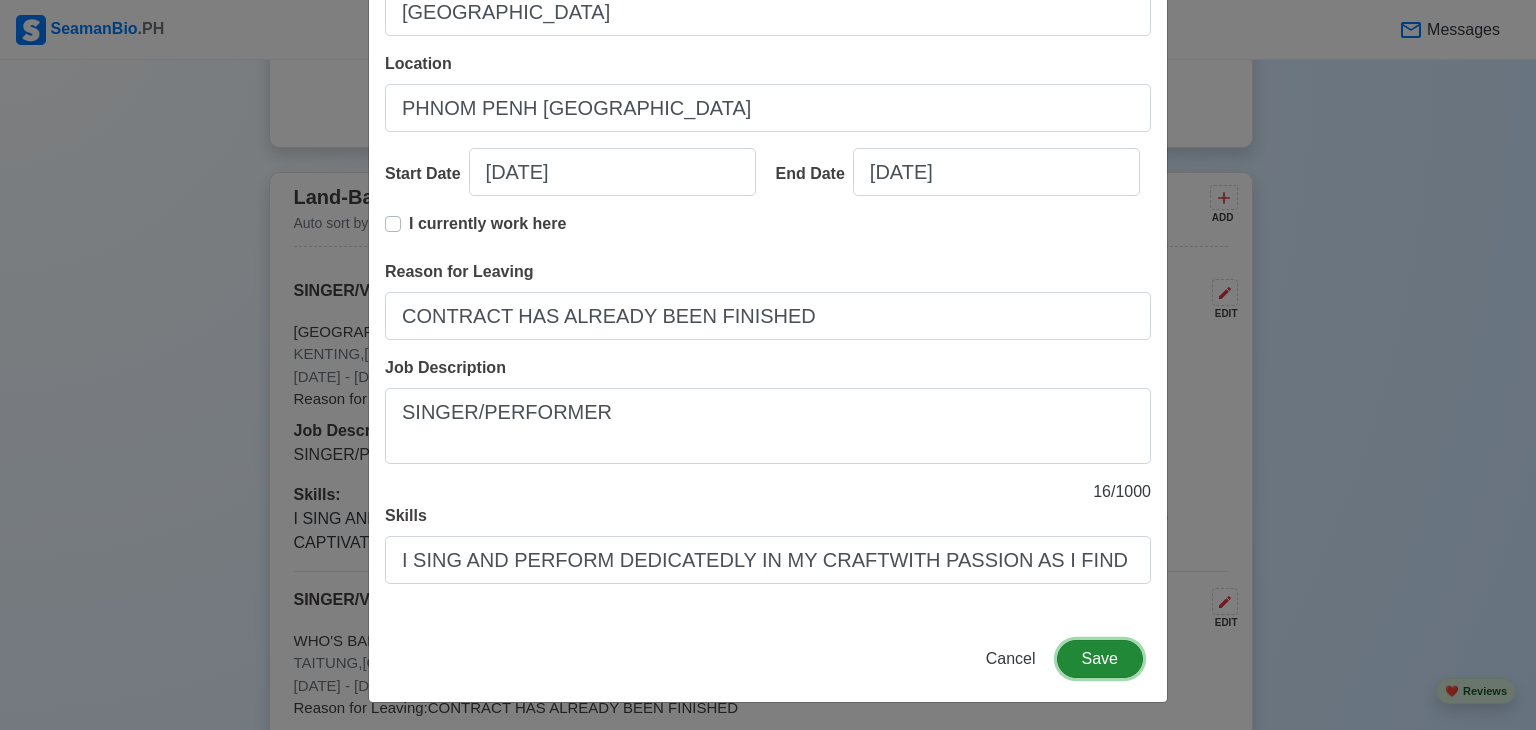 click on "Save" at bounding box center [1100, 659] 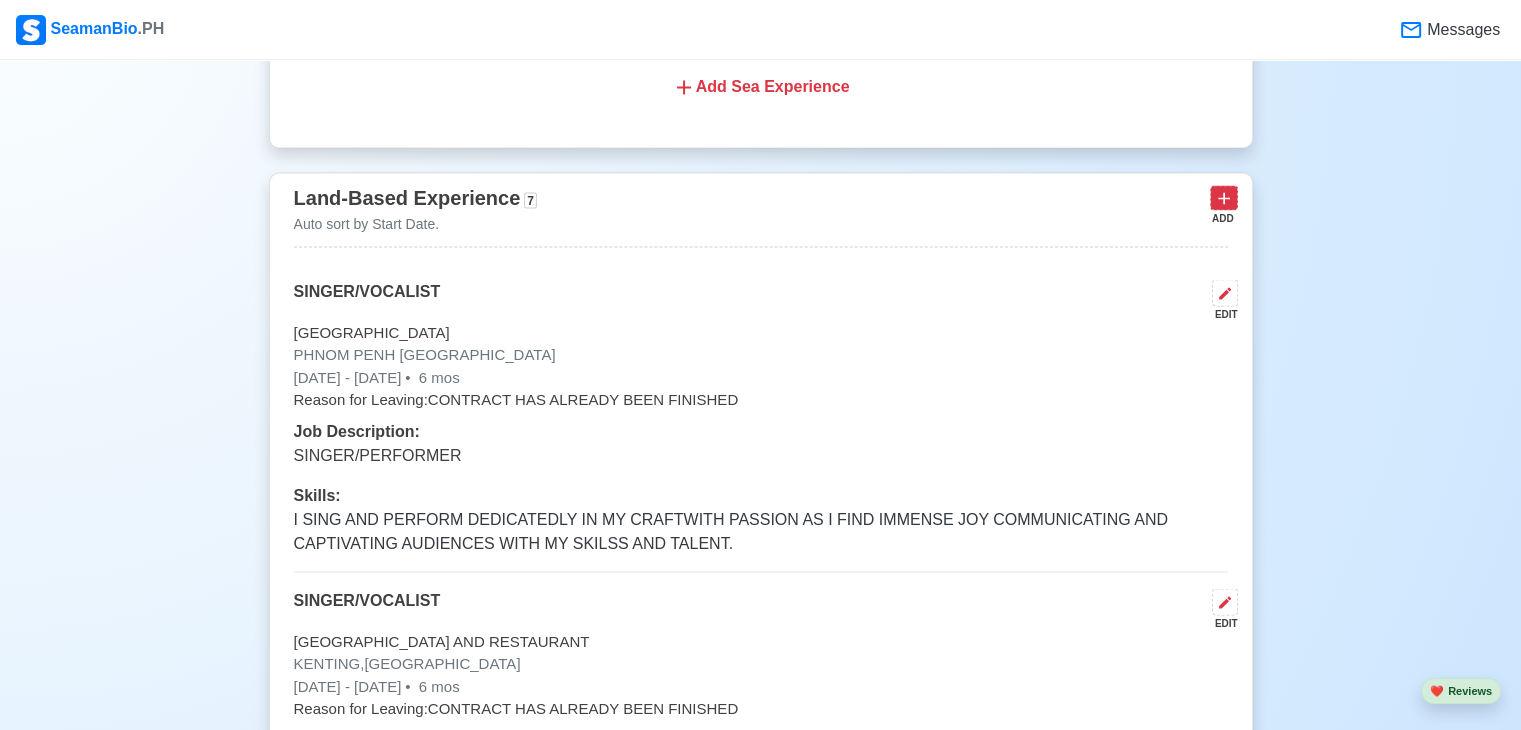 click 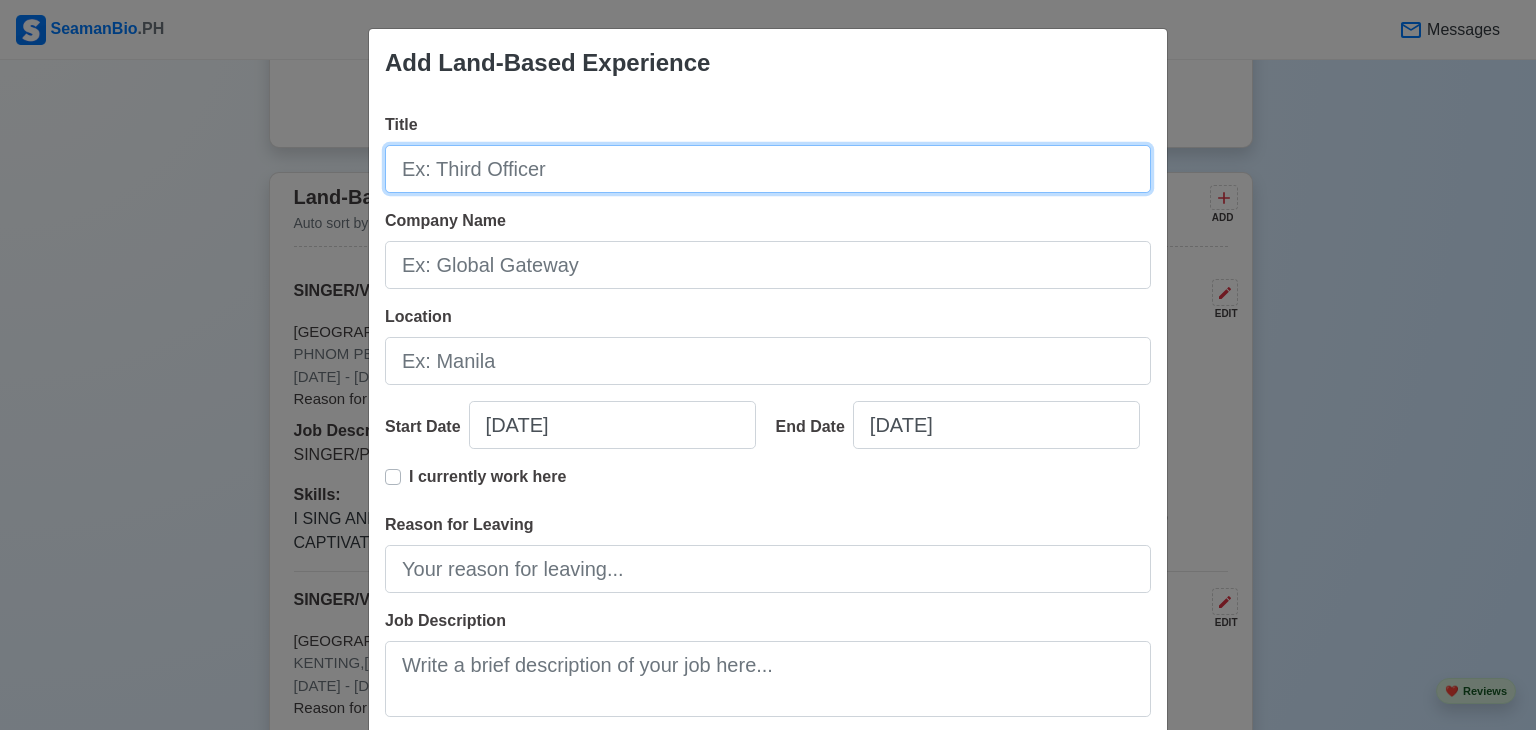 click on "Title" at bounding box center [768, 169] 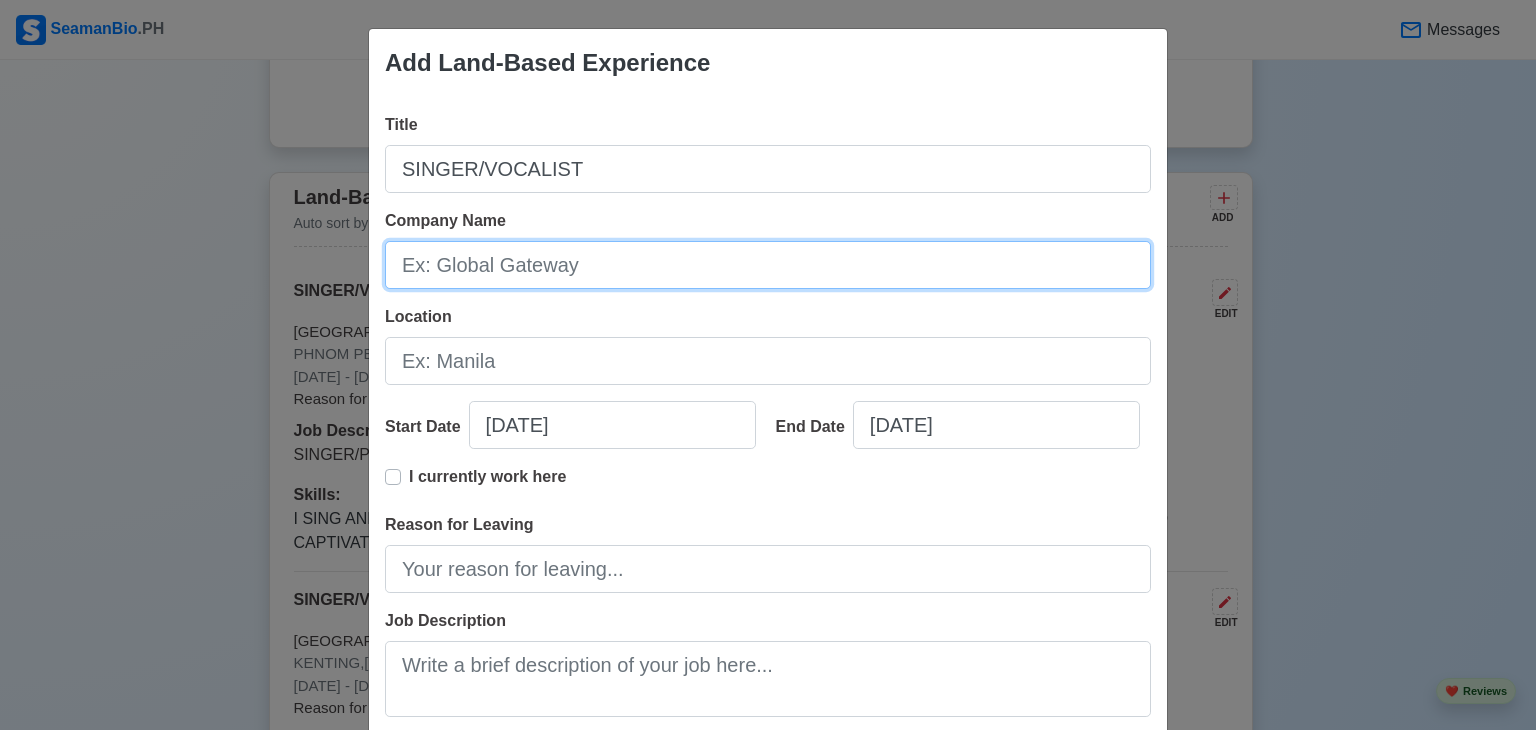 click on "Company Name" at bounding box center [768, 265] 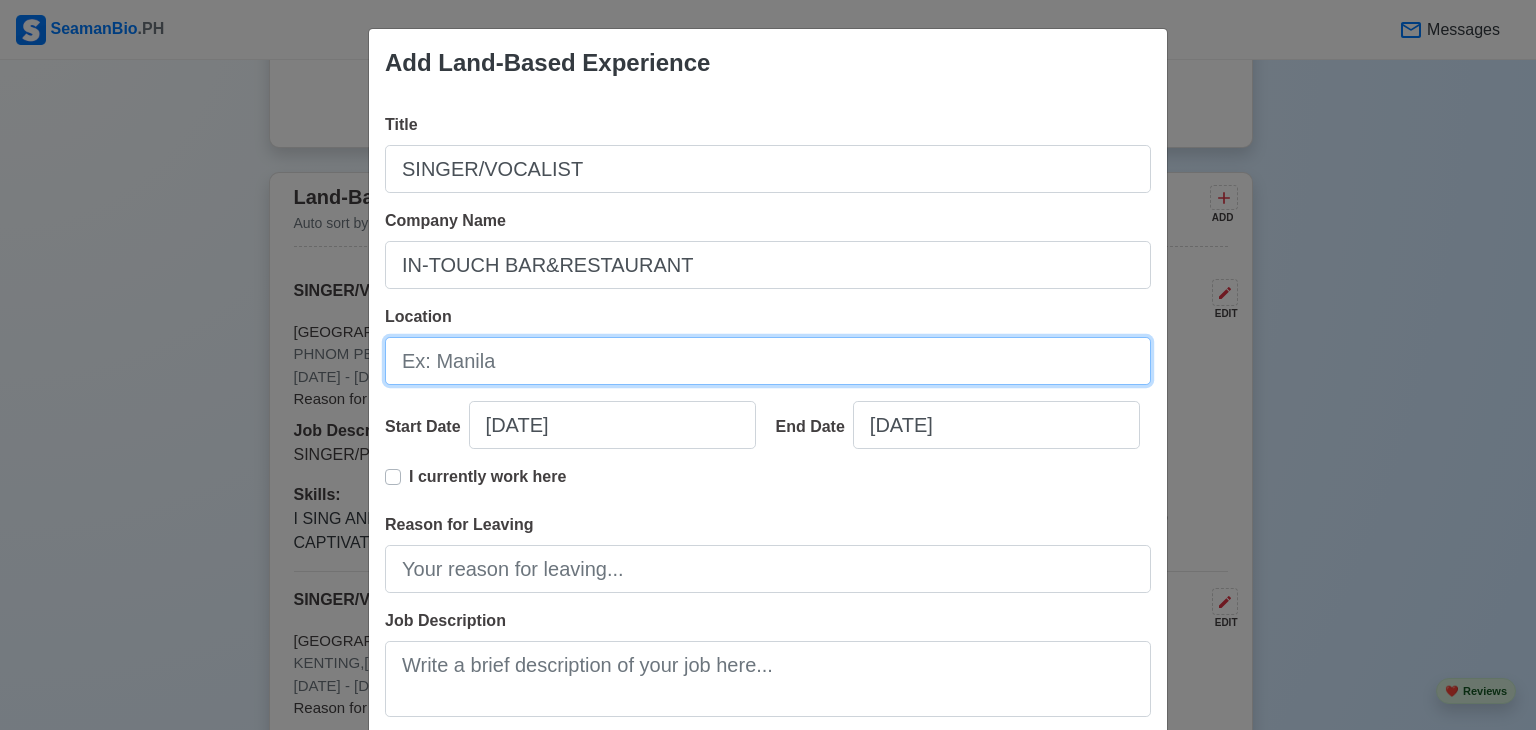 click on "Location" at bounding box center [768, 361] 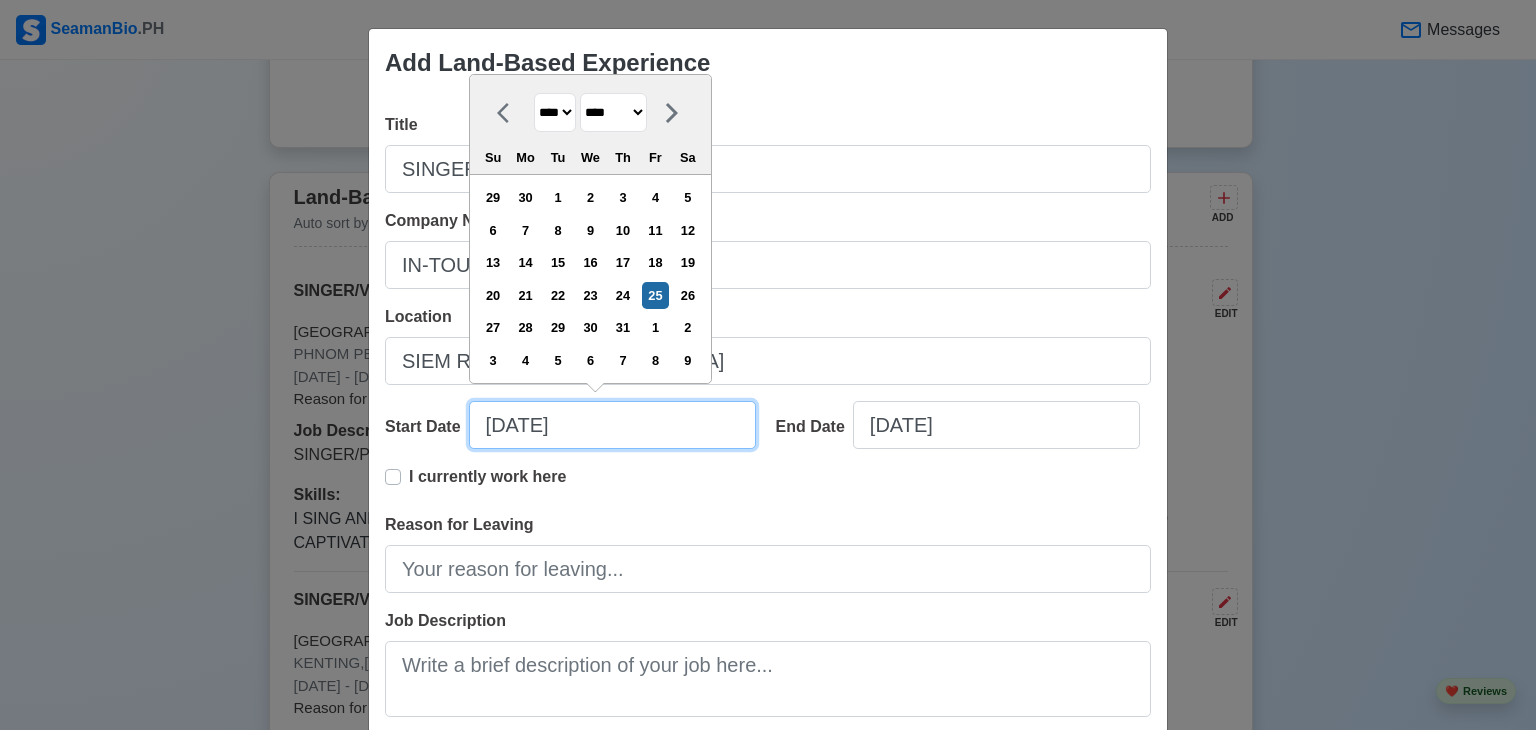 click on "07/25/2025" at bounding box center (612, 425) 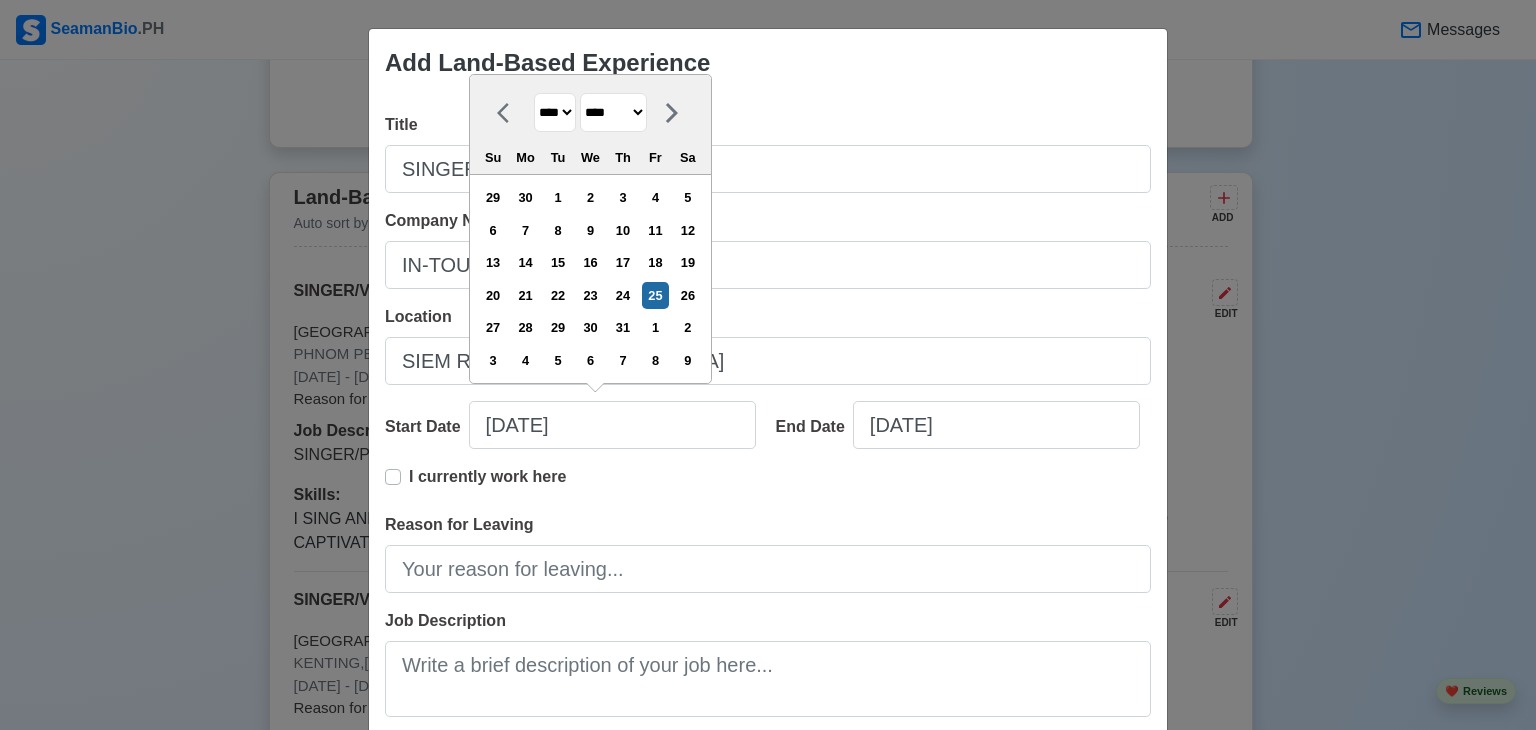 click on "******* ******** ***** ***** *** **** **** ****** ********* ******* ******** ********" at bounding box center (613, 112) 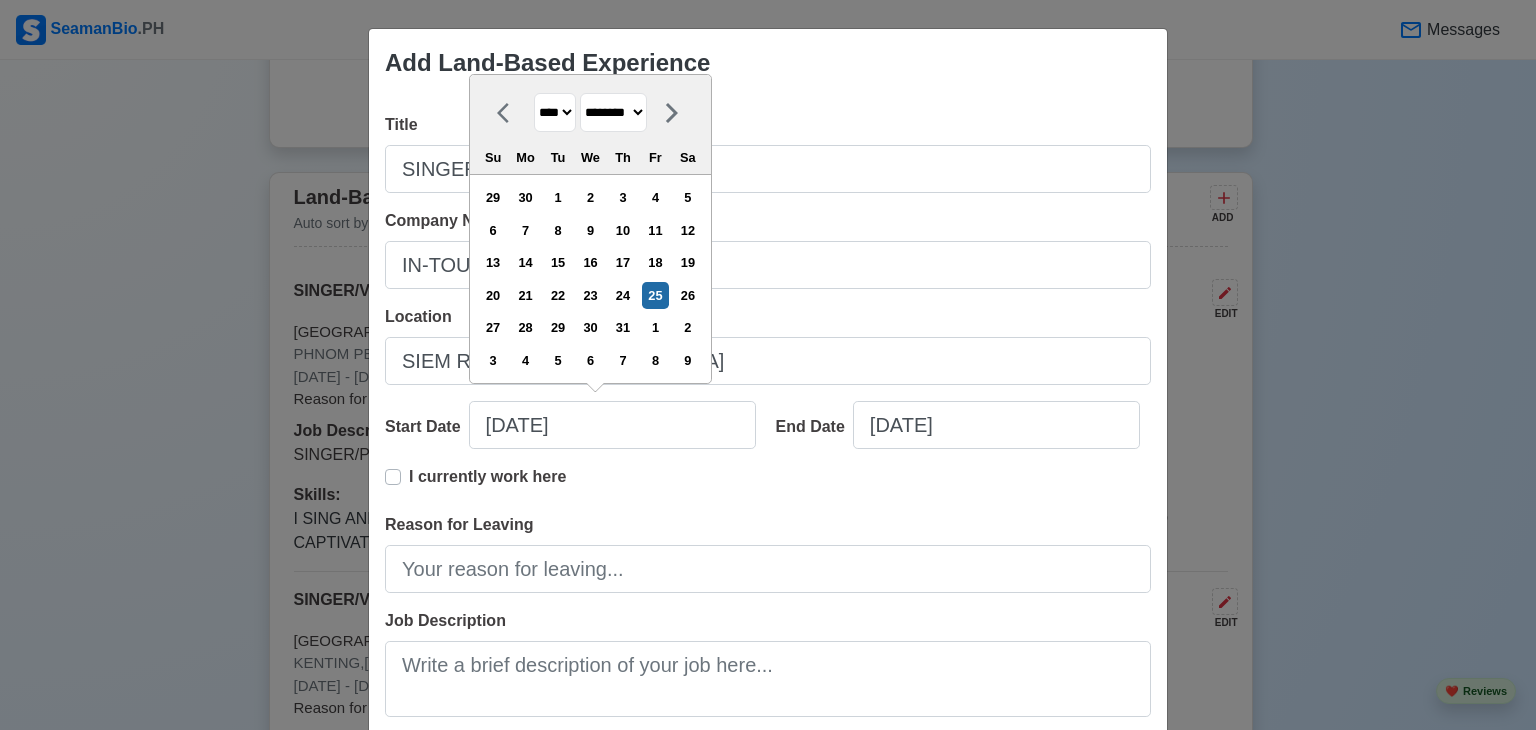 click on "******* ******** ***** ***** *** **** **** ****** ********* ******* ******** ********" at bounding box center [613, 112] 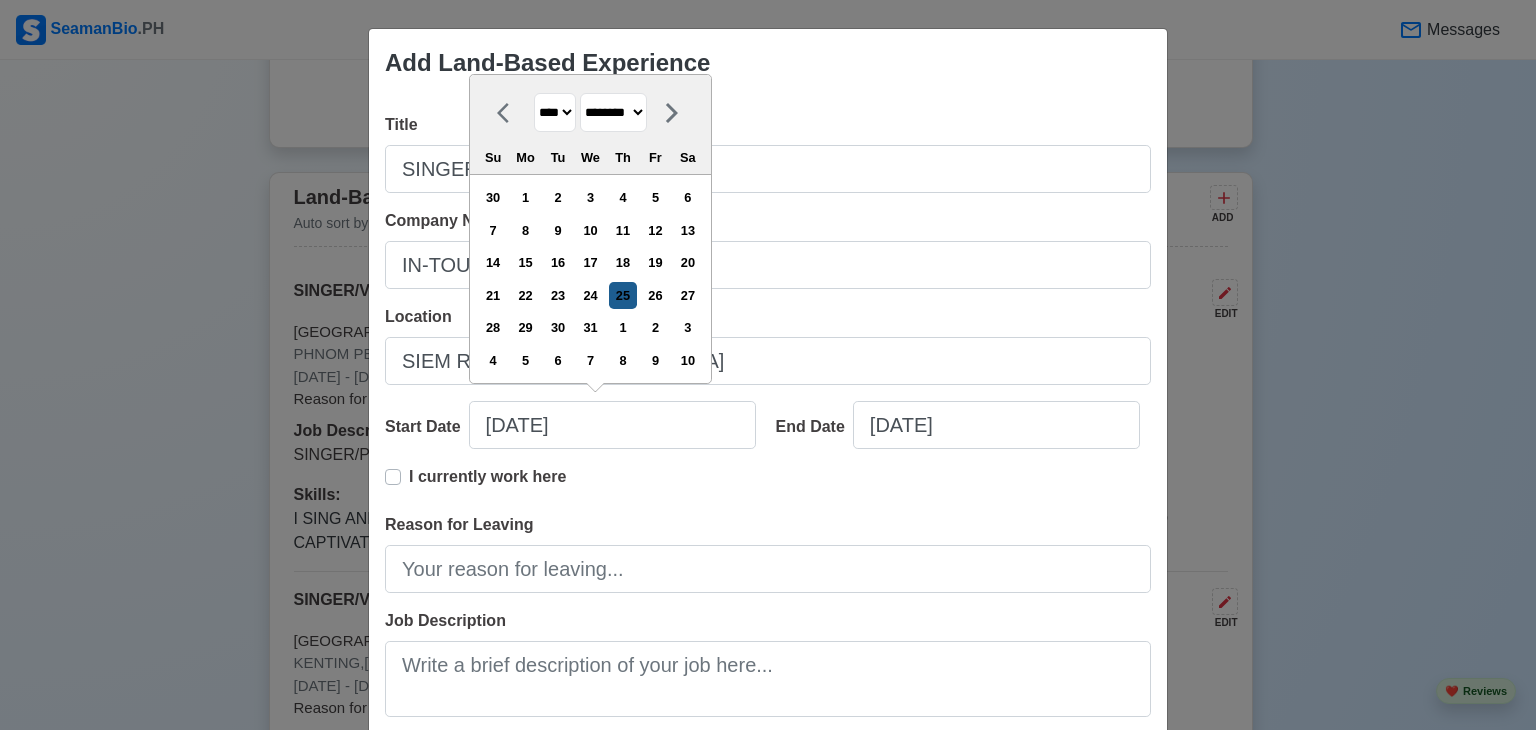 click on "25" at bounding box center (622, 295) 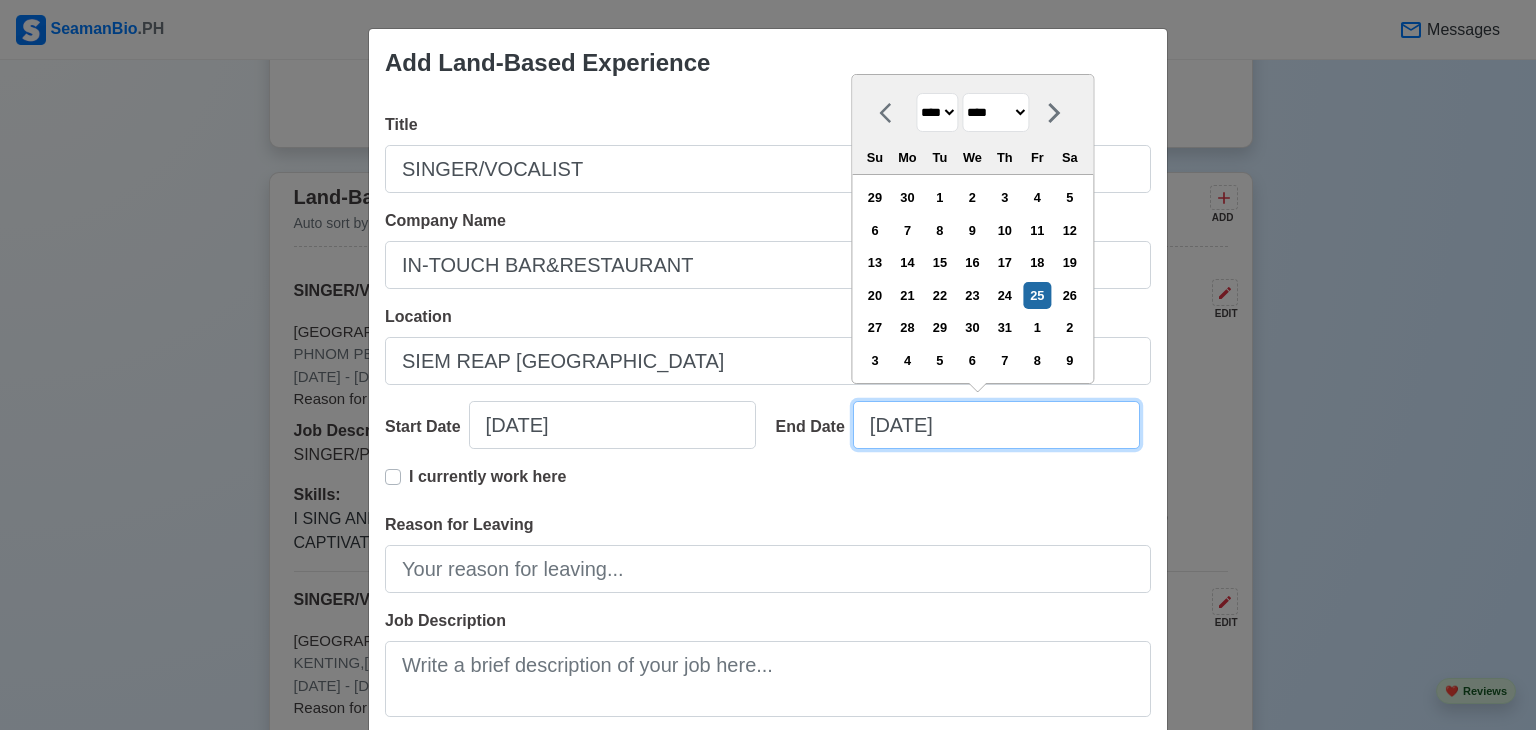 click on "07/25/2025" at bounding box center (996, 425) 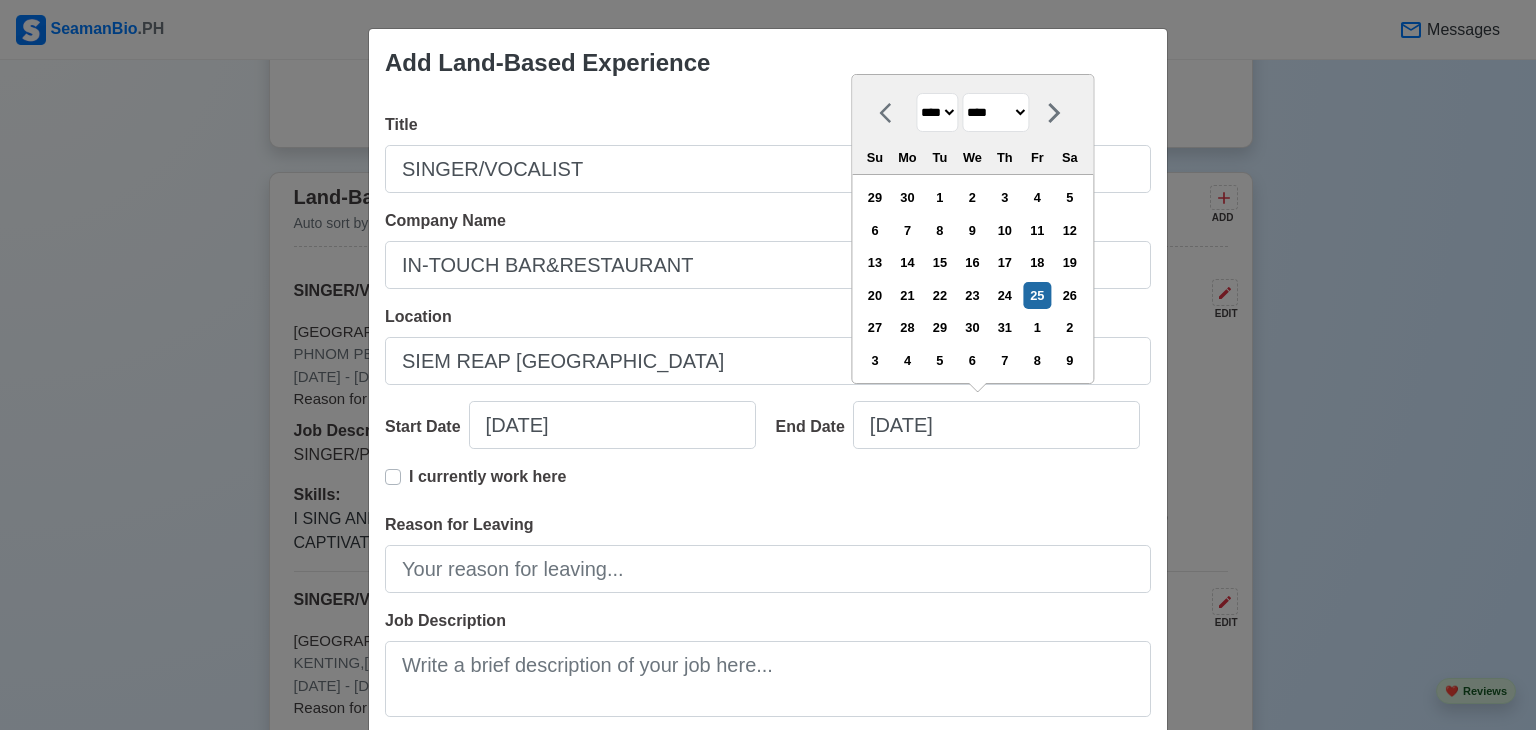 click on "******* ******** ***** ***** *** **** **** ****** ********* ******* ******** ********" at bounding box center [995, 112] 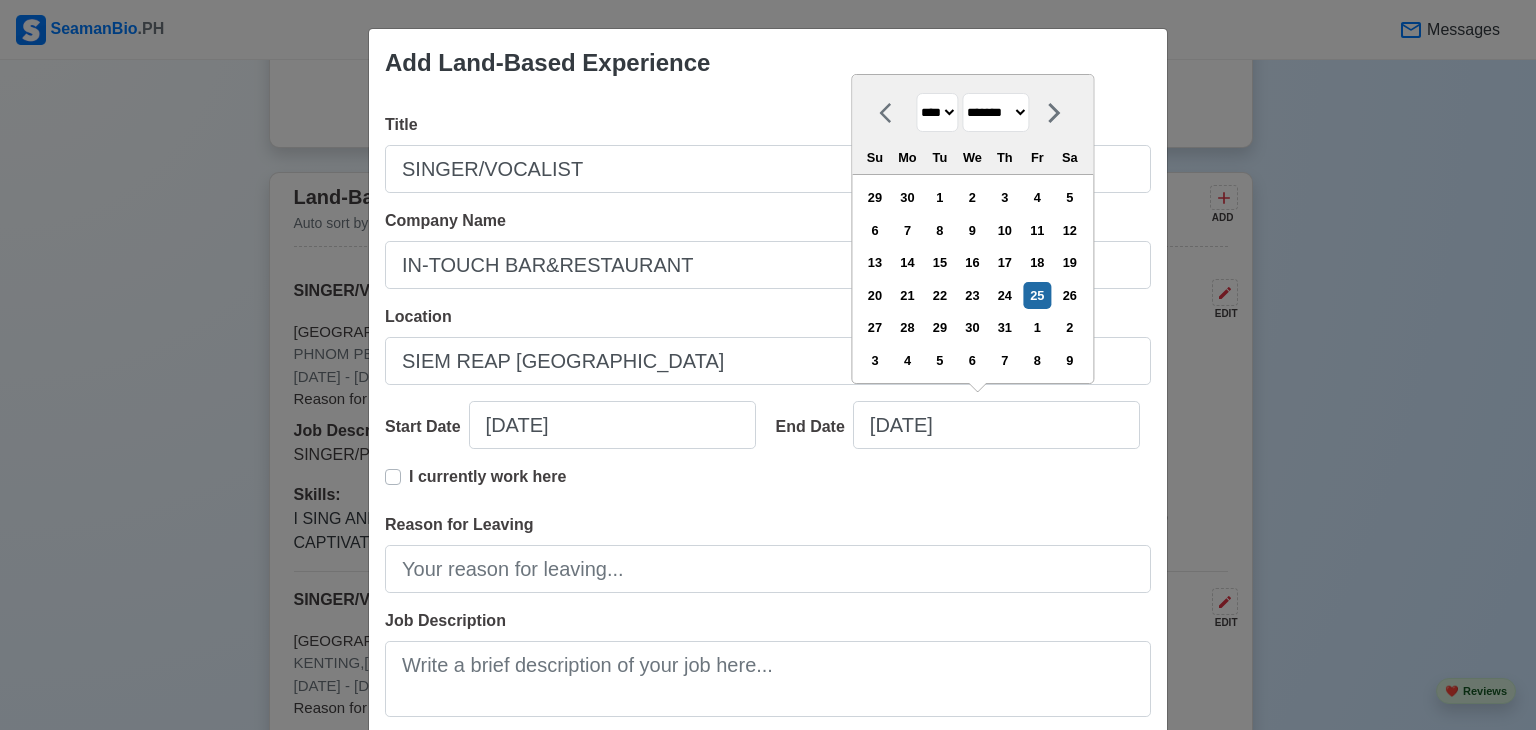 click on "******* ******** ***** ***** *** **** **** ****** ********* ******* ******** ********" at bounding box center [995, 112] 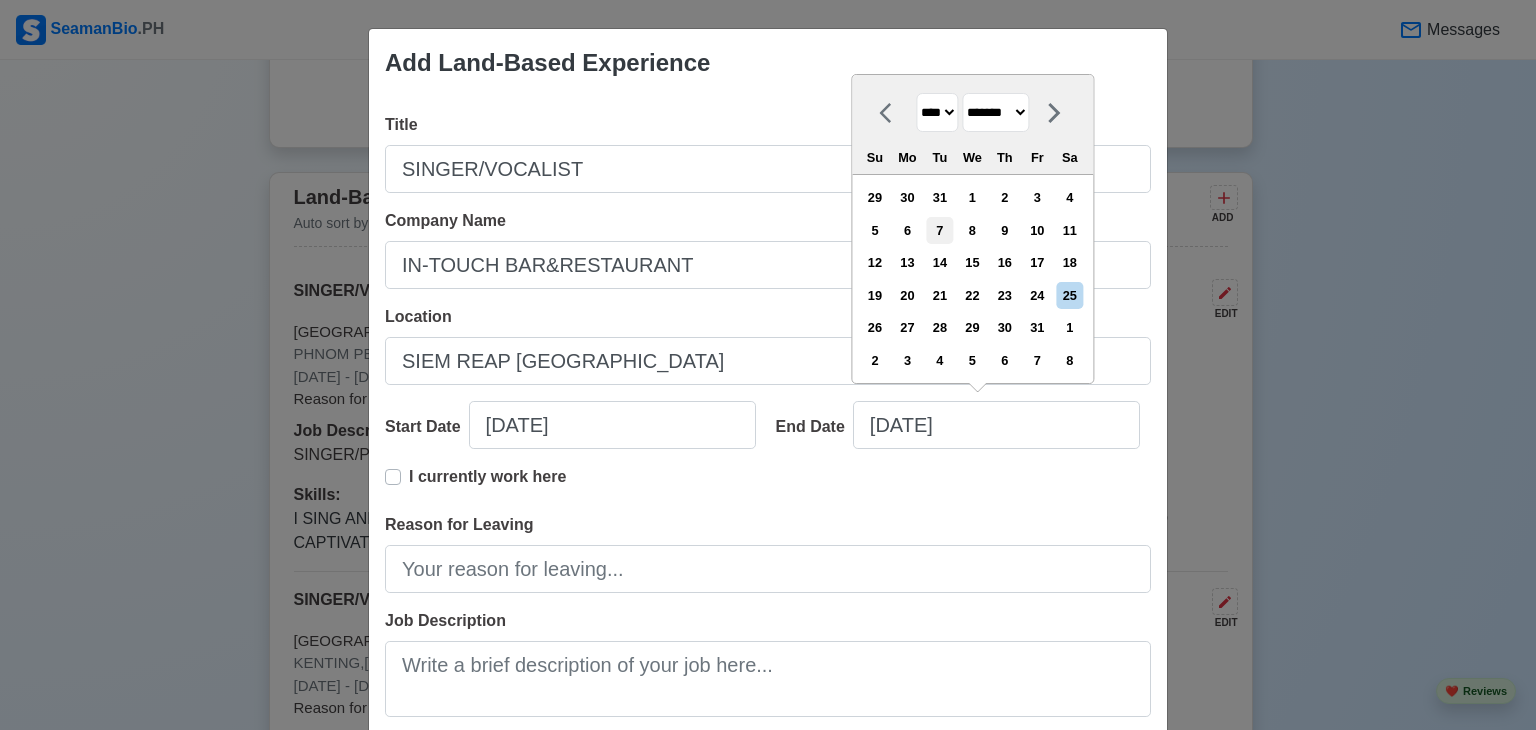 click on "7" at bounding box center (939, 230) 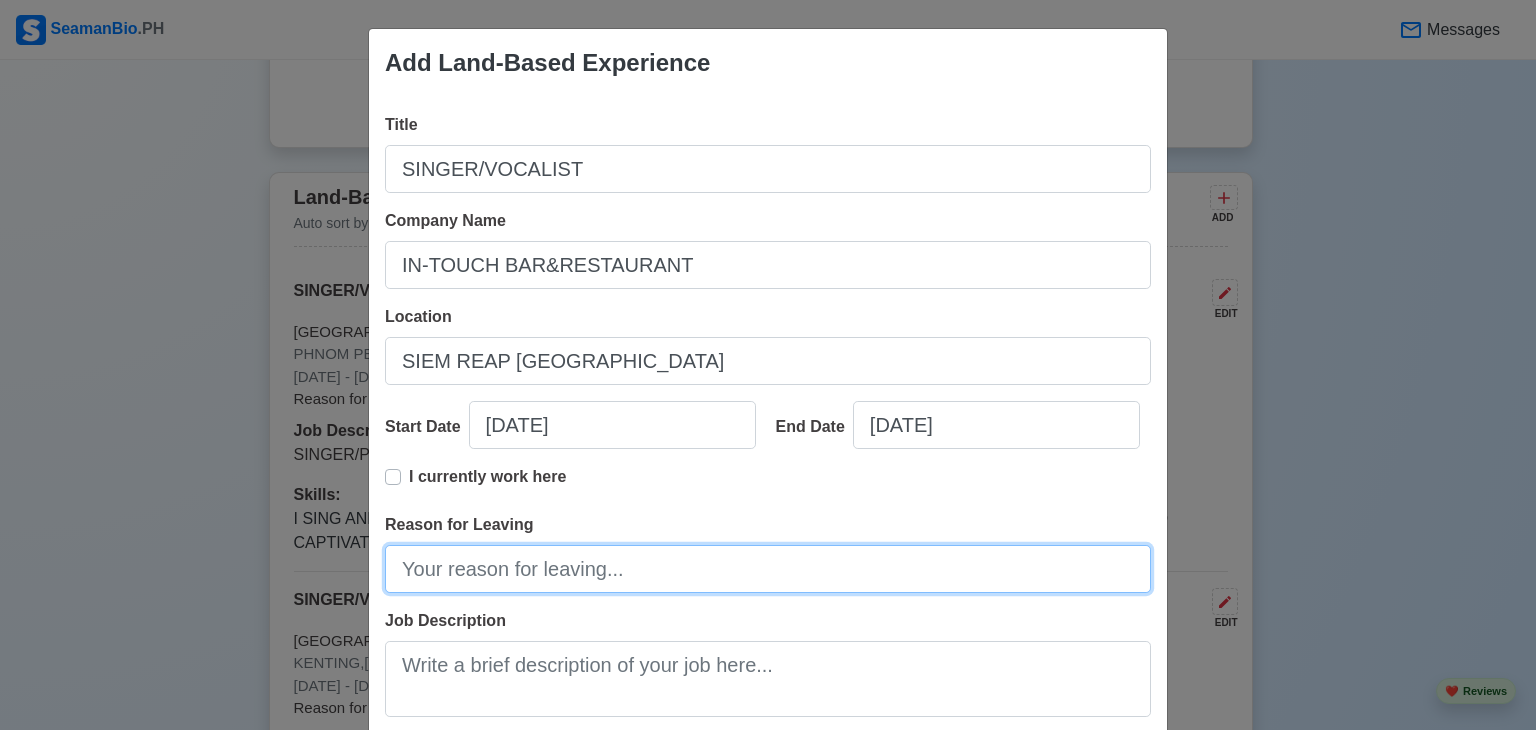 click on "Reason for Leaving" at bounding box center [768, 569] 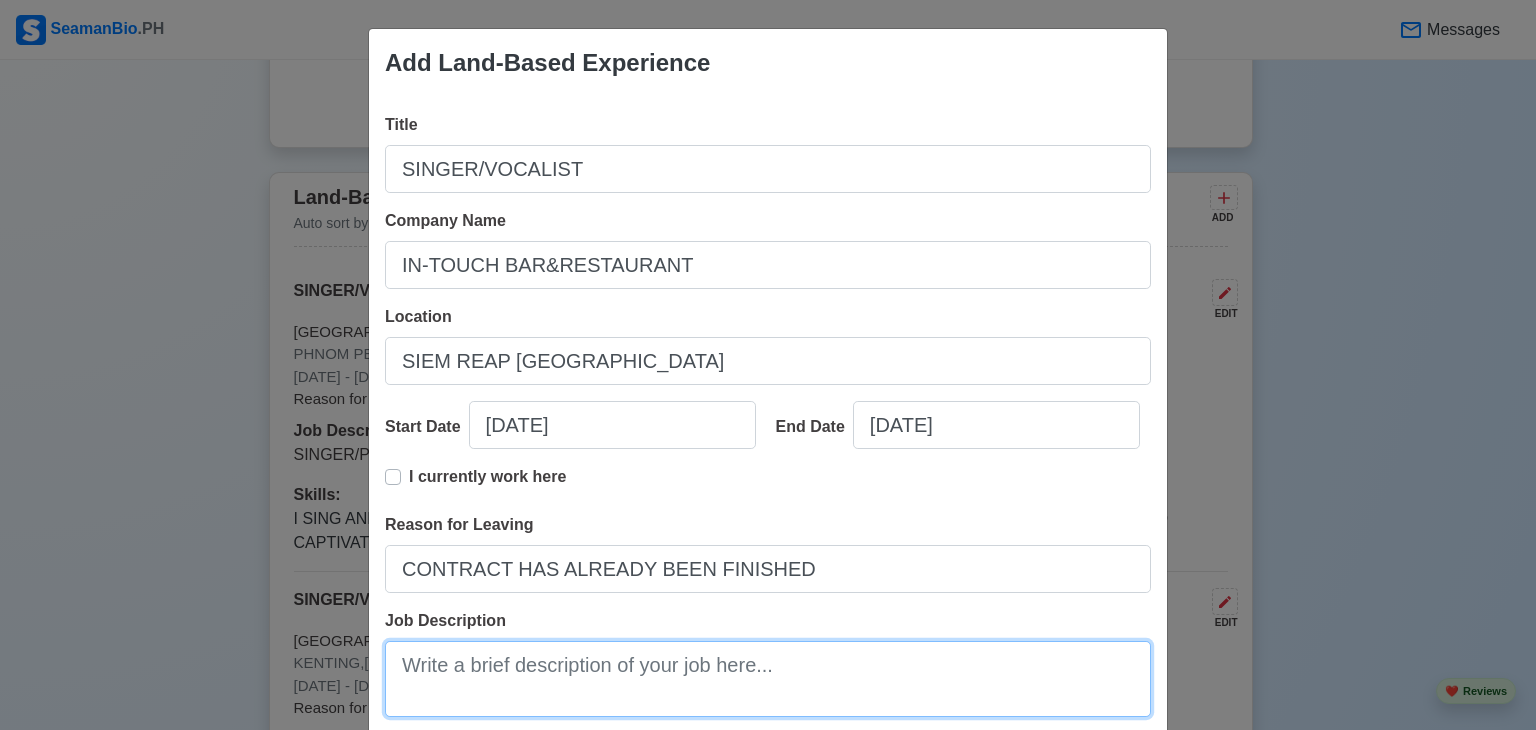 click on "Job Description" at bounding box center [768, 679] 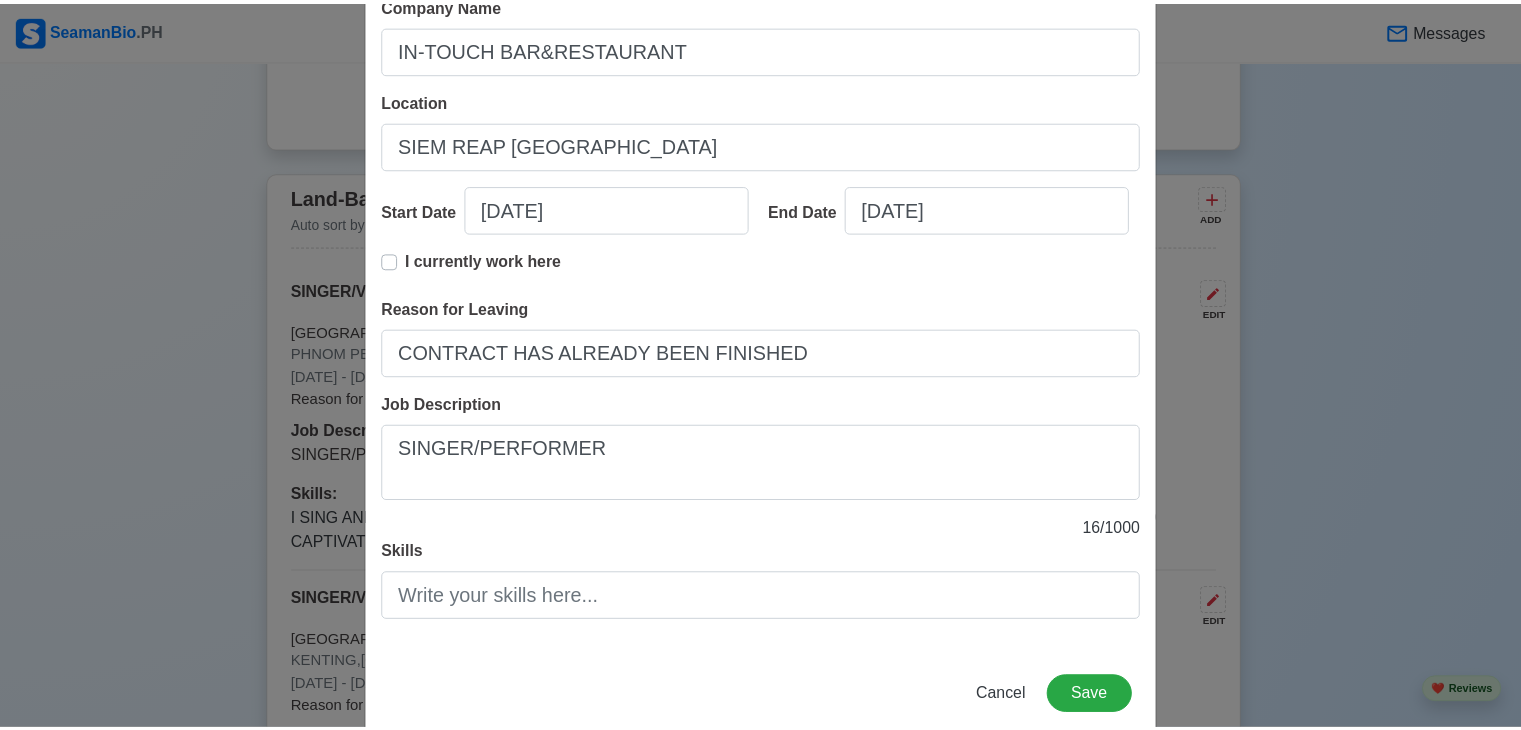 scroll, scrollTop: 253, scrollLeft: 0, axis: vertical 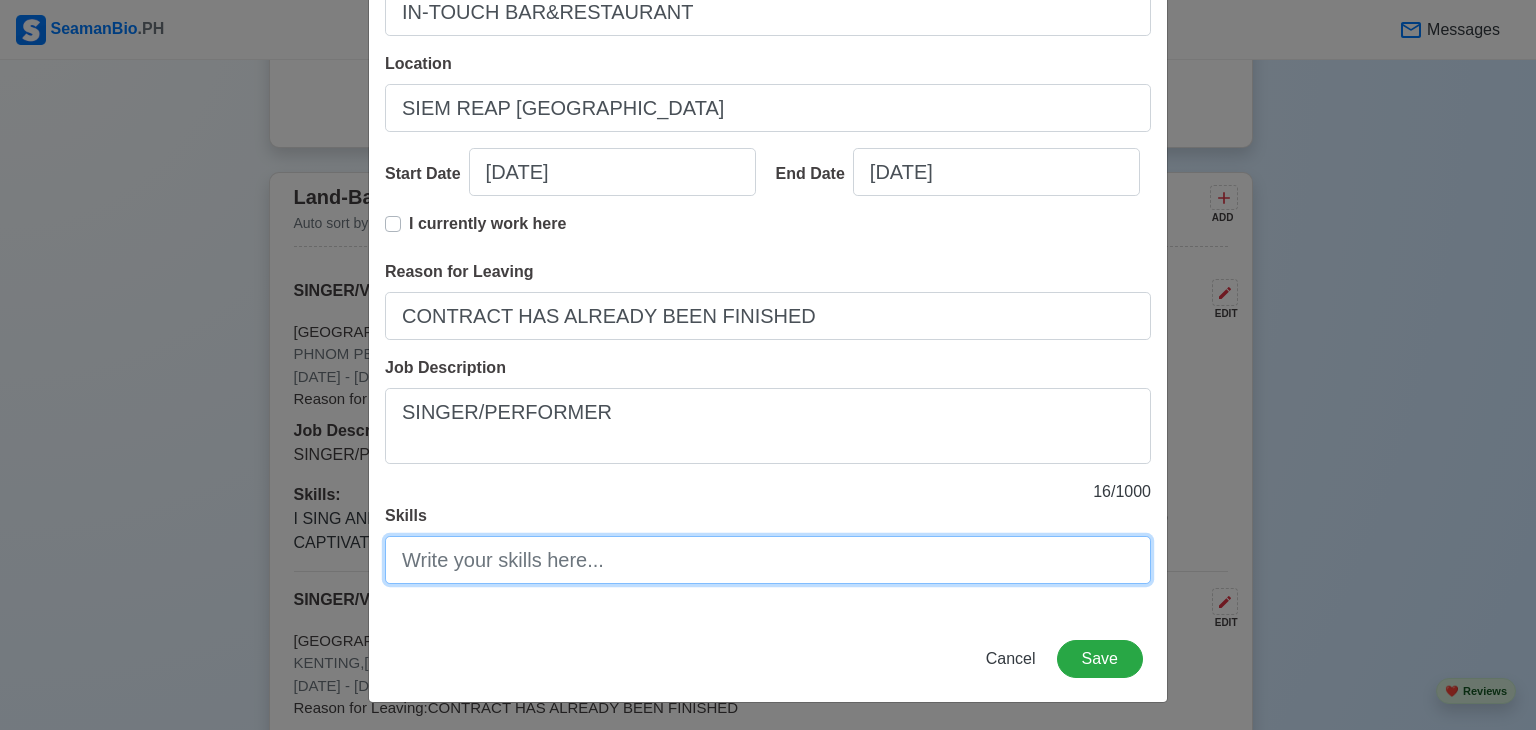 click on "Skills" at bounding box center (768, 560) 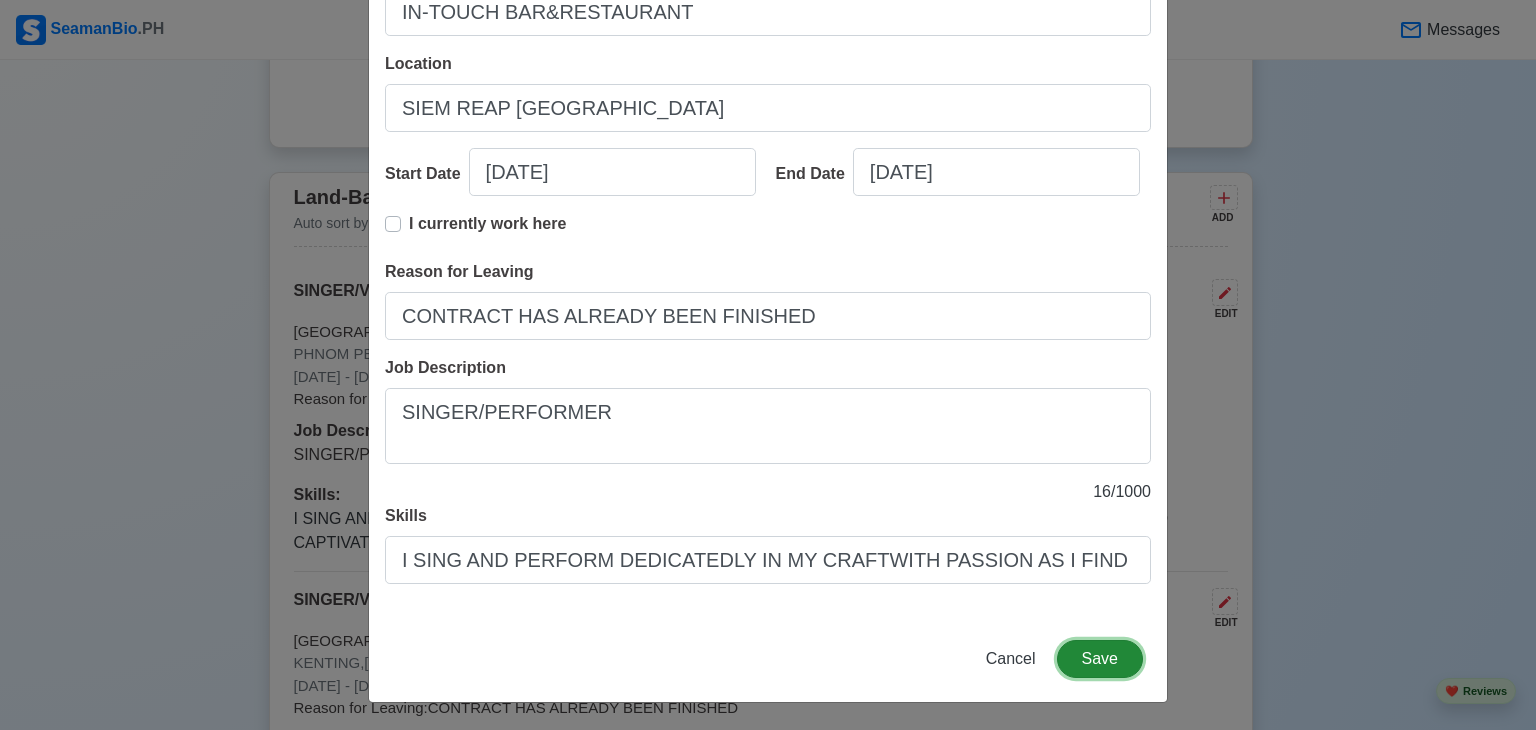 click on "Save" at bounding box center (1100, 659) 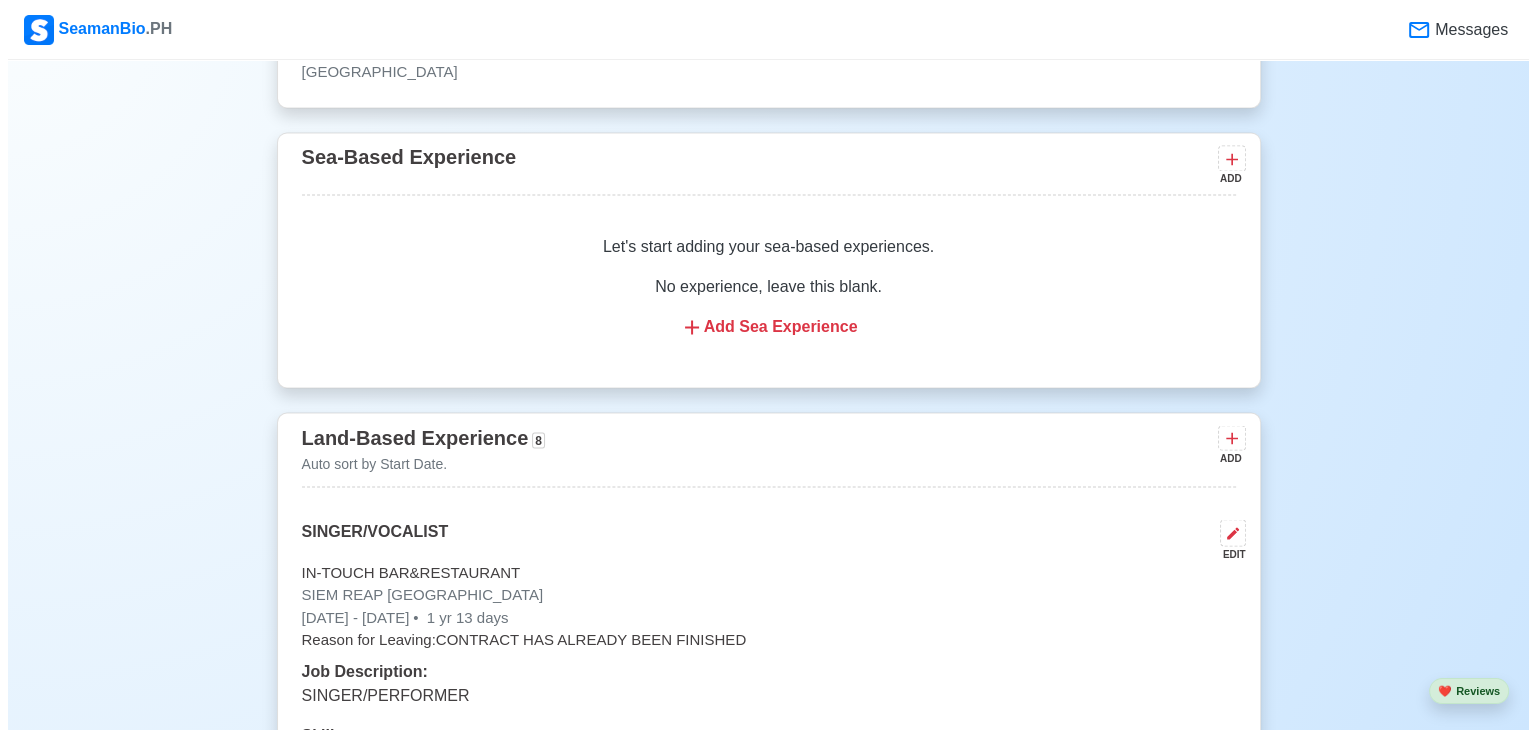 scroll, scrollTop: 3440, scrollLeft: 0, axis: vertical 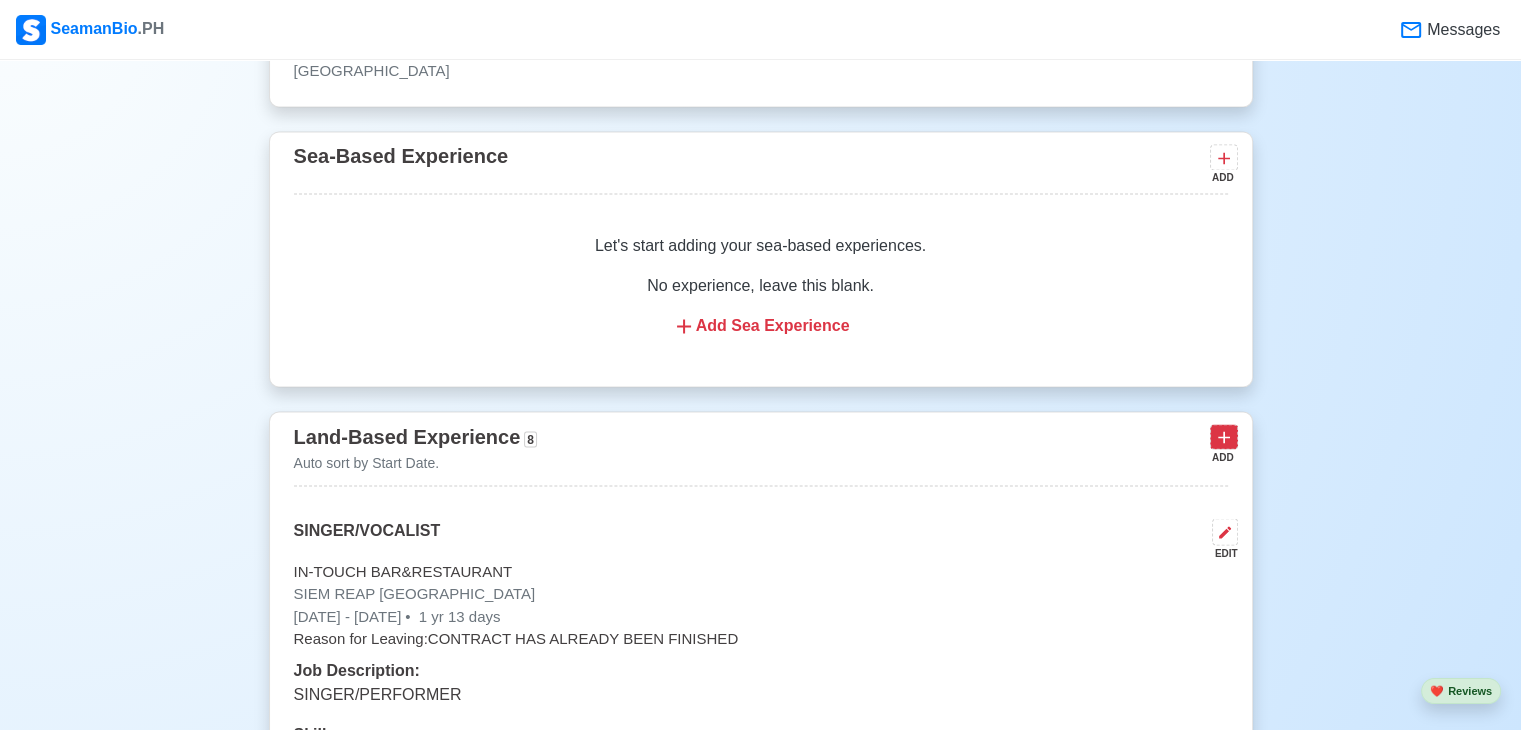 click 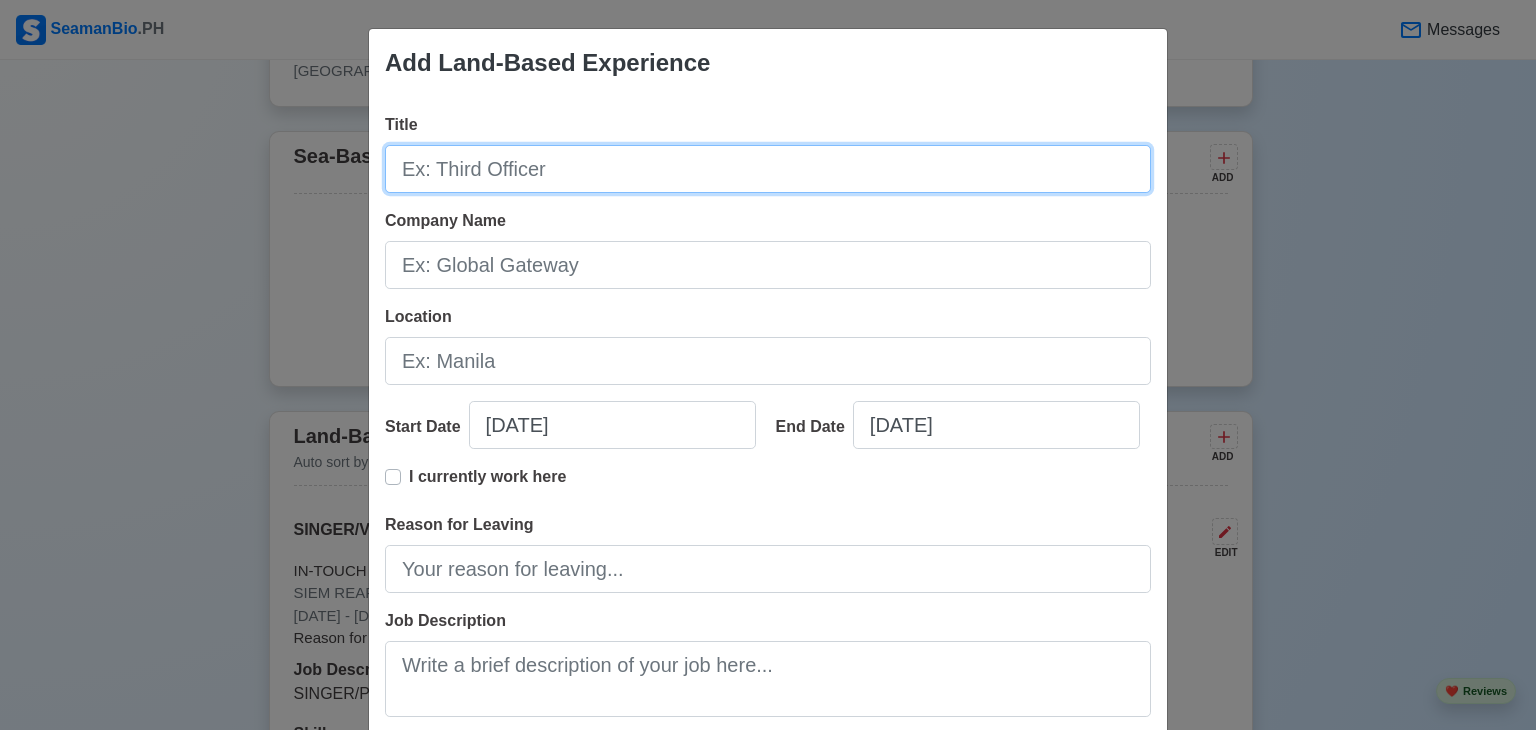 click on "Title" at bounding box center (768, 169) 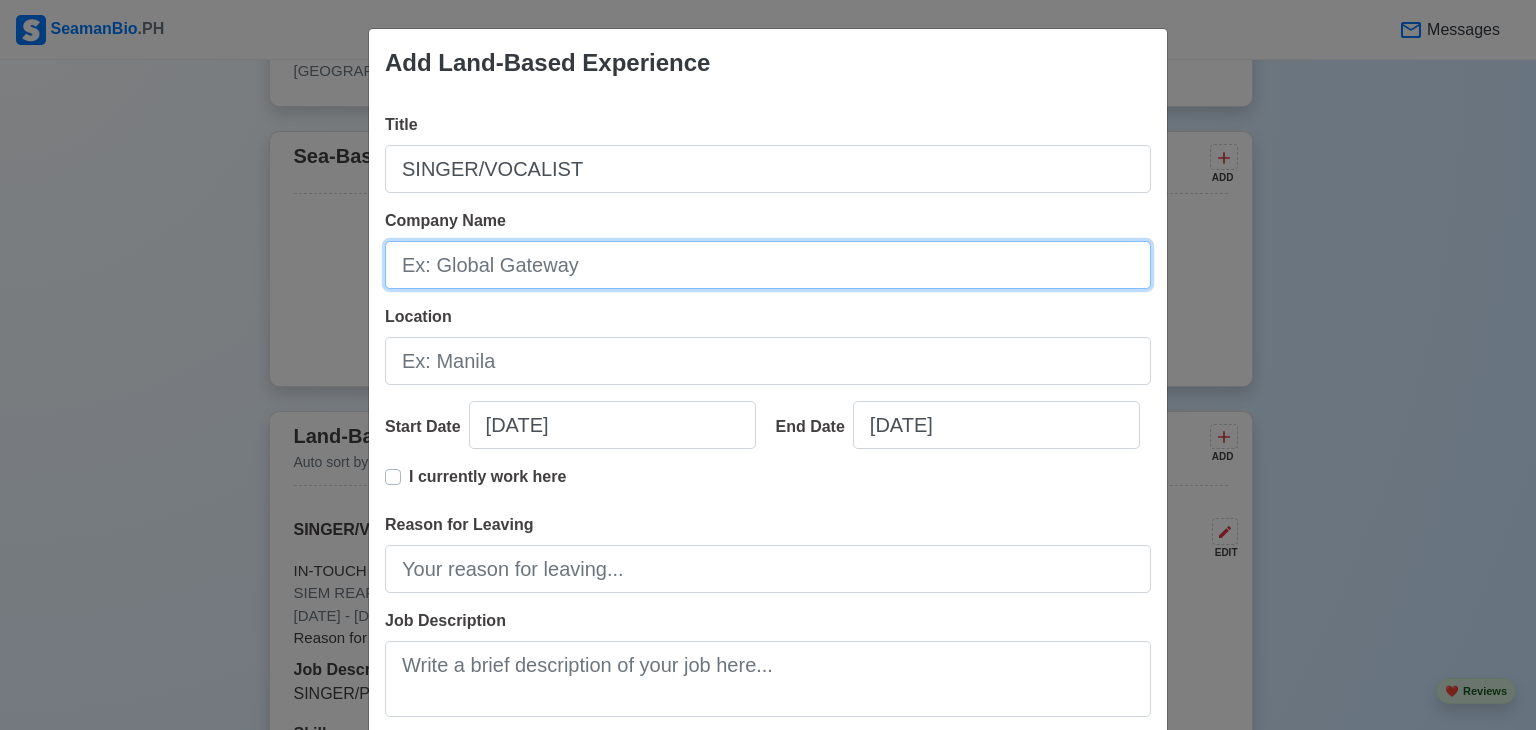 click on "Company Name" at bounding box center (768, 265) 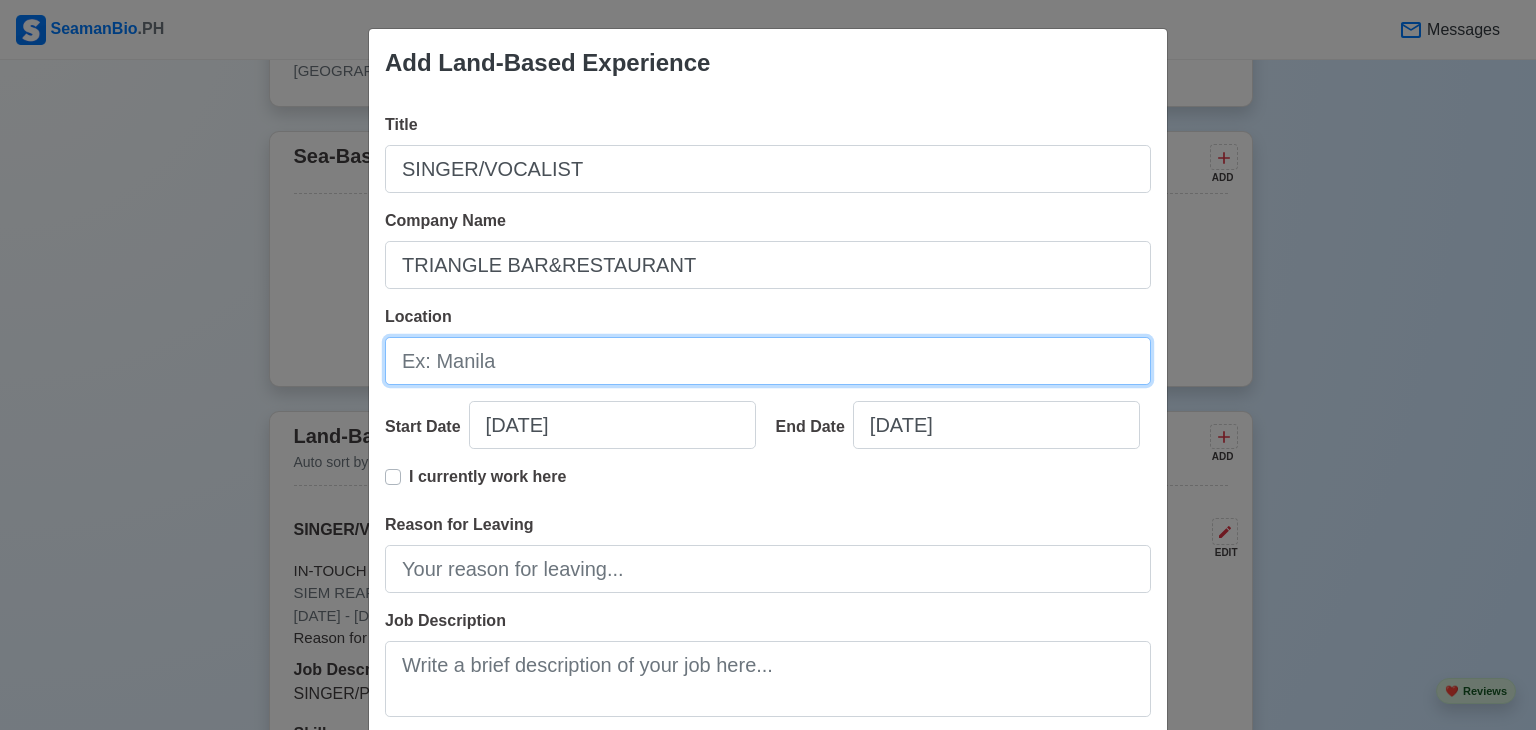 click on "Location" at bounding box center (768, 361) 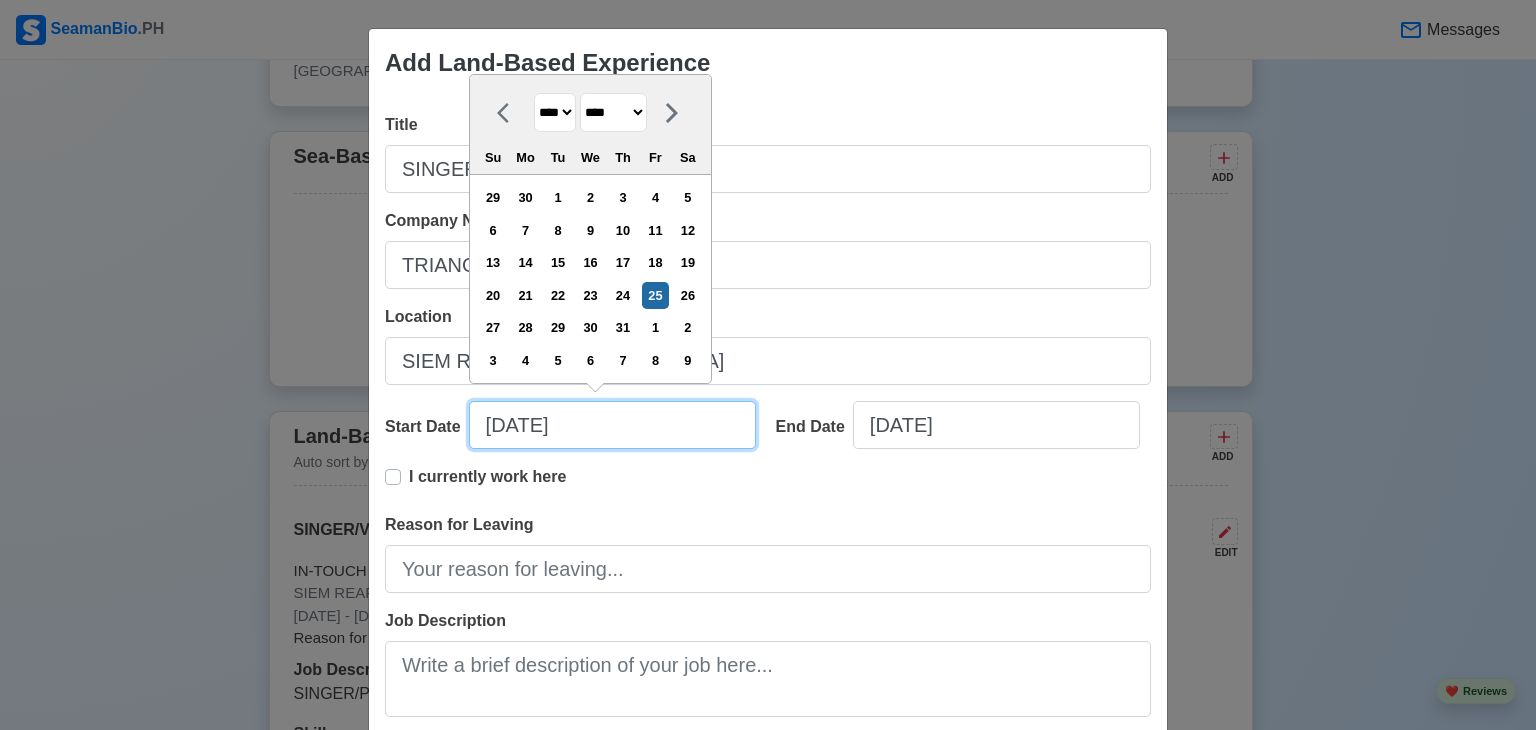 click on "07/25/2025" at bounding box center (612, 425) 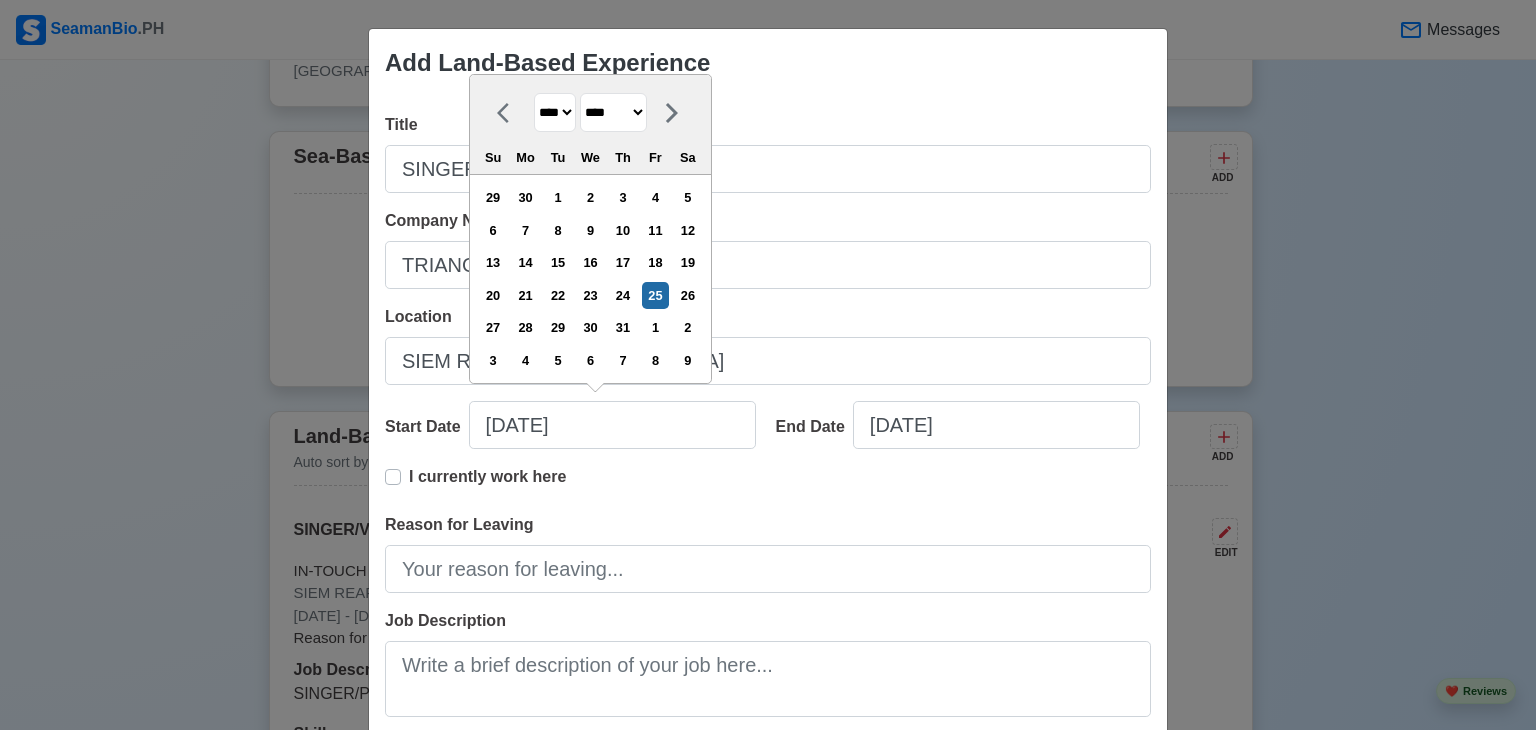 click on "******* ******** ***** ***** *** **** **** ****** ********* ******* ******** ********" at bounding box center (613, 112) 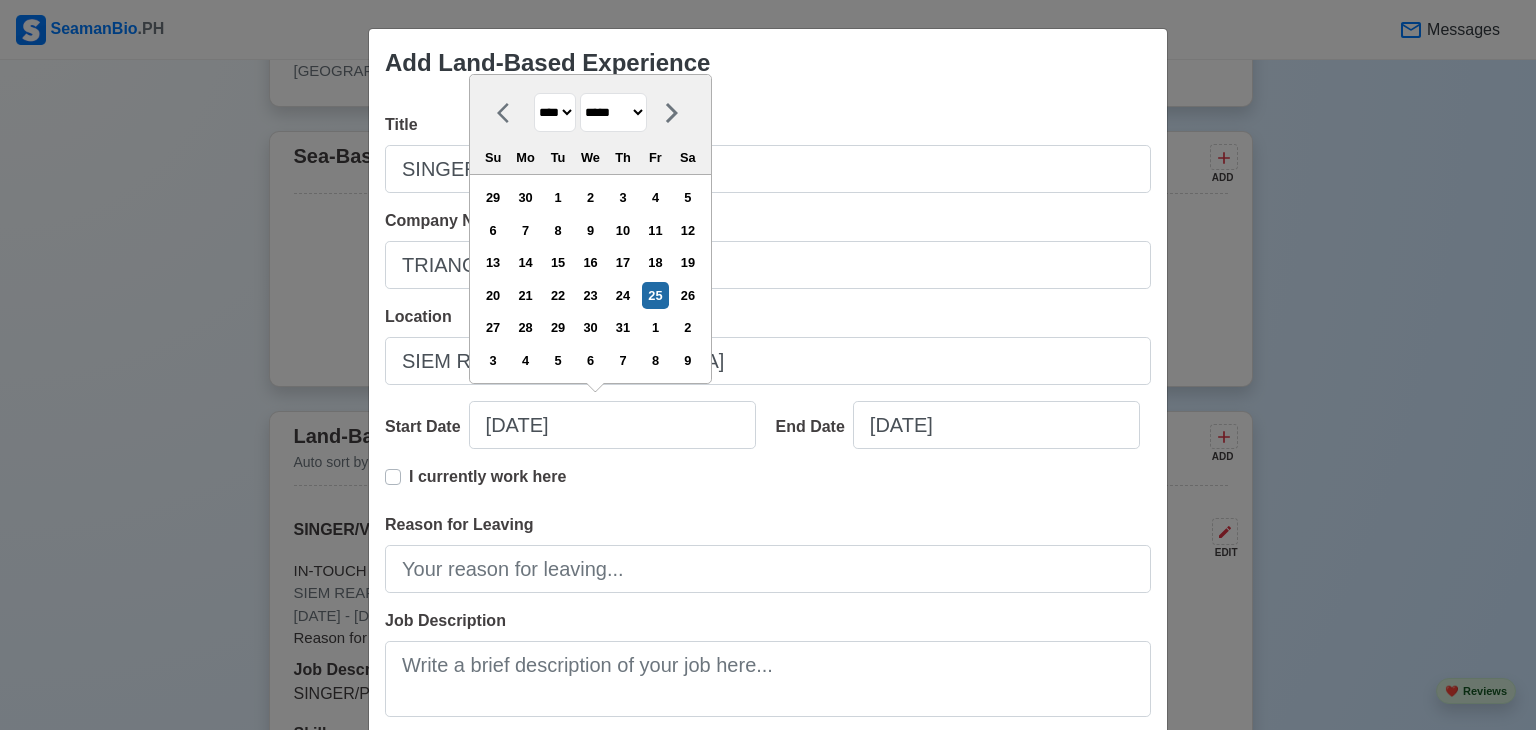 click on "******* ******** ***** ***** *** **** **** ****** ********* ******* ******** ********" at bounding box center (613, 112) 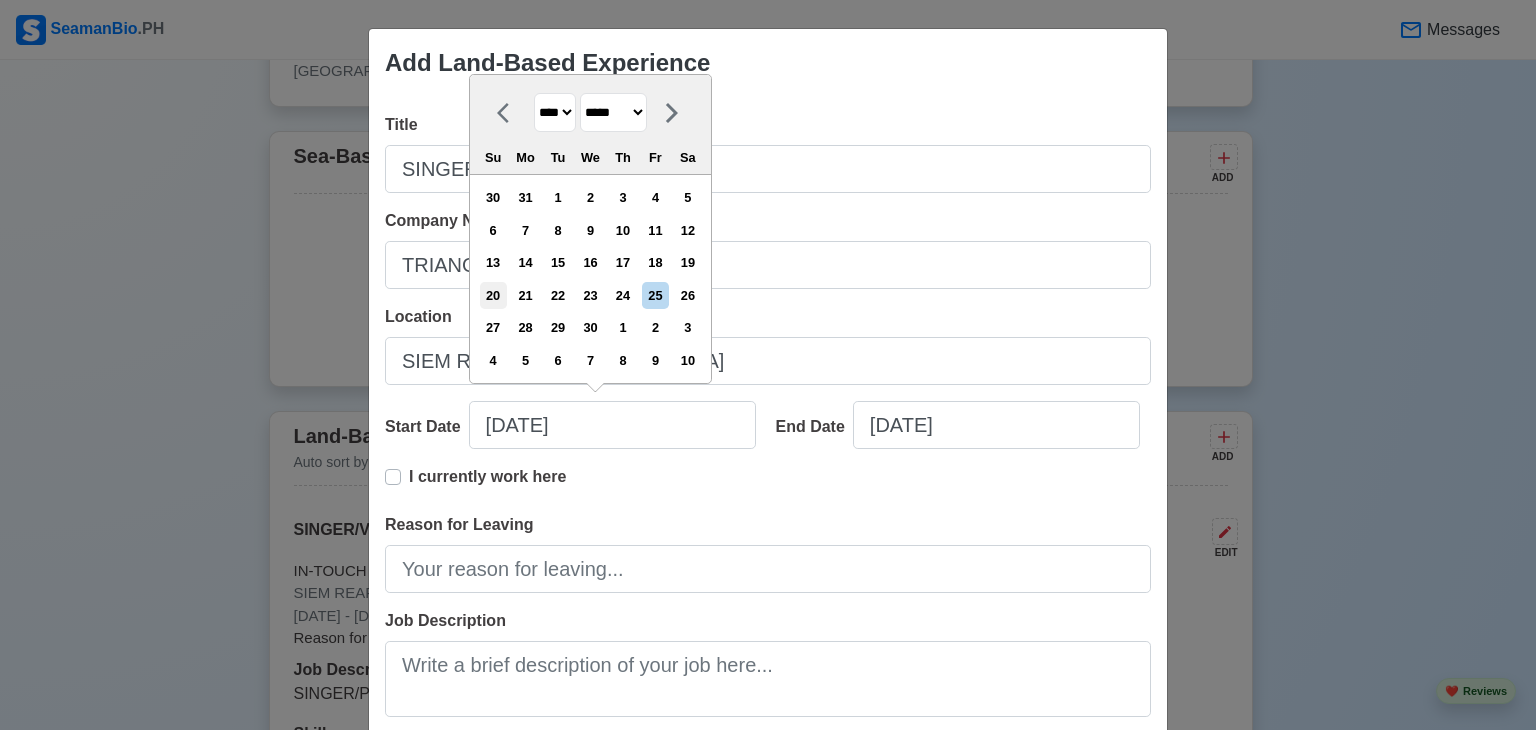click on "20" at bounding box center (493, 295) 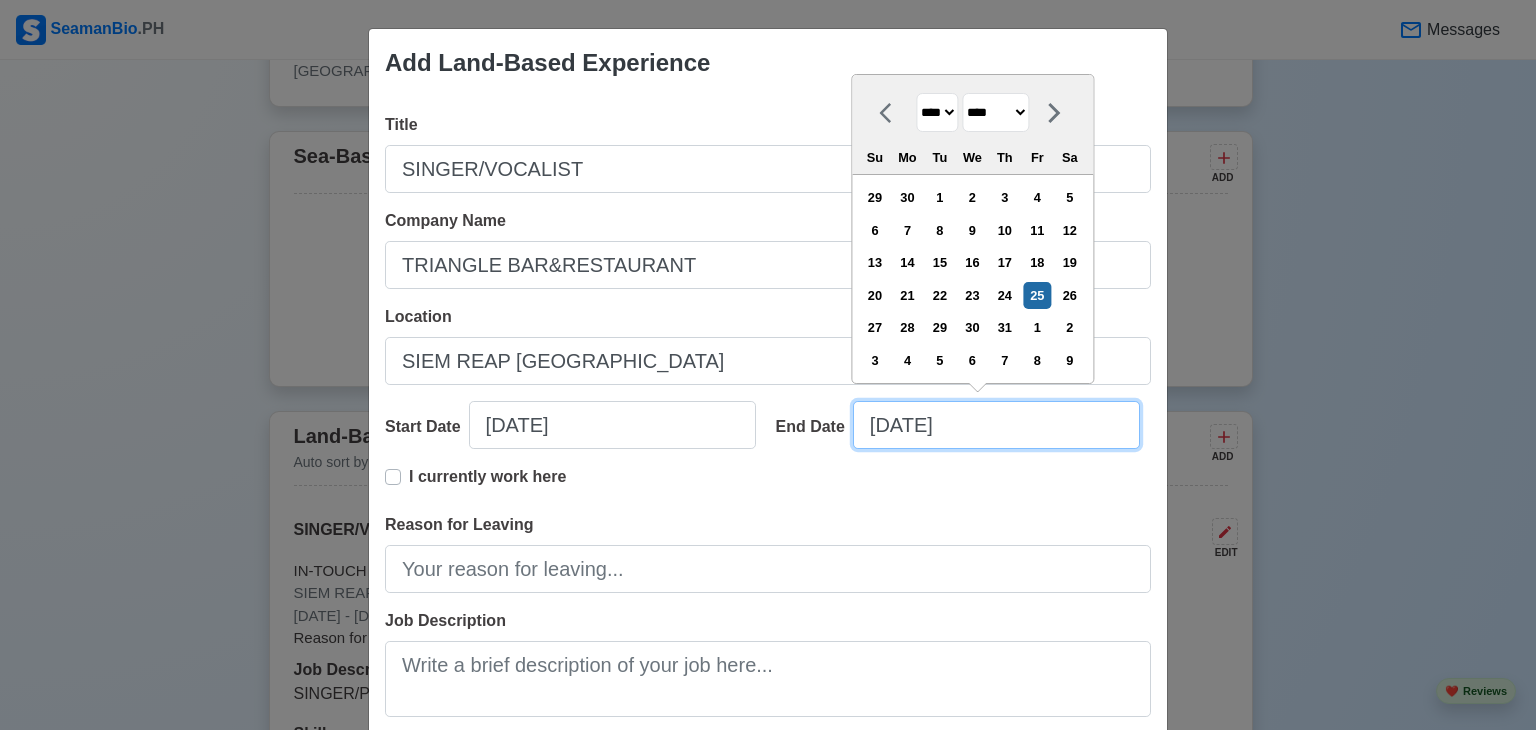 click on "07/25/2025" at bounding box center (996, 425) 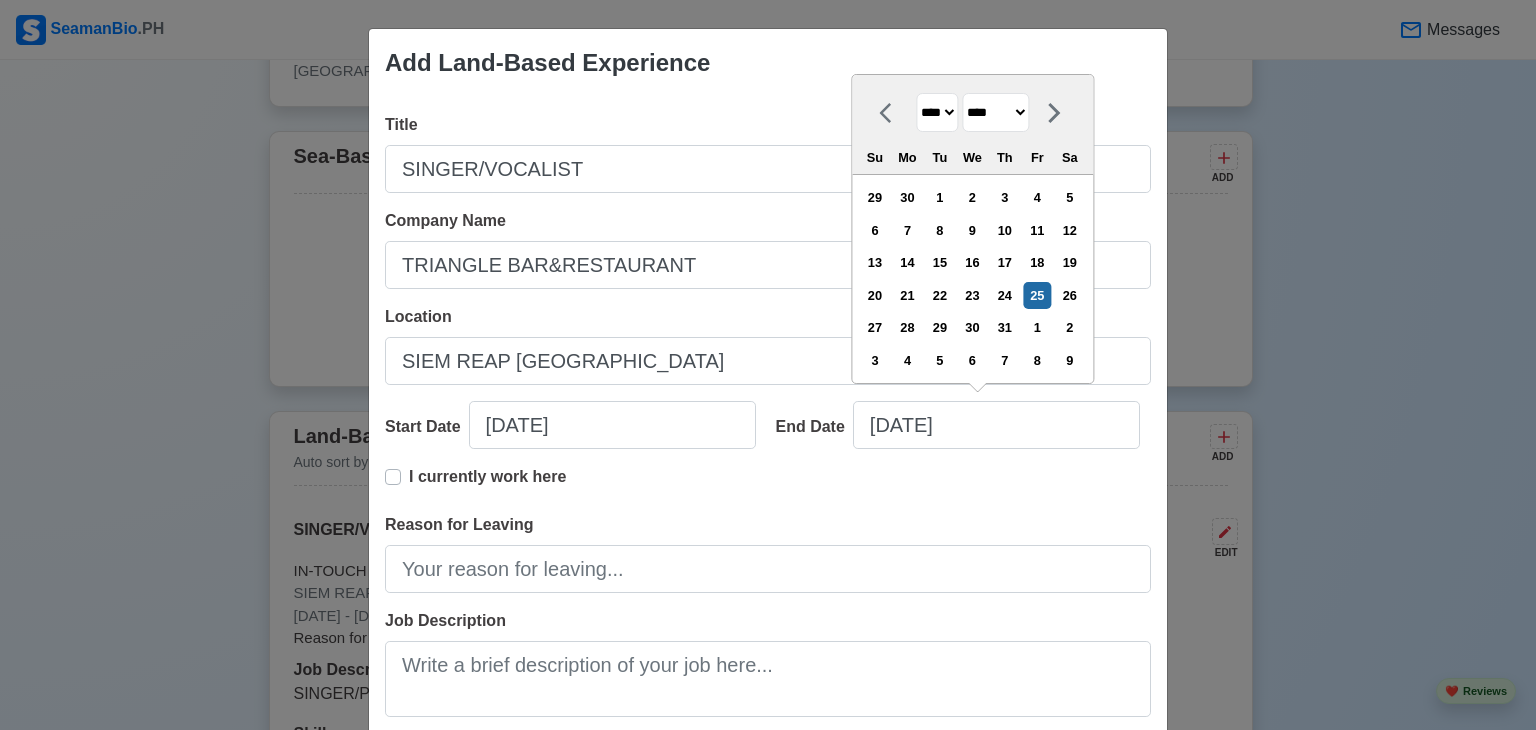 click on "******* ******** ***** ***** *** **** **** ****** ********* ******* ******** ********" at bounding box center (995, 112) 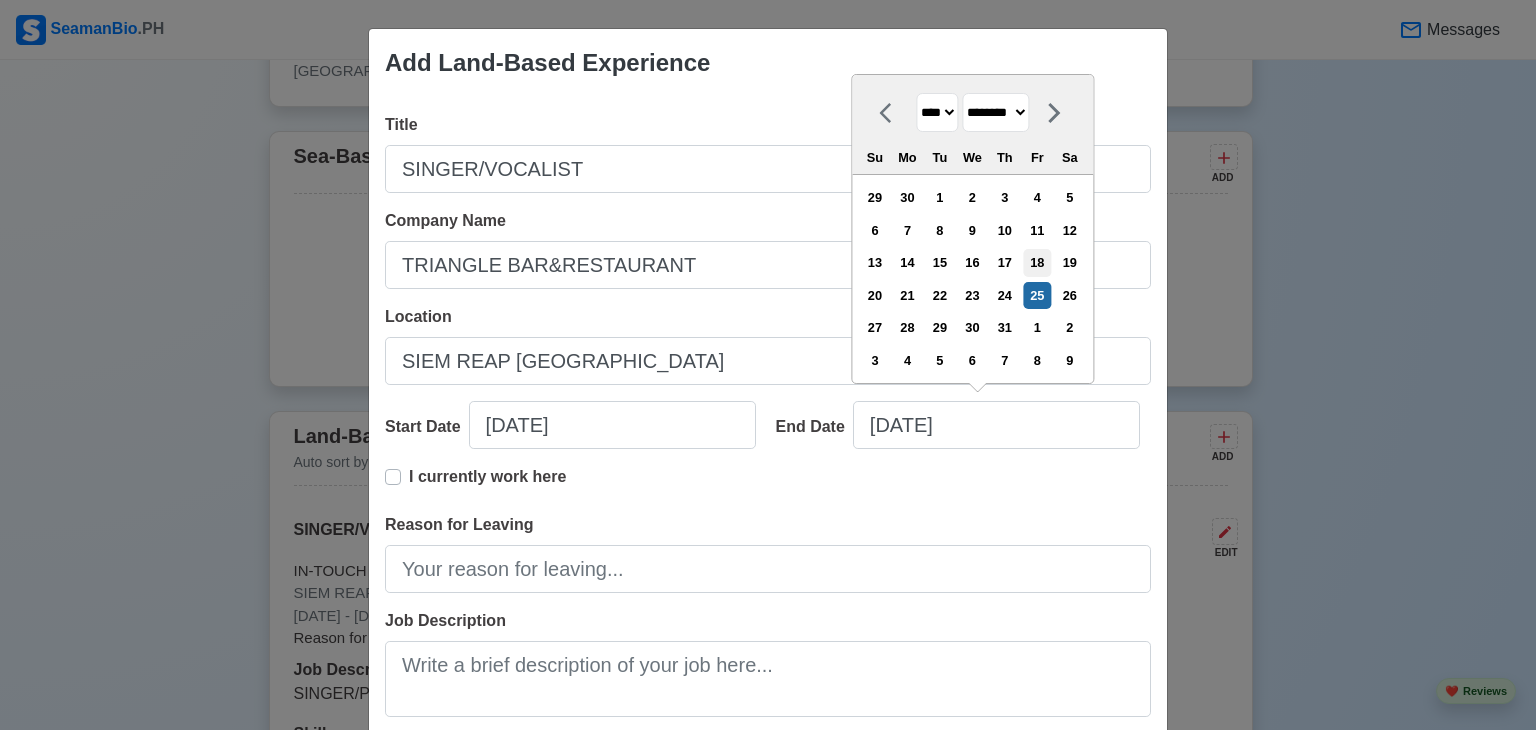 click on "******* ******** ***** ***** *** **** **** ****** ********* ******* ******** ********" at bounding box center [995, 112] 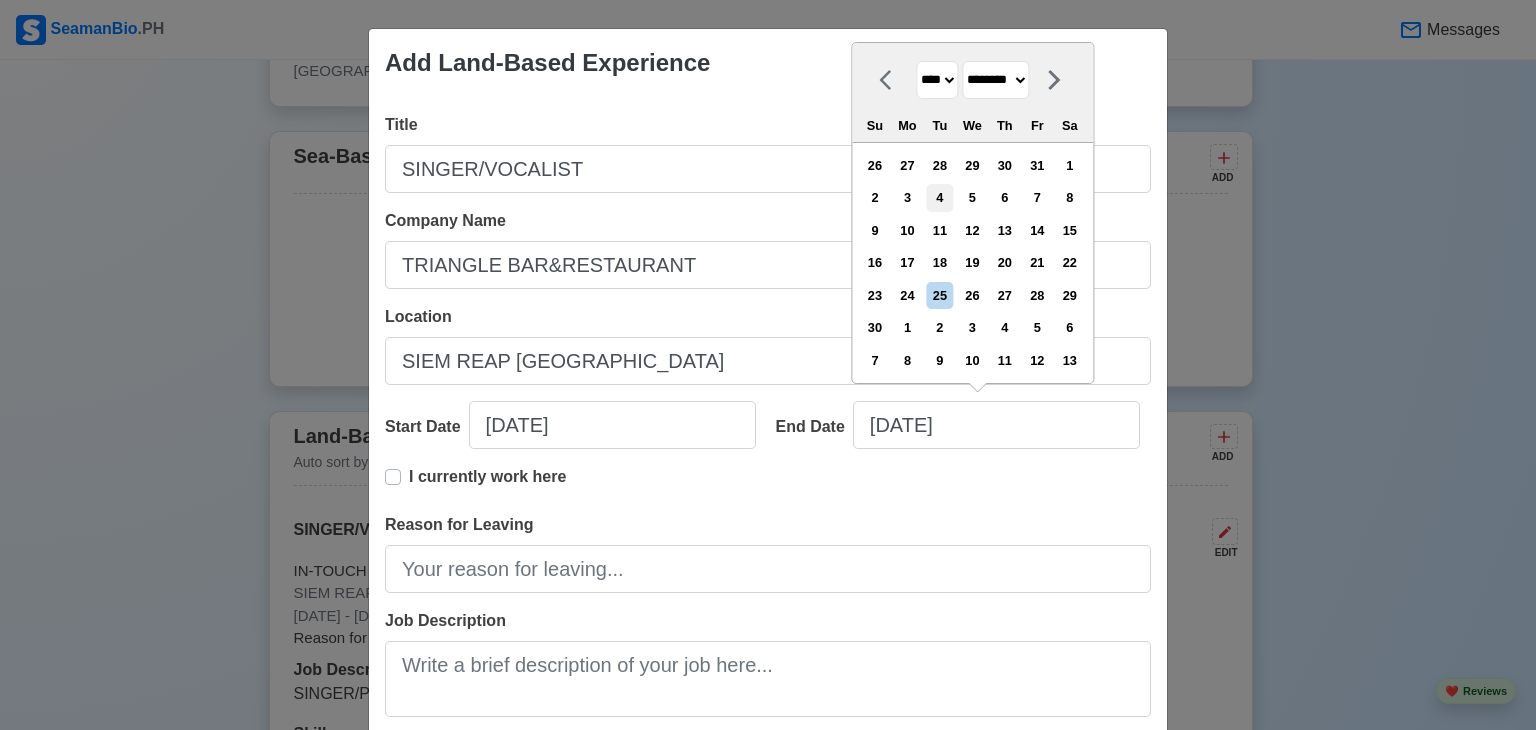 click on "4" at bounding box center [939, 197] 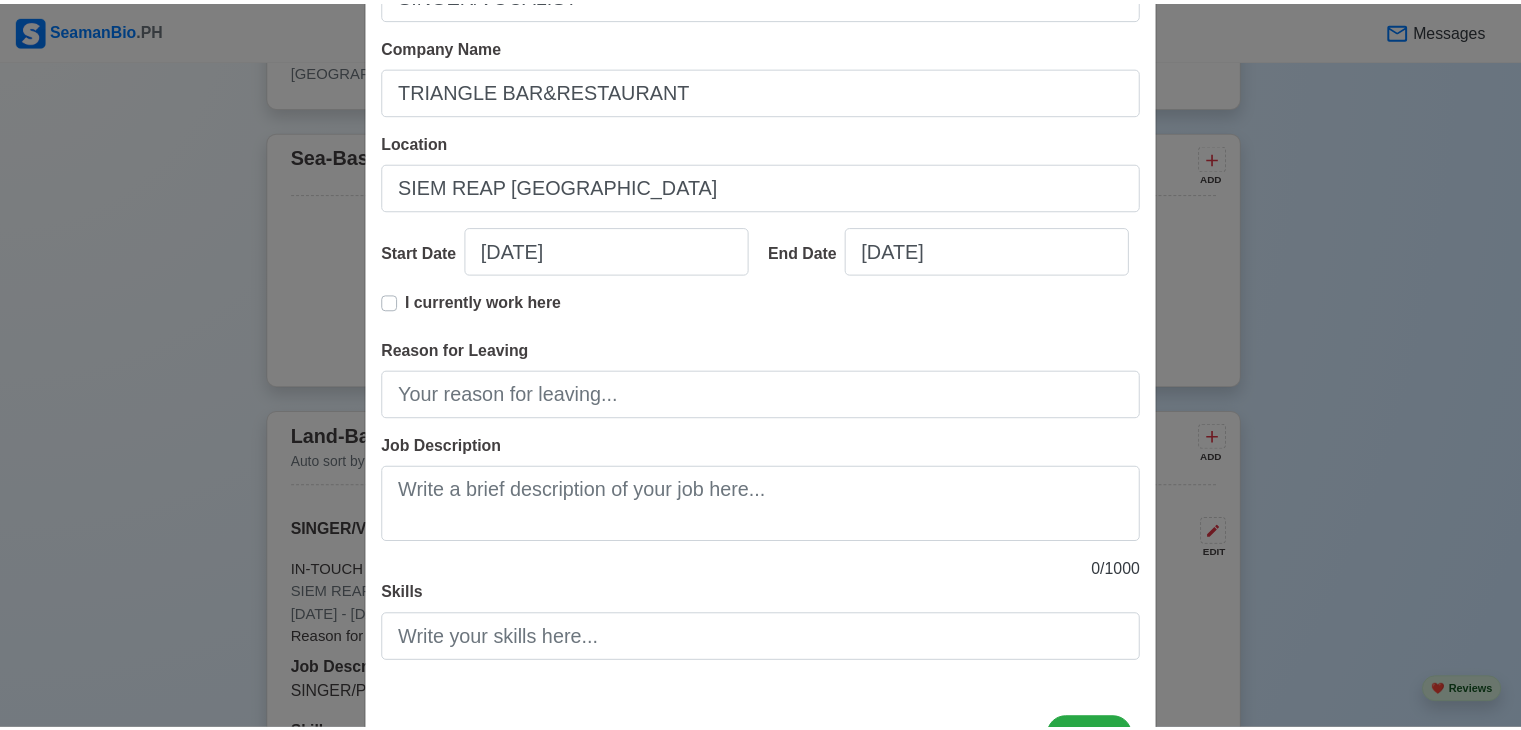 scroll, scrollTop: 200, scrollLeft: 0, axis: vertical 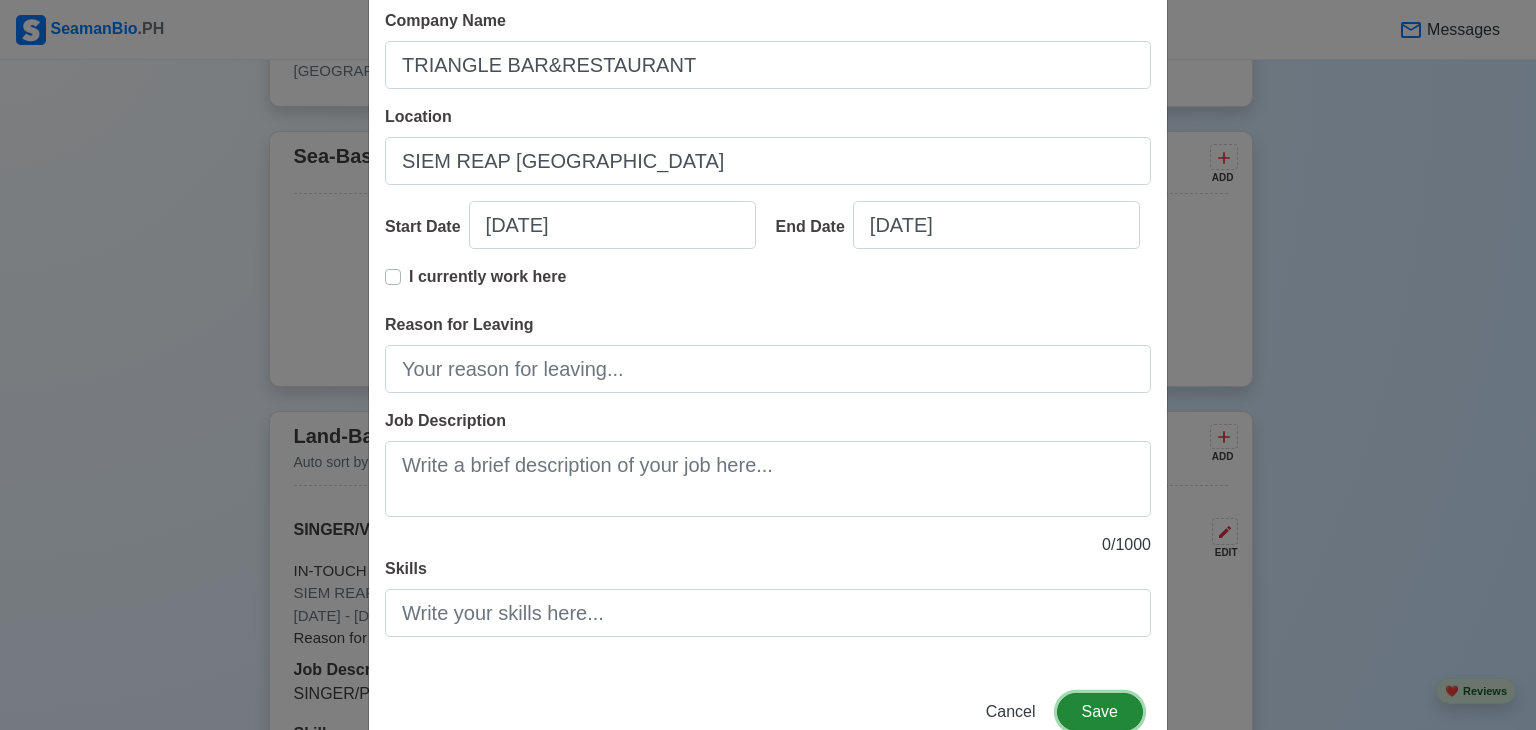 click on "Save" at bounding box center [1100, 712] 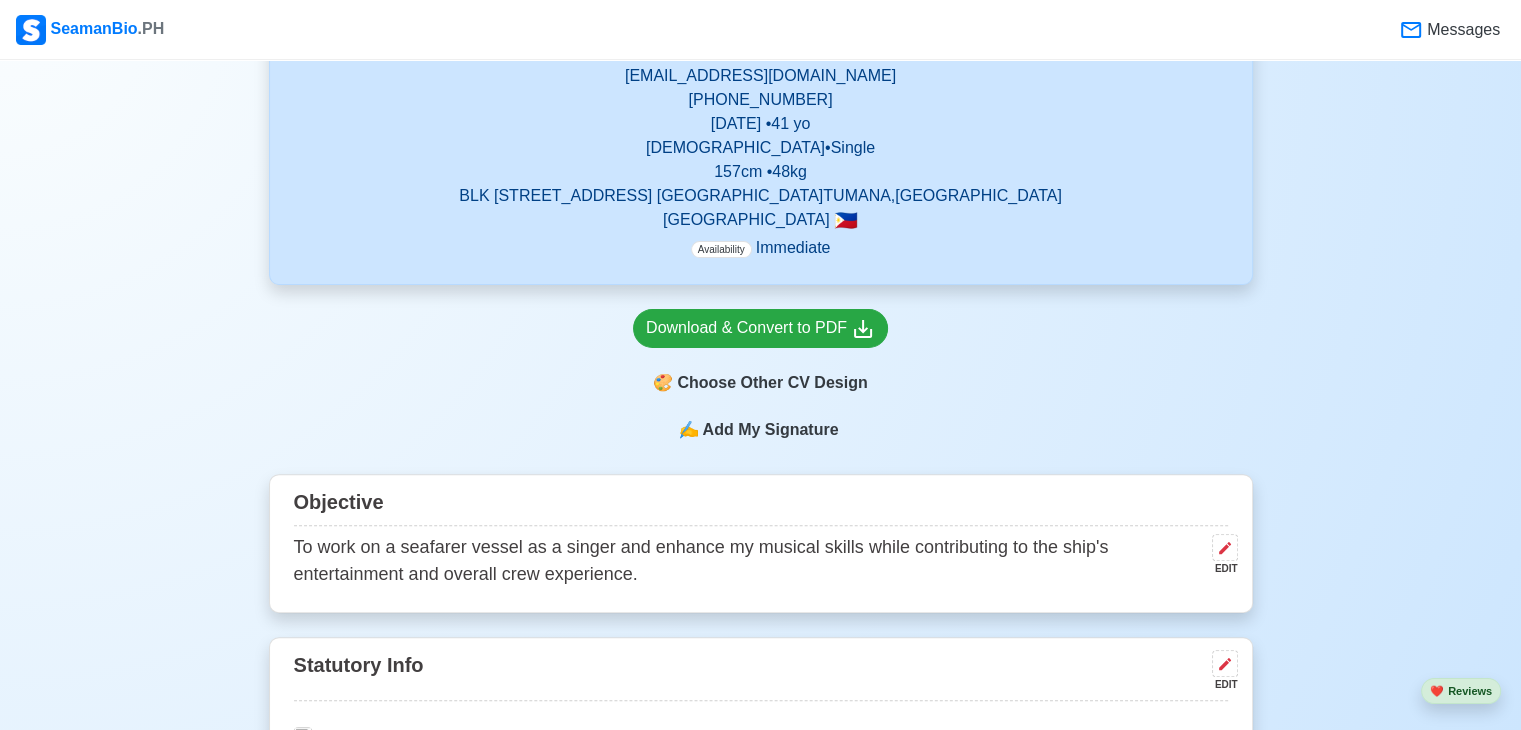 scroll, scrollTop: 467, scrollLeft: 0, axis: vertical 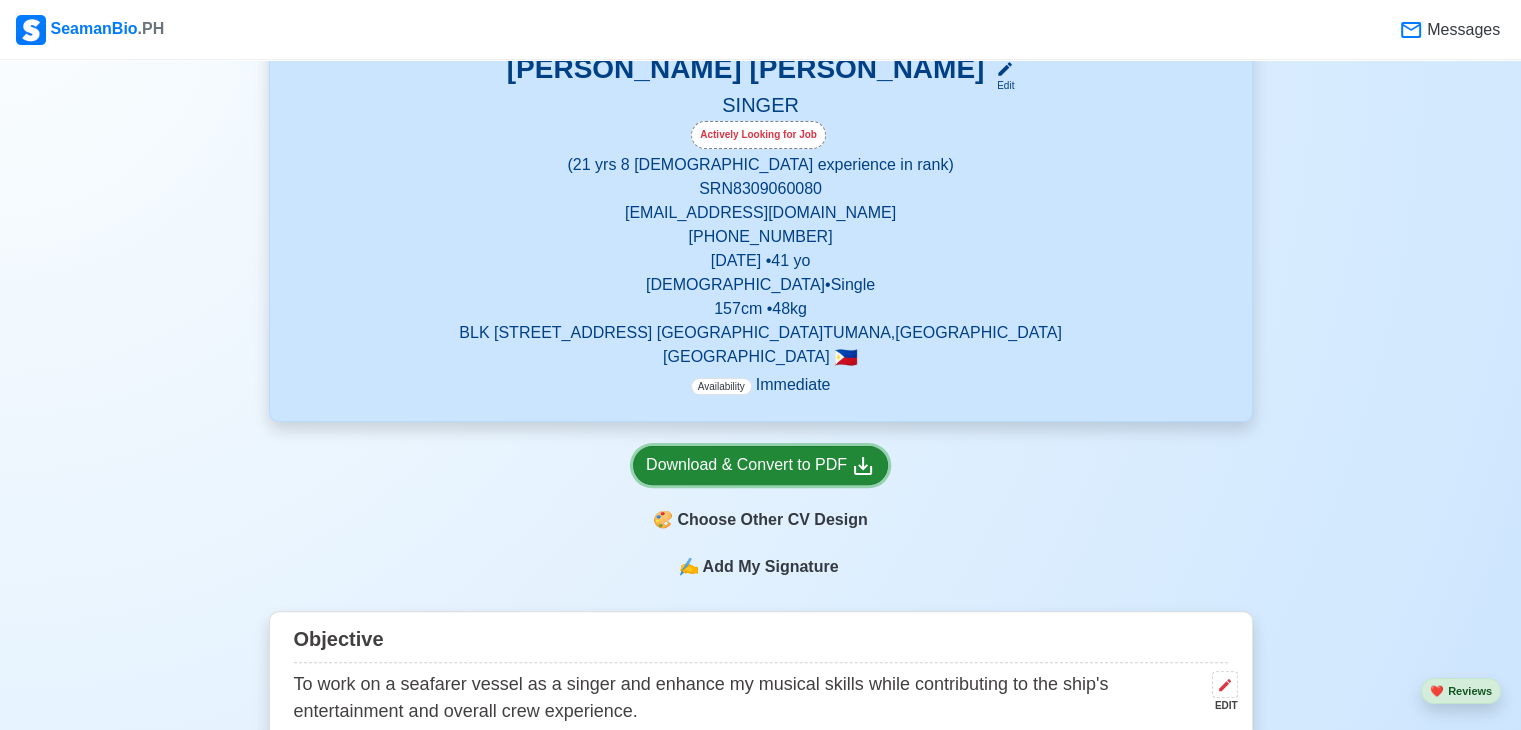 click on "Download & Convert to PDF" at bounding box center [760, 465] 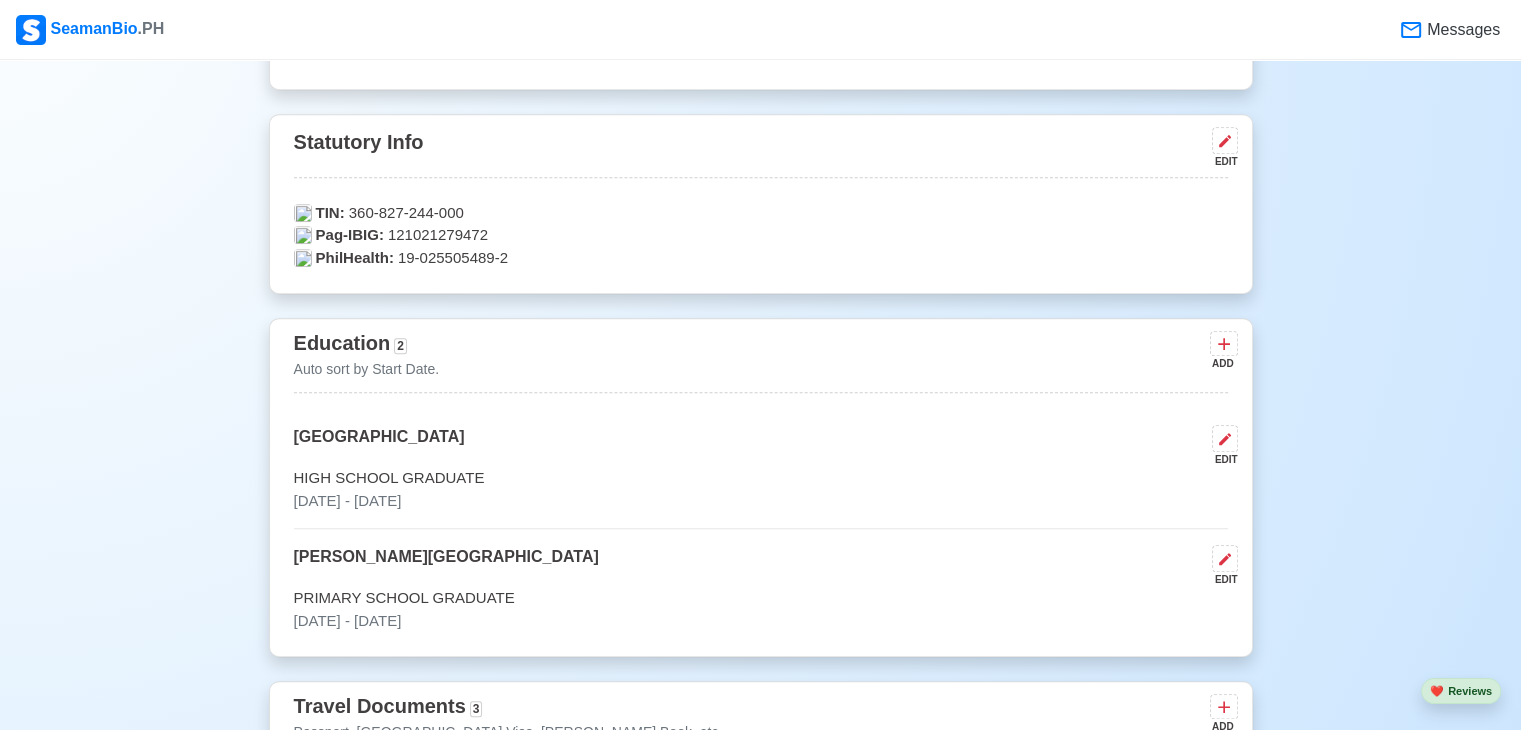 scroll, scrollTop: 1119, scrollLeft: 0, axis: vertical 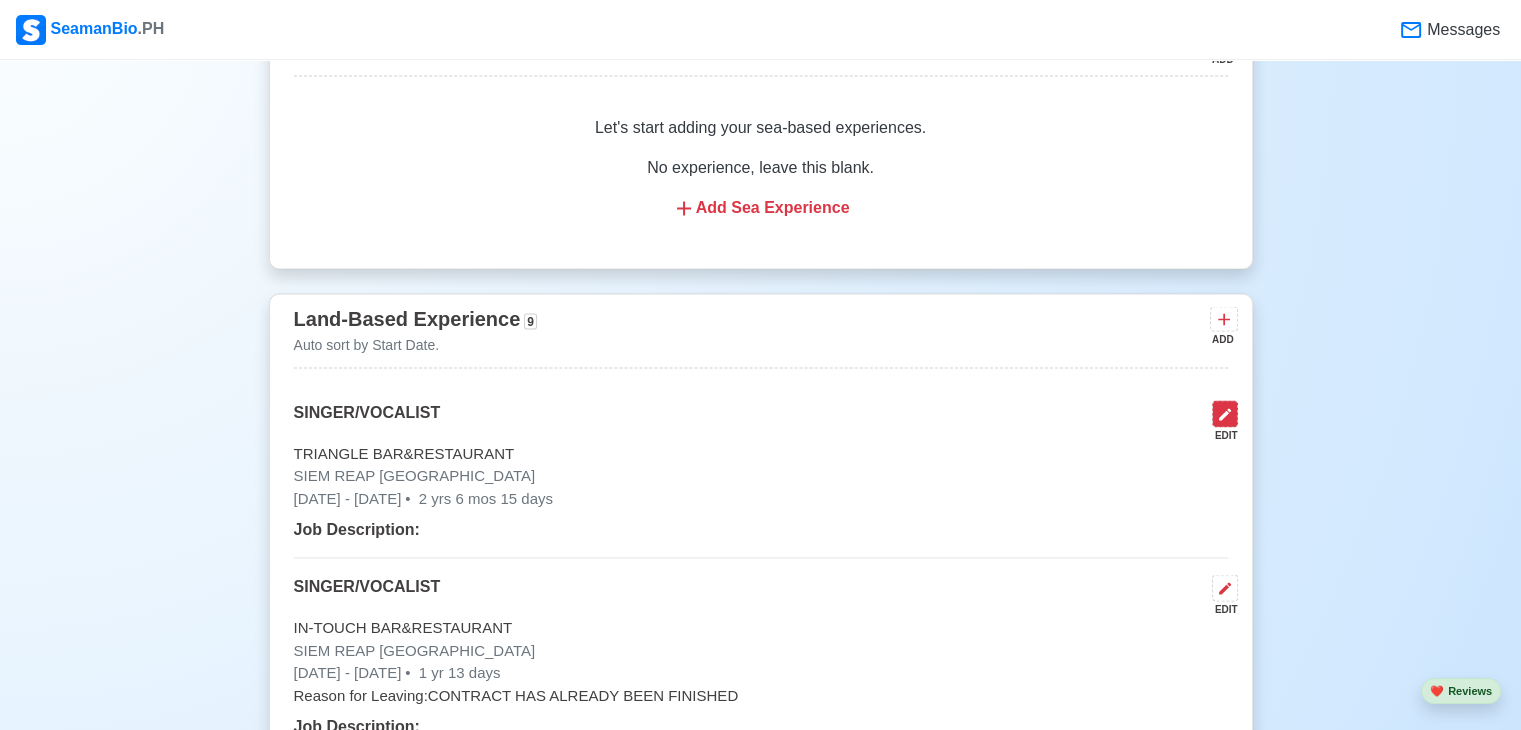 click 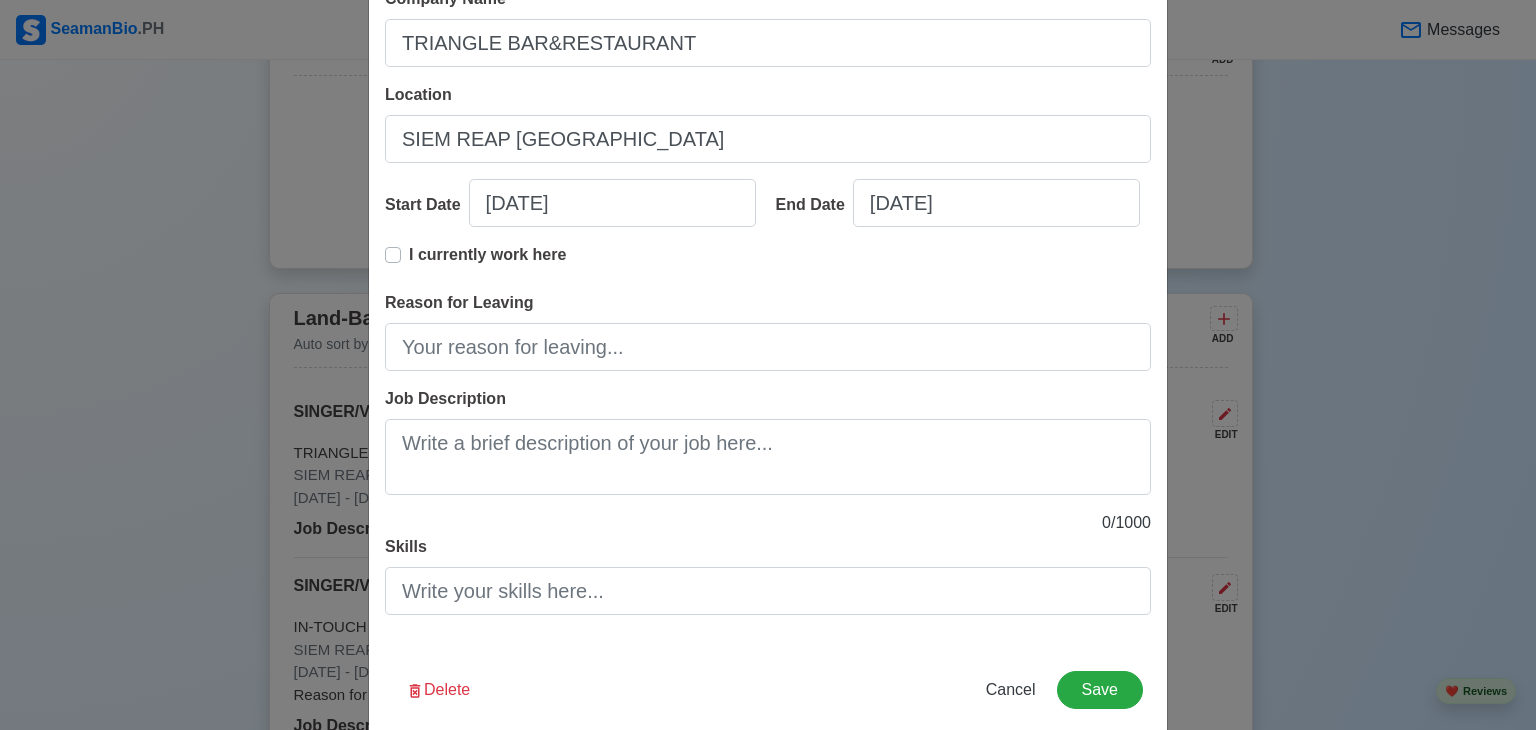 scroll, scrollTop: 240, scrollLeft: 0, axis: vertical 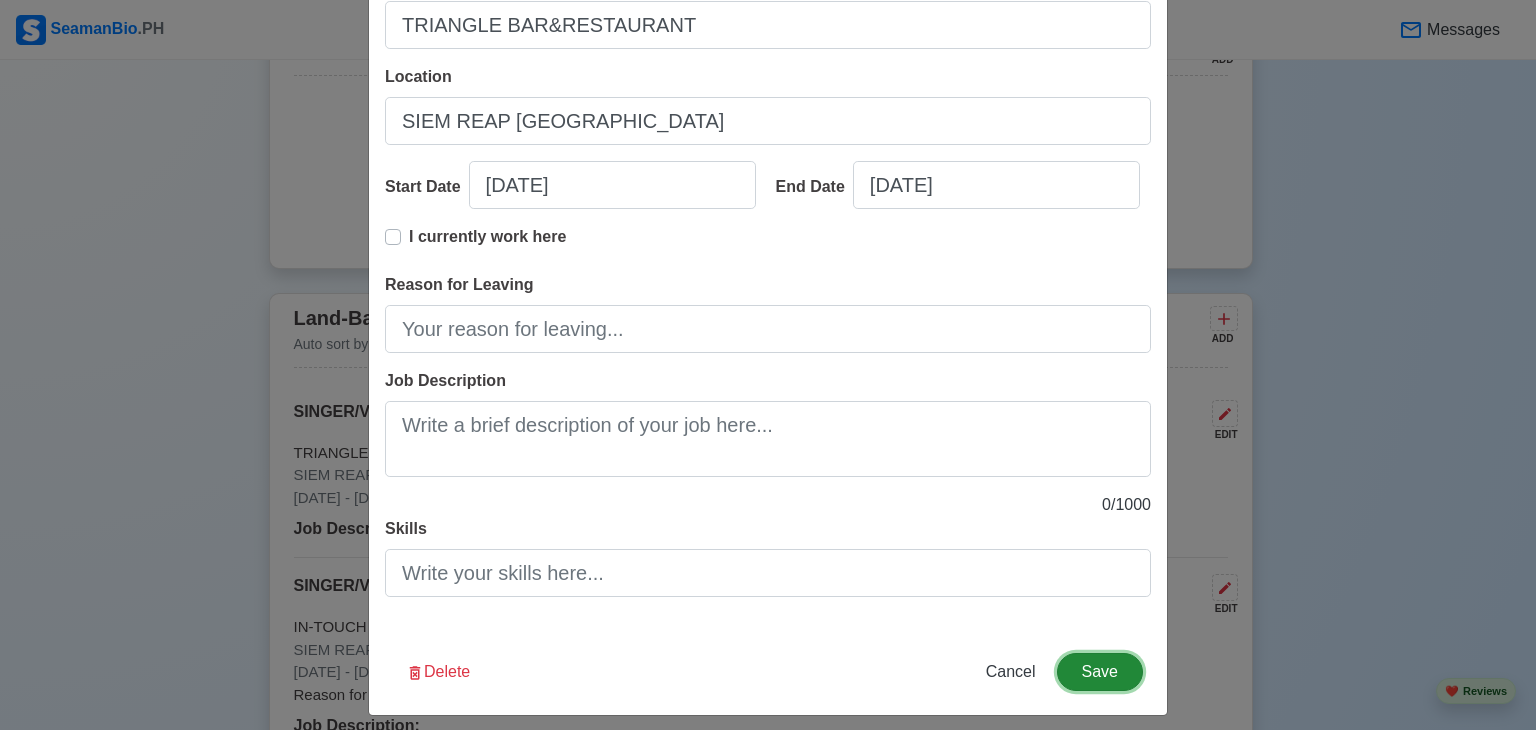 click on "Save" at bounding box center (1100, 672) 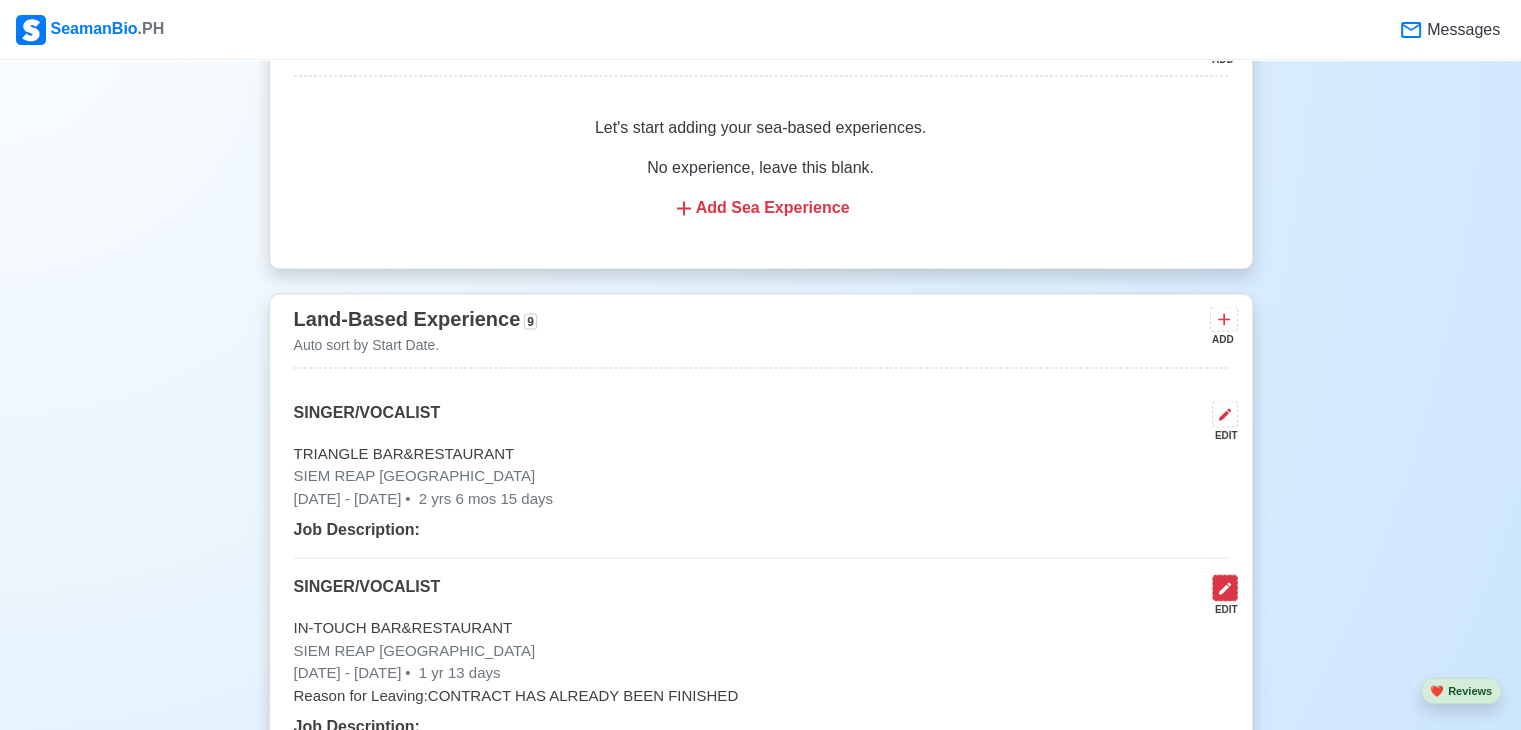 click 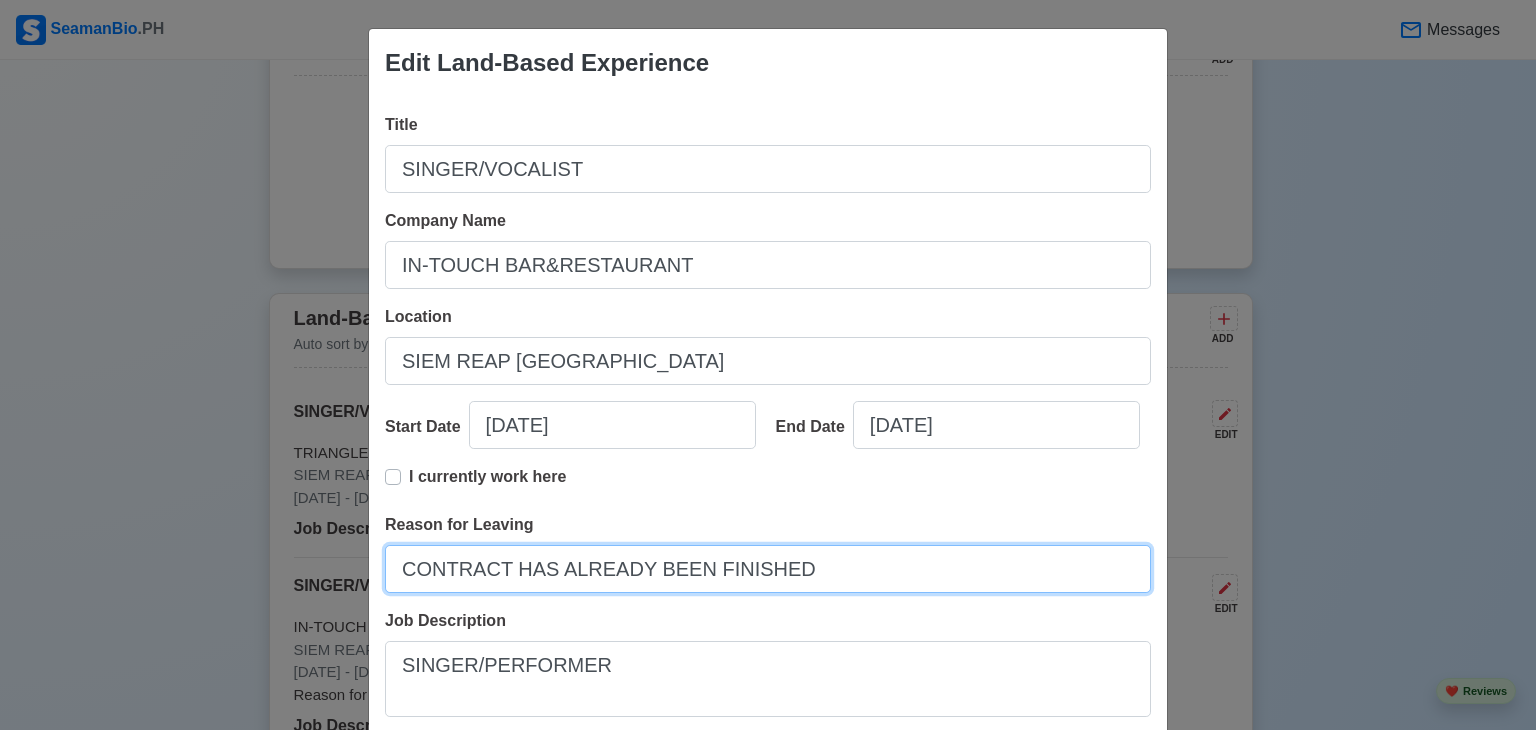 click on "CONTRACT HAS ALREADY BEEN FINISHED" at bounding box center (768, 569) 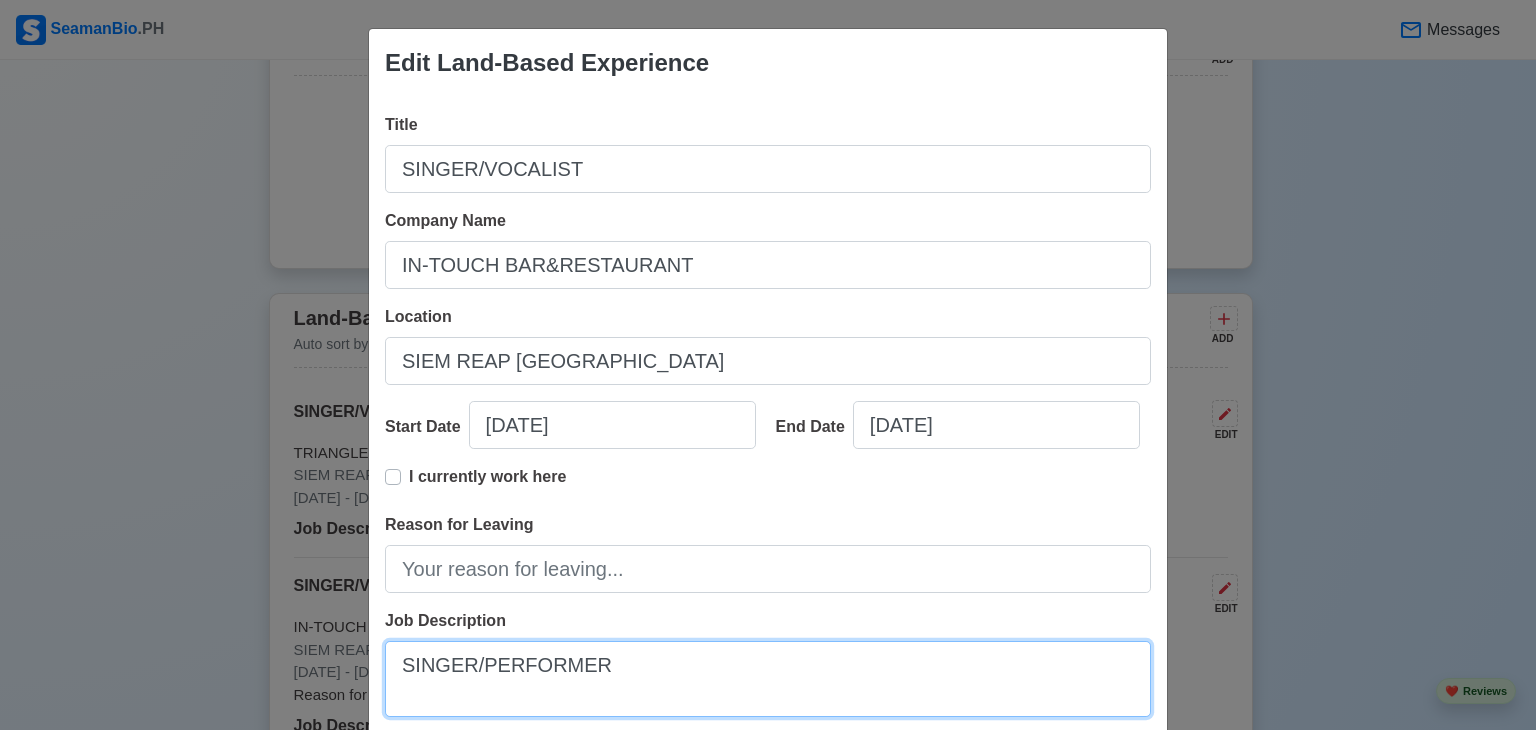 click on "SINGER/PERFORMER" at bounding box center (768, 679) 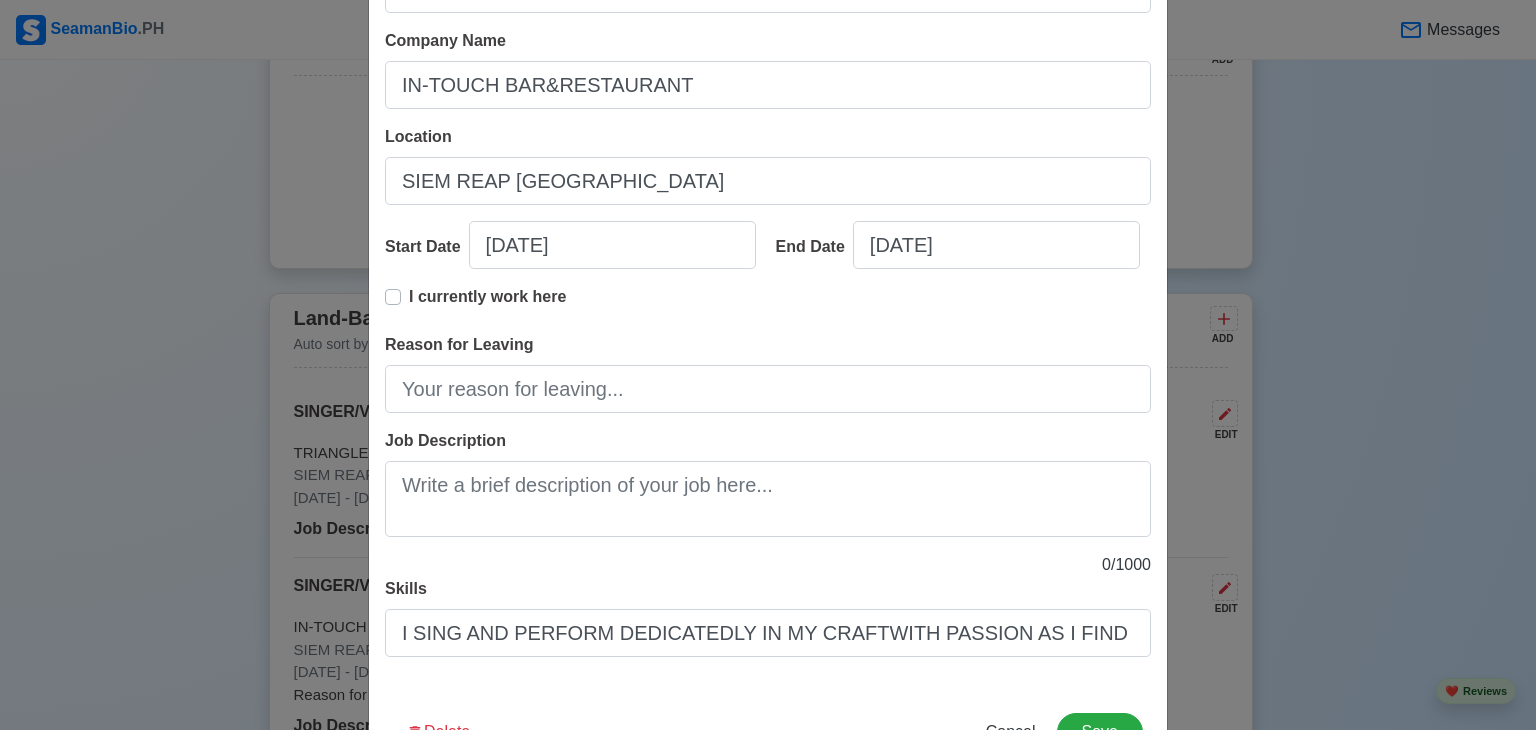 scroll, scrollTop: 200, scrollLeft: 0, axis: vertical 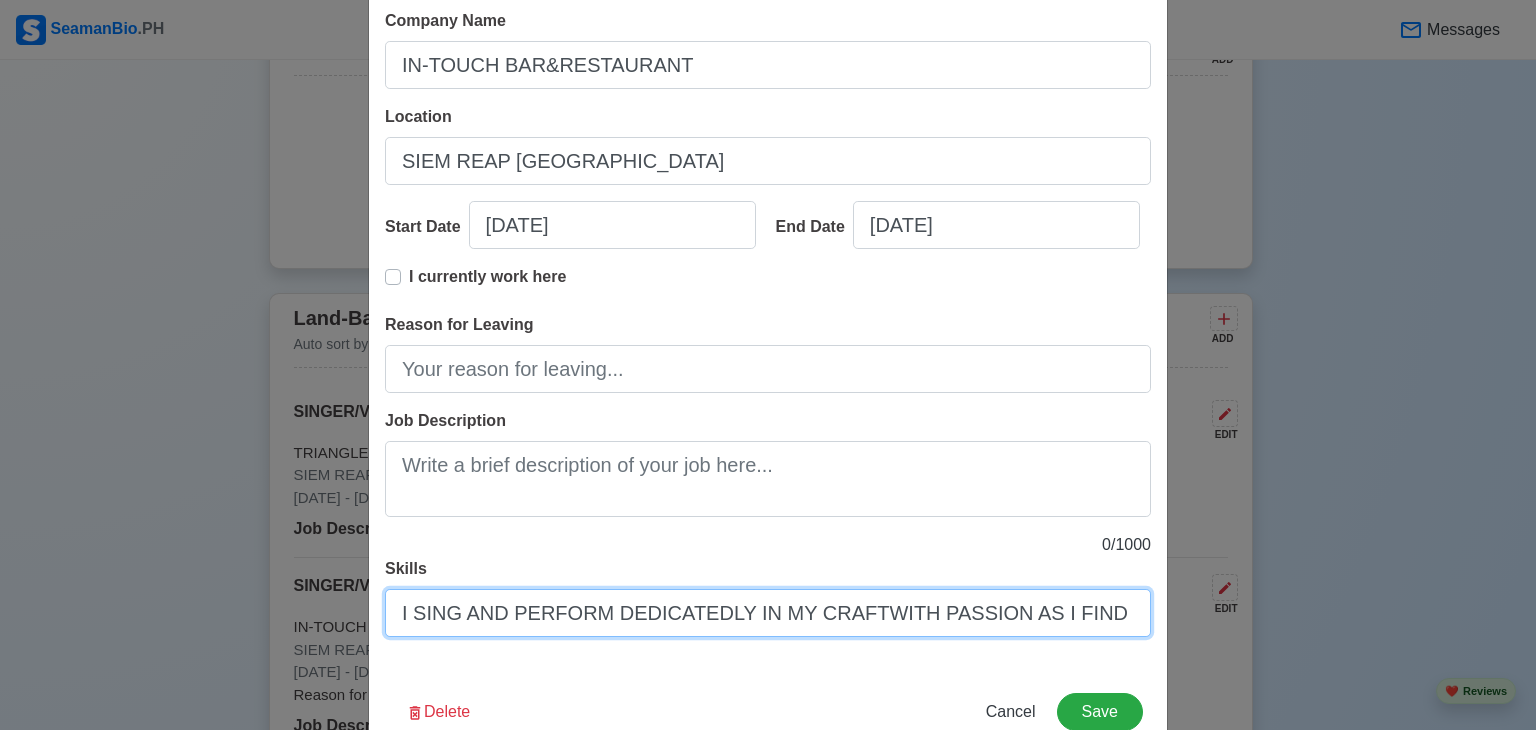 click on "I SING AND PERFORM DEDICATEDLY IN MY CRAFTWITH PASSION AS I FIND IMMENSE JOY COMMUNICATING AND CAPTIVATING AUDIENCES WITH MY SKILSS AND TALENT." at bounding box center [768, 613] 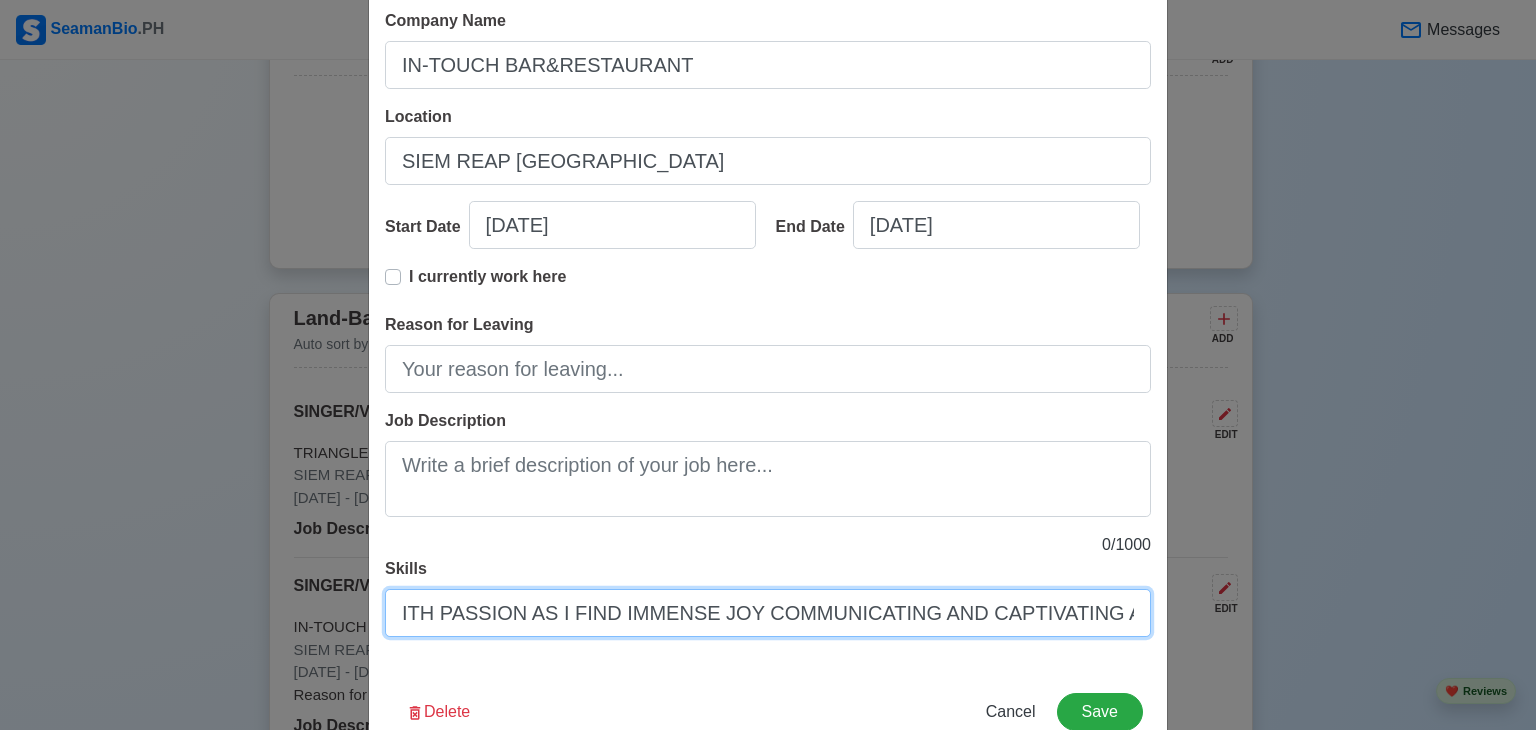 scroll, scrollTop: 253, scrollLeft: 0, axis: vertical 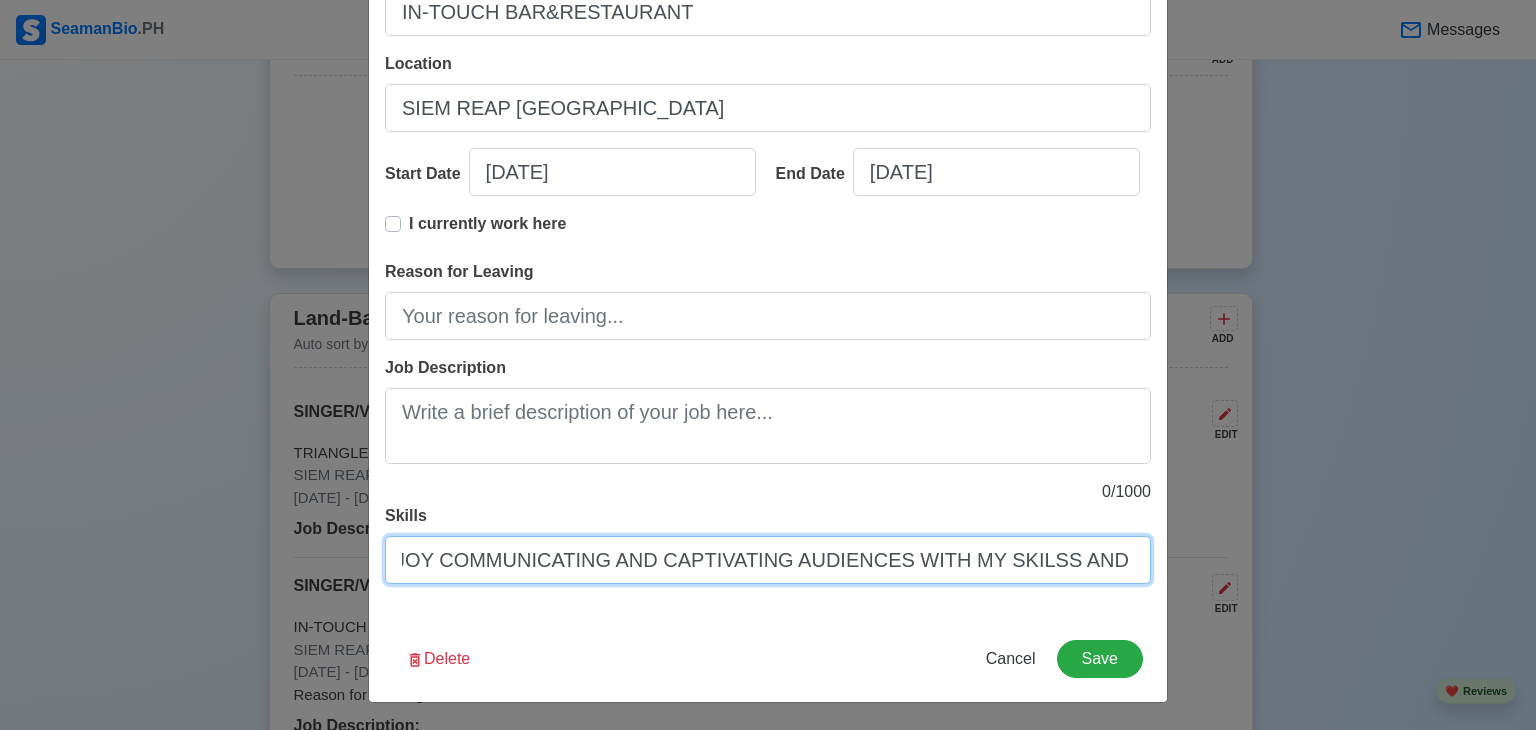 drag, startPoint x: 383, startPoint y: 611, endPoint x: 1170, endPoint y: 776, distance: 804.1107 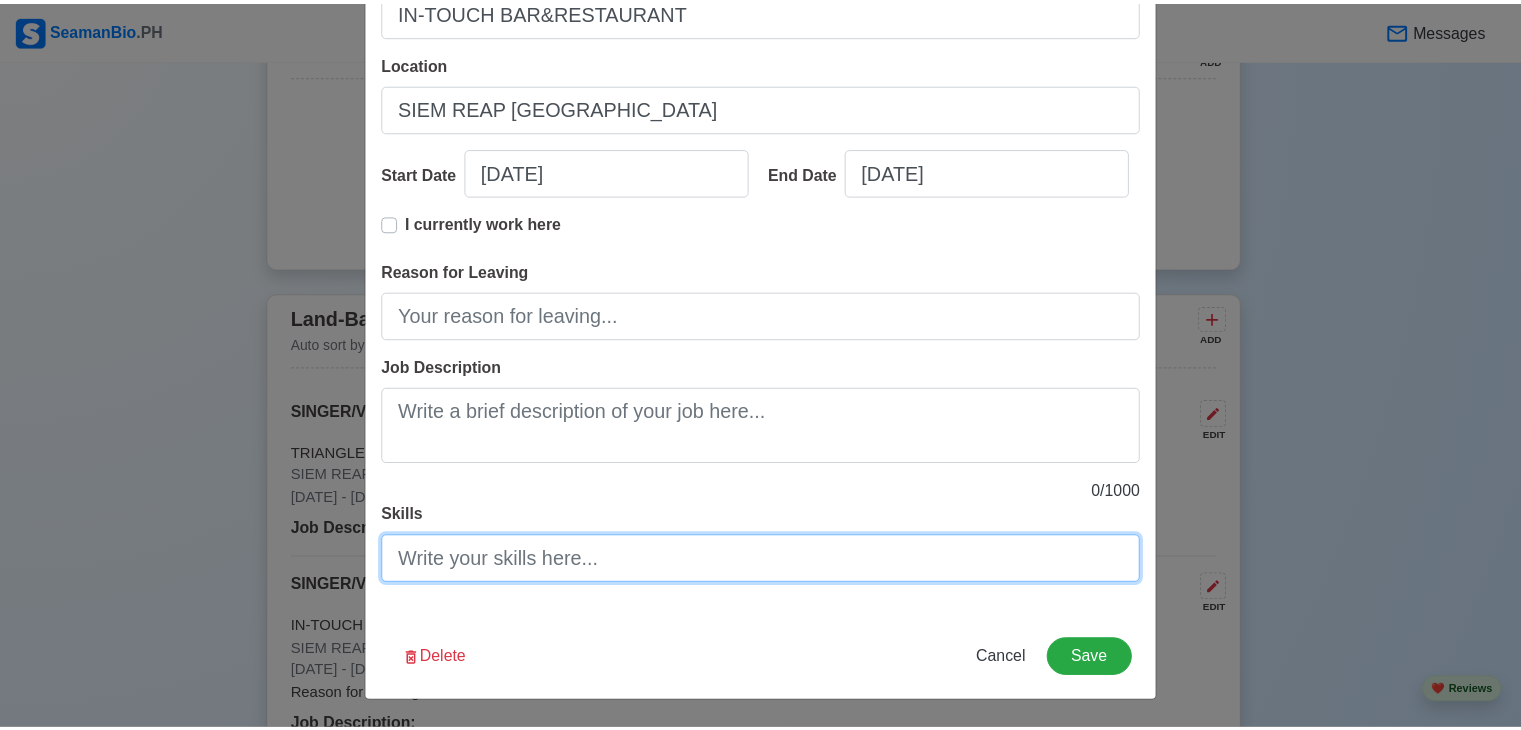scroll, scrollTop: 0, scrollLeft: 0, axis: both 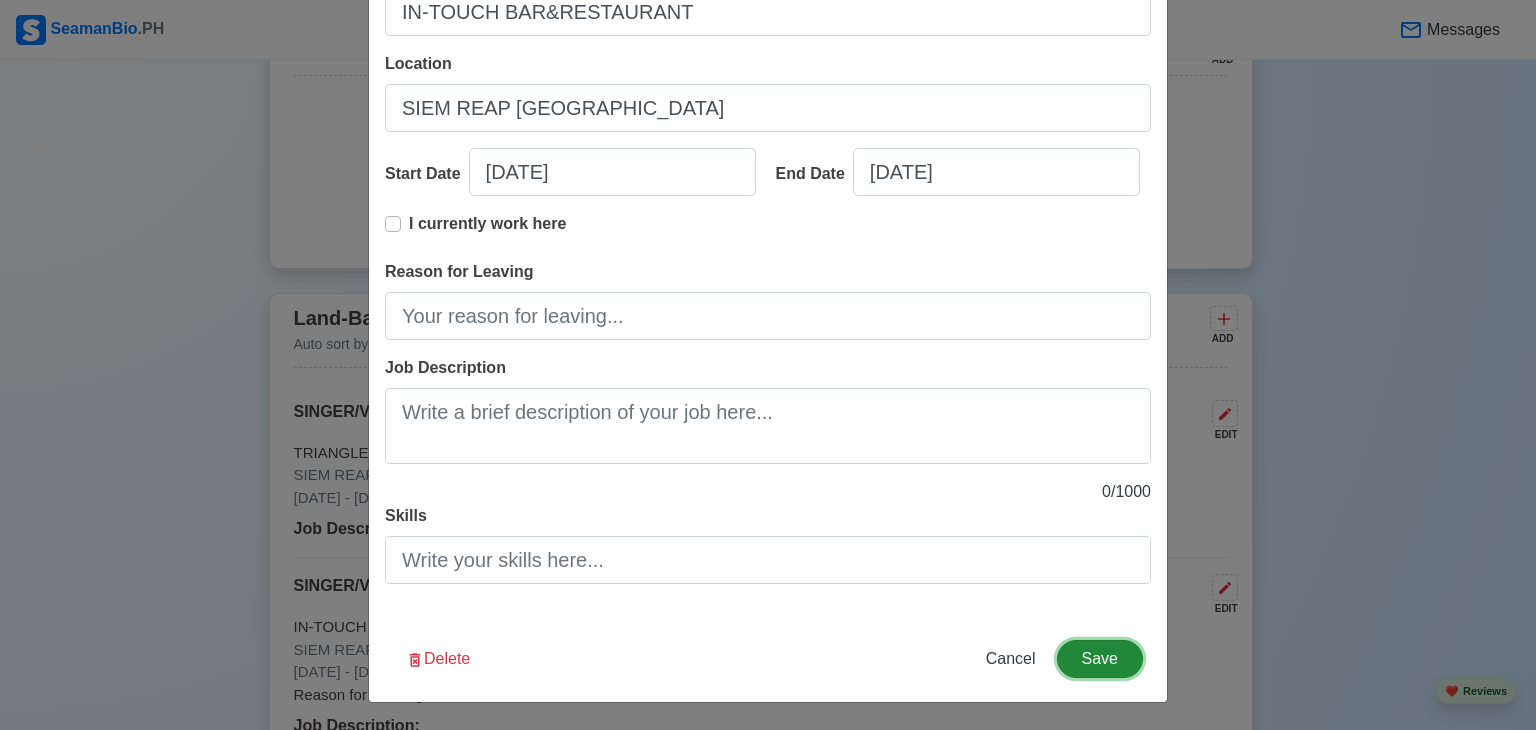 click on "Save" at bounding box center (1100, 659) 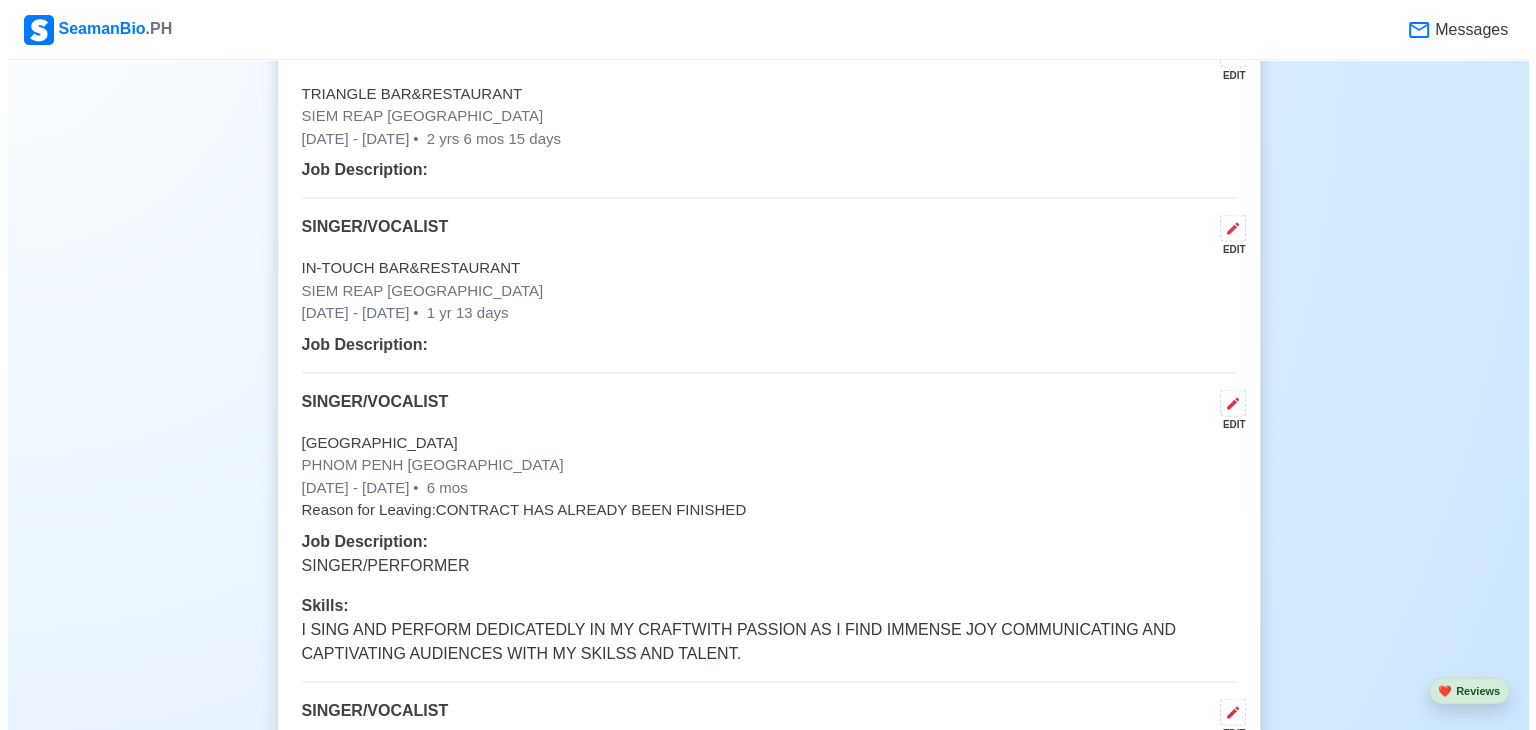 scroll, scrollTop: 3958, scrollLeft: 0, axis: vertical 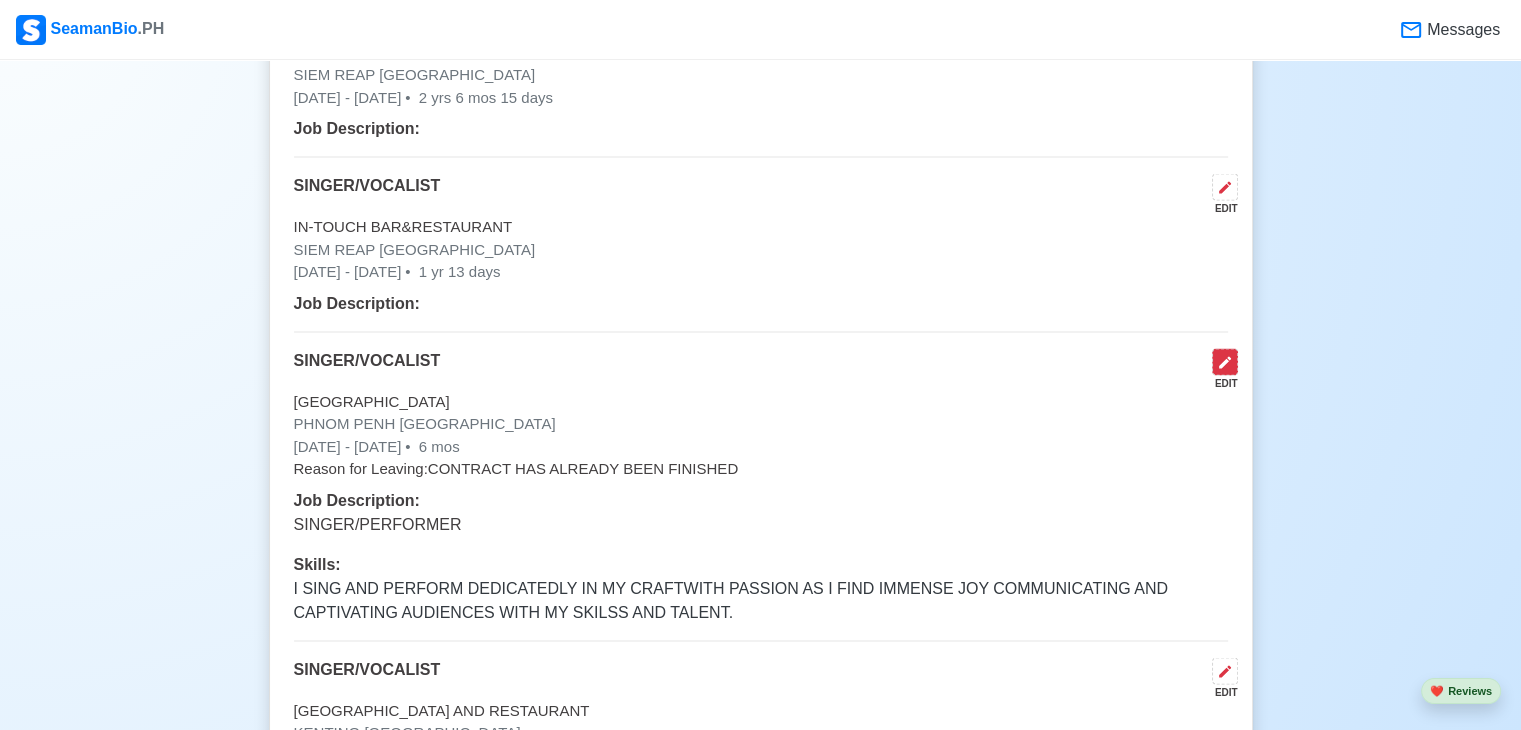 click at bounding box center [1225, 362] 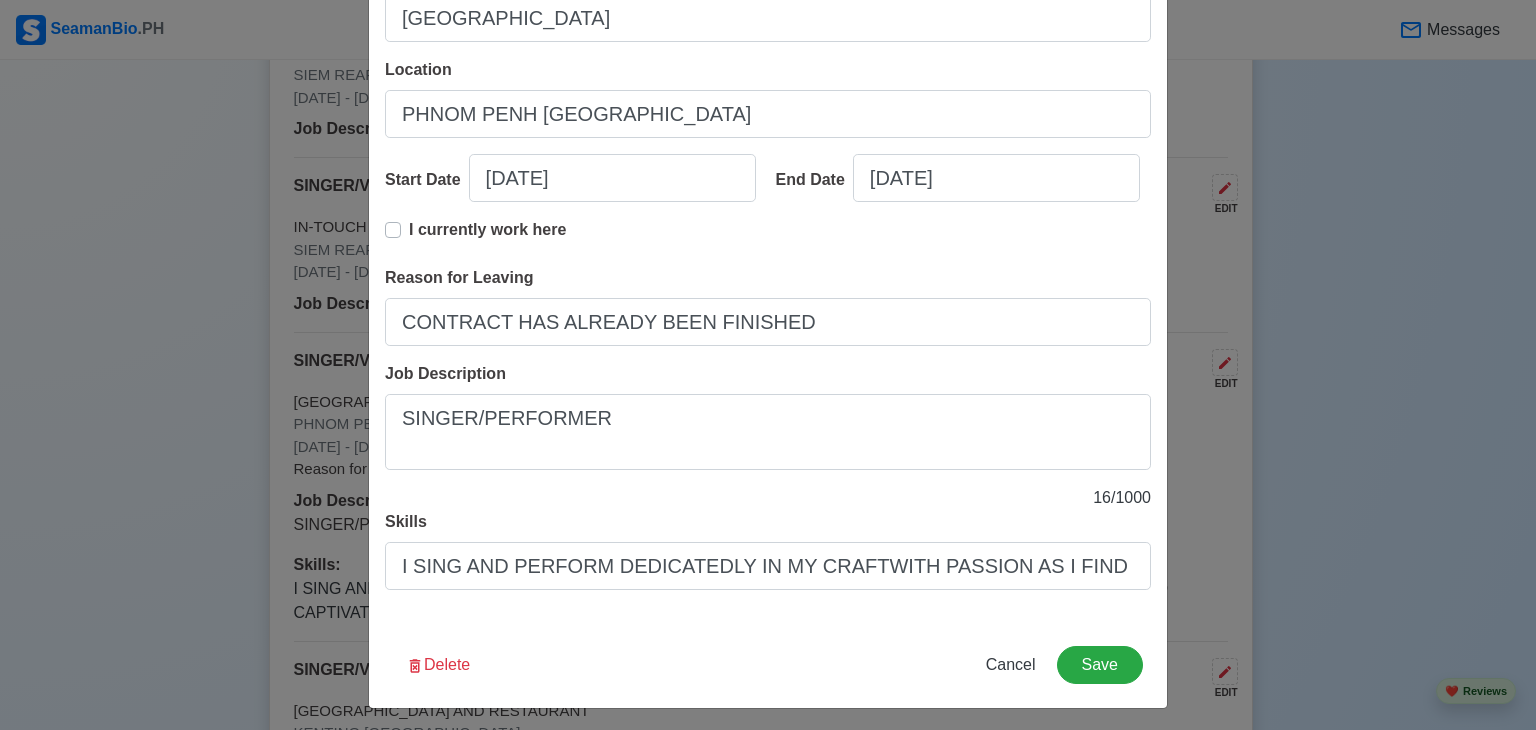 scroll, scrollTop: 253, scrollLeft: 0, axis: vertical 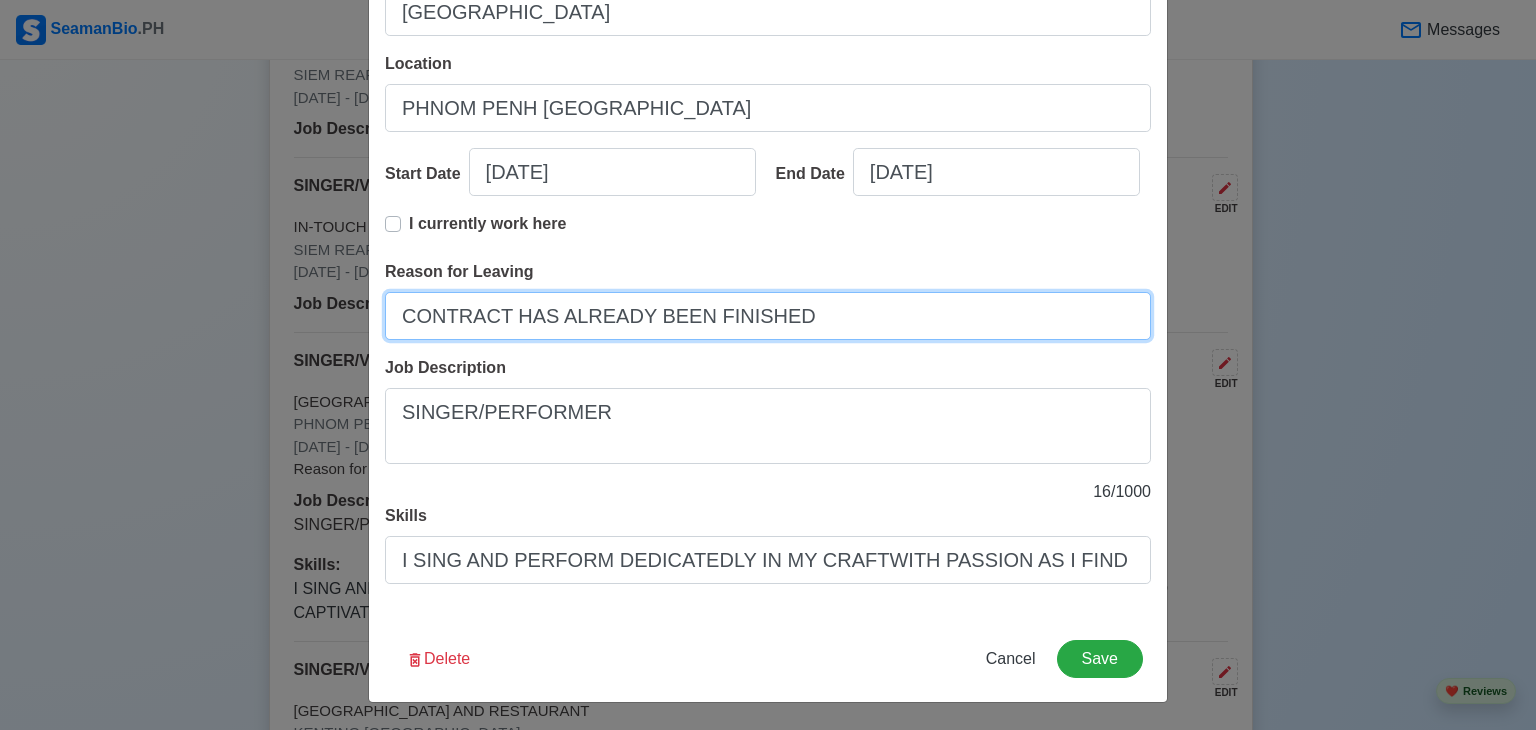 click on "CONTRACT HAS ALREADY BEEN FINISHED" at bounding box center [768, 316] 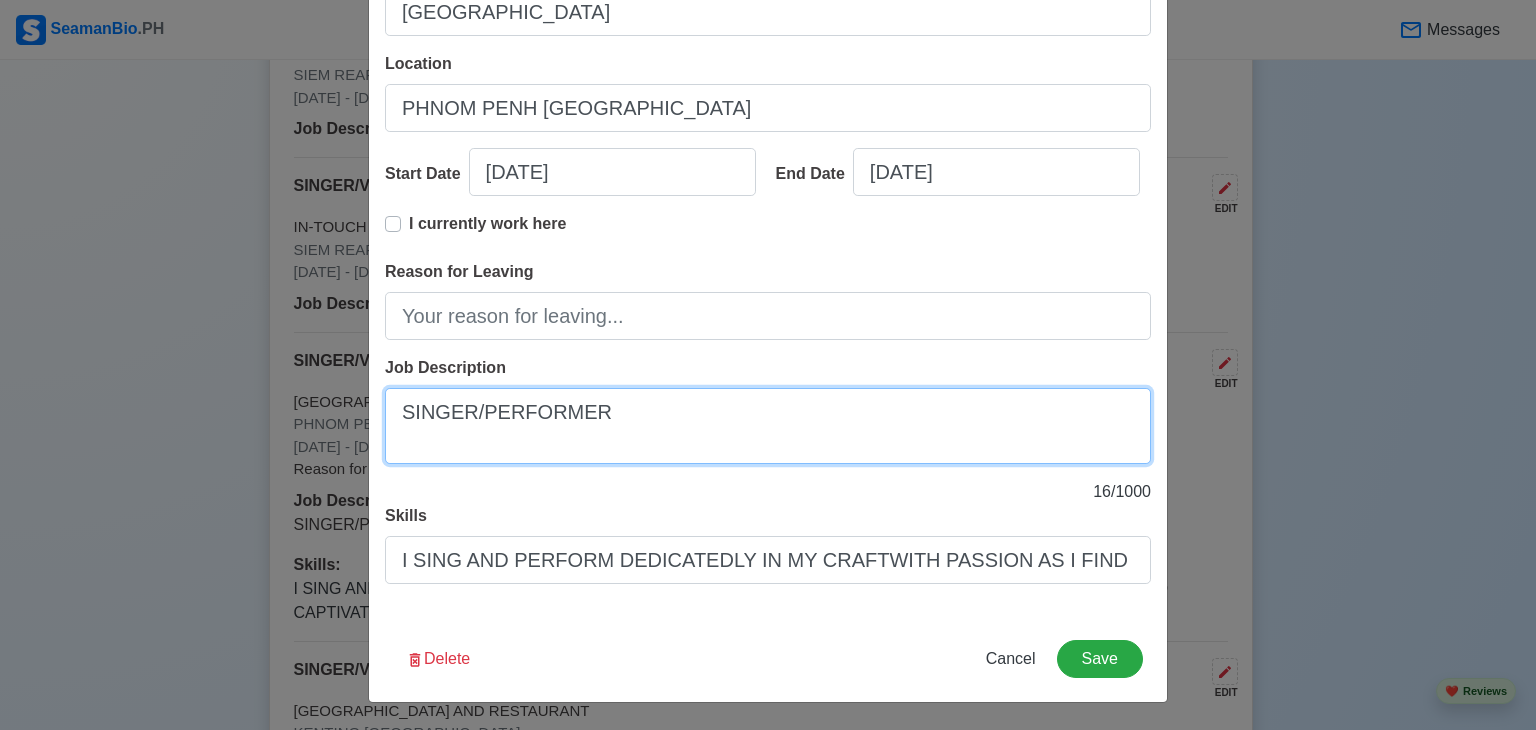 click on "SINGER/PERFORMER" at bounding box center [768, 426] 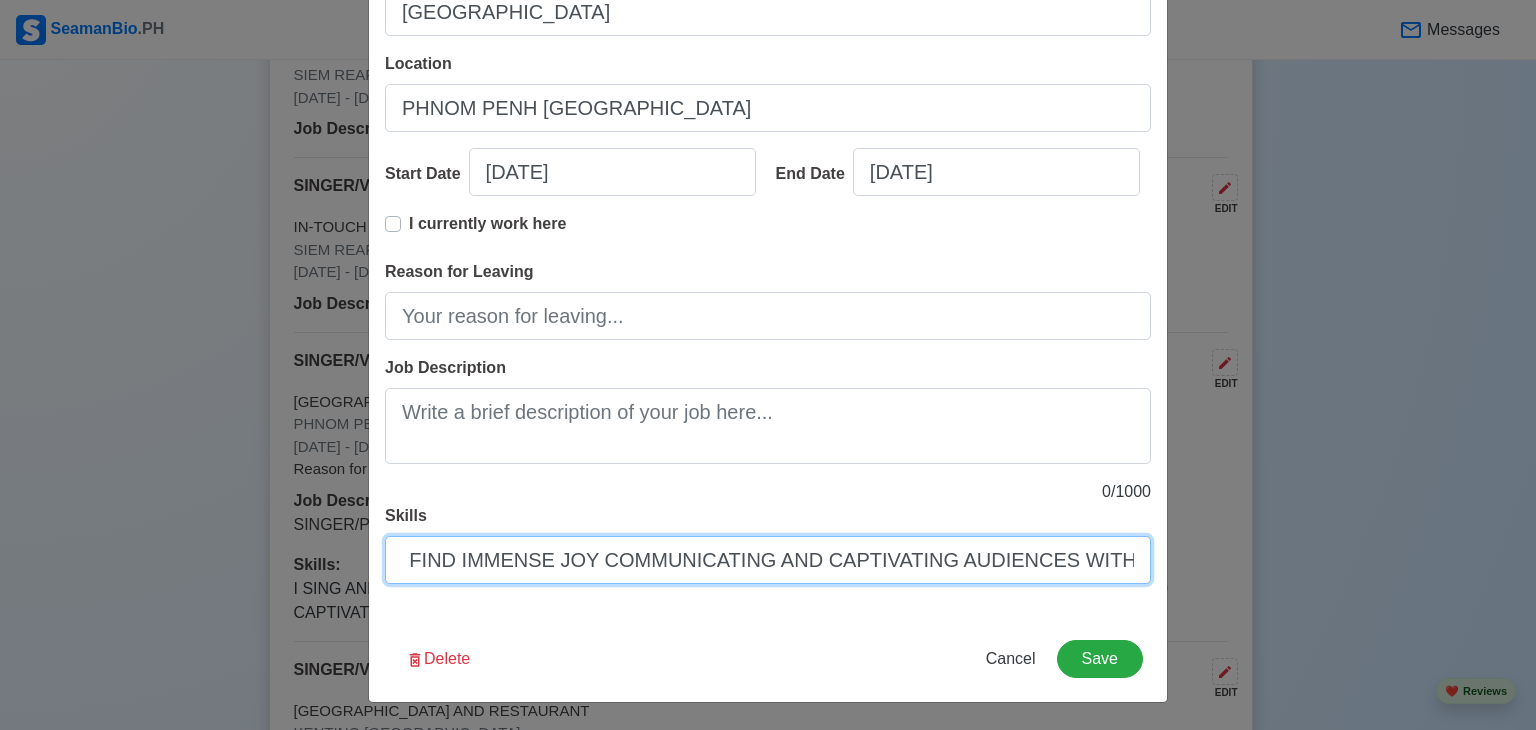 scroll, scrollTop: 0, scrollLeft: 796, axis: horizontal 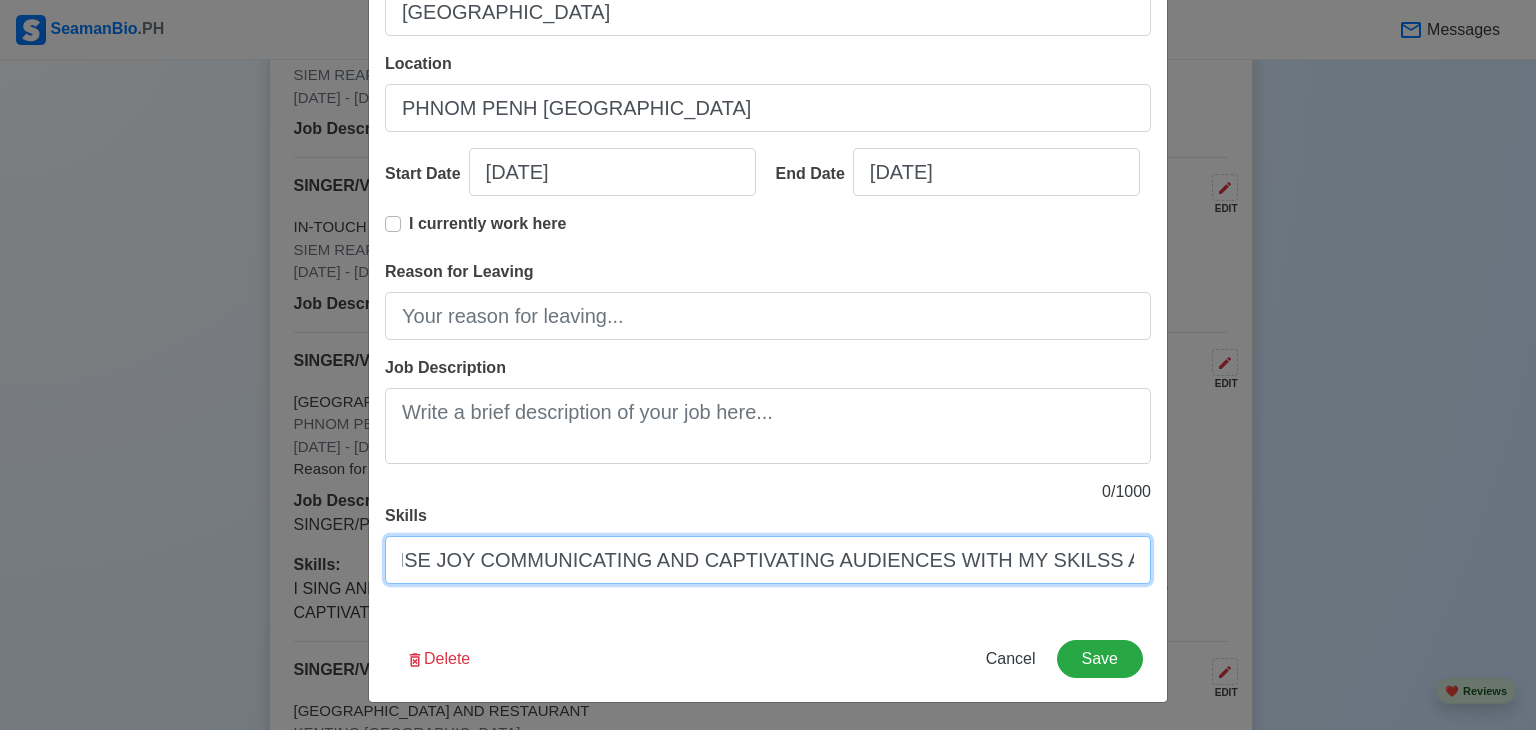 drag, startPoint x: 385, startPoint y: 545, endPoint x: 1169, endPoint y: 563, distance: 784.2066 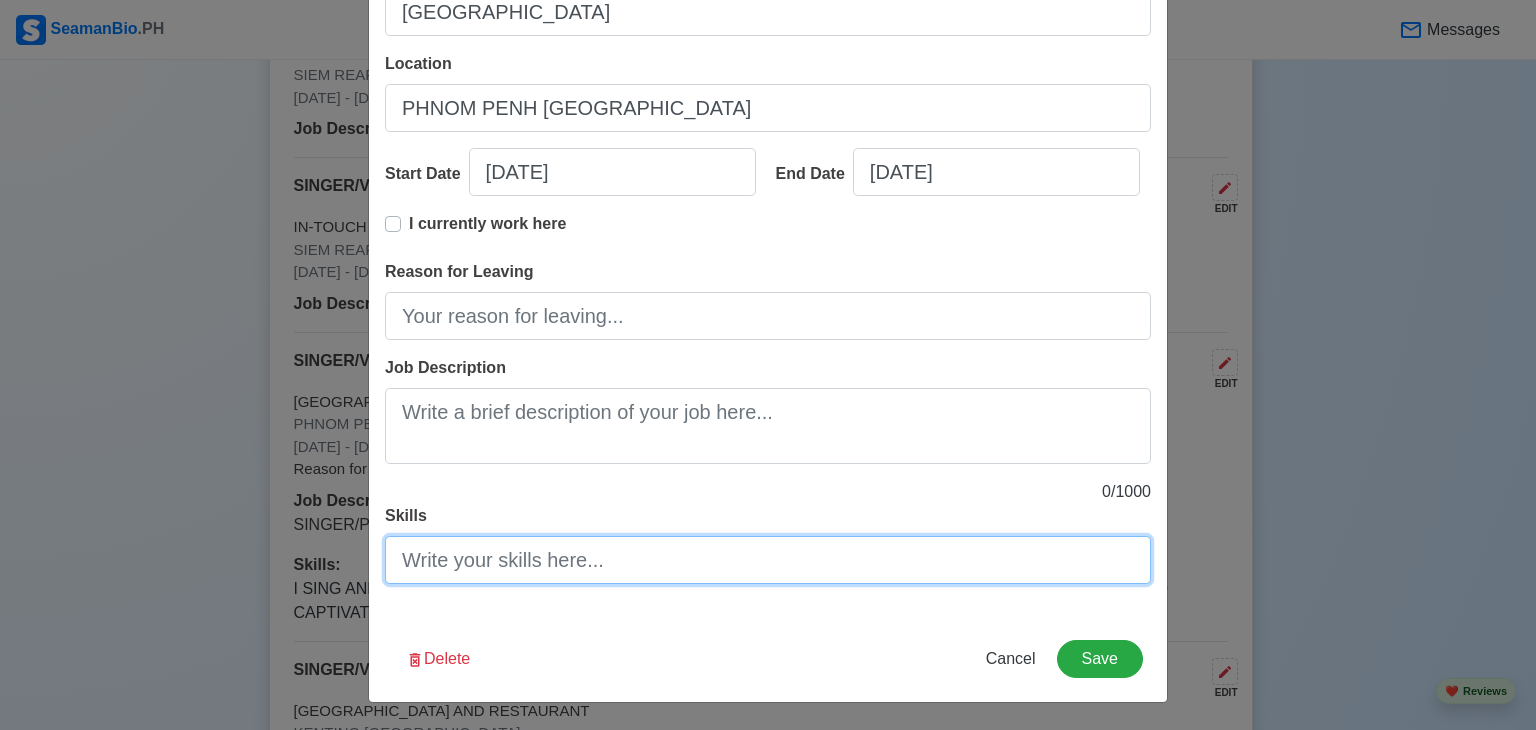 scroll, scrollTop: 0, scrollLeft: 0, axis: both 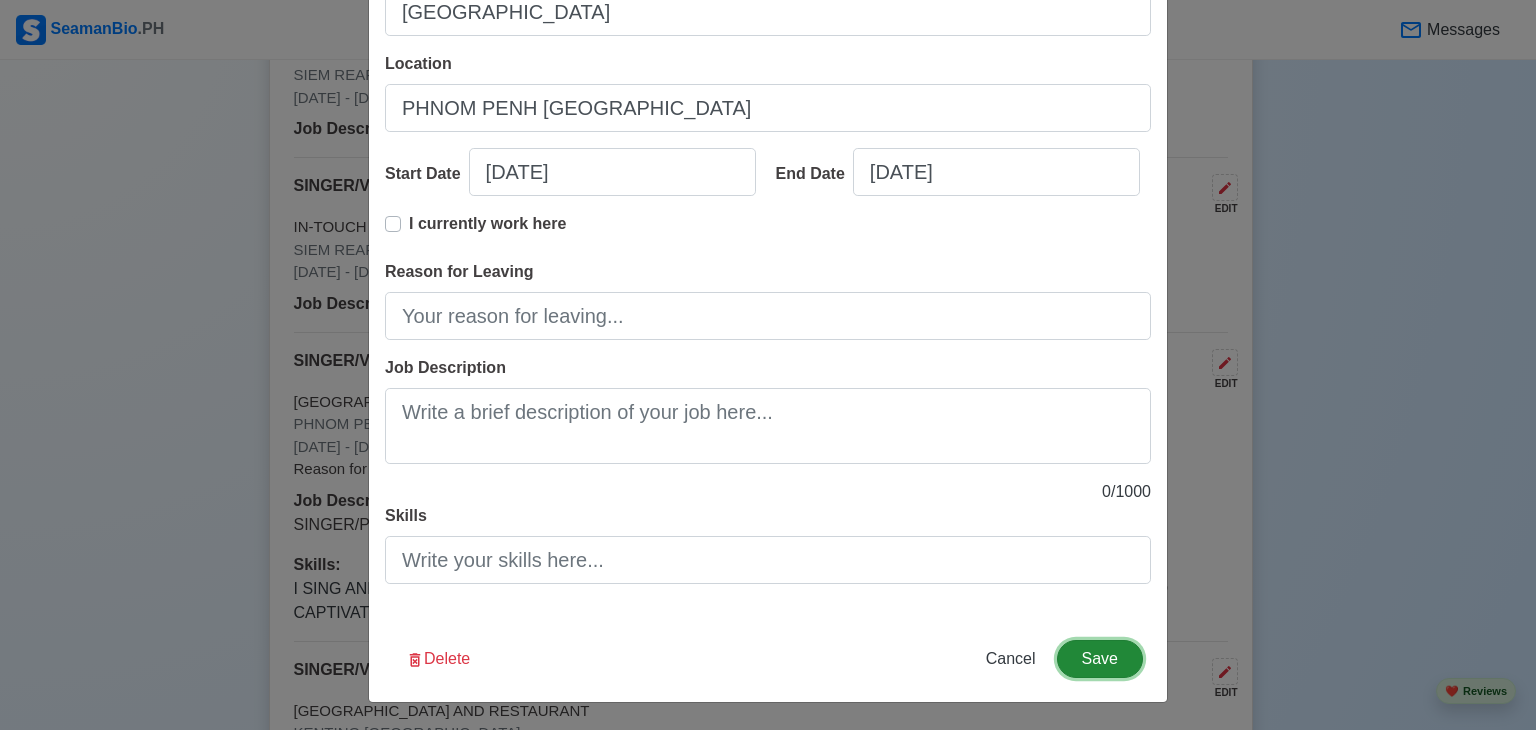 click on "Save" at bounding box center [1100, 659] 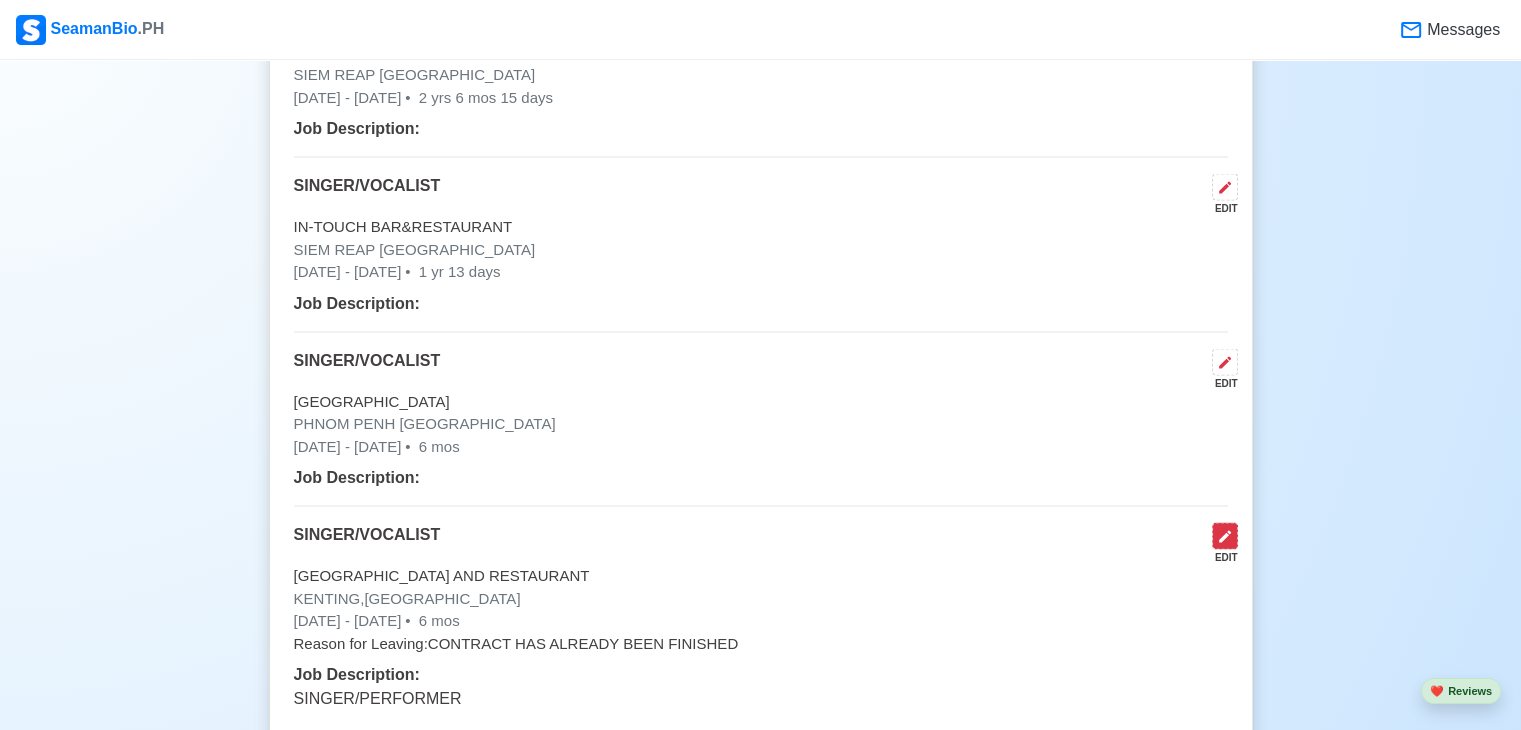 click 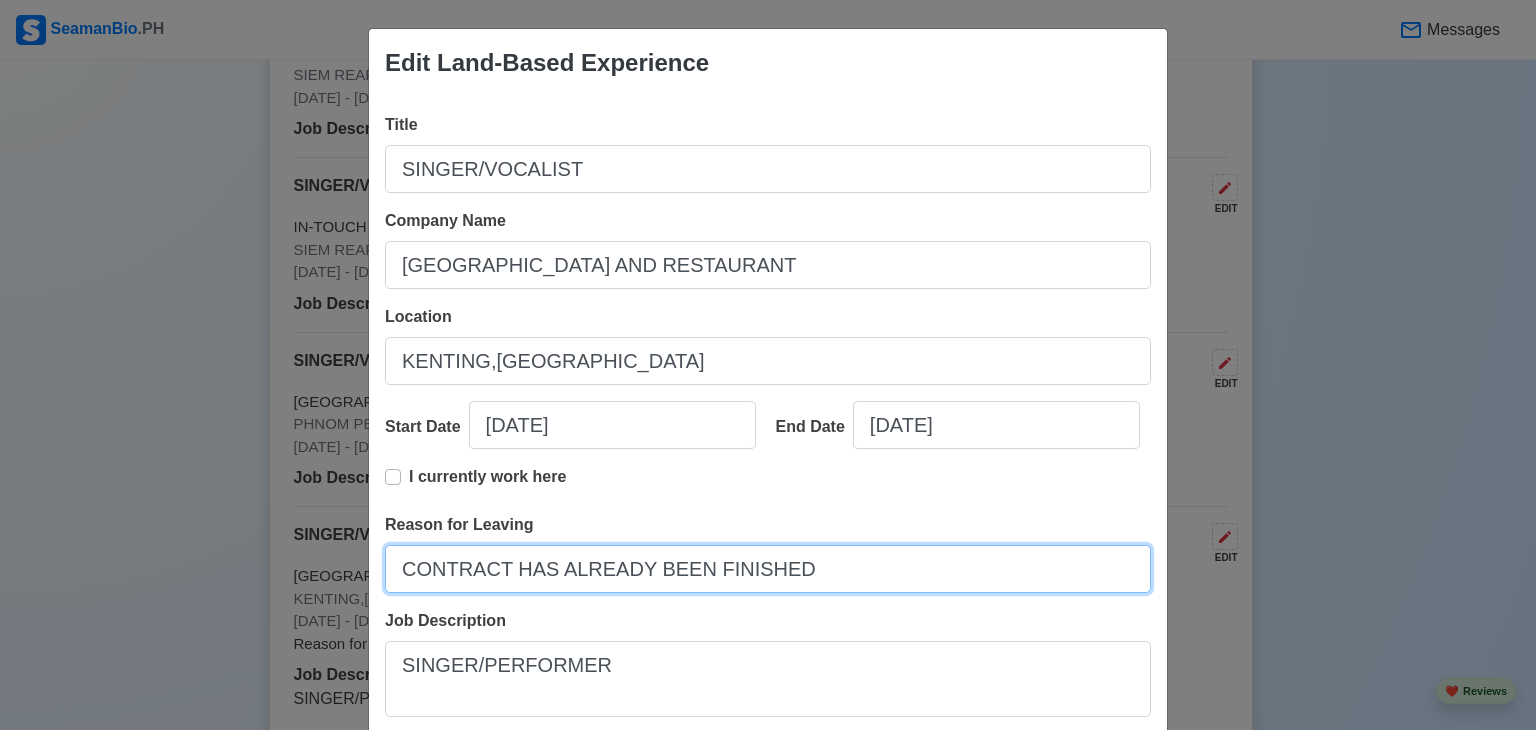 click on "CONTRACT HAS ALREADY BEEN FINISHED" at bounding box center [768, 569] 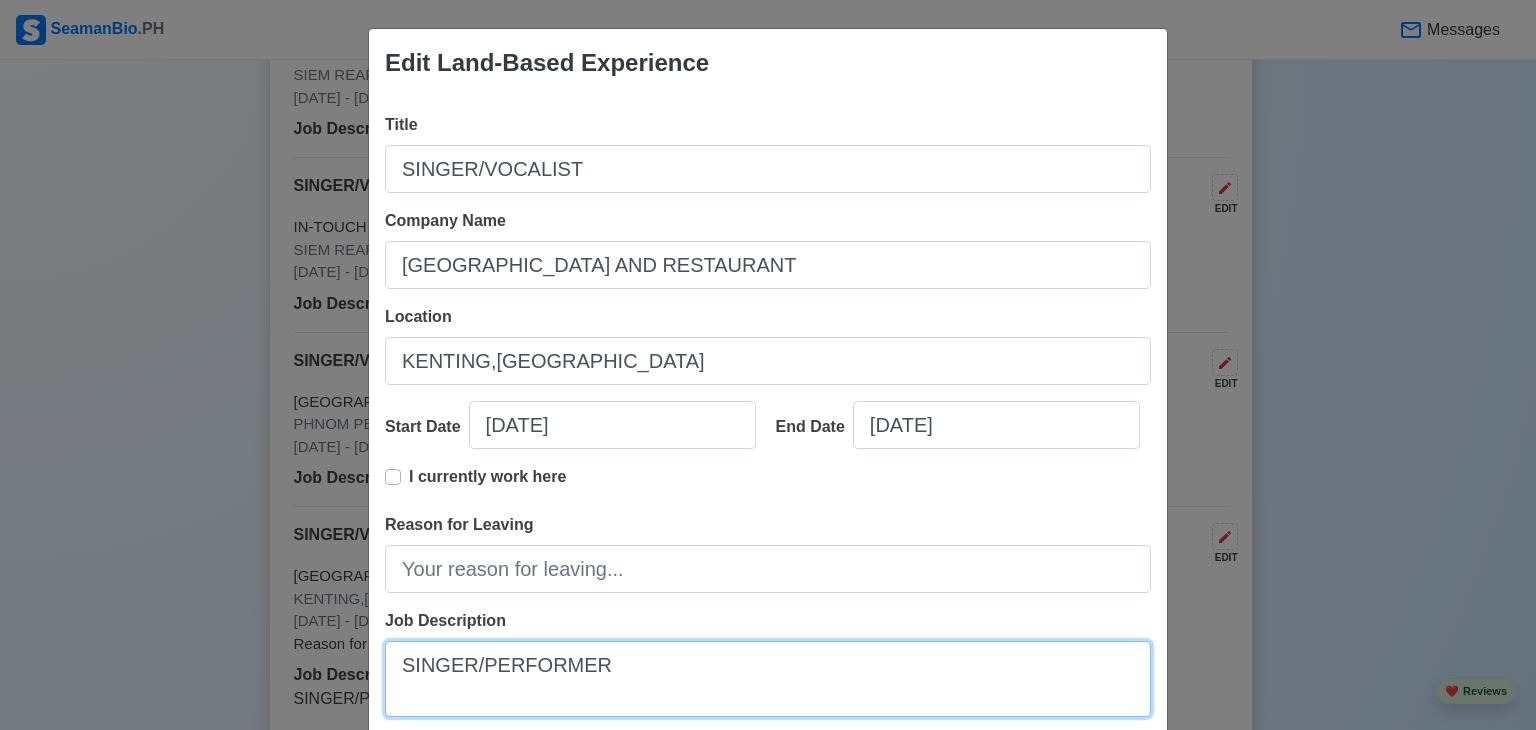 click on "SINGER/PERFORMER" at bounding box center (768, 679) 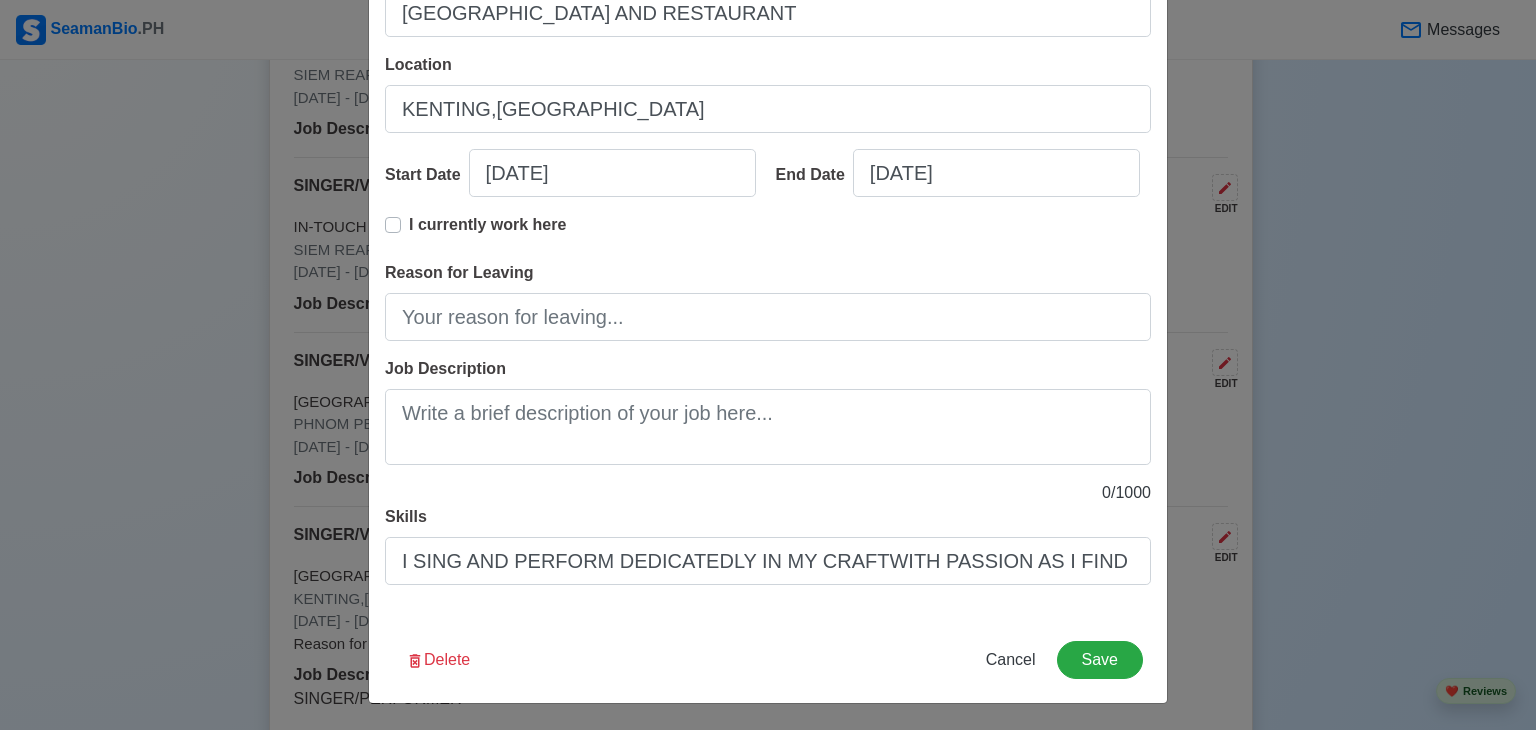 scroll, scrollTop: 253, scrollLeft: 0, axis: vertical 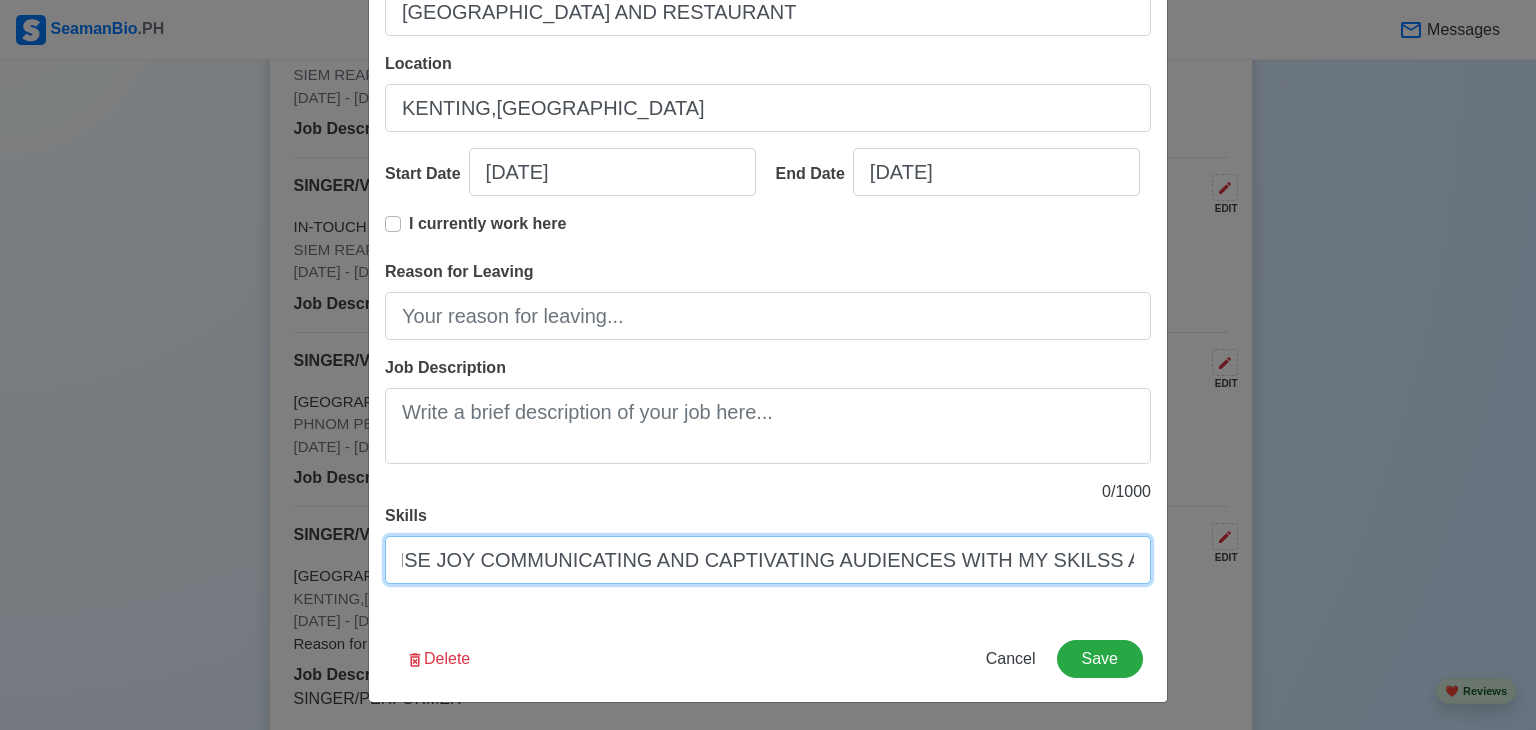 drag, startPoint x: 390, startPoint y: 557, endPoint x: 1191, endPoint y: 616, distance: 803.17 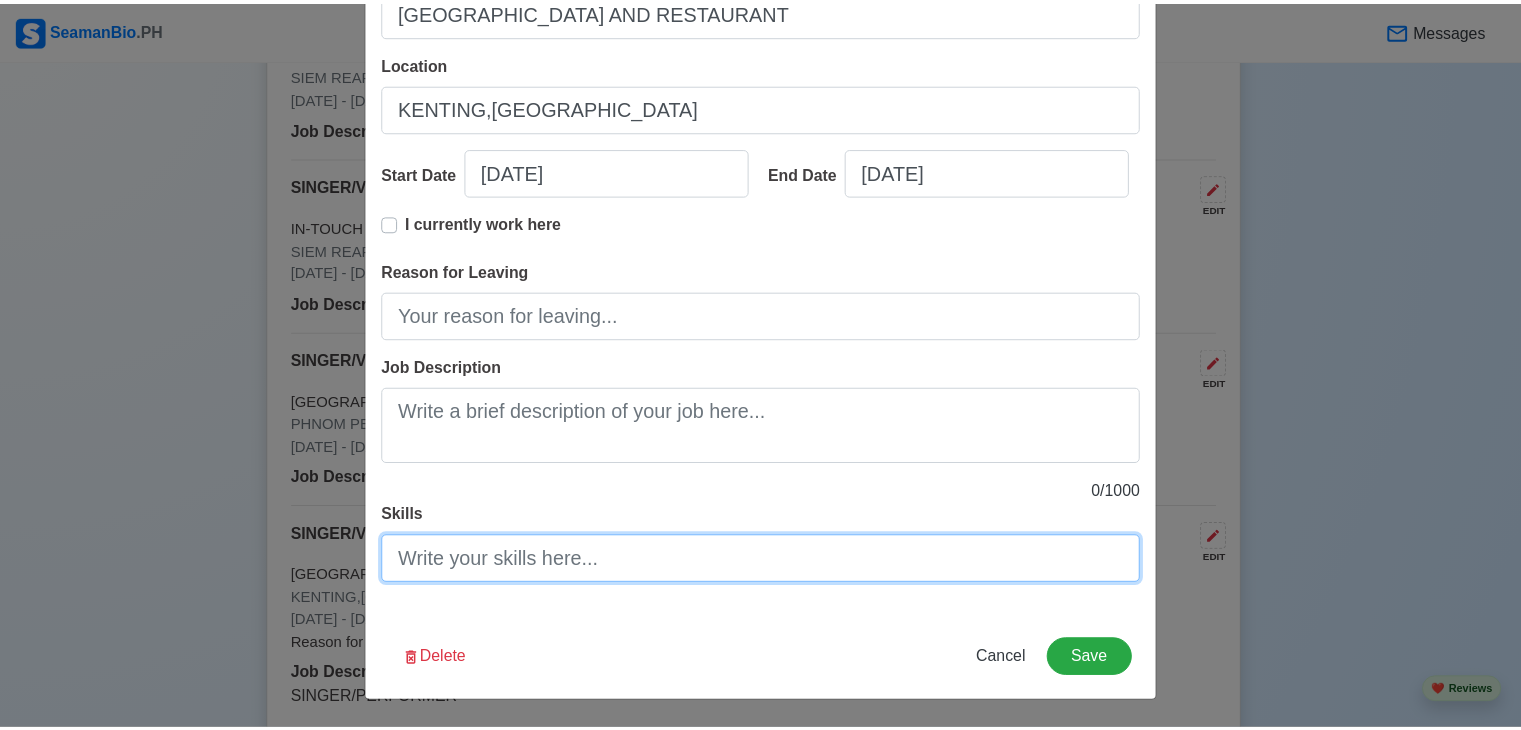 scroll, scrollTop: 0, scrollLeft: 0, axis: both 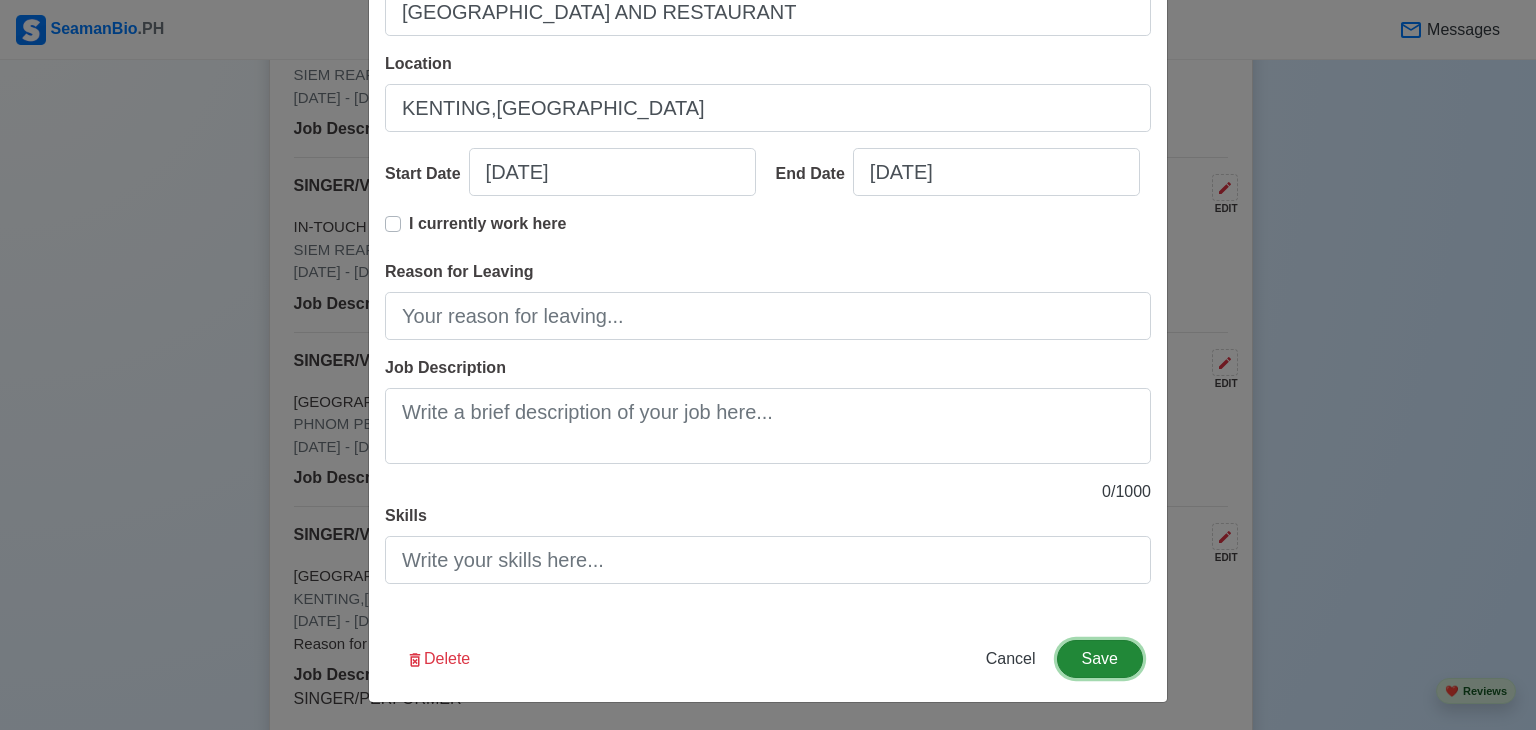 click on "Save" at bounding box center (1100, 659) 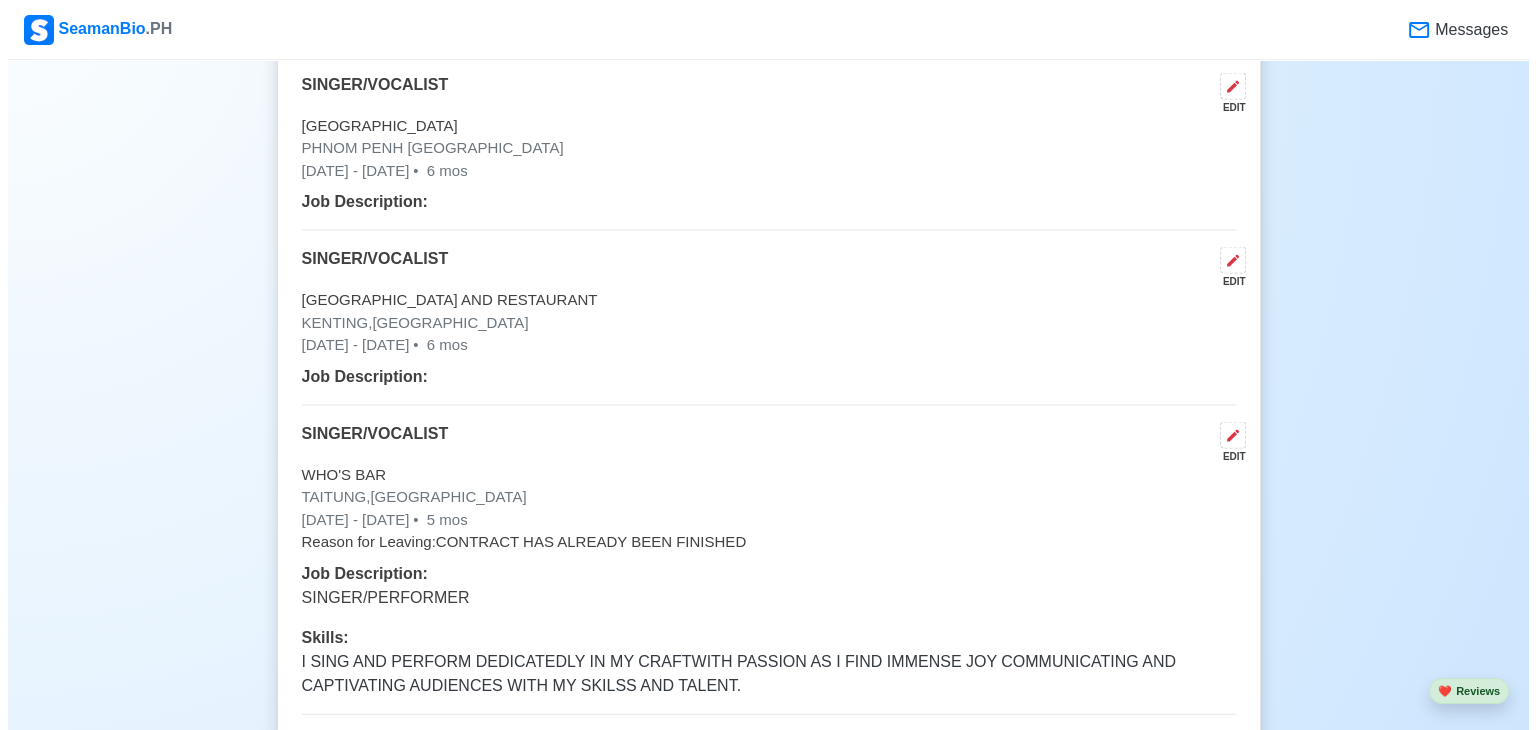 scroll, scrollTop: 4278, scrollLeft: 0, axis: vertical 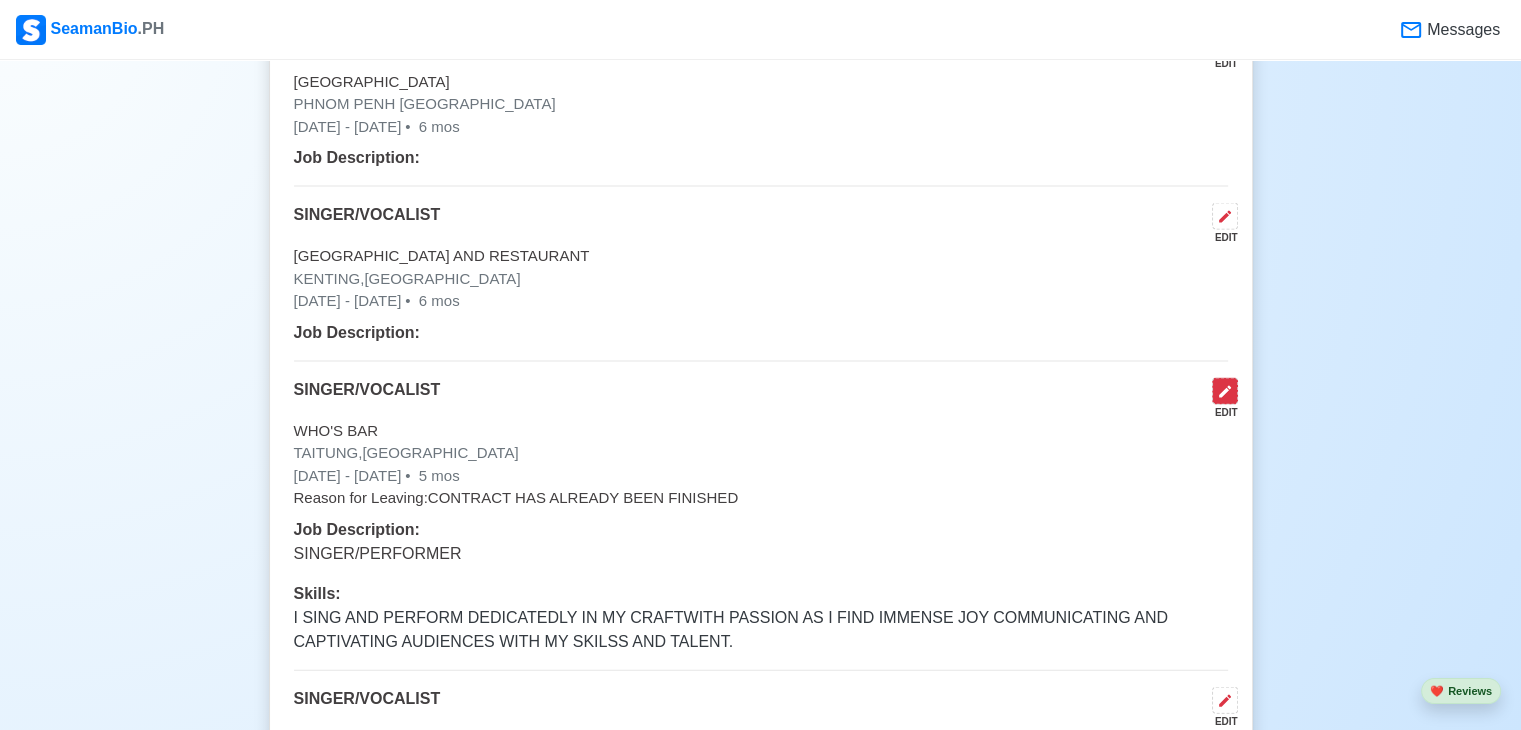click 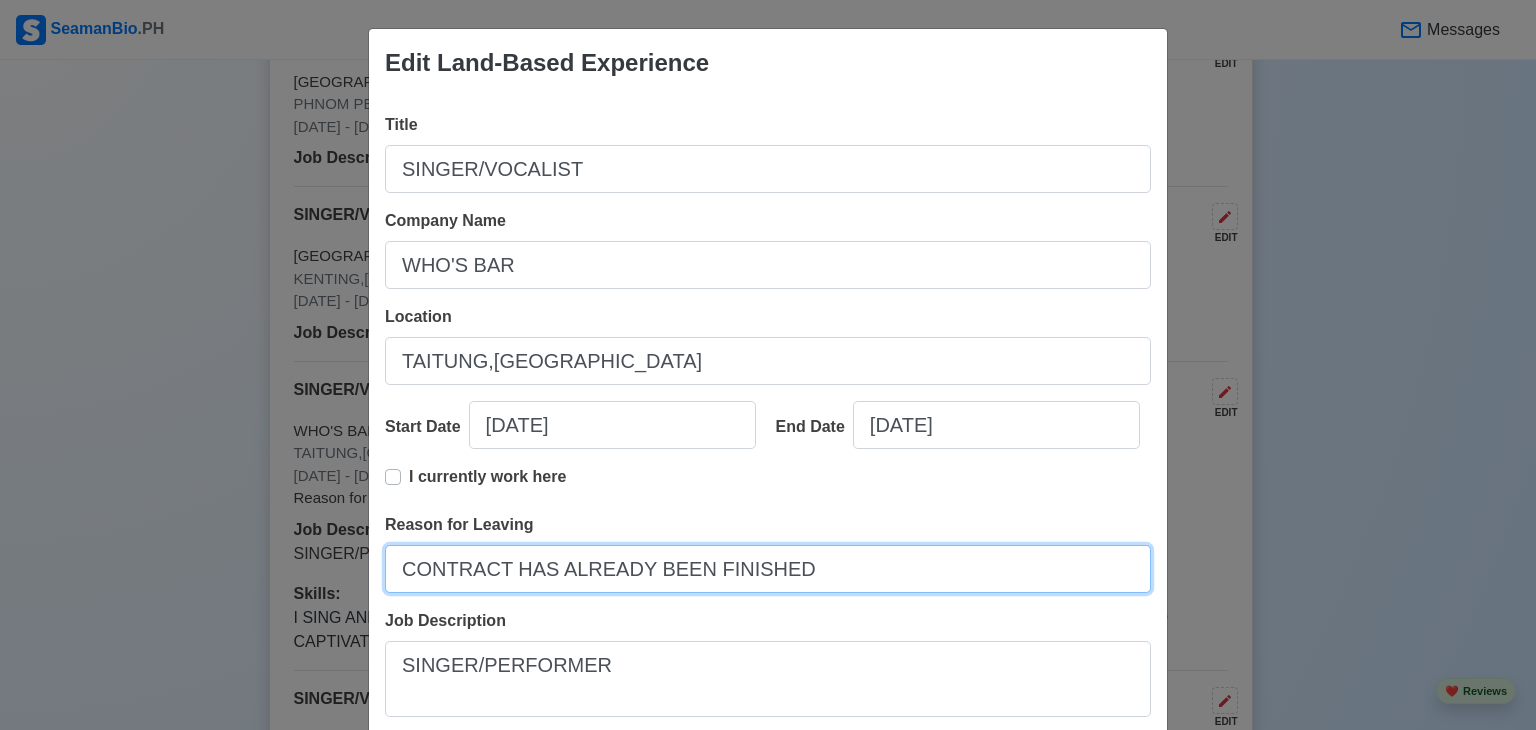 click on "CONTRACT HAS ALREADY BEEN FINISHED" at bounding box center (768, 569) 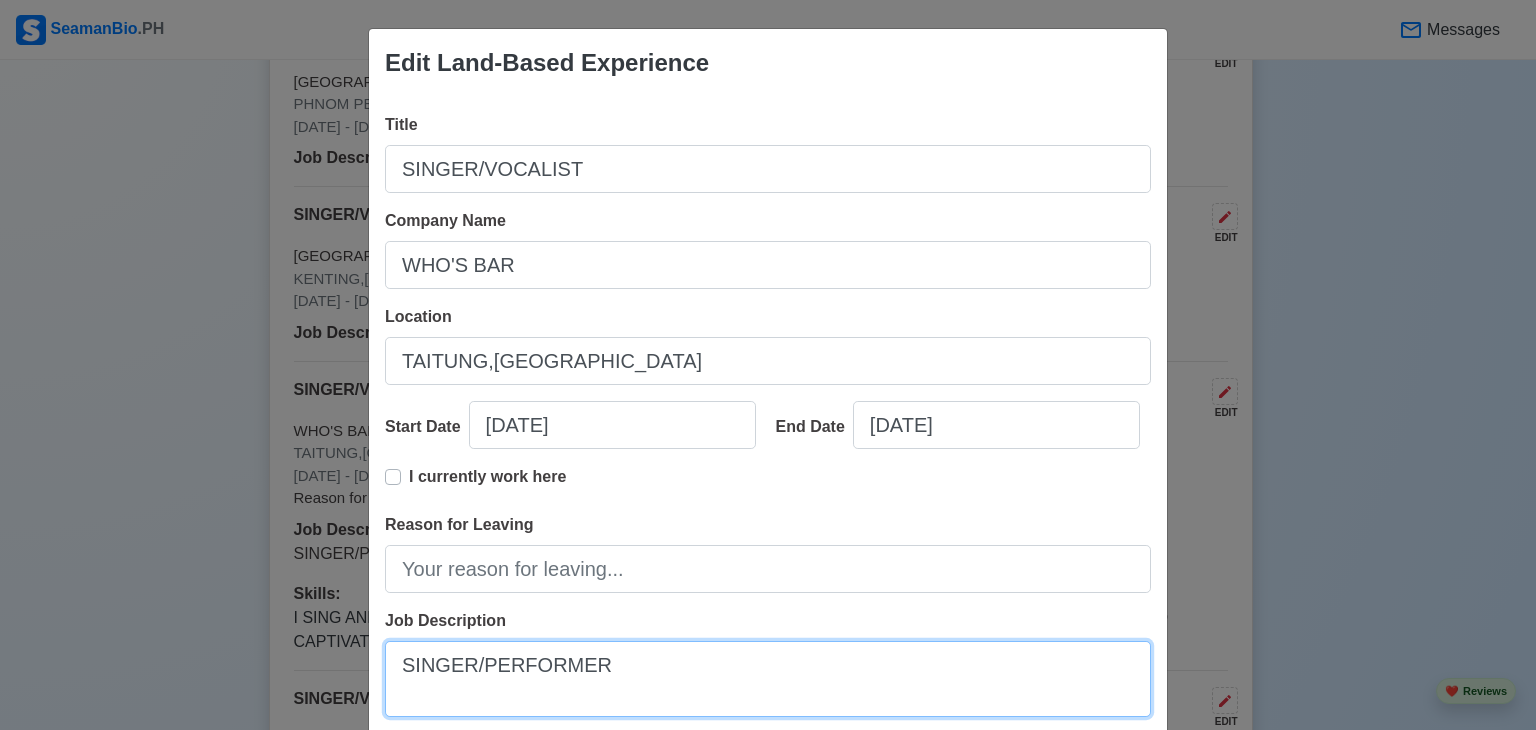 click on "SINGER/PERFORMER" at bounding box center [768, 679] 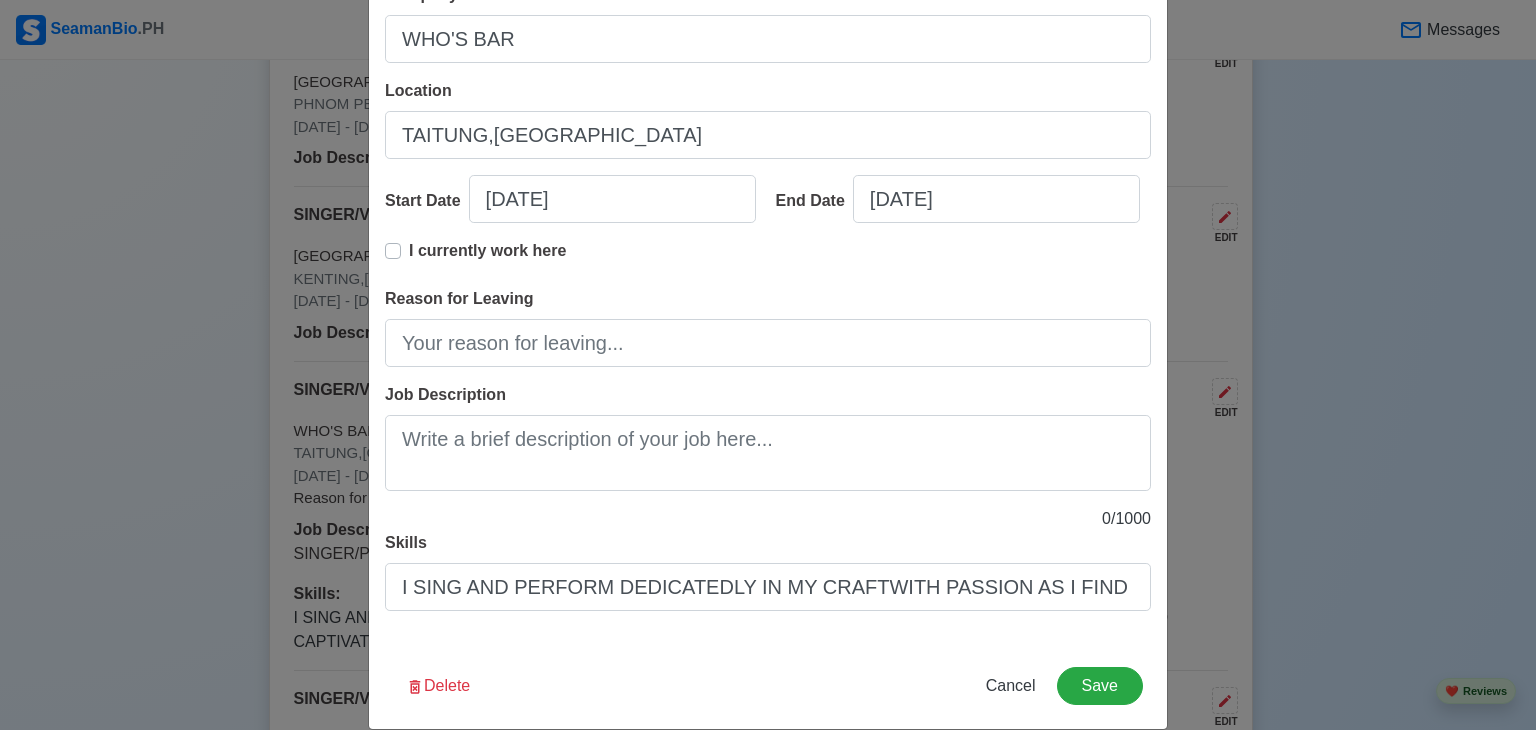 scroll, scrollTop: 253, scrollLeft: 0, axis: vertical 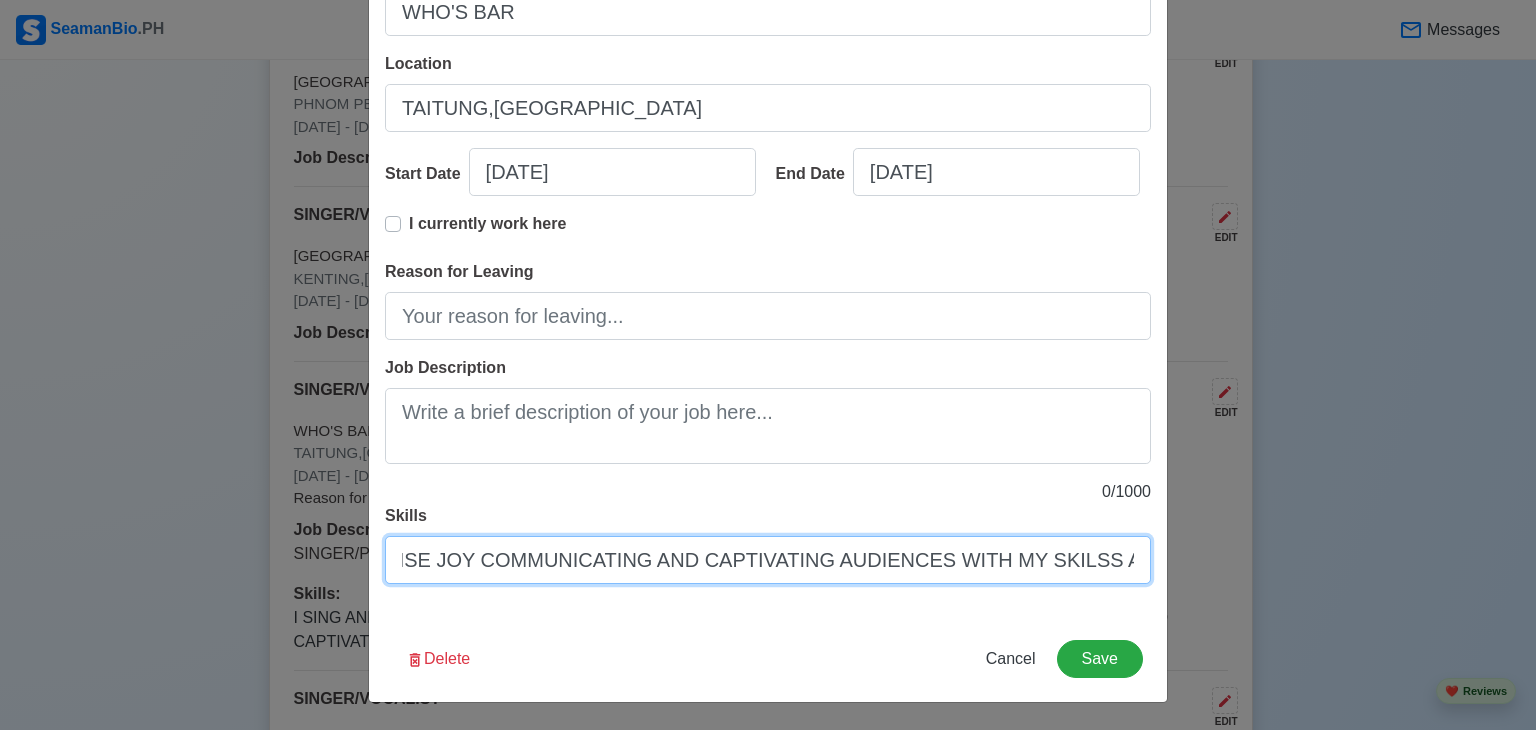 drag, startPoint x: 383, startPoint y: 553, endPoint x: 1249, endPoint y: 649, distance: 871.30475 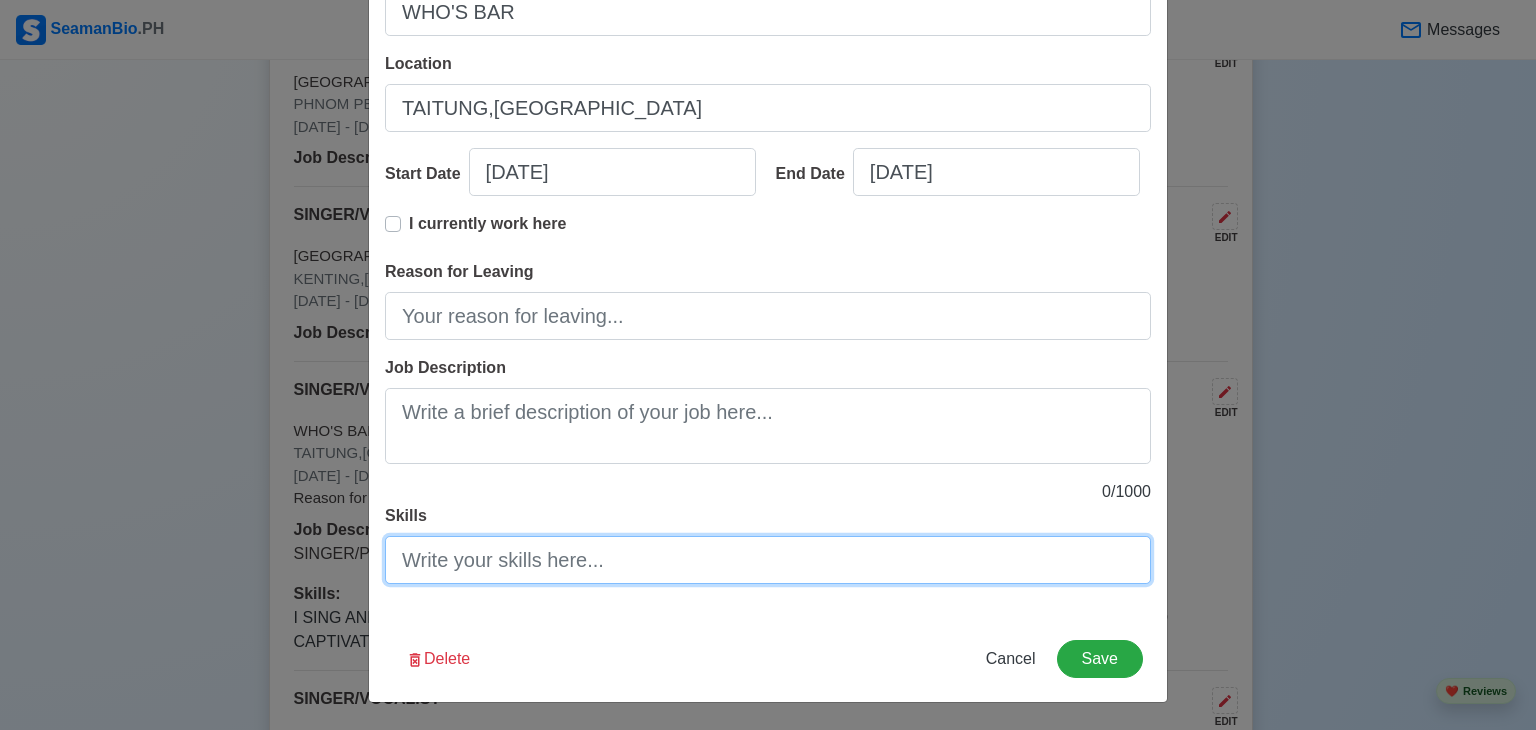scroll, scrollTop: 0, scrollLeft: 0, axis: both 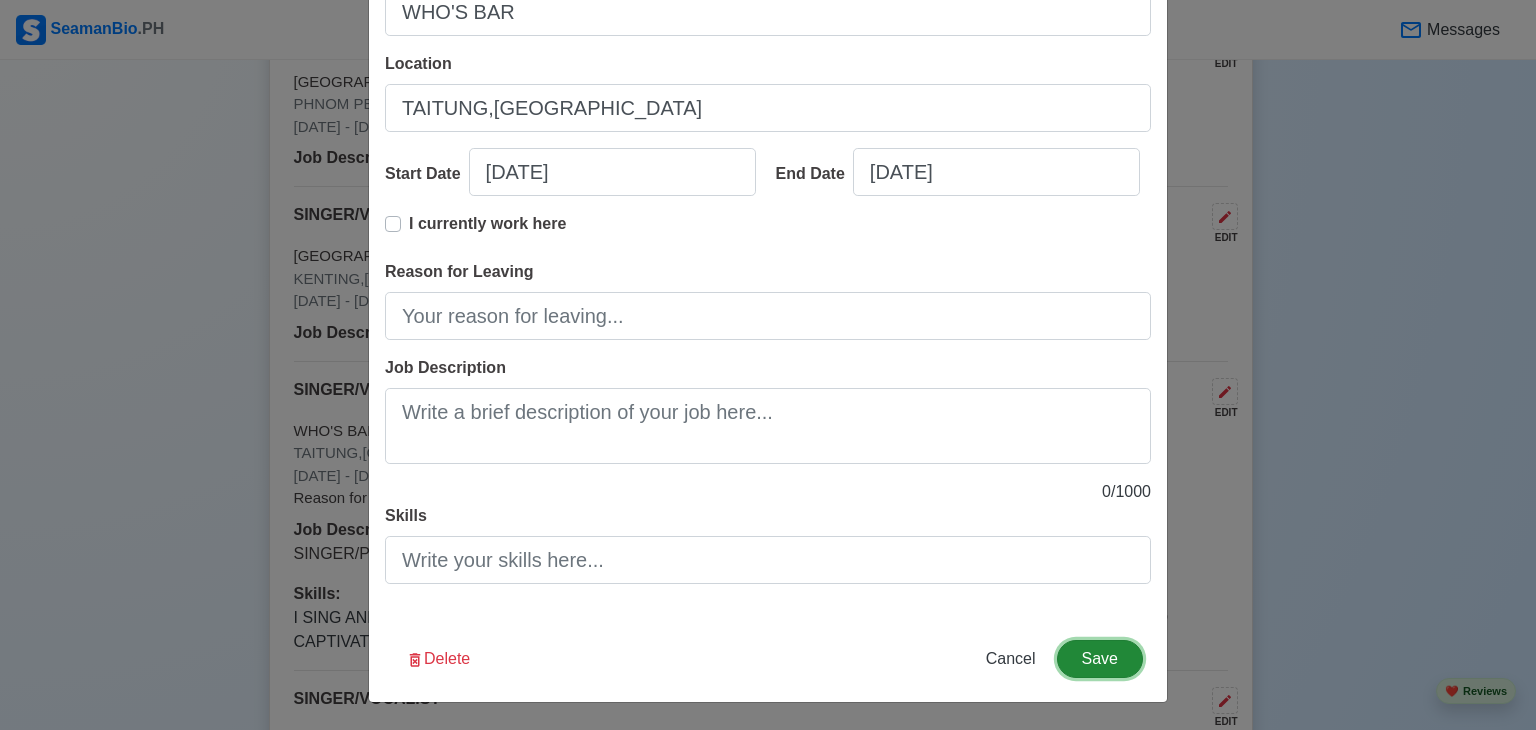click on "Save" at bounding box center (1100, 659) 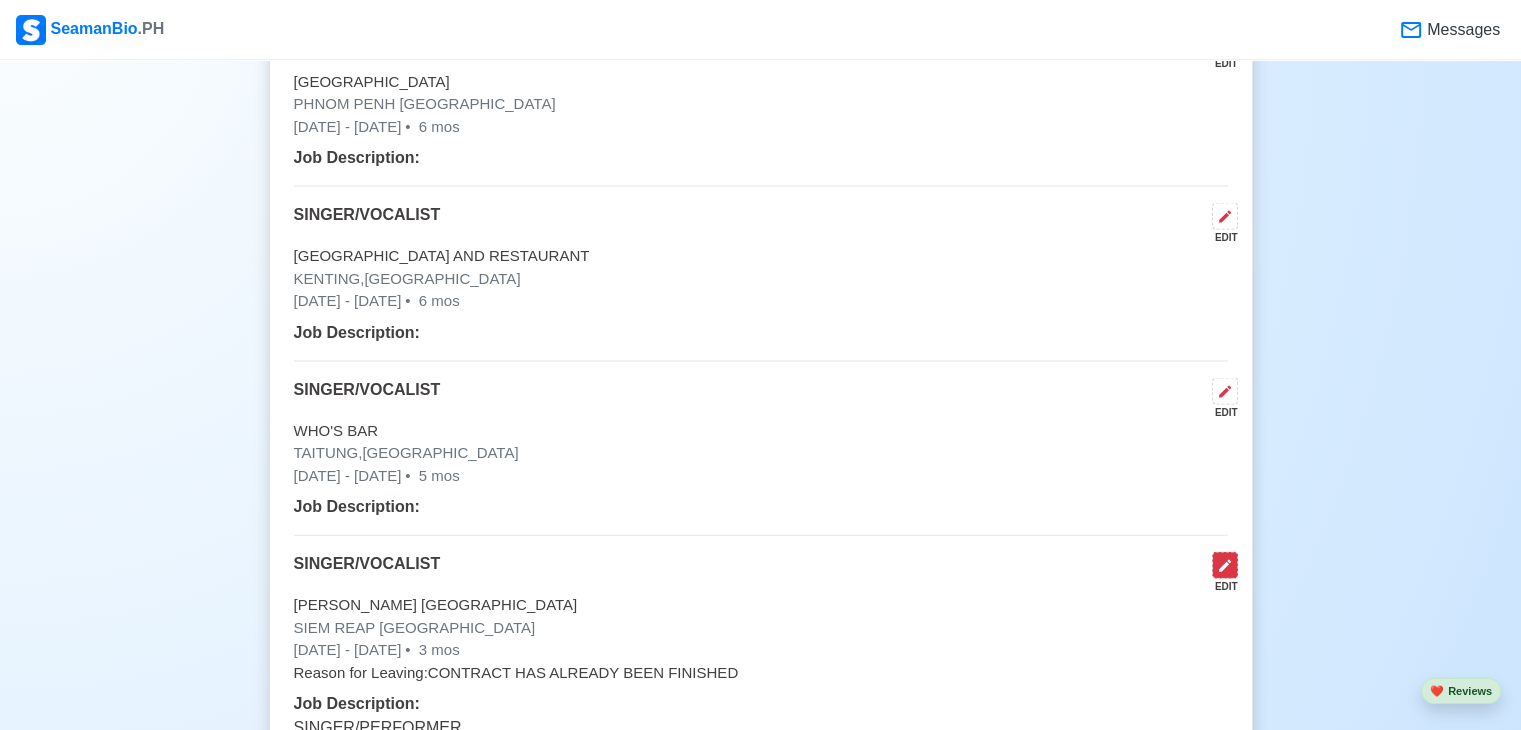 click 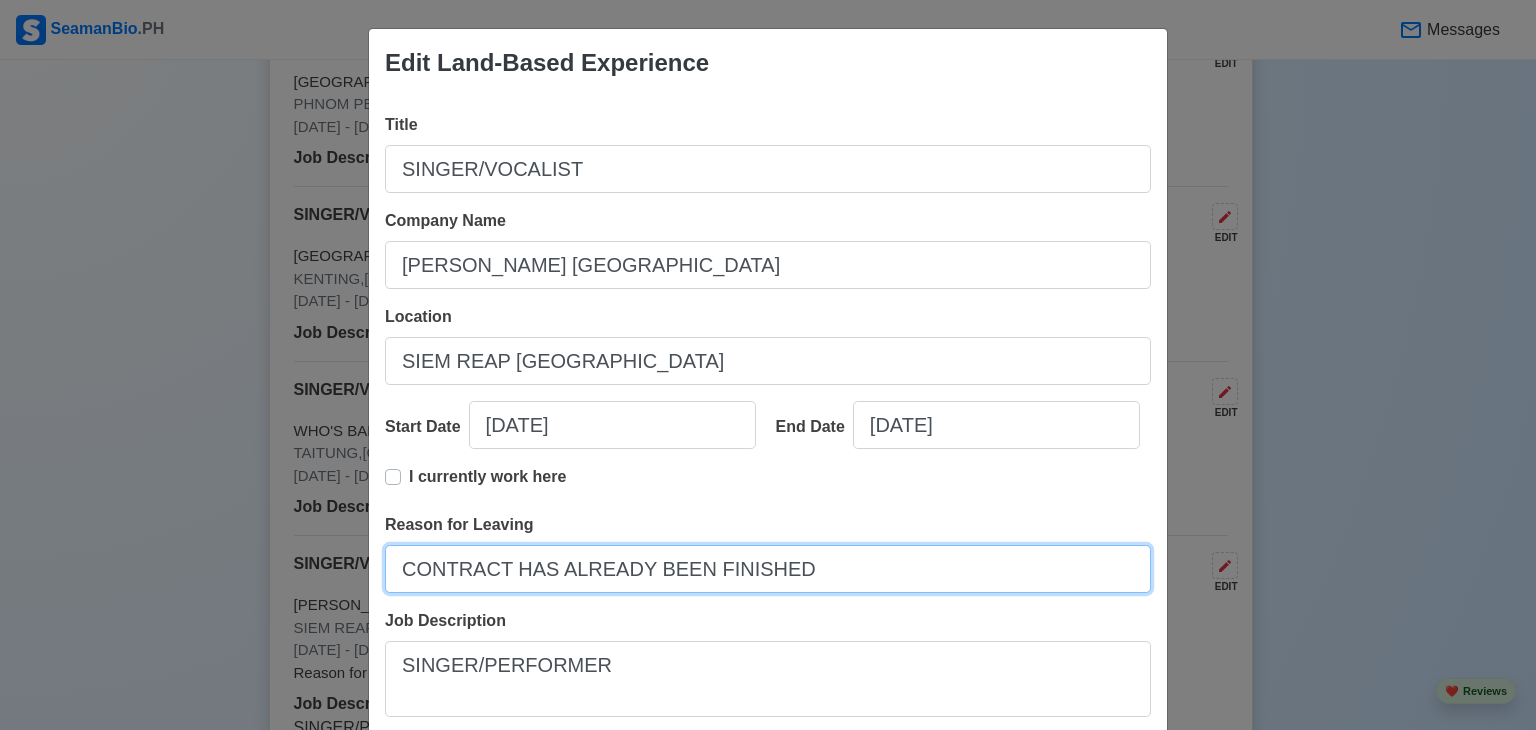 click on "CONTRACT HAS ALREADY BEEN FINISHED" at bounding box center [768, 569] 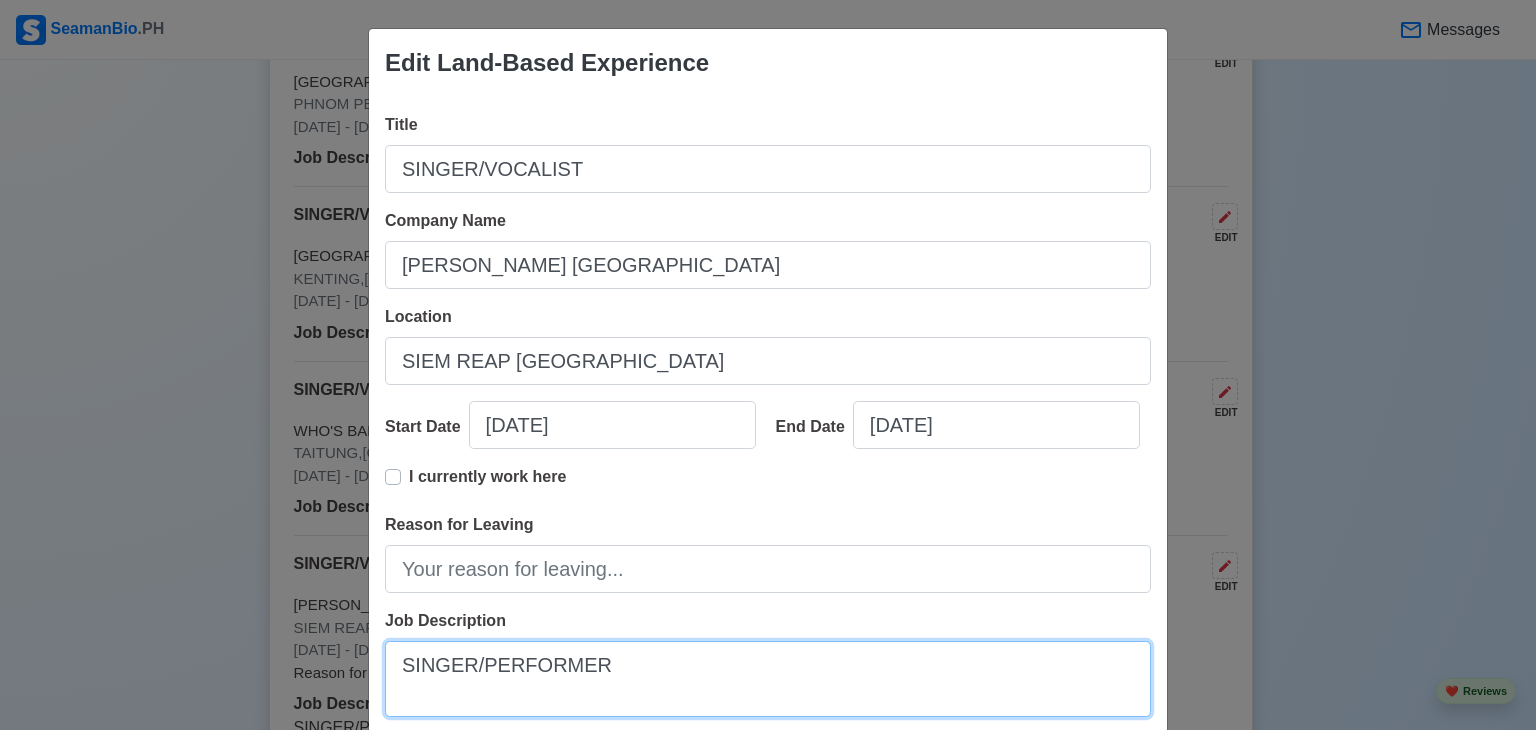 click on "SINGER/PERFORMER" at bounding box center (768, 679) 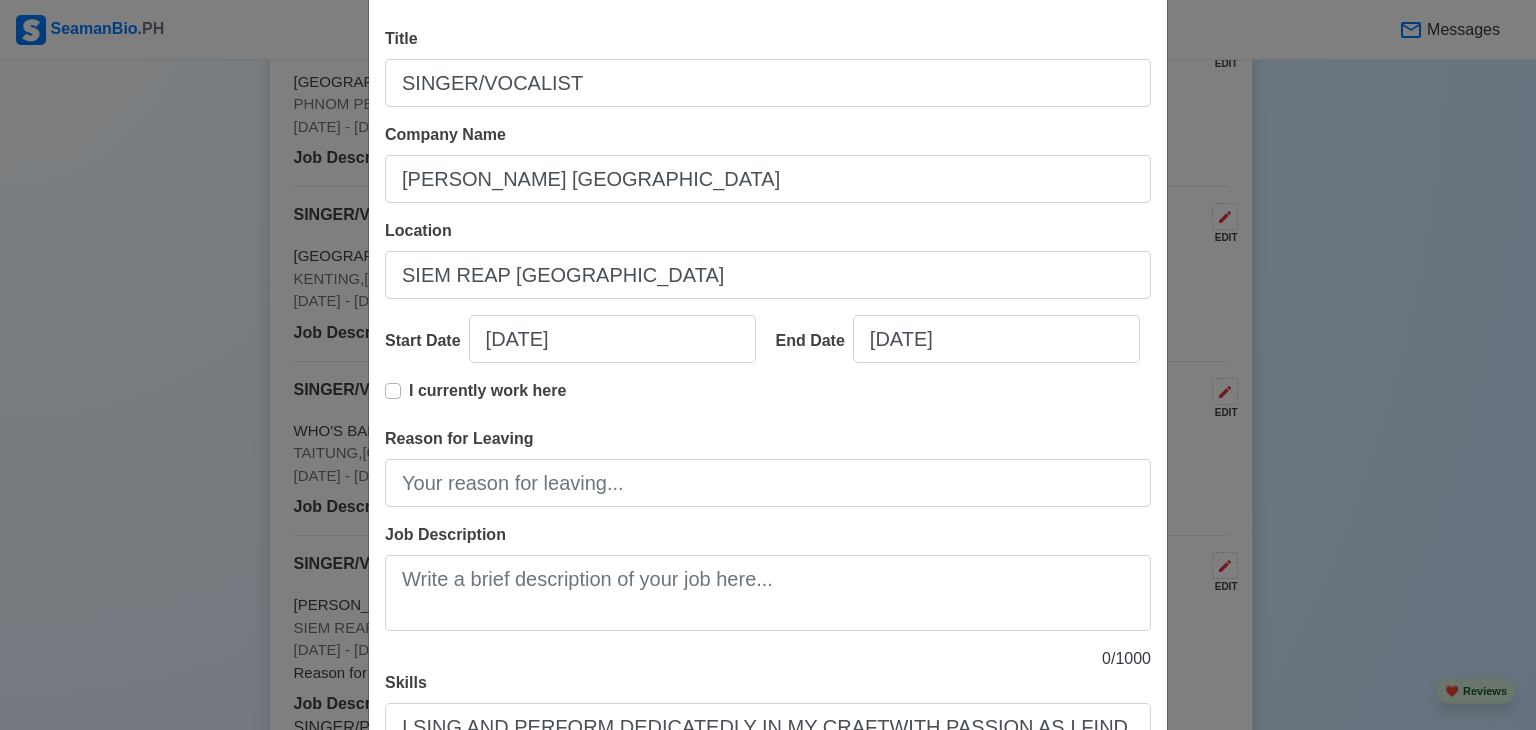 scroll, scrollTop: 120, scrollLeft: 0, axis: vertical 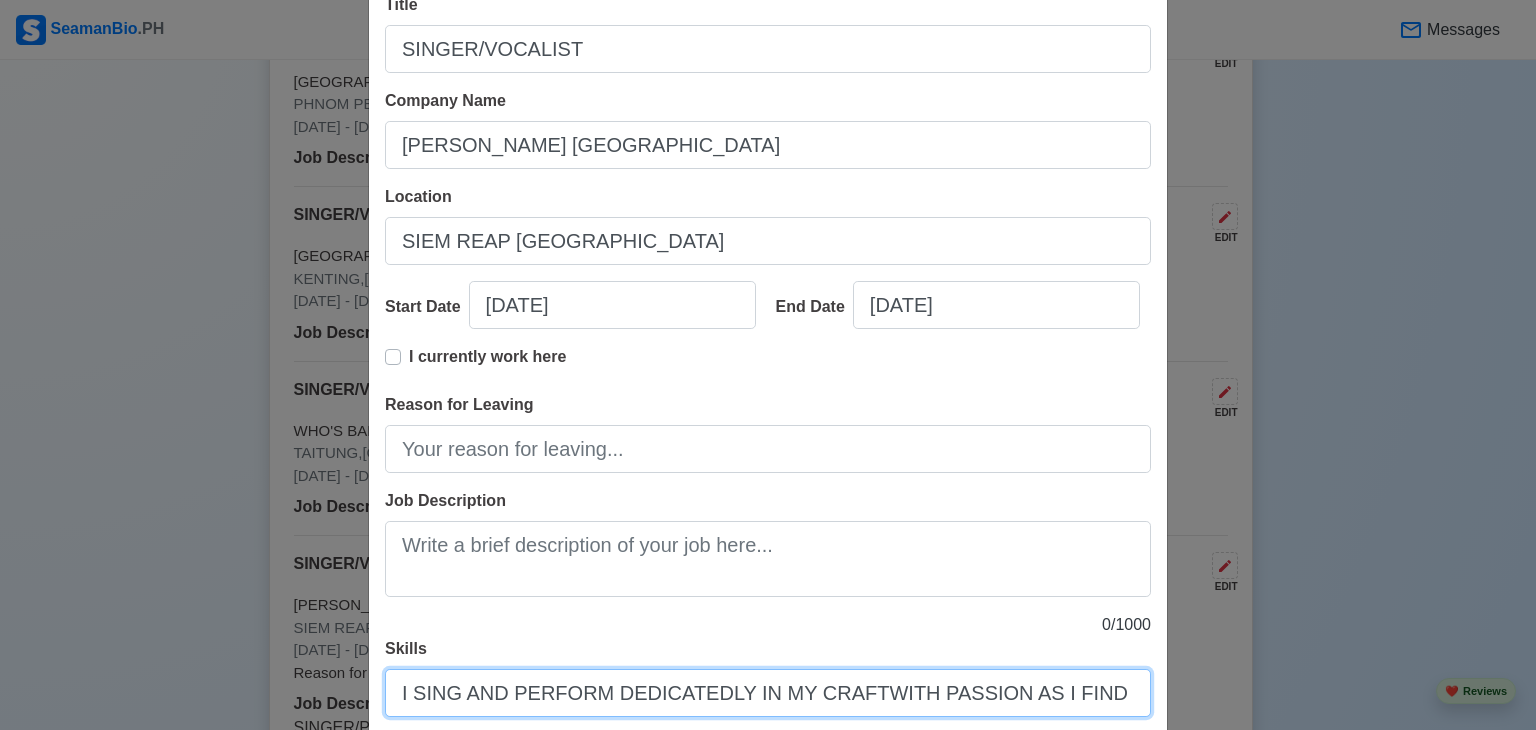 click on "I SING AND PERFORM DEDICATEDLY IN MY CRAFTWITH PASSION AS I FIND IMMENSE JOY COMMUNICATING AND CAPTIVATING AUDIENCES WITH MY SKILSS AND TALENT." at bounding box center (768, 693) 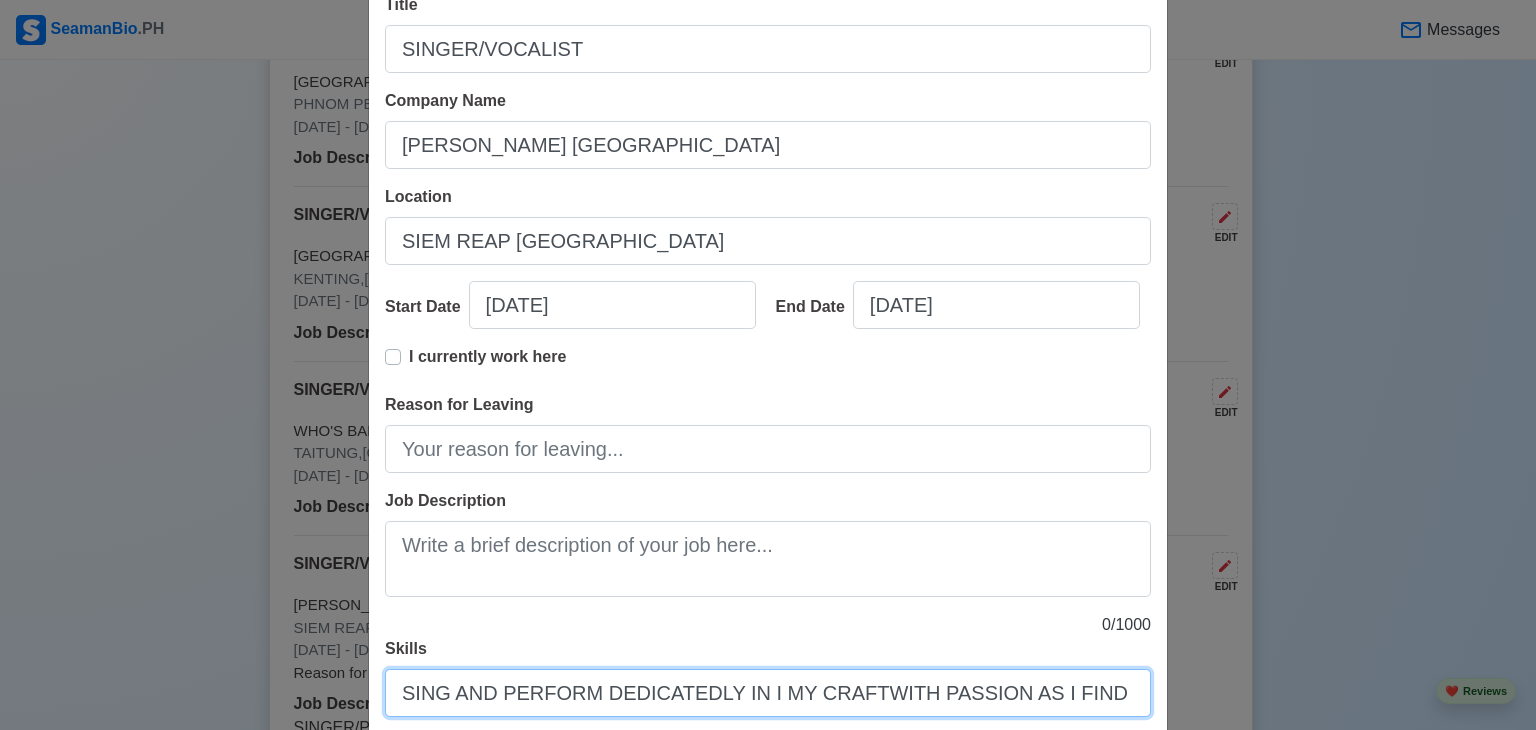 click on "SING AND PERFORM DEDICATEDLY IN I MY CRAFTWITH PASSION AS I FIND IMMENSE JOY COMMUNICATING AND CAPTIVATING AUDIENCES WITH MY SKILSS AND TALENT." at bounding box center [768, 693] 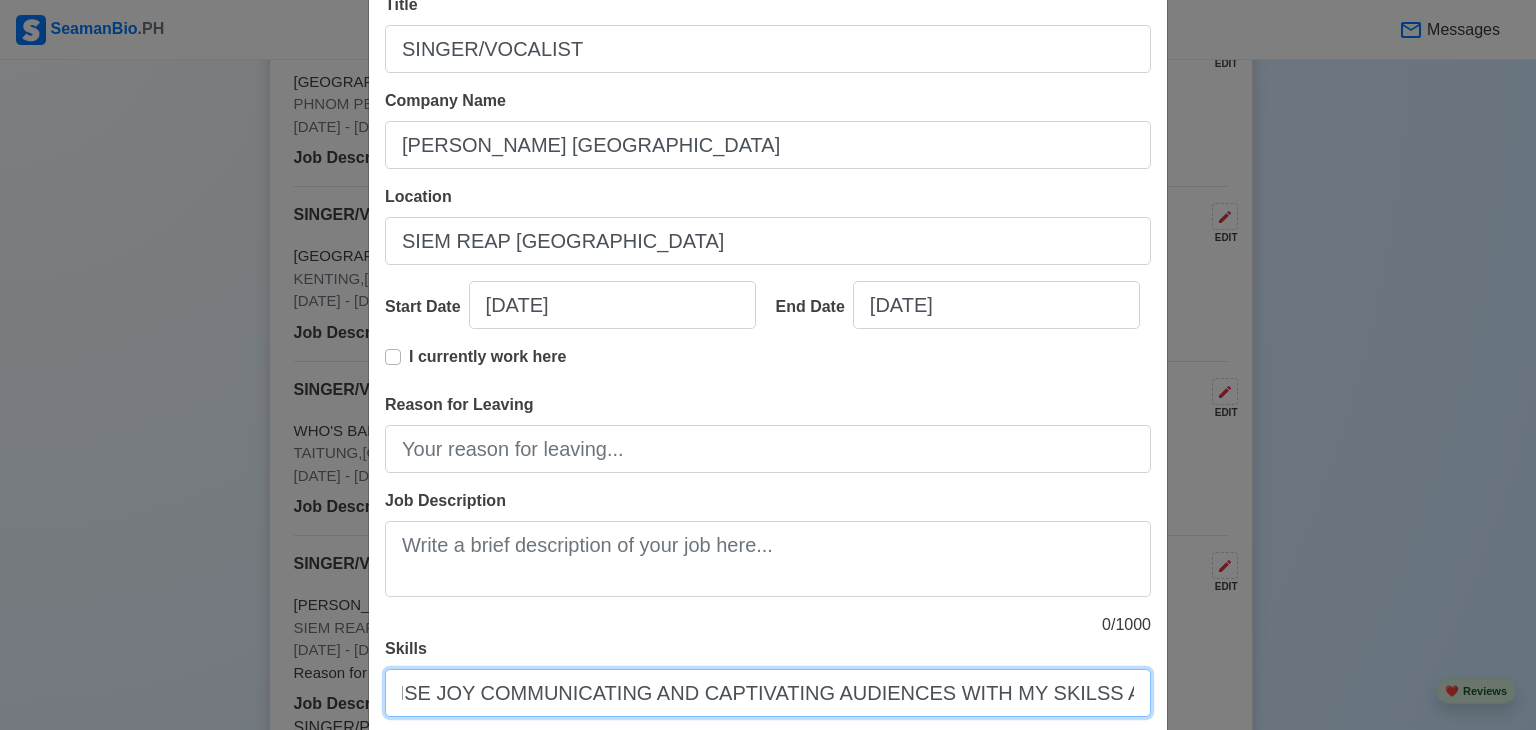 scroll, scrollTop: 253, scrollLeft: 0, axis: vertical 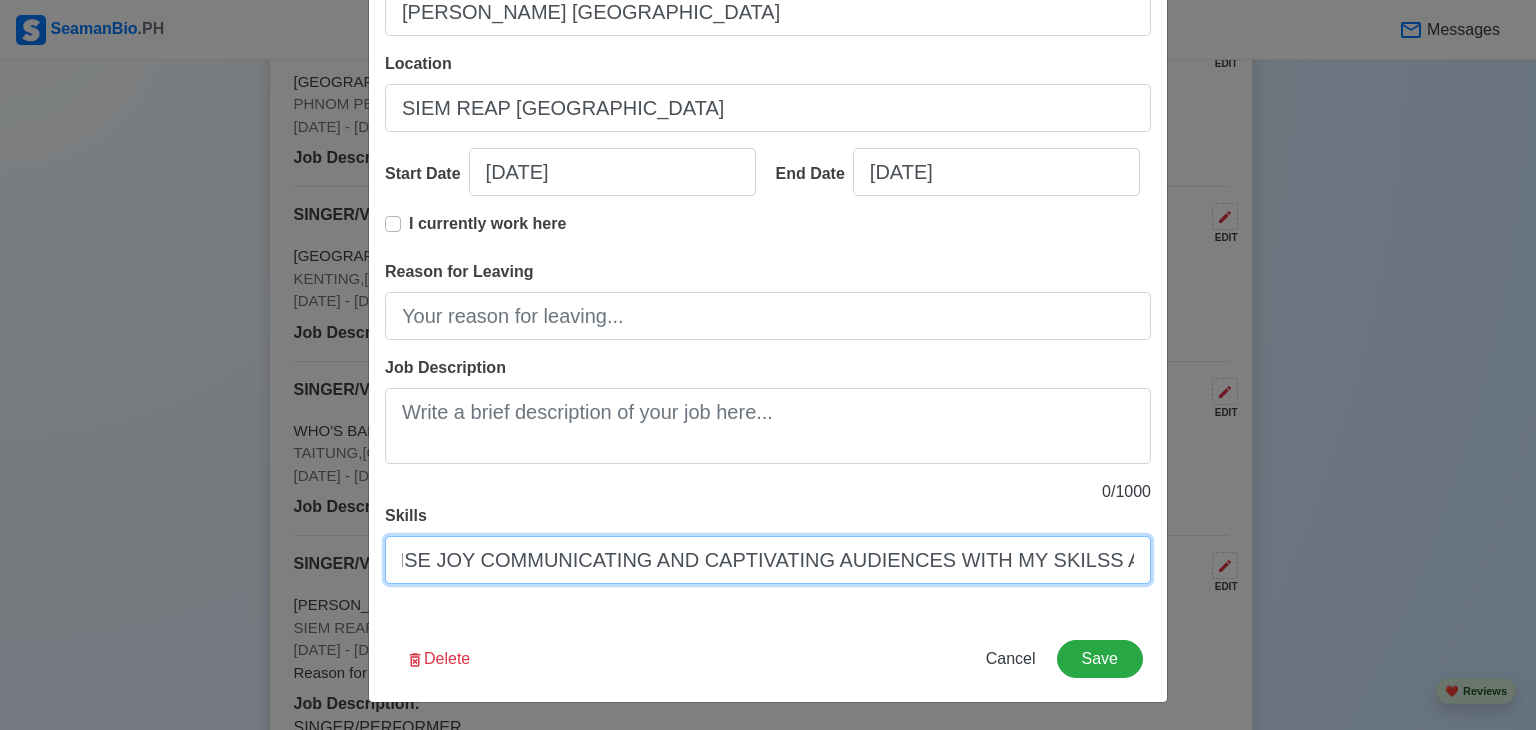 drag, startPoint x: 385, startPoint y: 695, endPoint x: 1527, endPoint y: 738, distance: 1142.8092 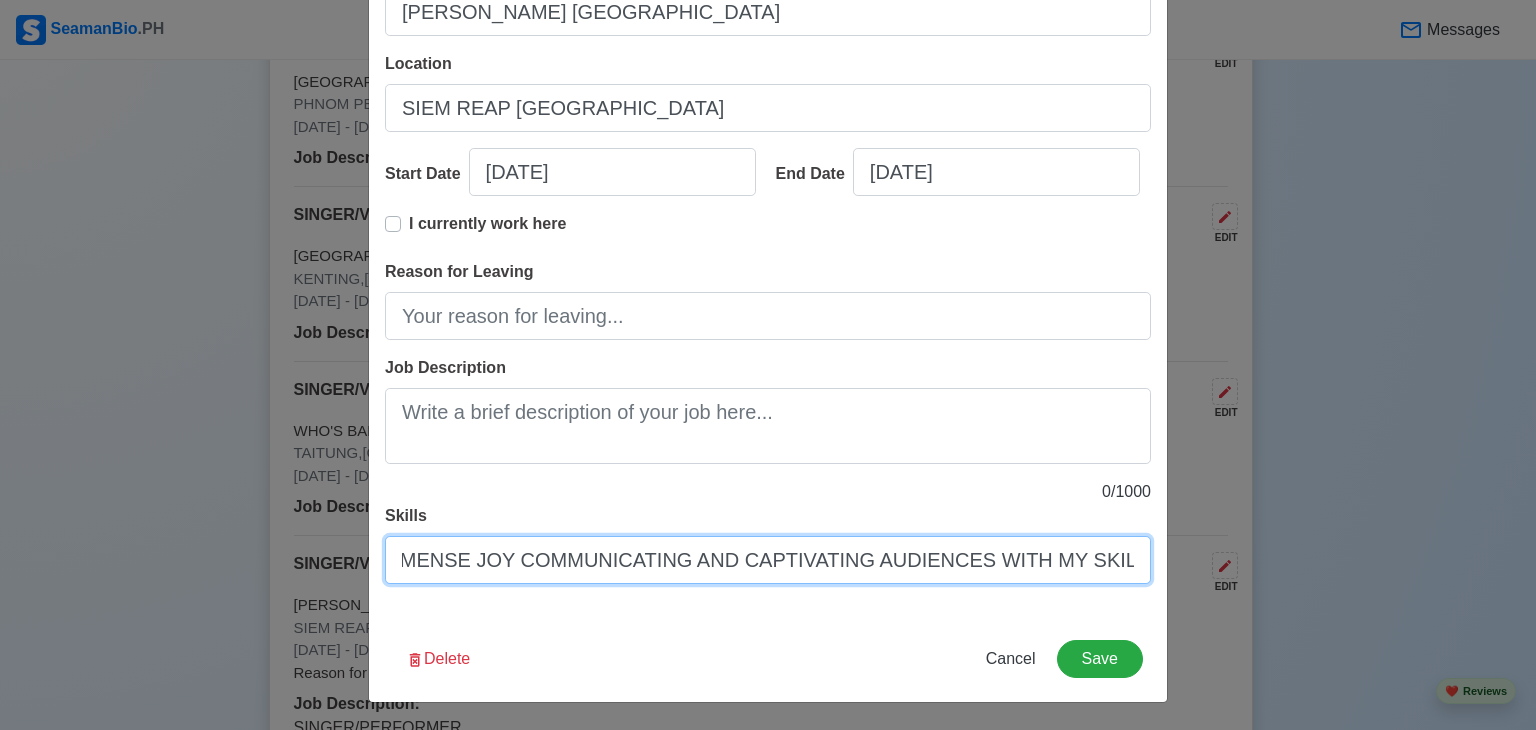 scroll, scrollTop: 0, scrollLeft: 796, axis: horizontal 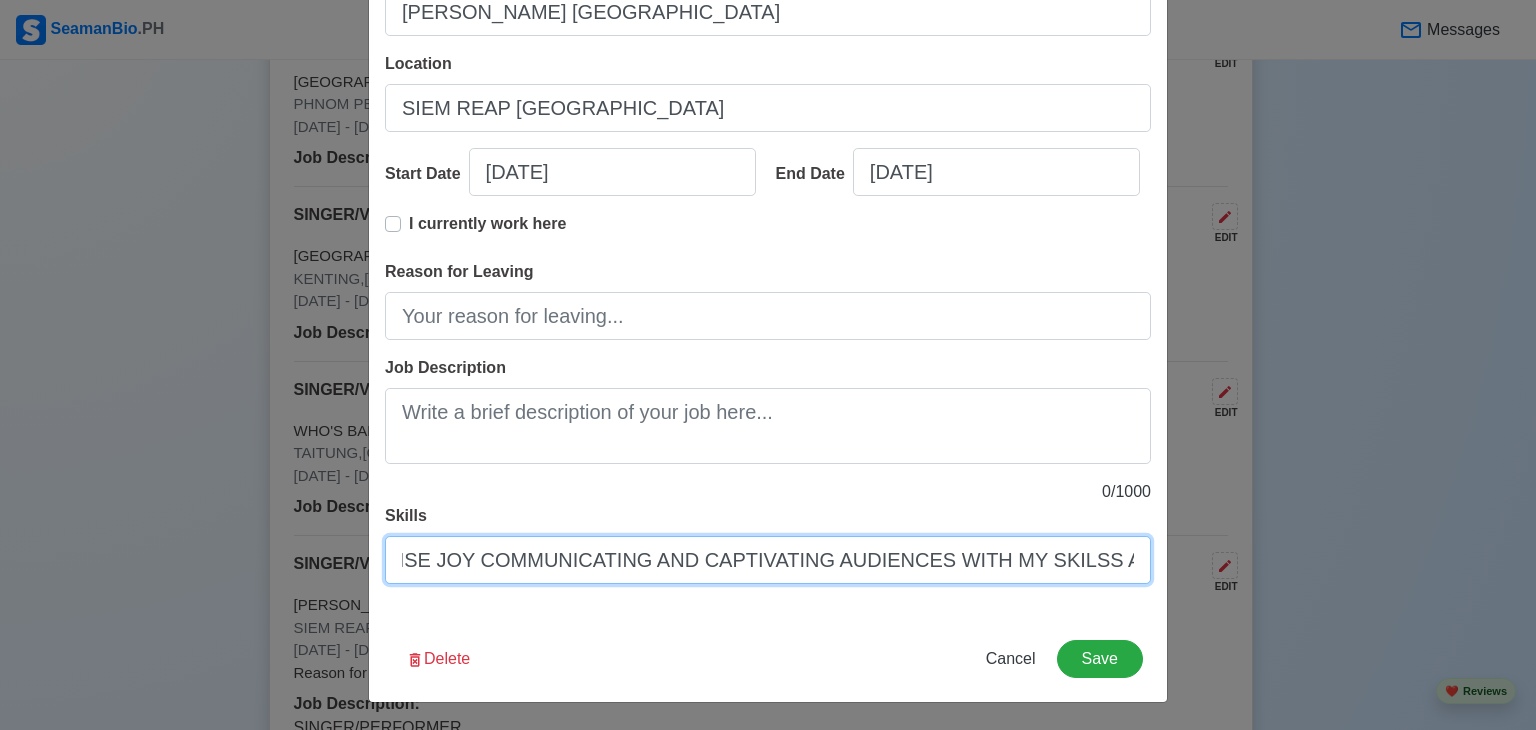 drag, startPoint x: 376, startPoint y: 547, endPoint x: 1146, endPoint y: 537, distance: 770.06494 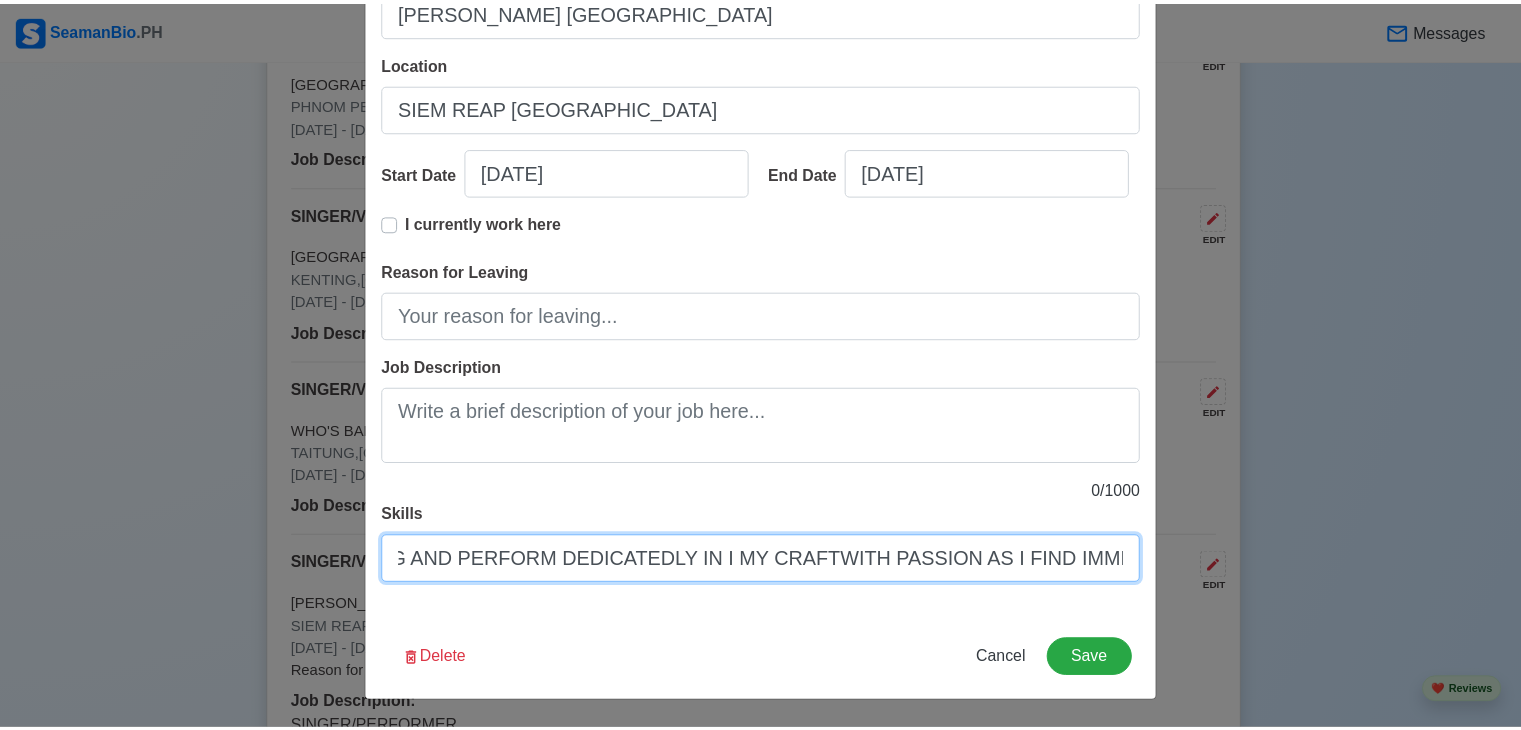 scroll, scrollTop: 0, scrollLeft: 0, axis: both 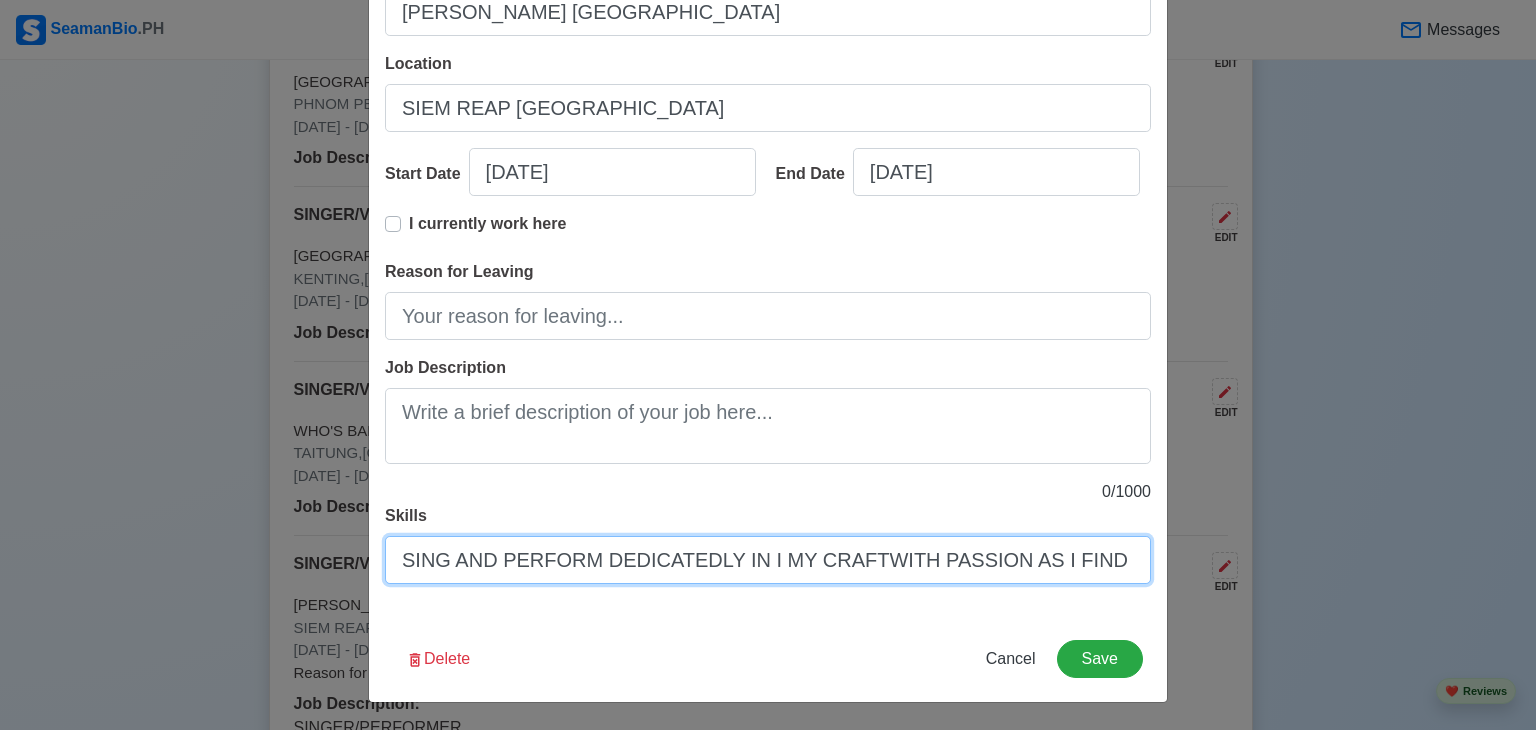 drag, startPoint x: 1132, startPoint y: 564, endPoint x: 132, endPoint y: 605, distance: 1000.84015 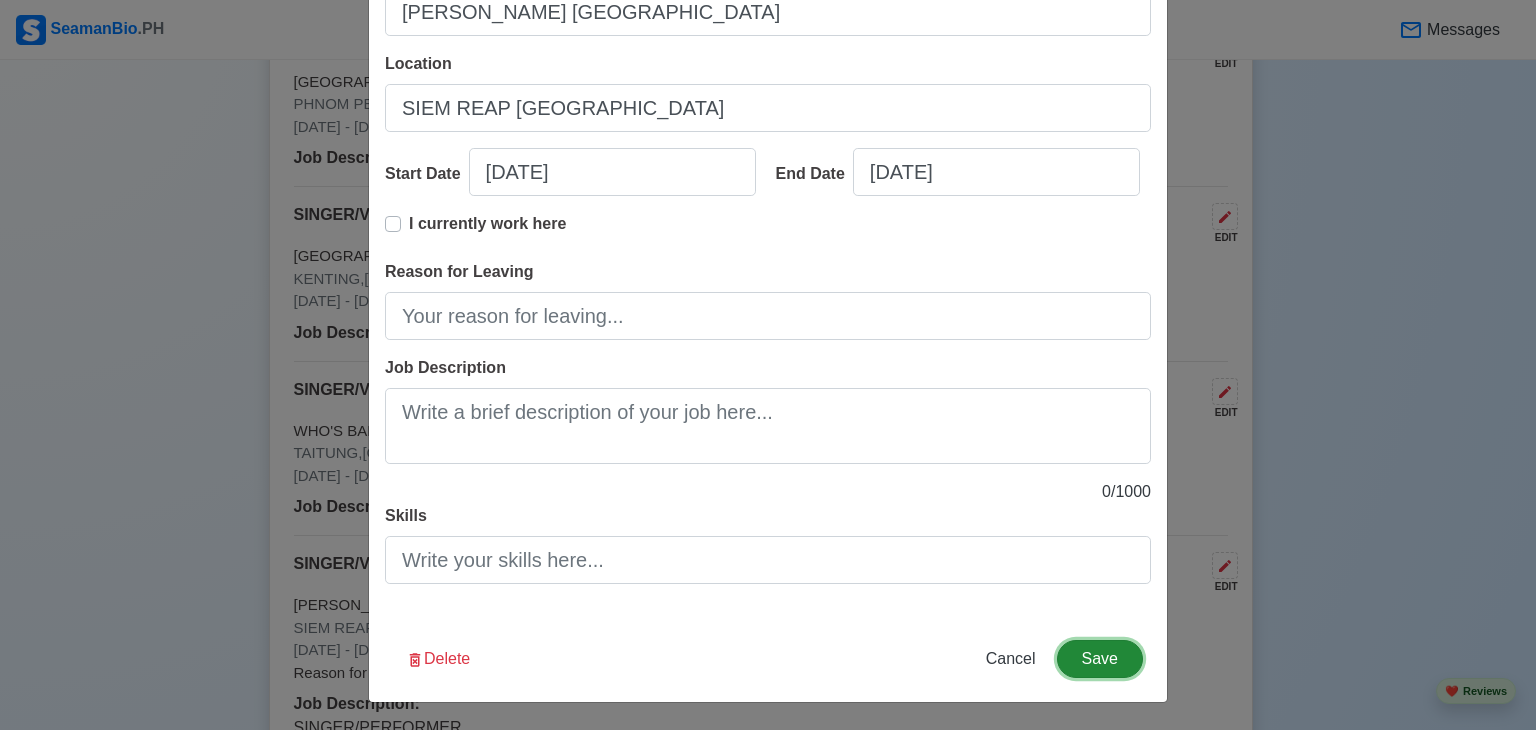 click on "Save" at bounding box center (1100, 659) 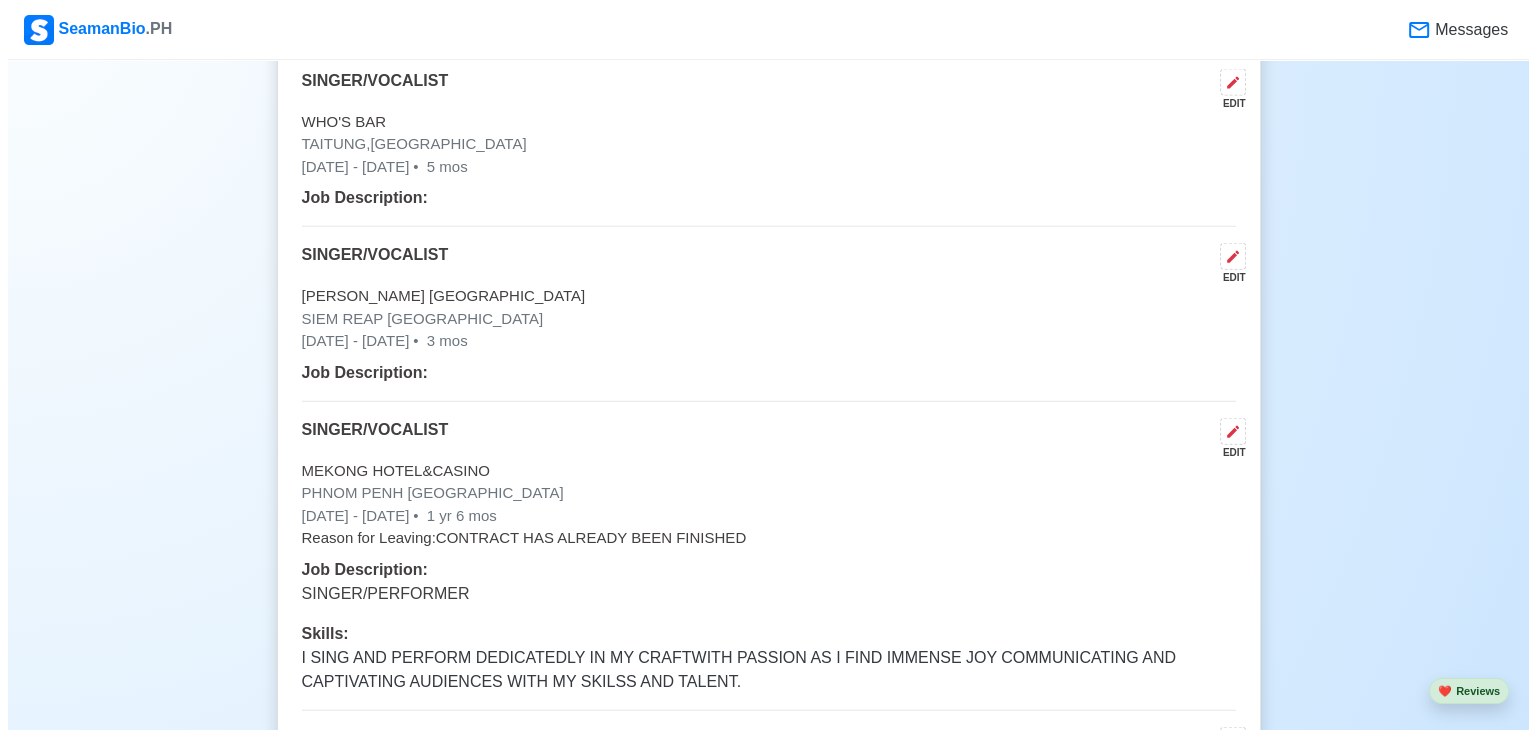 scroll, scrollTop: 4598, scrollLeft: 0, axis: vertical 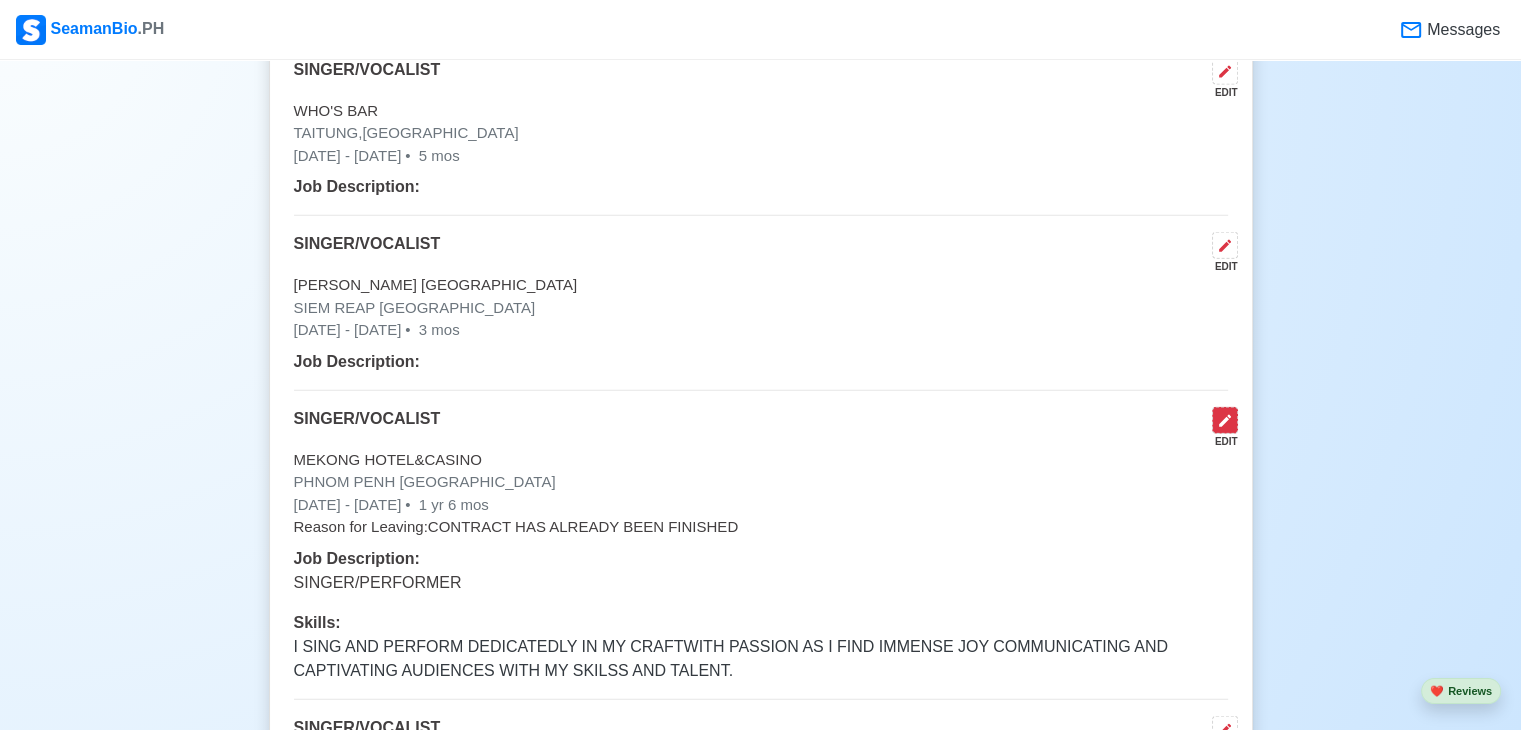 click 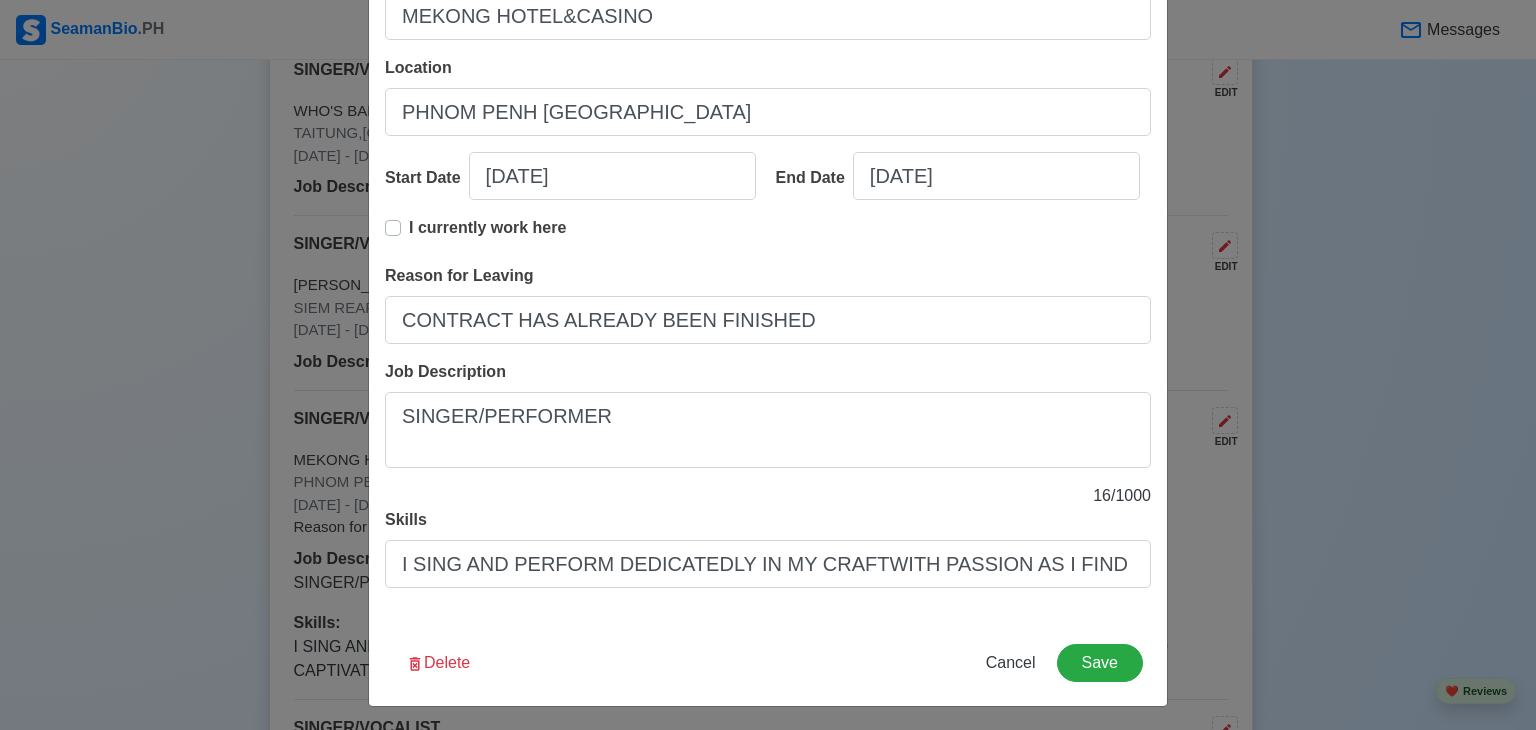 scroll, scrollTop: 253, scrollLeft: 0, axis: vertical 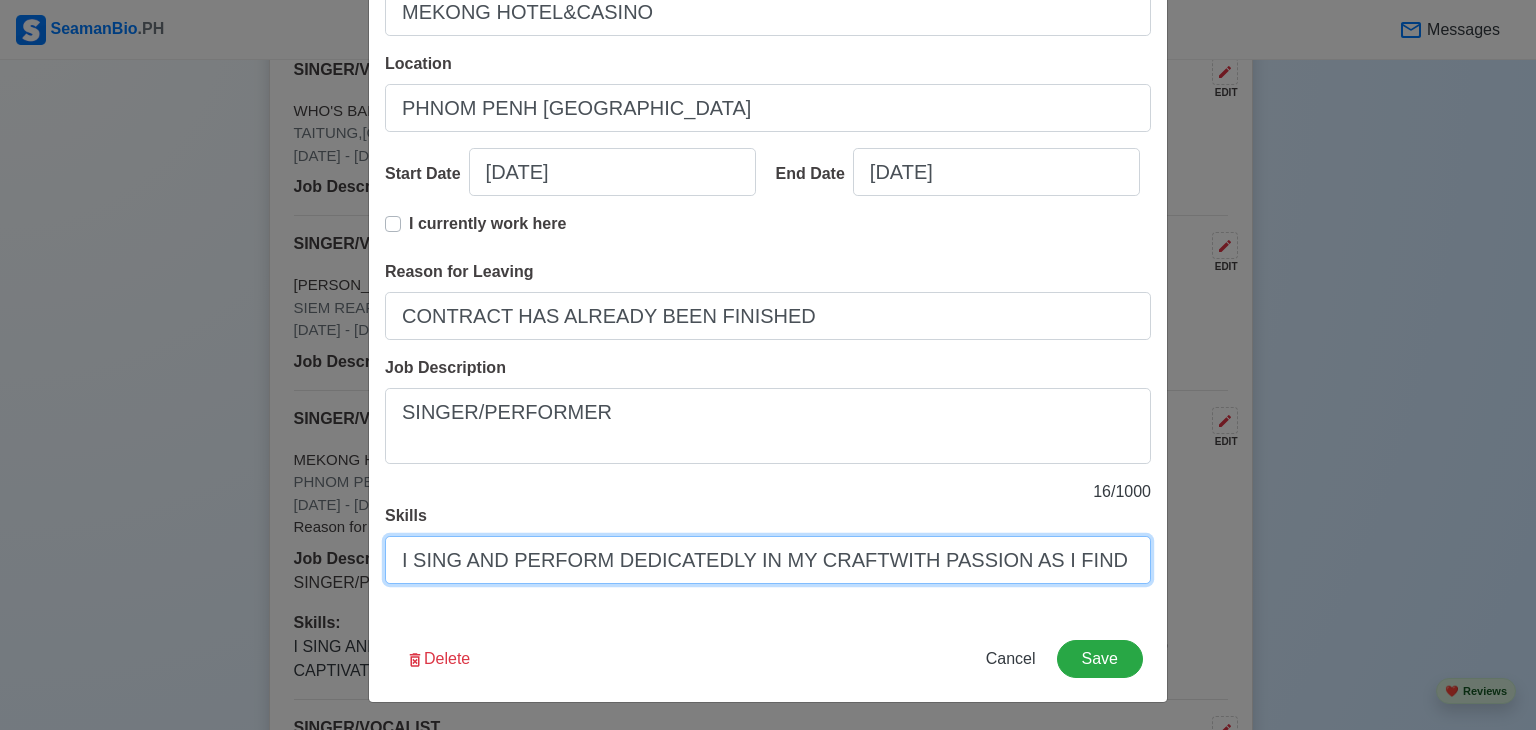 drag, startPoint x: 380, startPoint y: 551, endPoint x: 1362, endPoint y: 565, distance: 982.0998 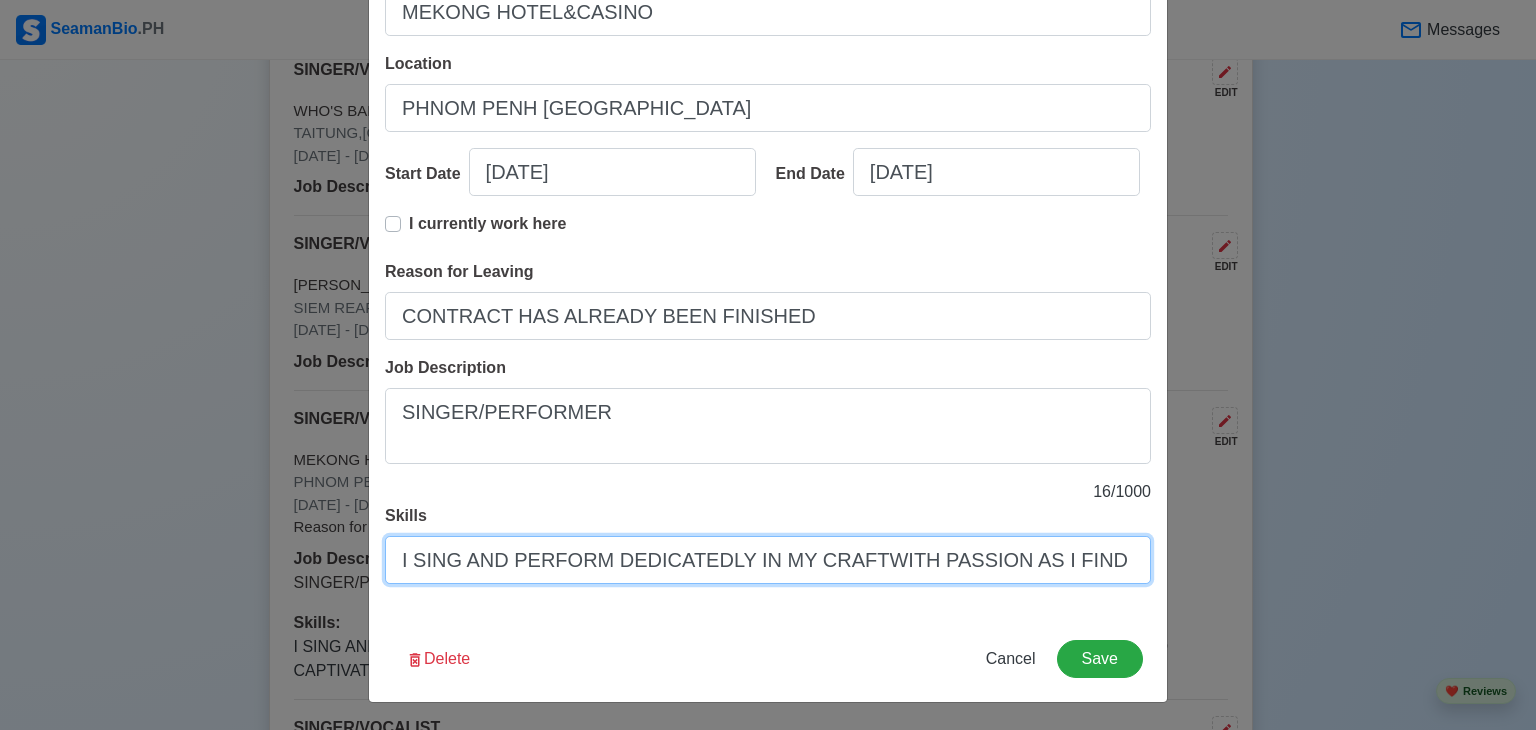 click on "Edit Land-Based Experience Title SINGER/VOCALIST Company Name MEKONG HOTEL&CASINO Location PHNOM PENH CAMBODIA Start Date 06/23/2008 End Date 12/23/2009 I currently work here Reason for Leaving CONTRACT HAS ALREADY BEEN FINISHED Job Description SINGER/PERFORMER 16 / 1000 Skills I SING AND PERFORM DEDICATEDLY IN MY CRAFTWITH PASSION AS I FIND IMMENSE JOY COMMUNICATING AND CAPTIVATING AUDIENCES WITH MY SKILSS AND TALENT.  Delete Cancel Save" at bounding box center [768, 365] 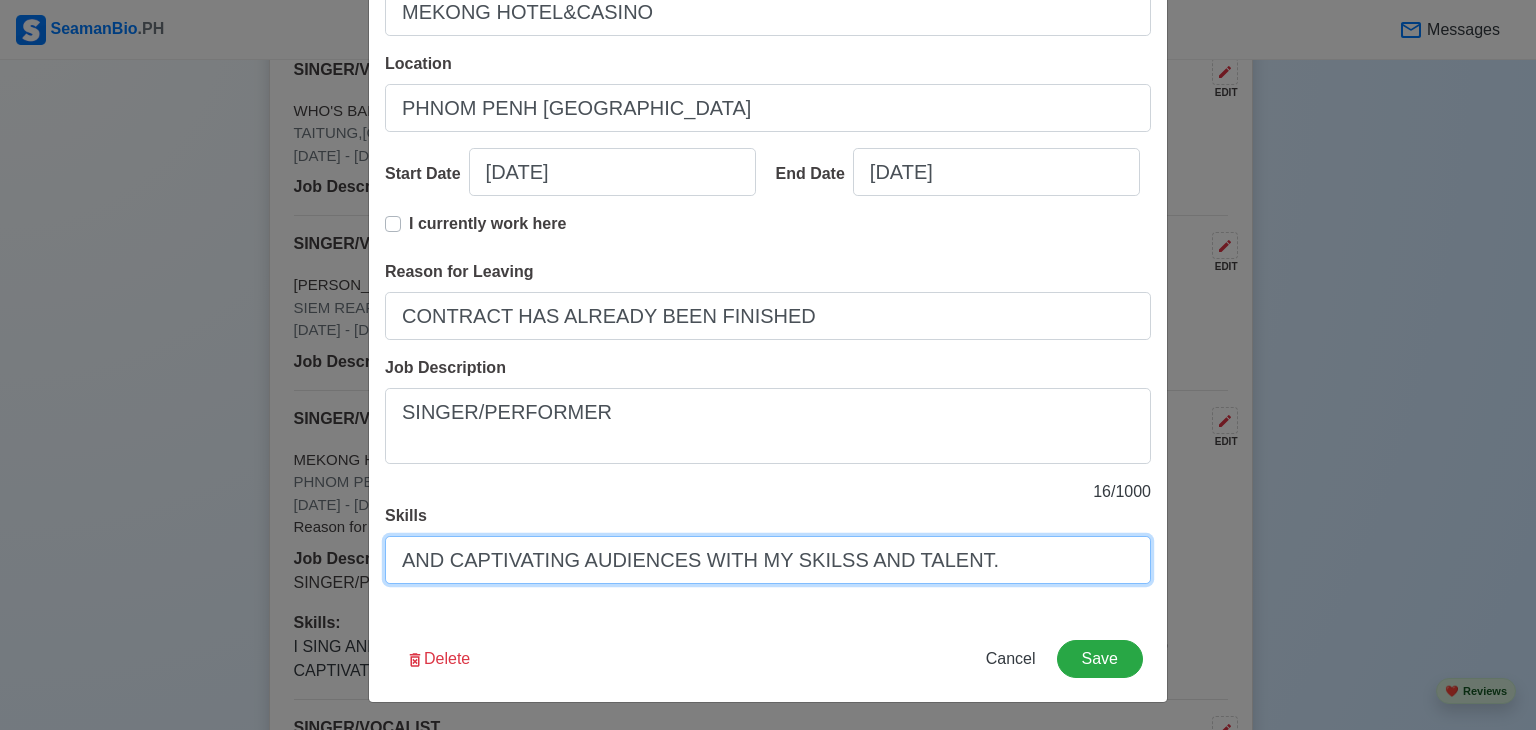 drag, startPoint x: 964, startPoint y: 562, endPoint x: 184, endPoint y: 561, distance: 780.0007 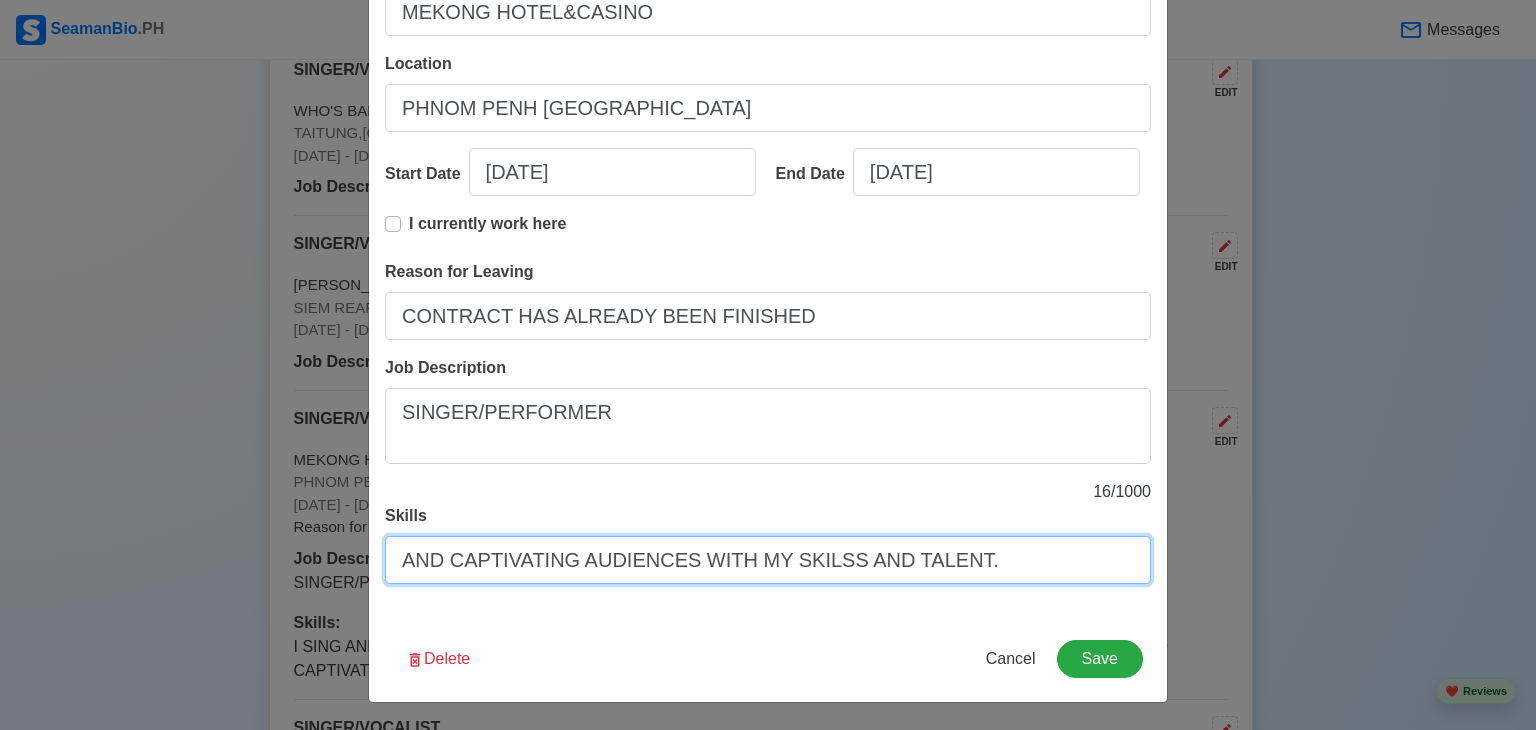 click on "Edit Land-Based Experience Title SINGER/VOCALIST Company Name MEKONG HOTEL&CASINO Location PHNOM PENH CAMBODIA Start Date 06/23/2008 End Date 12/23/2009 I currently work here Reason for Leaving CONTRACT HAS ALREADY BEEN FINISHED Job Description SINGER/PERFORMER 16 / 1000 Skills AND CAPTIVATING AUDIENCES WITH MY SKILSS AND TALENT.  Delete Cancel Save" at bounding box center [768, 365] 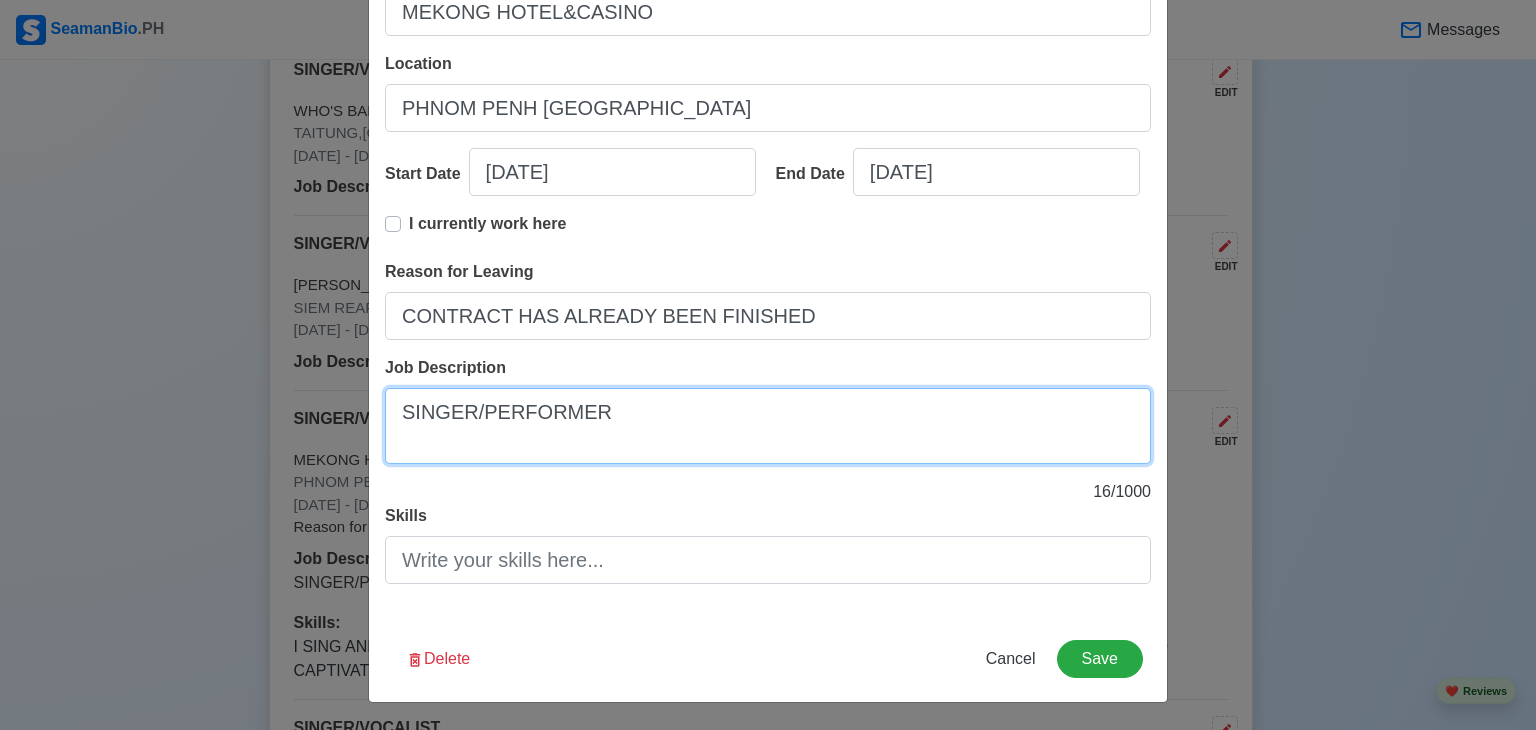 click on "SINGER/PERFORMER" at bounding box center (768, 426) 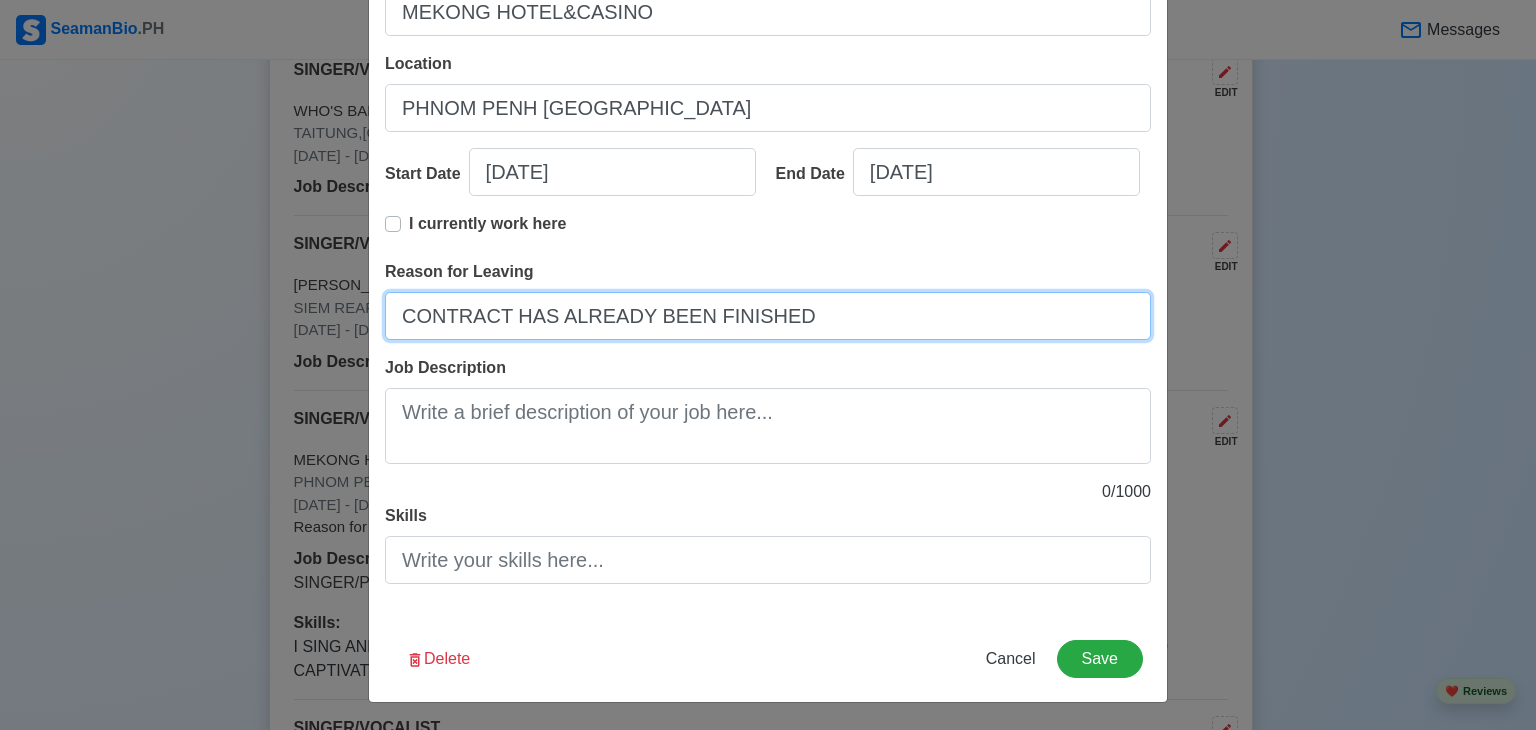 click on "CONTRACT HAS ALREADY BEEN FINISHED" at bounding box center [768, 316] 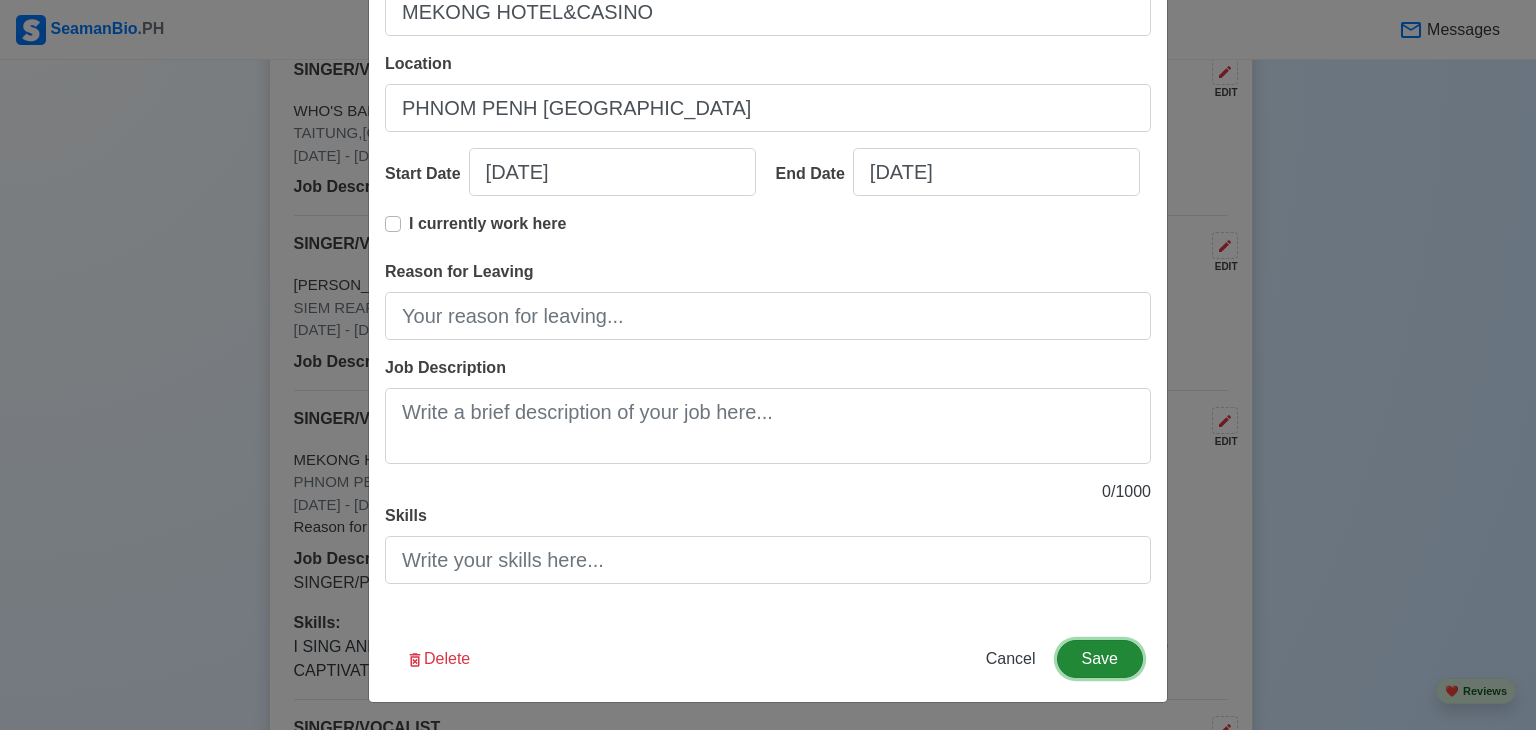 click on "Save" at bounding box center (1100, 659) 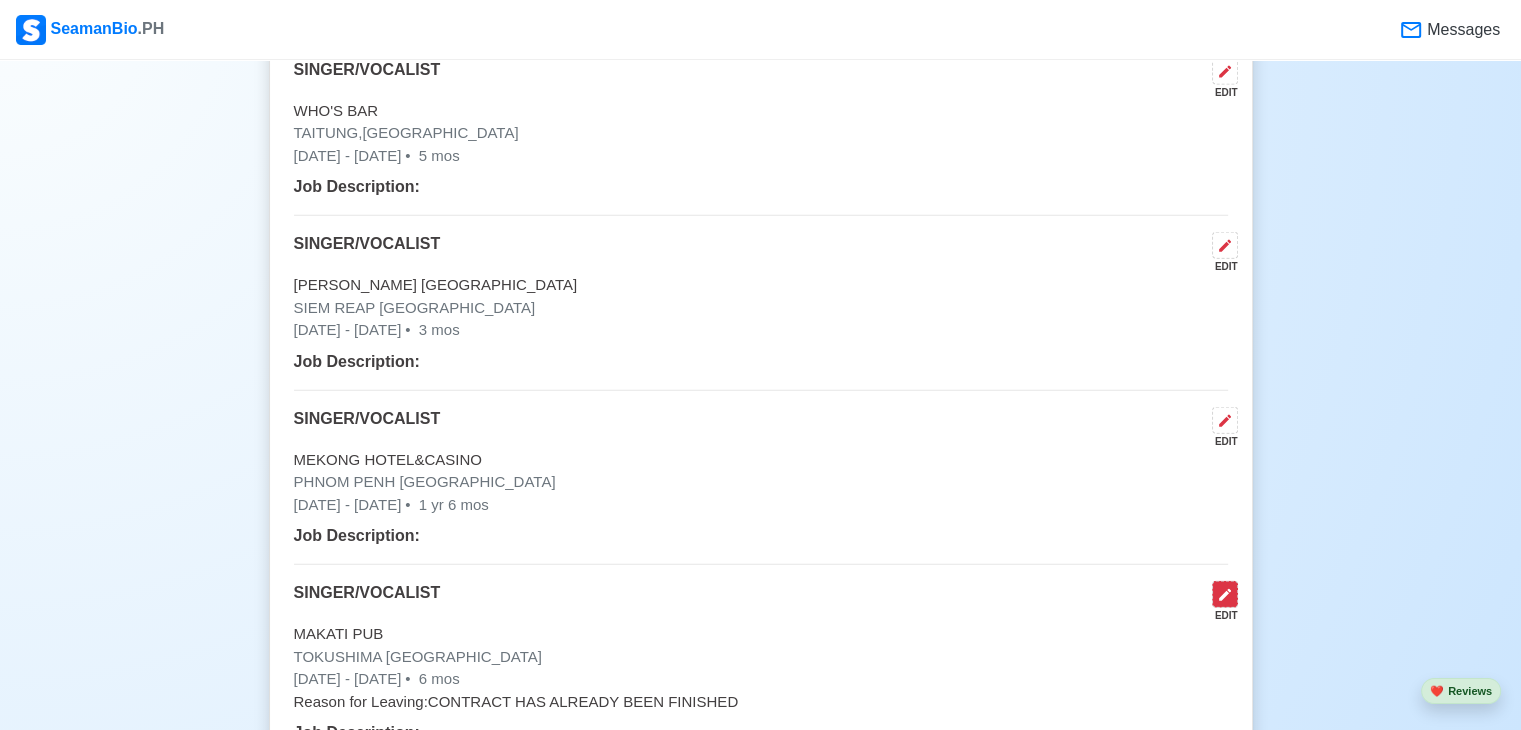 click 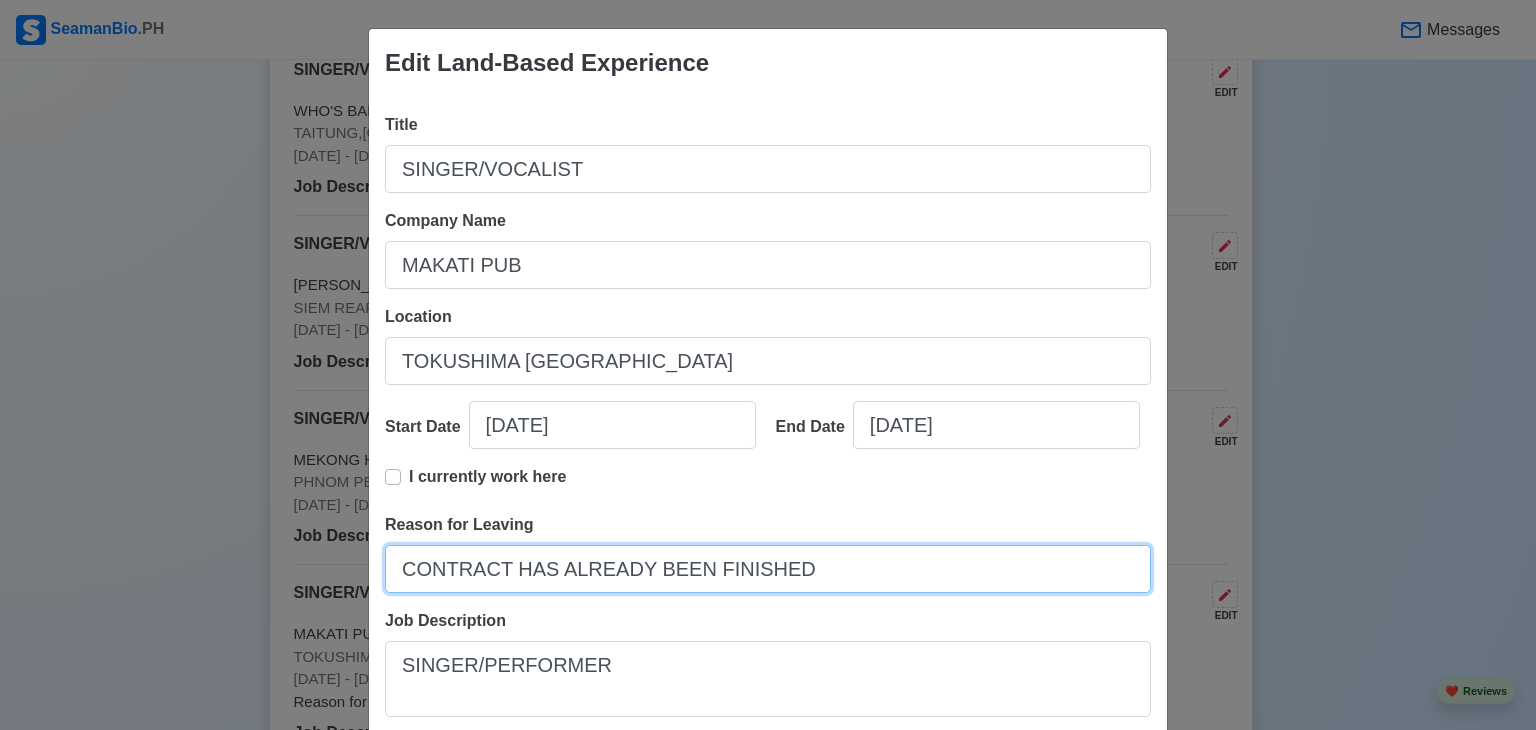 click on "CONTRACT HAS ALREADY BEEN FINISHED" at bounding box center [768, 569] 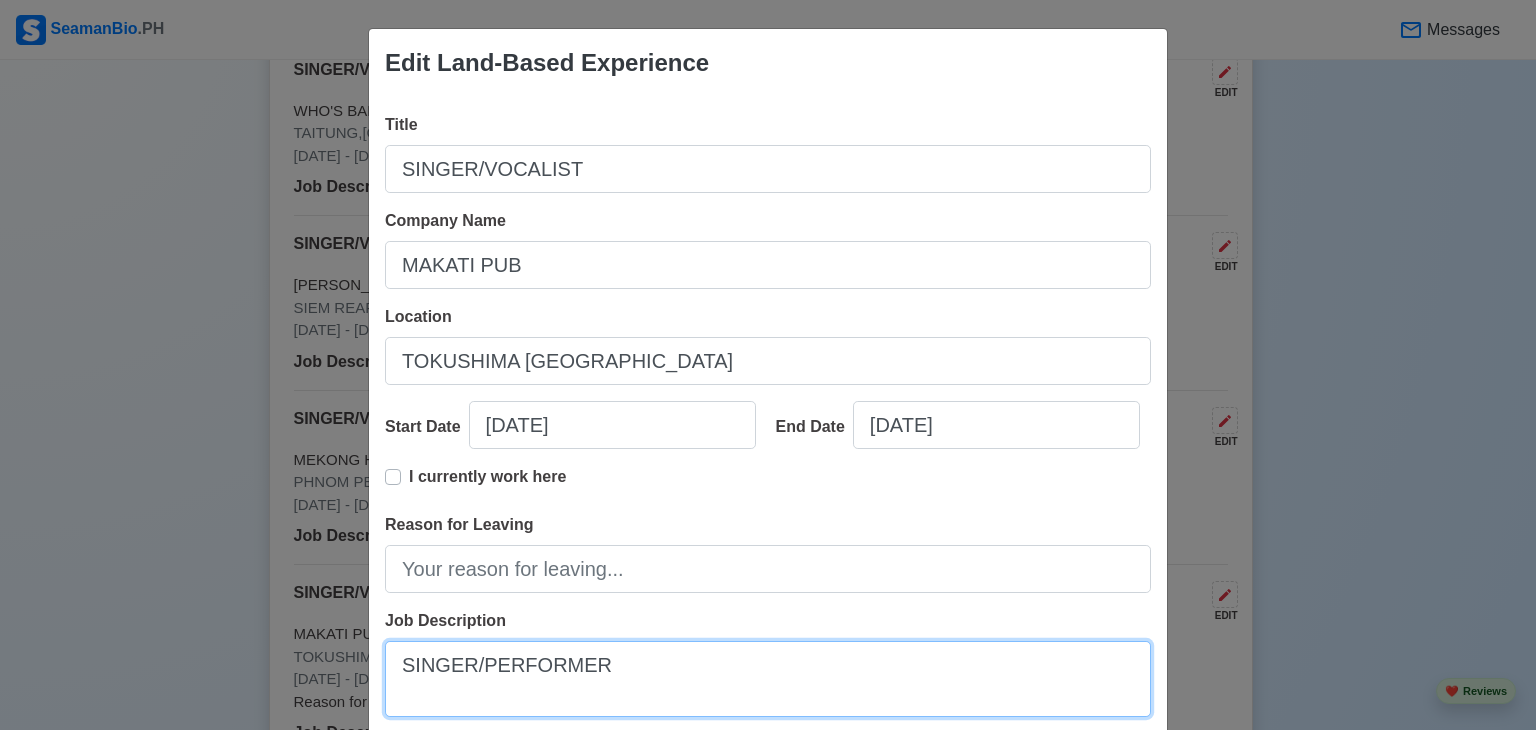click on "SINGER/PERFORMER" at bounding box center (768, 679) 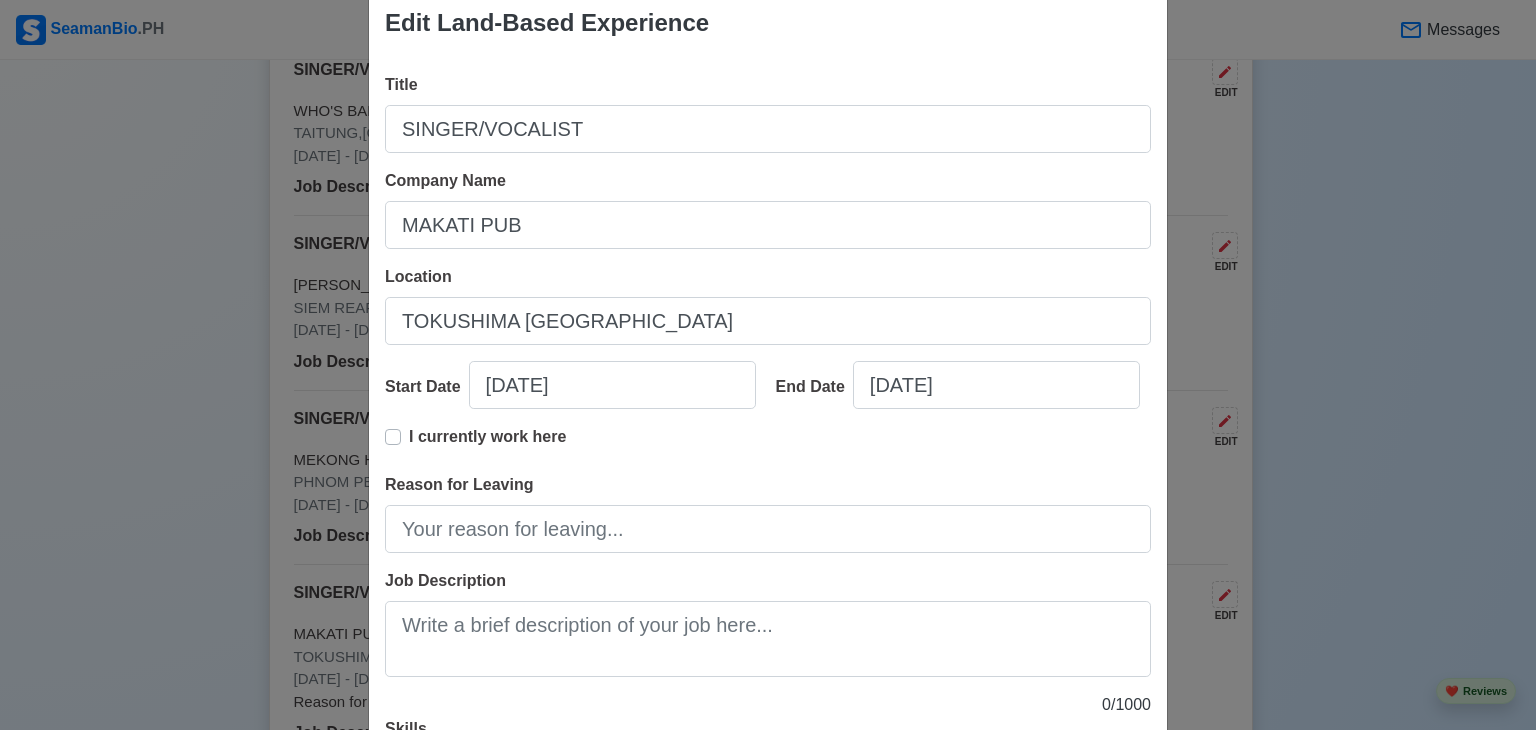 scroll, scrollTop: 80, scrollLeft: 0, axis: vertical 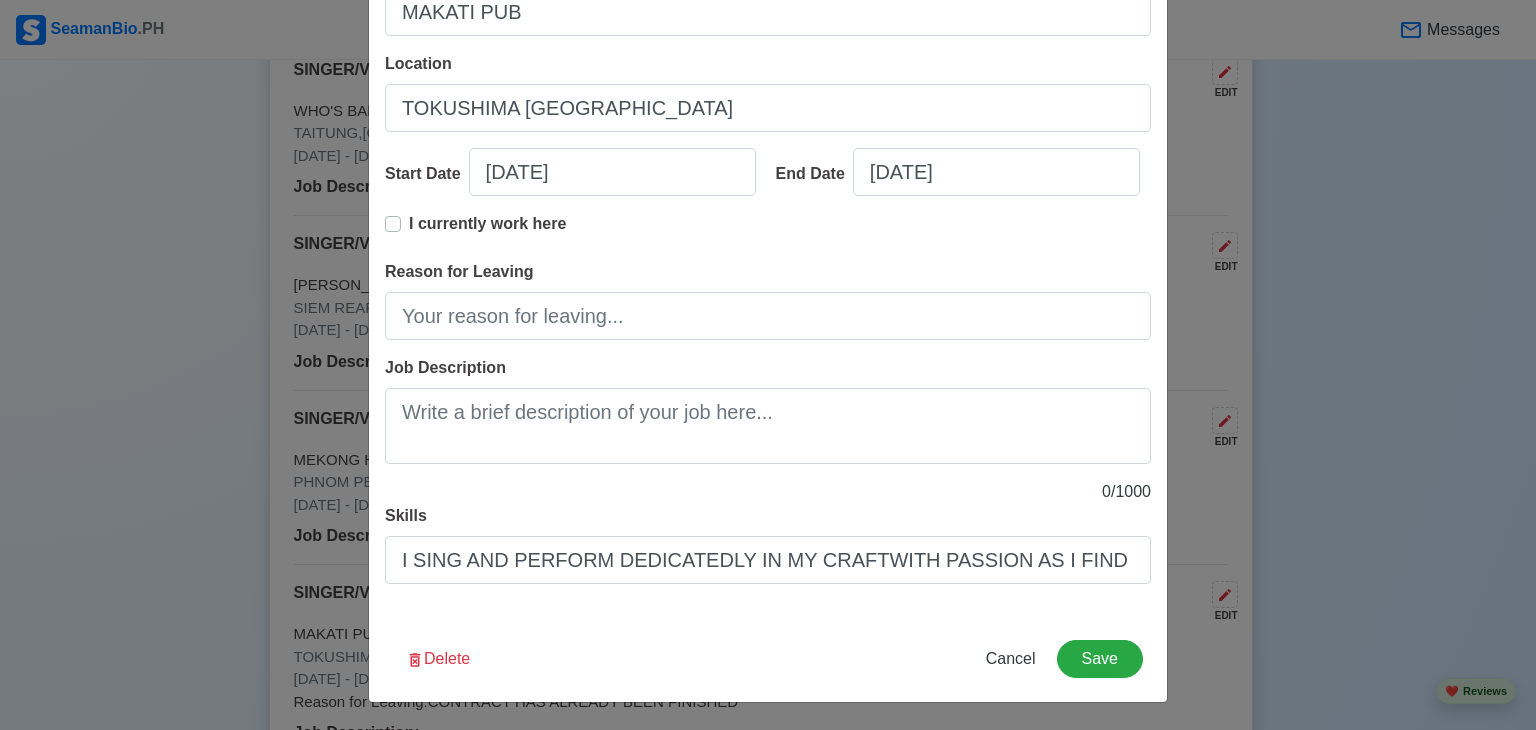 click on "Title SINGER/VOCALIST Company Name MAKATI PUB Location TOKUSHIMA JAPAN Start Date 07/12/2005 End Date 01/12/2006 I currently work here Reason for Leaving Job Description 0 / 1000 Skills I SING AND PERFORM DEDICATEDLY IN MY CRAFTWITH PASSION AS I FIND IMMENSE JOY COMMUNICATING AND CAPTIVATING AUDIENCES WITH MY SKILSS AND TALENT." at bounding box center (768, 230) 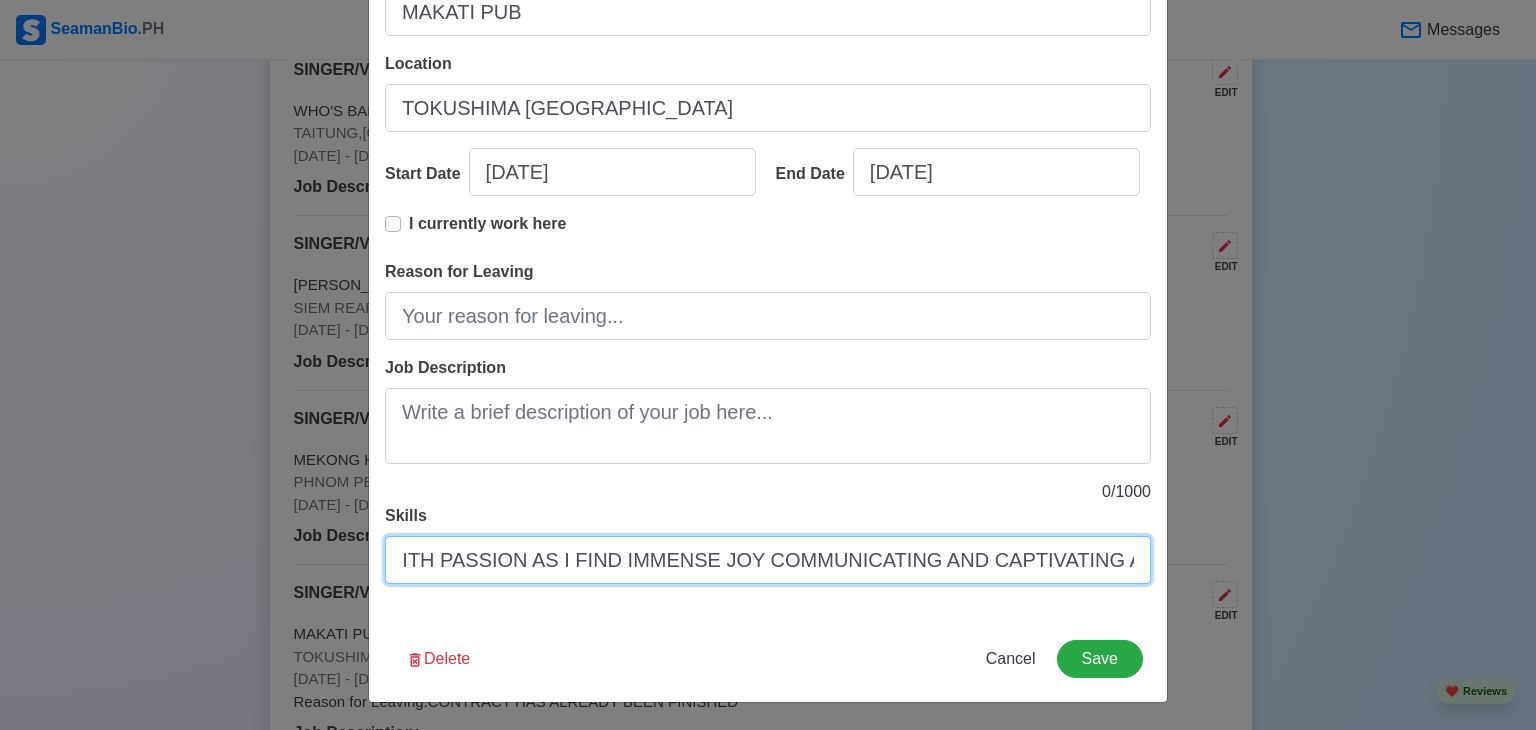 scroll, scrollTop: 0, scrollLeft: 796, axis: horizontal 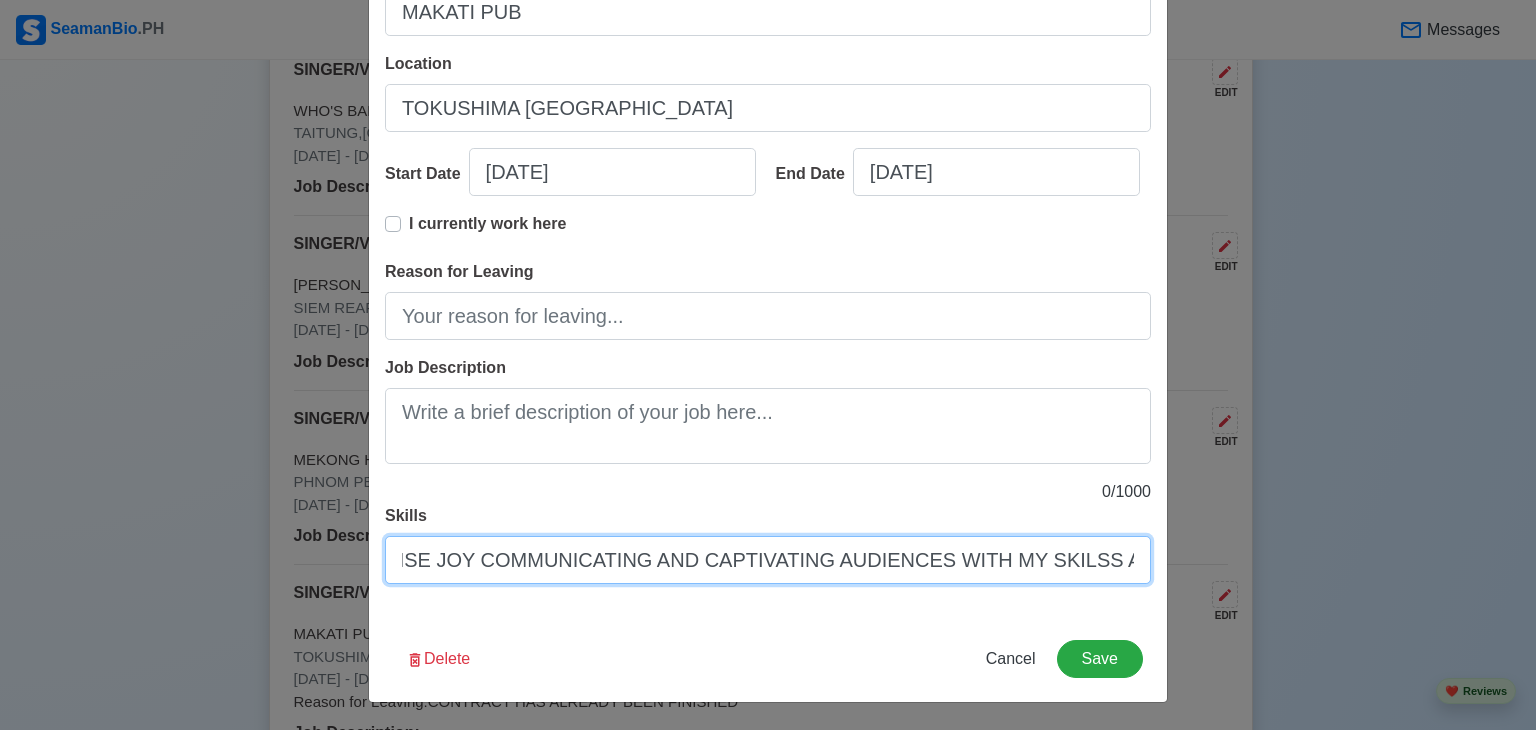 drag, startPoint x: 384, startPoint y: 559, endPoint x: 1154, endPoint y: 586, distance: 770.4732 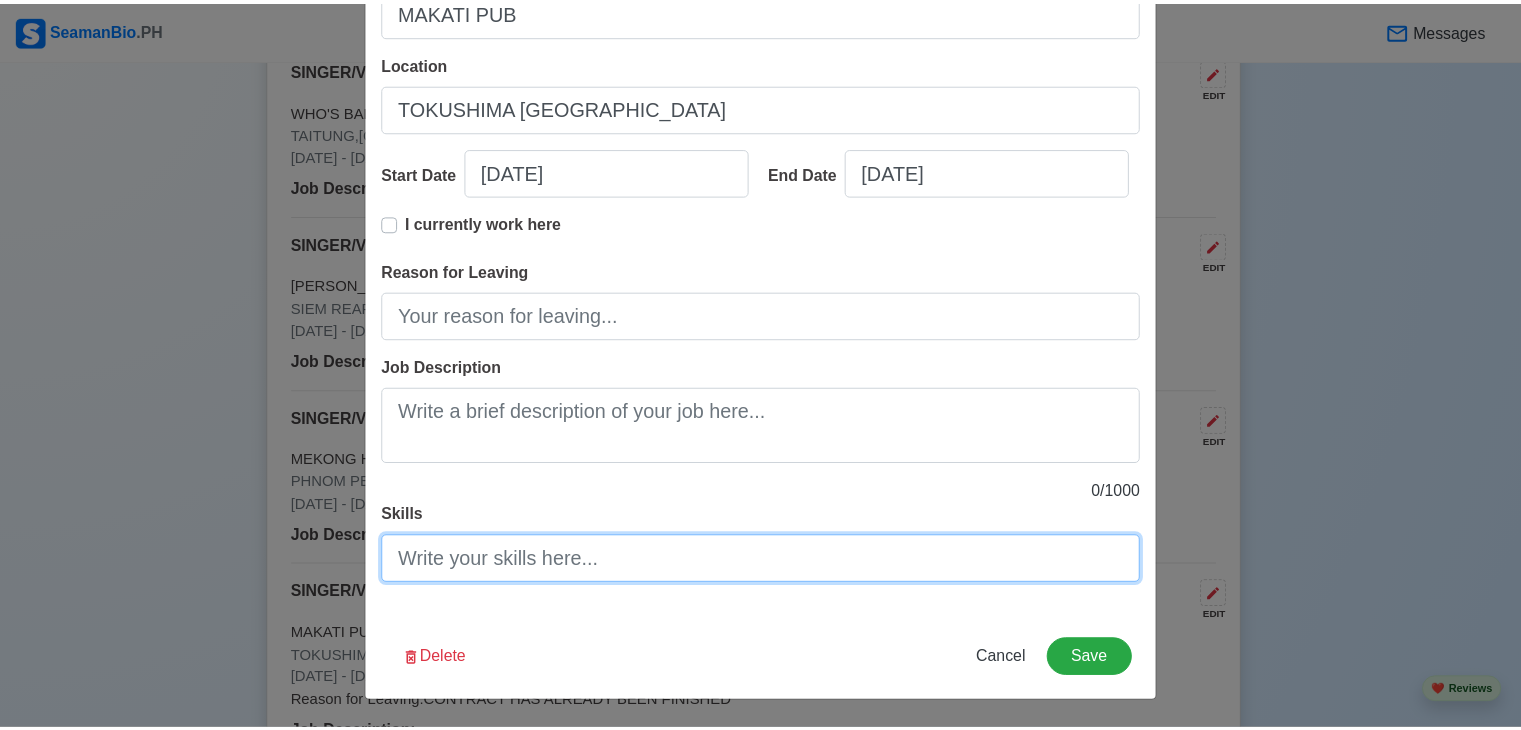 scroll, scrollTop: 0, scrollLeft: 0, axis: both 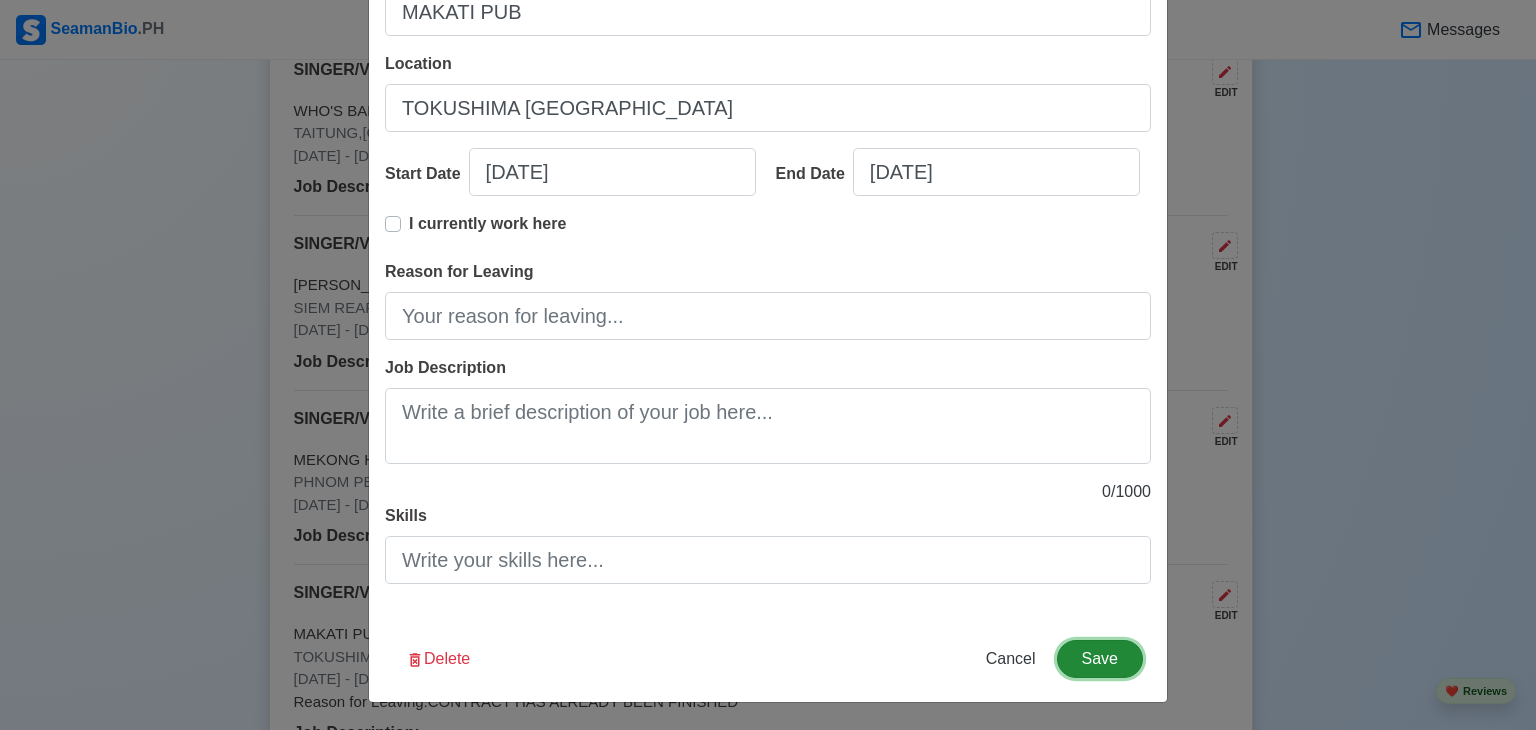 click on "Save" at bounding box center (1100, 659) 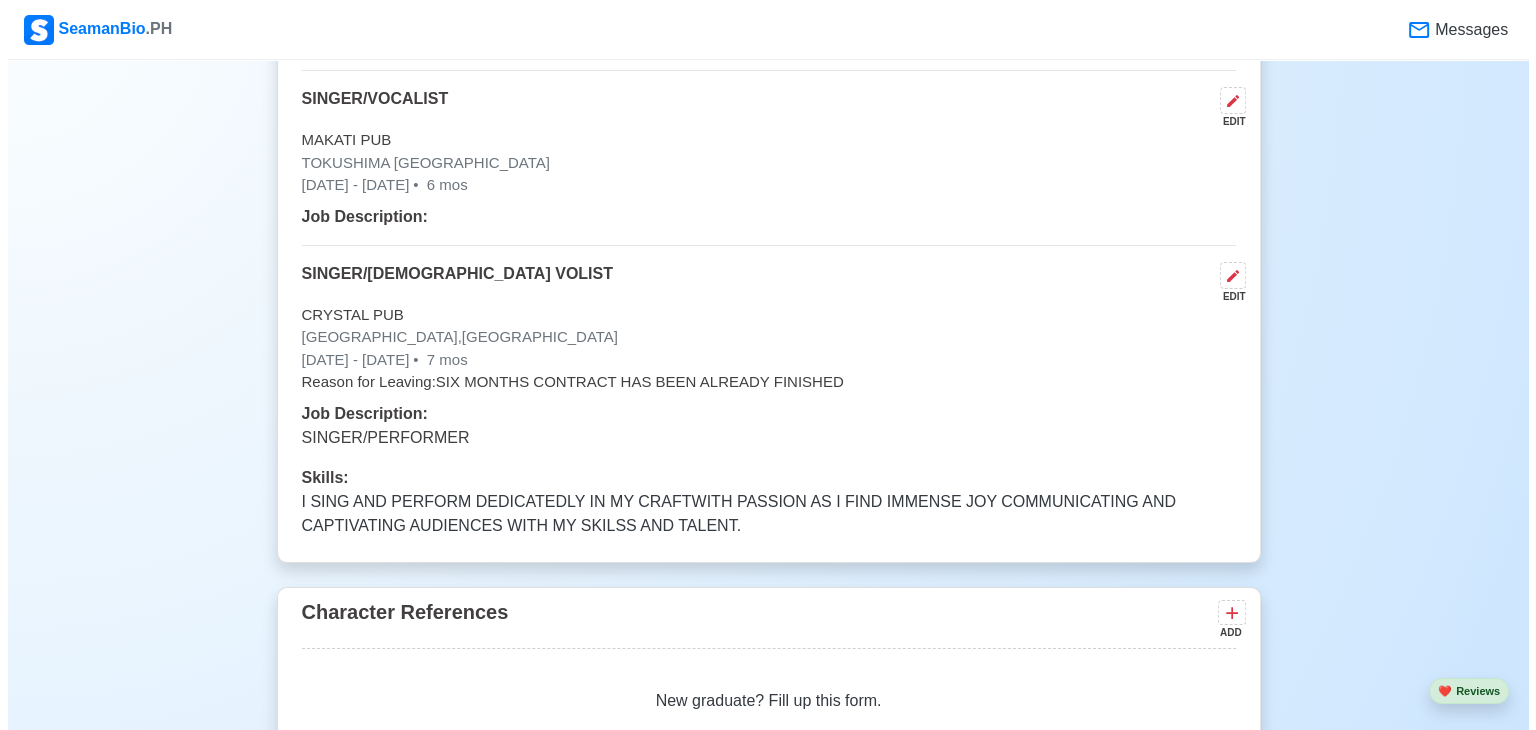 scroll, scrollTop: 5104, scrollLeft: 0, axis: vertical 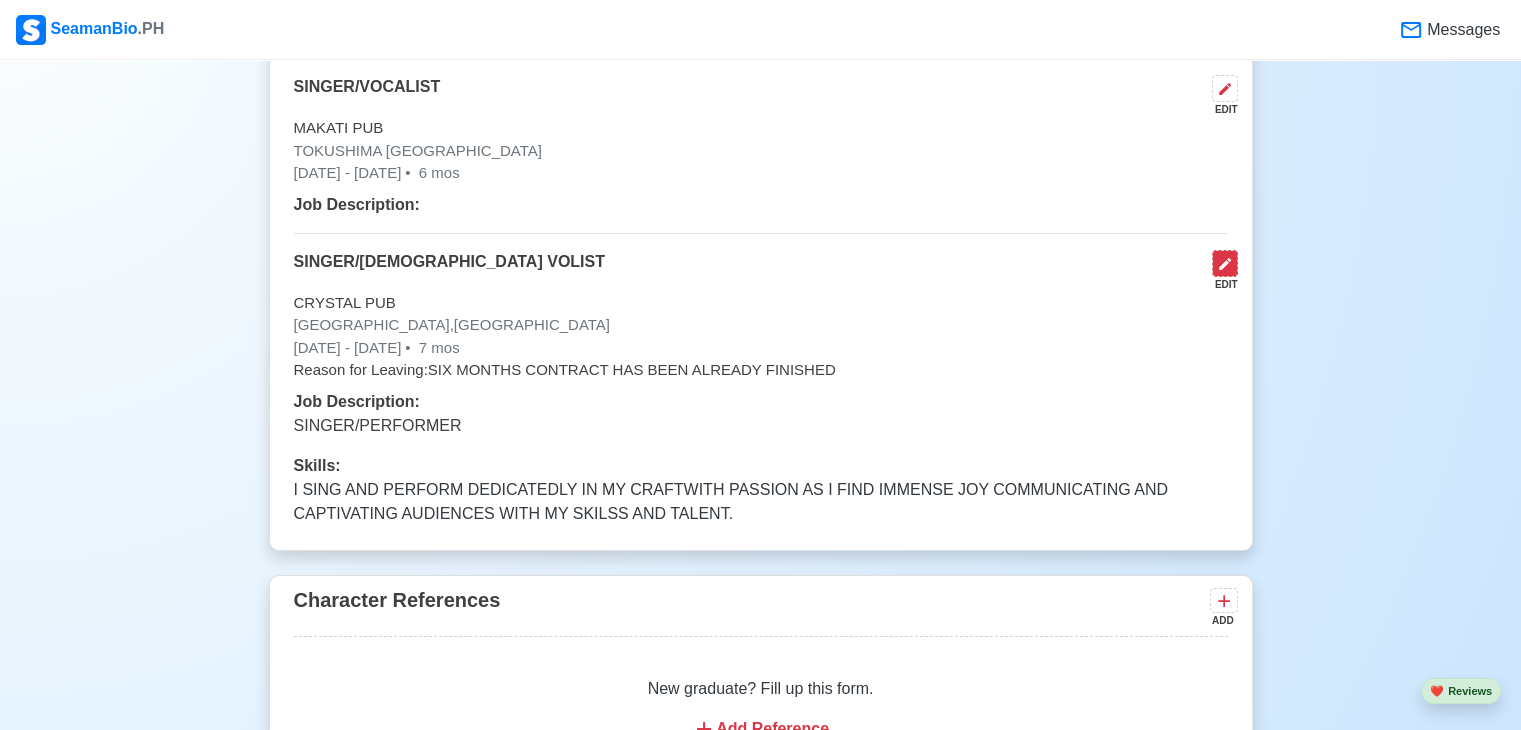 click 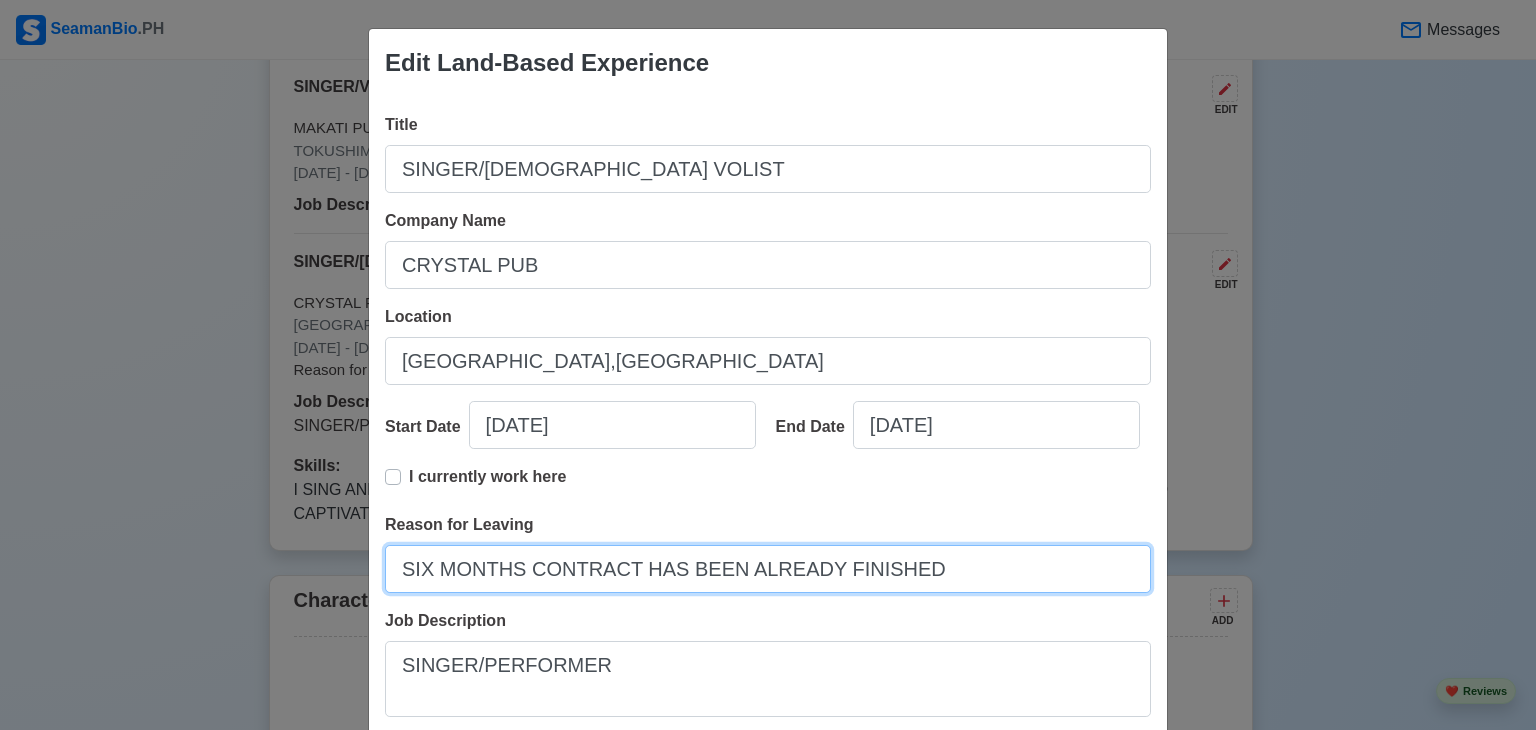 click on "SIX MONTHS CONTRACT HAS BEEN ALREADY FINISHED" at bounding box center (768, 569) 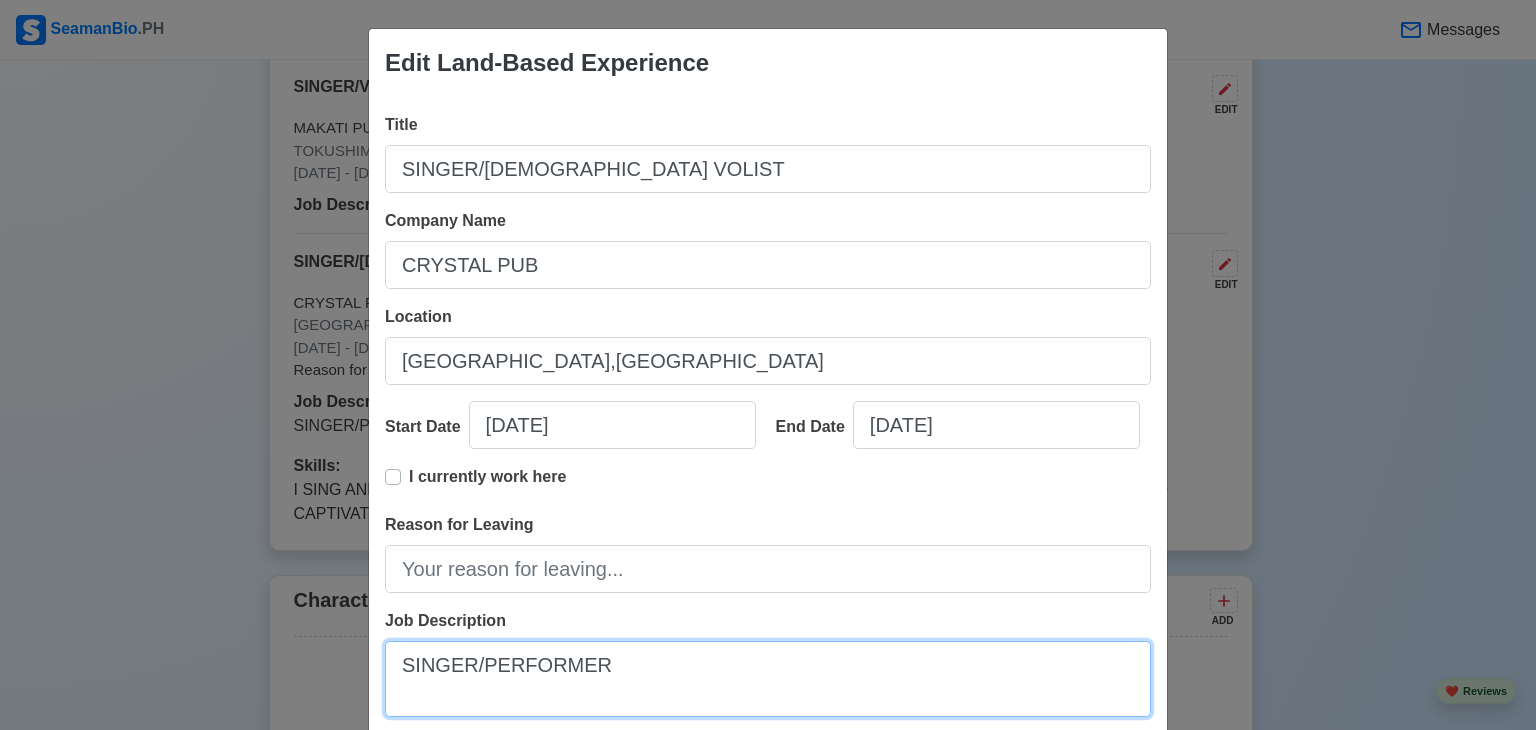 click on "SINGER/PERFORMER" at bounding box center [768, 679] 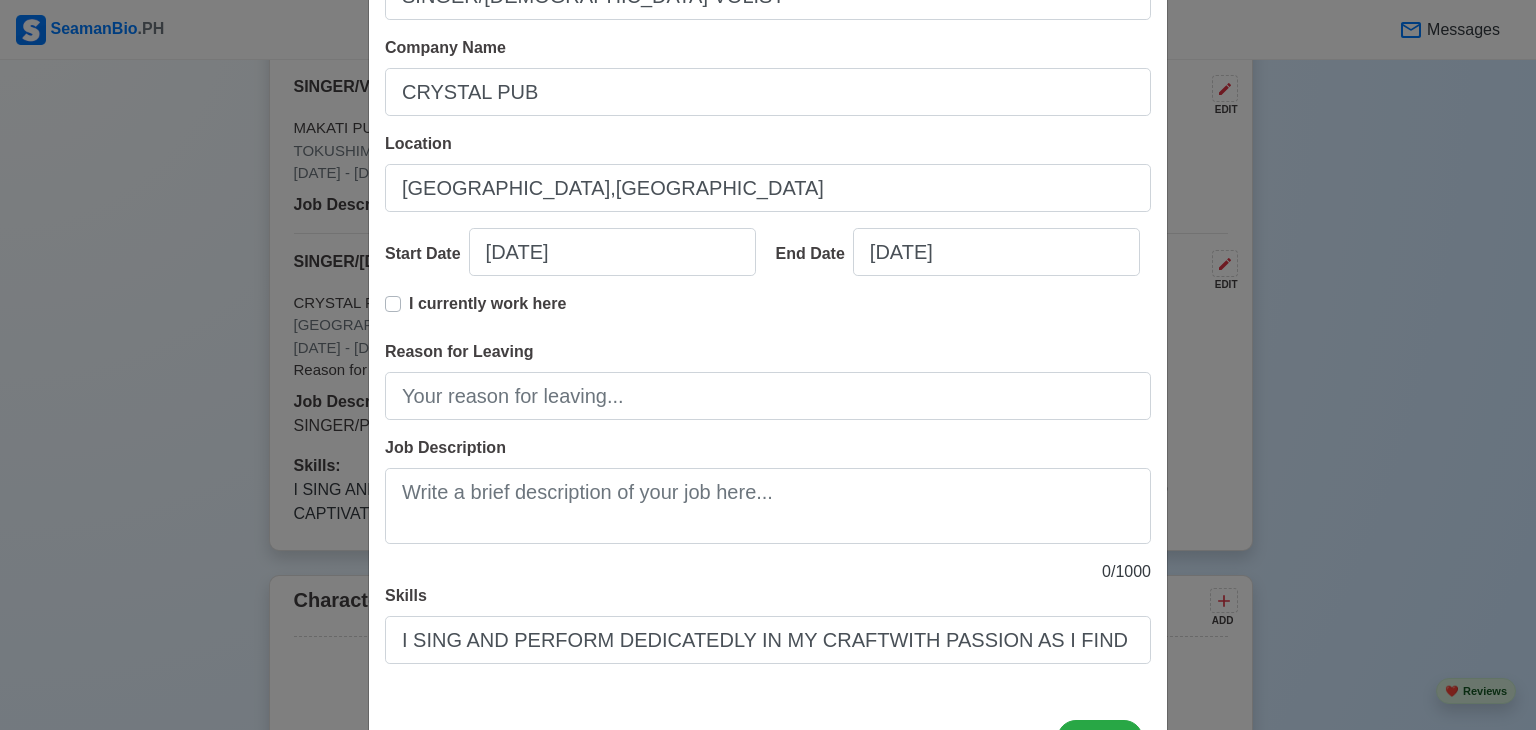 scroll, scrollTop: 253, scrollLeft: 0, axis: vertical 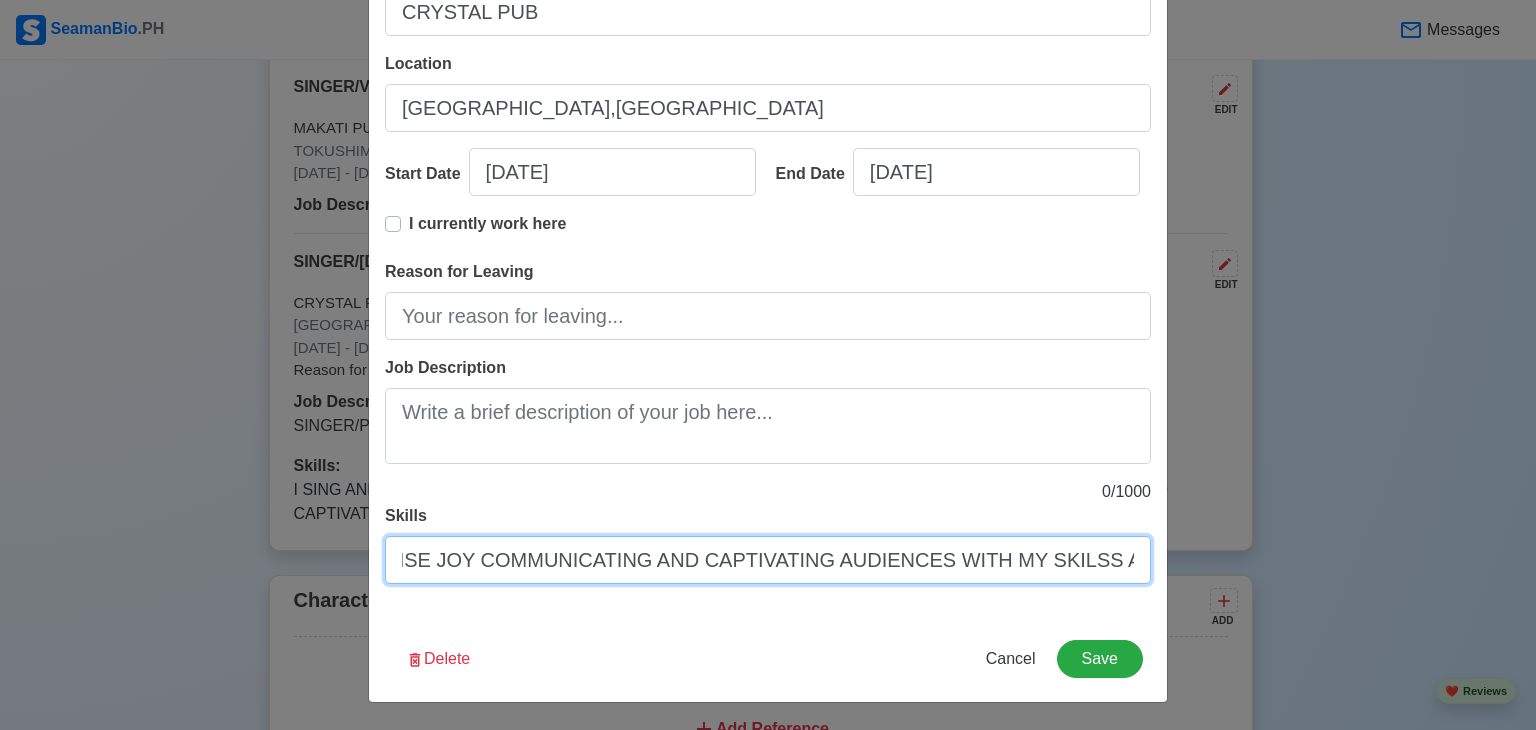 drag, startPoint x: 391, startPoint y: 553, endPoint x: 1256, endPoint y: 557, distance: 865.0093 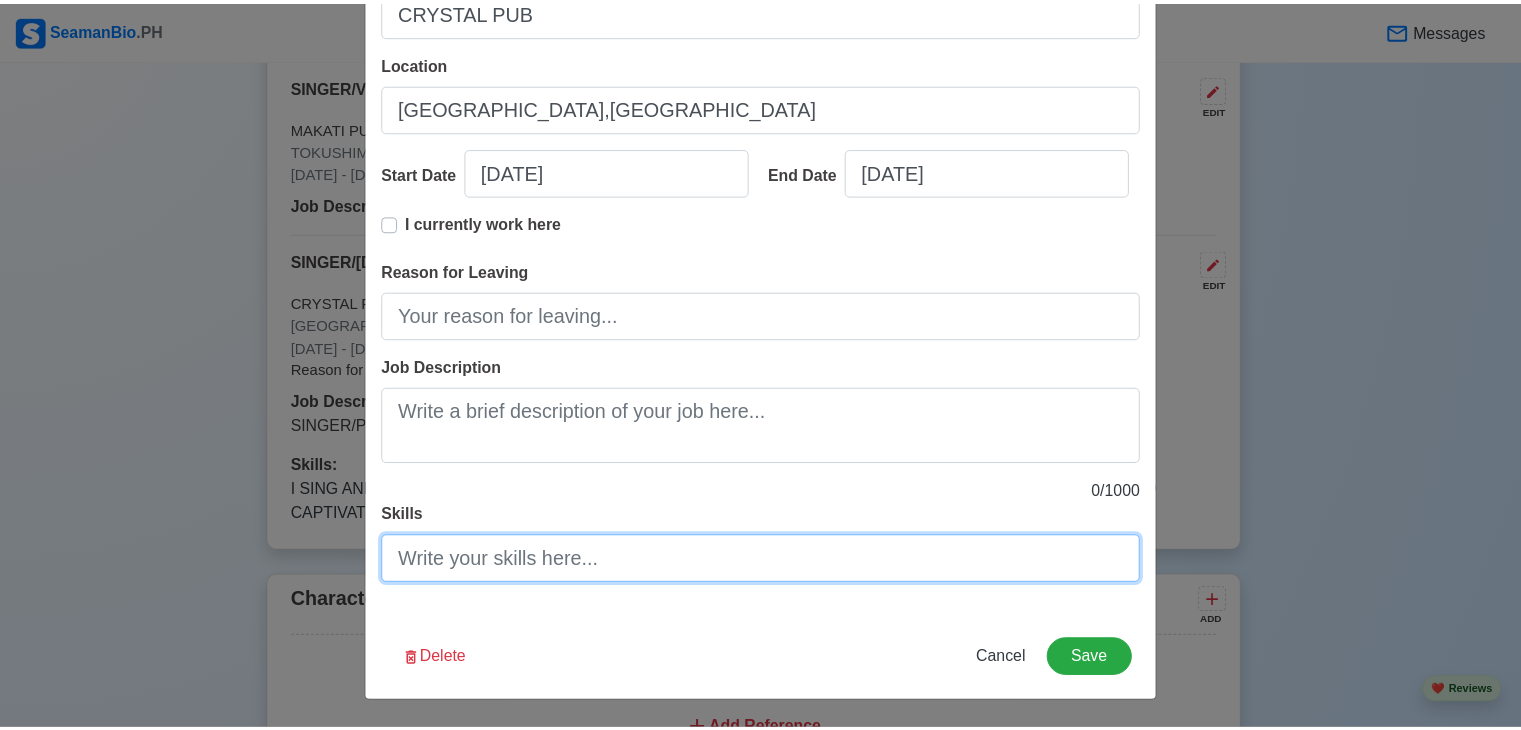 scroll, scrollTop: 0, scrollLeft: 0, axis: both 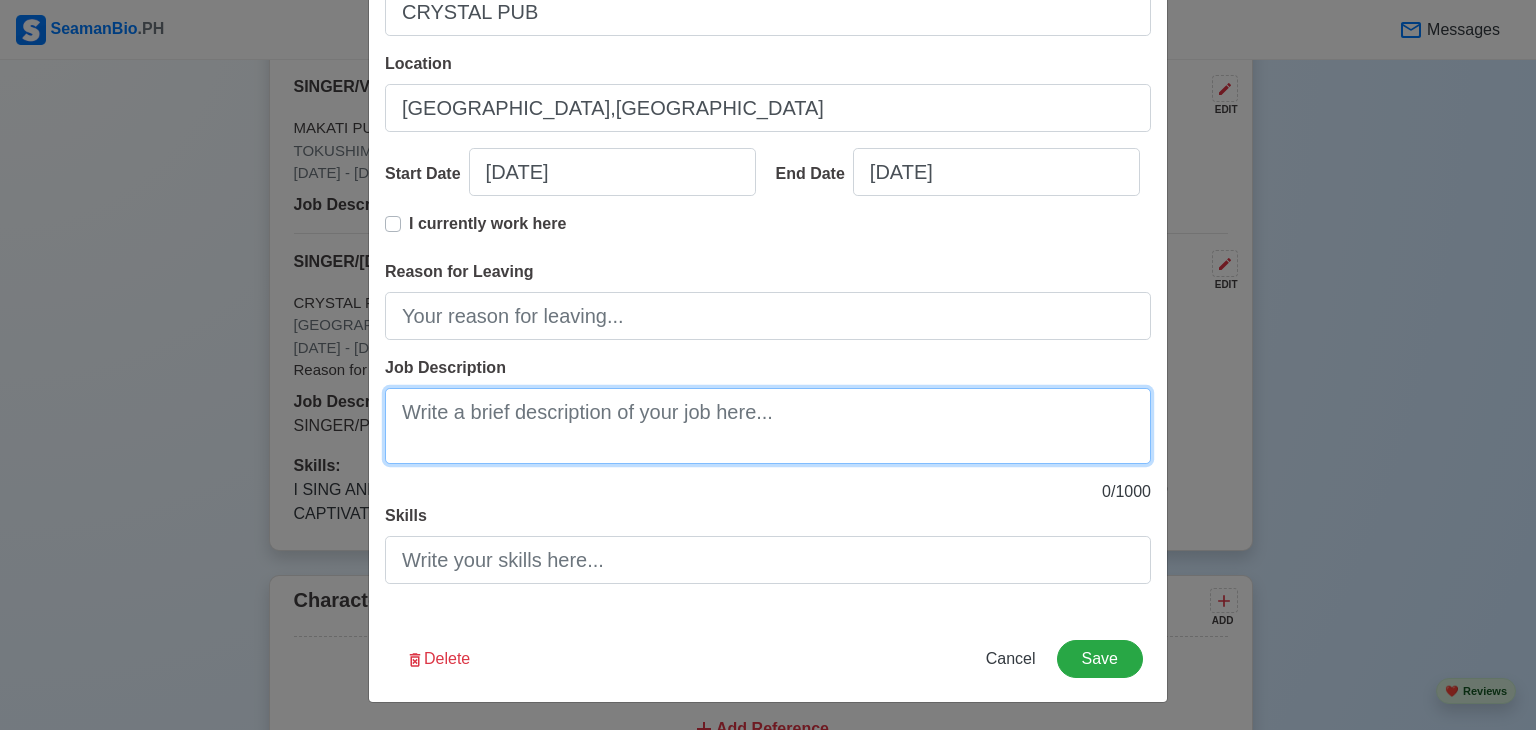 click on "Job Description" at bounding box center [768, 426] 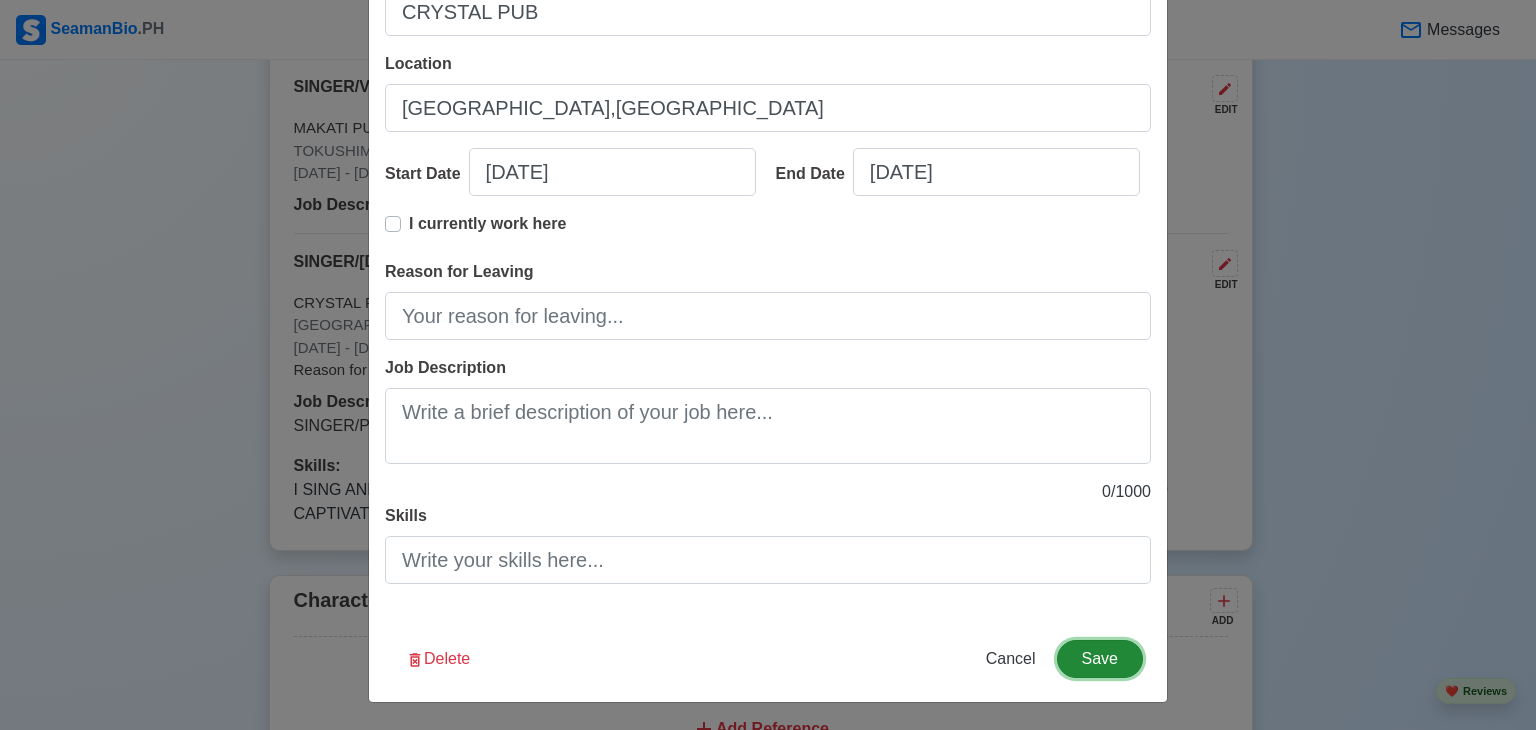 click on "Save" at bounding box center (1100, 659) 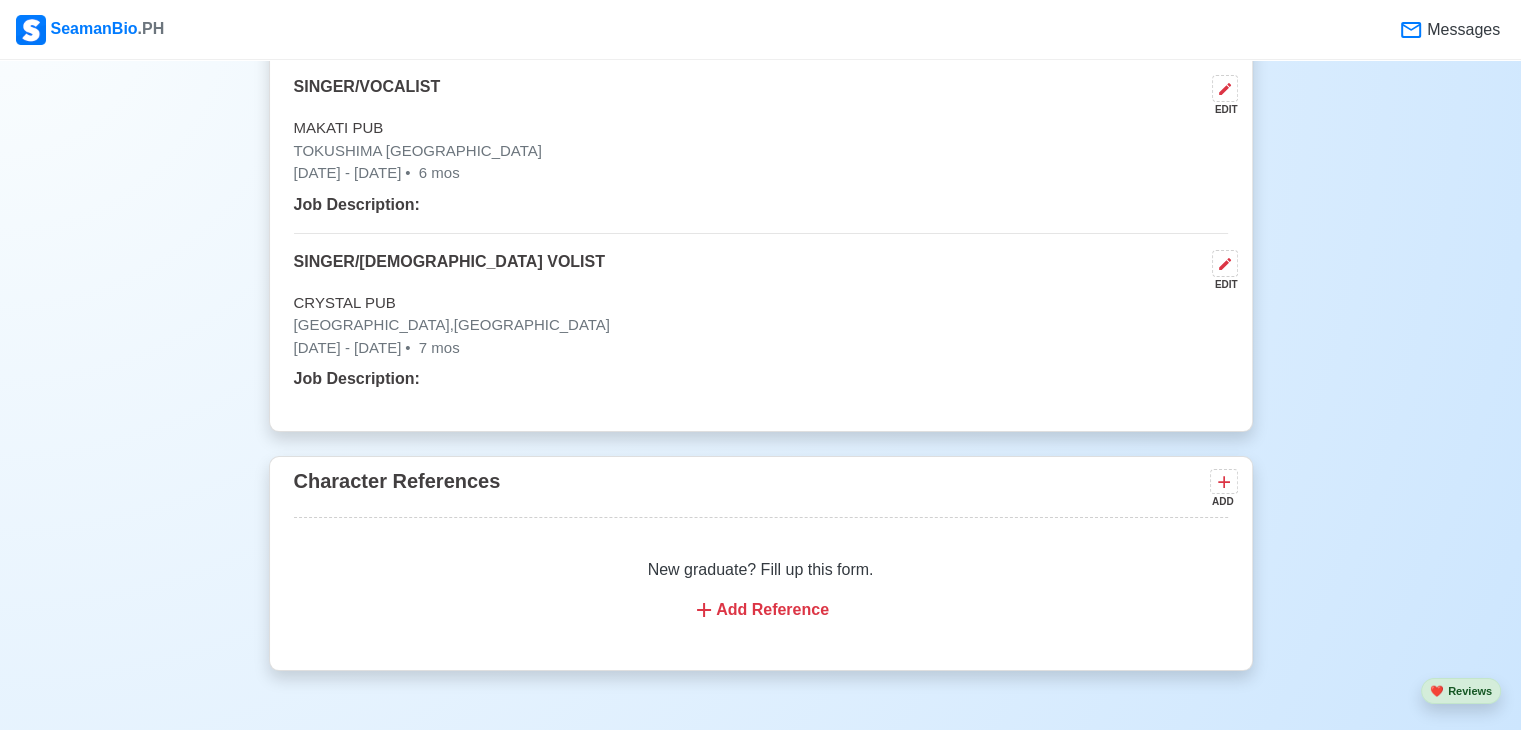 click on "SeamanBio .PH" at bounding box center (90, 30) 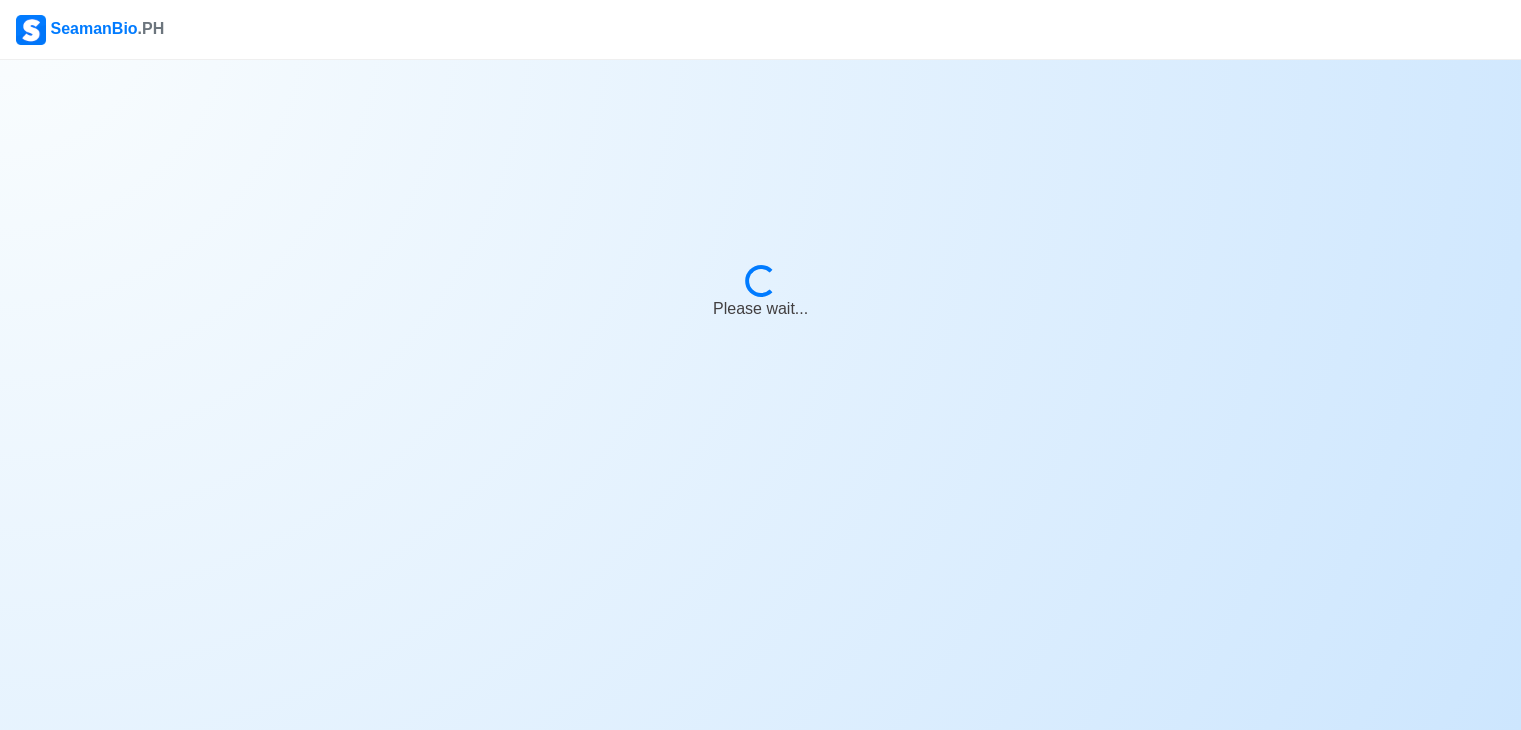 scroll, scrollTop: 0, scrollLeft: 0, axis: both 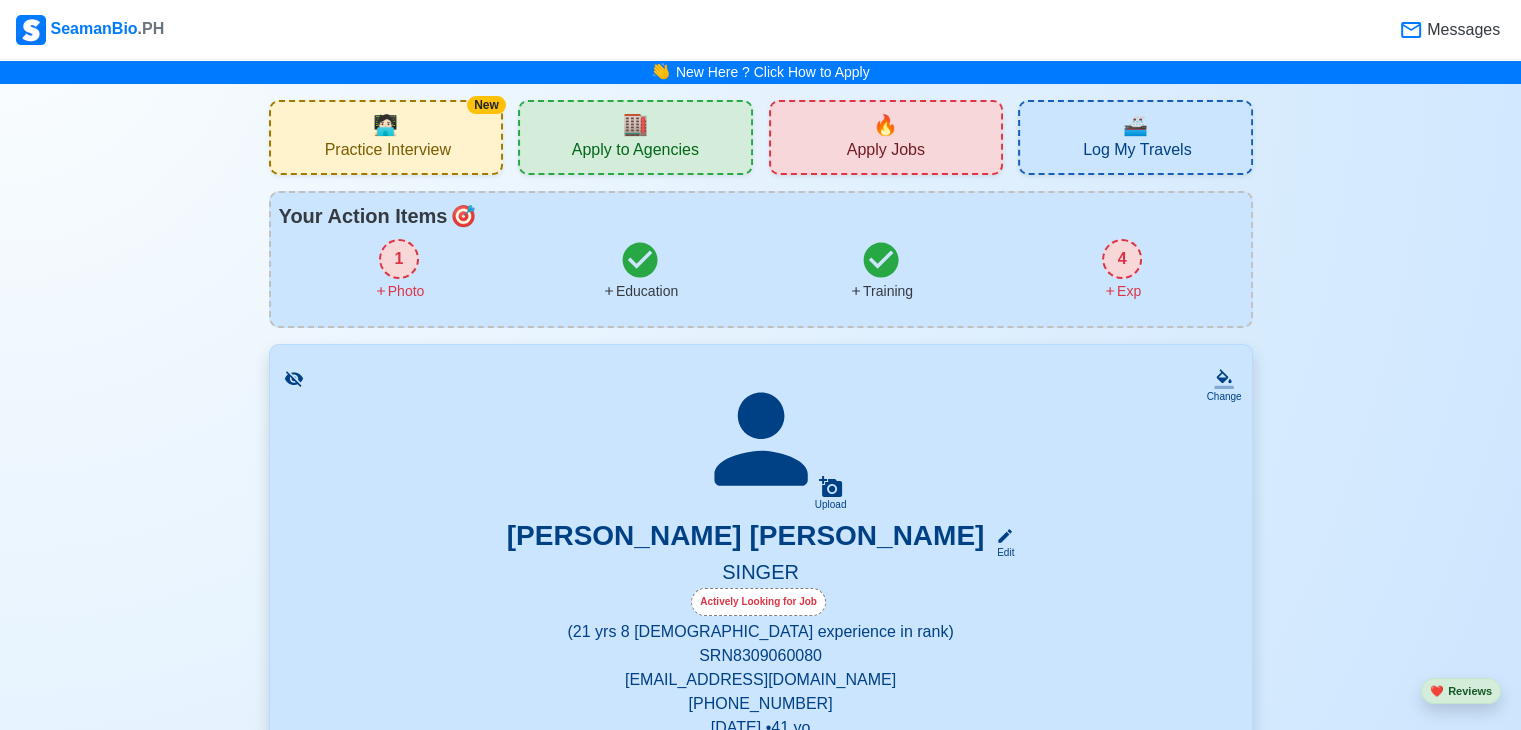 click on "New 🧑🏻‍💻   Practice Interview 🏬   Apply to Agencies 🔥 Apply Jobs 🚢   Log My Travels Your Action Items   🎯 1 Photo Education Training 4 Exp Change Upload MARIA MARICEL P. IGLESIA Edit SINGER Actively Looking for Job (21 yrs 8 mos experience in rank) SRN  8309060080 dollosakiva@gmail.com +639055221365 September 6, 1983   •  41   yo Female  •  Single 157  cm •  48  kg BLK 17 LOT 21 AMPALAYA ST. BRGY.TUMANA,MARIKINA CITY Philippines   🇵🇭 Availability Immediate Download & Convert to PDF 🎨 Choose Other CV Design ✍️ Add My Signature Objective To work on a seafarer vessel as a singer and enhance my musical skills while contributing to the ship's entertainment and overall crew experience. EDIT Statutory Info EDIT TIN: 360-827-244-000 Pag-IBIG: 121021279472 PhilHealth: 19-025505489-2 Education 2 Auto sort by Start Date. ADD SAN MATEO NATIONAL HIGH SCHOOL EDIT HIGH SCHOOL GRADUATE Jun 1996 - Apr 2000 MALY ELEMENTARY SCHOOL EDIT PRIMARY SCHOOL GRADUATE Jun 1990 - Apr 1996 3 ADD 2" at bounding box center (760, 3169) 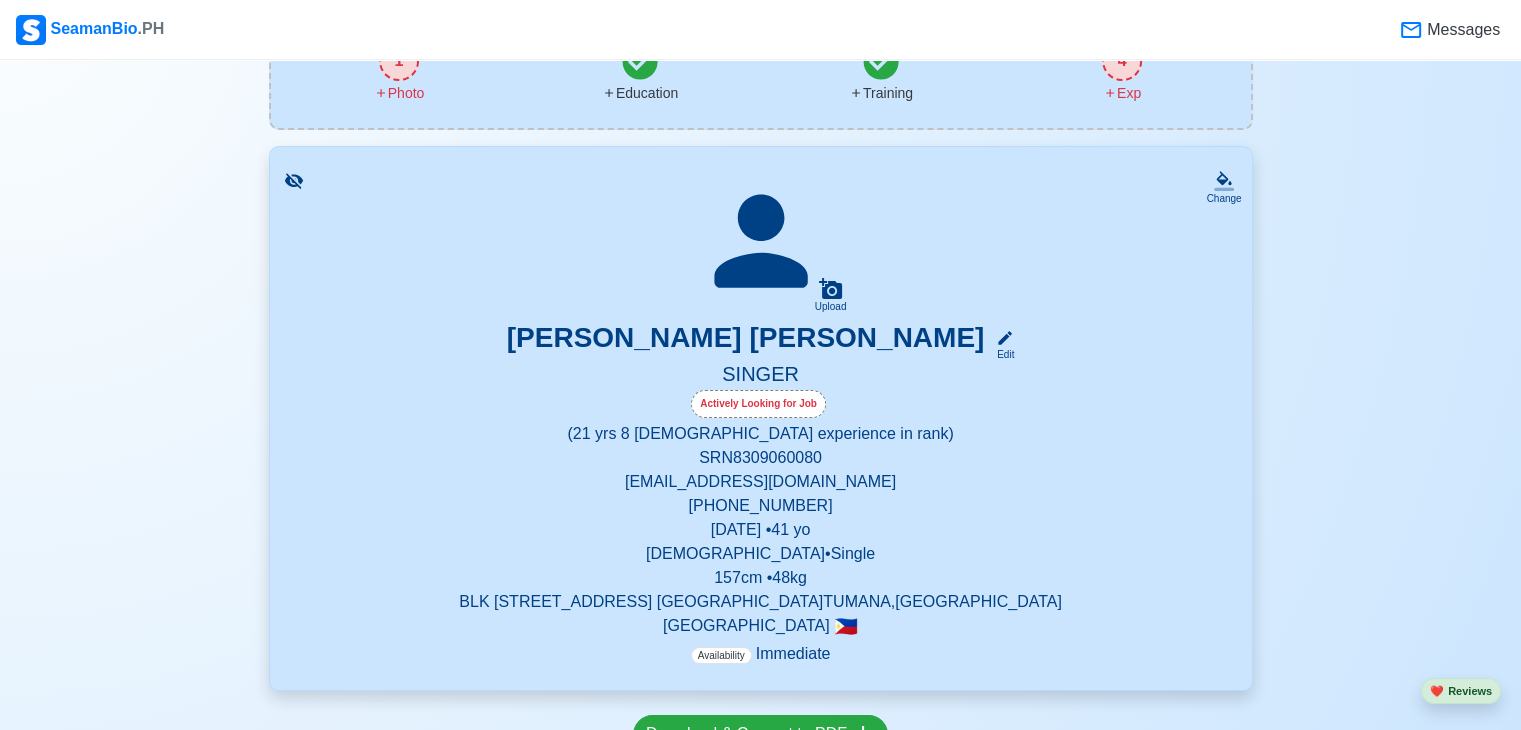 scroll, scrollTop: 200, scrollLeft: 0, axis: vertical 